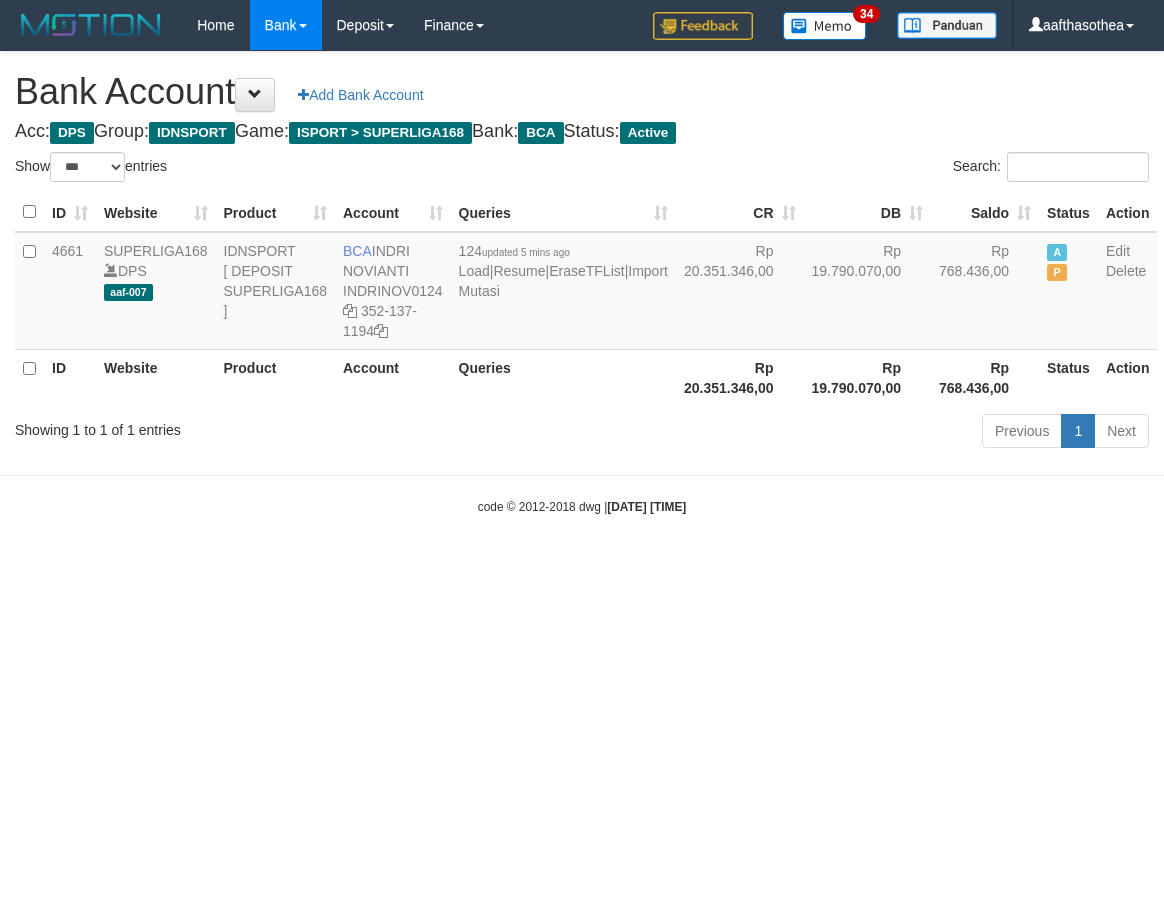 select on "***" 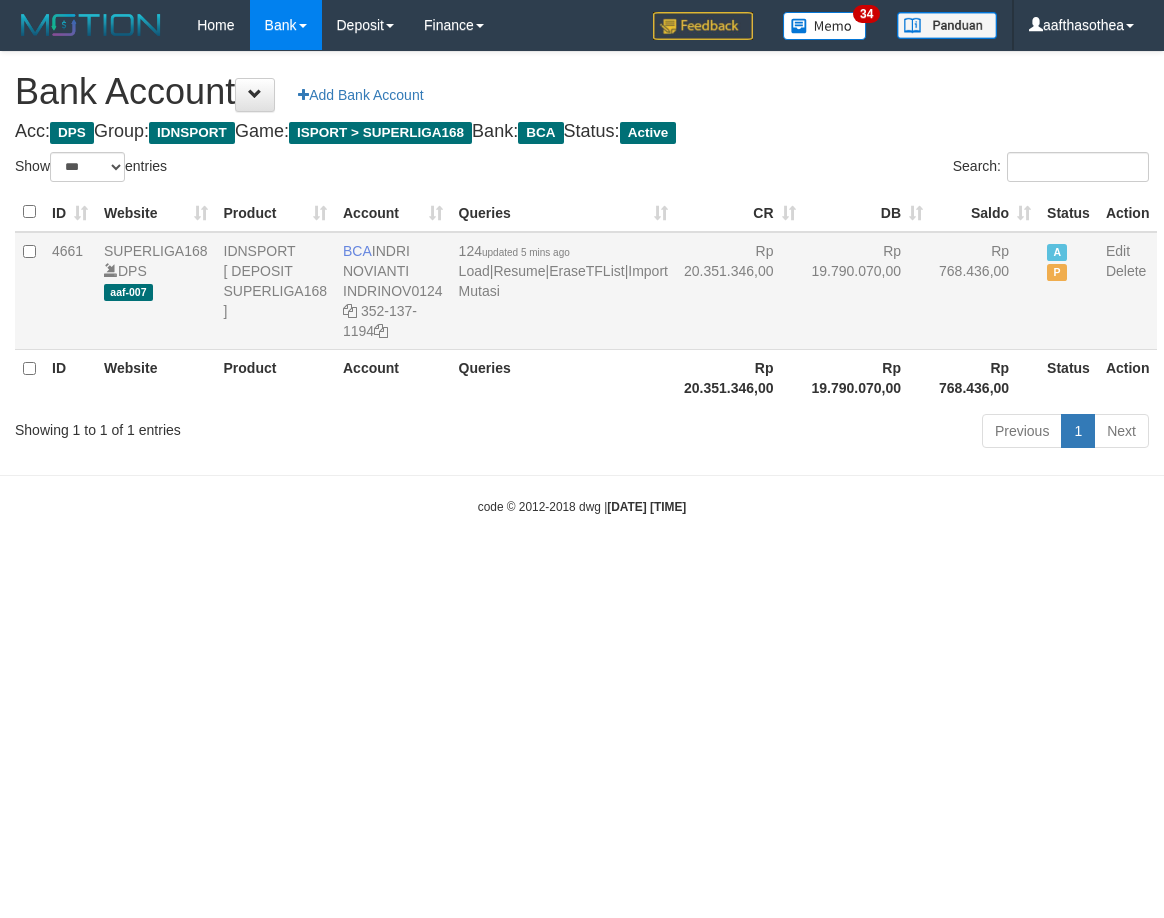 scroll, scrollTop: 0, scrollLeft: 0, axis: both 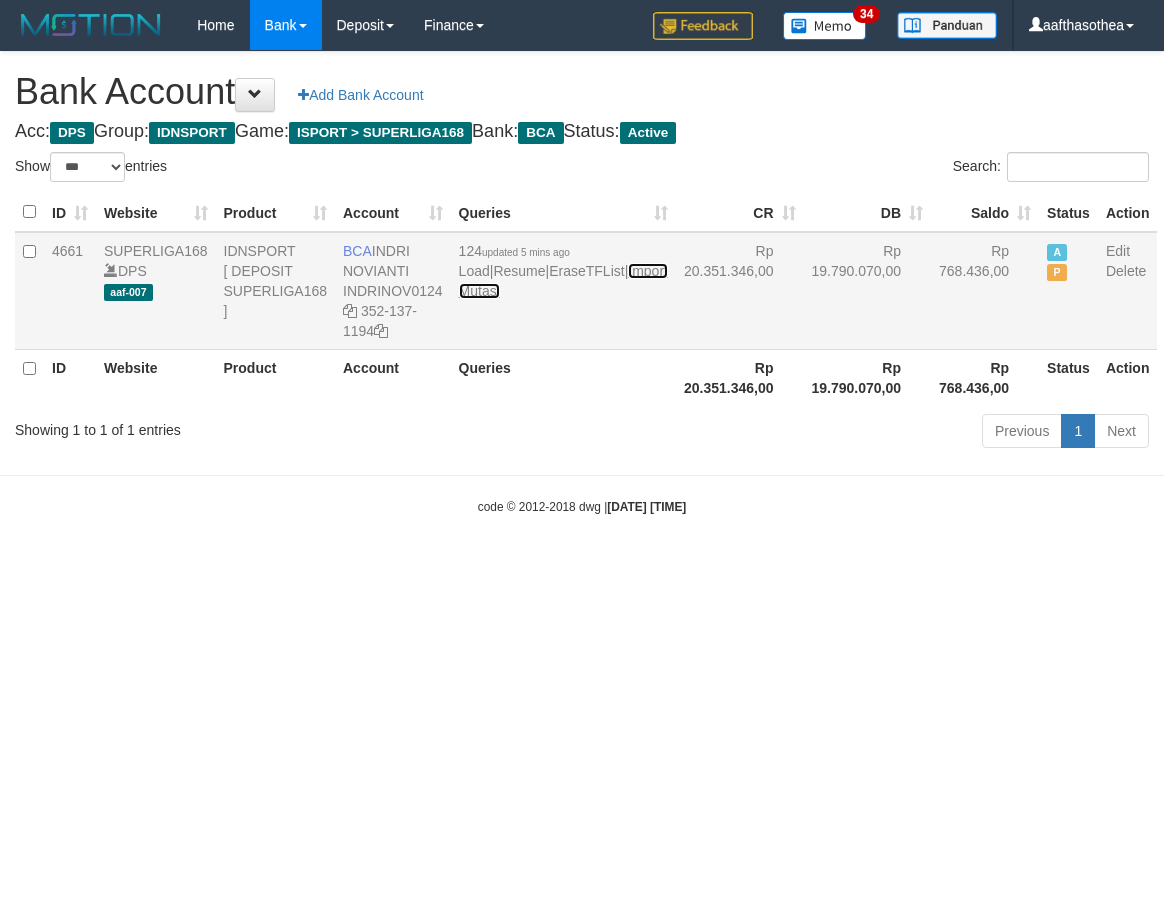 click on "Import Mutasi" at bounding box center [563, 281] 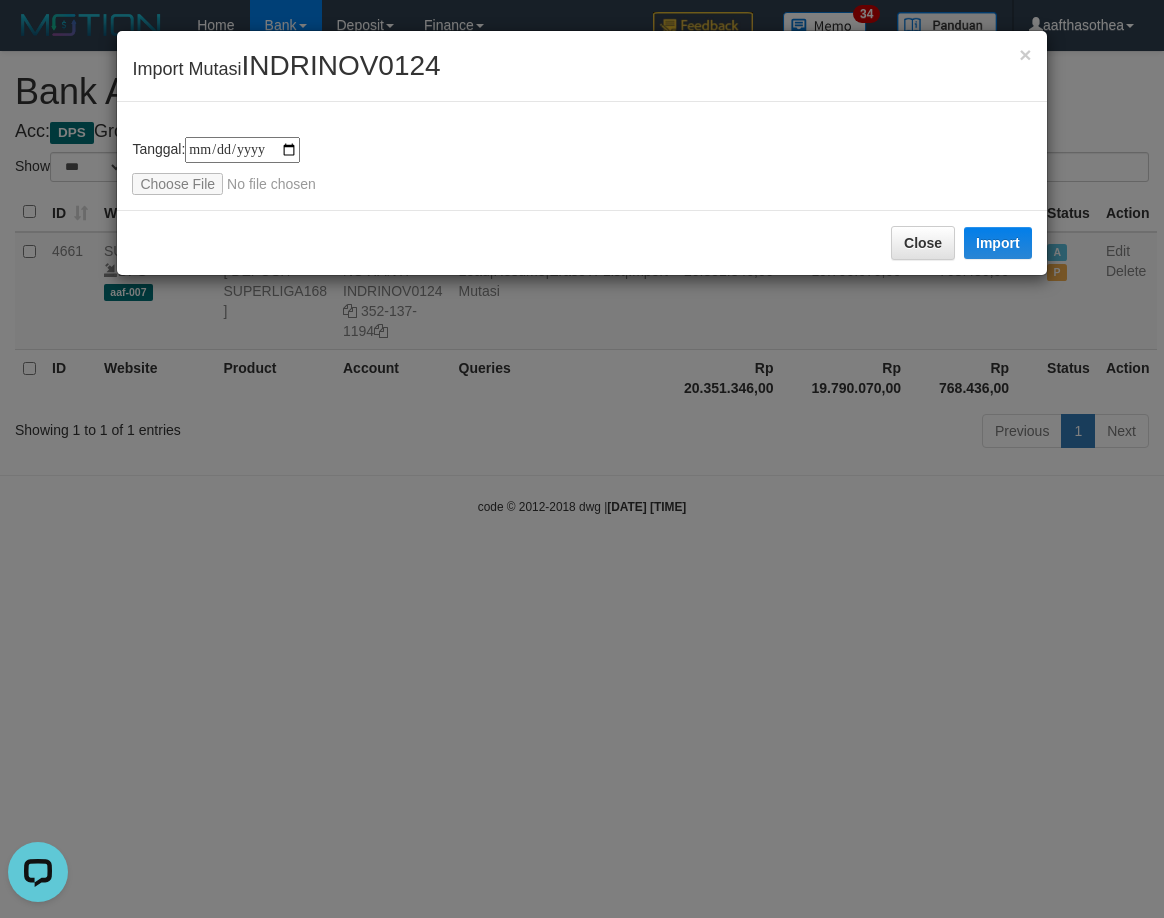 scroll, scrollTop: 0, scrollLeft: 0, axis: both 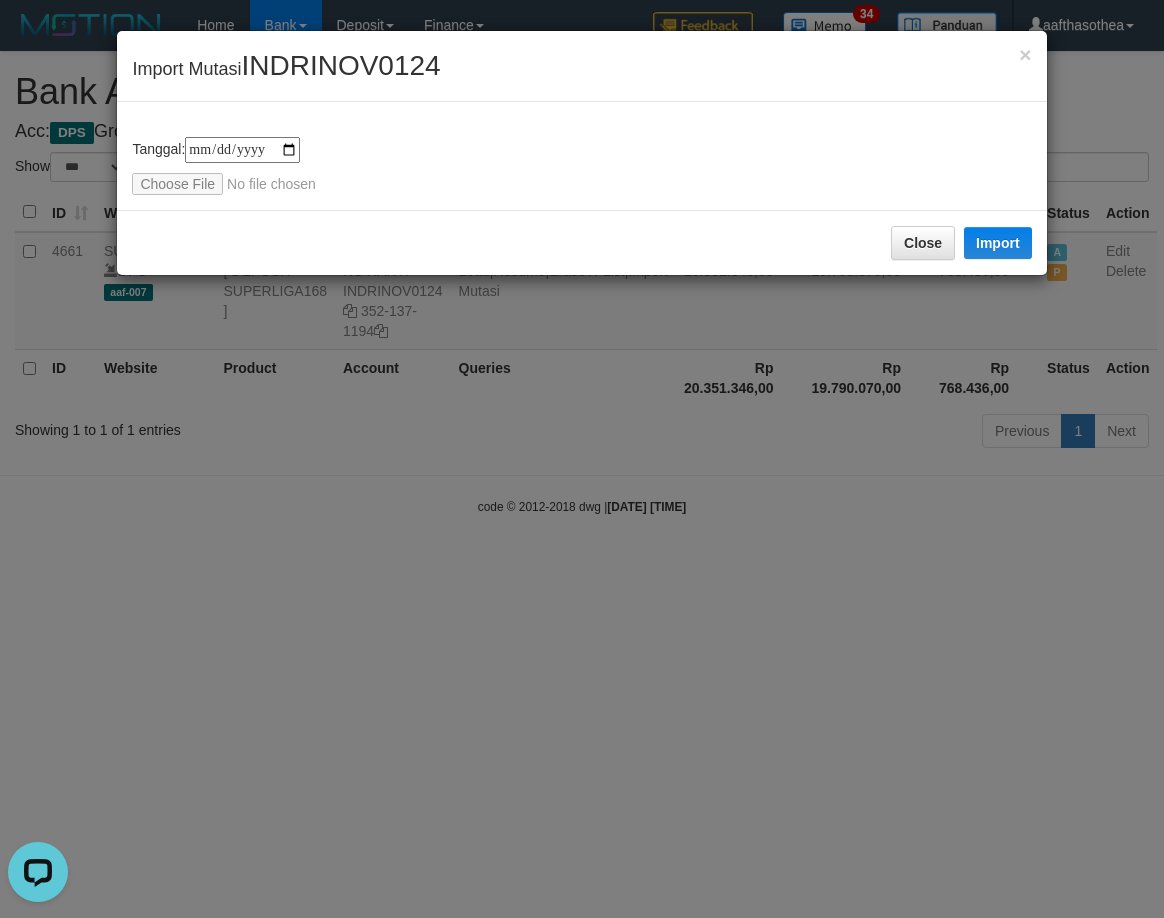 type on "**********" 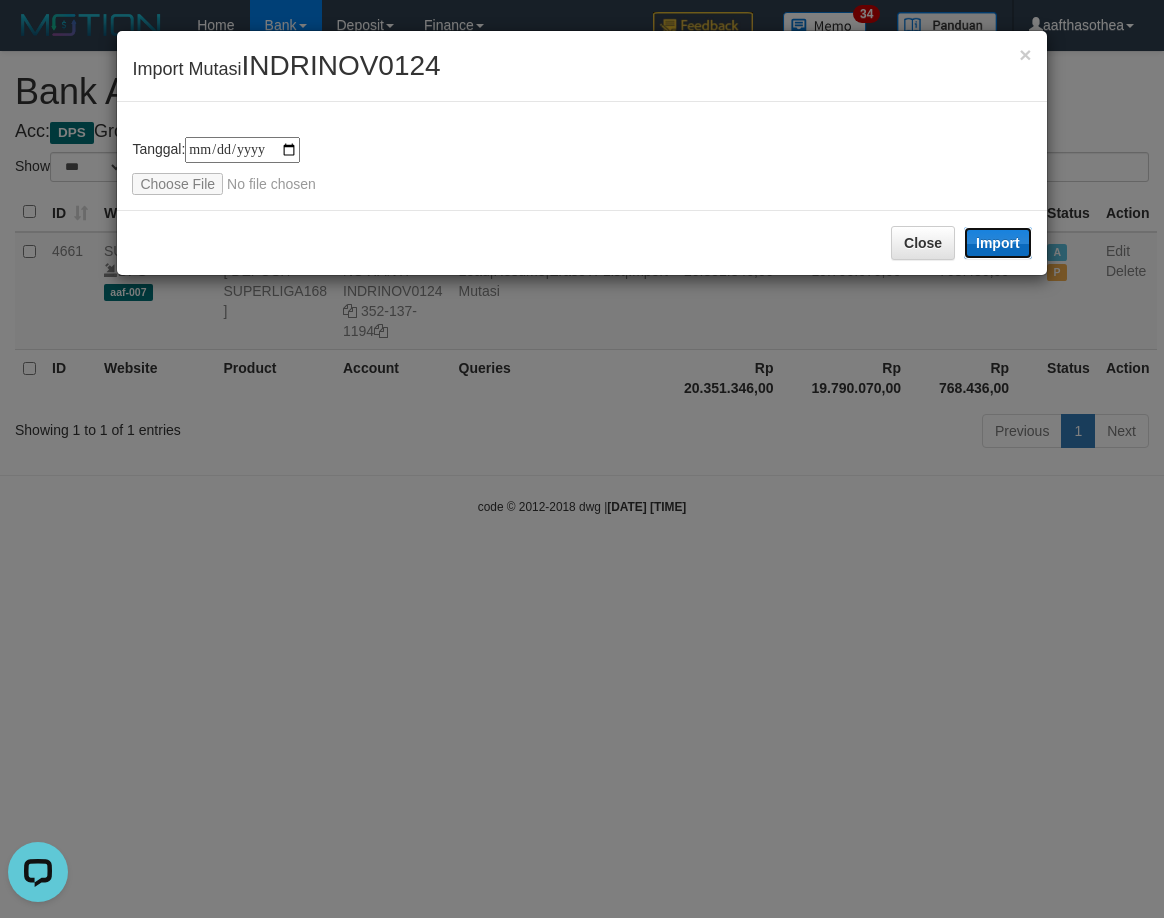 click on "Import" at bounding box center (998, 243) 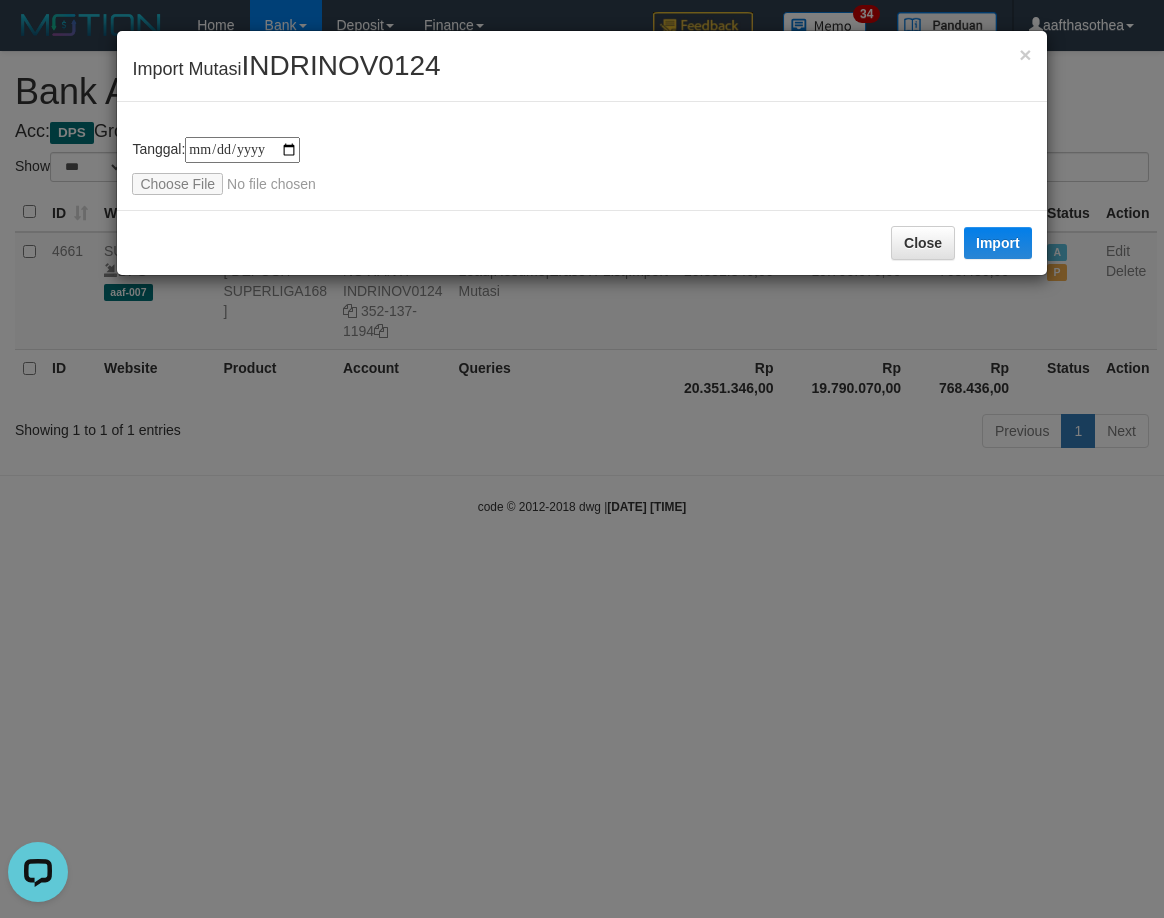 click on "**********" at bounding box center (582, 459) 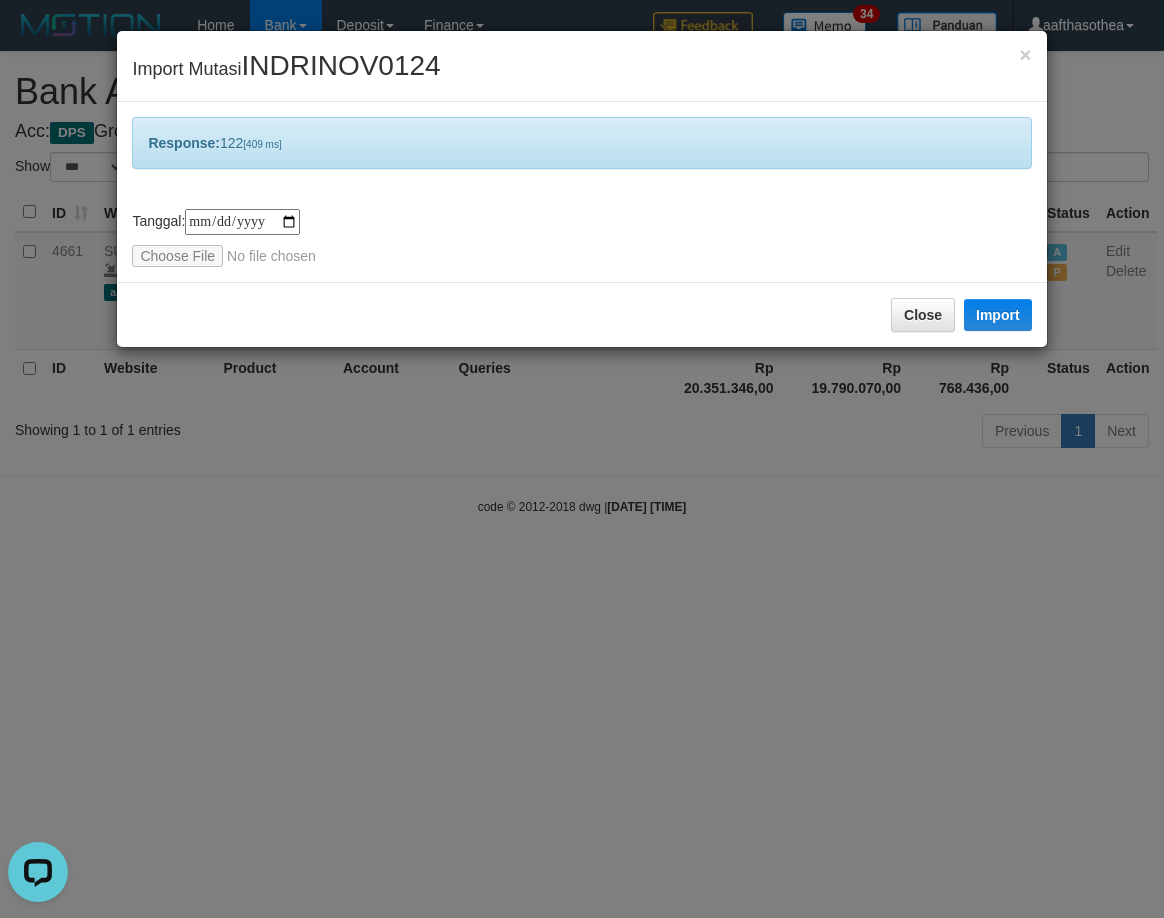 click on "**********" at bounding box center [582, 459] 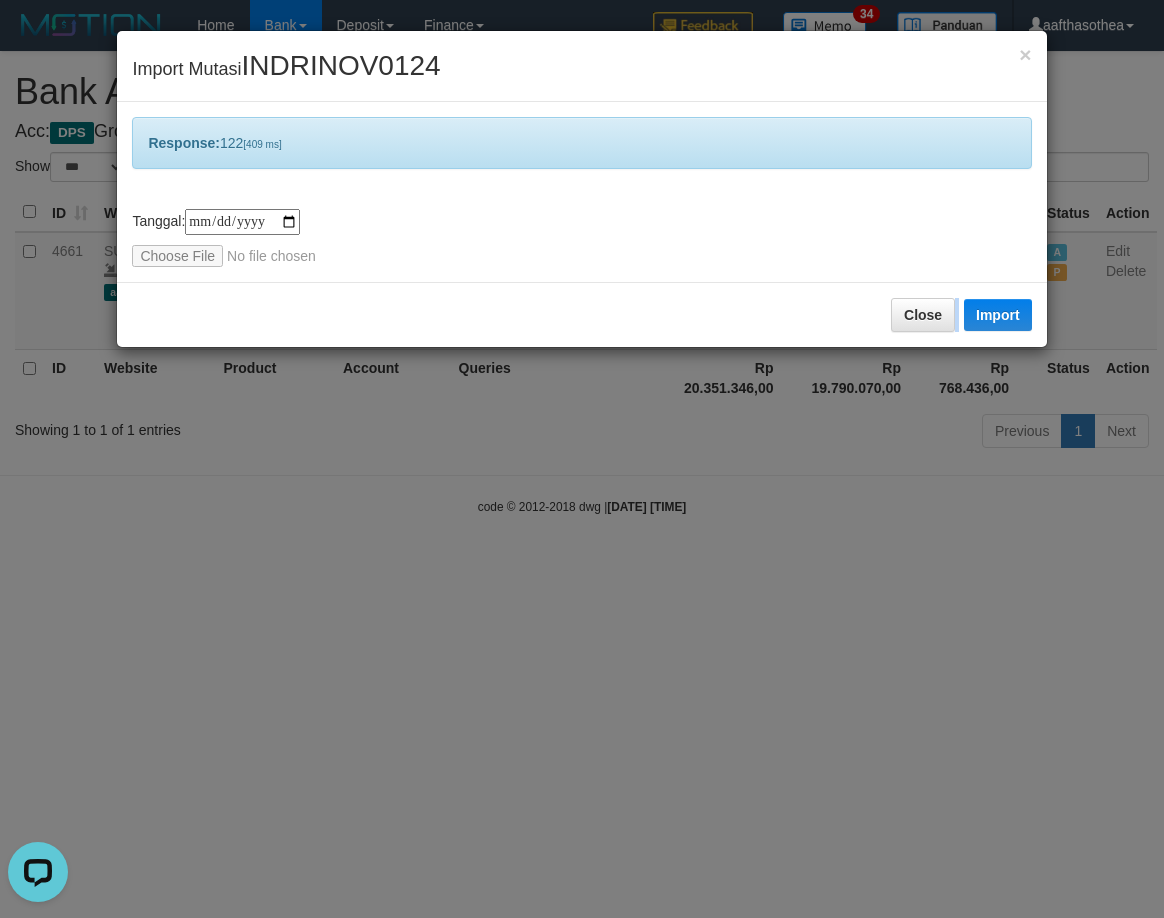 click on "**********" at bounding box center (582, 459) 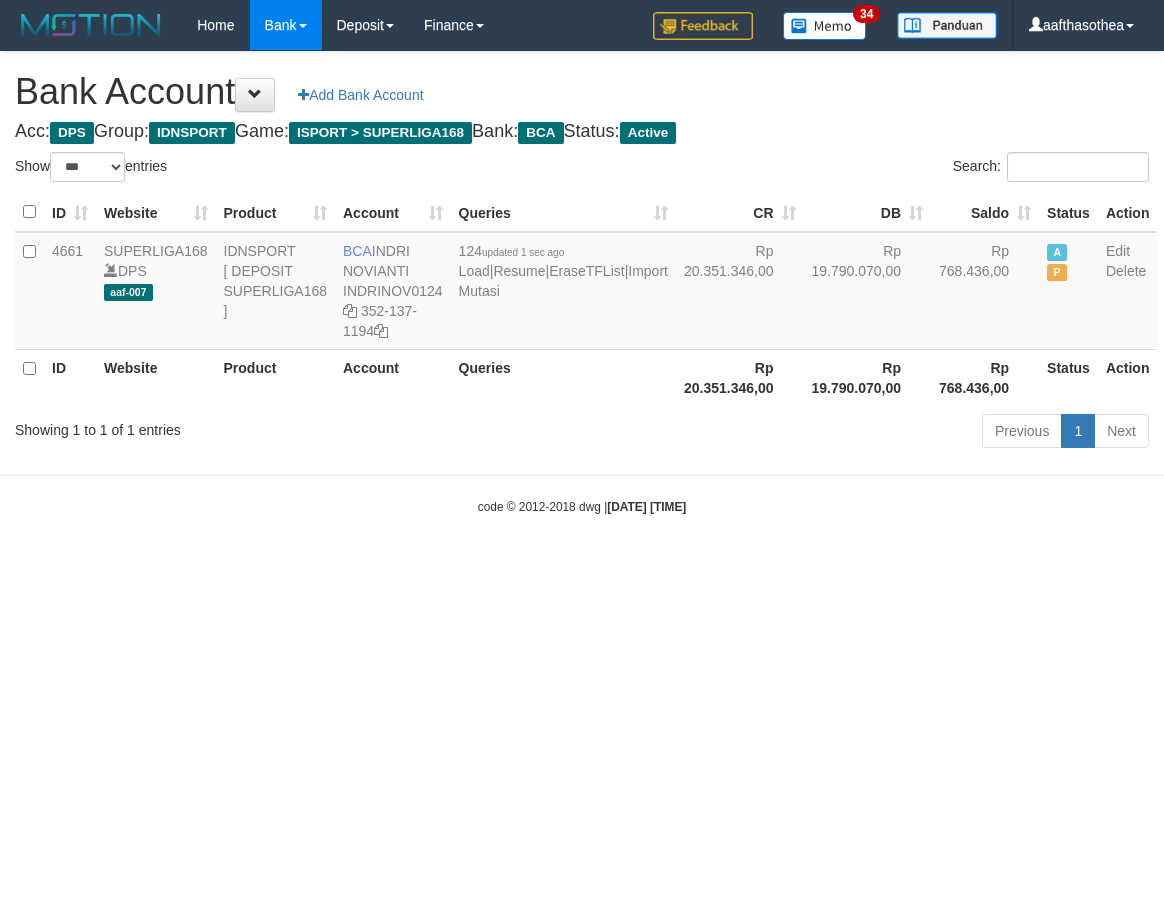 select on "***" 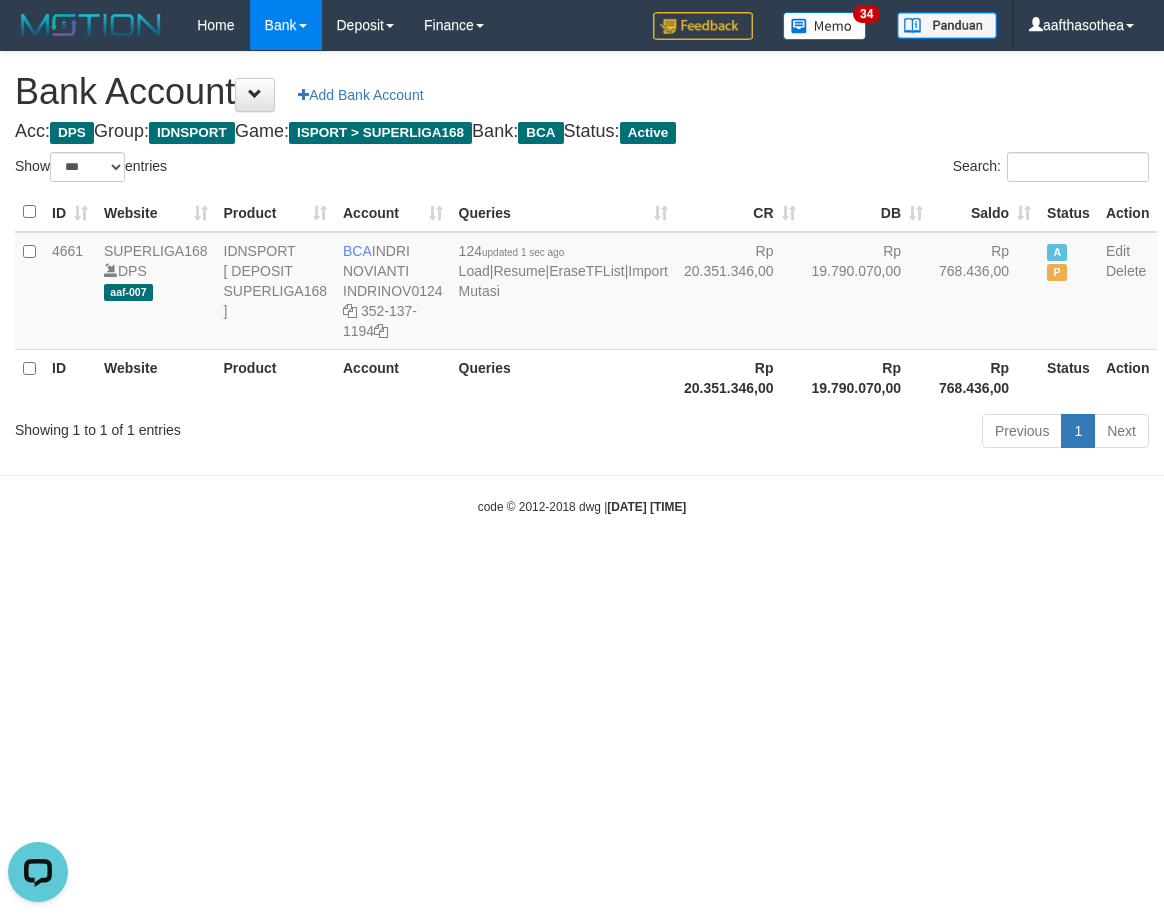 scroll, scrollTop: 0, scrollLeft: 0, axis: both 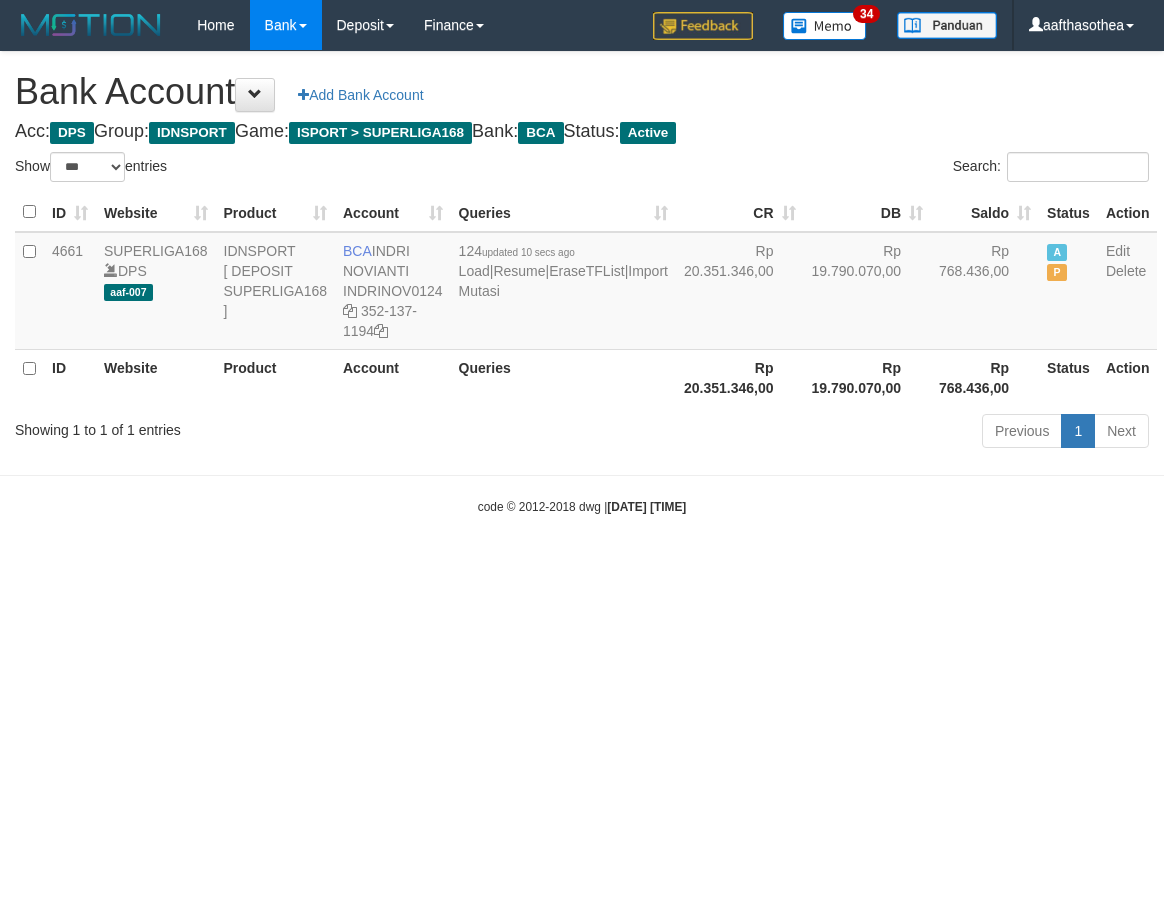 select on "***" 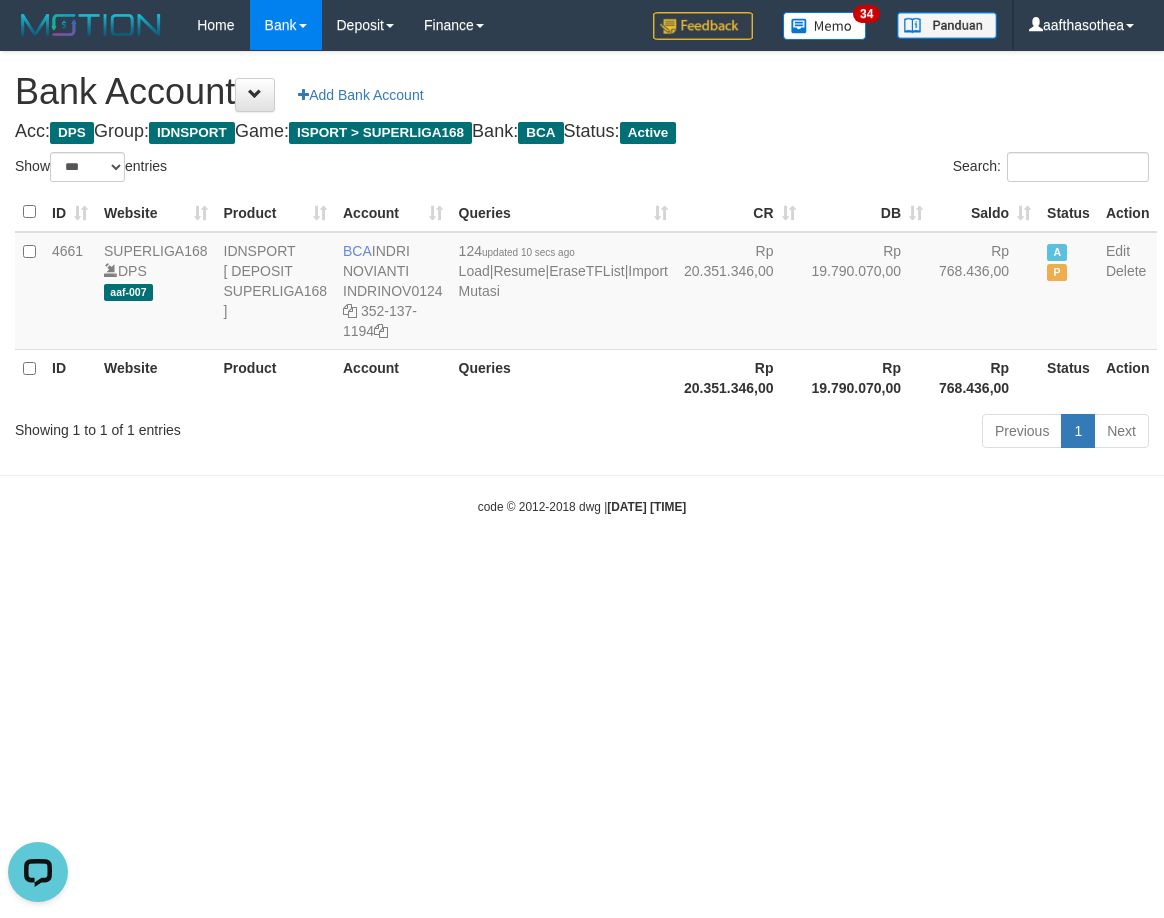 scroll, scrollTop: 0, scrollLeft: 0, axis: both 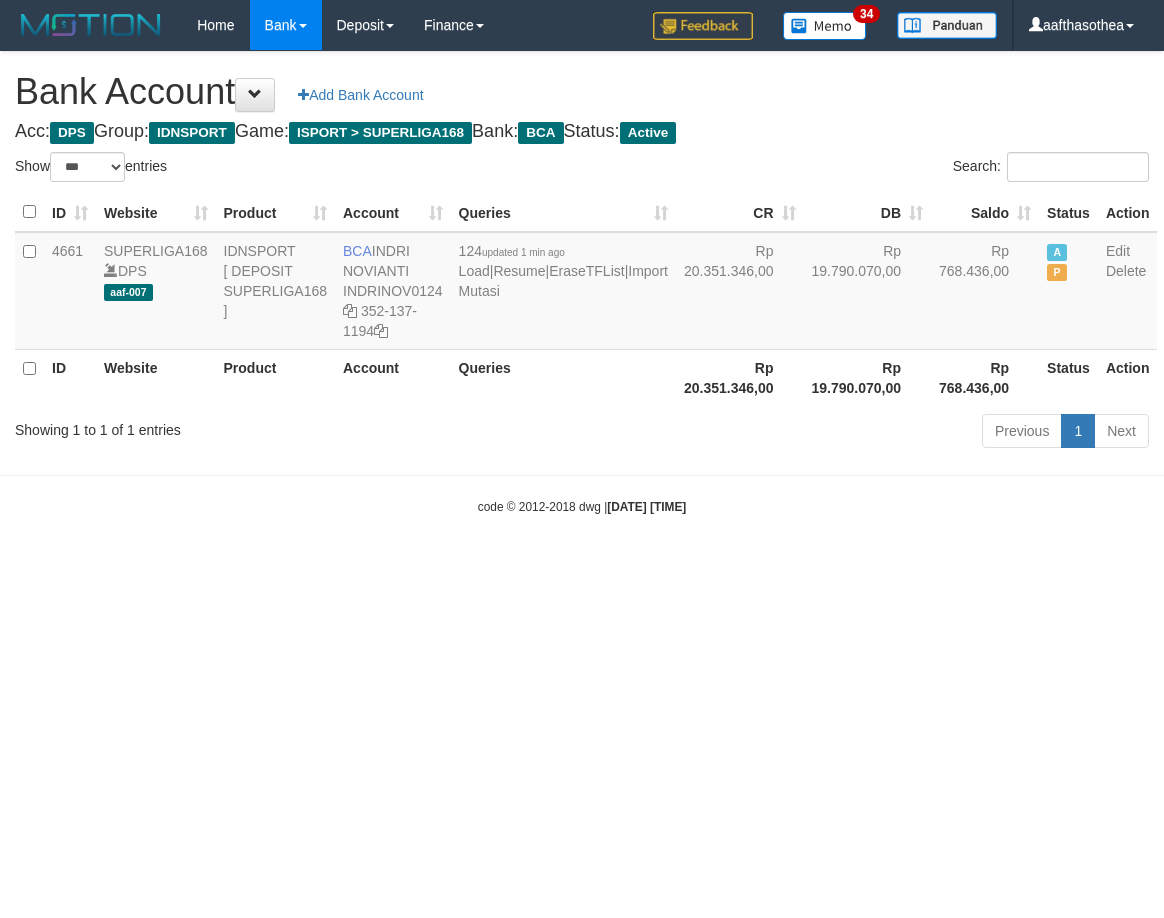 select on "***" 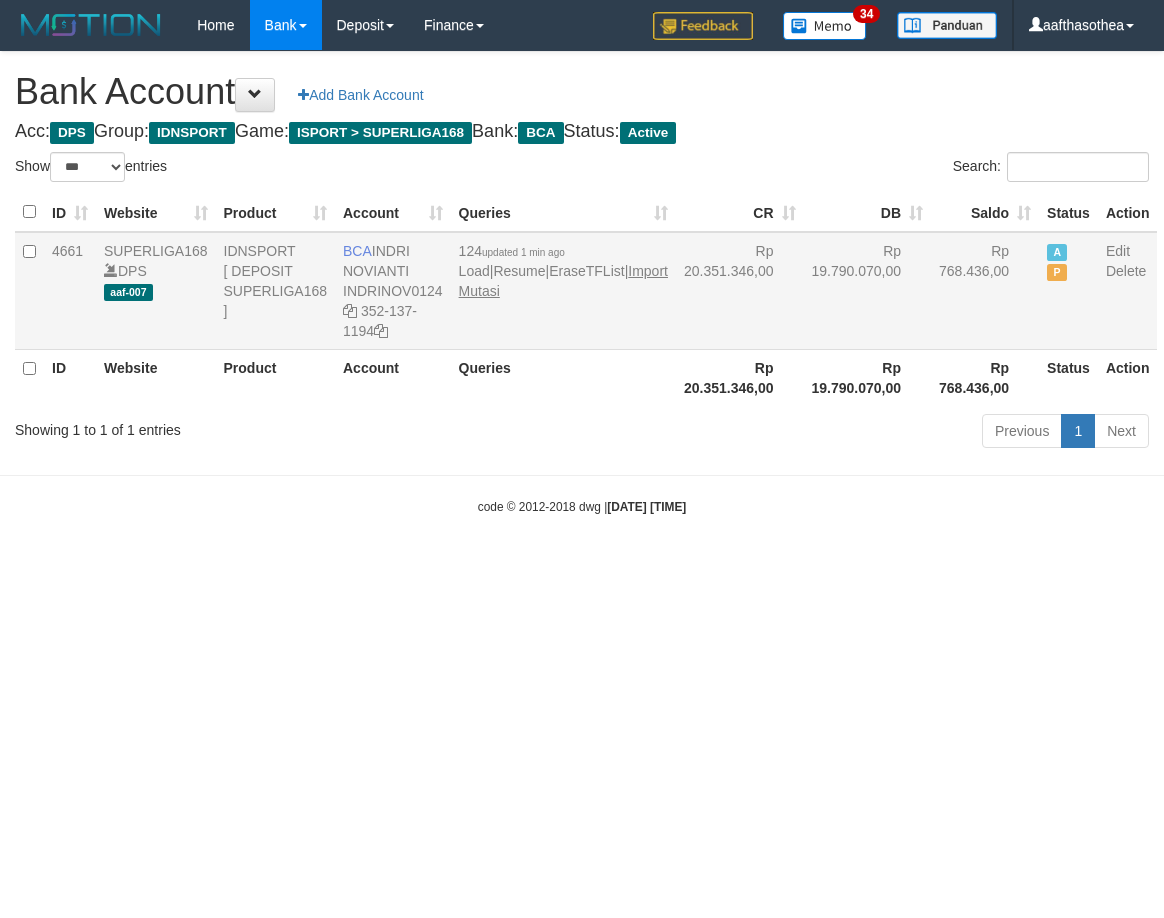 scroll, scrollTop: 0, scrollLeft: 0, axis: both 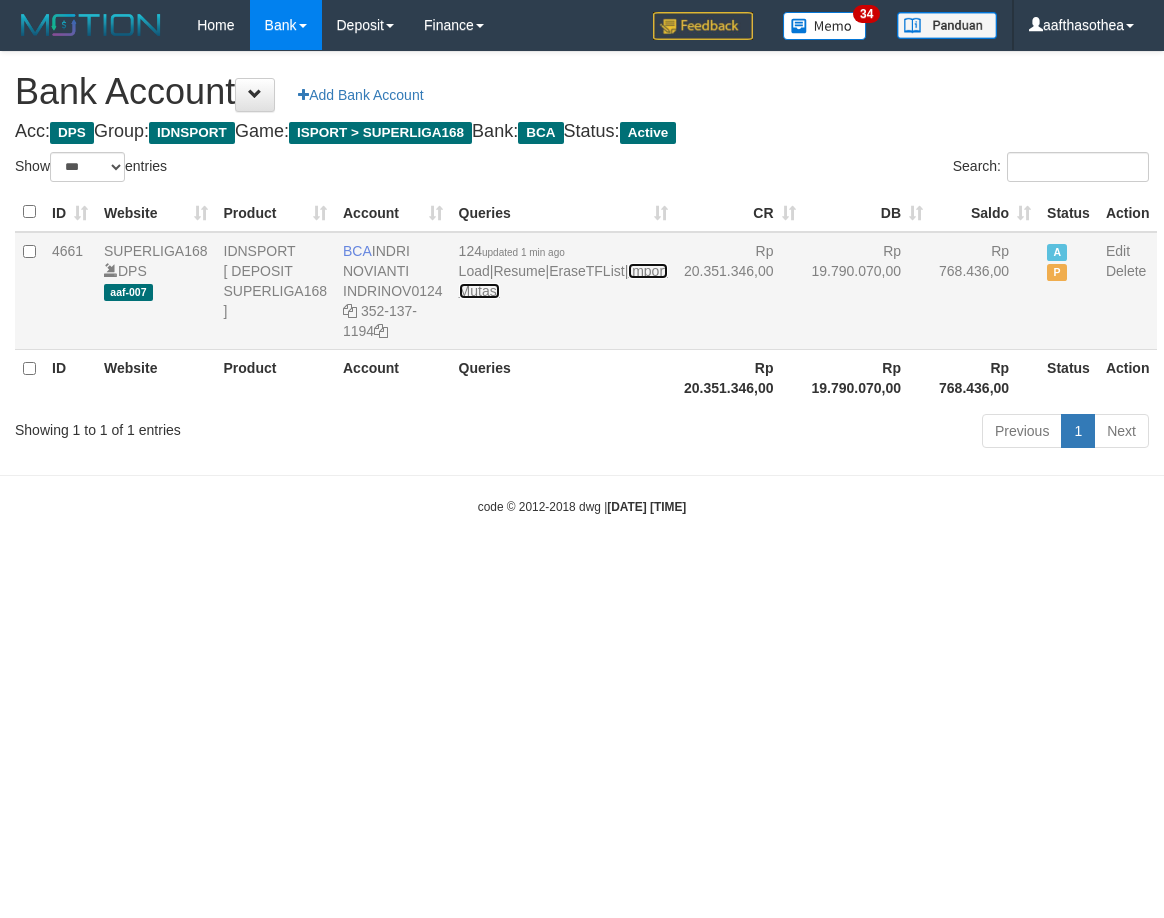 click on "Import Mutasi" at bounding box center (563, 281) 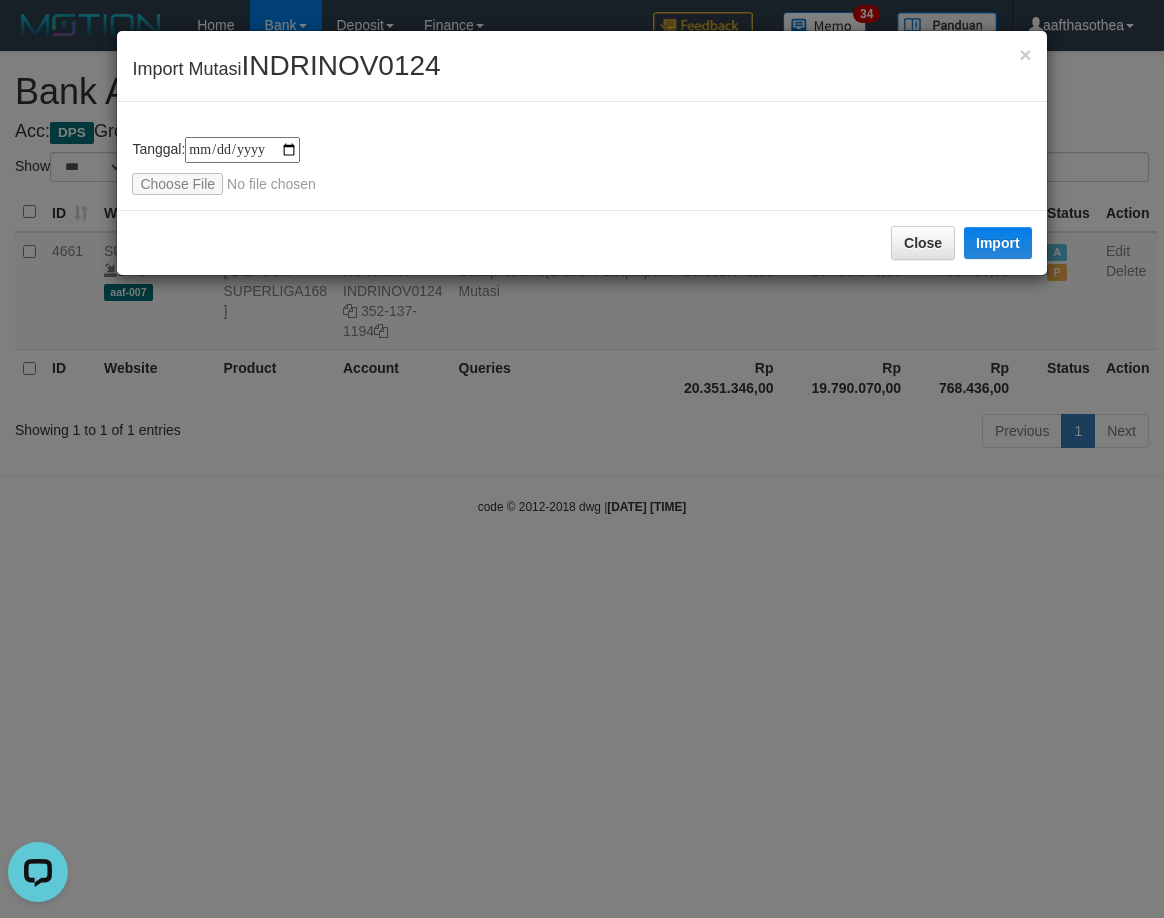 scroll, scrollTop: 0, scrollLeft: 0, axis: both 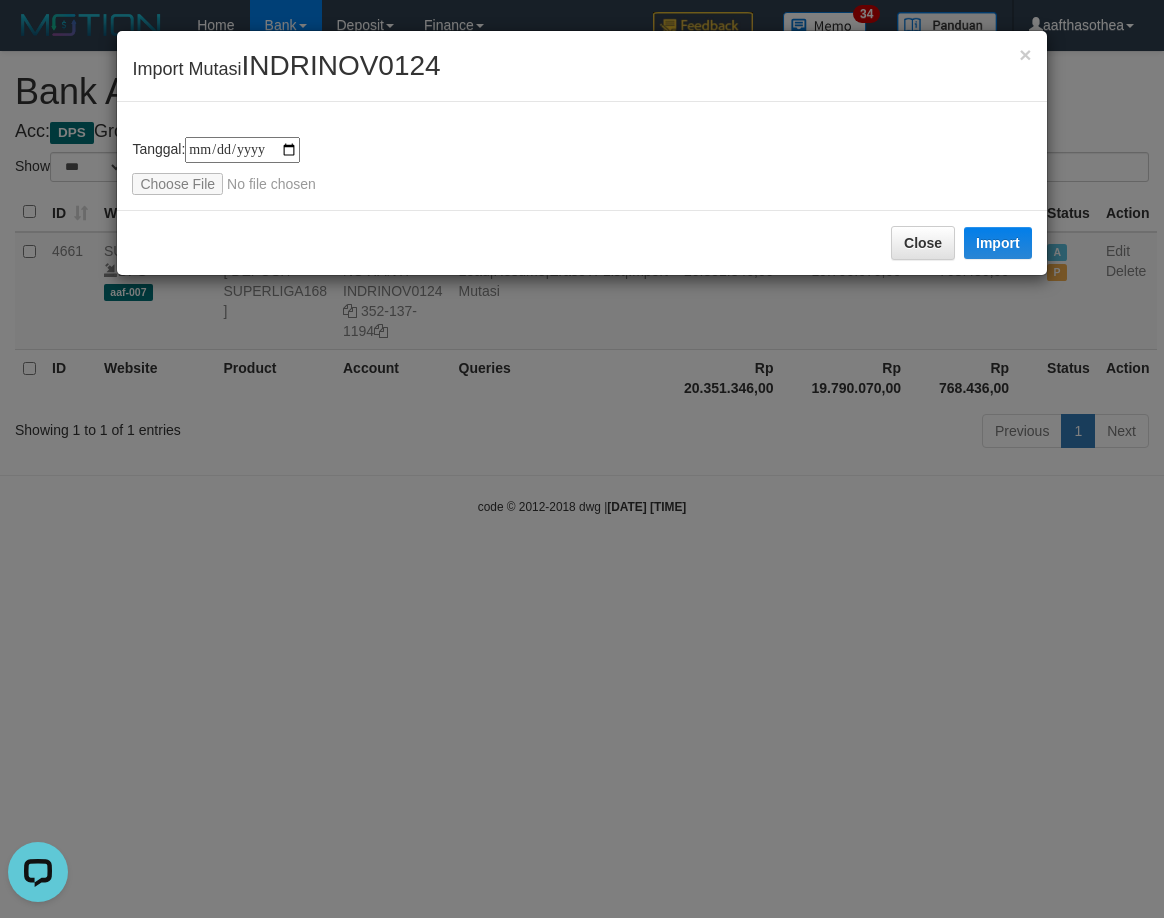 drag, startPoint x: 625, startPoint y: 434, endPoint x: 638, endPoint y: 438, distance: 13.601471 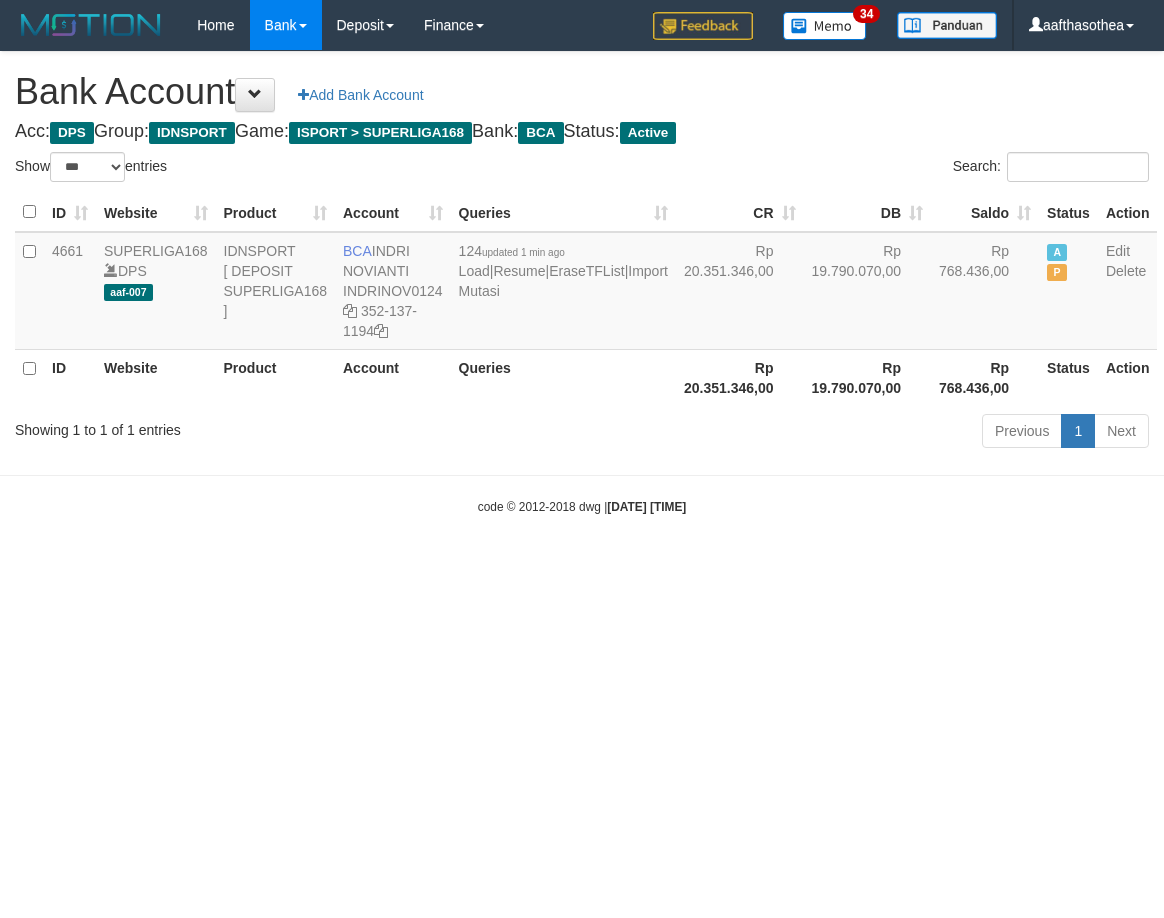 select on "***" 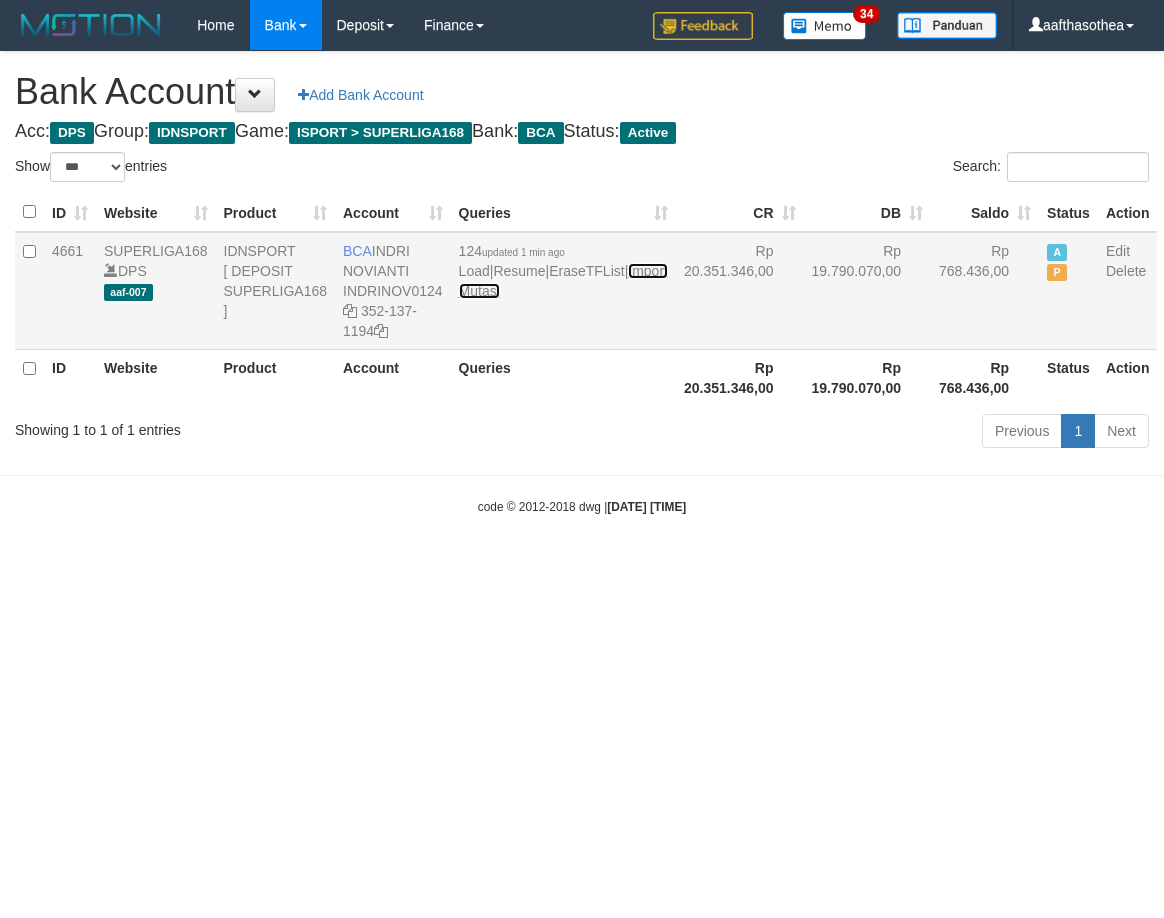 click on "Import Mutasi" at bounding box center [563, 281] 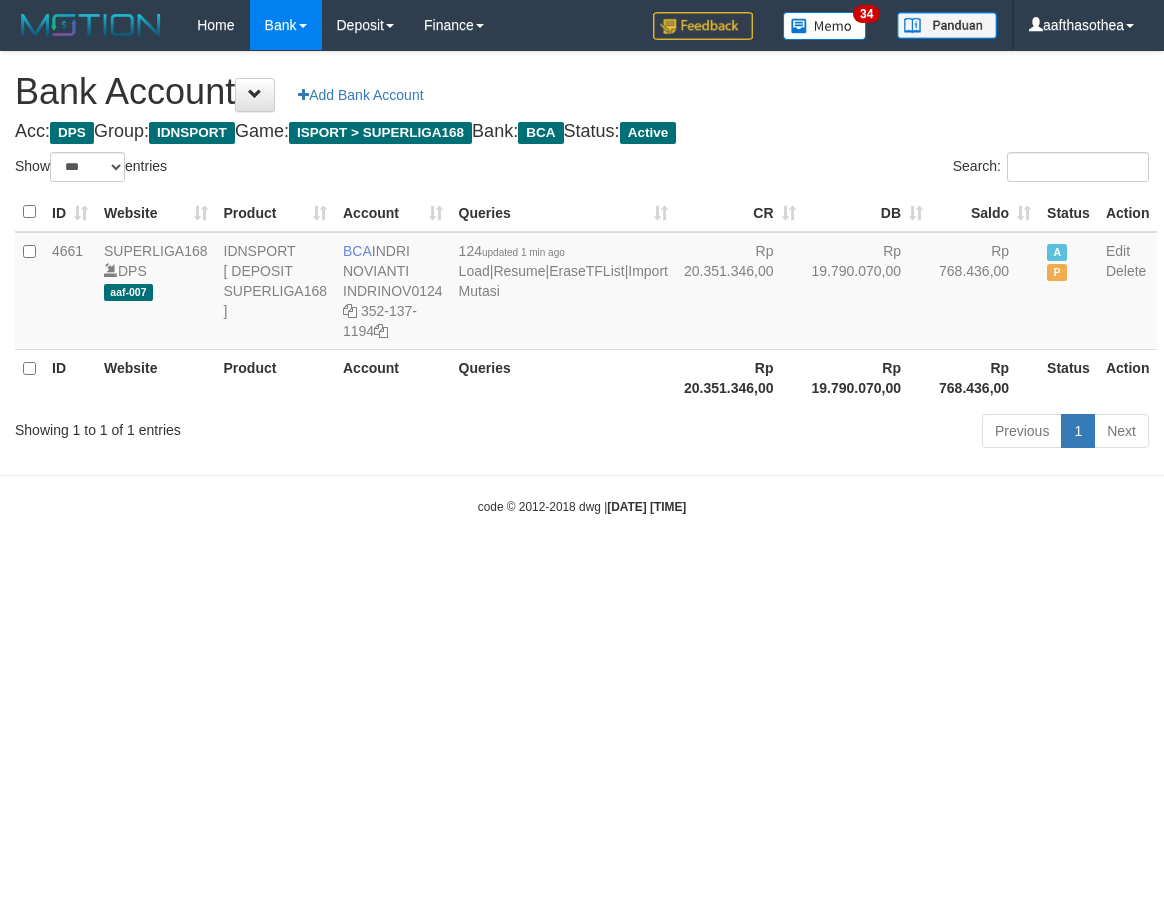 select on "***" 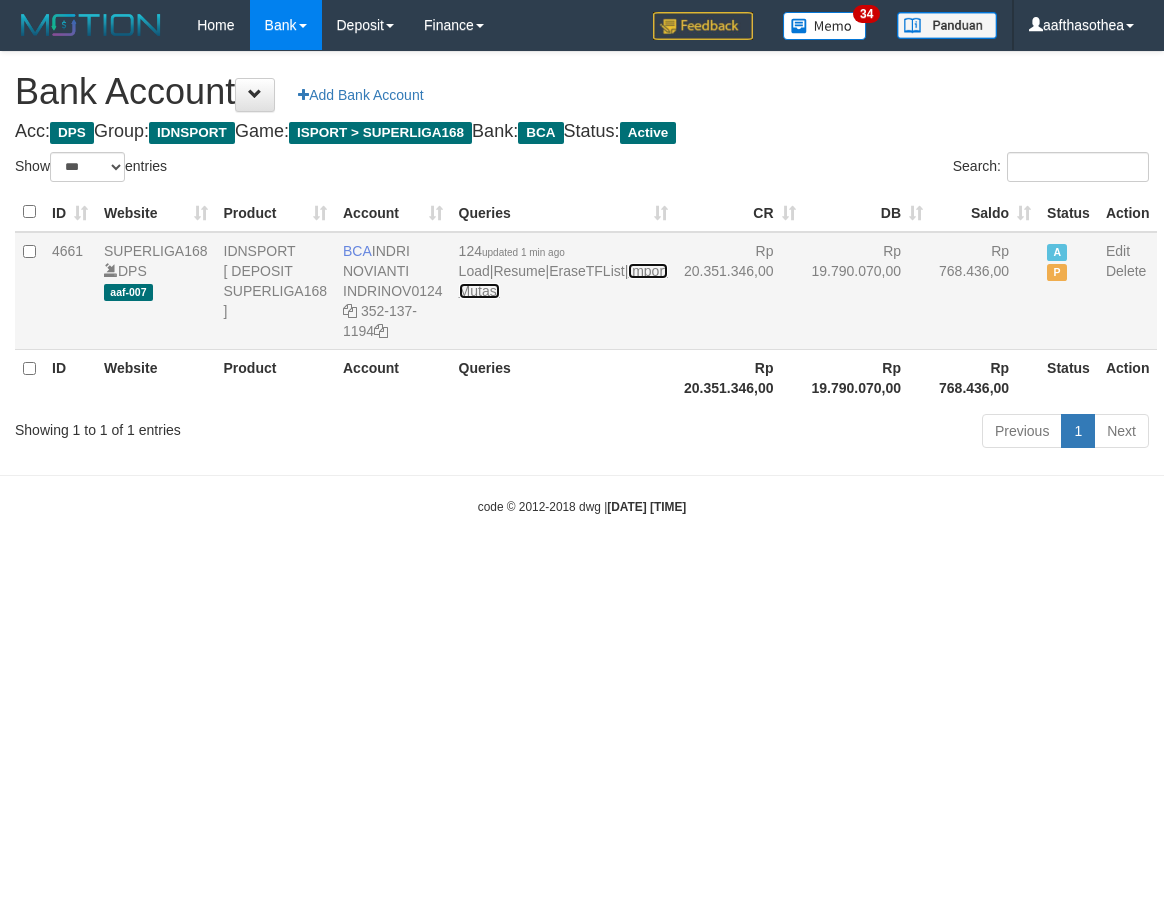 click on "Import Mutasi" at bounding box center (563, 281) 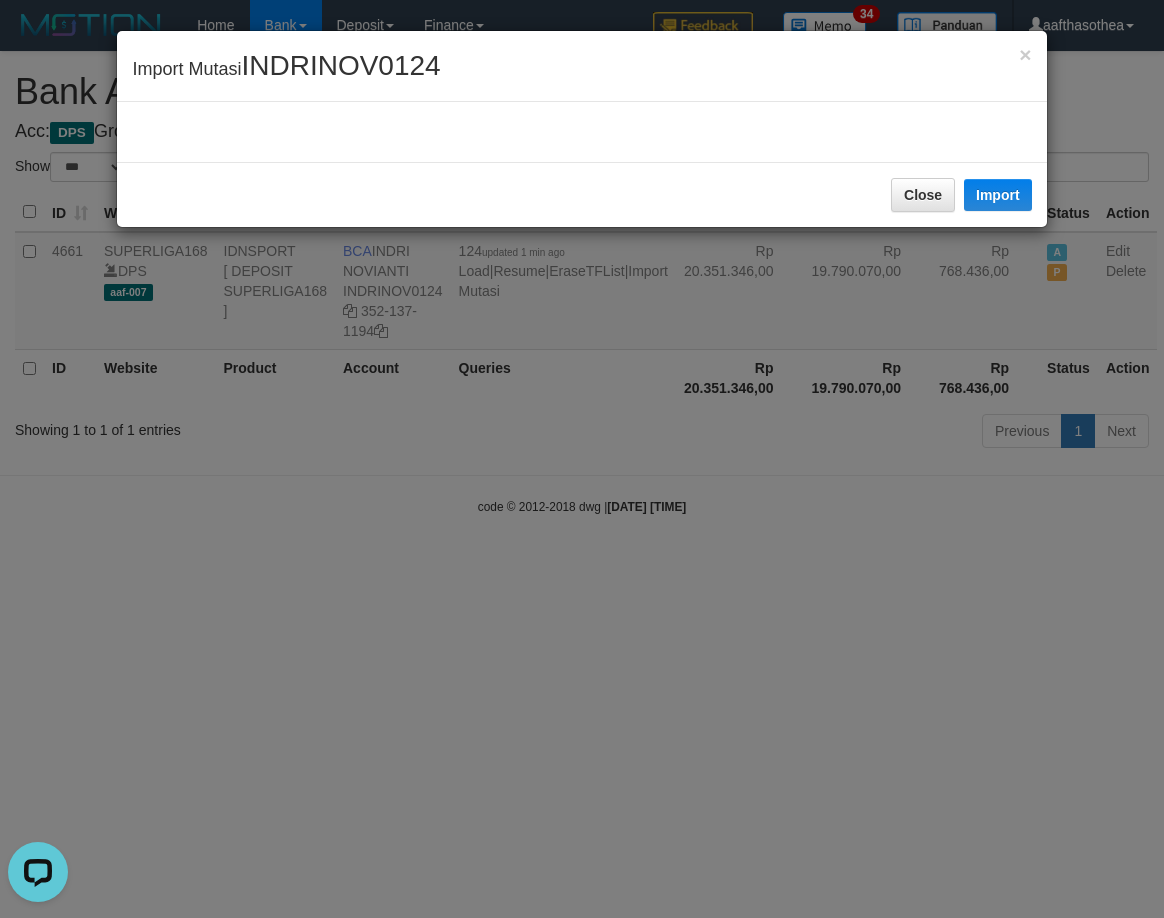 scroll, scrollTop: 0, scrollLeft: 0, axis: both 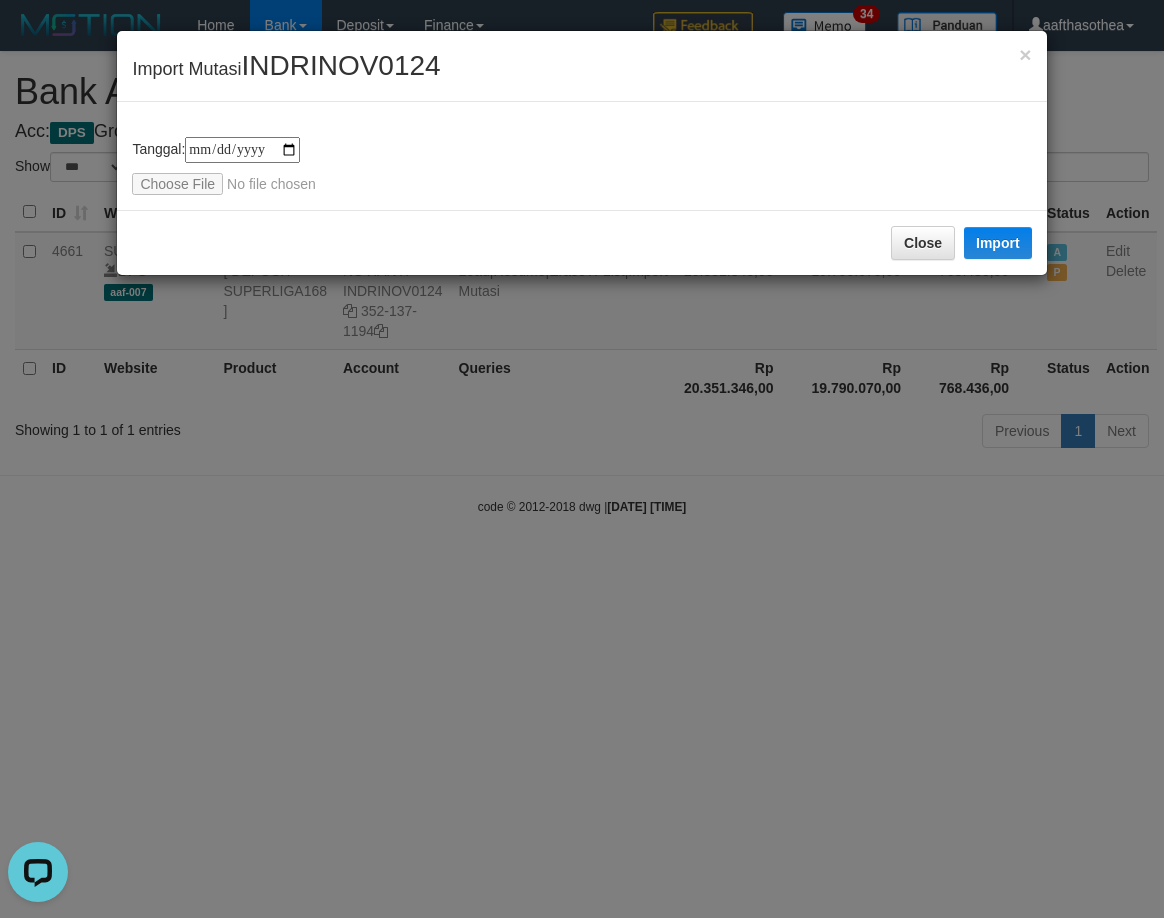 click on "**********" at bounding box center [582, 459] 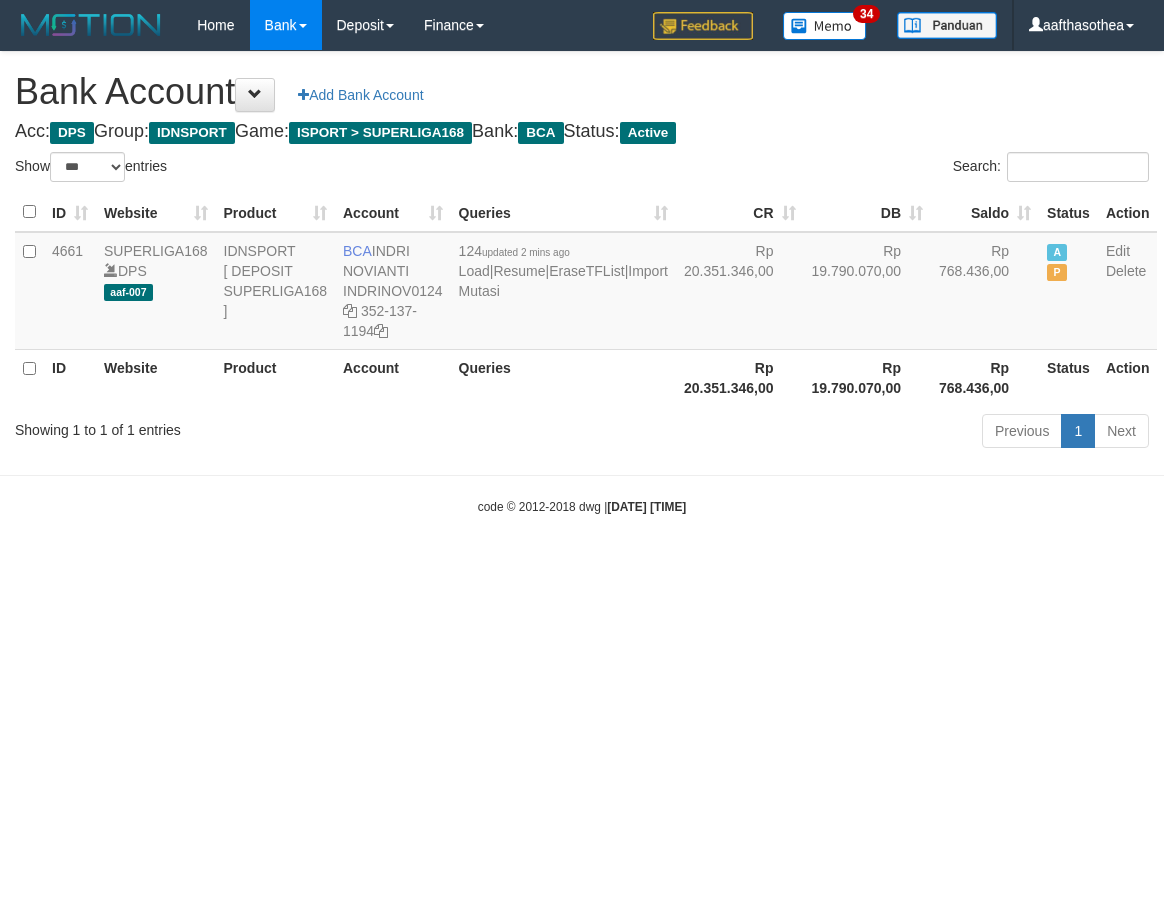 select on "***" 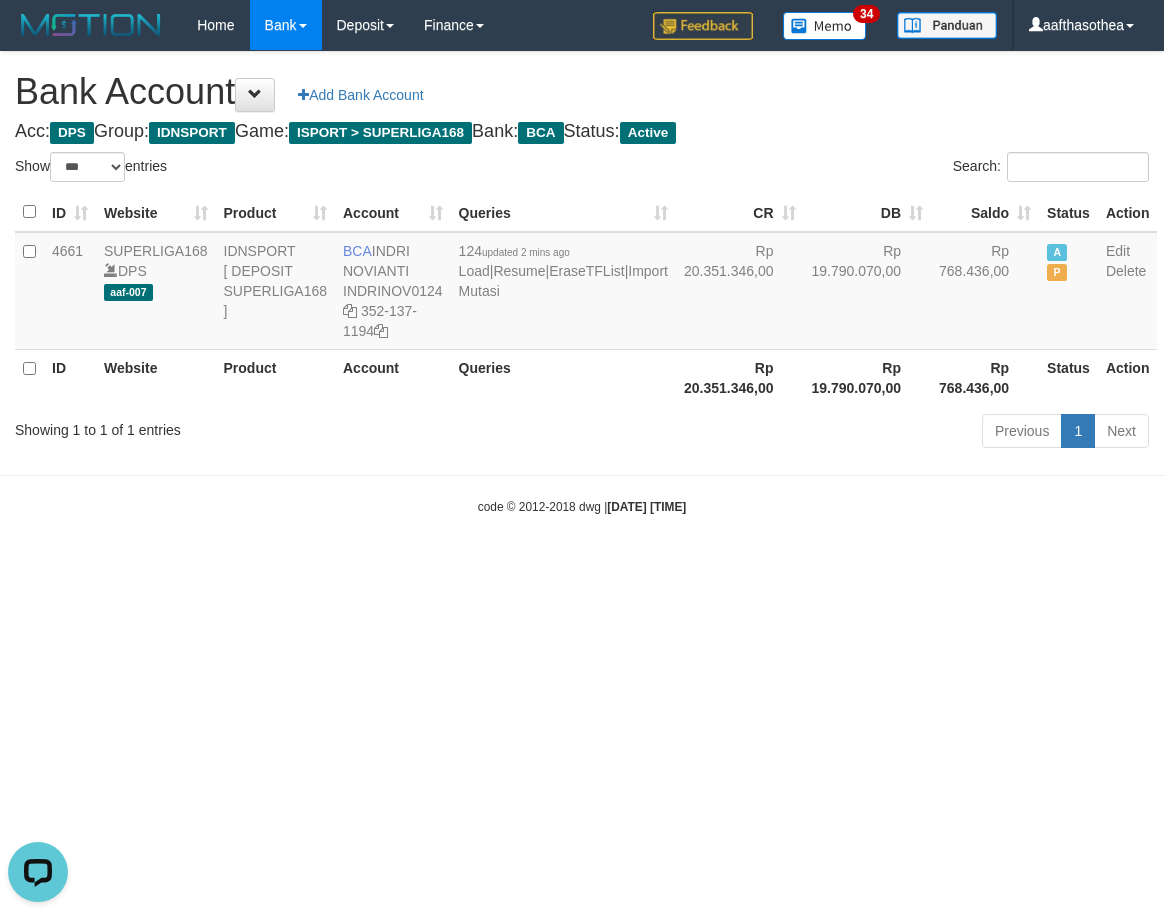 scroll, scrollTop: 0, scrollLeft: 0, axis: both 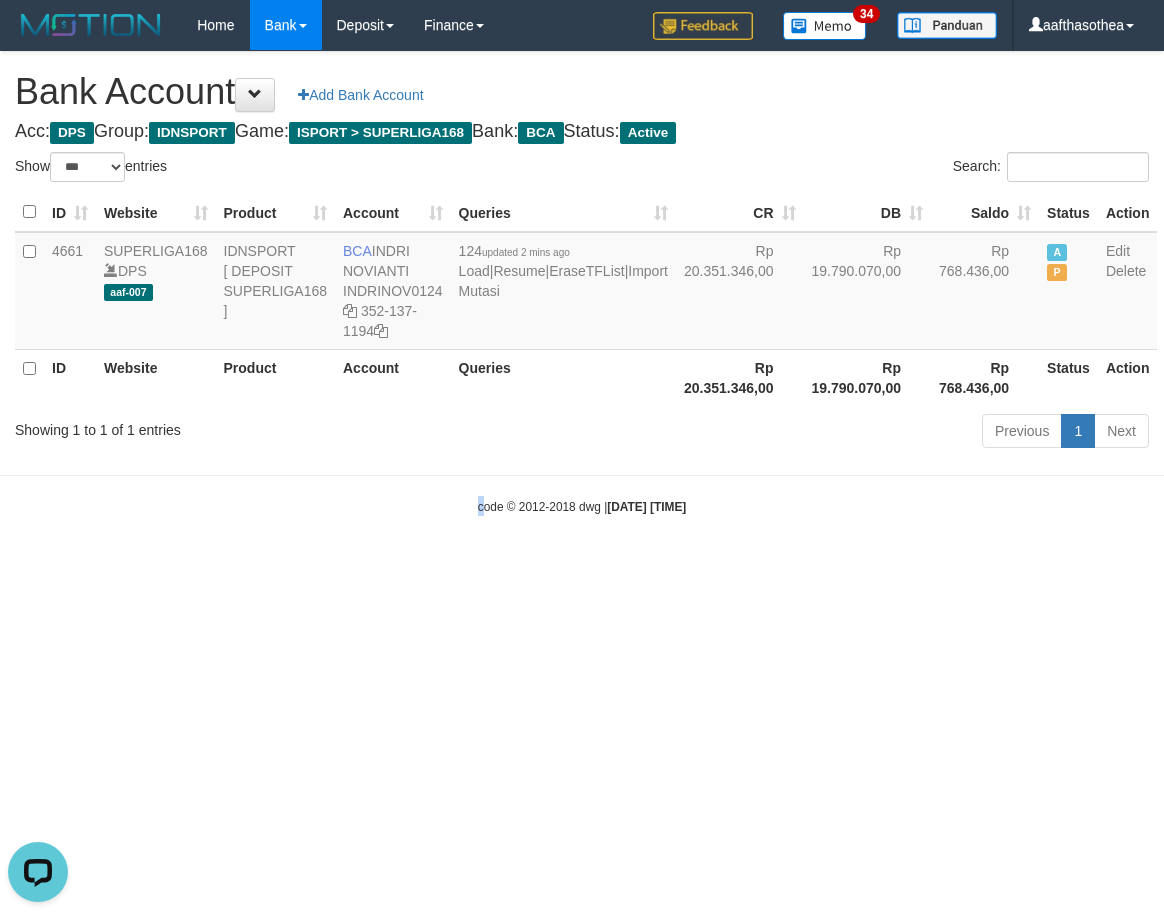 drag, startPoint x: 466, startPoint y: 660, endPoint x: 472, endPoint y: 624, distance: 36.496574 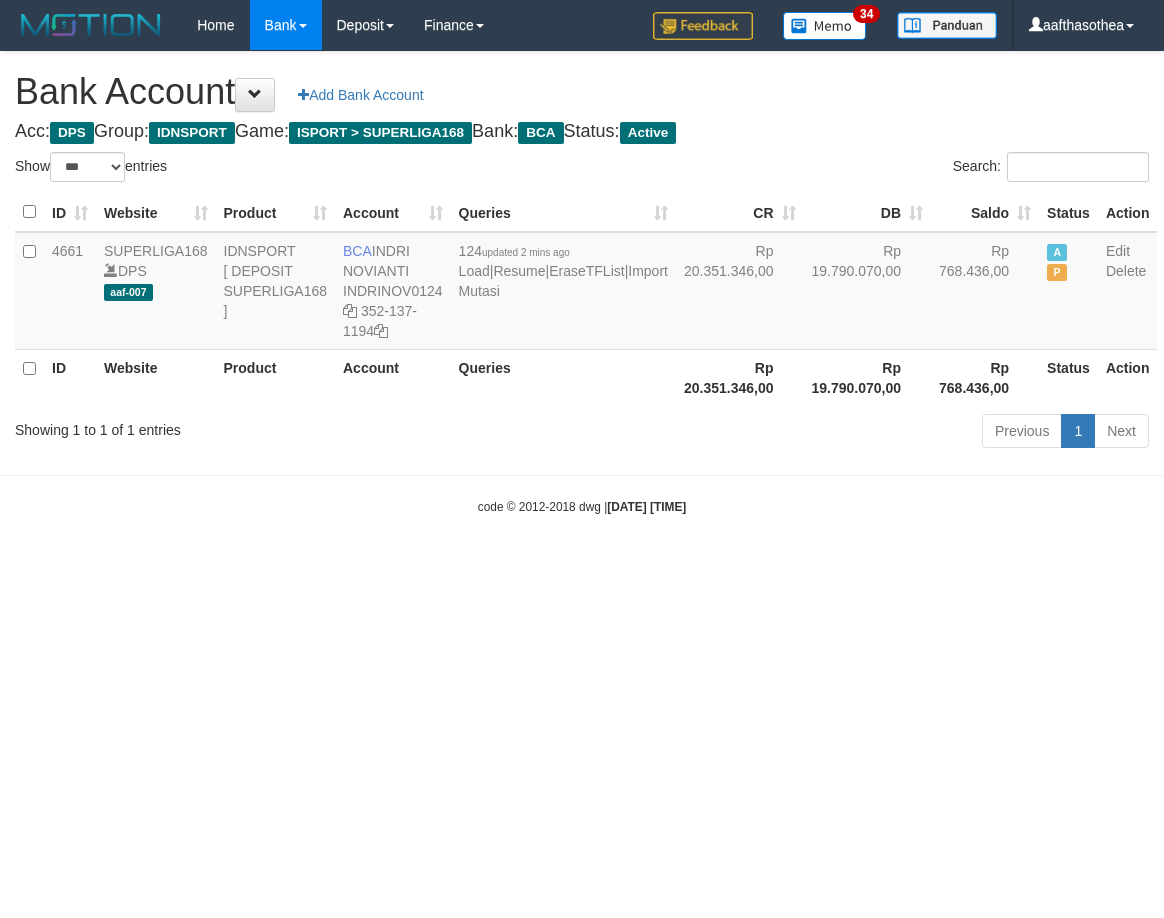 select on "***" 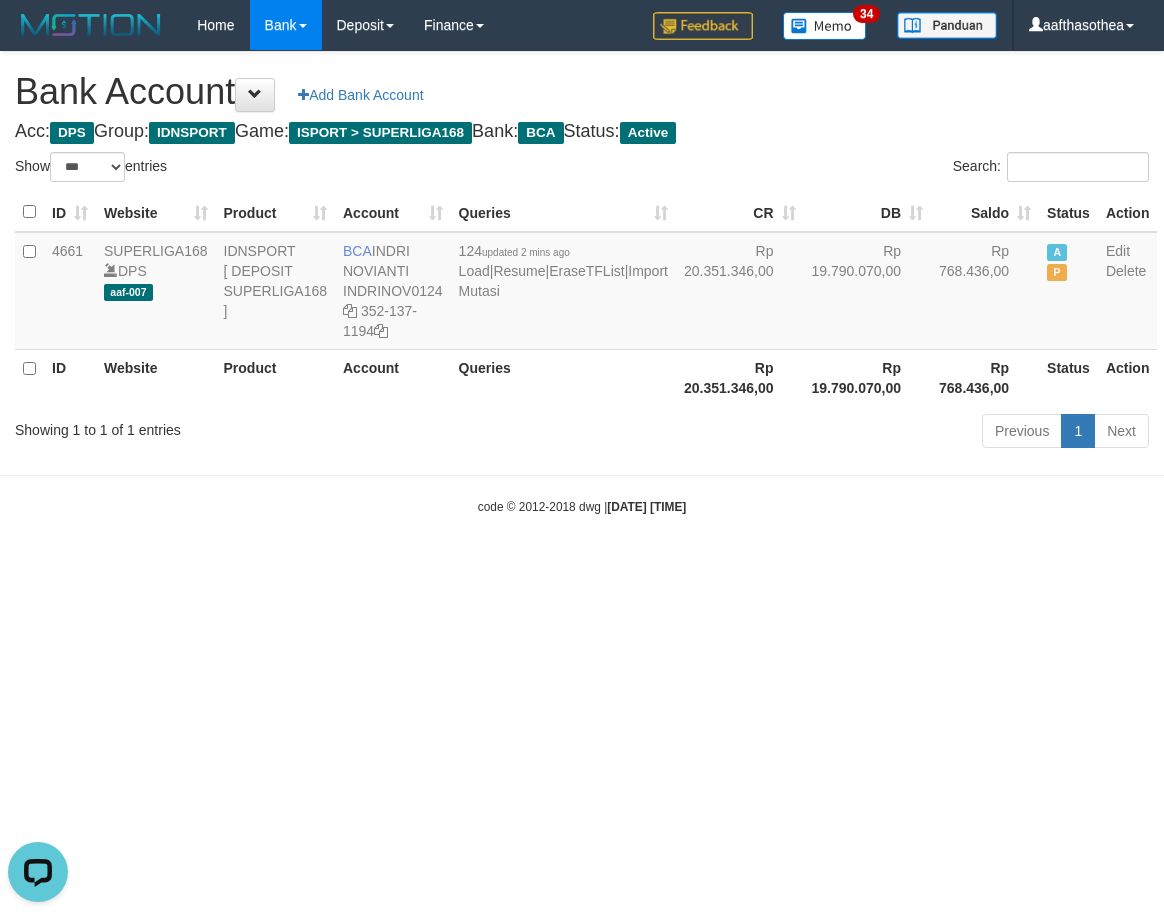 scroll, scrollTop: 0, scrollLeft: 0, axis: both 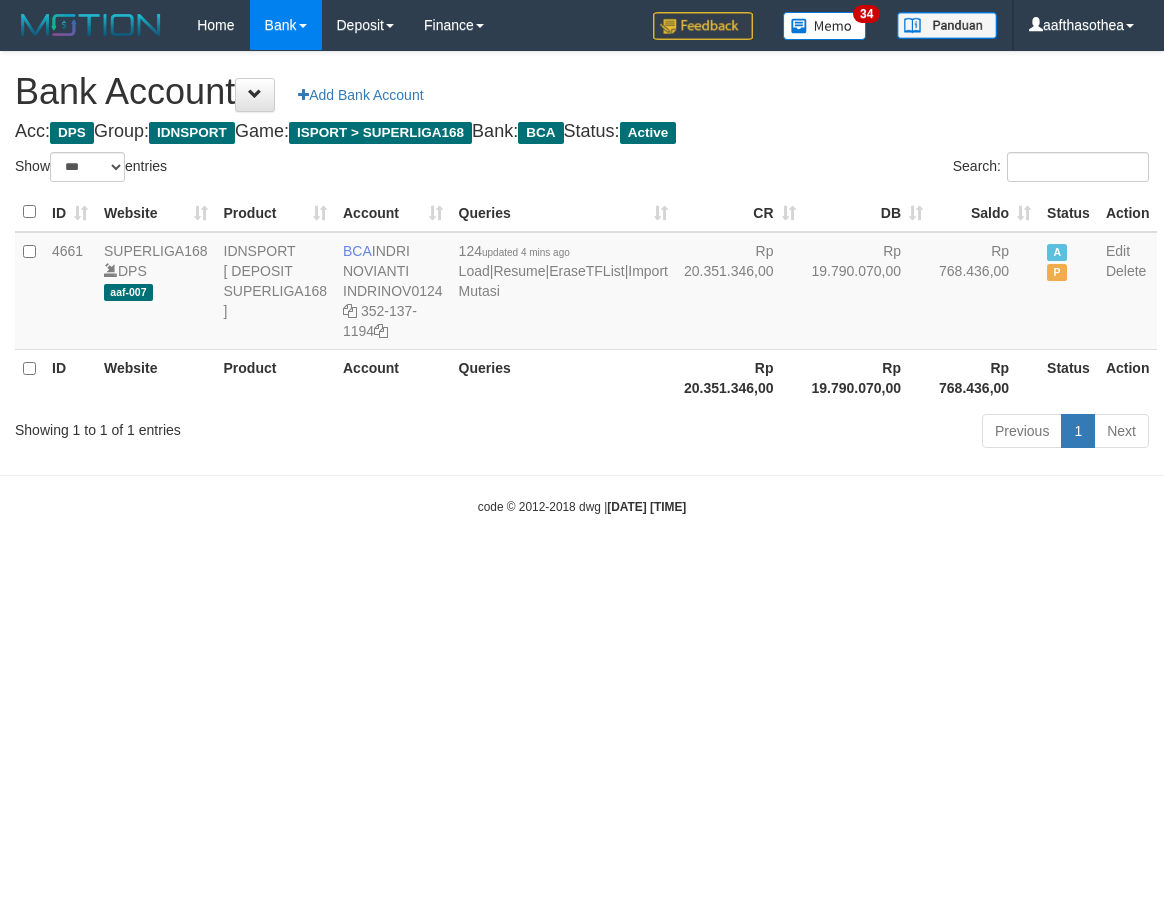 select on "***" 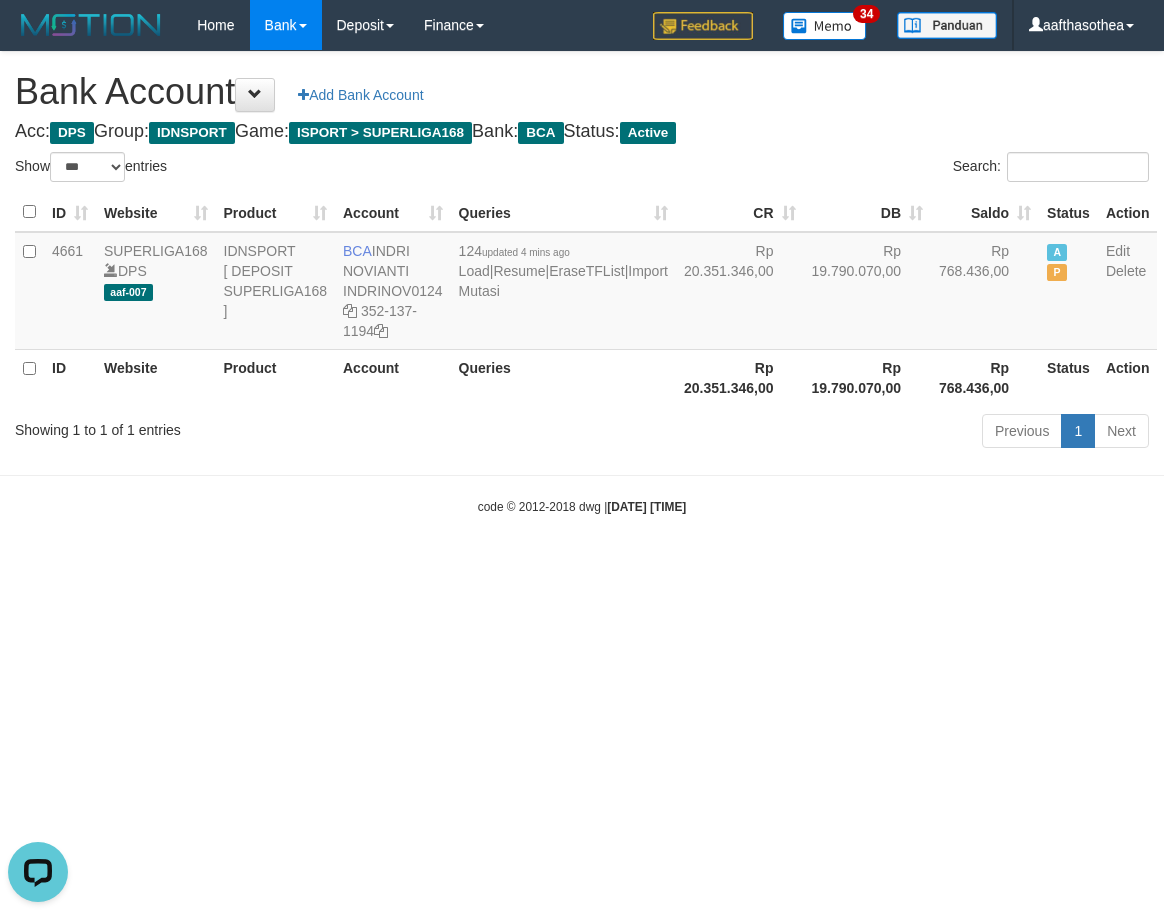 scroll, scrollTop: 0, scrollLeft: 0, axis: both 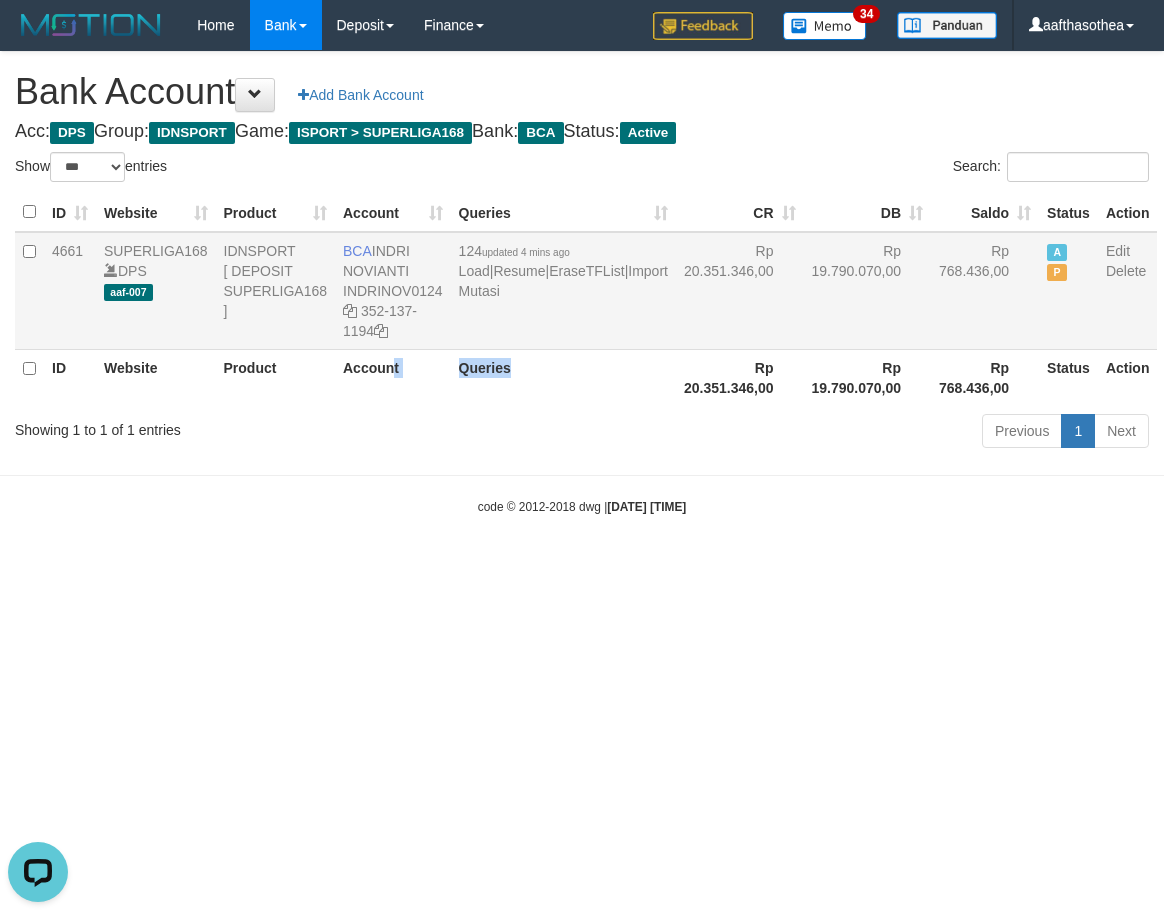 drag, startPoint x: 395, startPoint y: 394, endPoint x: 535, endPoint y: 385, distance: 140.28899 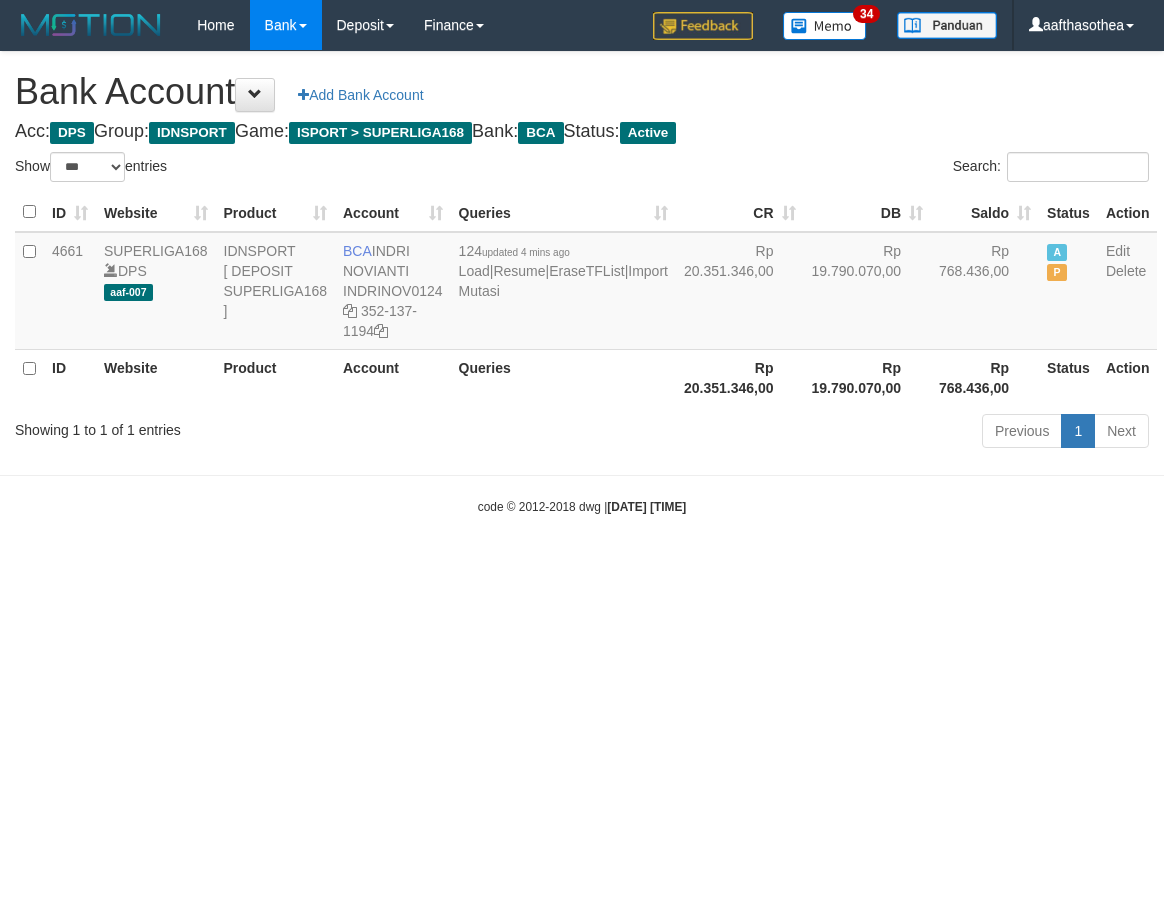 select on "***" 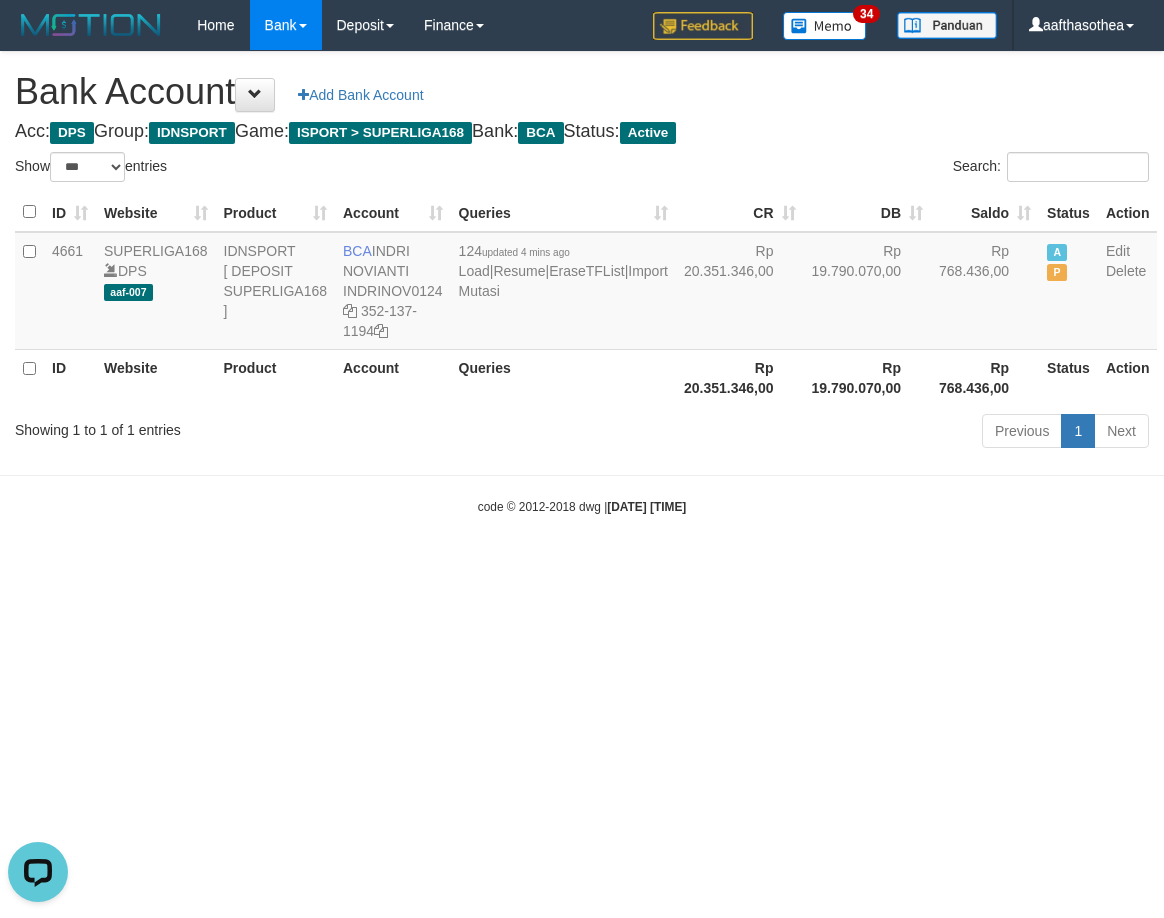 scroll, scrollTop: 0, scrollLeft: 0, axis: both 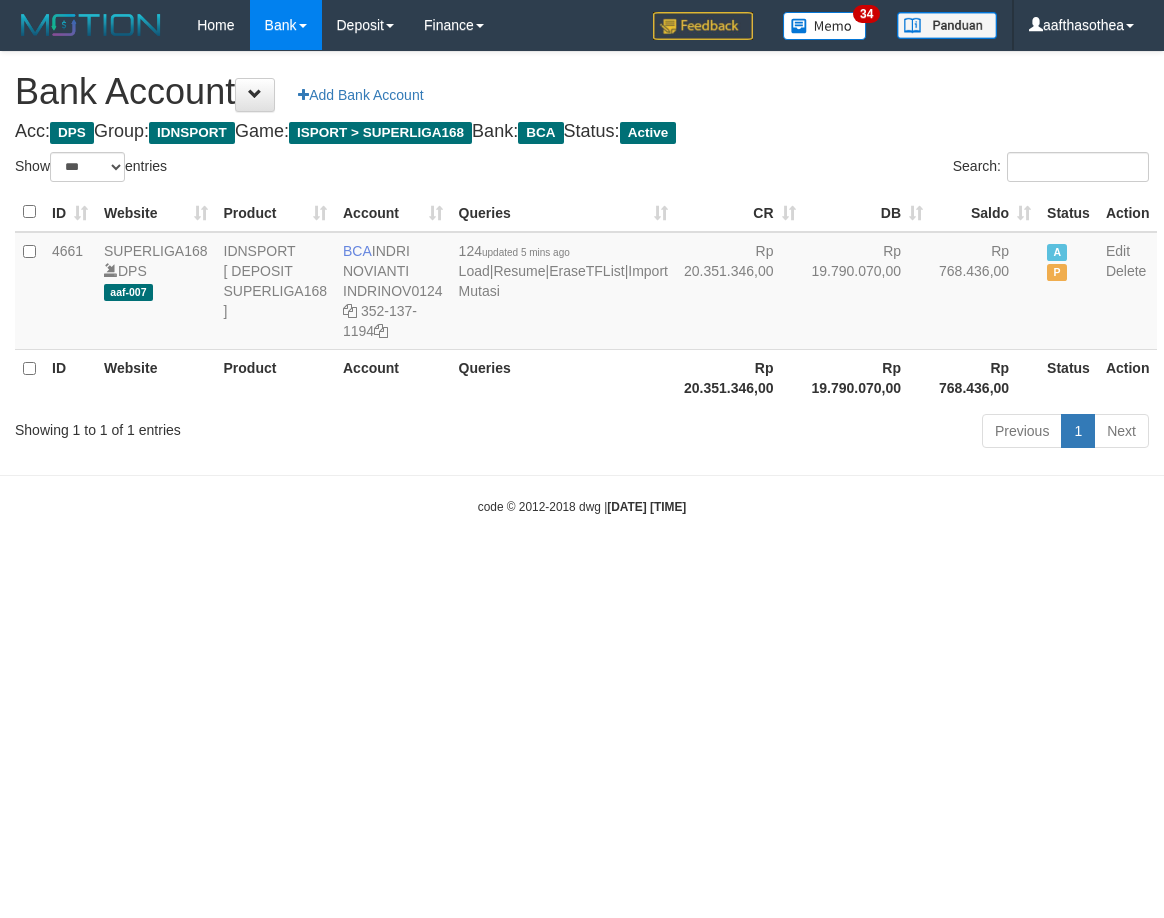 select on "***" 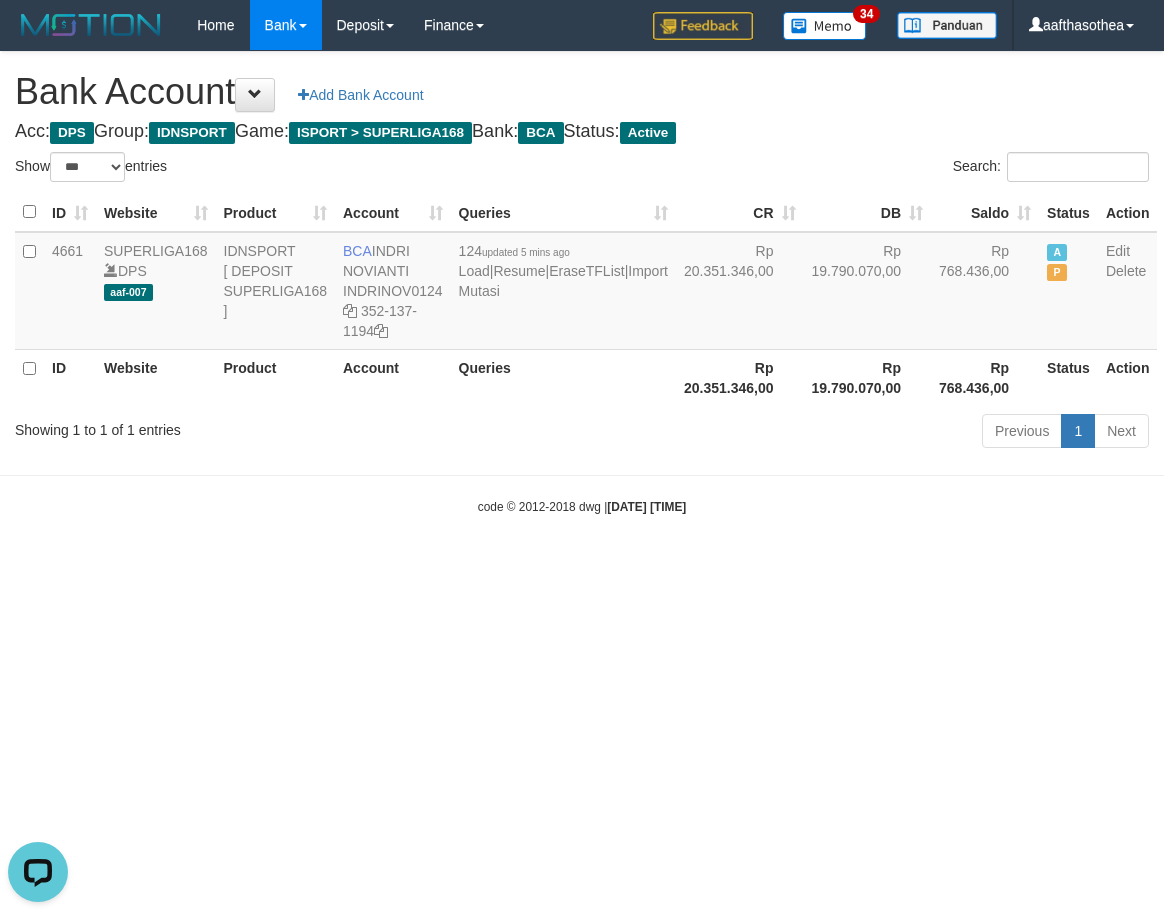 scroll, scrollTop: 0, scrollLeft: 0, axis: both 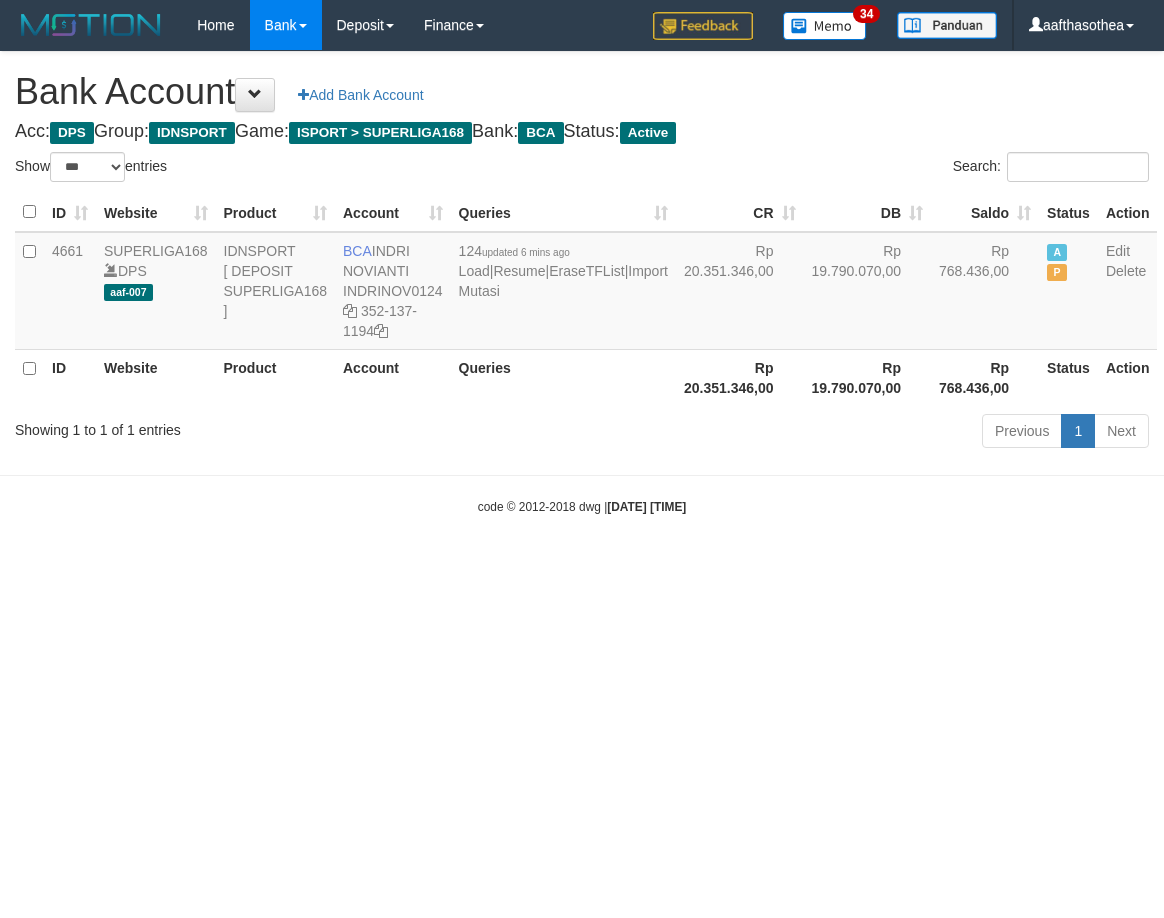select on "***" 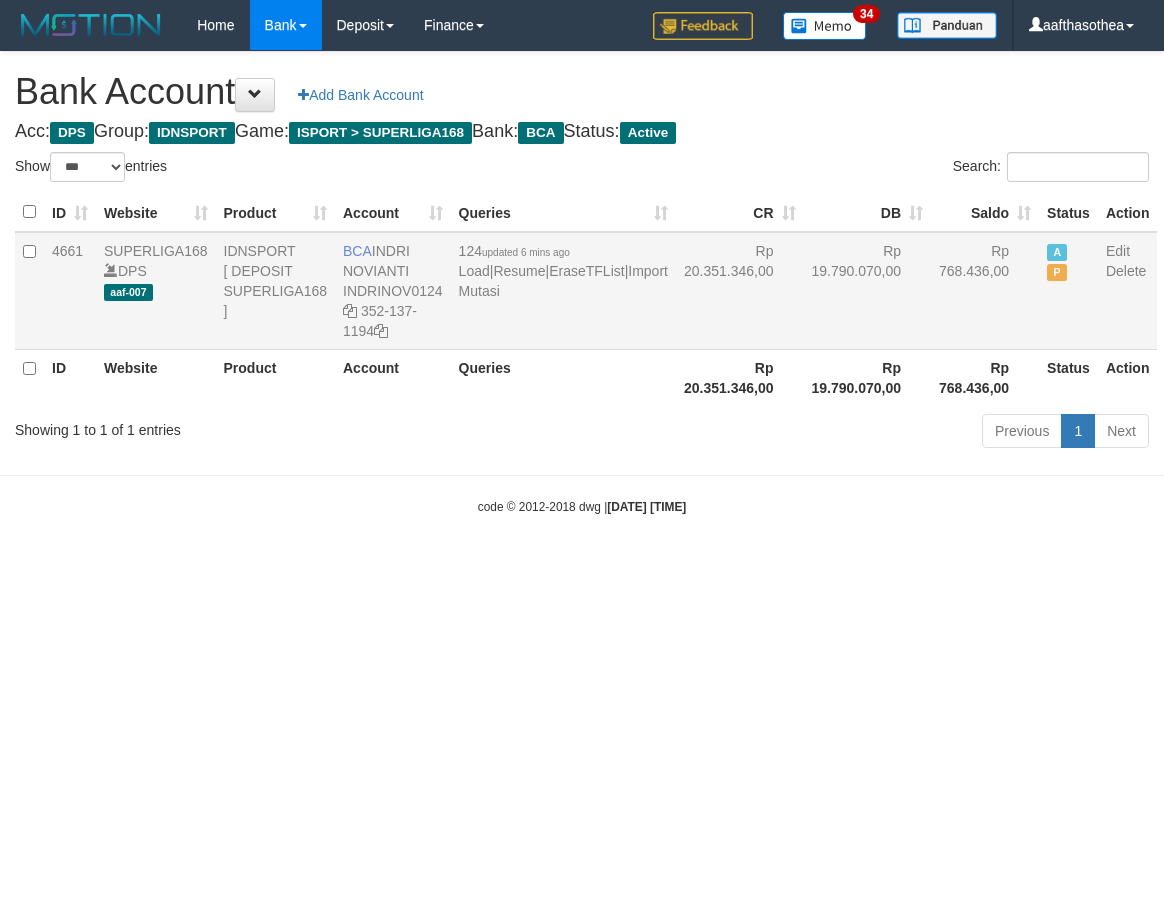 click on "124  updated 6 mins ago
Load
|
Resume
|
EraseTFList
|
Import Mutasi" at bounding box center [563, 291] 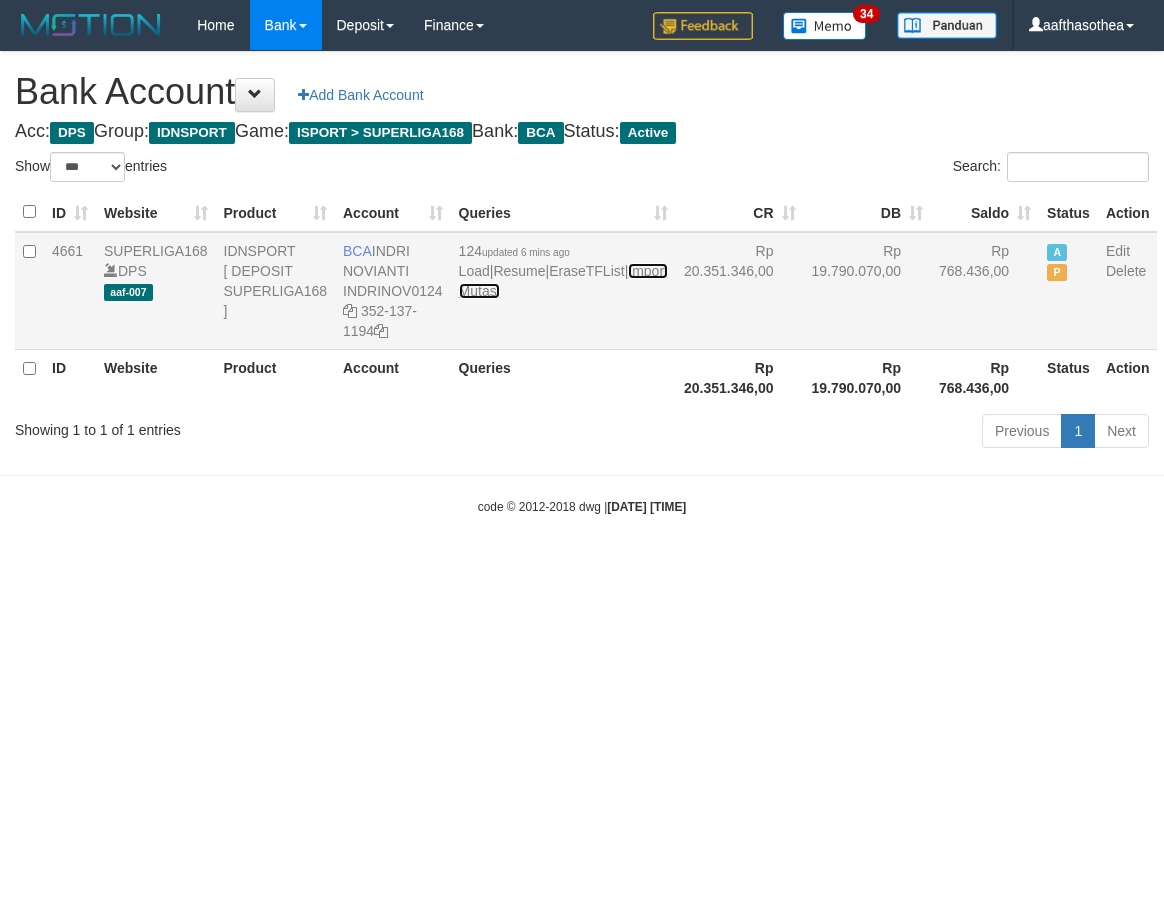 click on "Import Mutasi" at bounding box center (563, 281) 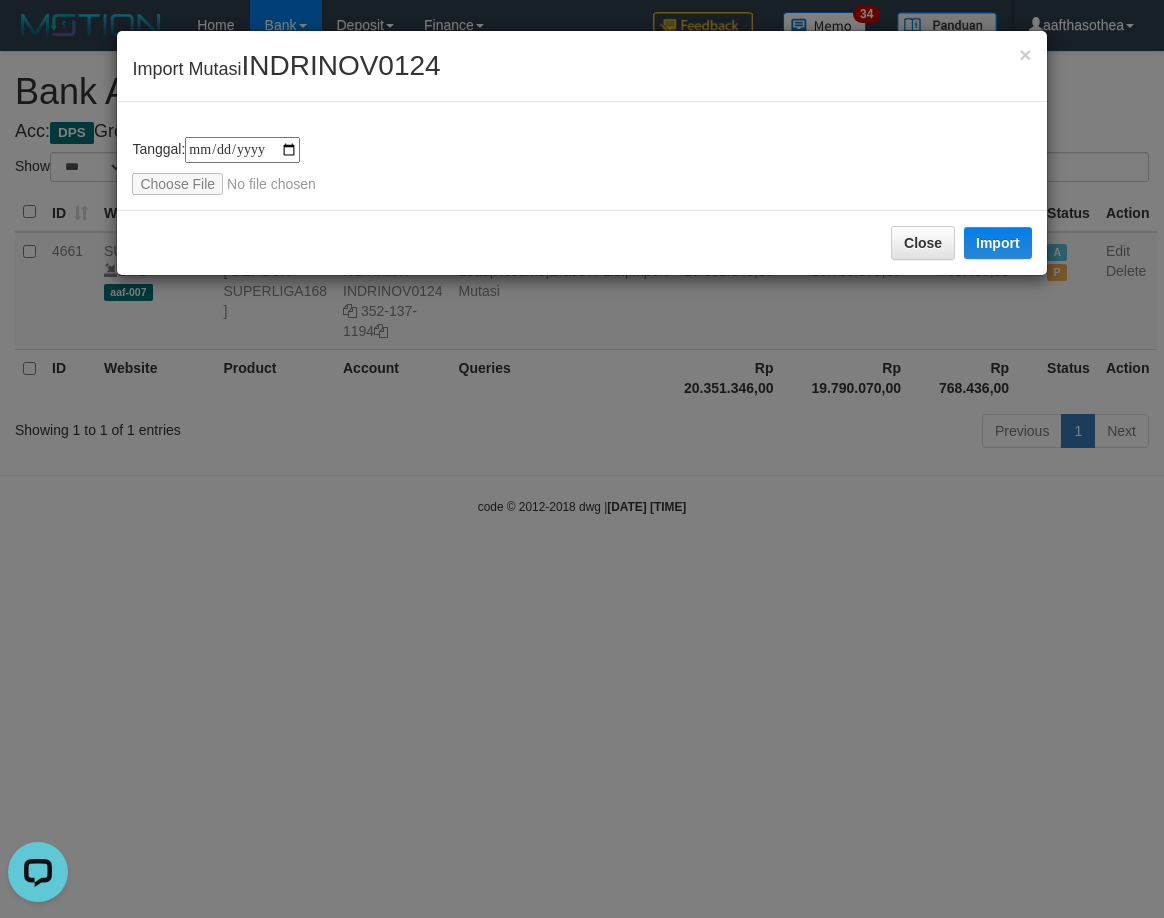 scroll, scrollTop: 0, scrollLeft: 0, axis: both 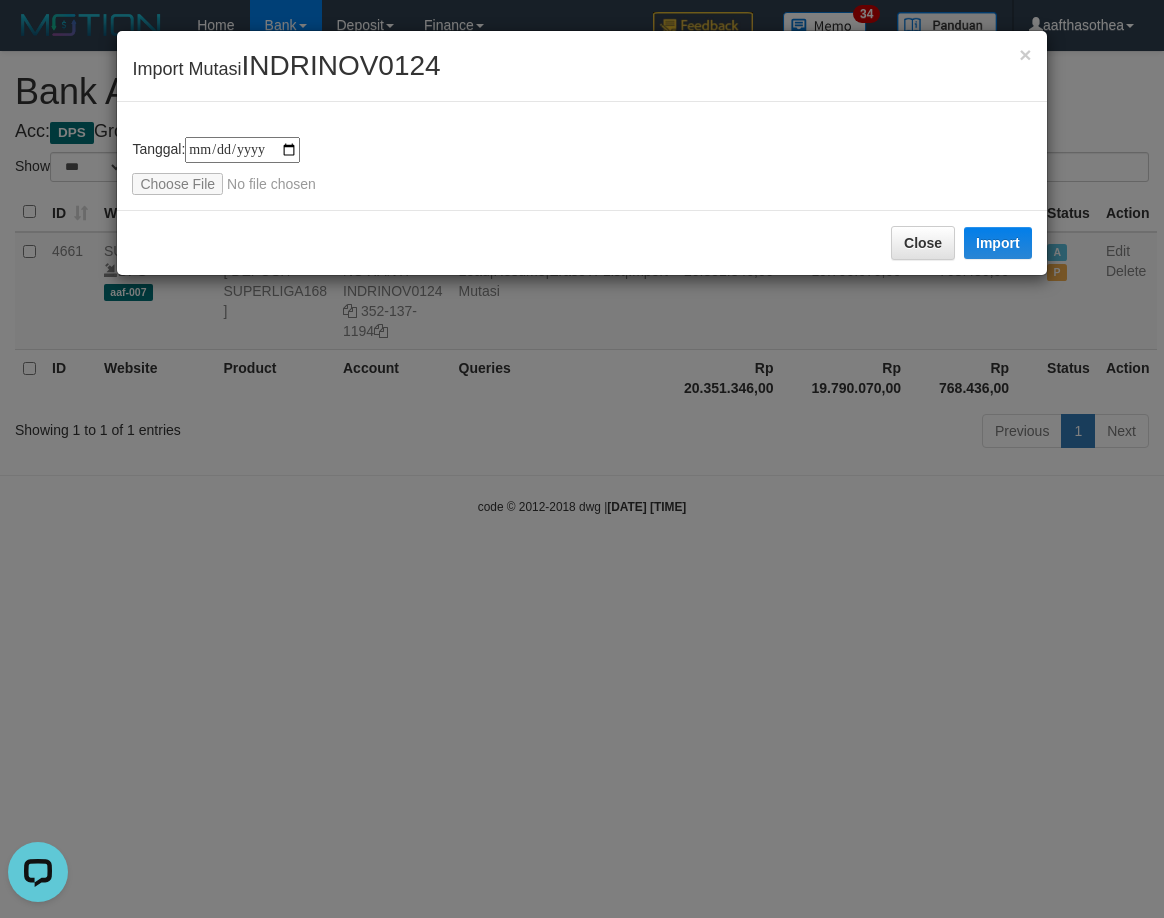 type on "**********" 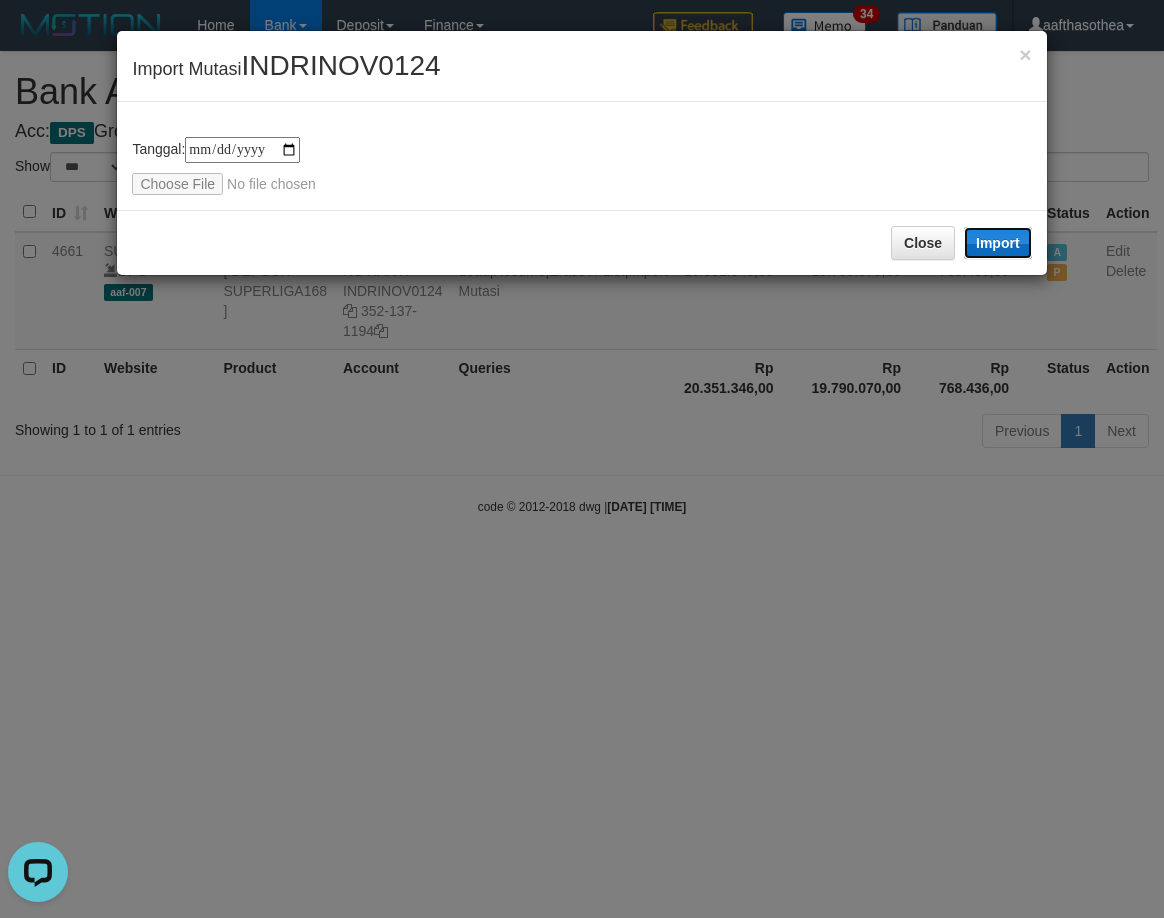 click on "Import" at bounding box center [998, 243] 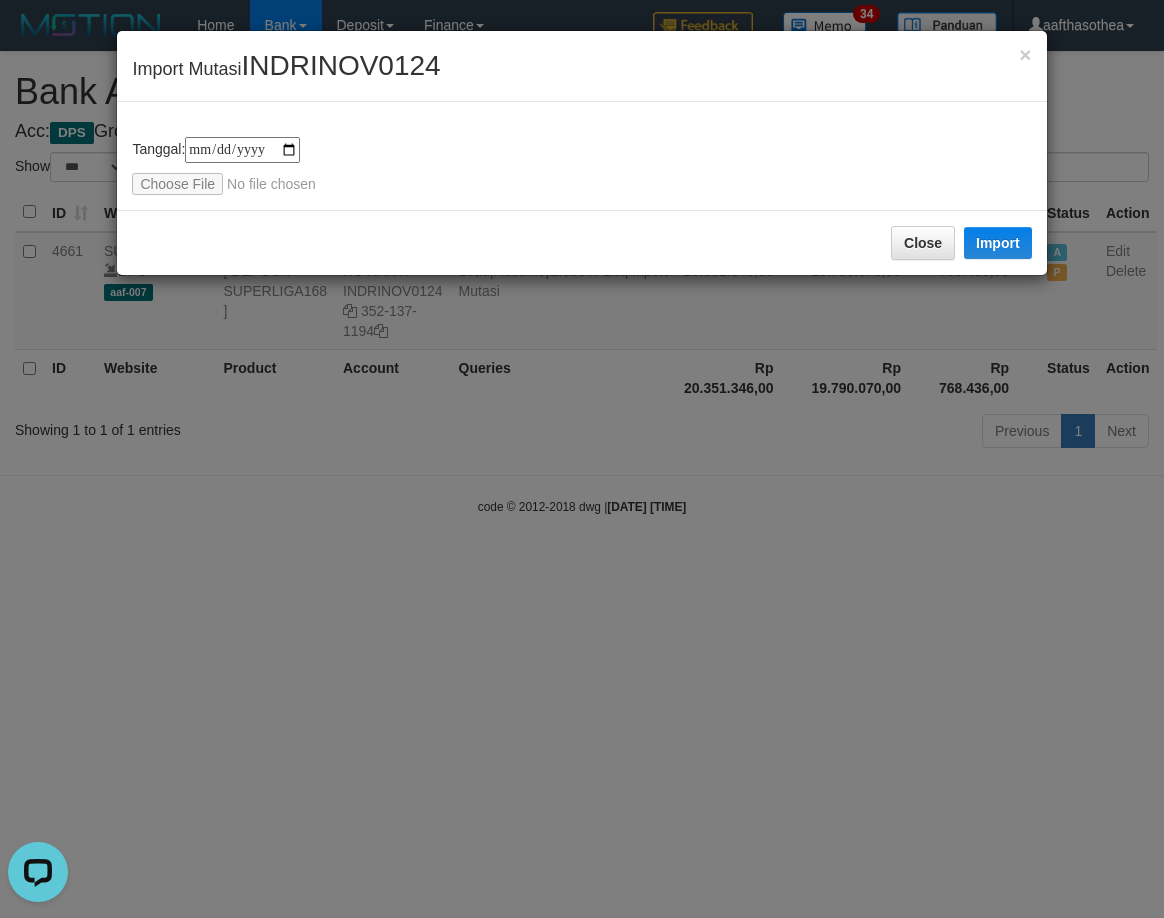 click on "**********" at bounding box center [582, 459] 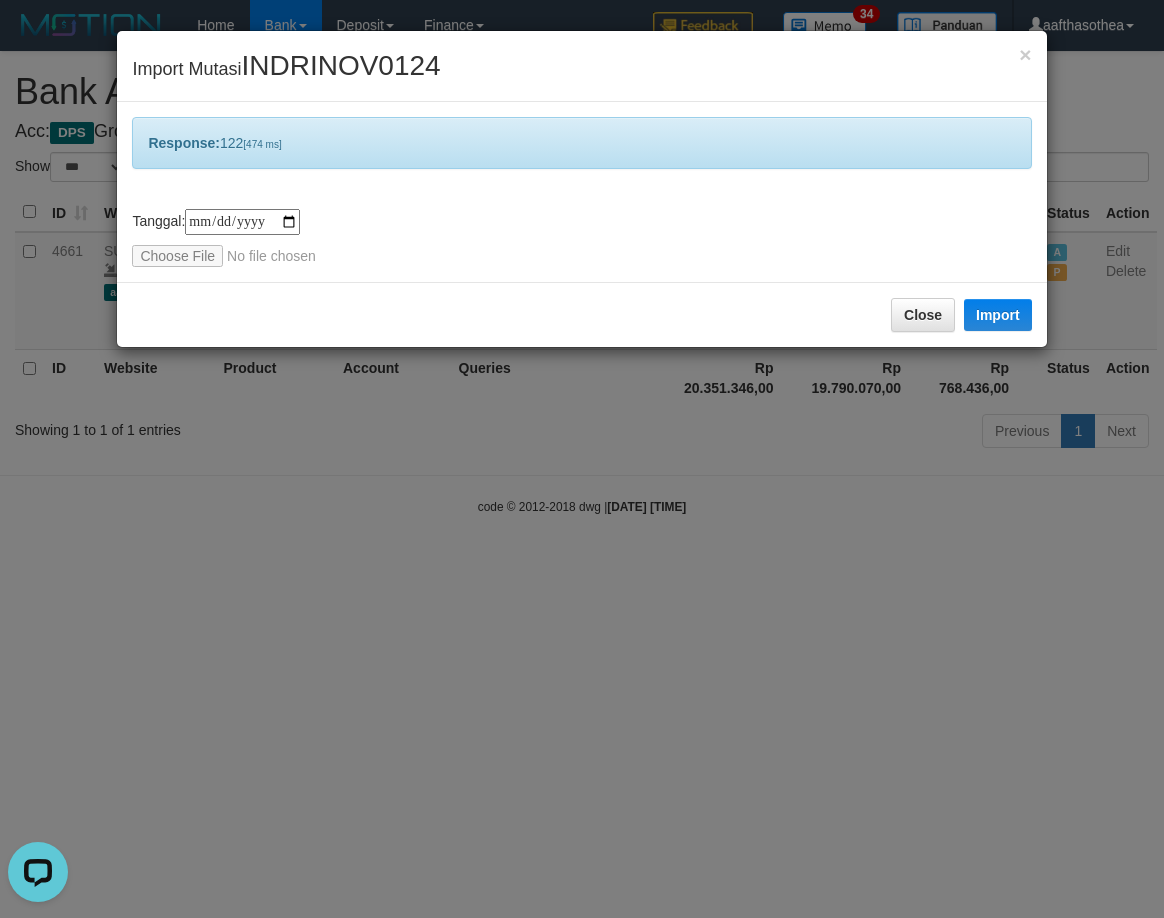 click on "**********" at bounding box center [582, 459] 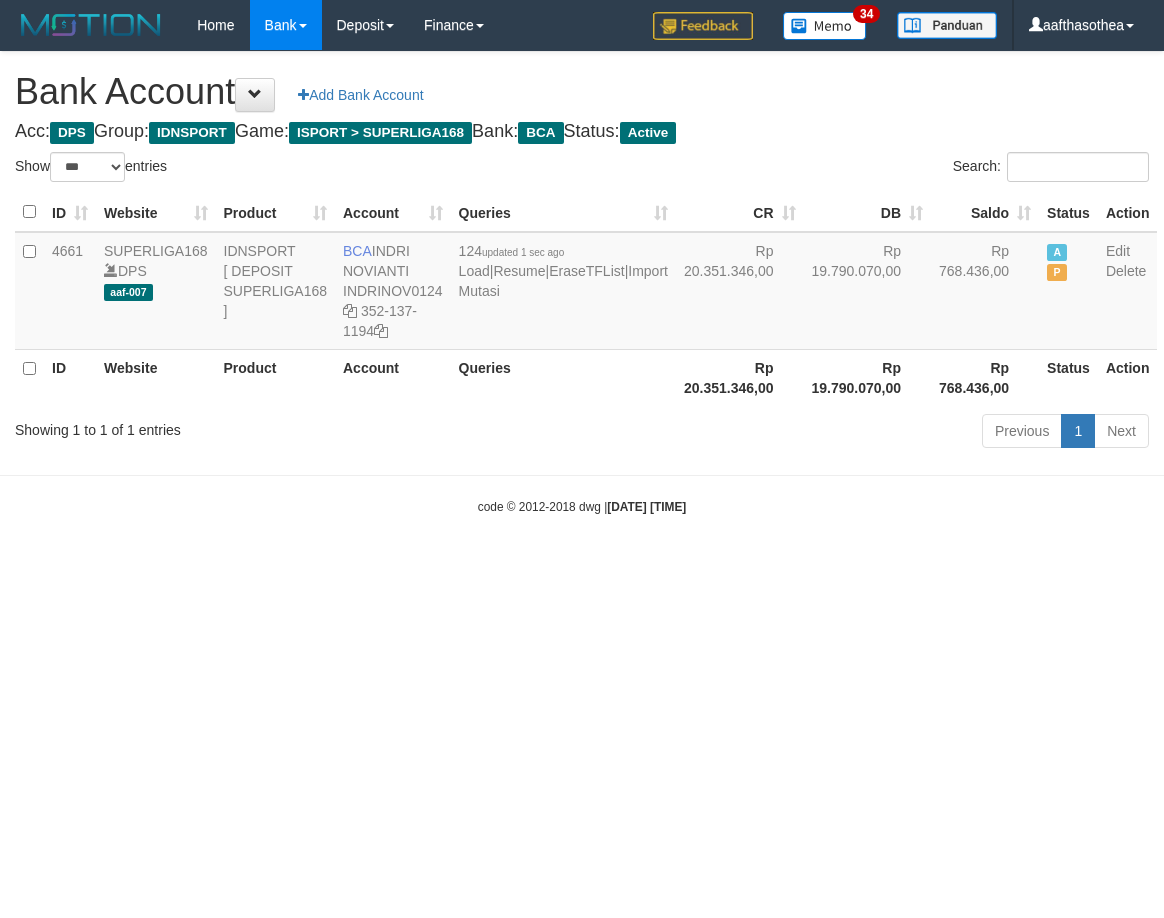 select on "***" 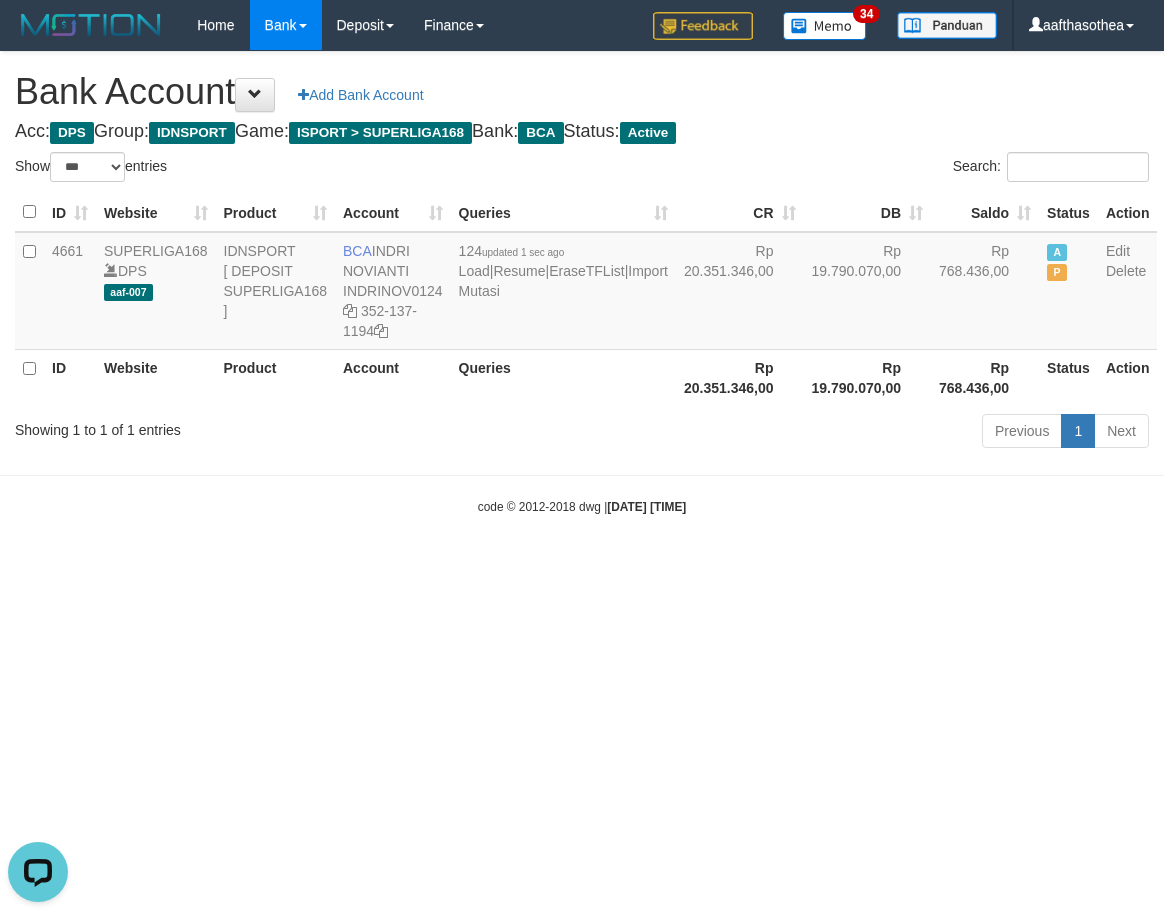 scroll, scrollTop: 0, scrollLeft: 0, axis: both 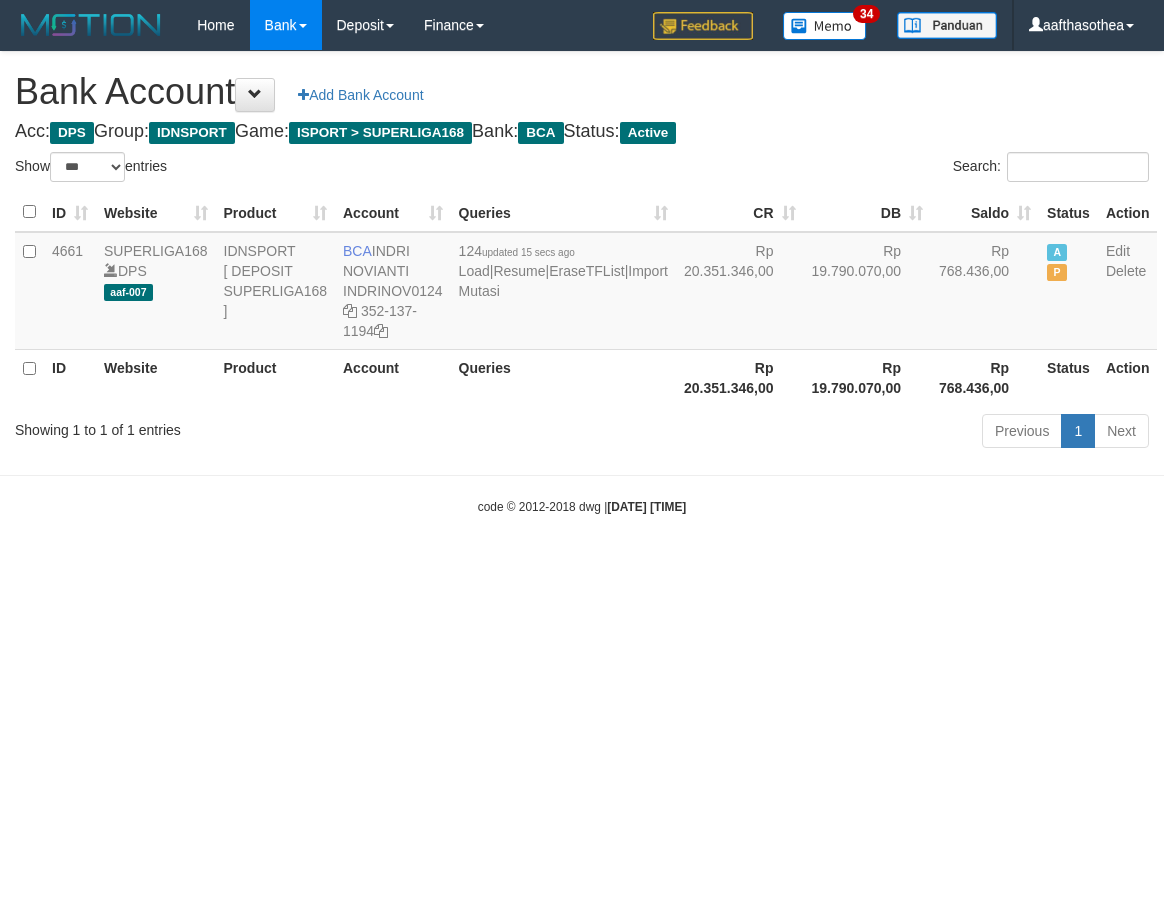 select on "***" 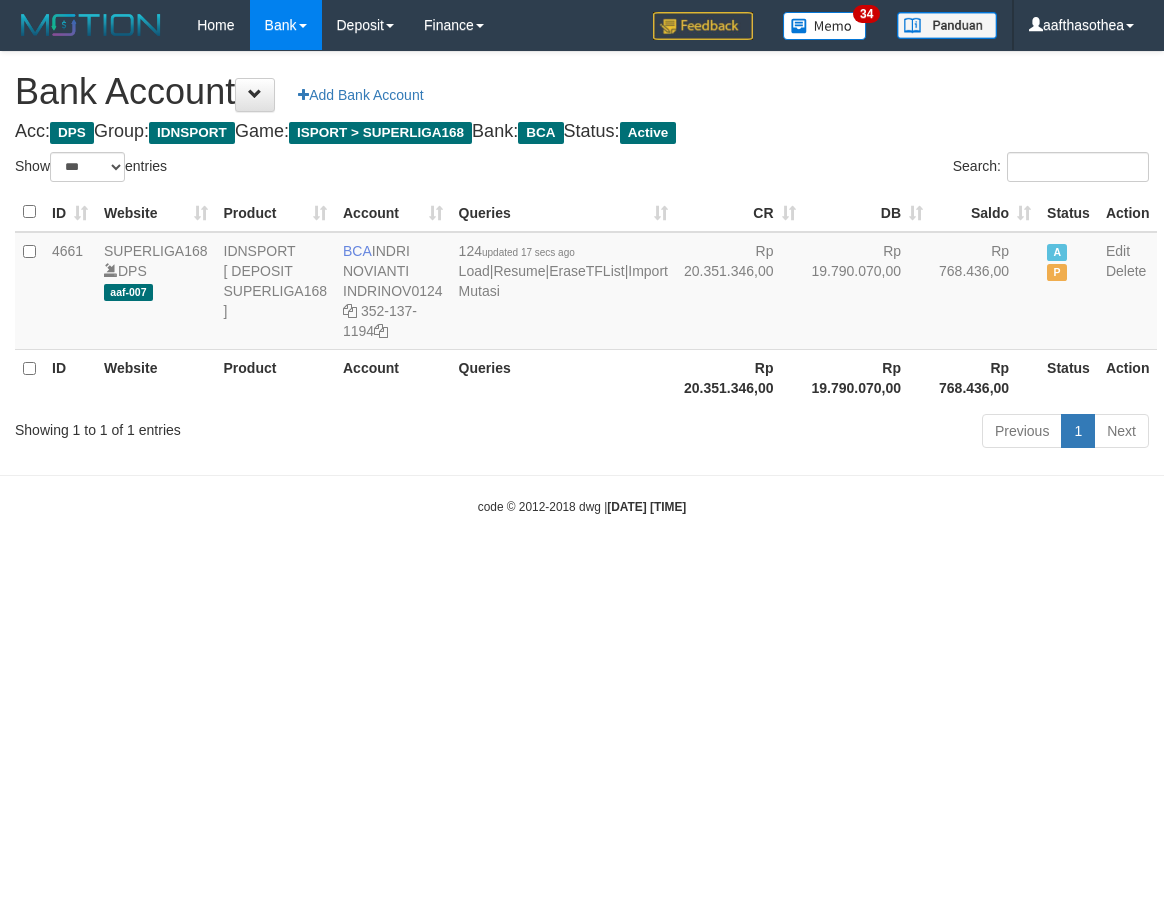 select on "***" 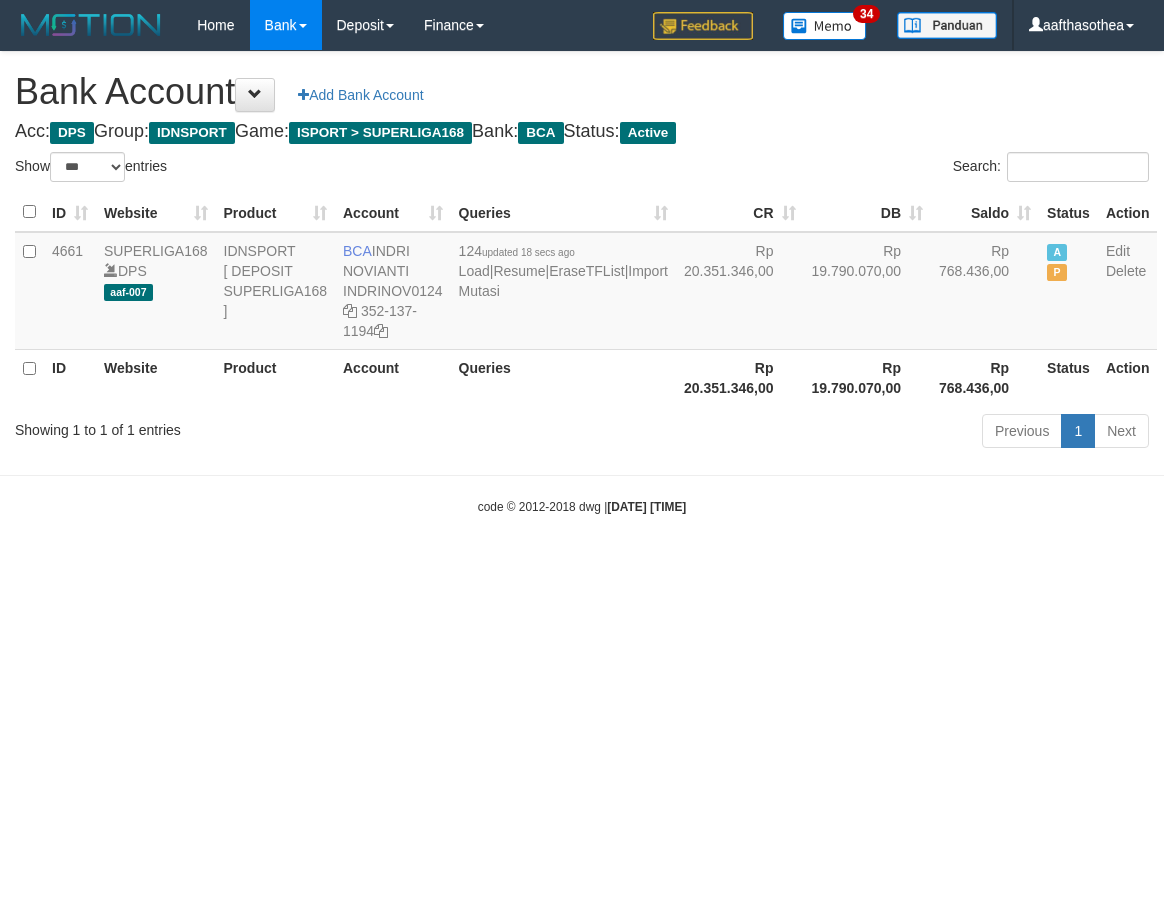 select on "***" 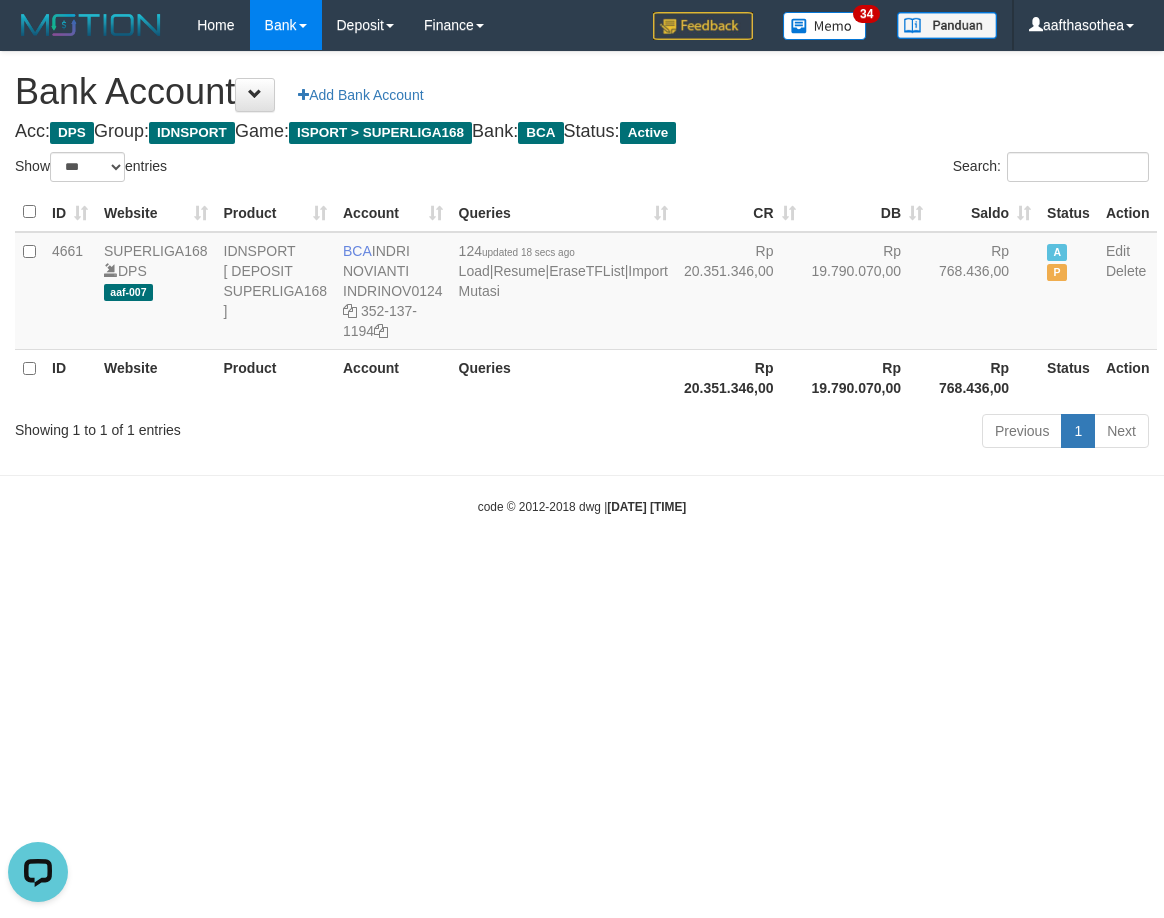 scroll, scrollTop: 0, scrollLeft: 0, axis: both 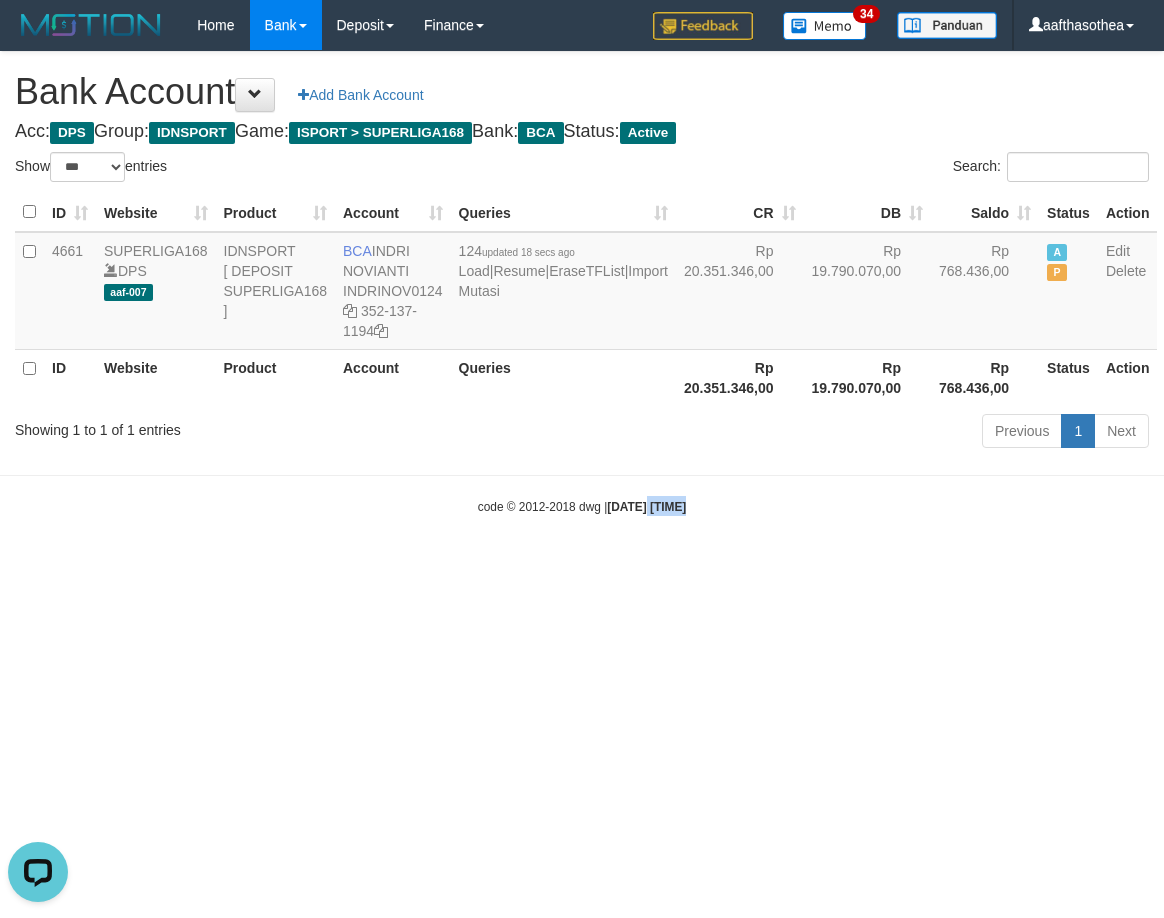 drag, startPoint x: 632, startPoint y: 617, endPoint x: 668, endPoint y: 626, distance: 37.107952 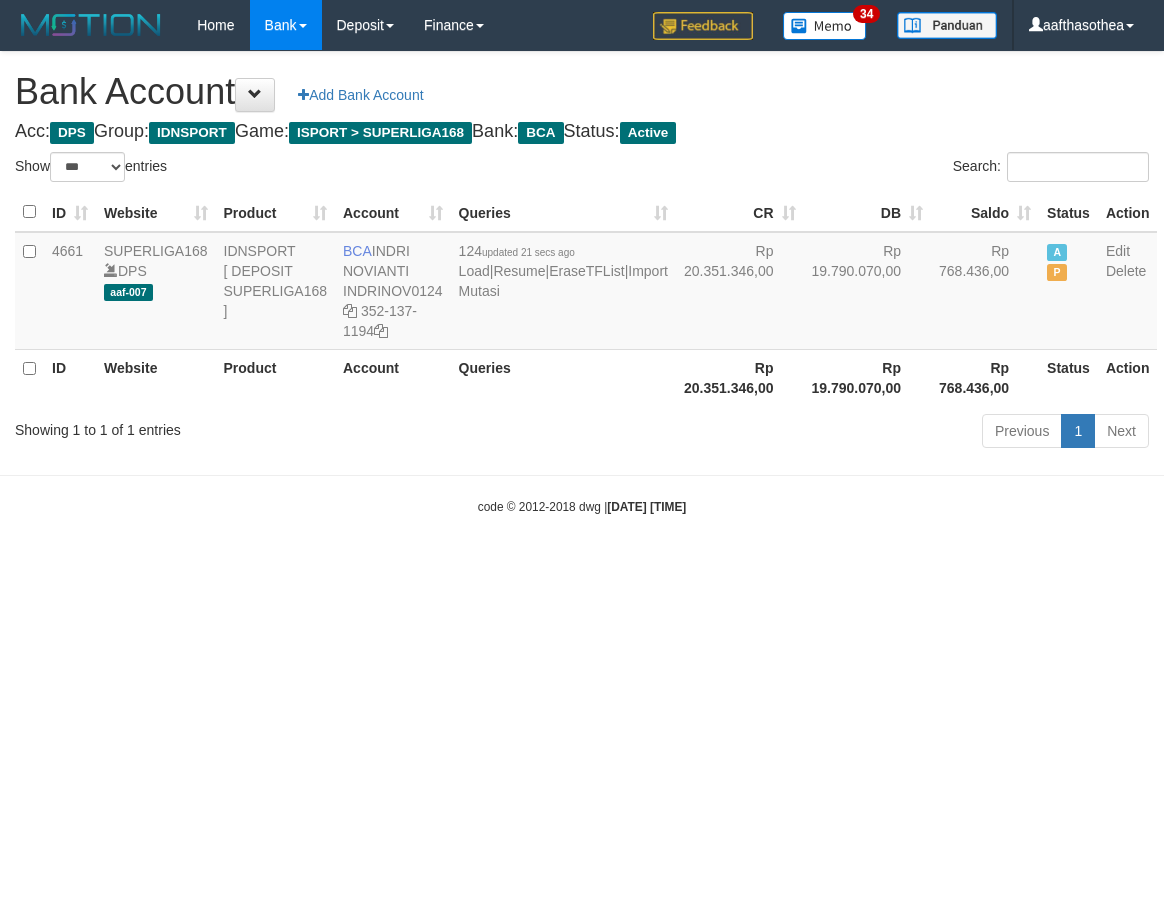 select on "***" 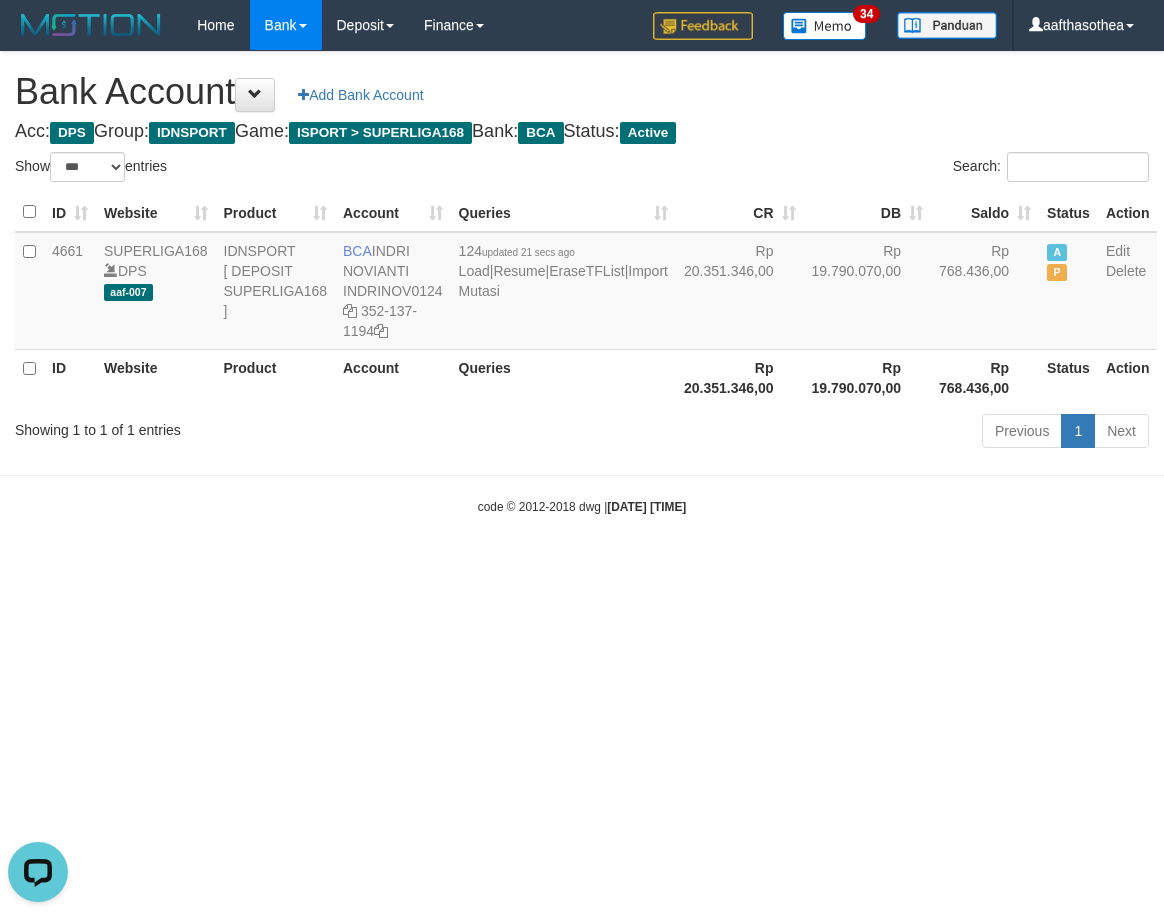 scroll, scrollTop: 0, scrollLeft: 0, axis: both 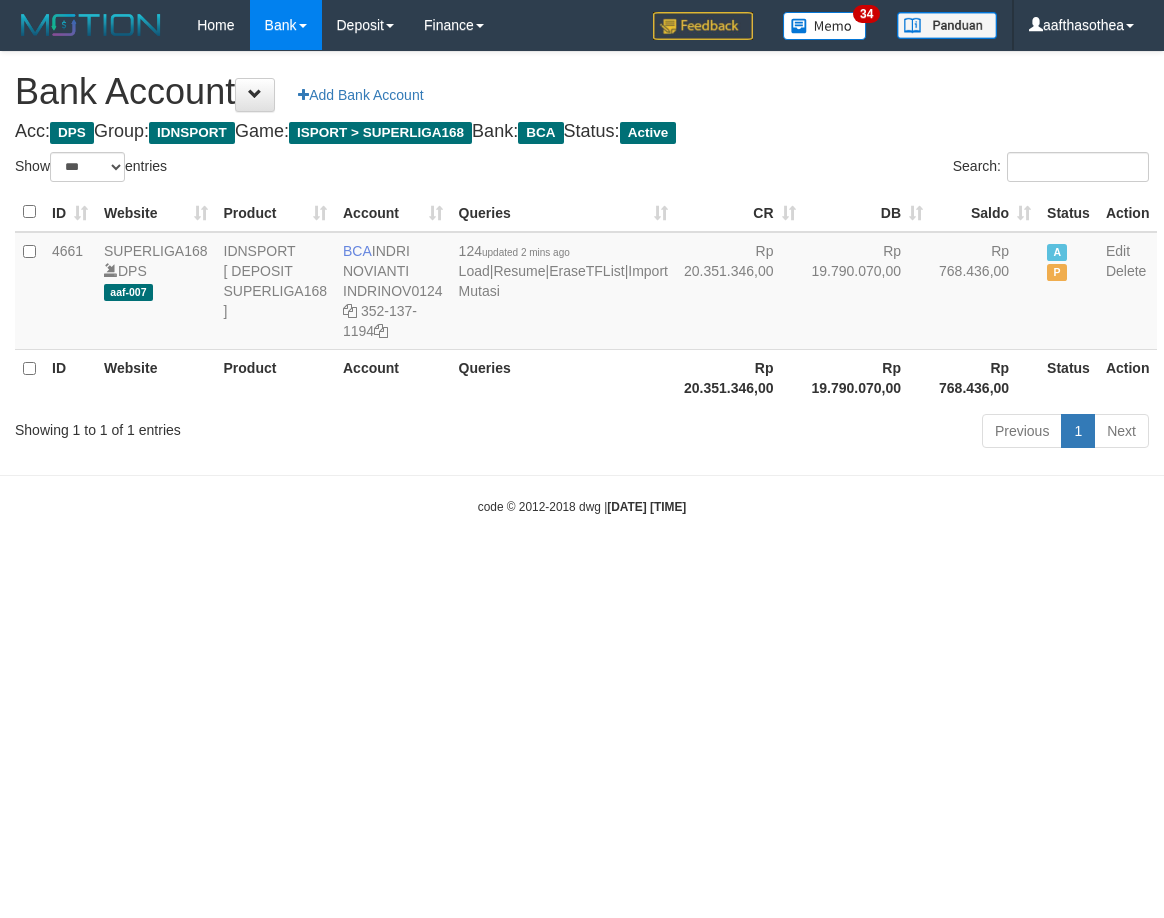 select on "***" 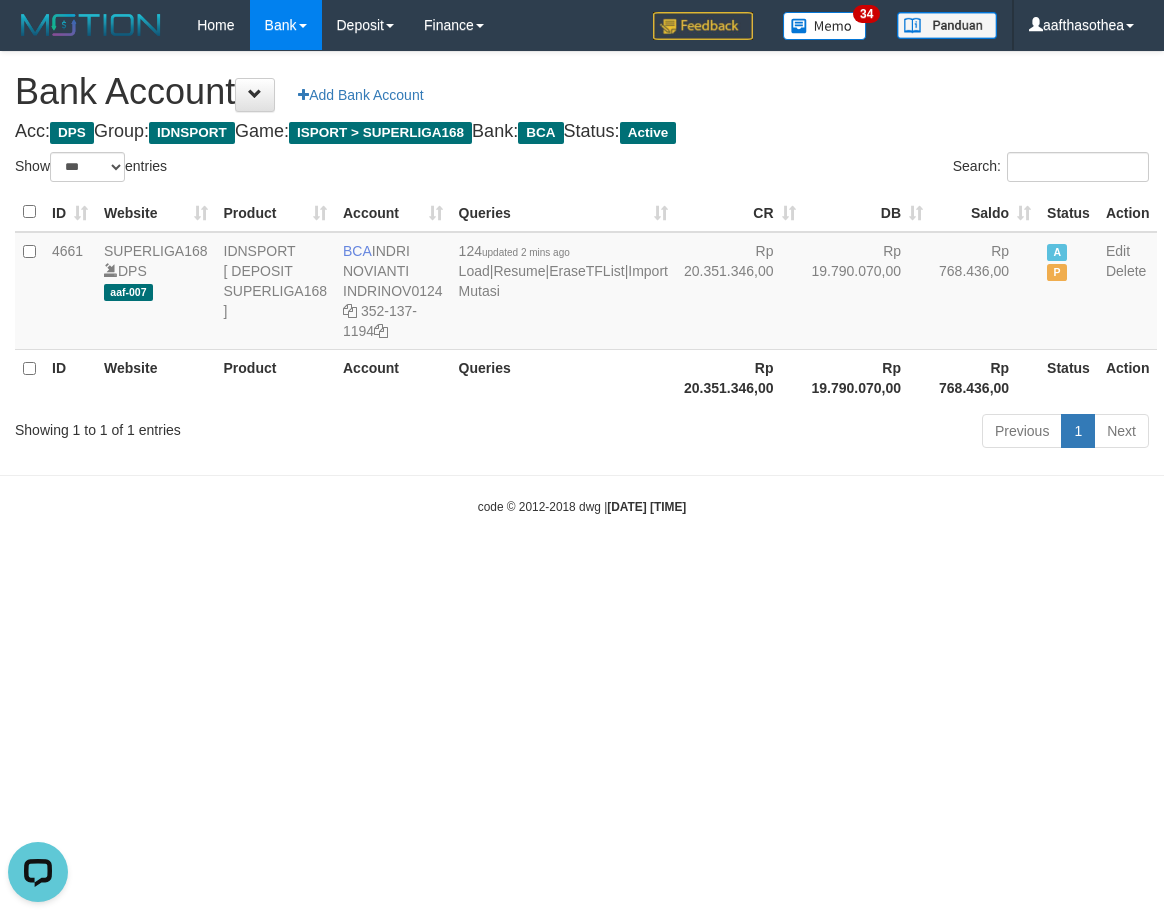 scroll, scrollTop: 0, scrollLeft: 0, axis: both 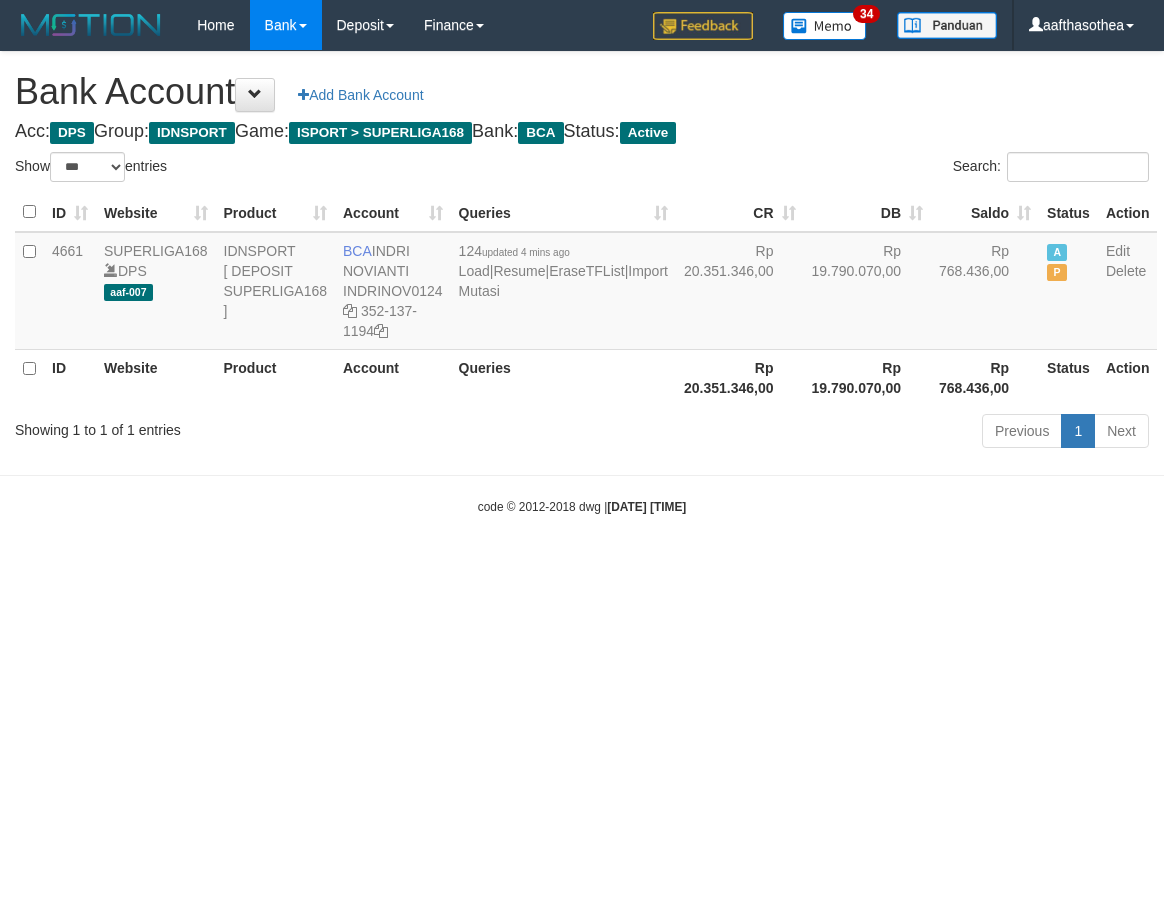 select on "***" 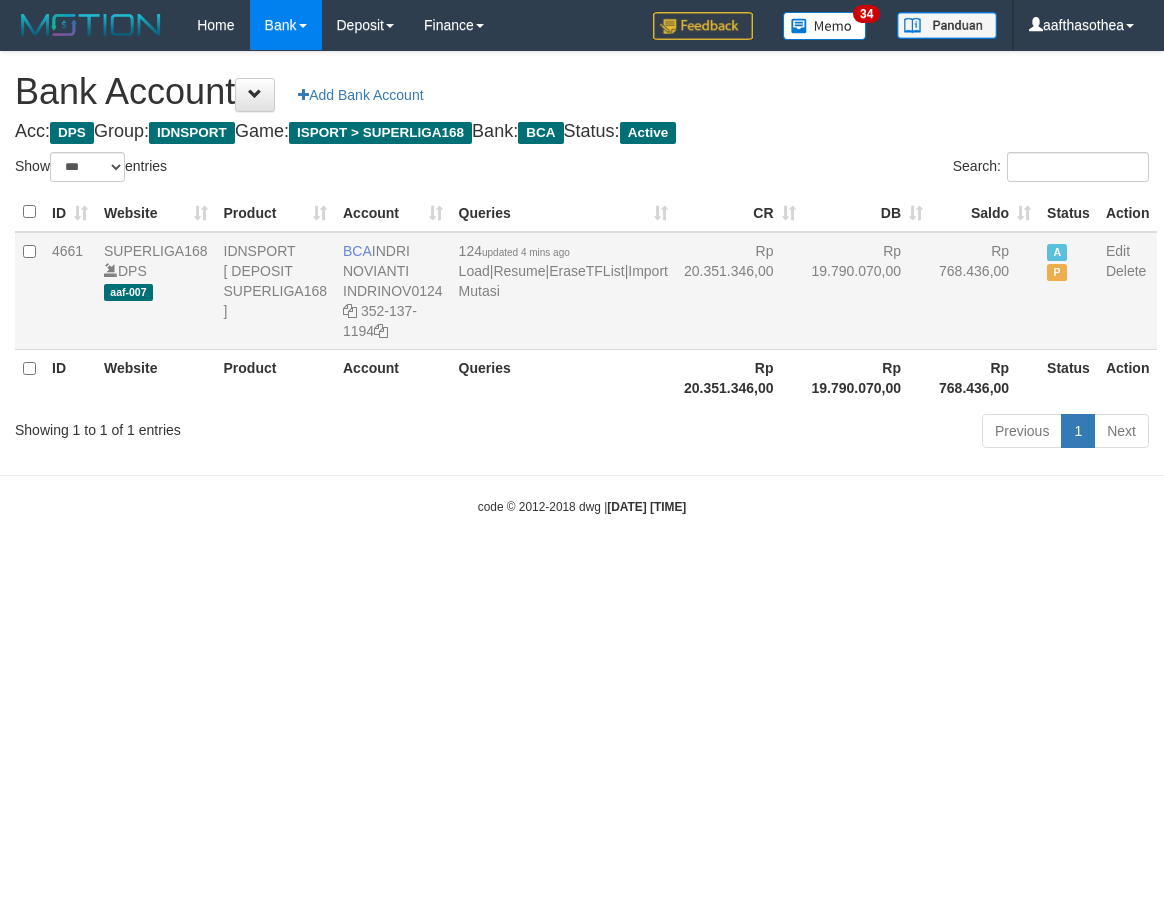 scroll, scrollTop: 0, scrollLeft: 0, axis: both 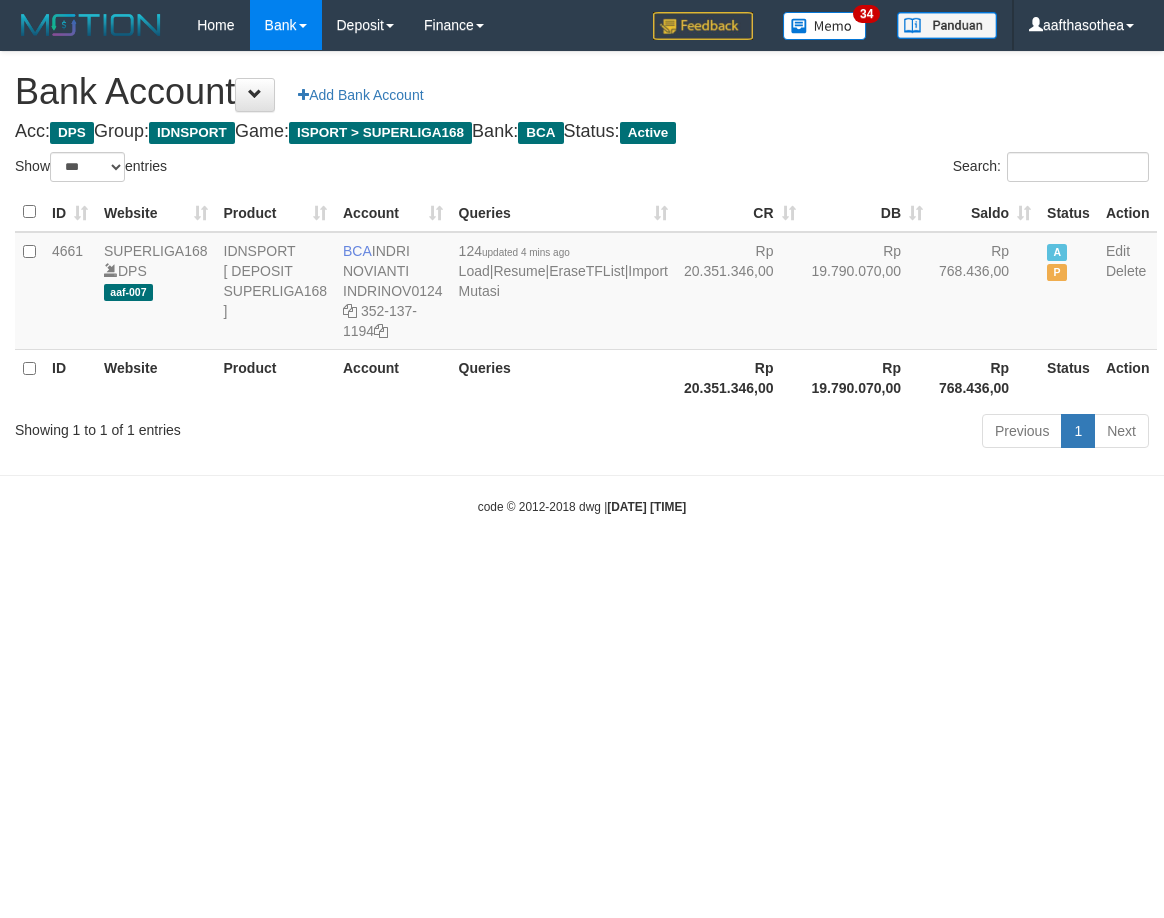 select on "***" 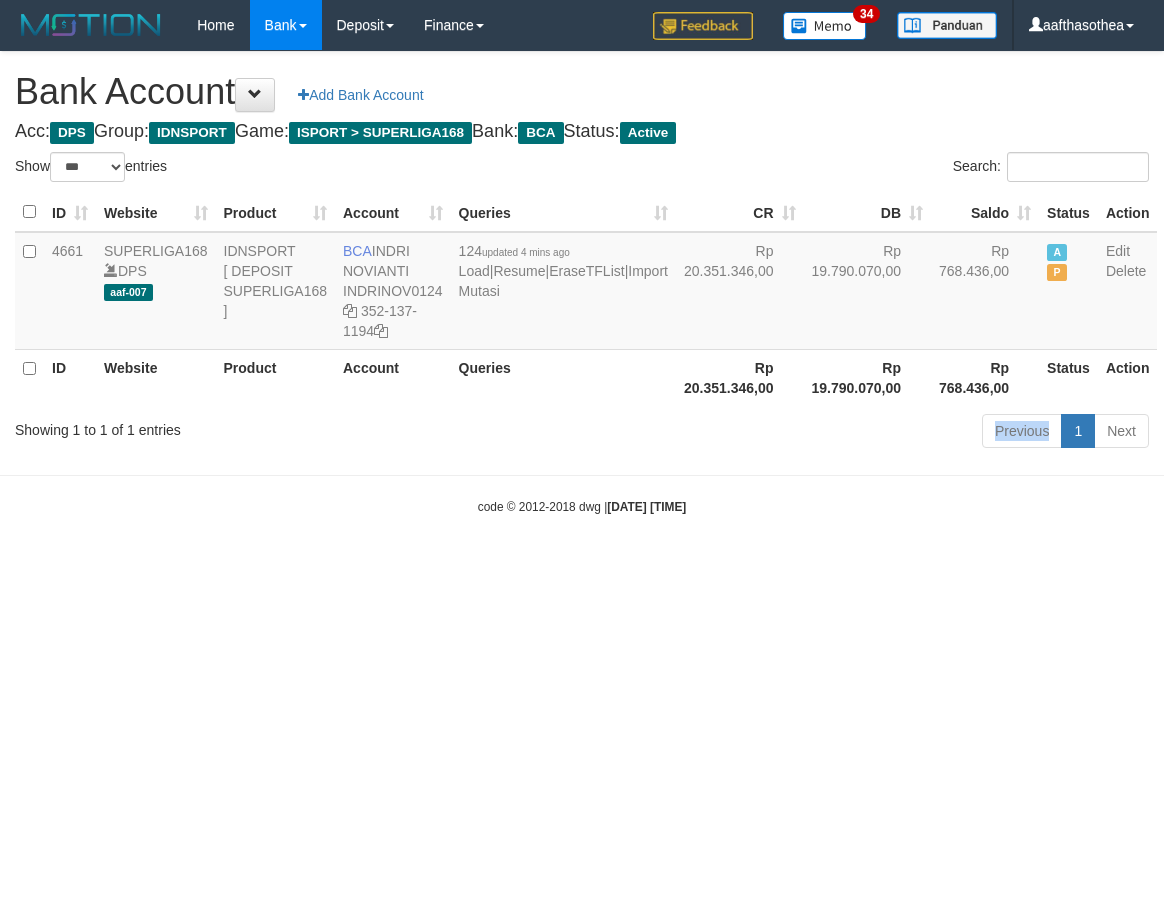 click on "Previous 1 Next" at bounding box center [824, 433] 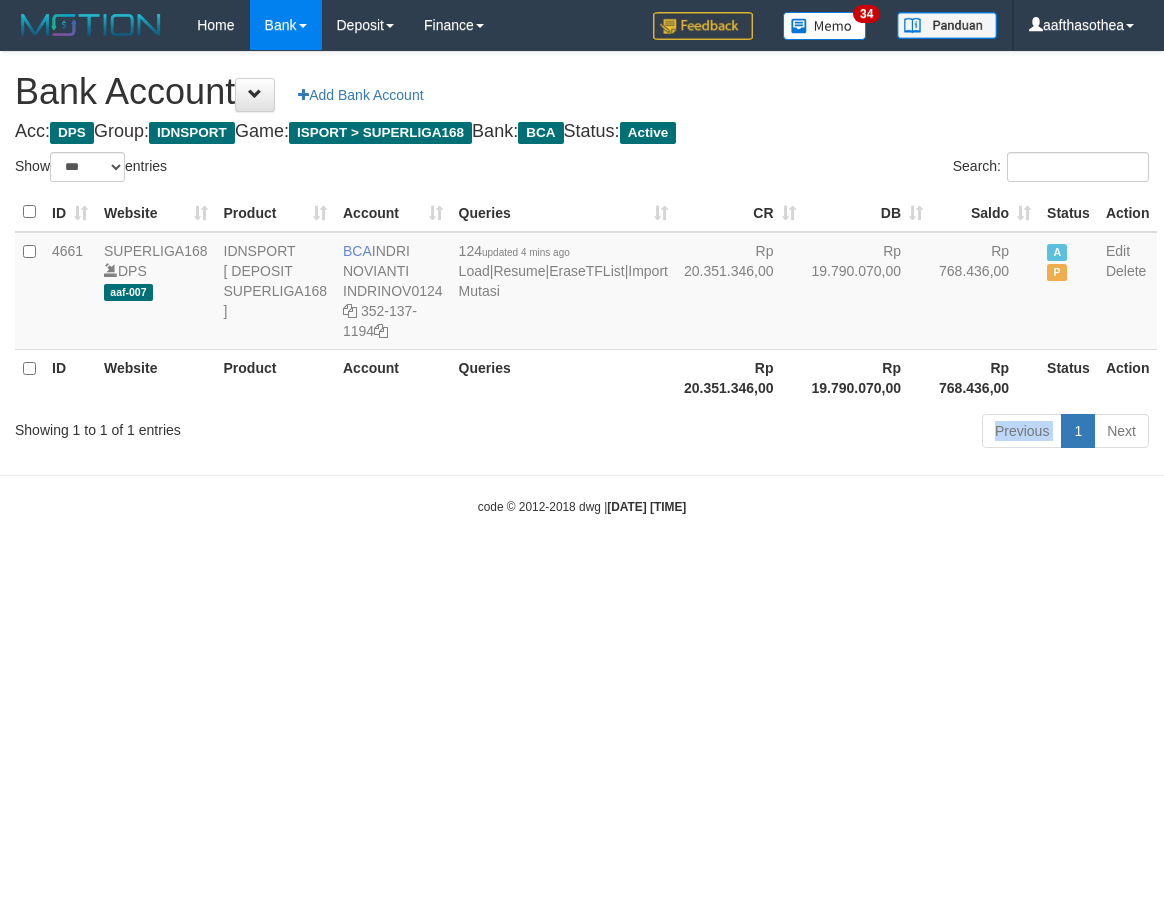 click on "Previous 1 Next" at bounding box center [824, 433] 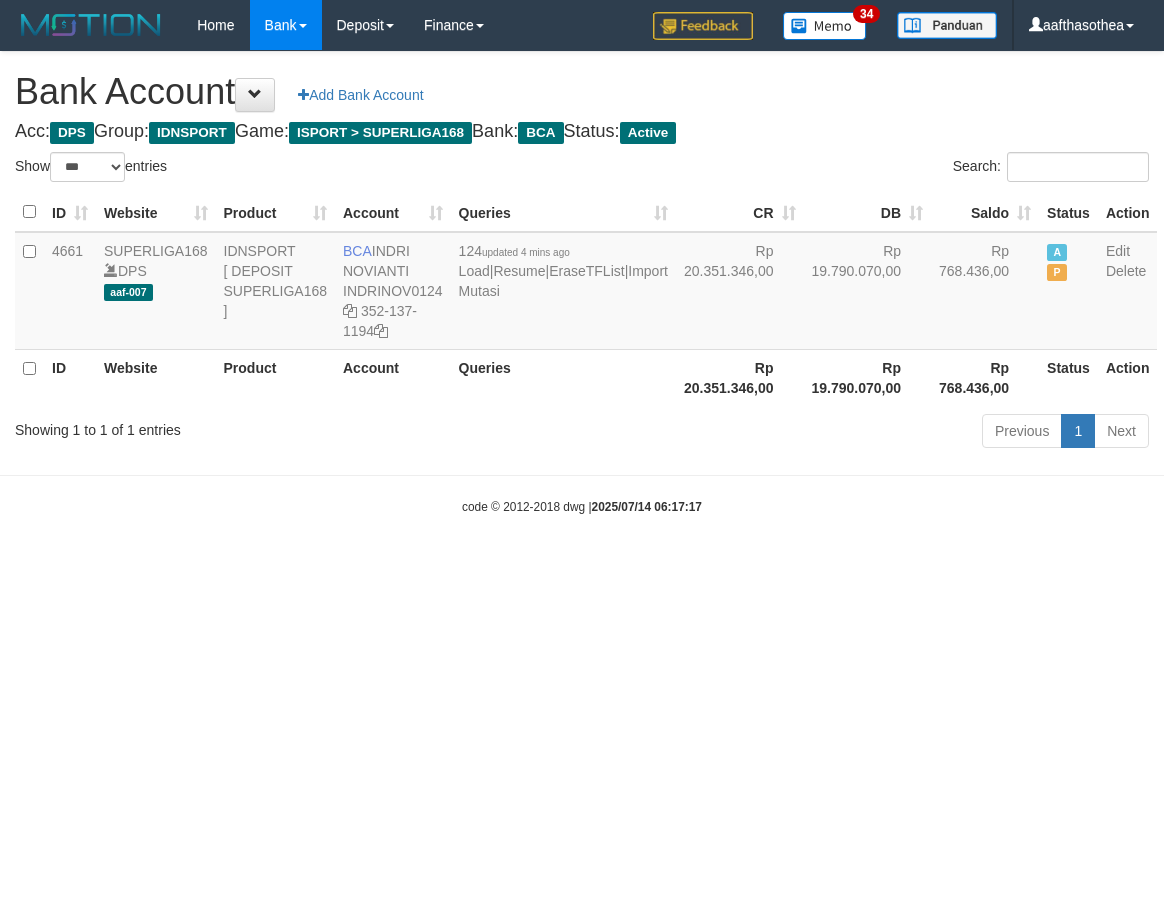 select on "***" 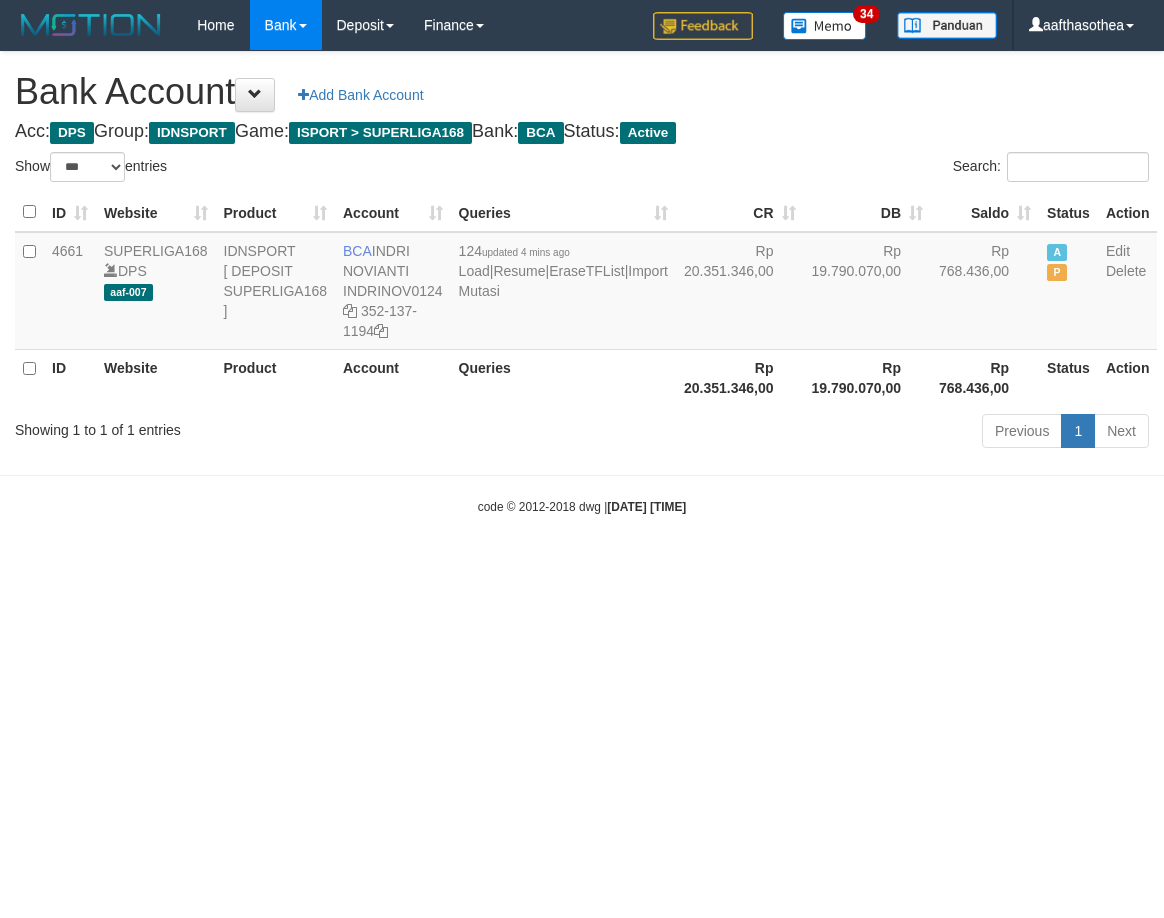select on "***" 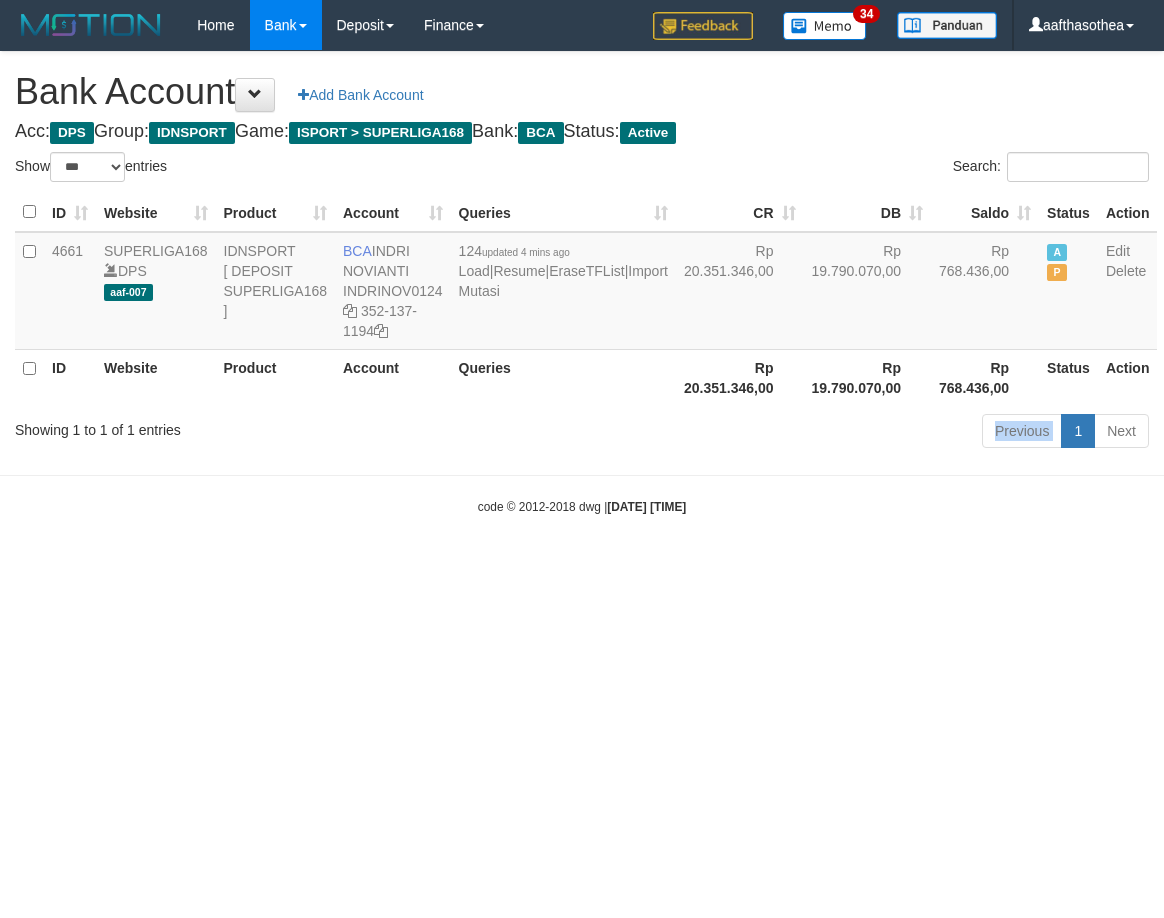 click on "Previous 1 Next" at bounding box center (824, 433) 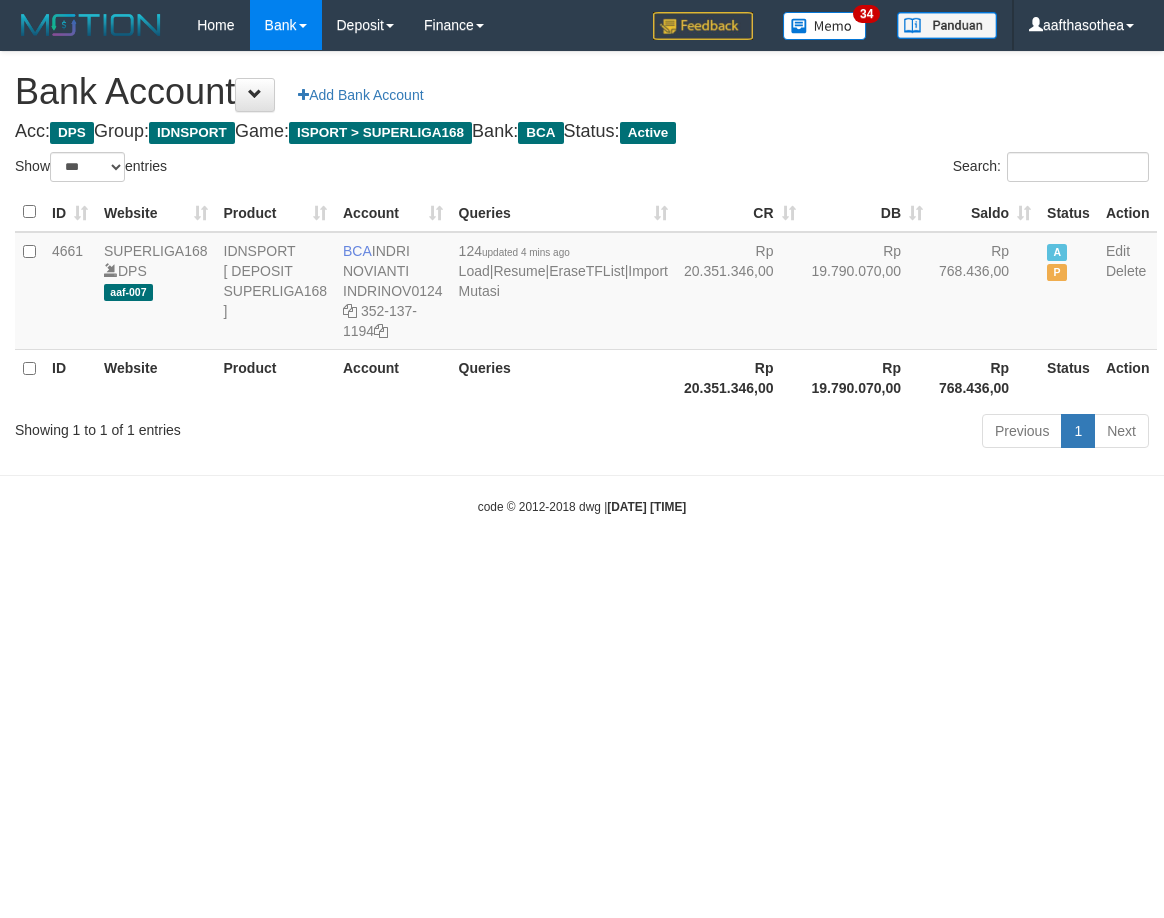 select on "***" 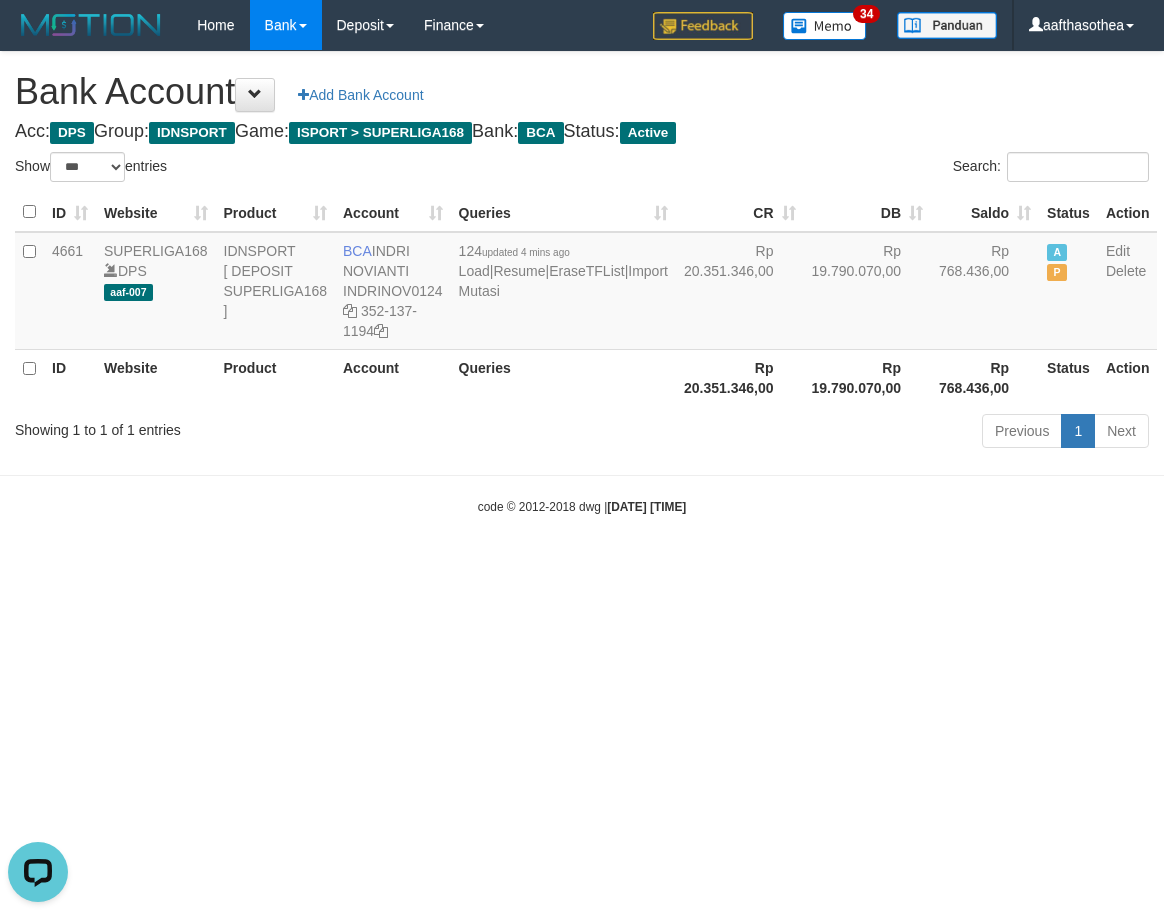 scroll, scrollTop: 0, scrollLeft: 0, axis: both 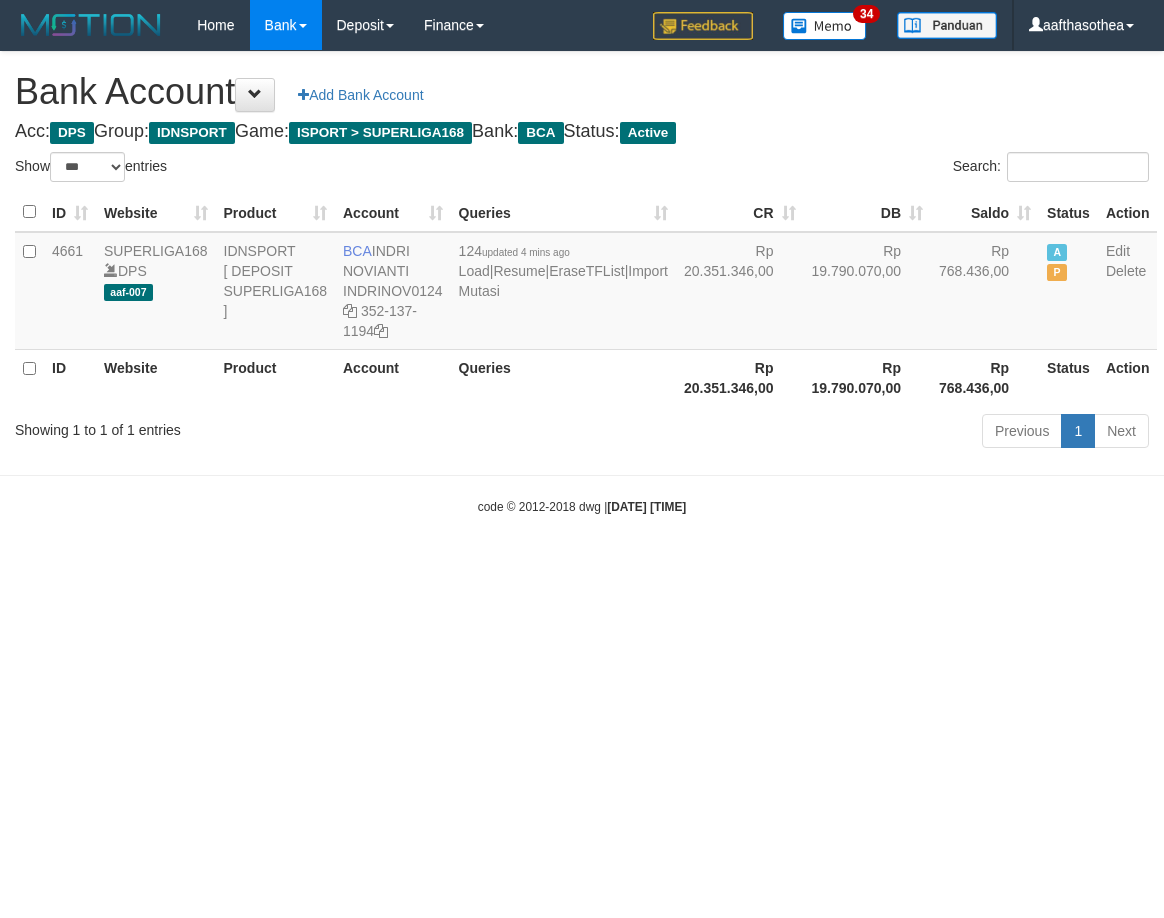 select on "***" 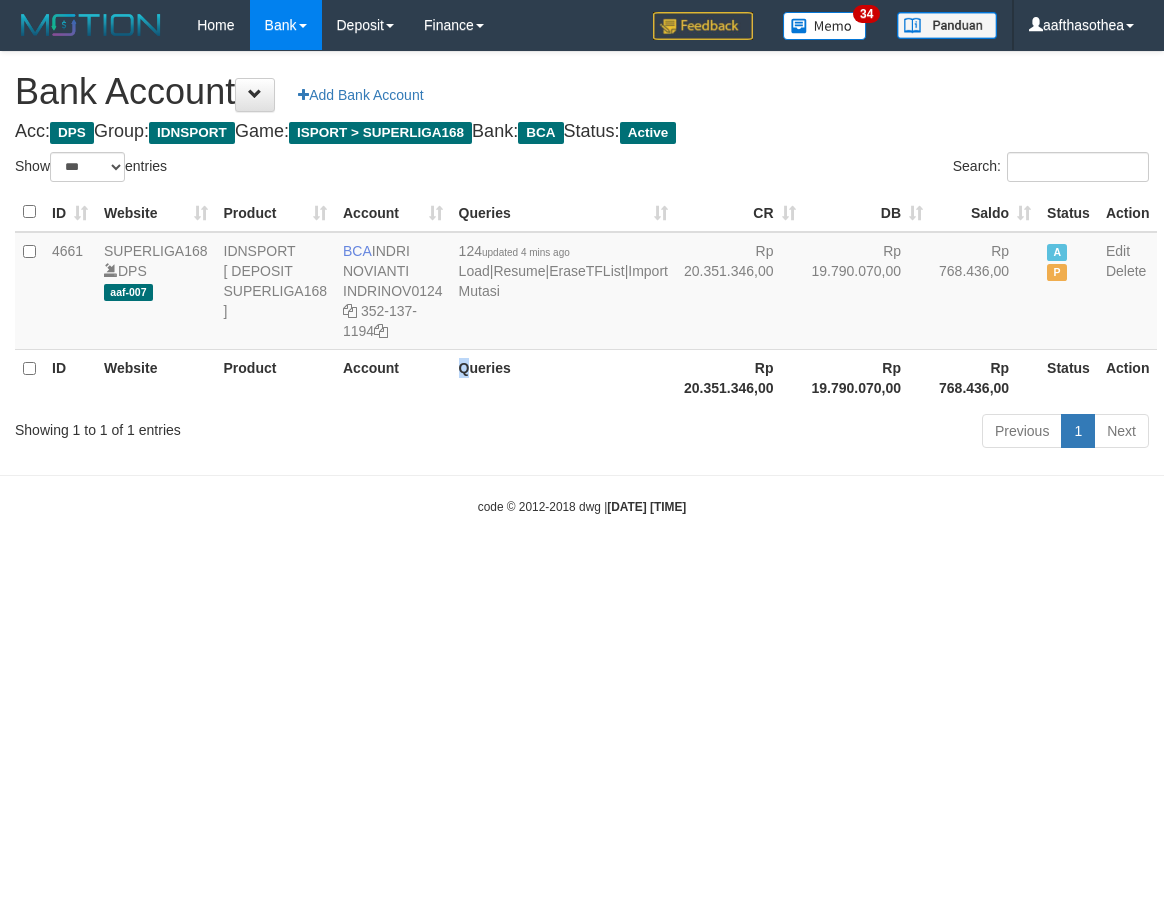 click on "Queries" at bounding box center [563, 377] 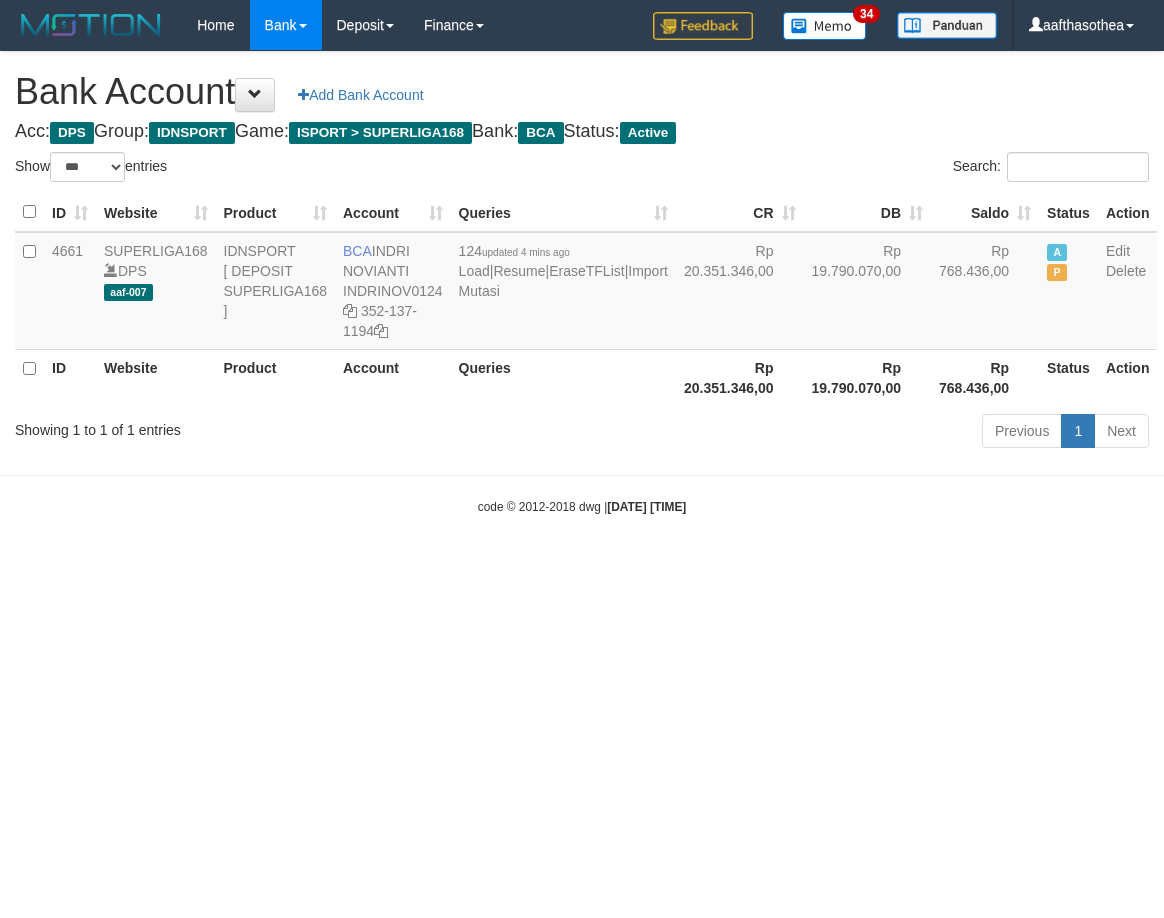 select on "***" 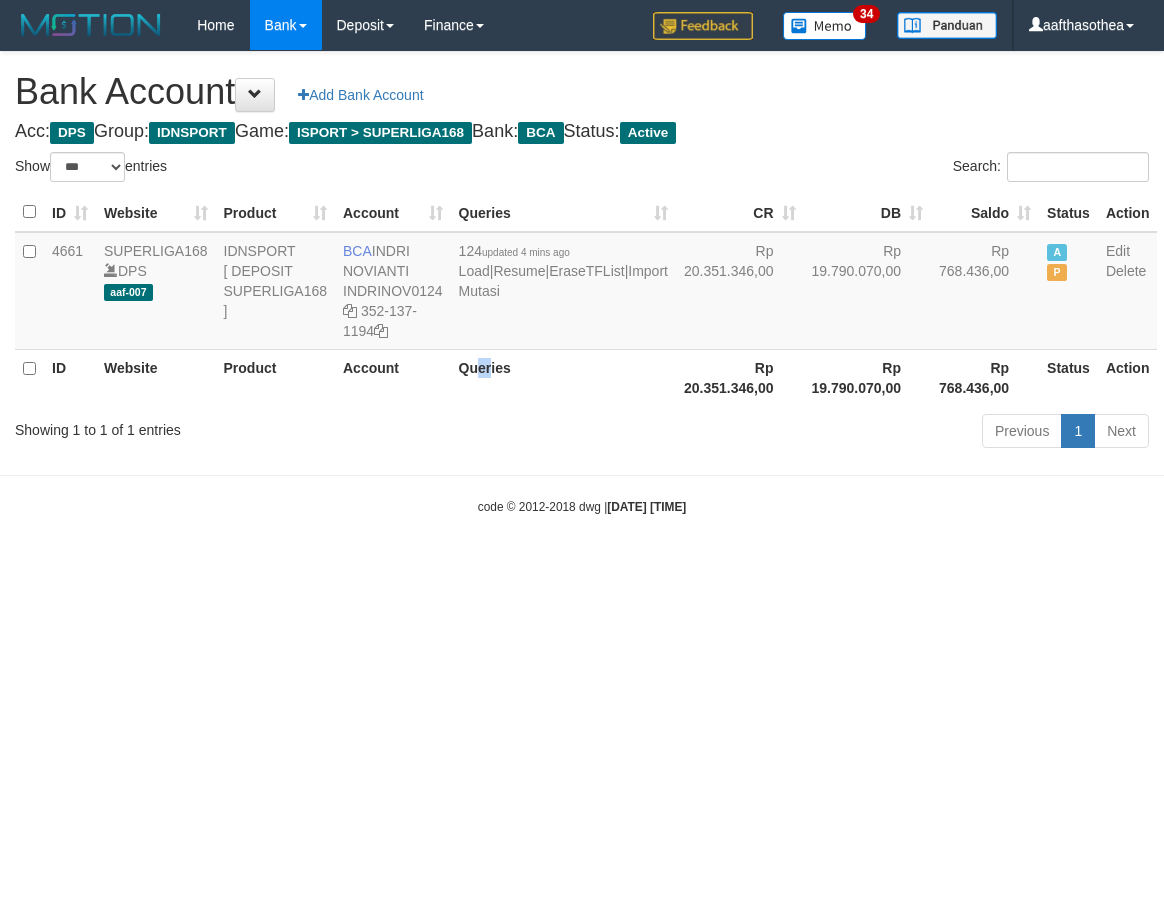 click on "Queries" at bounding box center [563, 377] 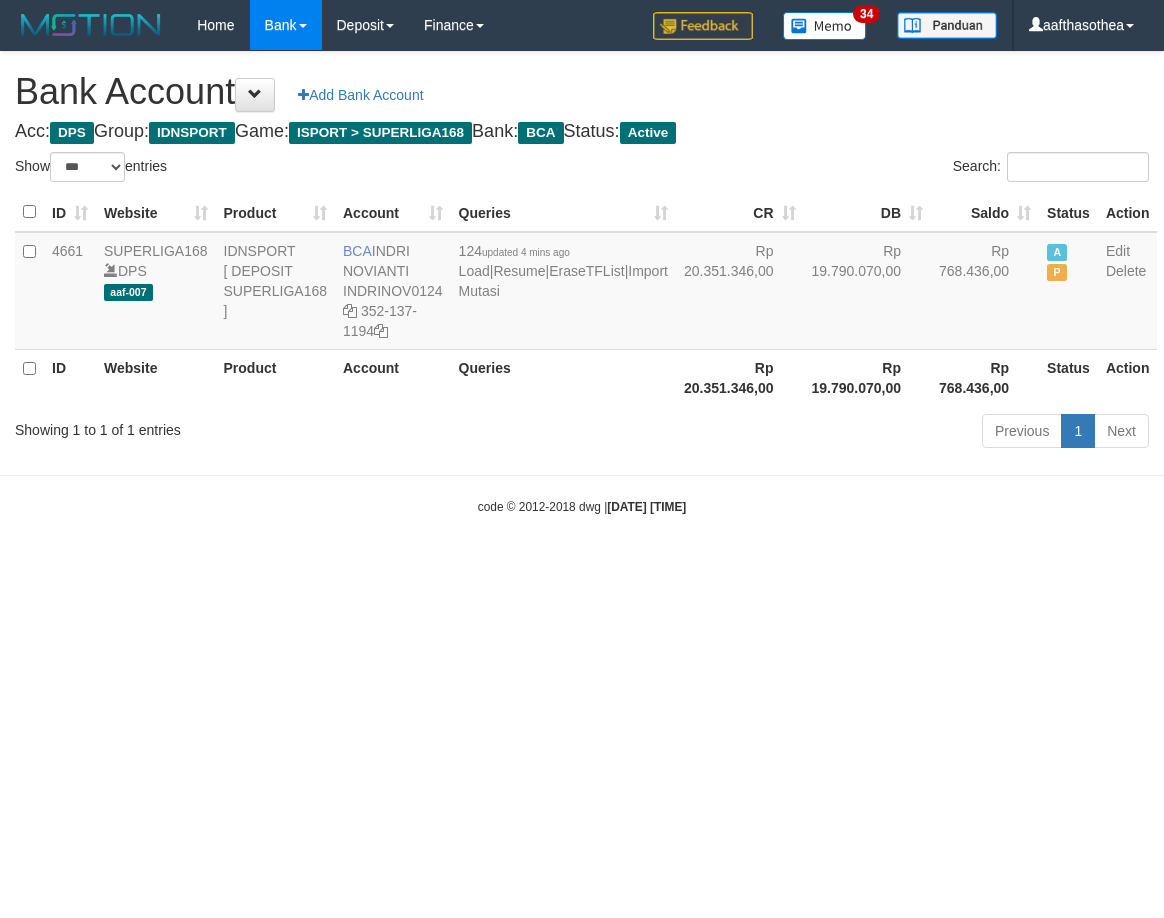 select on "***" 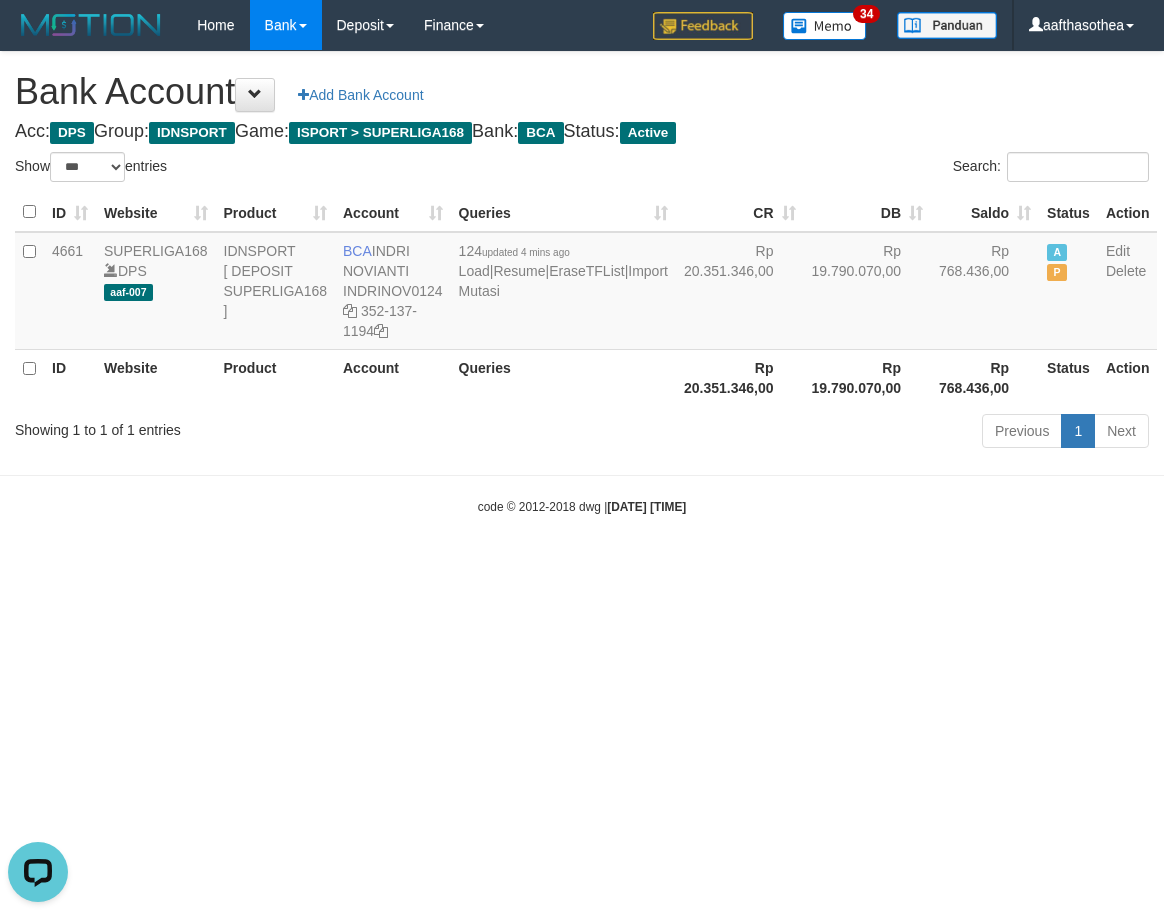 scroll, scrollTop: 0, scrollLeft: 0, axis: both 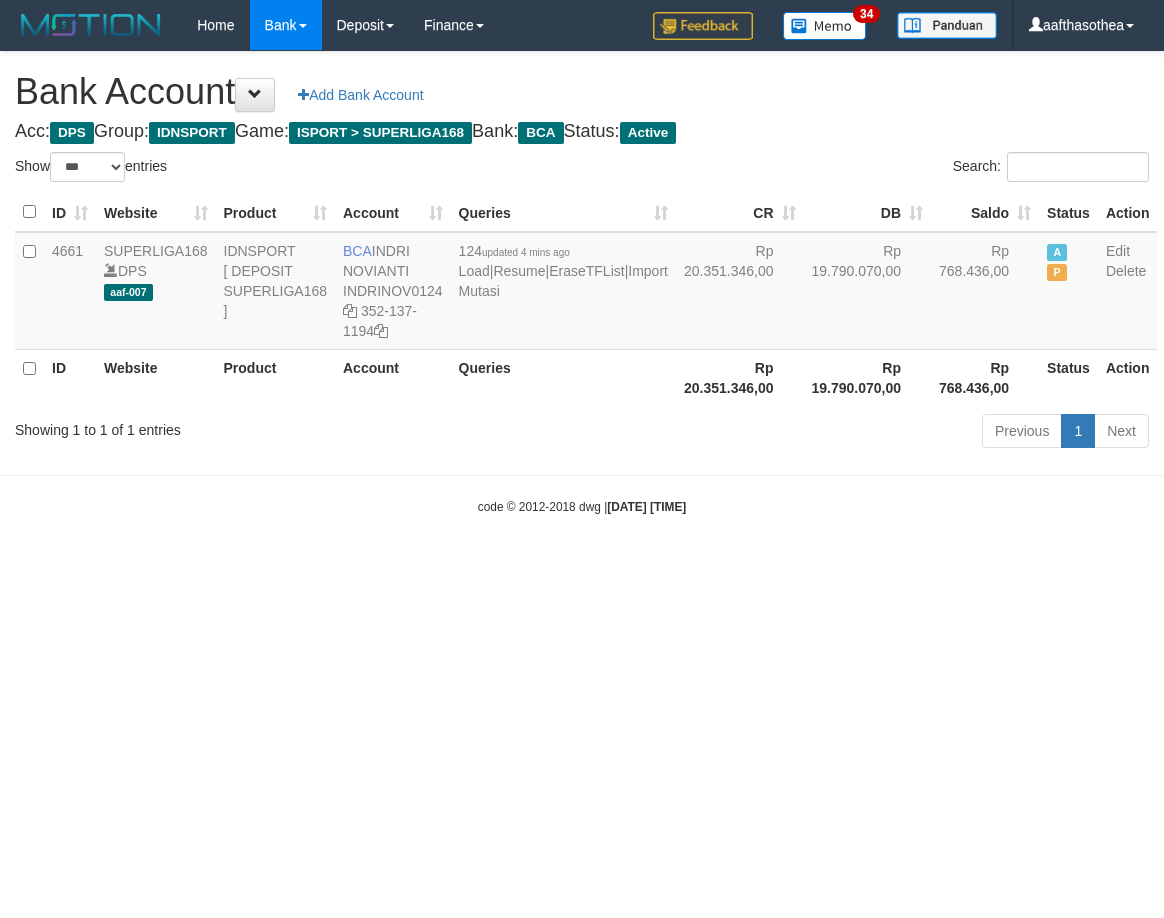 select on "***" 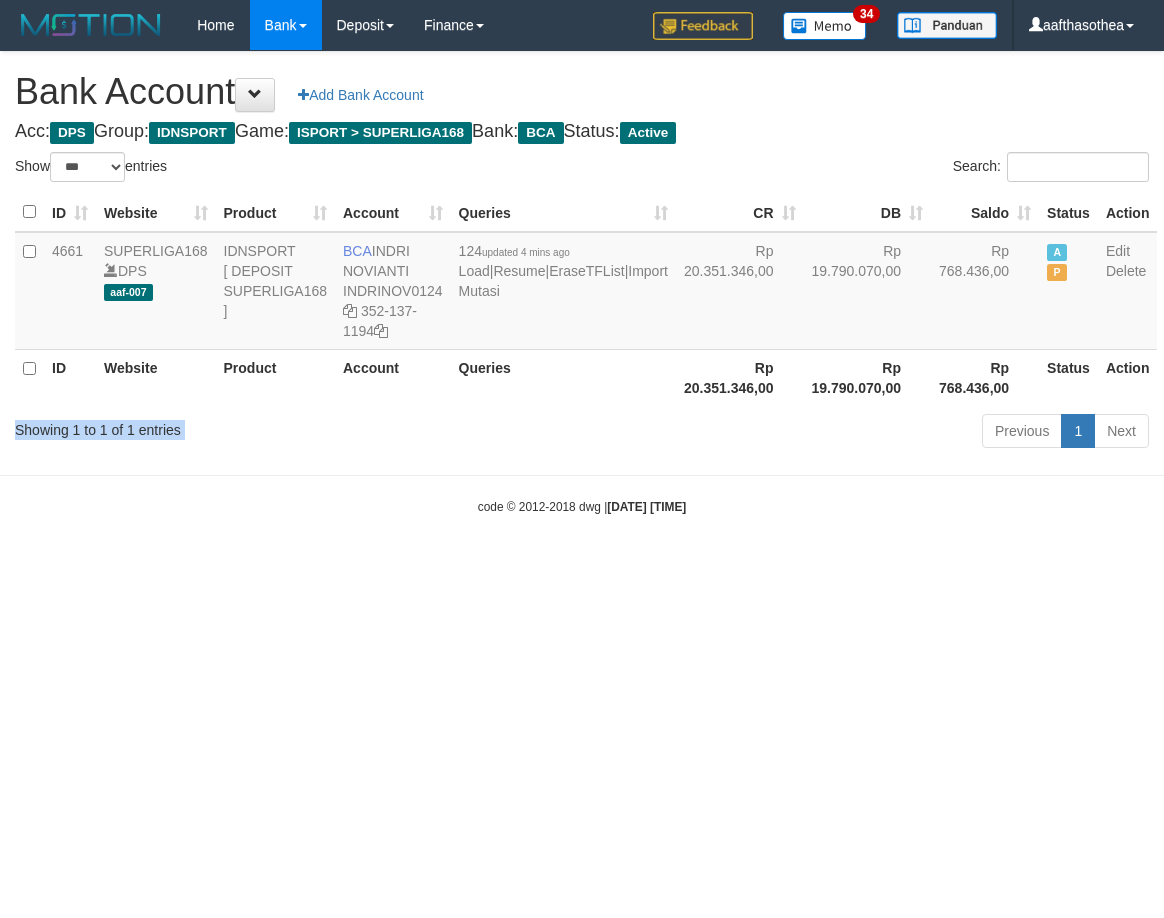 click on "Showing 1 to 1 of 1 entries Previous 1 Next" at bounding box center (582, 433) 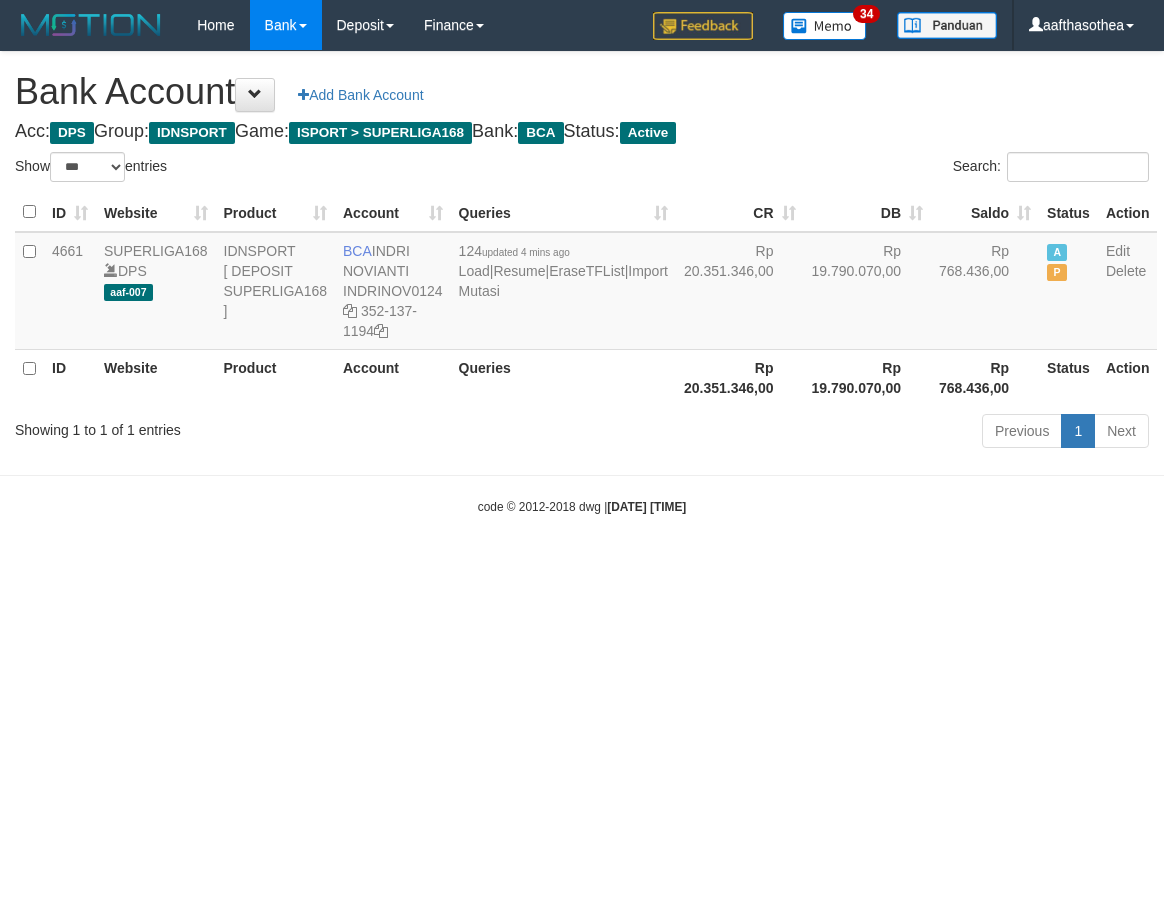 select on "***" 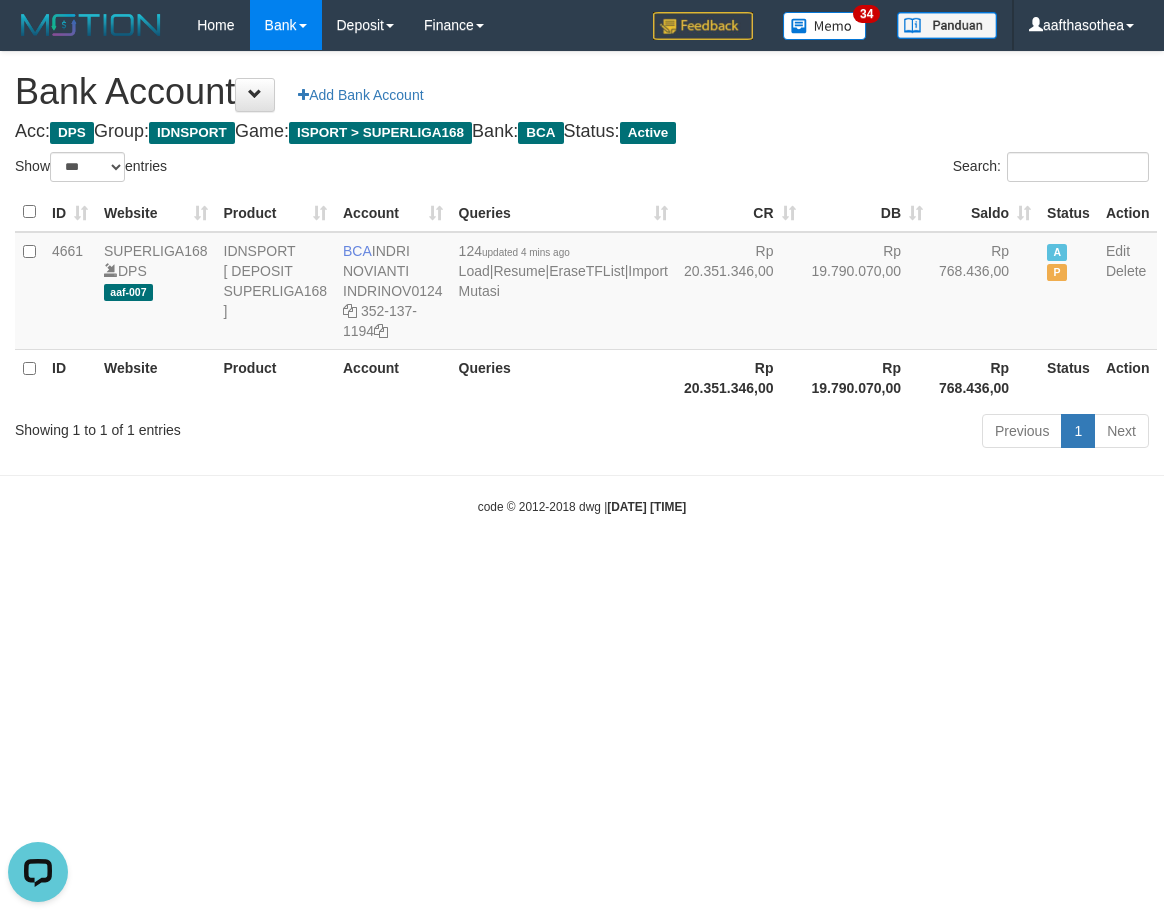 scroll, scrollTop: 0, scrollLeft: 0, axis: both 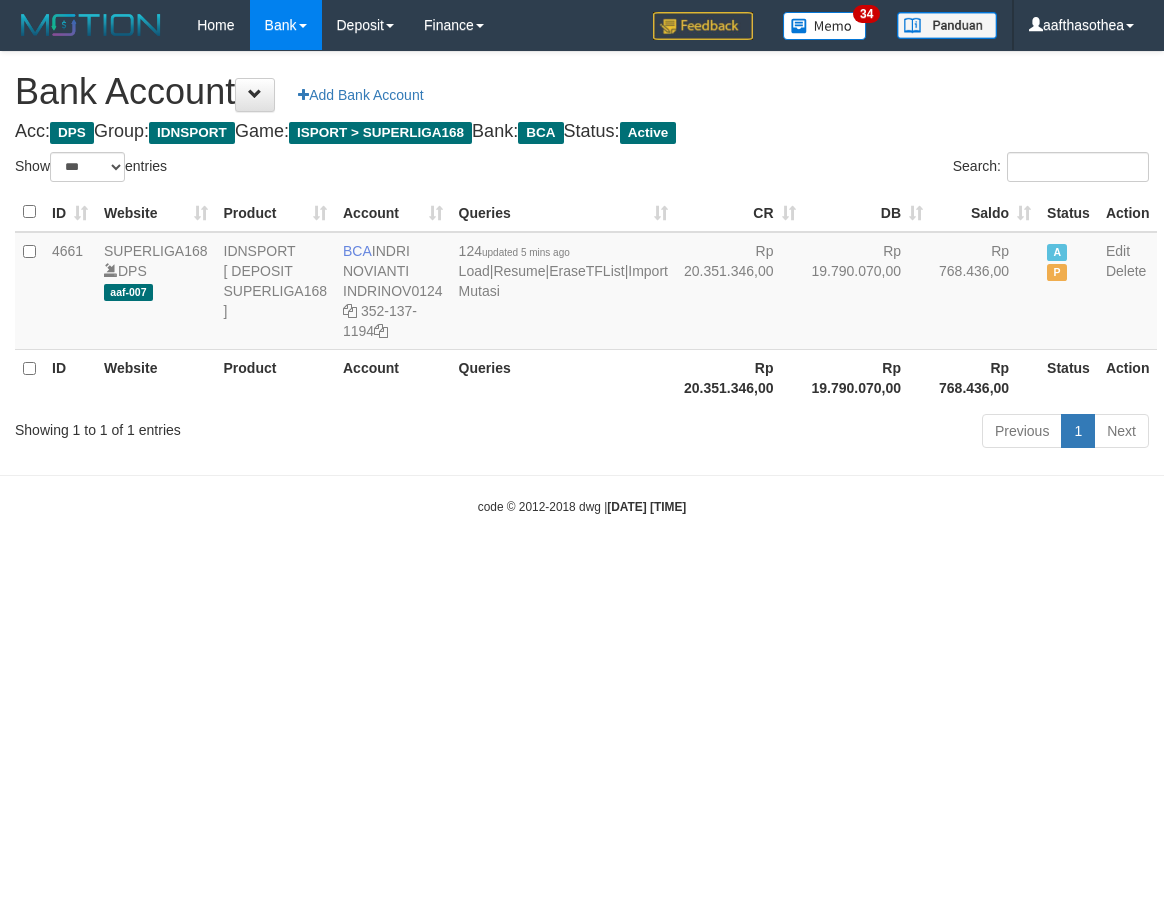 select on "***" 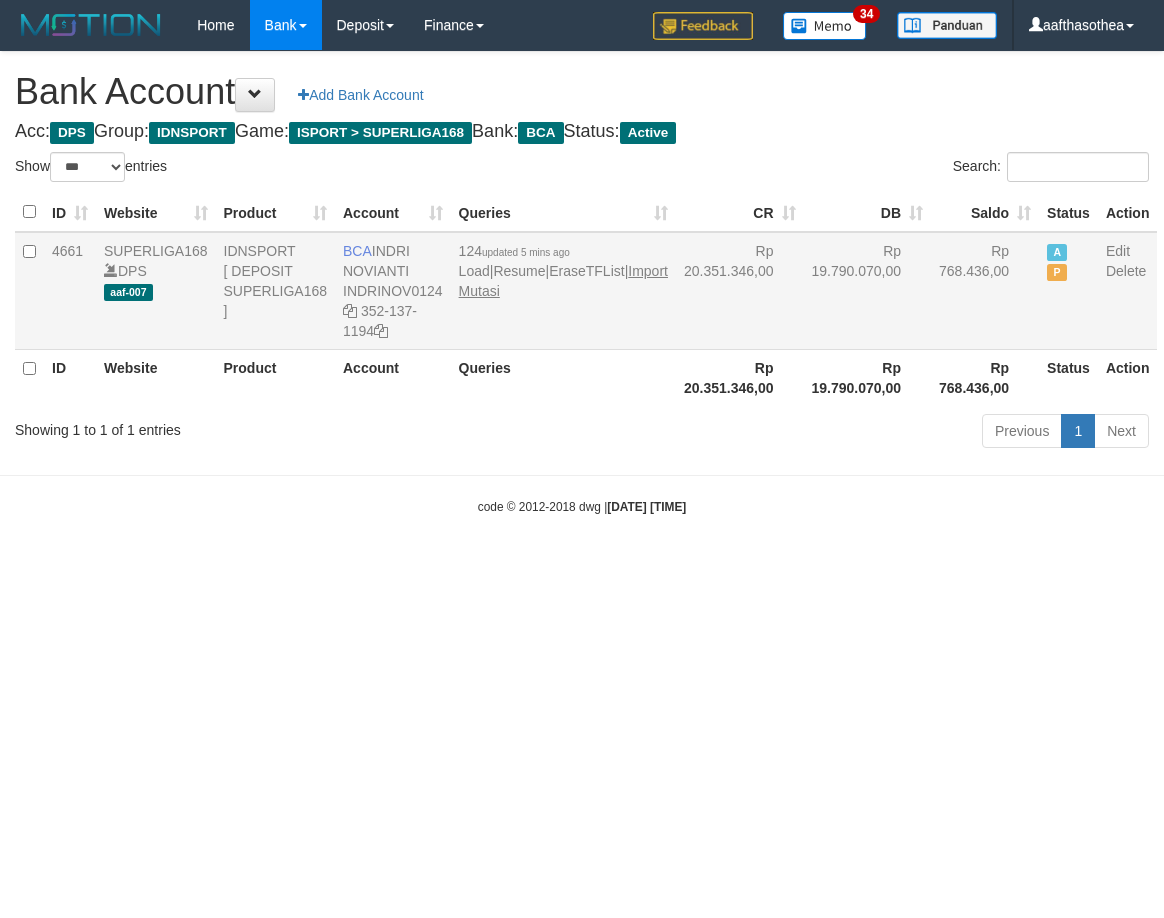 scroll, scrollTop: 0, scrollLeft: 0, axis: both 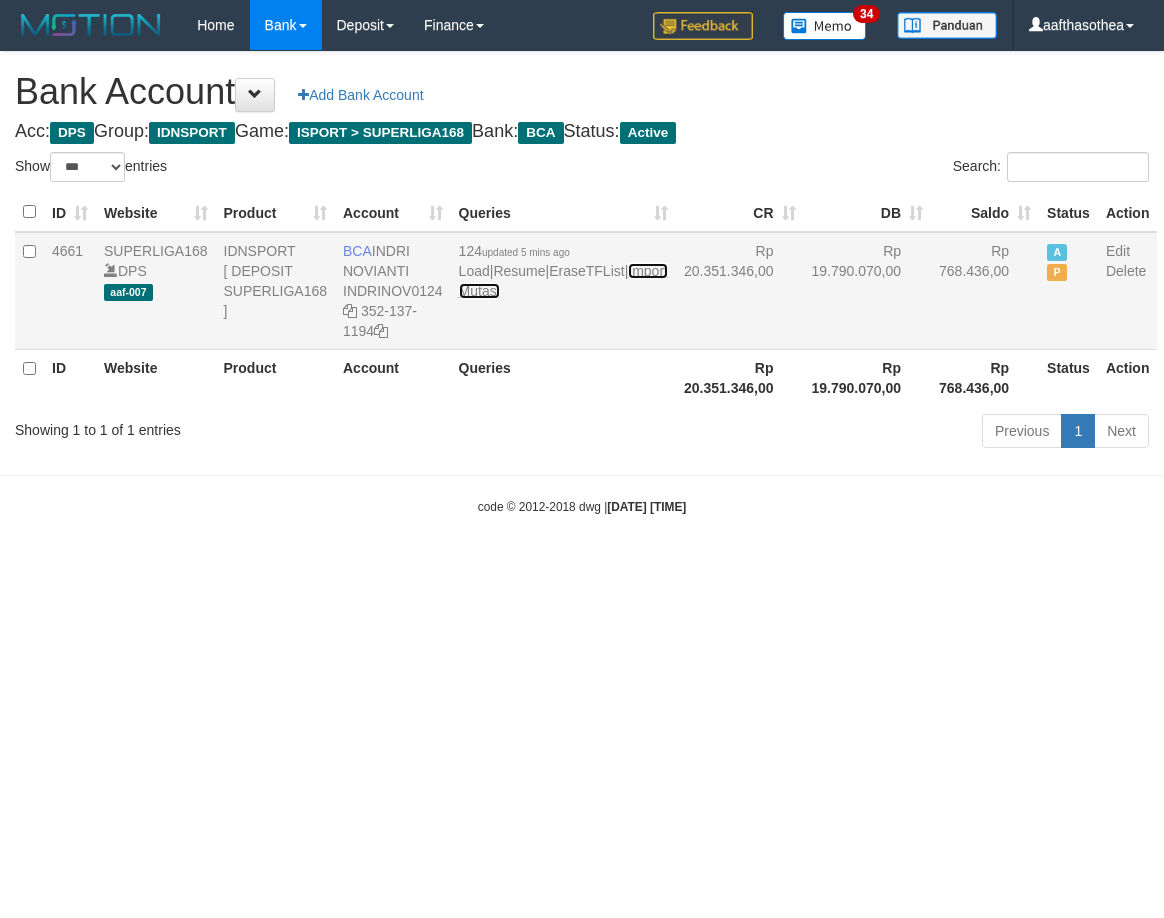 click on "Import Mutasi" at bounding box center (563, 281) 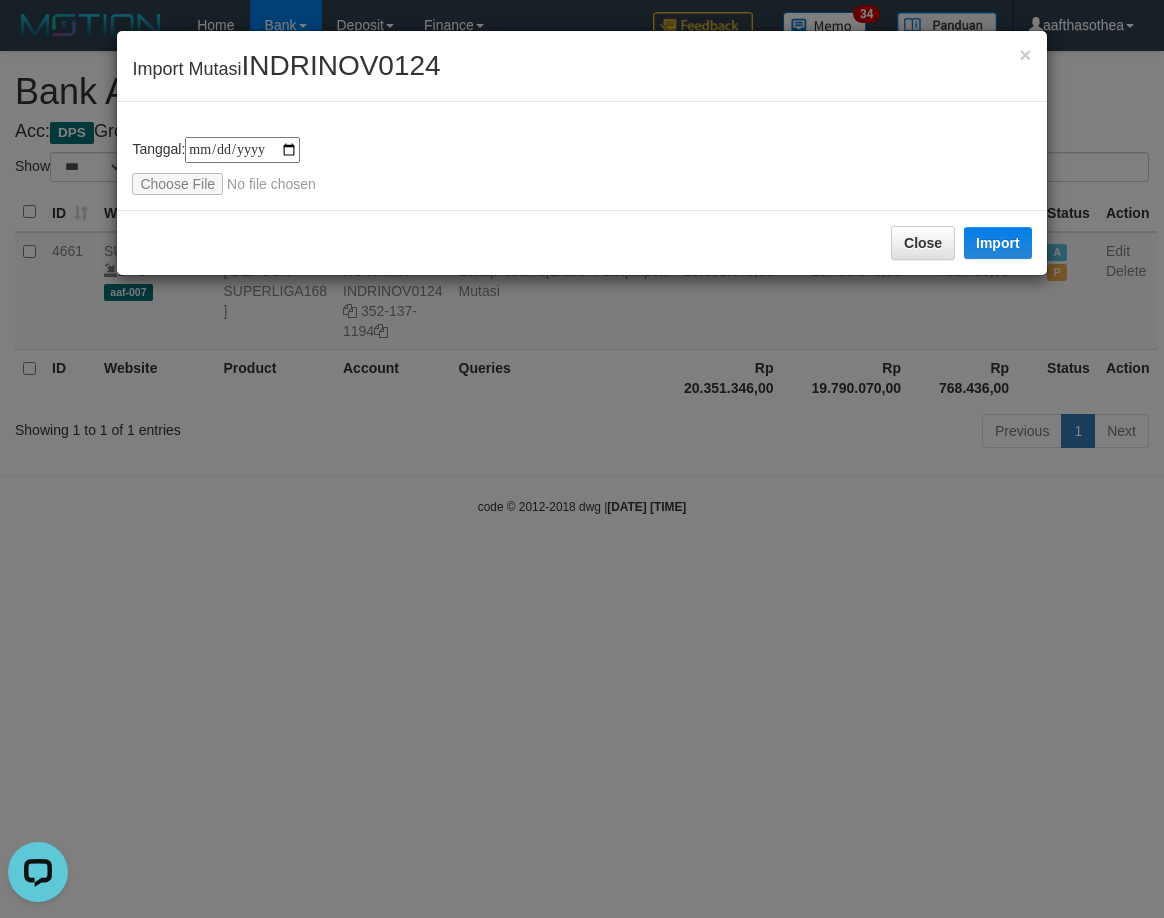 scroll, scrollTop: 0, scrollLeft: 0, axis: both 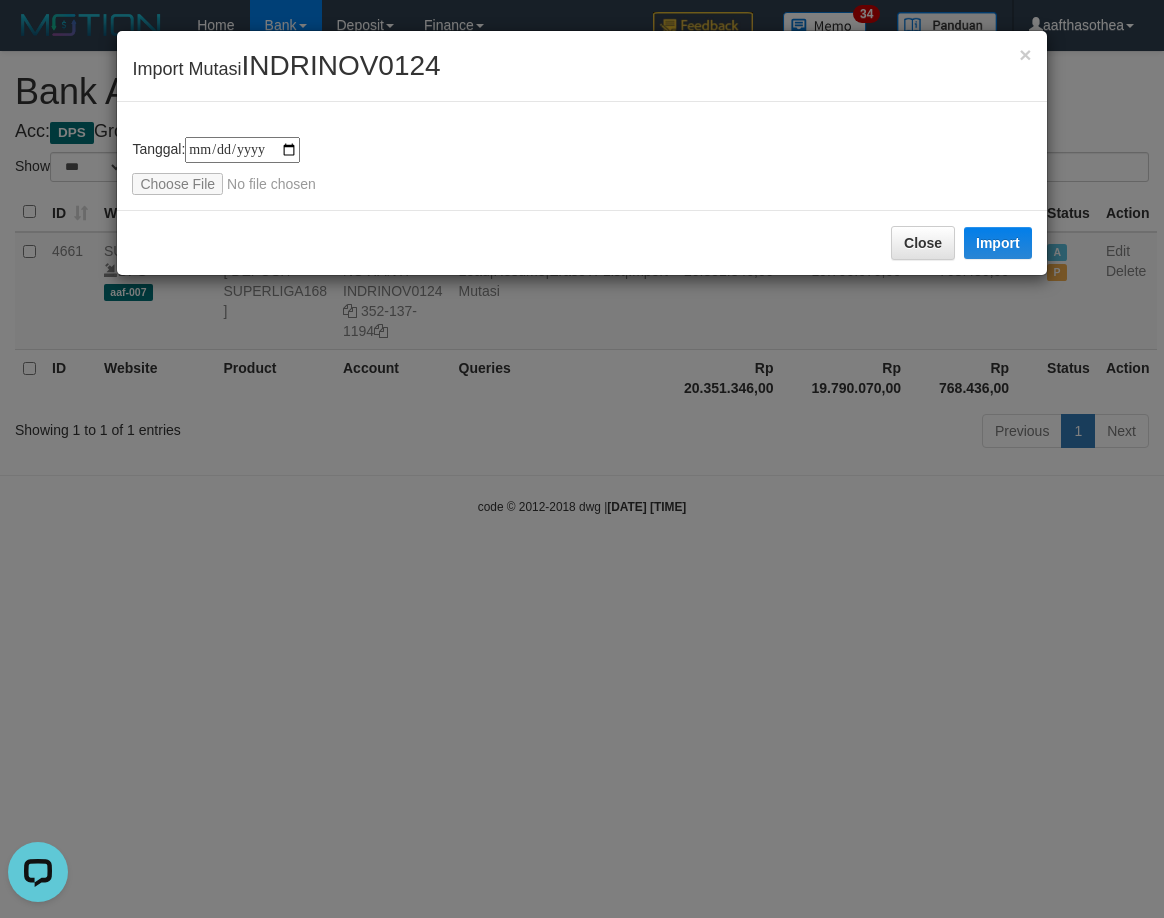 type on "**********" 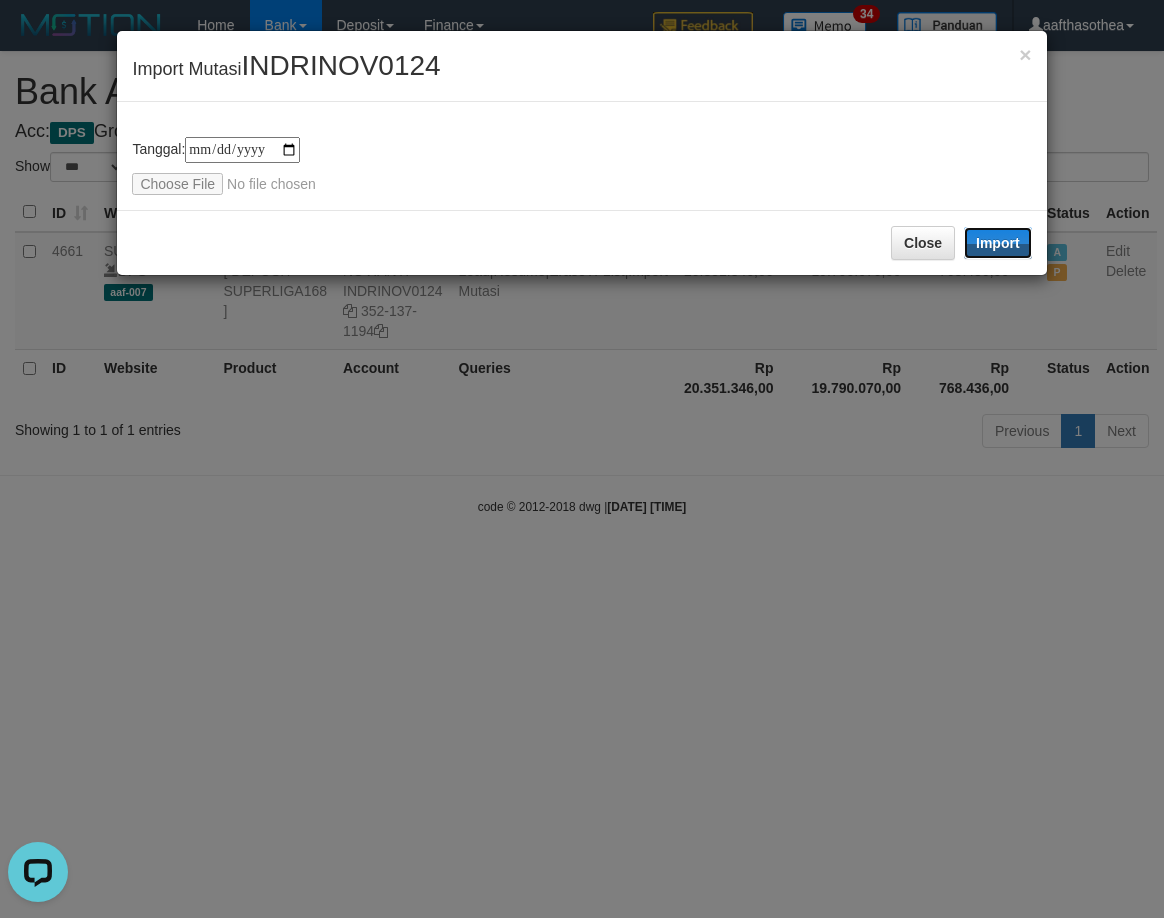 drag, startPoint x: 984, startPoint y: 246, endPoint x: 755, endPoint y: 526, distance: 361.7195 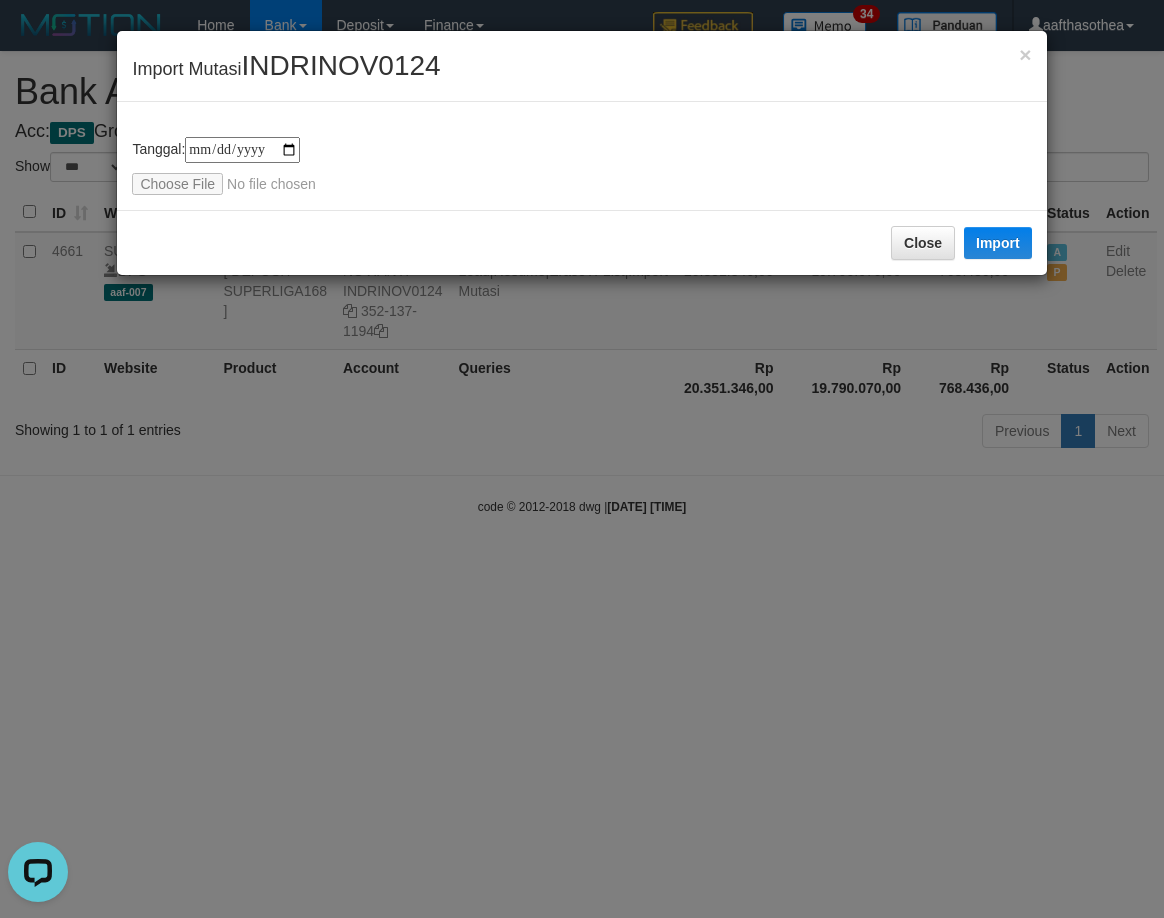 click on "**********" at bounding box center [582, 459] 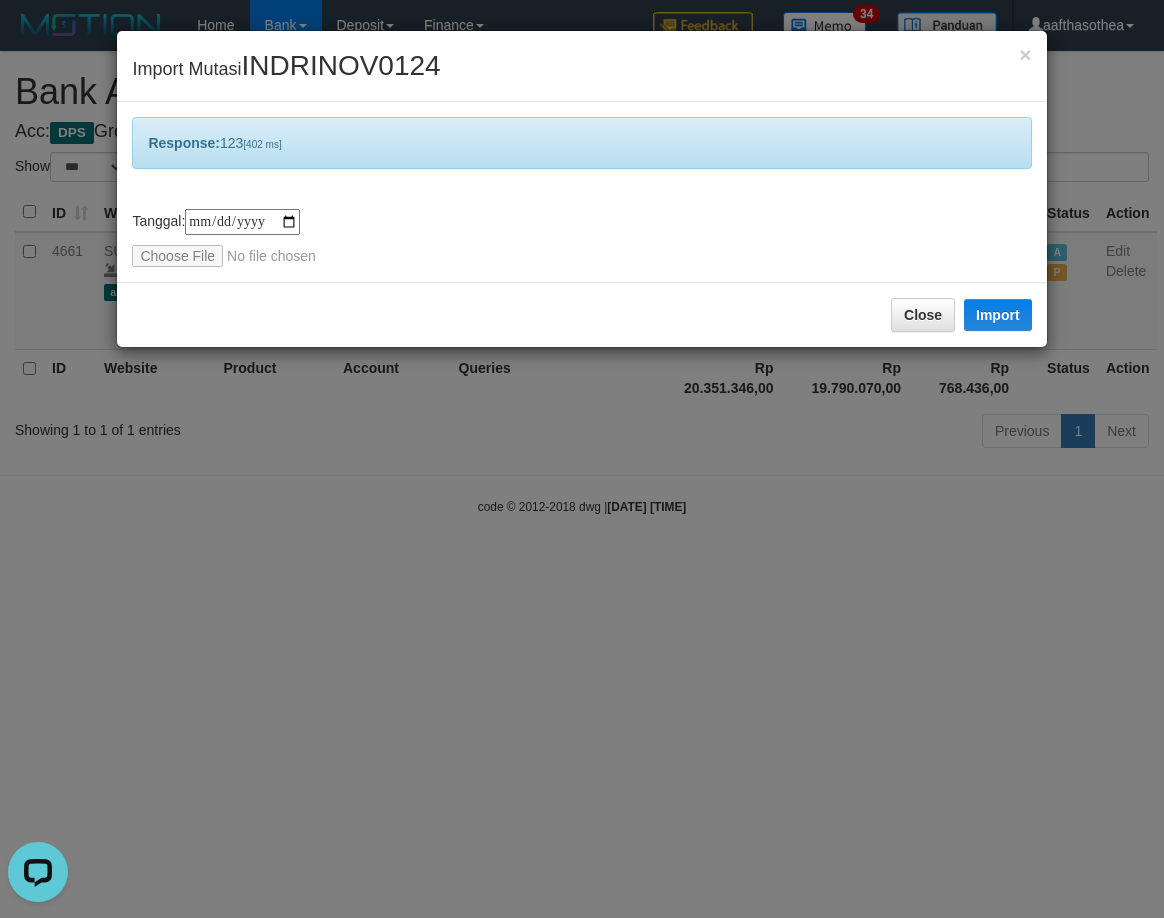 click on "**********" at bounding box center (582, 459) 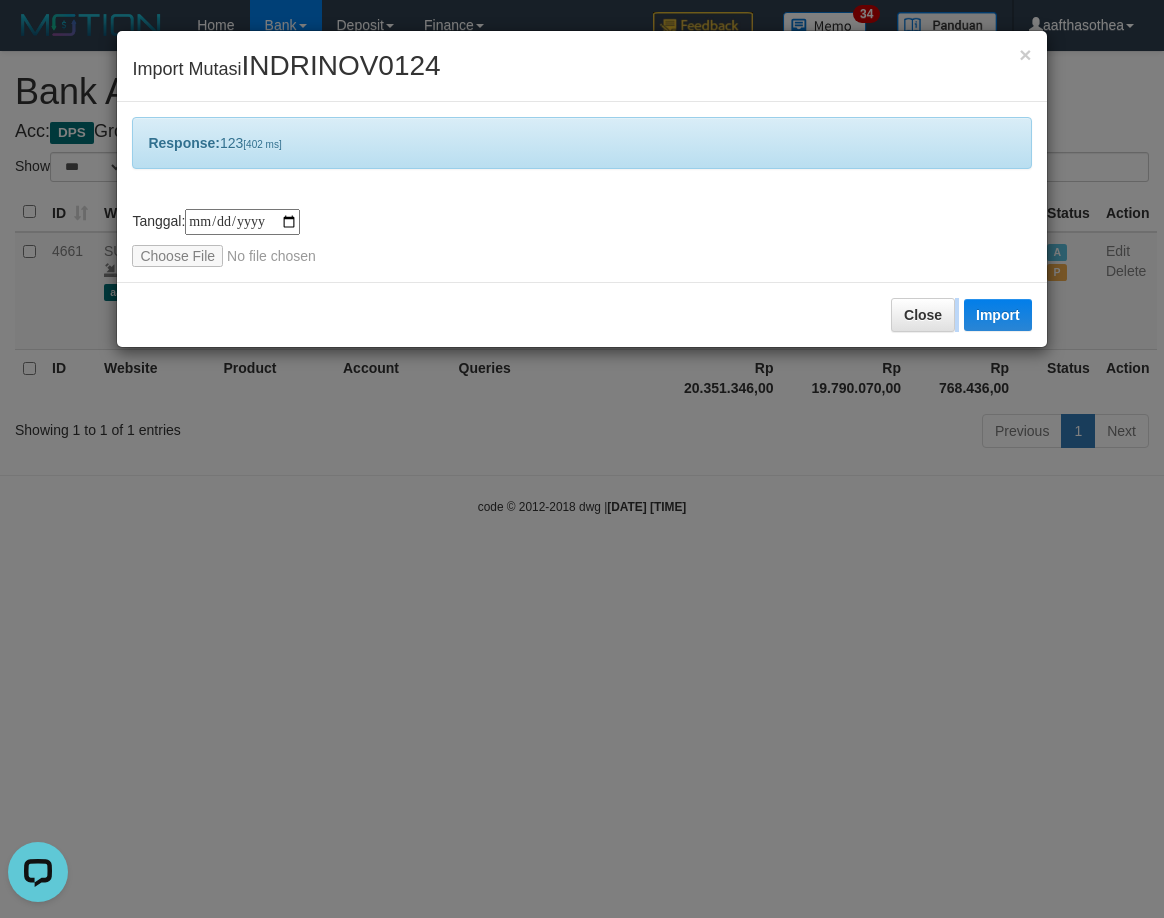 click on "**********" at bounding box center [582, 459] 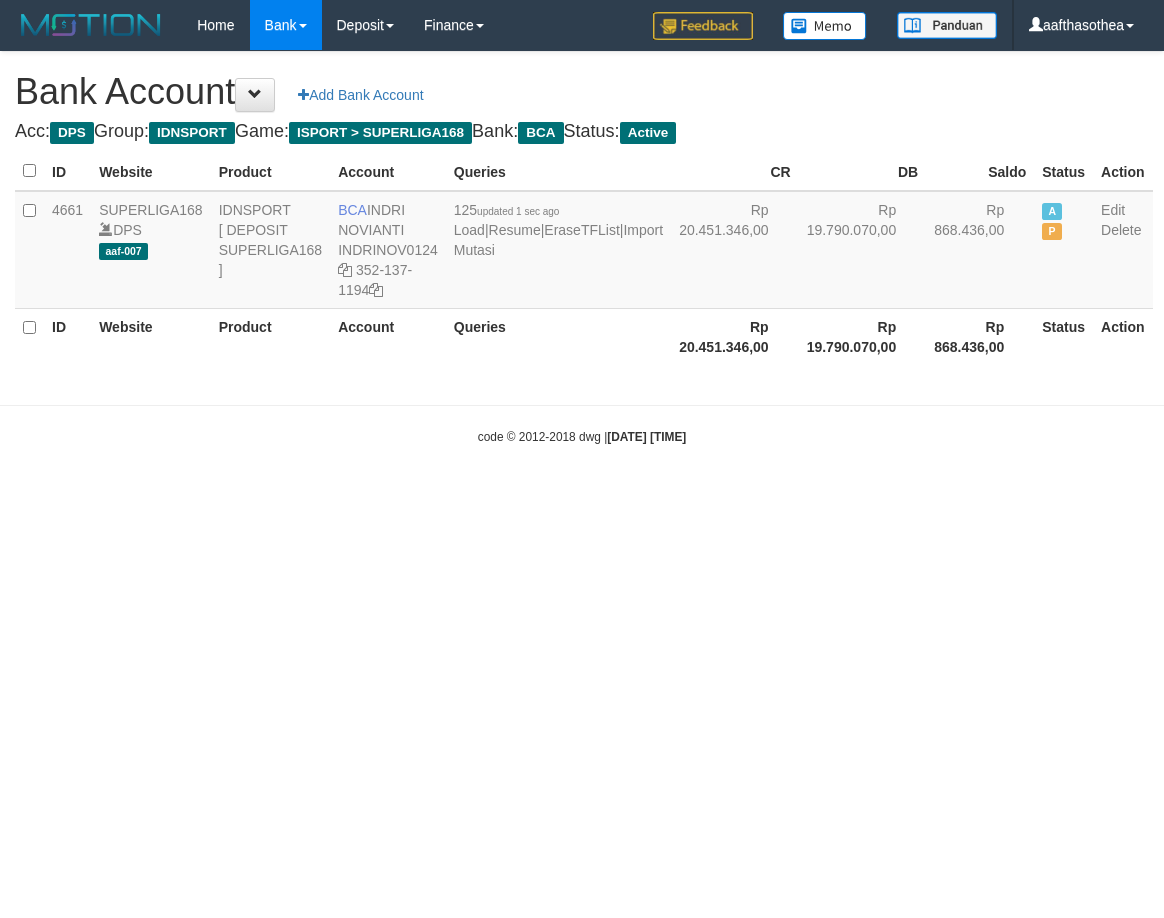 scroll, scrollTop: 0, scrollLeft: 0, axis: both 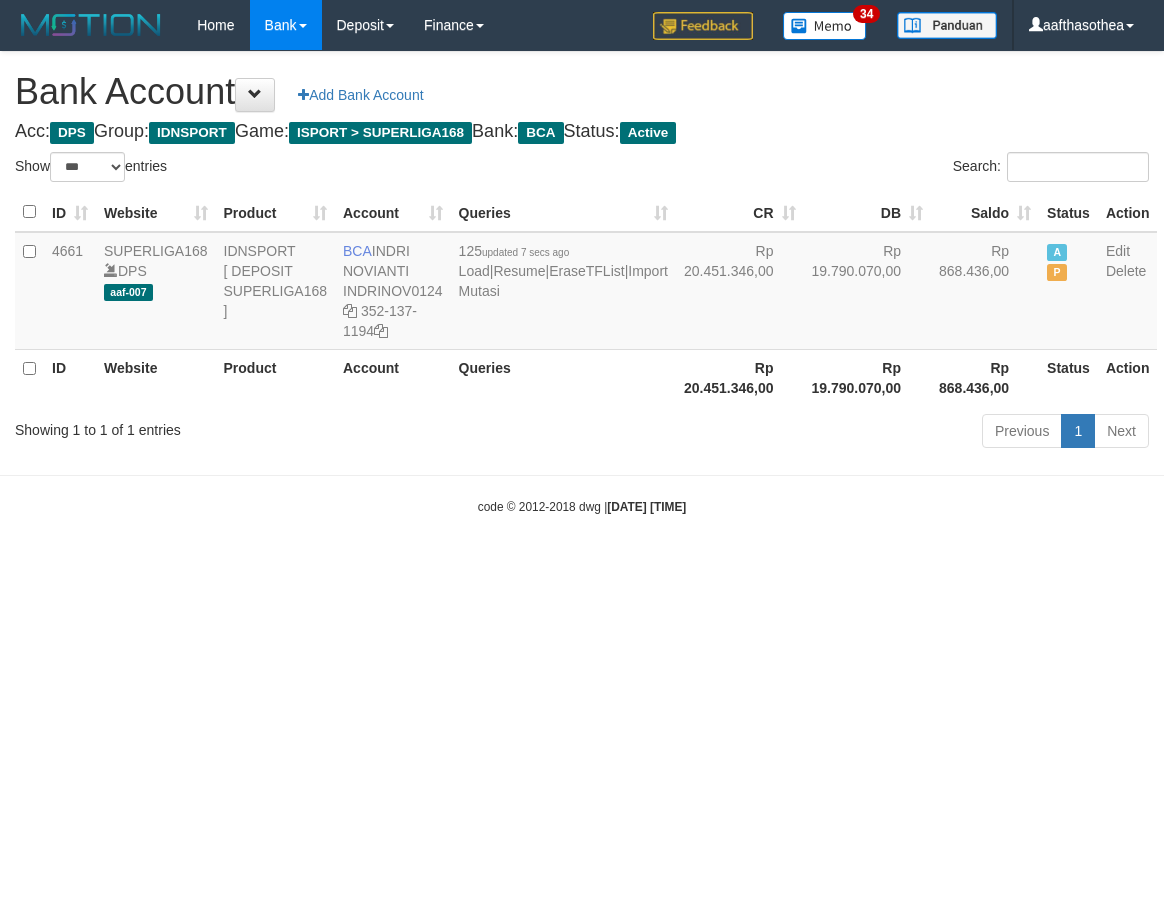 select on "***" 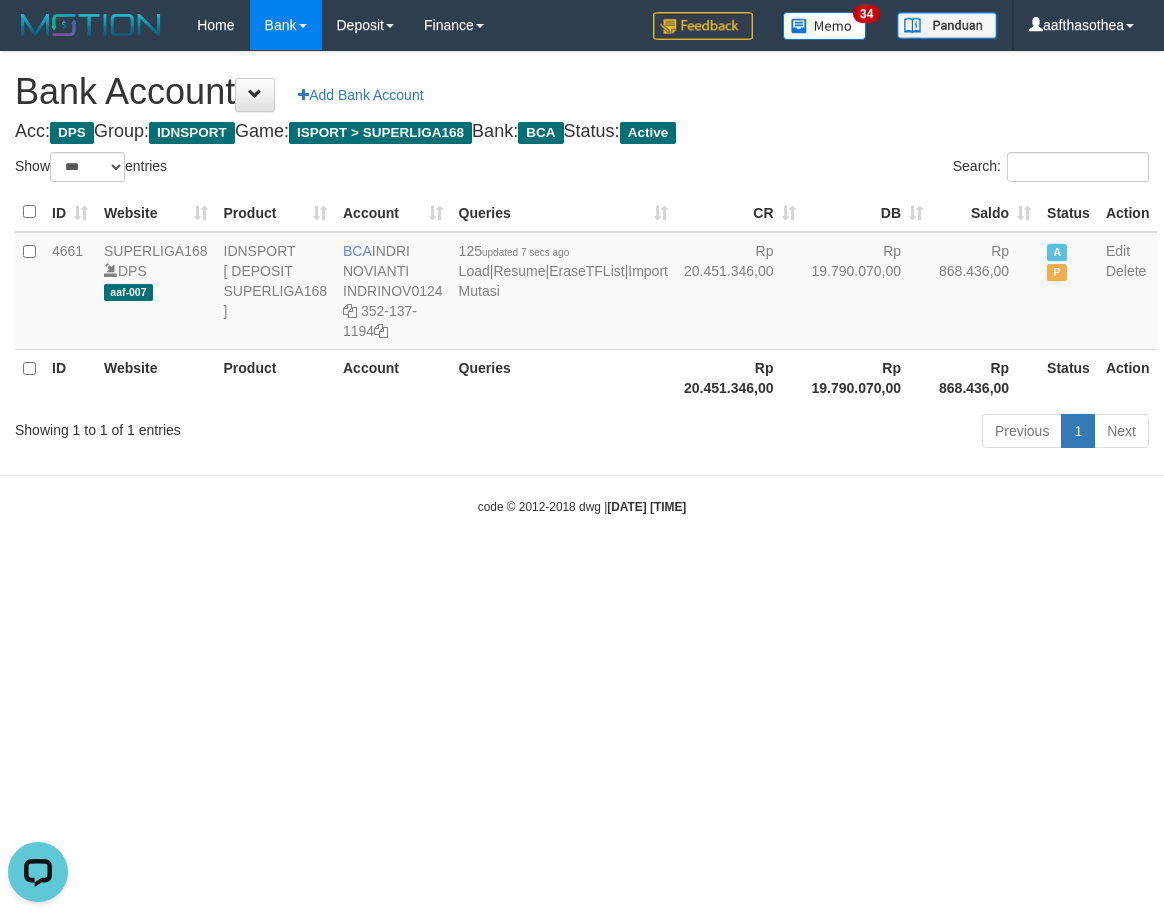 scroll, scrollTop: 0, scrollLeft: 0, axis: both 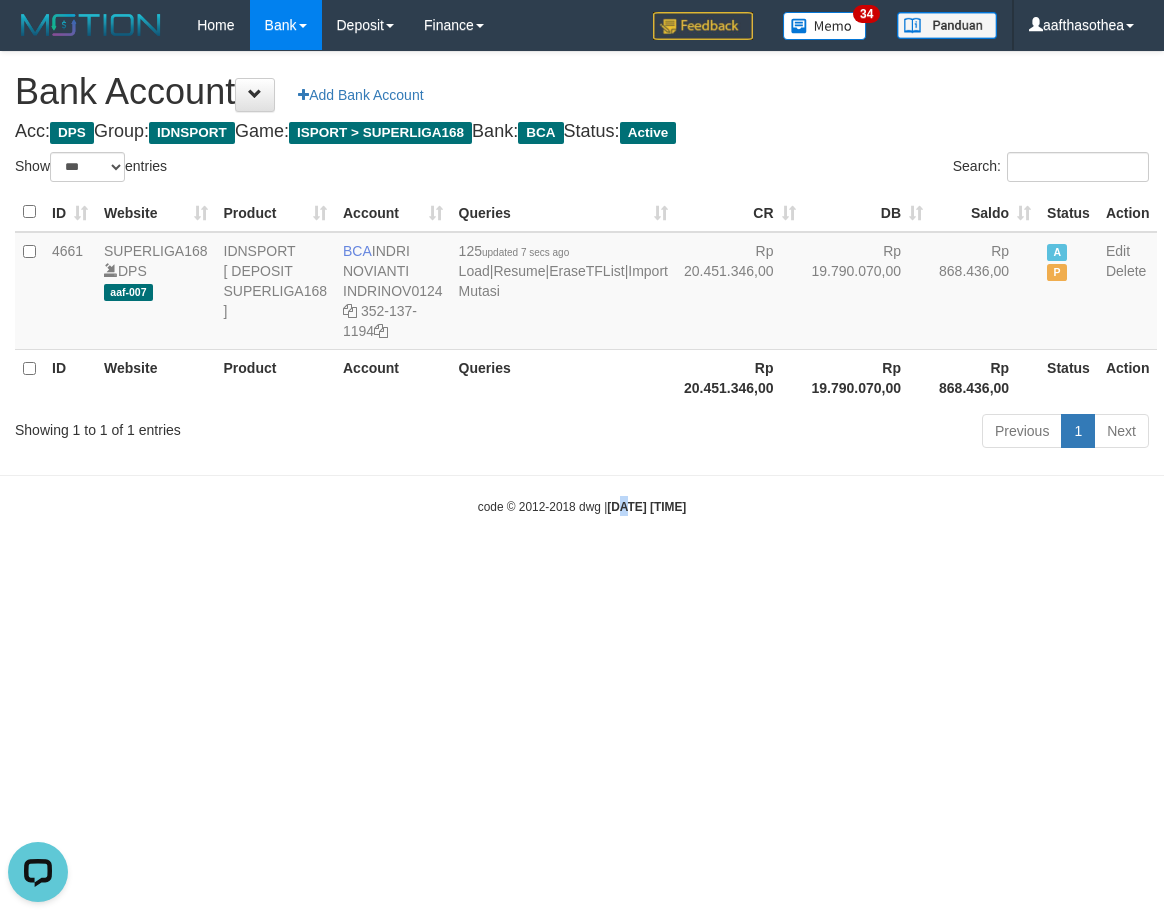 click on "Toggle navigation
Home
Bank
Account List
Load
By Website
Group
[ISPORT]													SUPERLIGA168
By Load Group (DPS)
34" at bounding box center [582, 283] 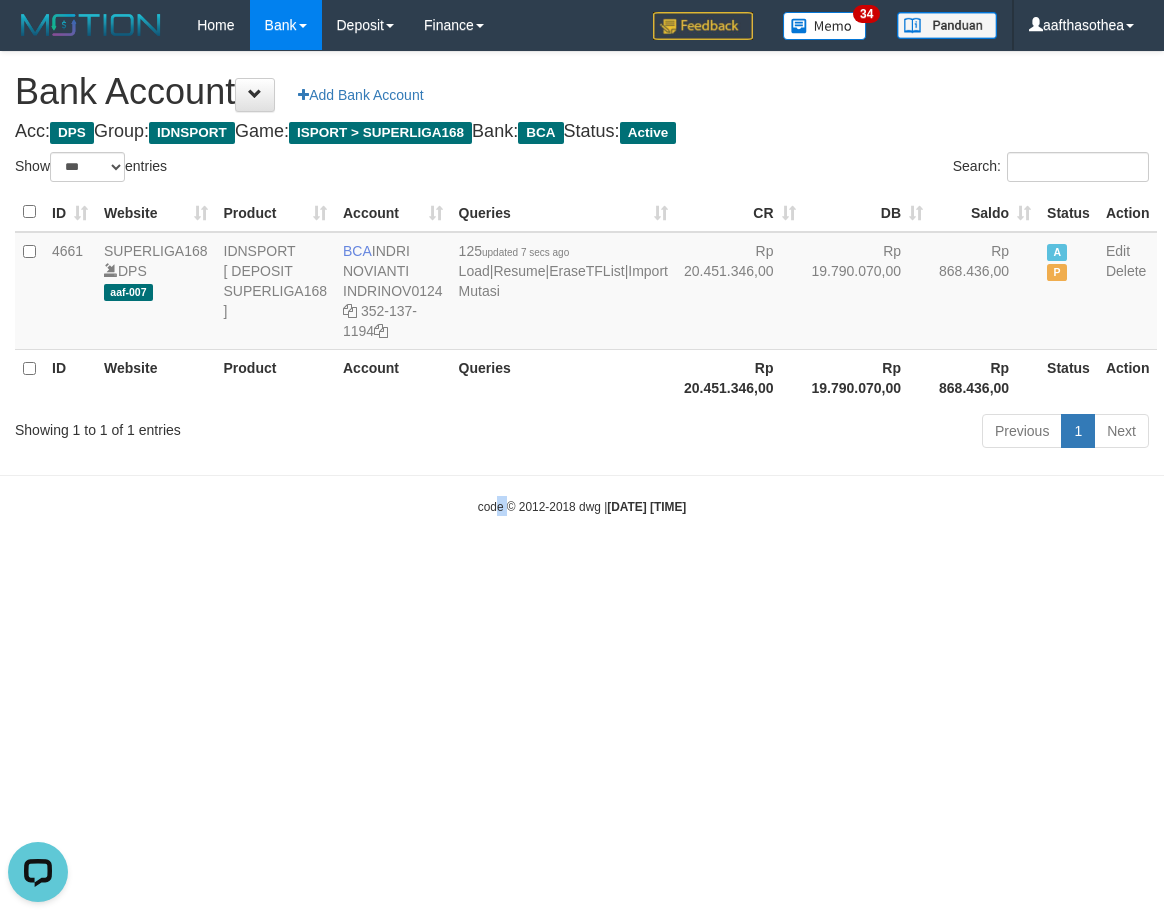 click on "Toggle navigation
Home
Bank
Account List
Load
By Website
Group
[ISPORT]													SUPERLIGA168
By Load Group (DPS)
34" at bounding box center (582, 283) 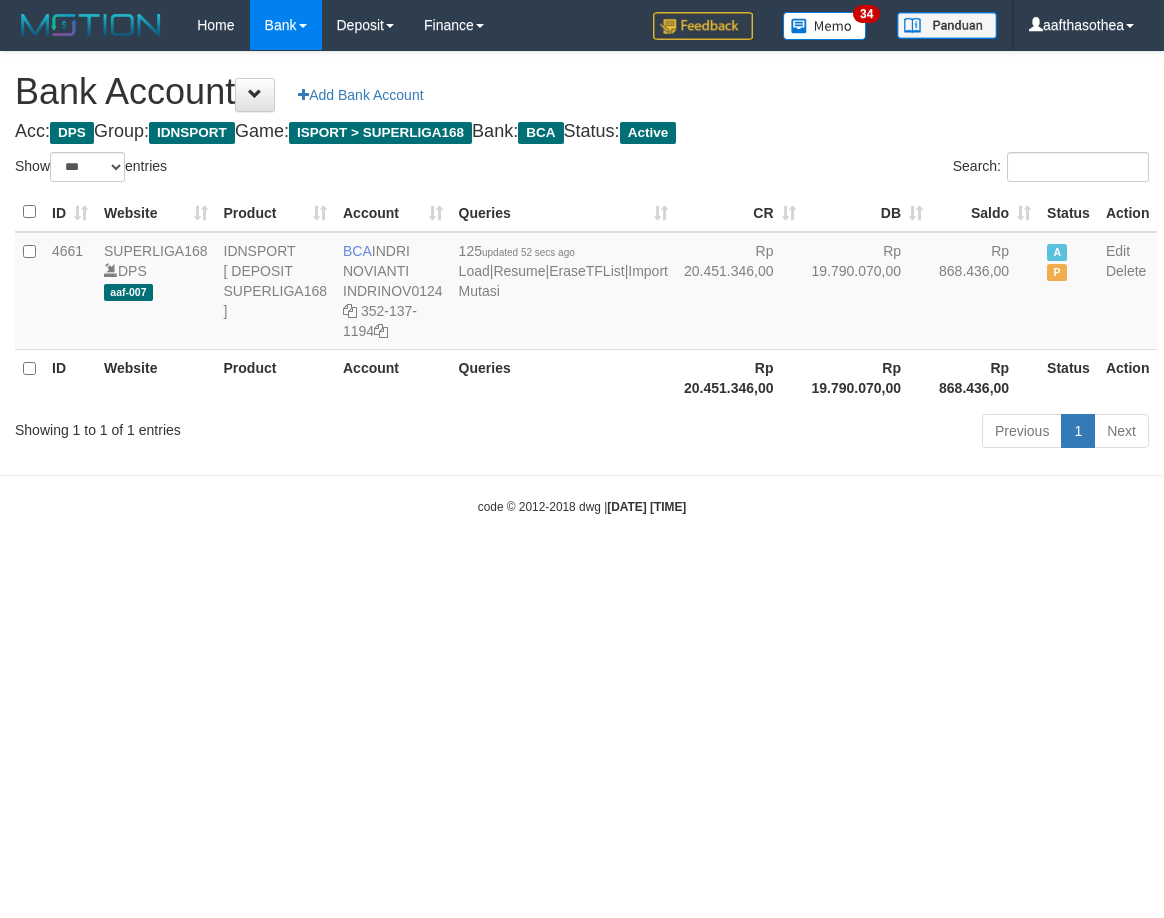 select on "***" 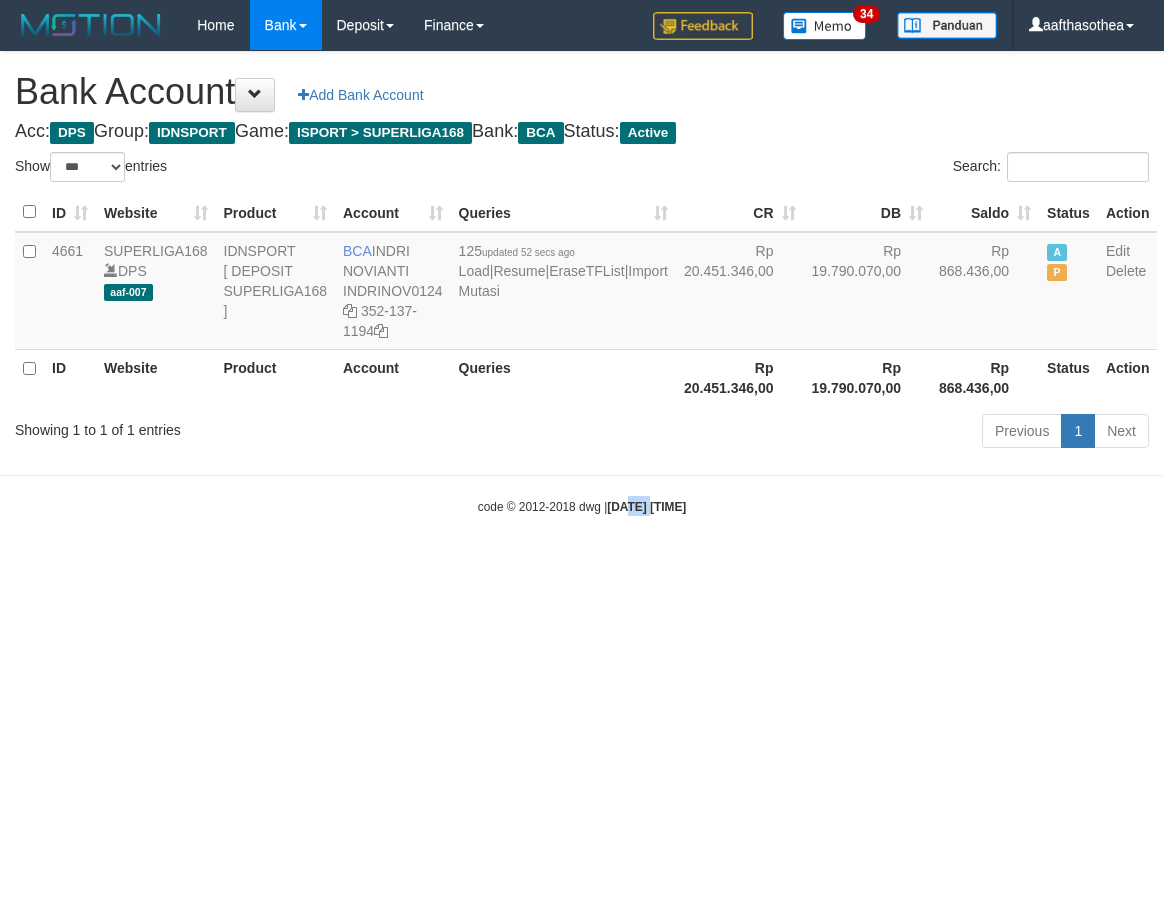 click on "Toggle navigation
Home
Bank
Account List
Load
By Website
Group
[ISPORT]													SUPERLIGA168
By Load Group (DPS)" at bounding box center [582, 283] 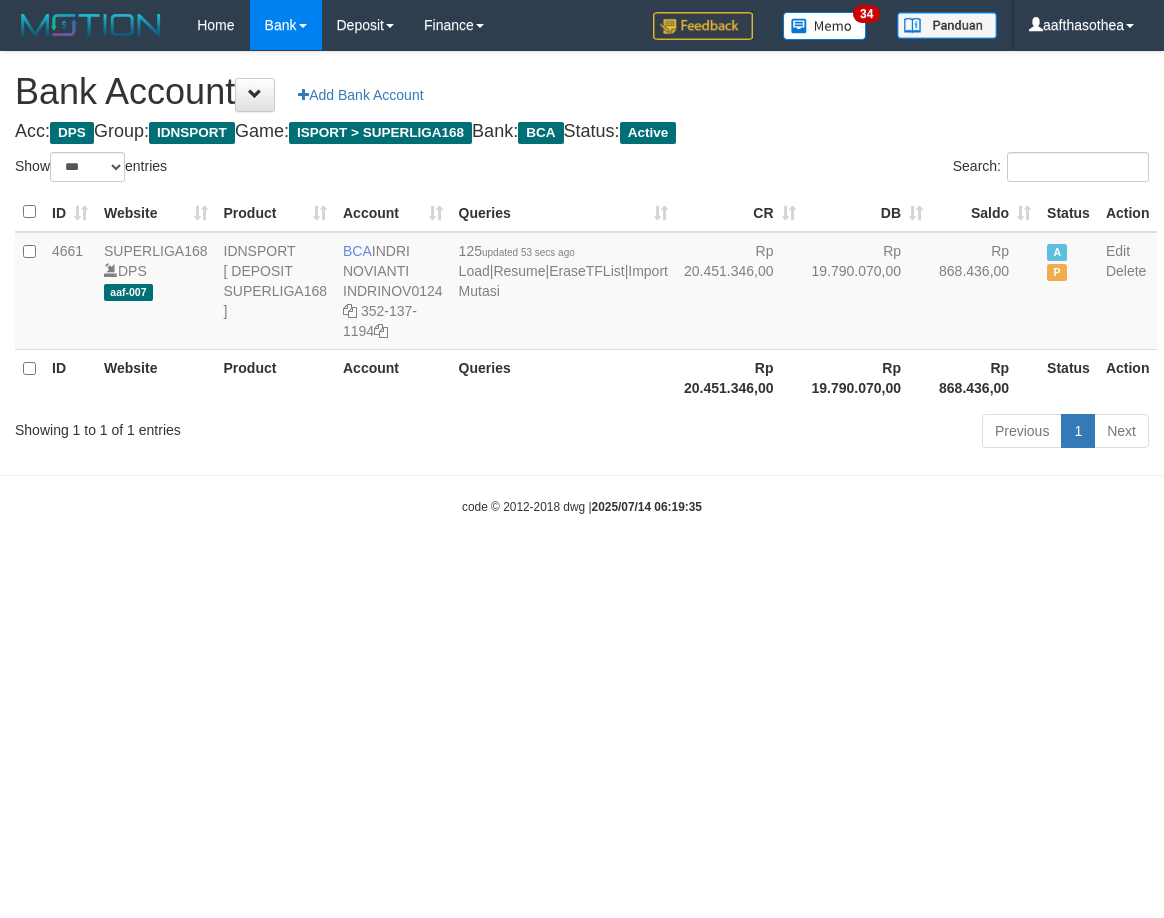 select on "***" 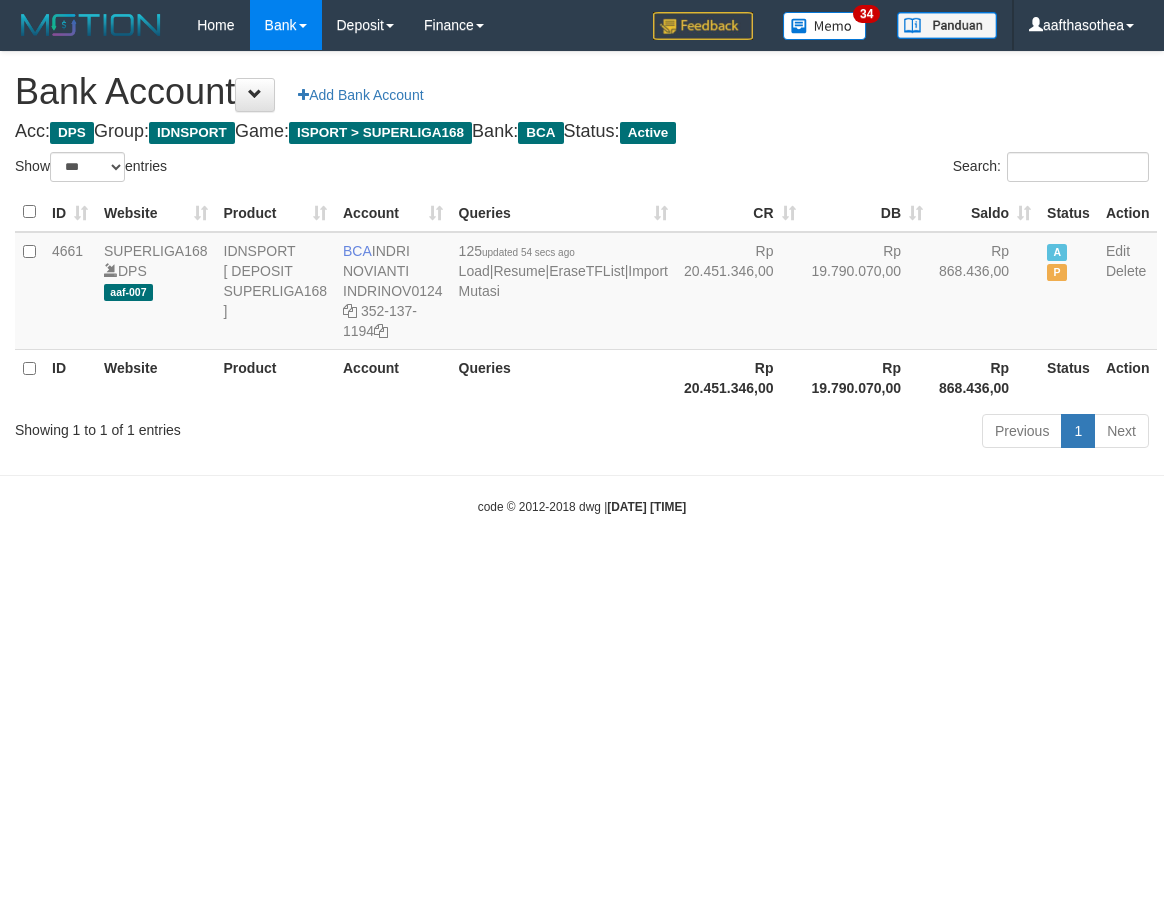 select on "***" 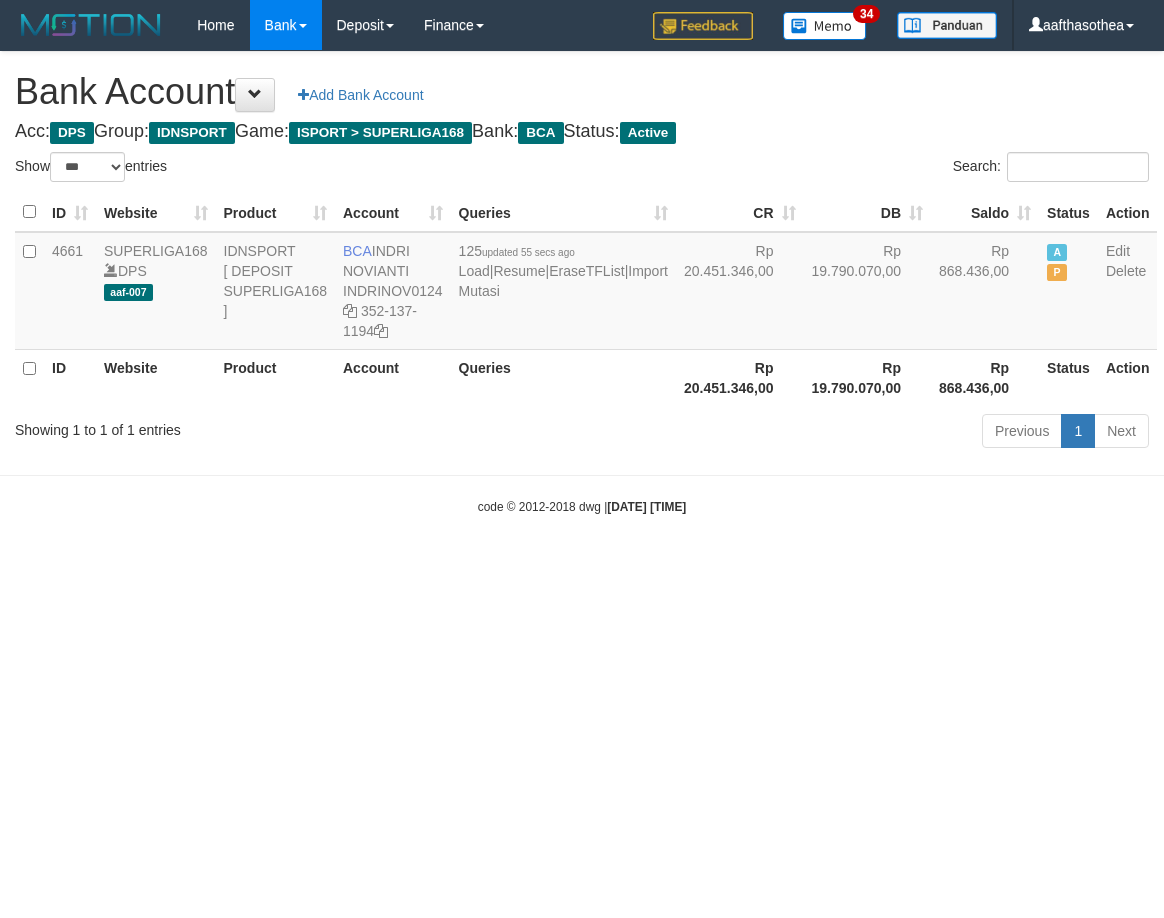 select on "***" 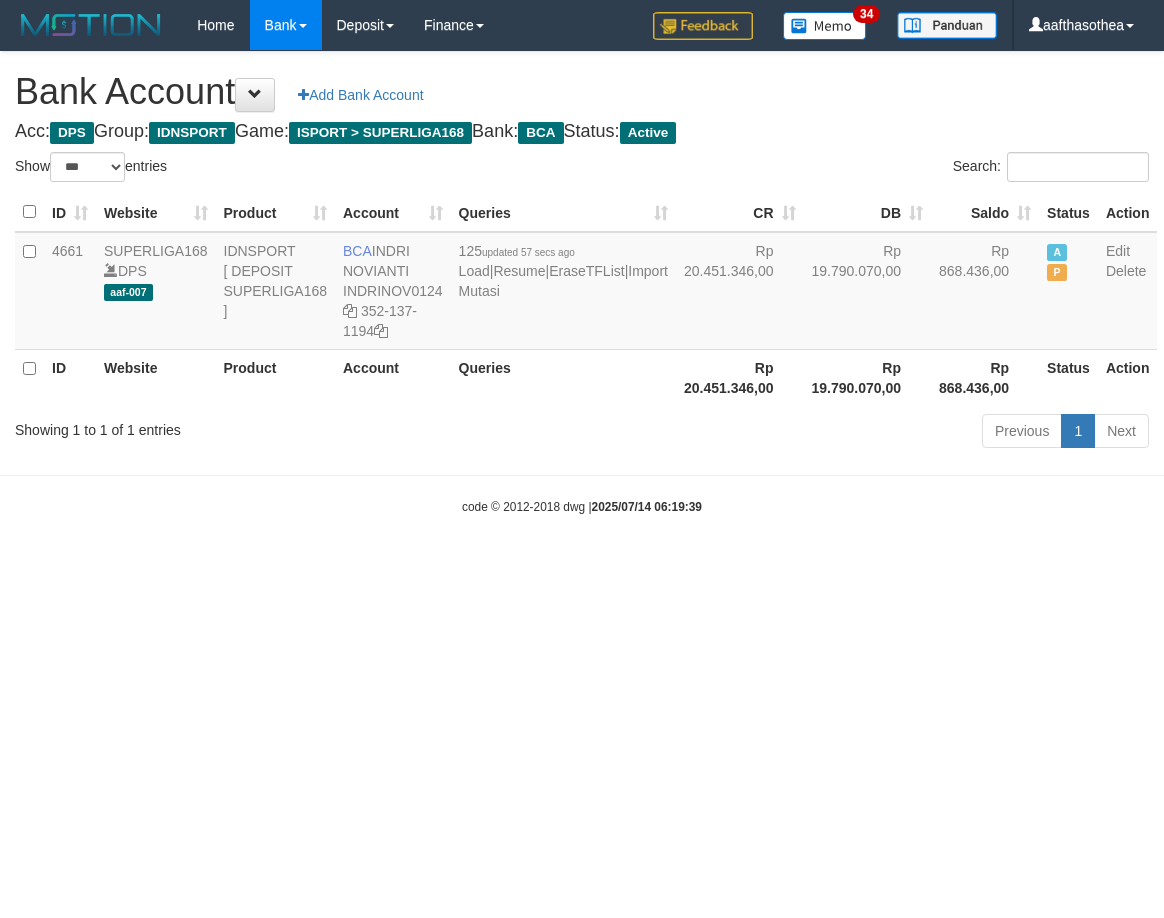 select on "***" 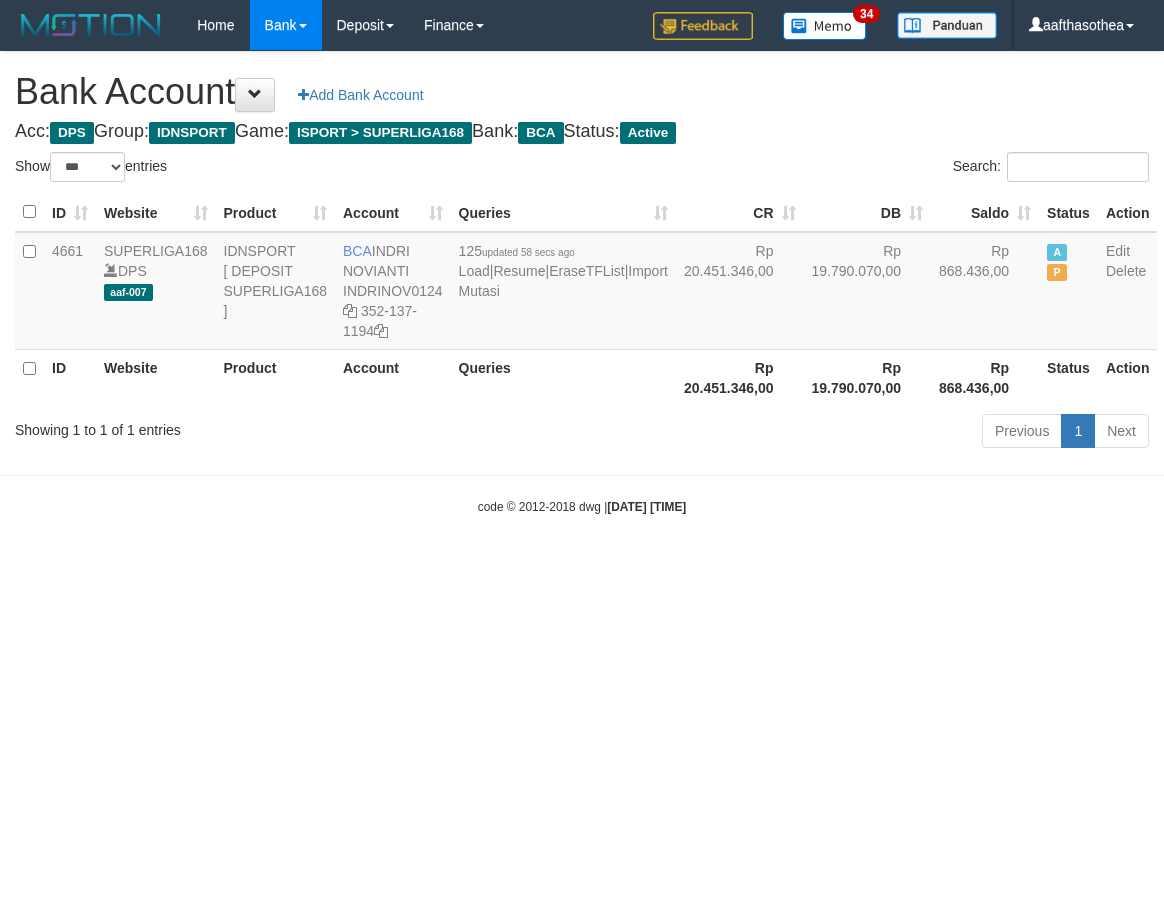 select on "***" 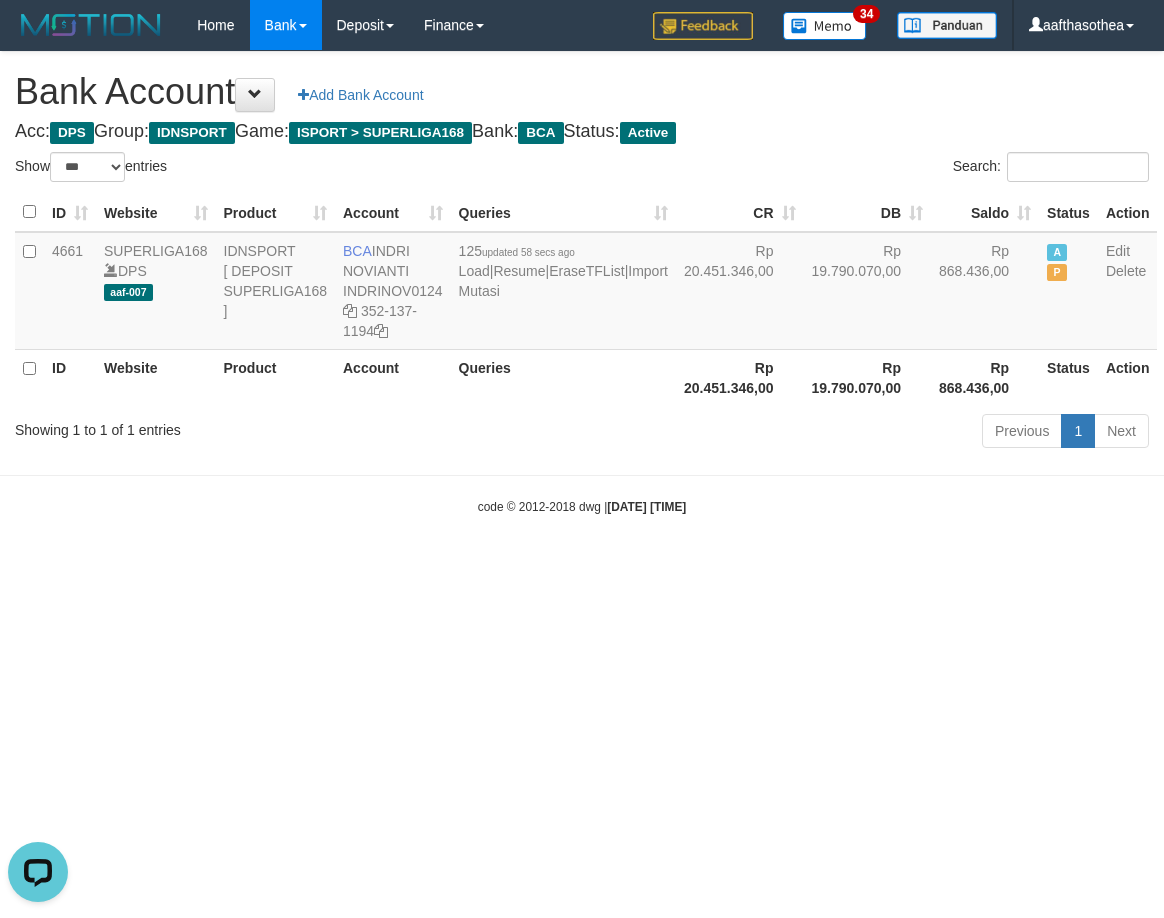 scroll, scrollTop: 0, scrollLeft: 0, axis: both 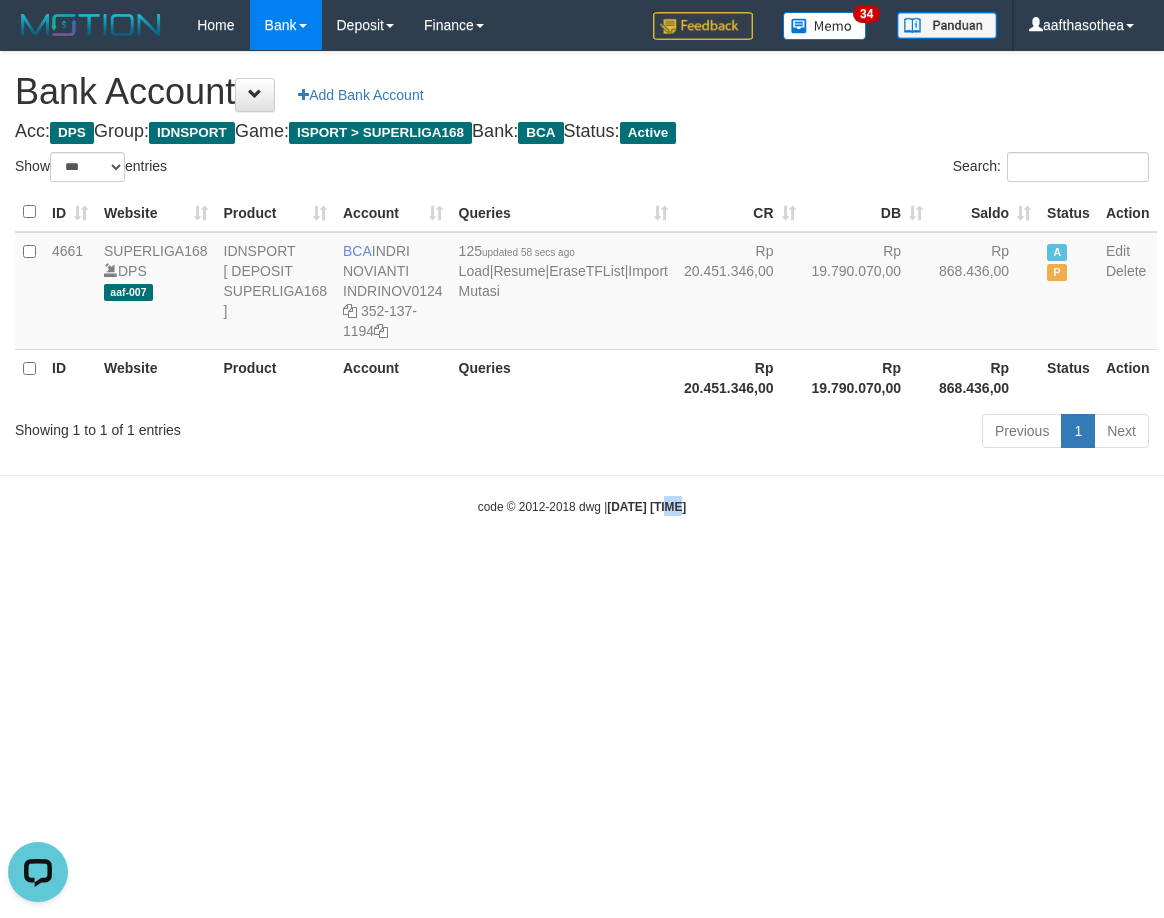 click on "Toggle navigation
Home
Bank
Account List
Load
By Website
Group
[ISPORT]													SUPERLIGA168
By Load Group (DPS)
34" at bounding box center (582, 283) 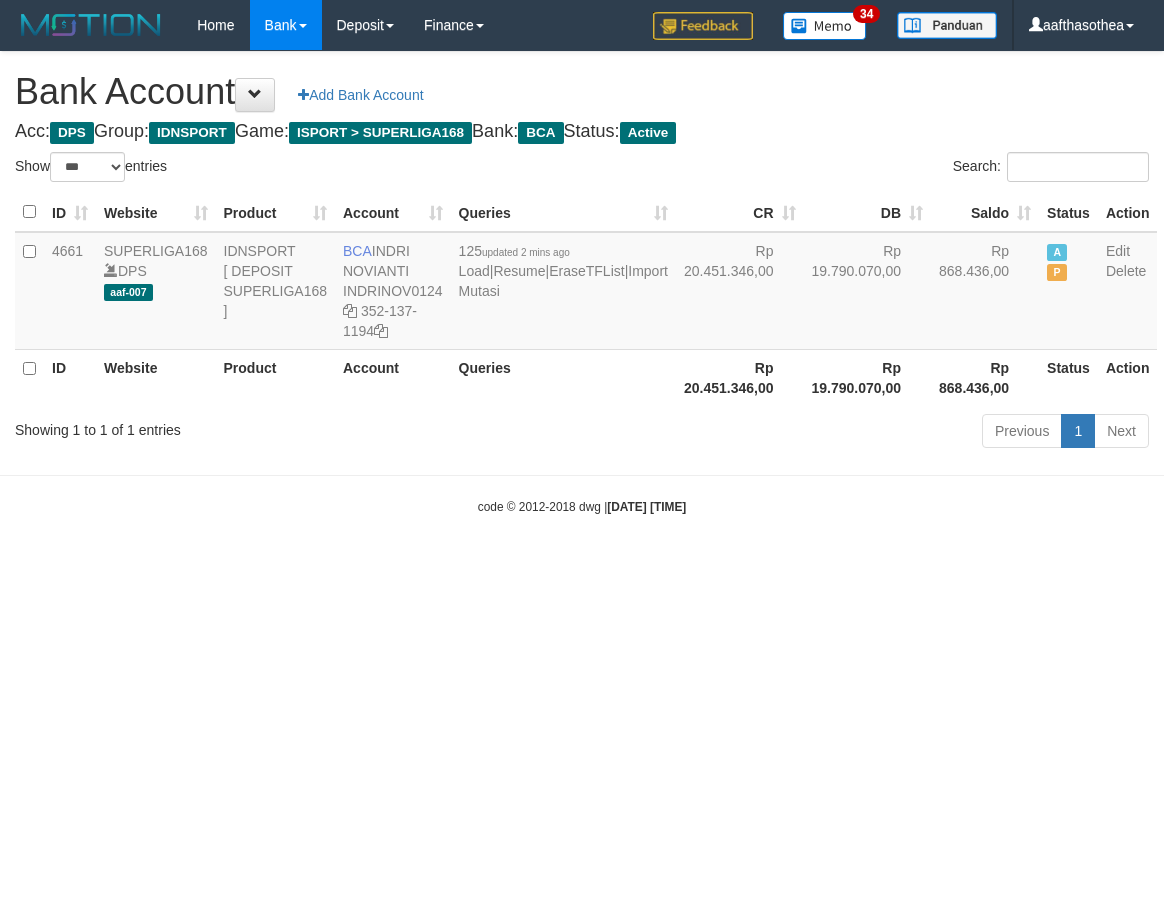 select on "***" 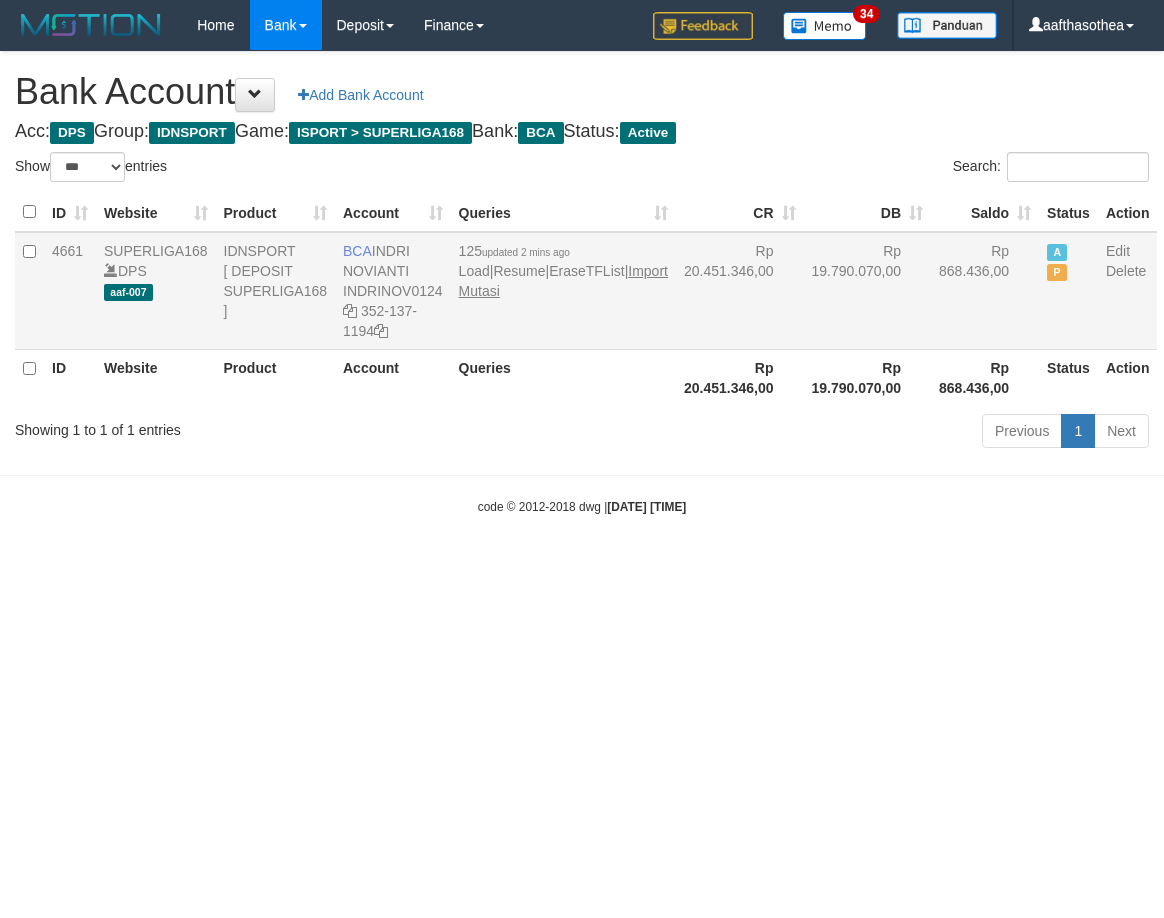 scroll, scrollTop: 0, scrollLeft: 0, axis: both 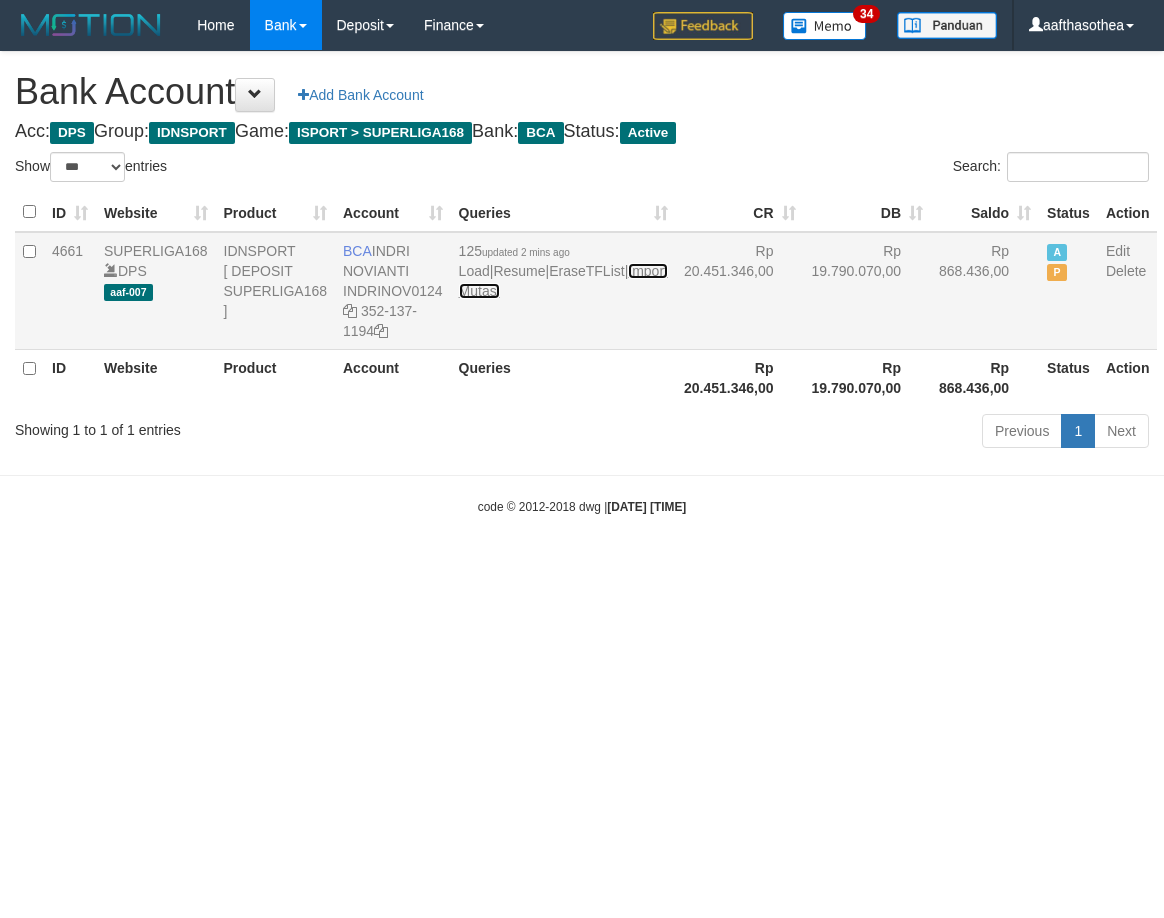 click on "Import Mutasi" at bounding box center [563, 281] 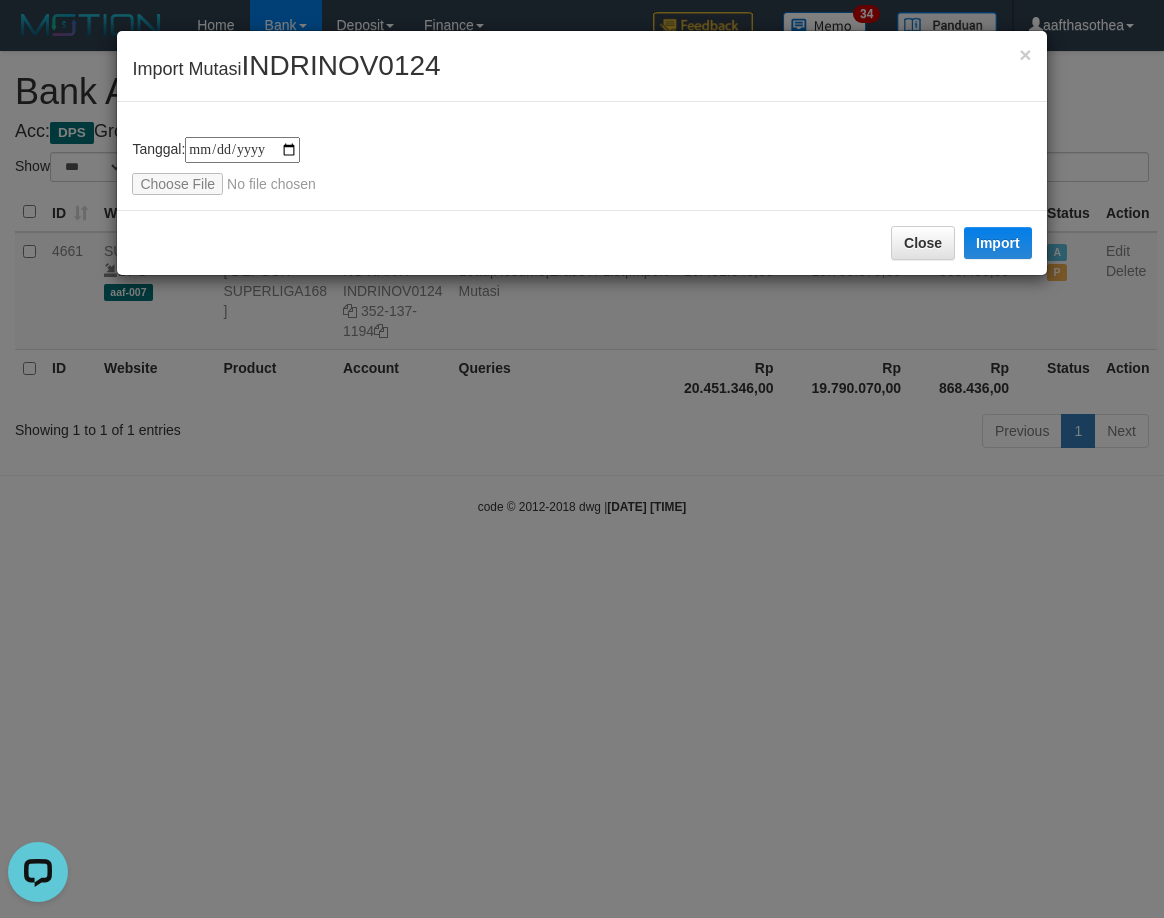 scroll, scrollTop: 0, scrollLeft: 0, axis: both 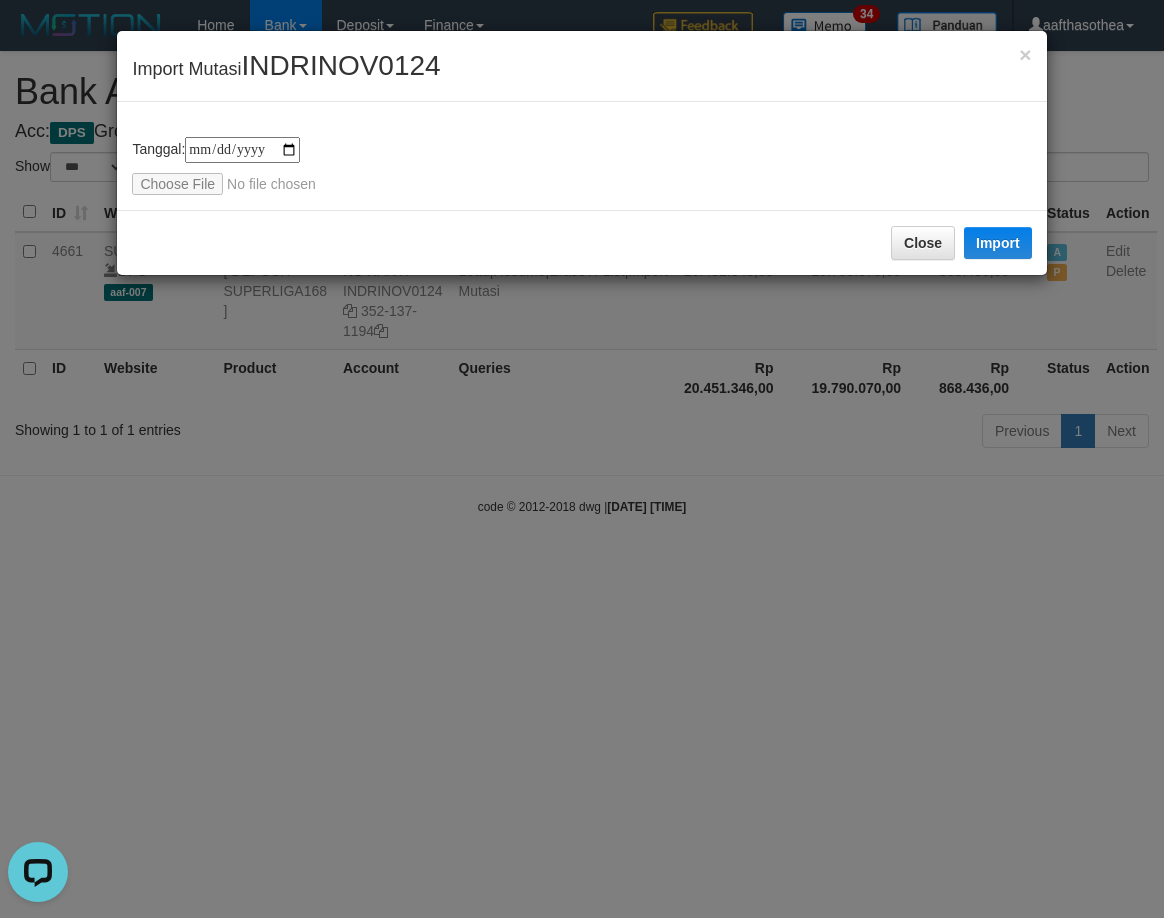 drag, startPoint x: 328, startPoint y: 451, endPoint x: 338, endPoint y: 461, distance: 14.142136 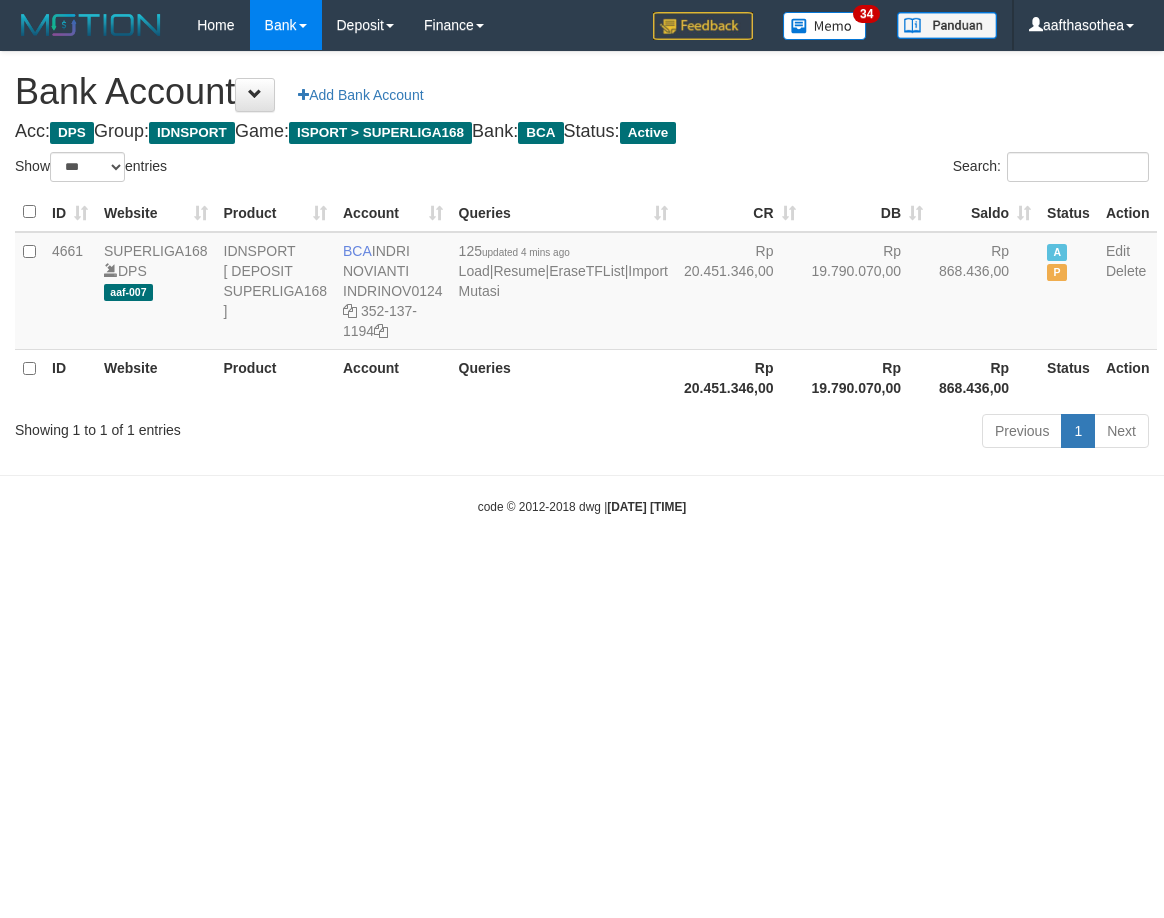 select on "***" 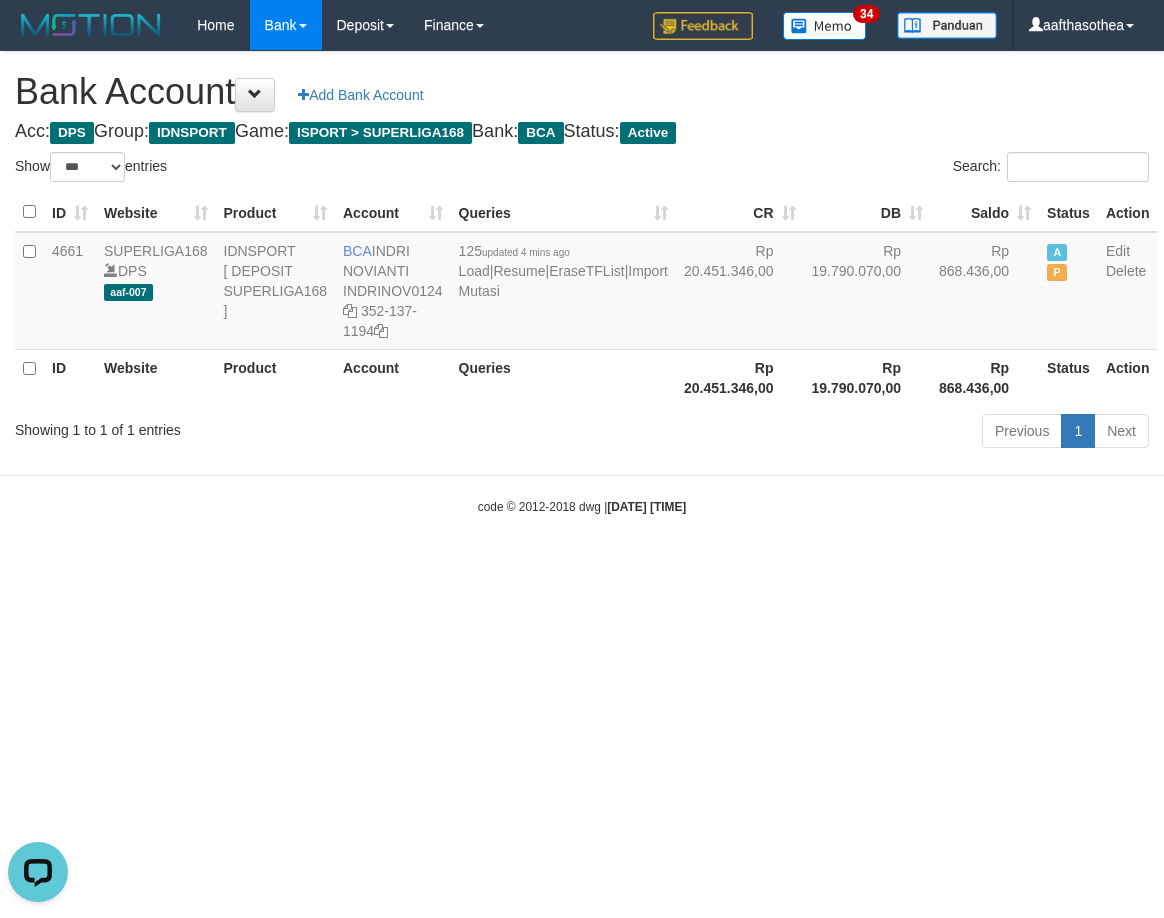 scroll, scrollTop: 0, scrollLeft: 0, axis: both 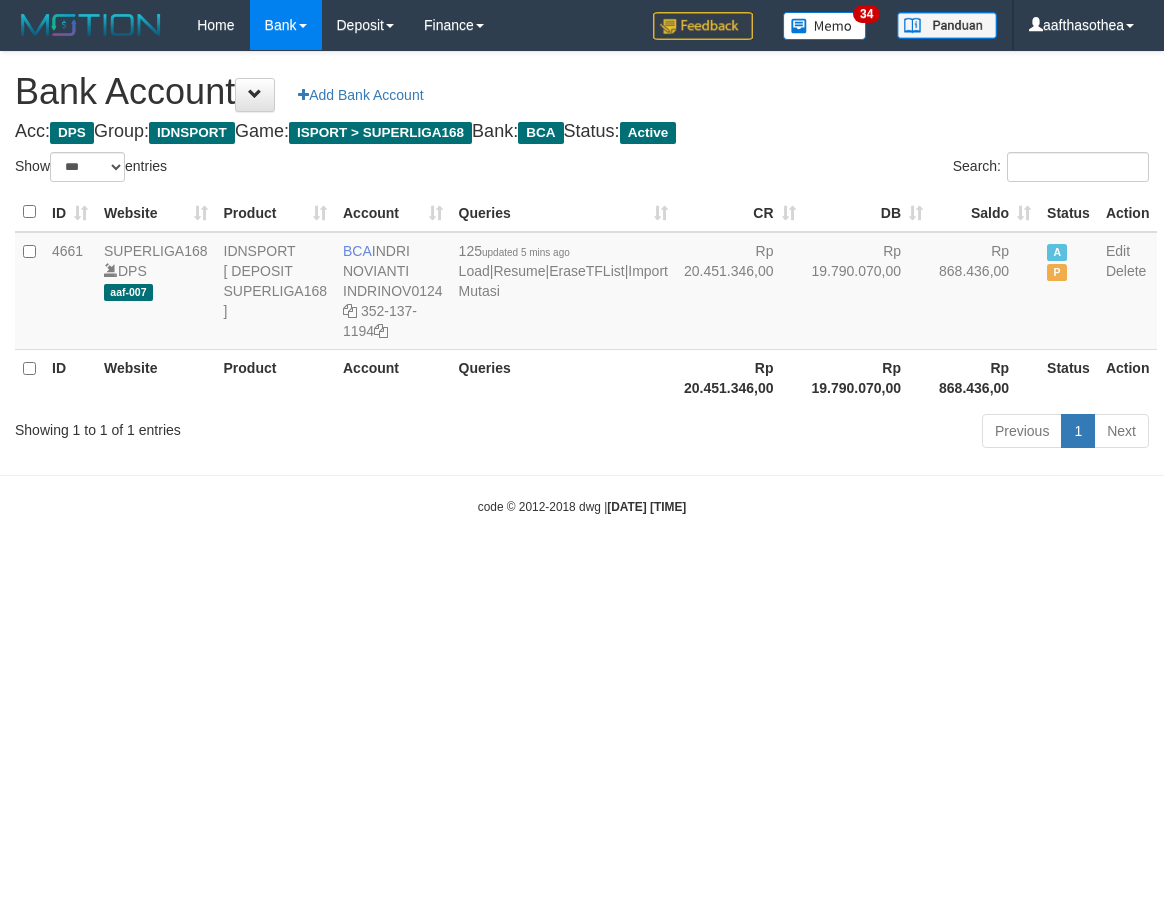 select on "***" 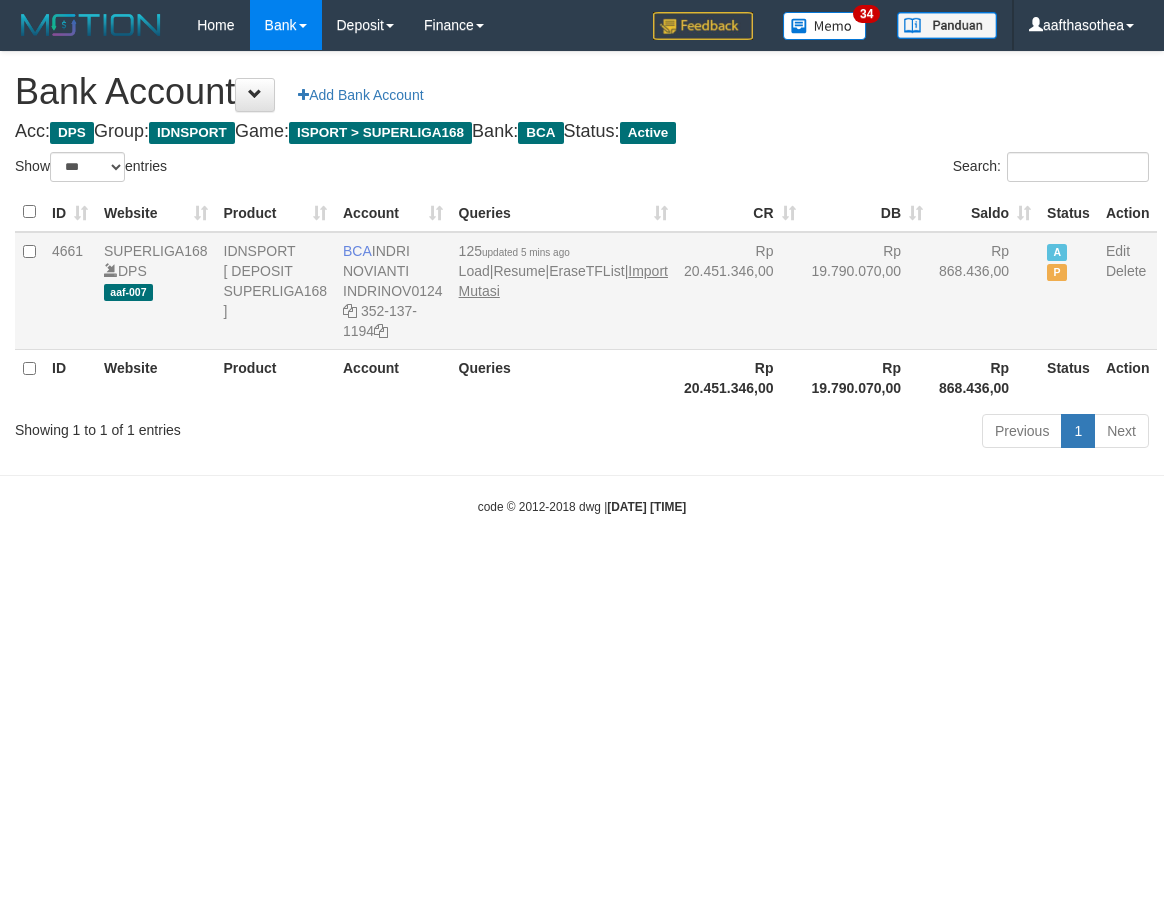 scroll, scrollTop: 0, scrollLeft: 0, axis: both 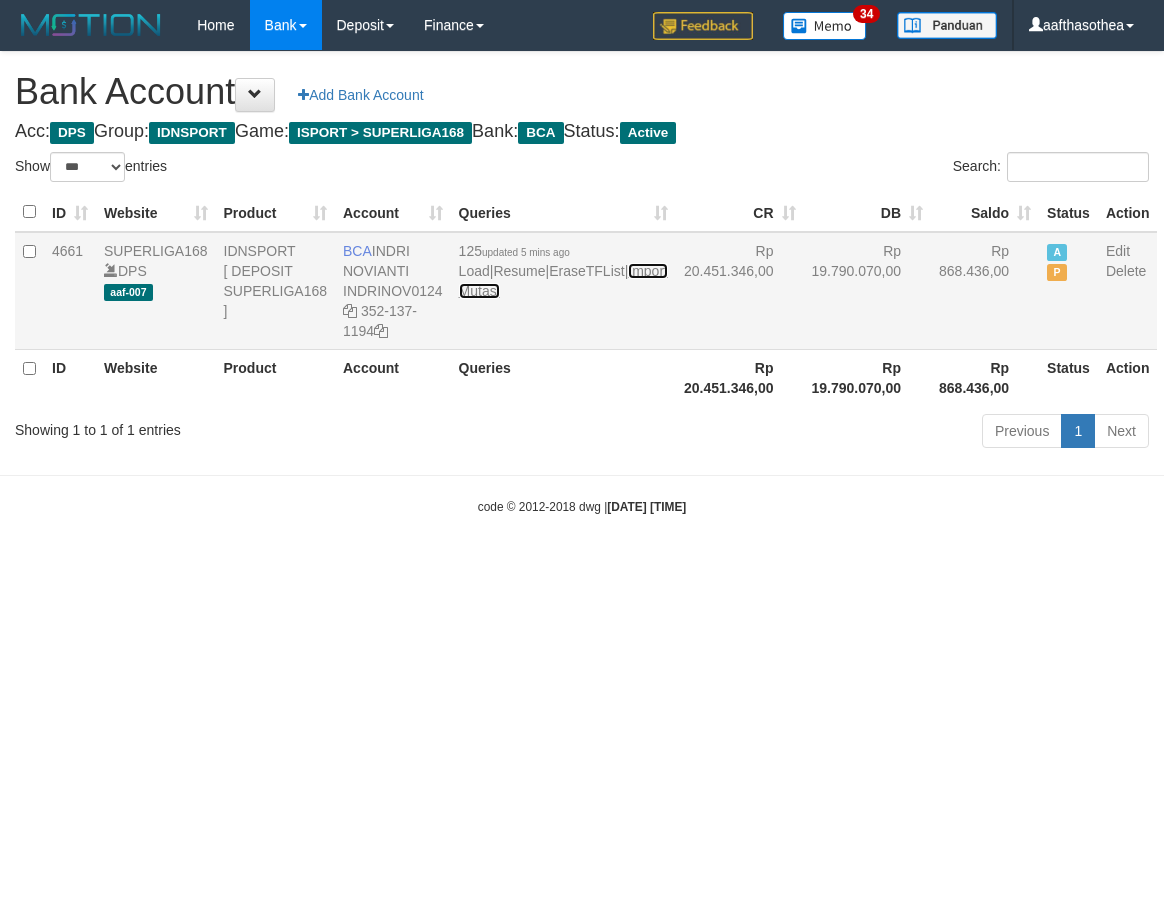 click on "Import Mutasi" at bounding box center (563, 281) 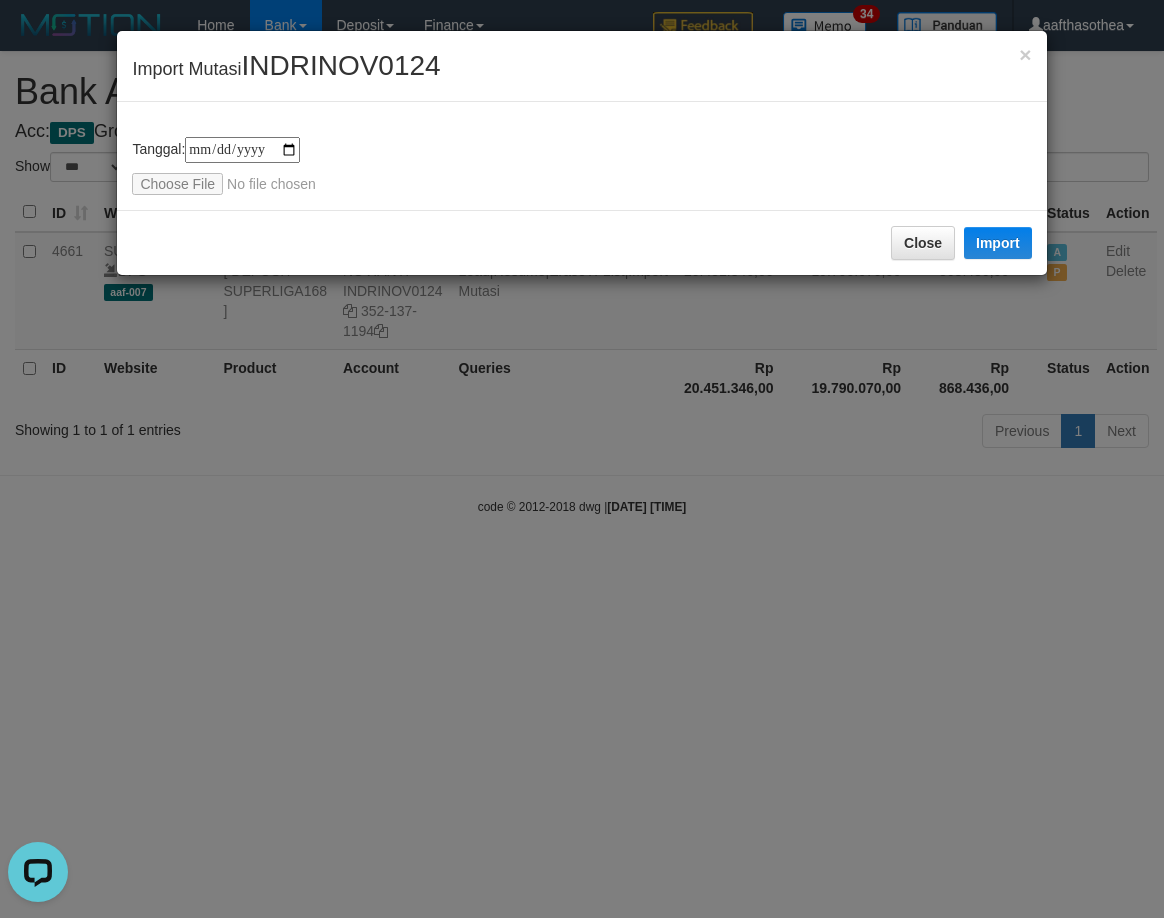 scroll, scrollTop: 0, scrollLeft: 0, axis: both 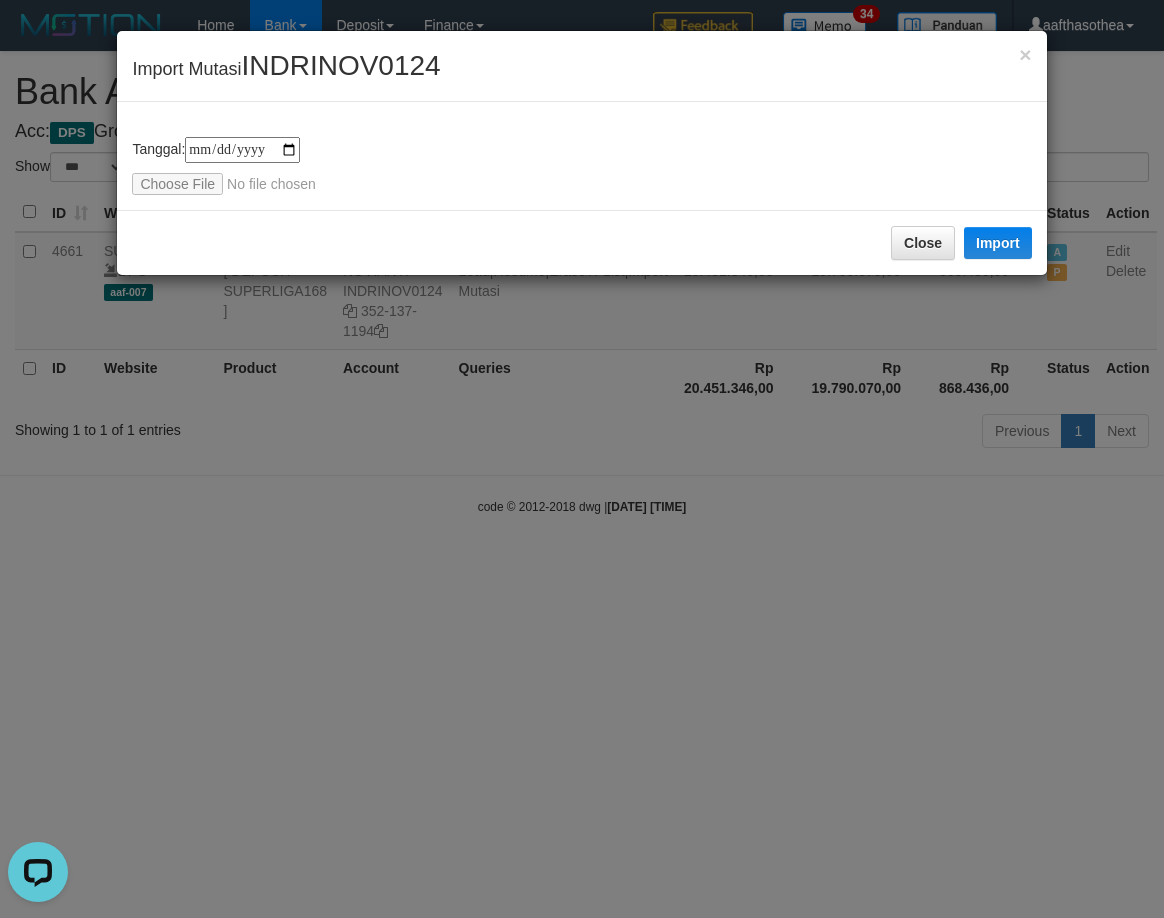 type on "**********" 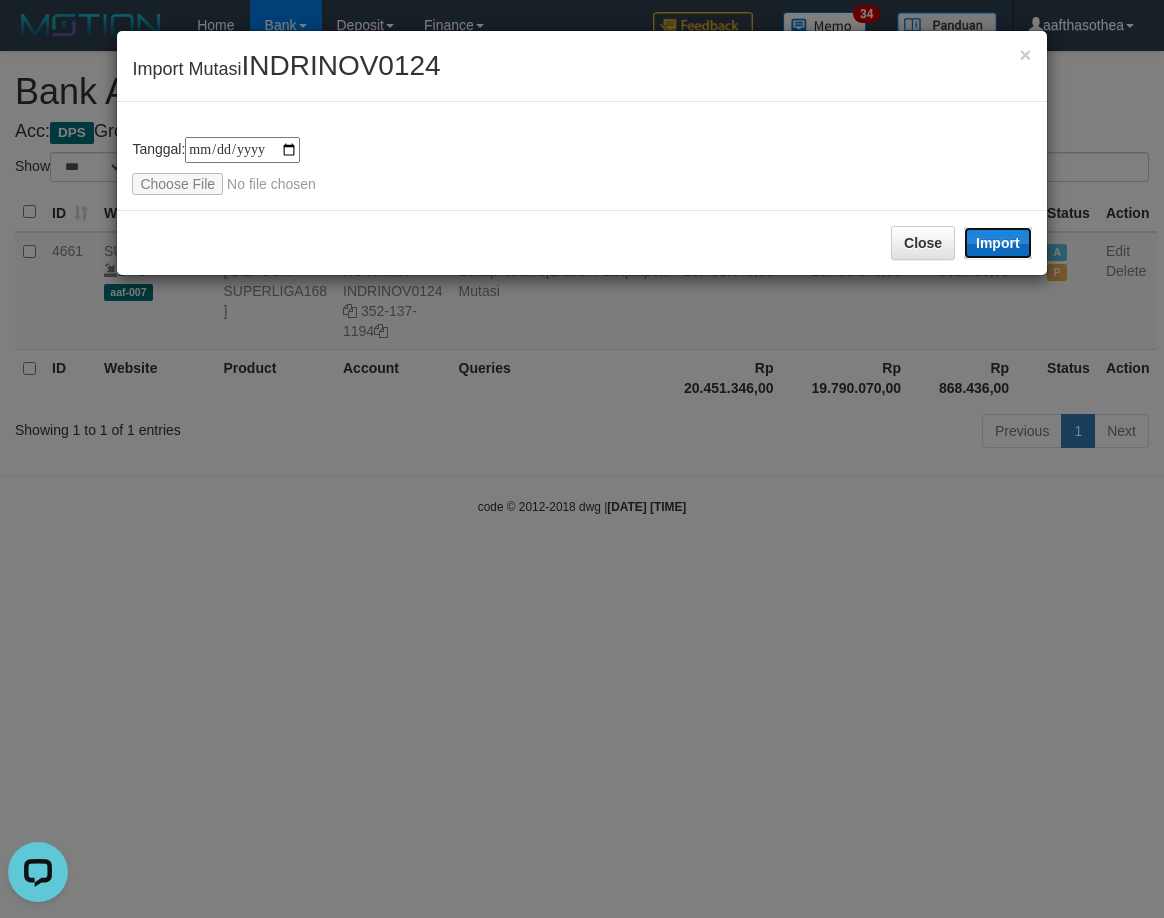 click on "Import" at bounding box center (998, 243) 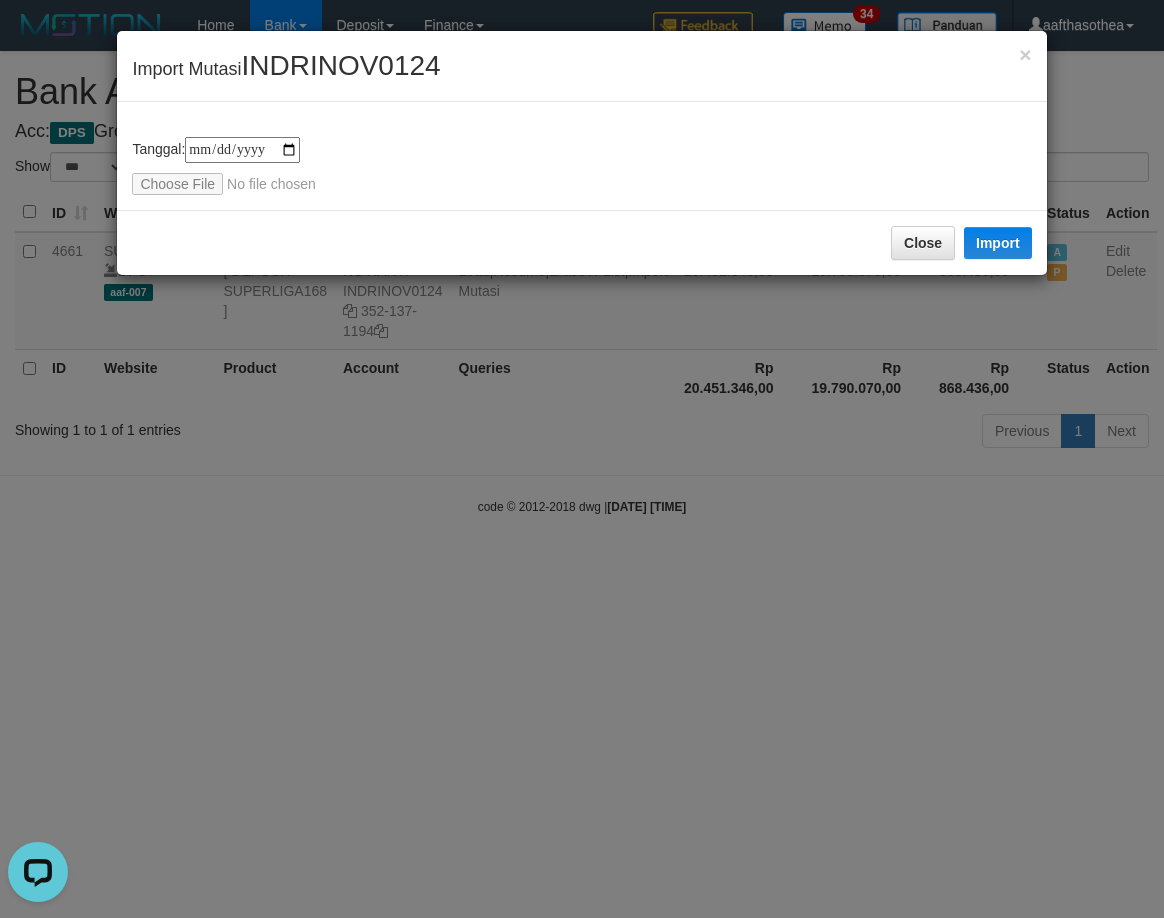 click on "**********" at bounding box center (582, 459) 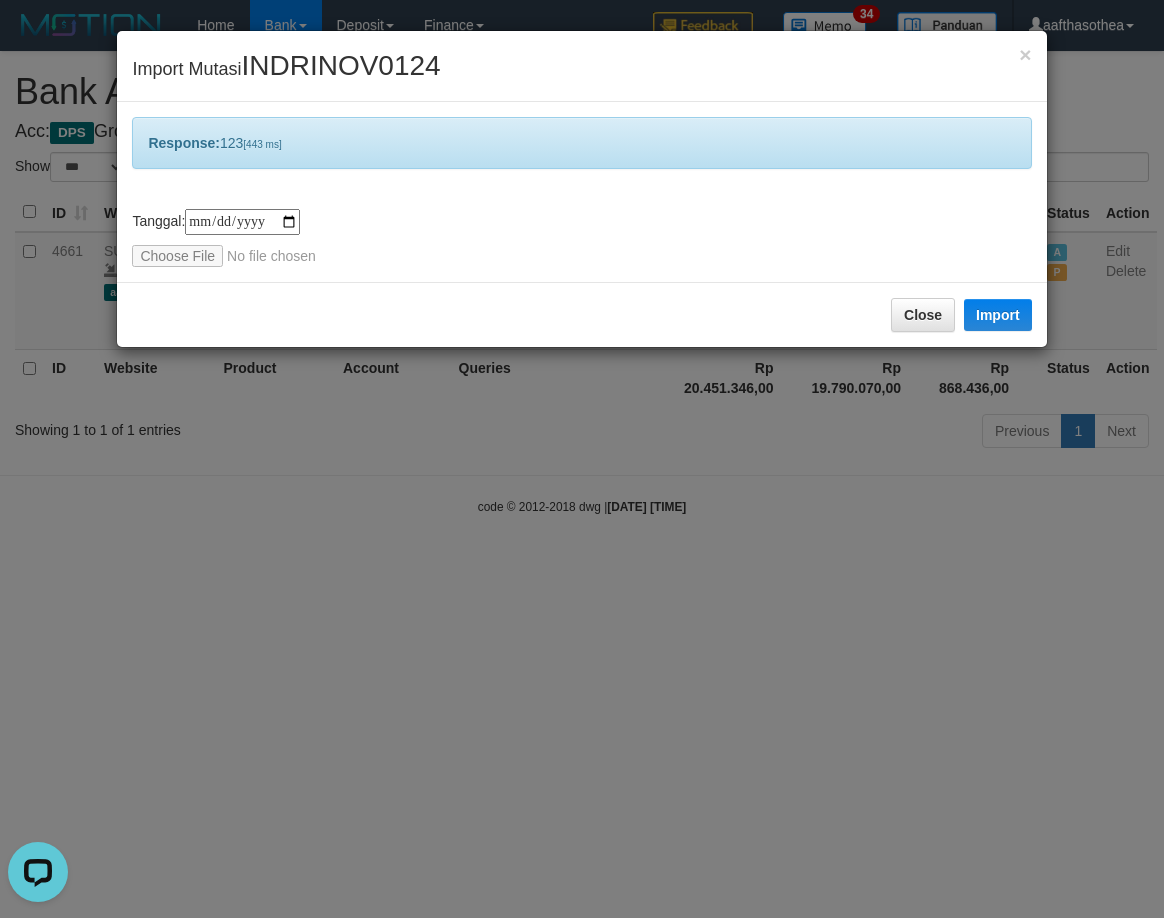 click on "**********" at bounding box center [582, 459] 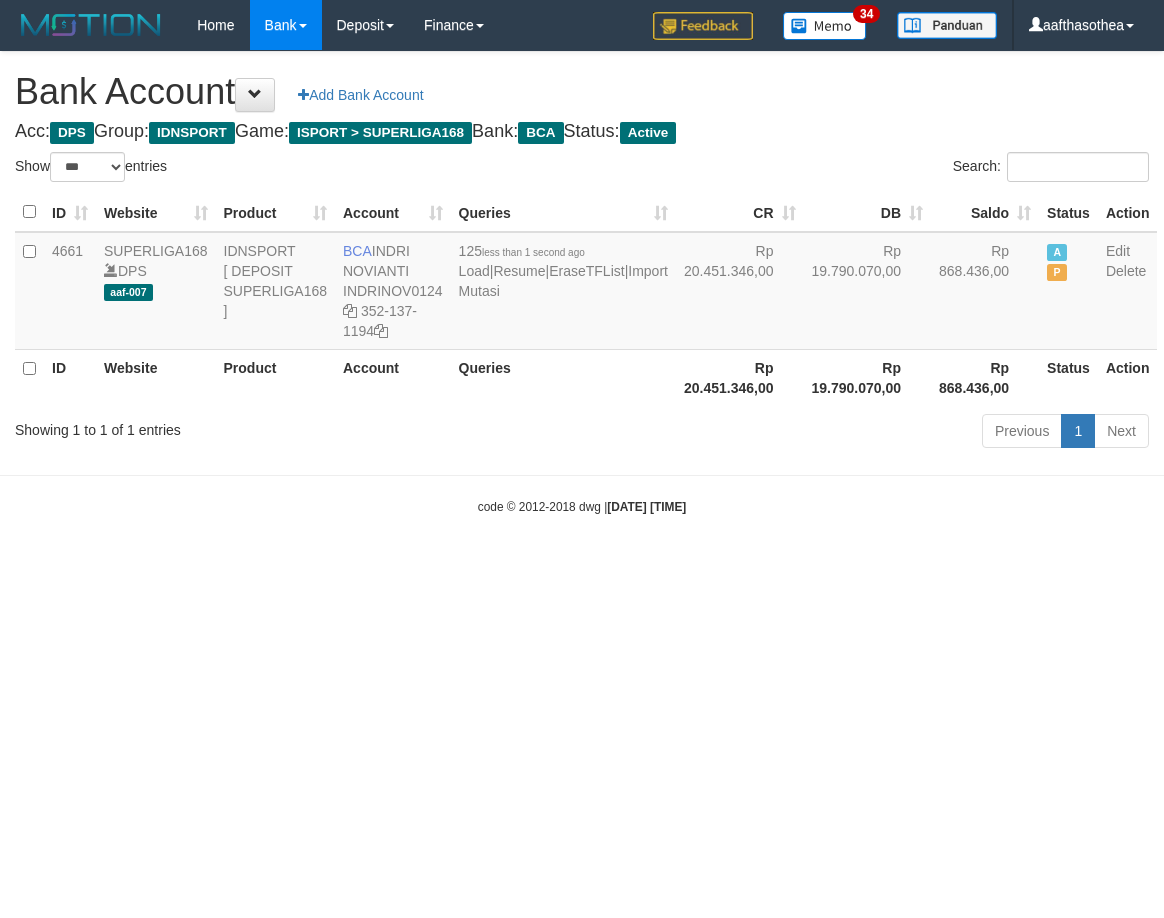 select on "***" 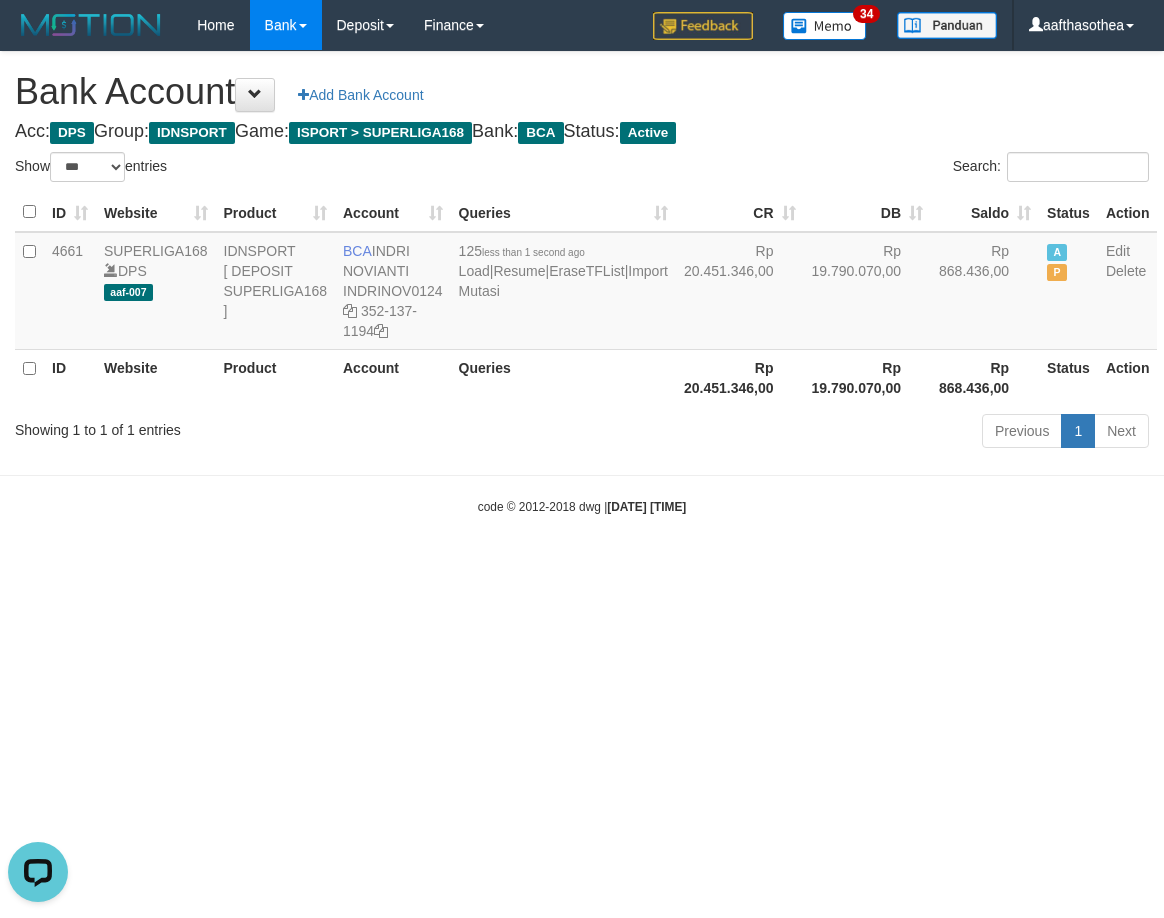 scroll, scrollTop: 0, scrollLeft: 0, axis: both 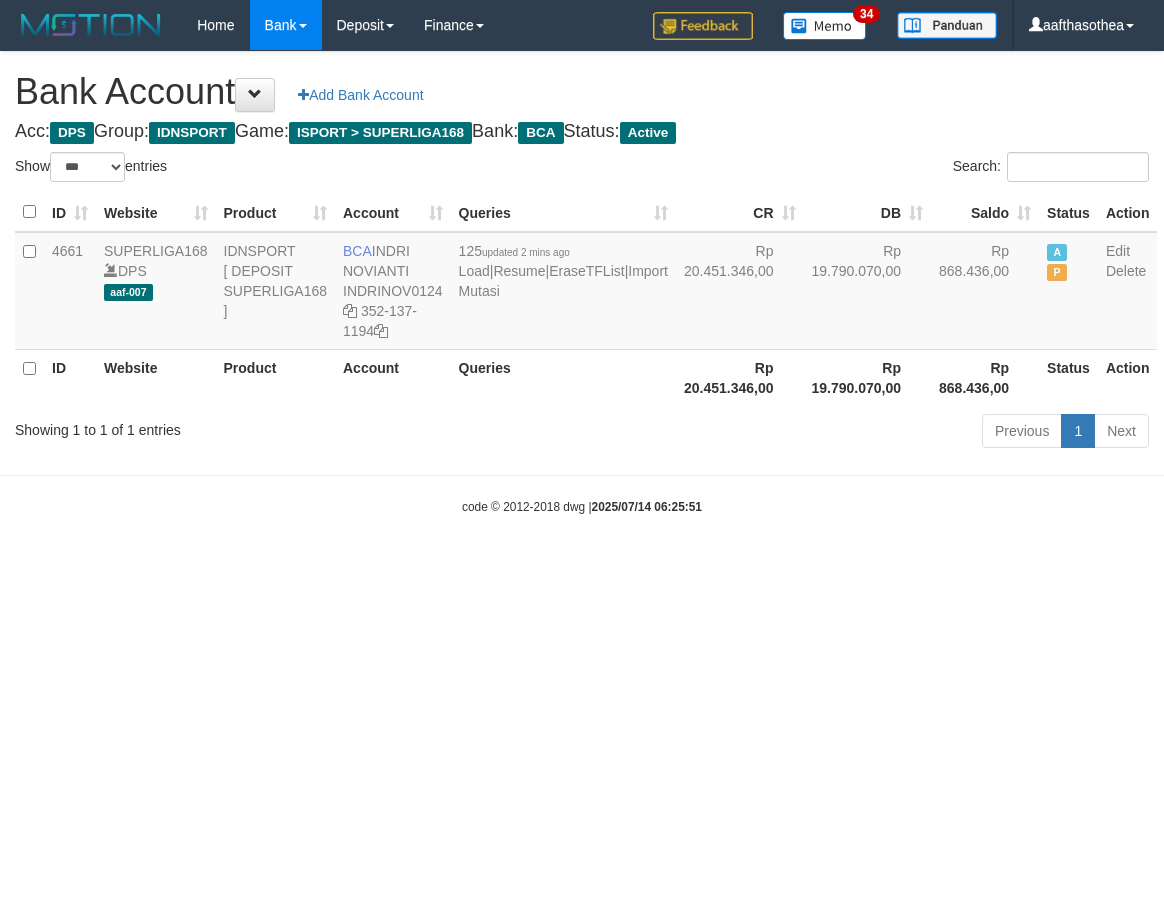 select on "***" 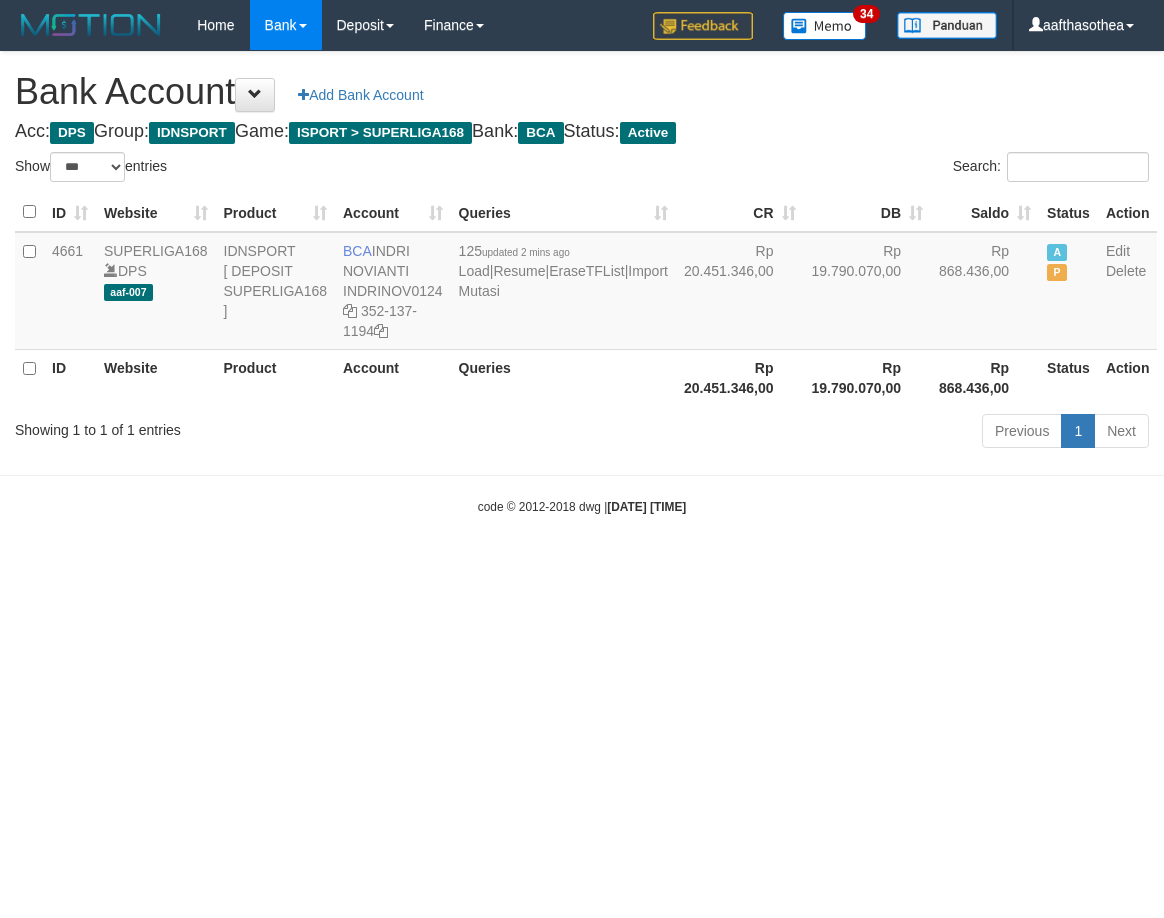 select on "***" 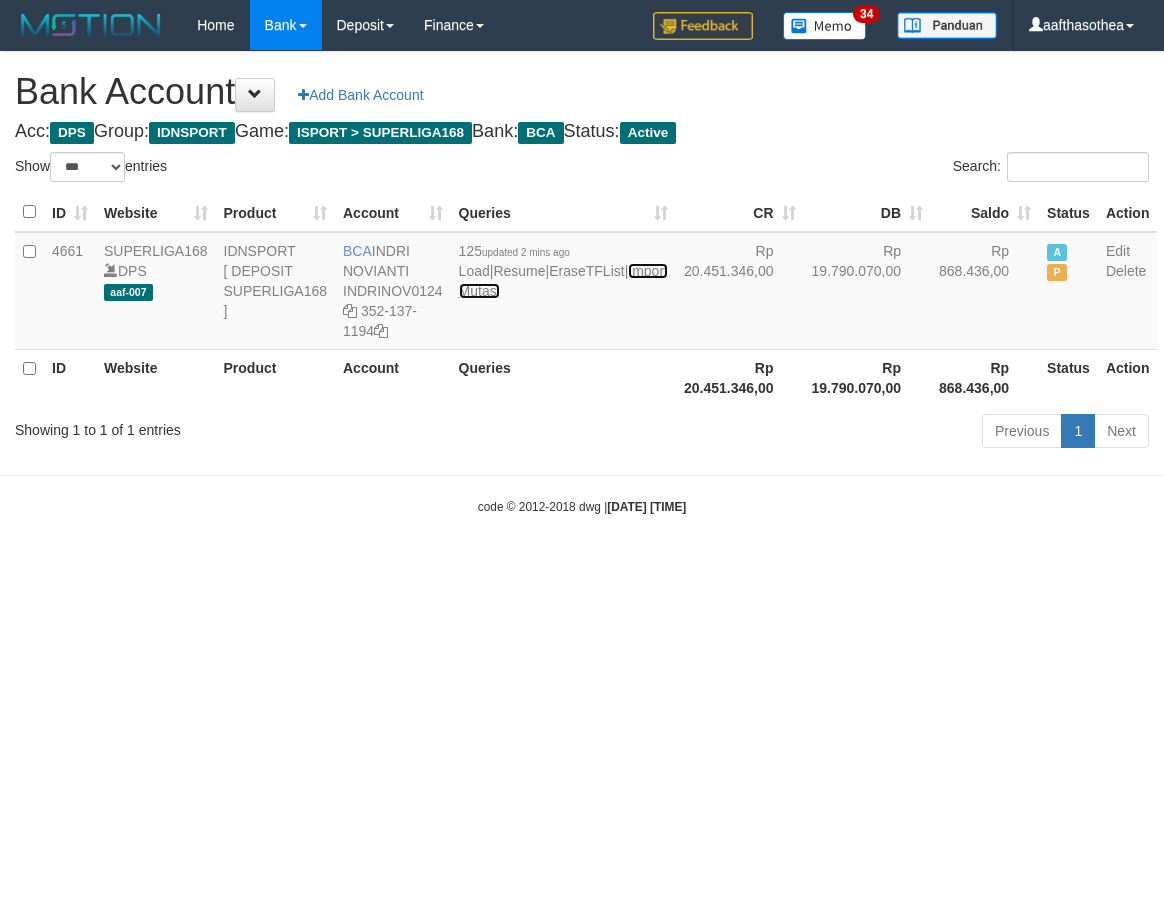scroll, scrollTop: 0, scrollLeft: 0, axis: both 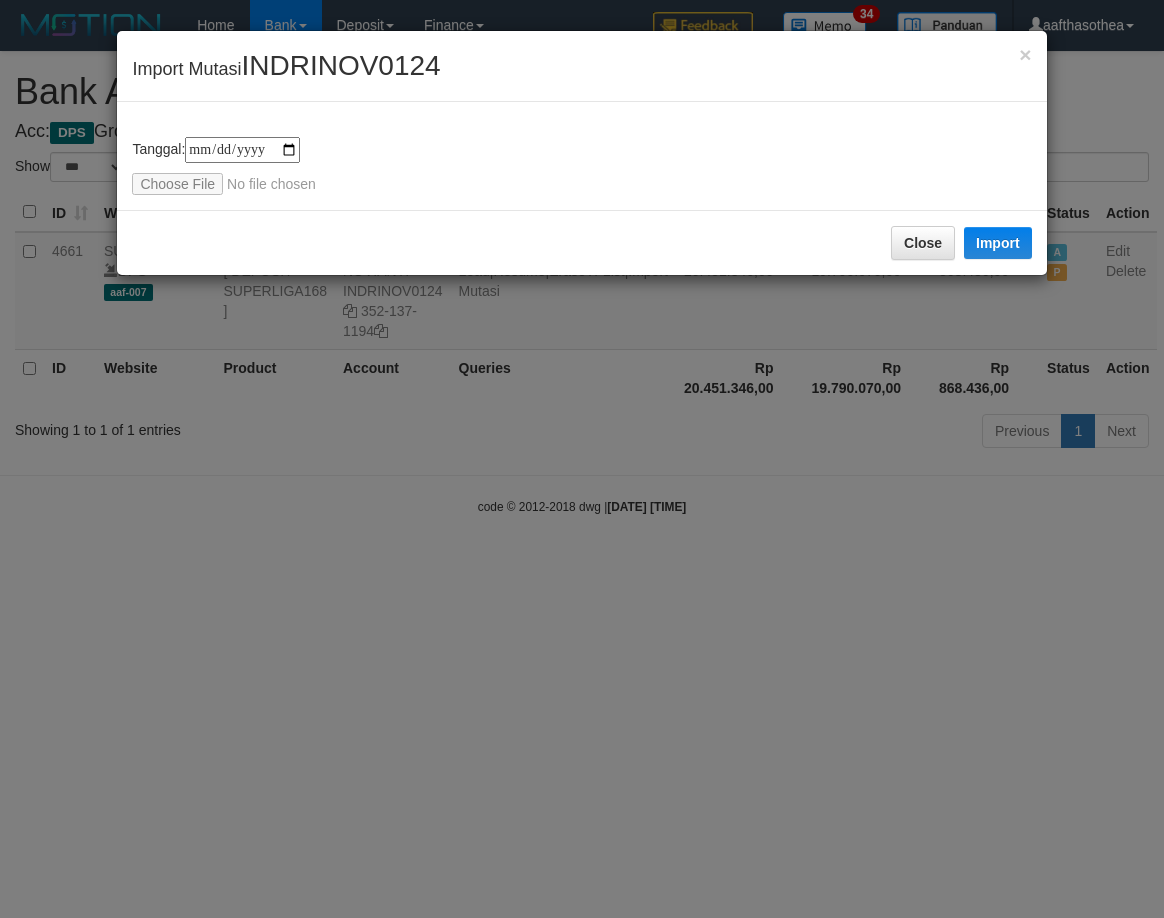 click on "**********" at bounding box center [582, 459] 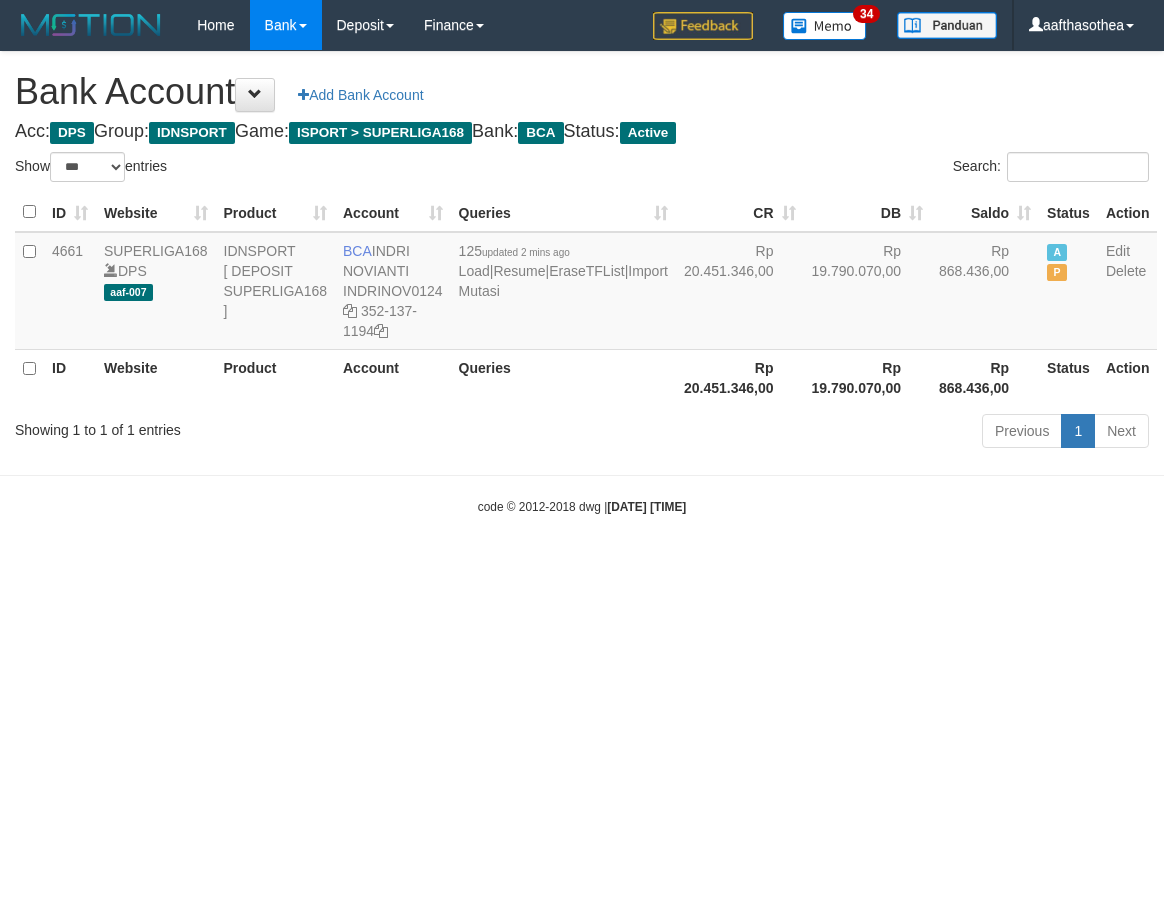 select on "***" 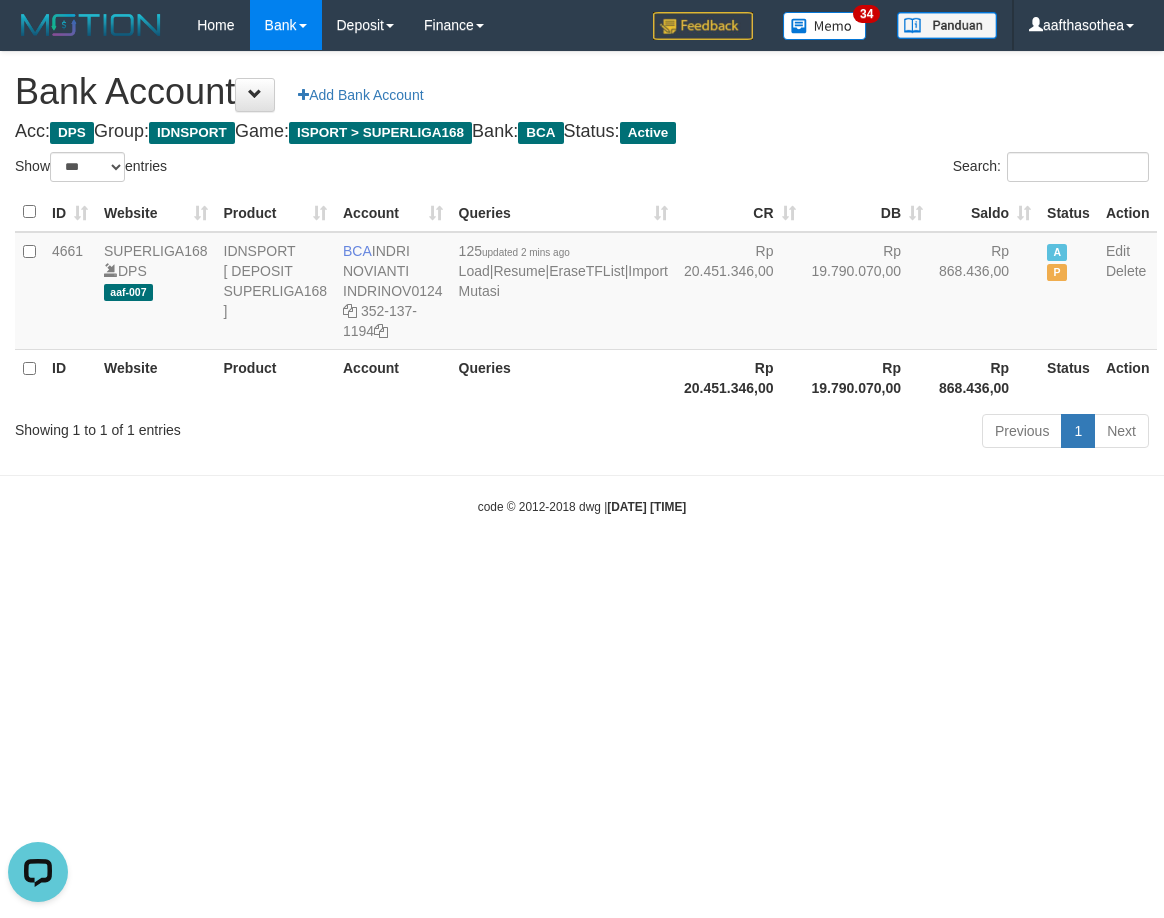 scroll, scrollTop: 0, scrollLeft: 0, axis: both 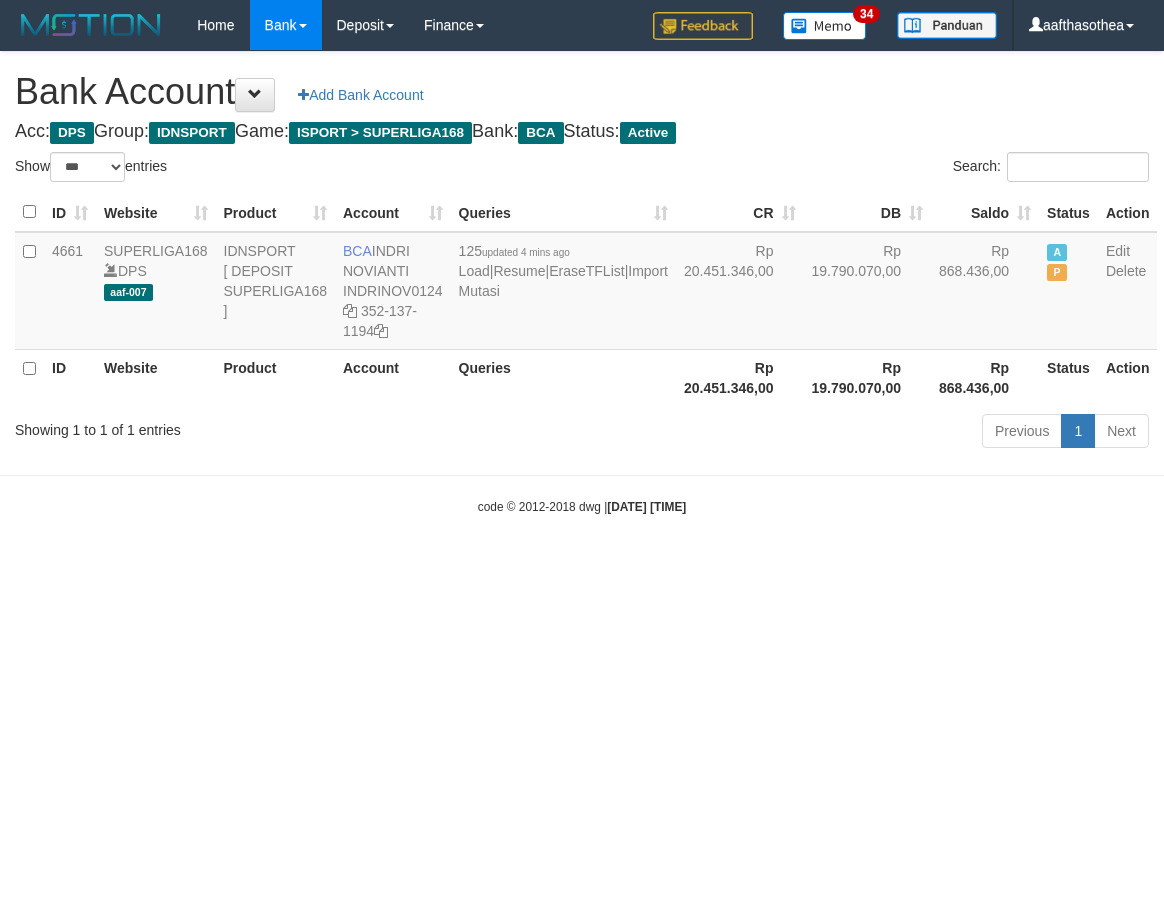 select on "***" 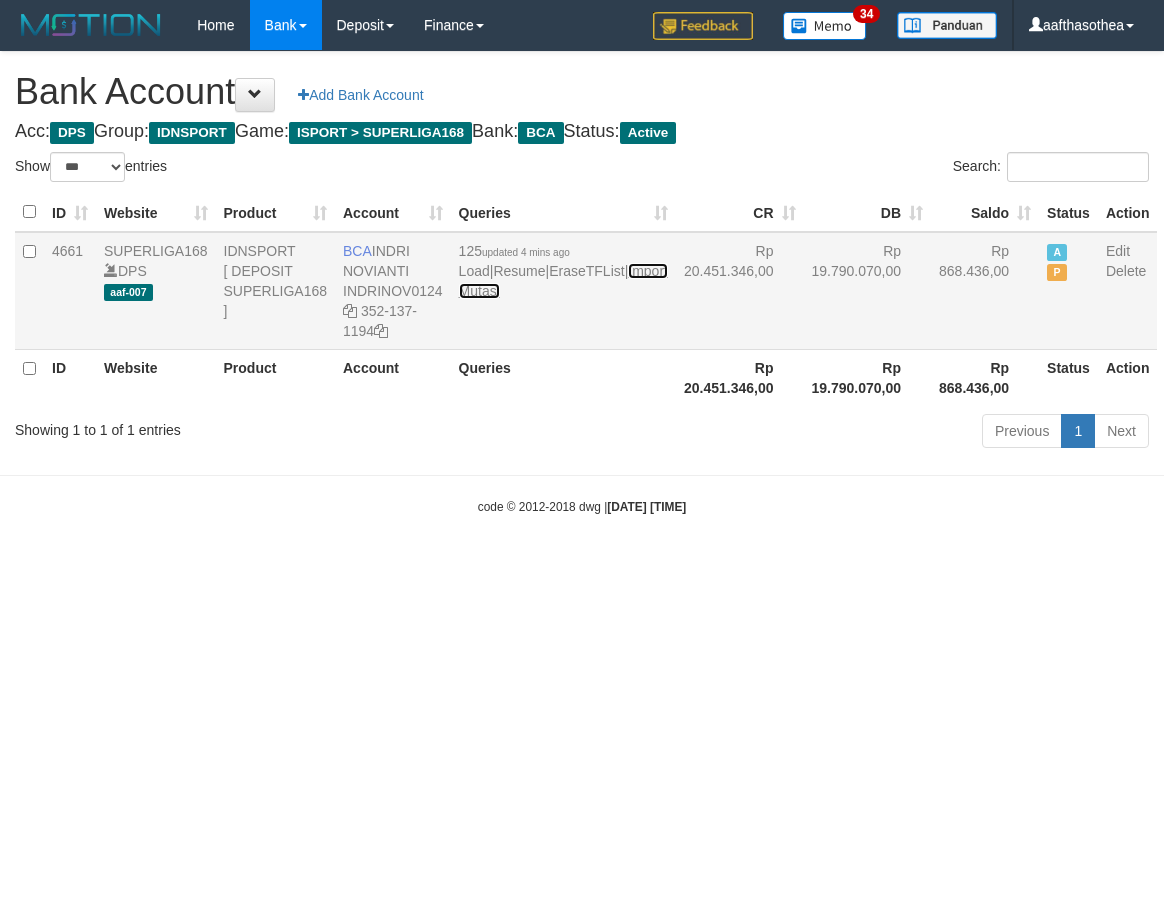click on "Import Mutasi" at bounding box center (563, 281) 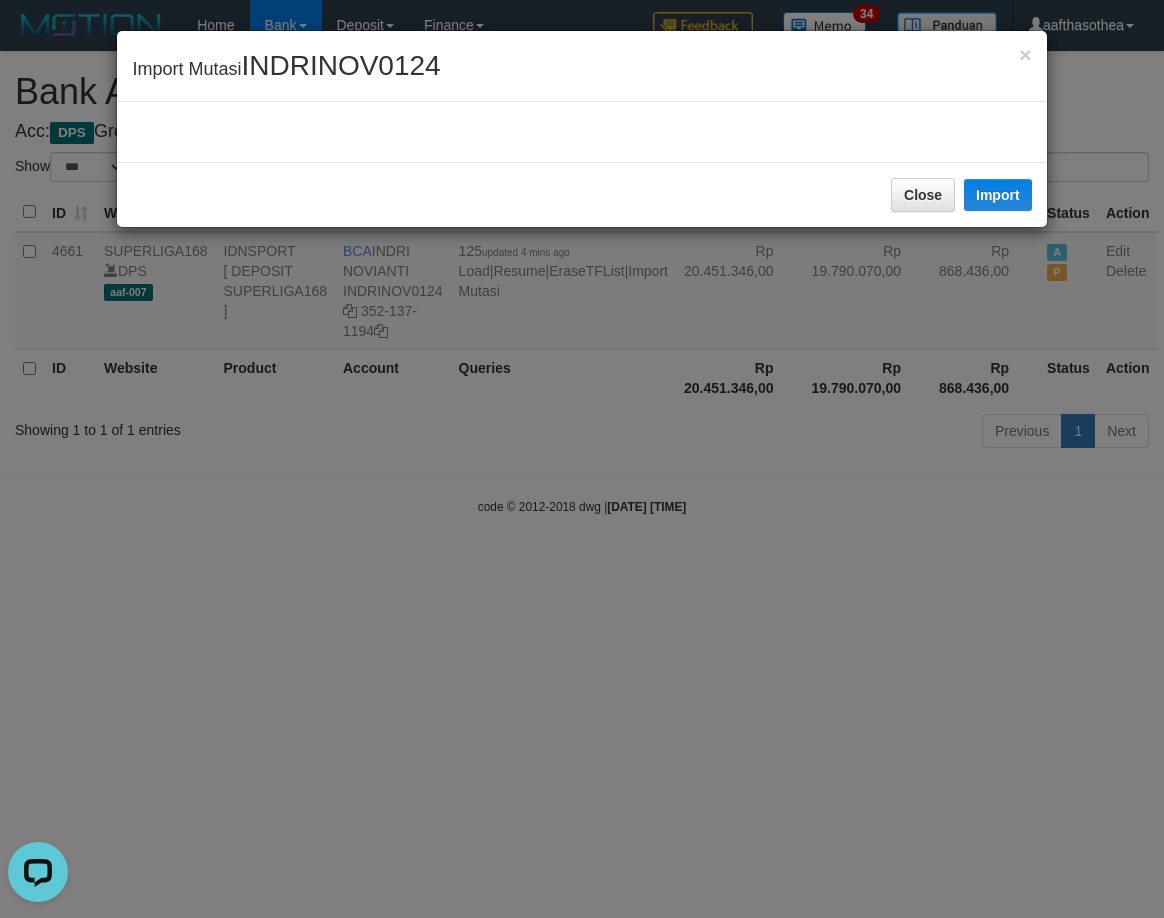 scroll, scrollTop: 0, scrollLeft: 0, axis: both 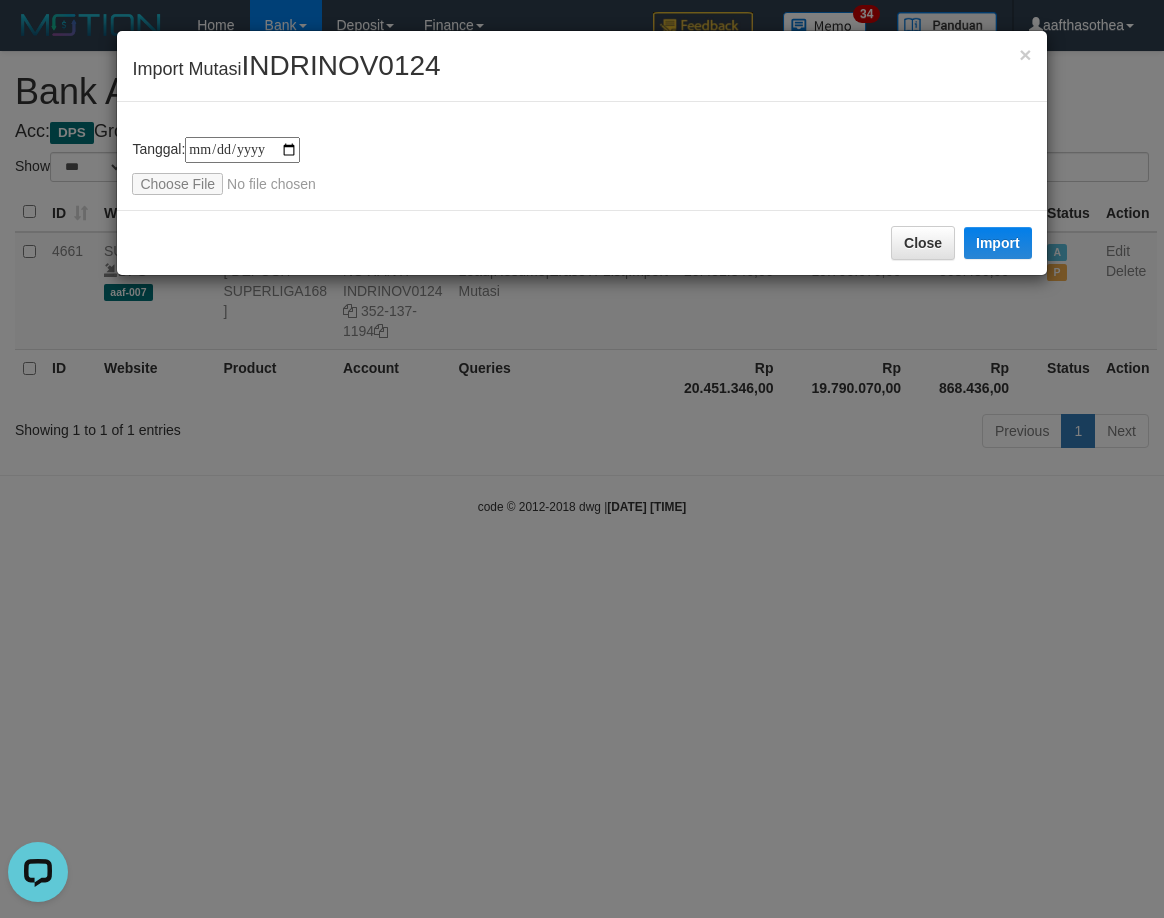 drag, startPoint x: 696, startPoint y: 410, endPoint x: 520, endPoint y: 444, distance: 179.25401 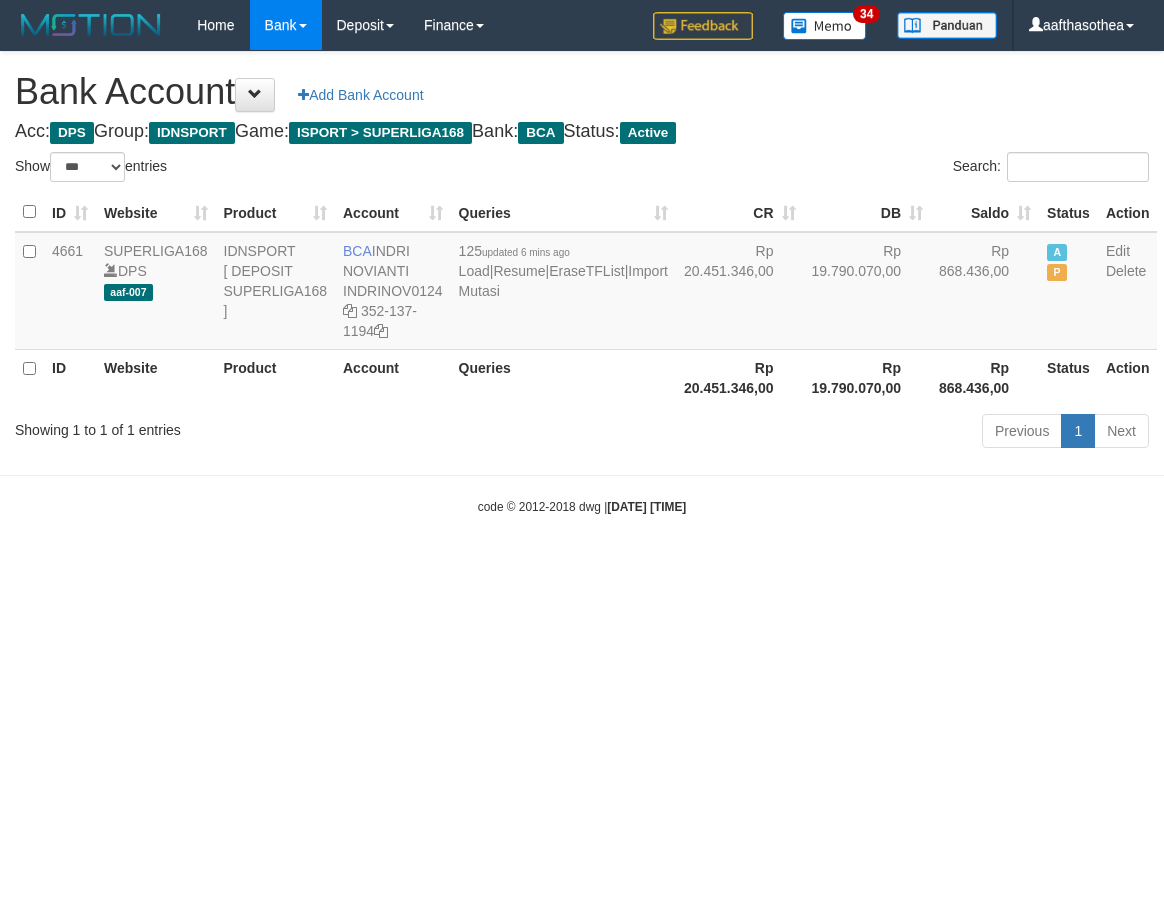 select on "***" 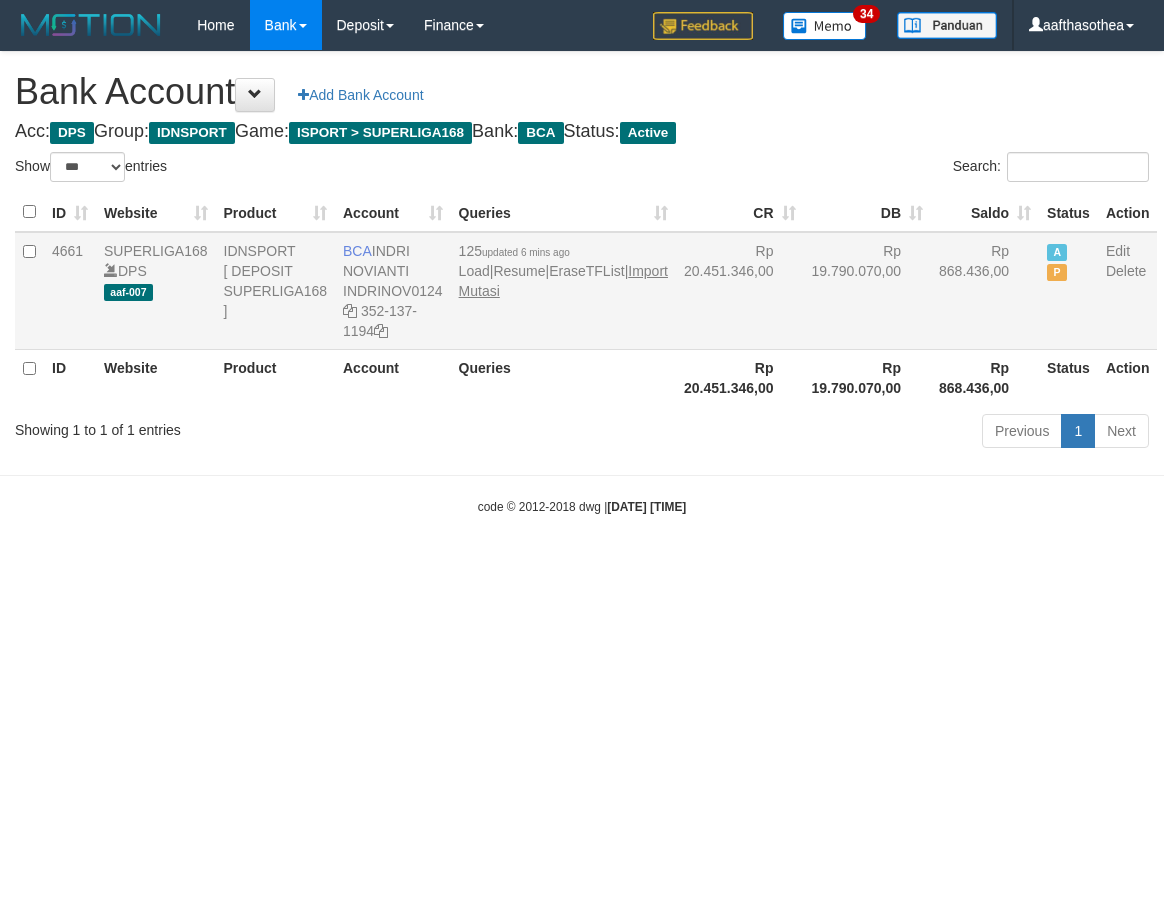scroll, scrollTop: 0, scrollLeft: 0, axis: both 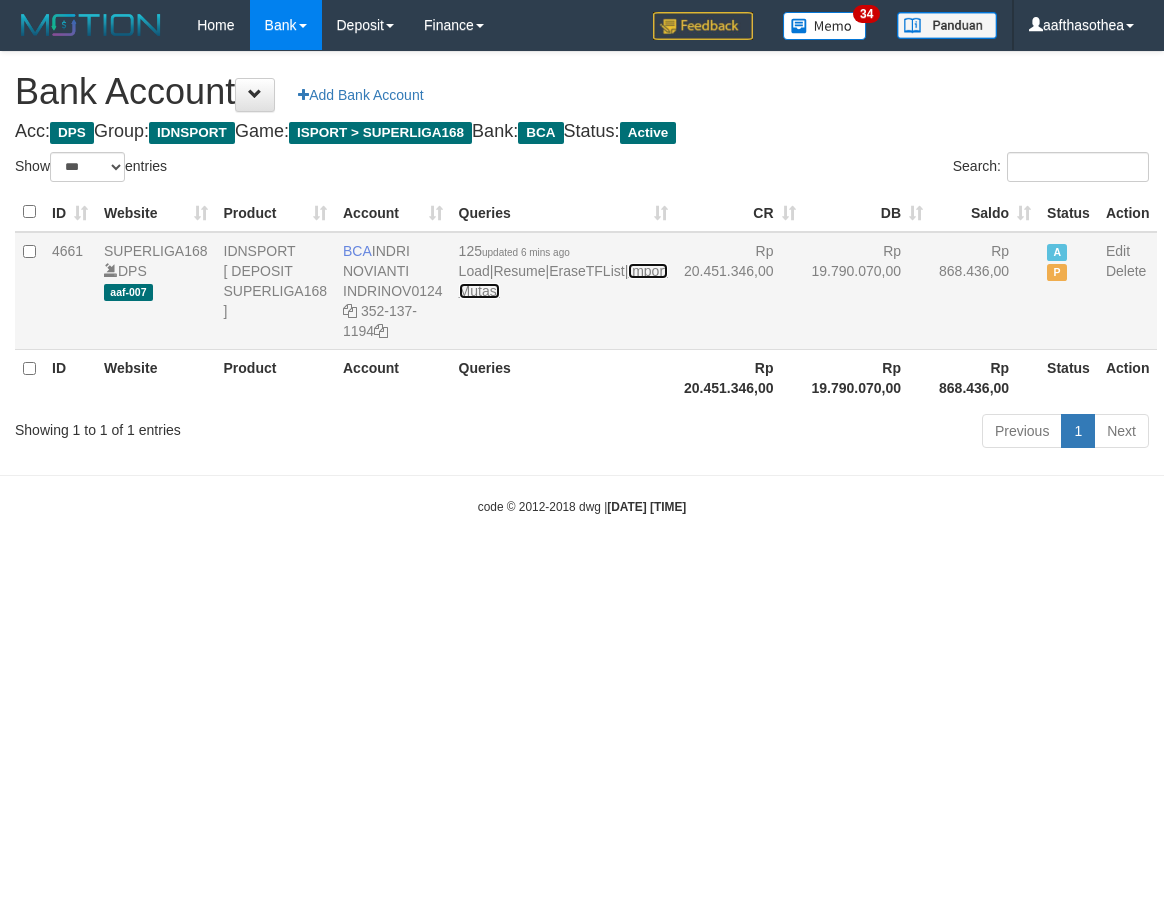 click on "Import Mutasi" at bounding box center (563, 281) 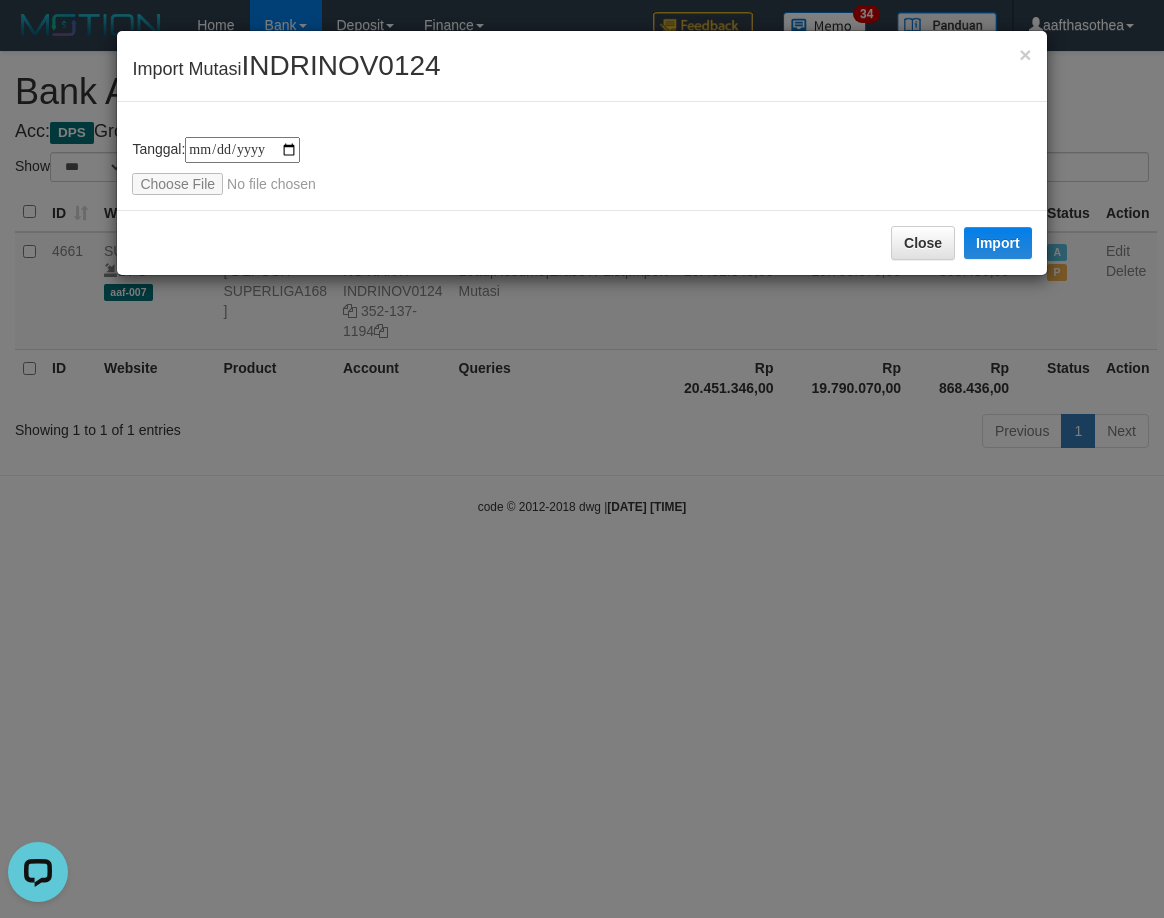 scroll, scrollTop: 0, scrollLeft: 0, axis: both 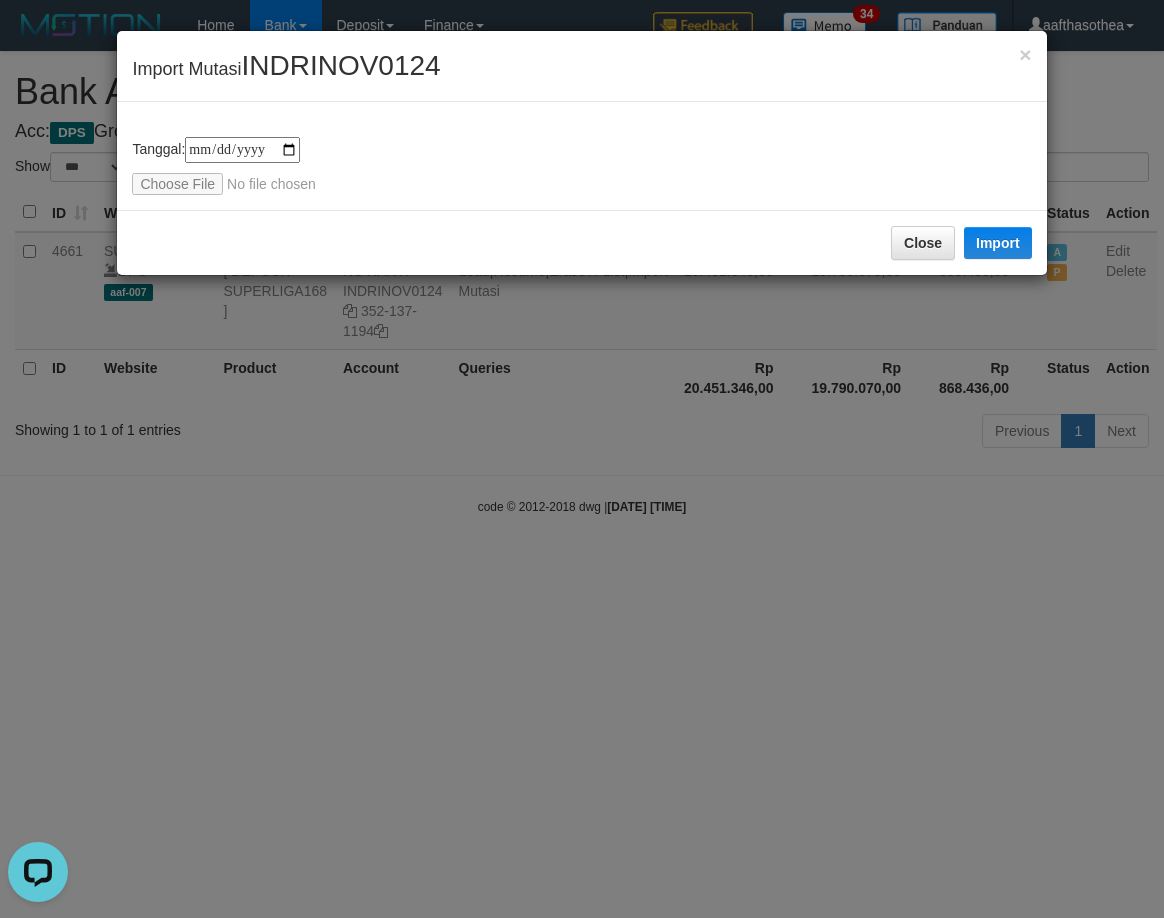 type on "**********" 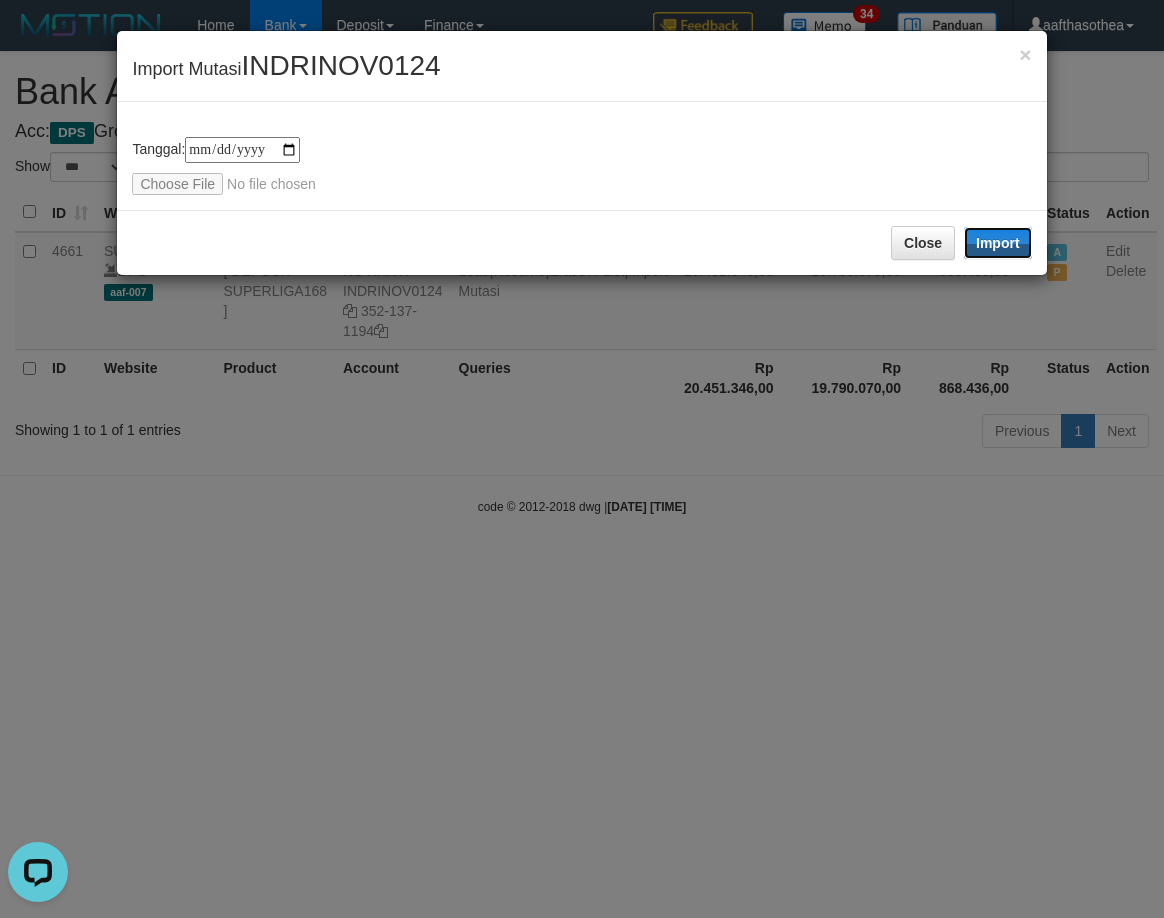 drag, startPoint x: 993, startPoint y: 245, endPoint x: 765, endPoint y: 443, distance: 301.9735 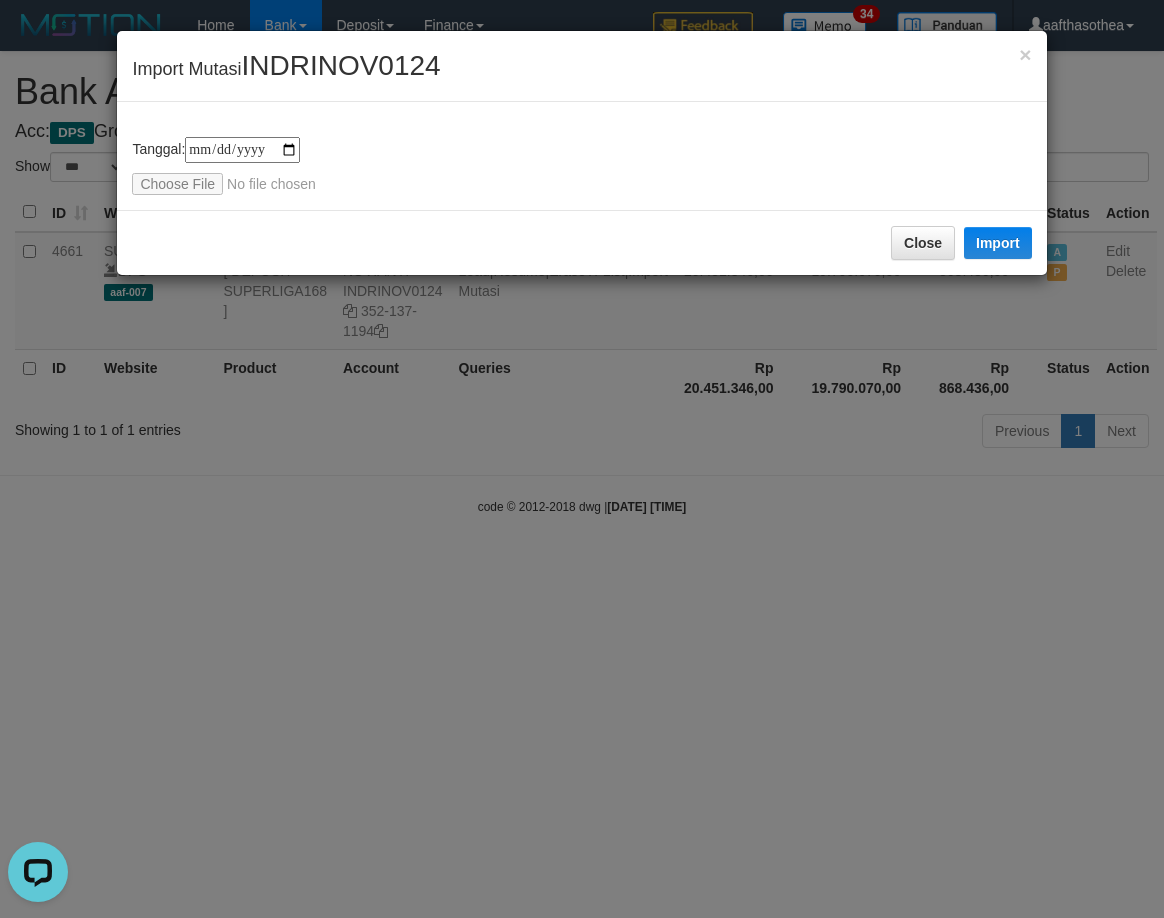 click on "**********" at bounding box center (582, 459) 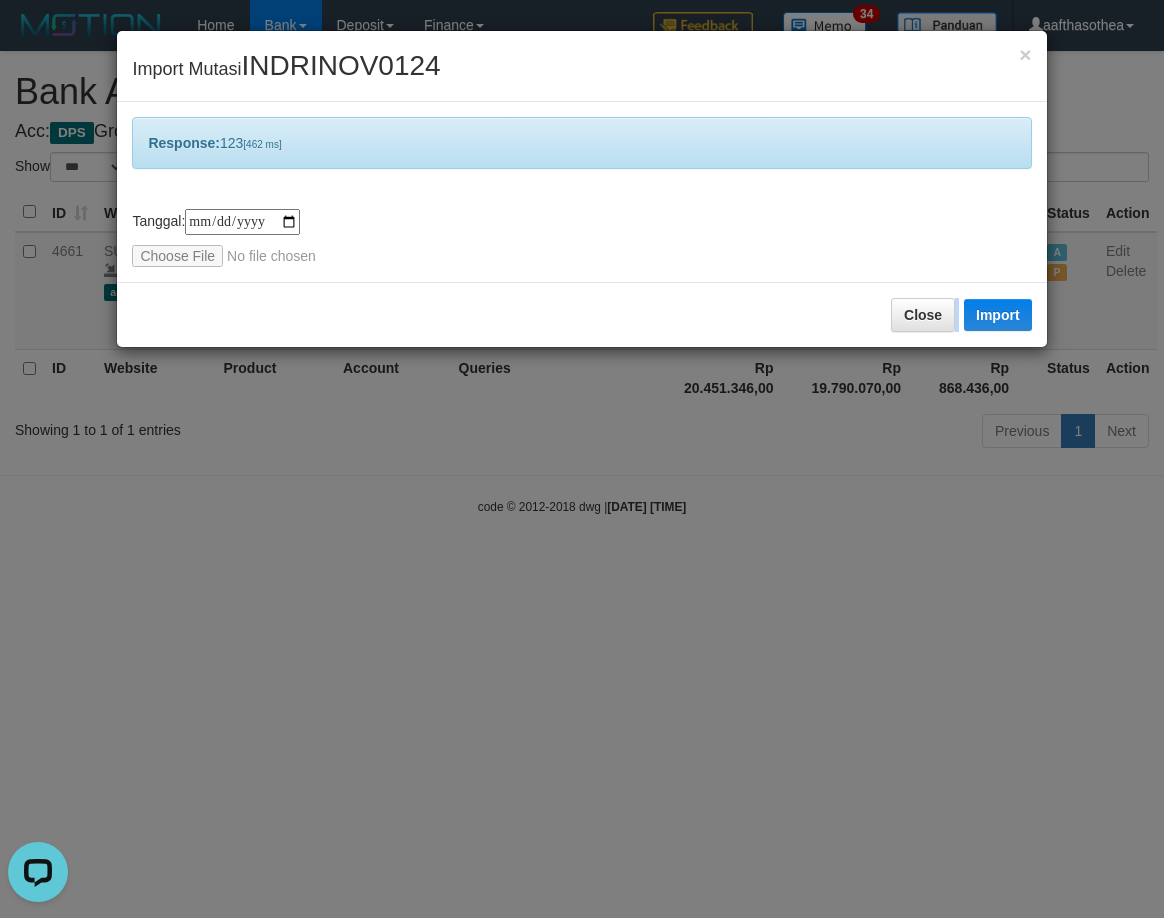 click on "**********" at bounding box center (582, 459) 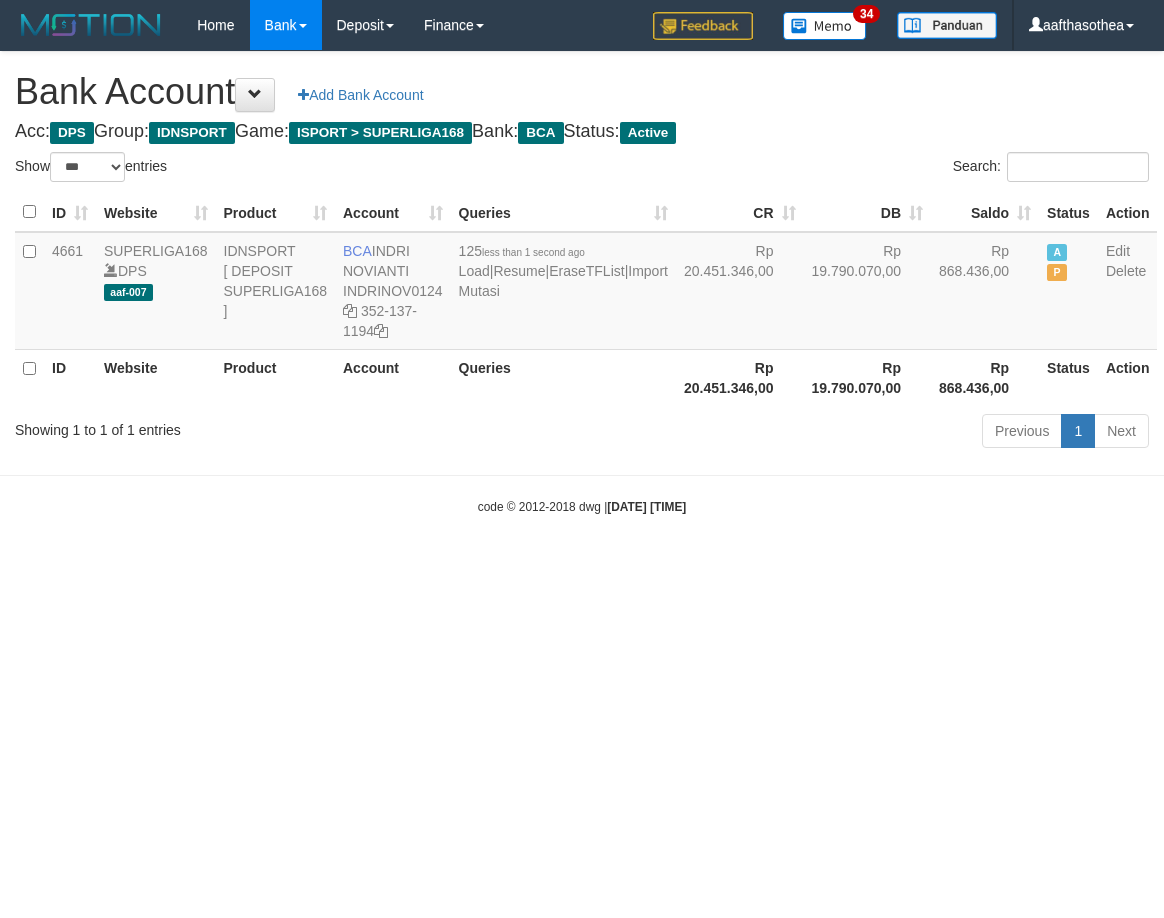 select on "***" 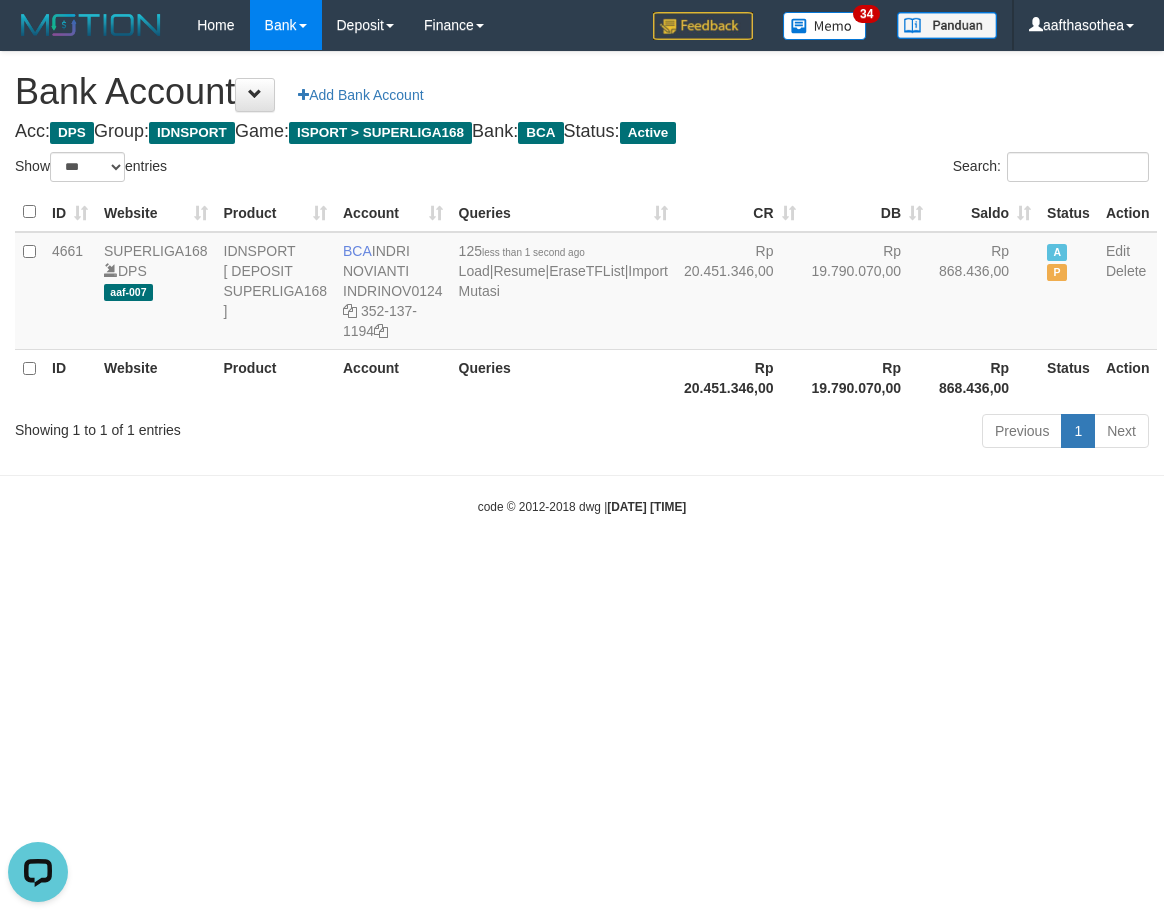 scroll, scrollTop: 0, scrollLeft: 0, axis: both 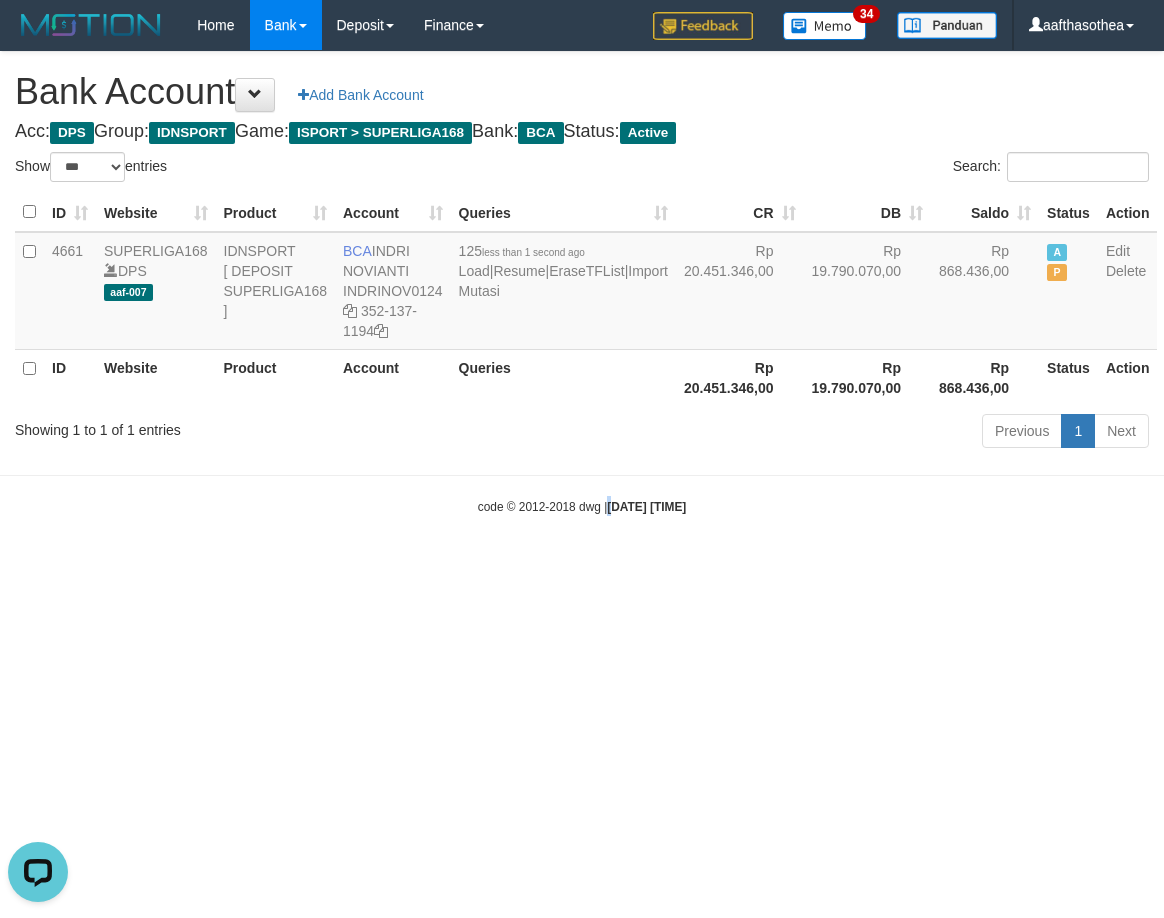 drag, startPoint x: 601, startPoint y: 555, endPoint x: 516, endPoint y: 582, distance: 89.1852 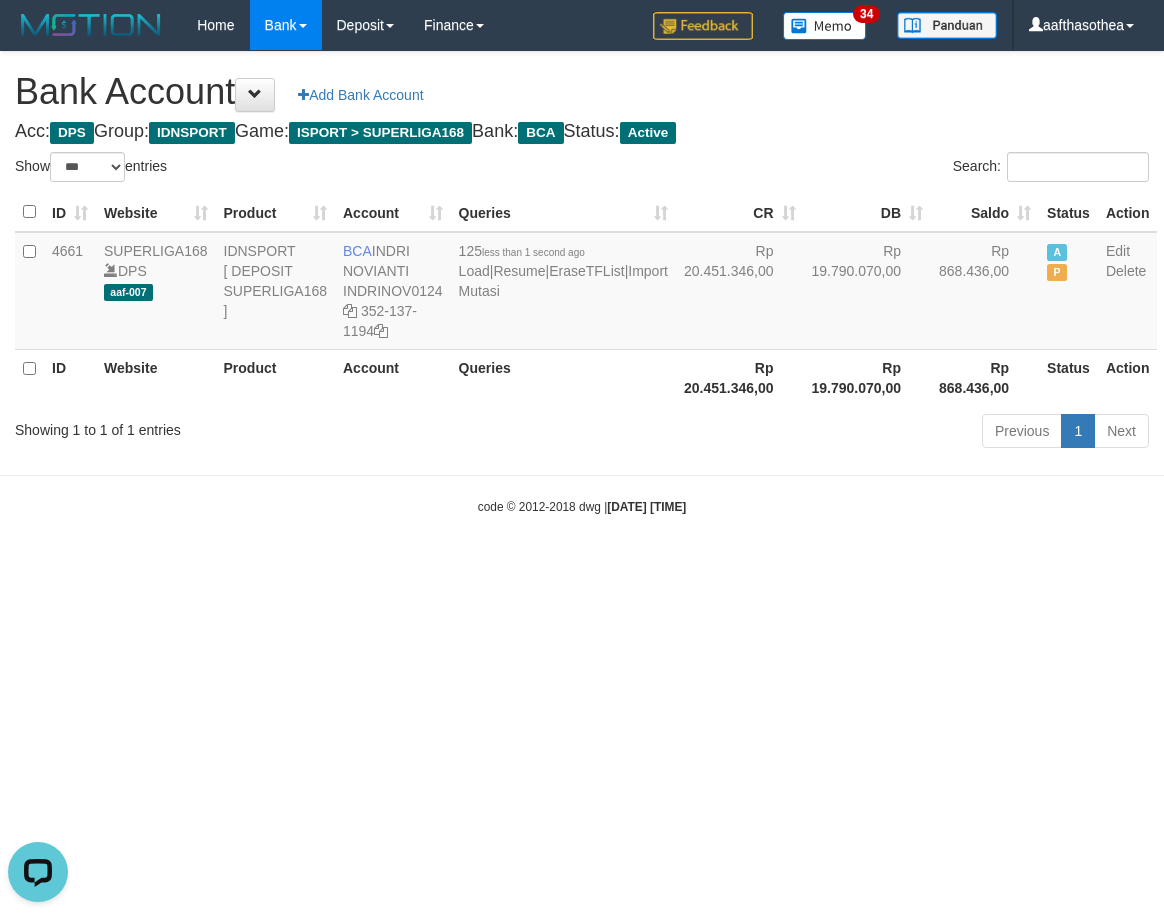 click on "Toggle navigation
Home
Bank
Account List
Load
By Website
Group
[ISPORT]													SUPERLIGA168
By Load Group (DPS)
34" at bounding box center (582, 283) 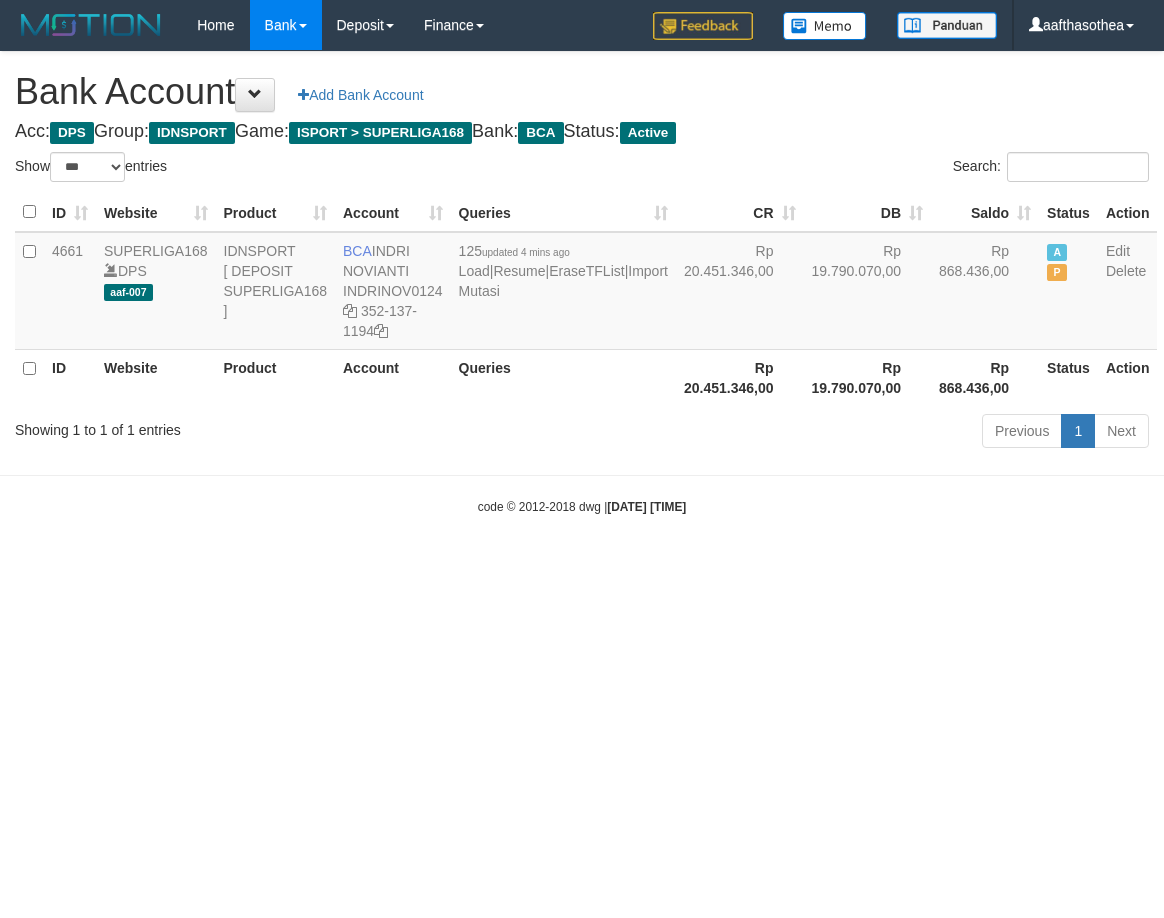 select on "***" 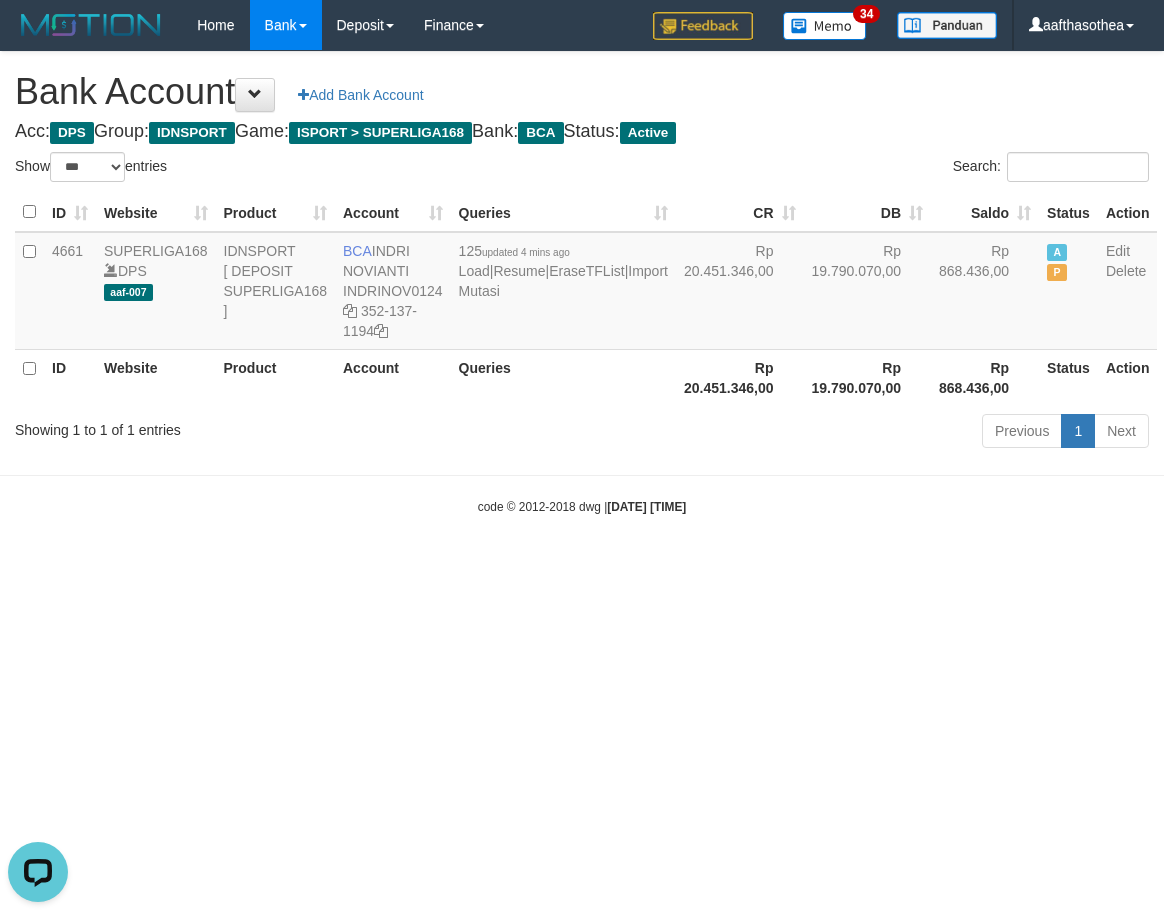 scroll, scrollTop: 0, scrollLeft: 0, axis: both 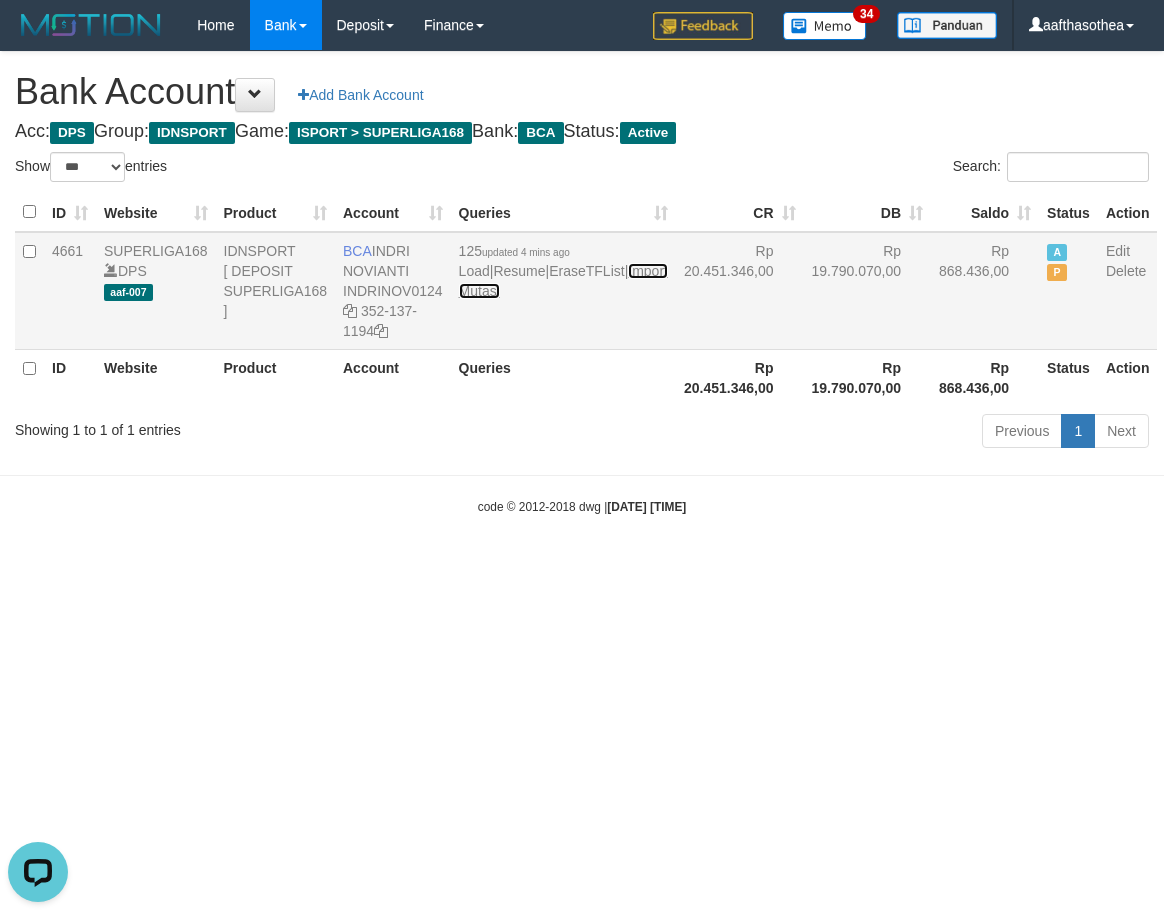 click on "Import Mutasi" at bounding box center [563, 281] 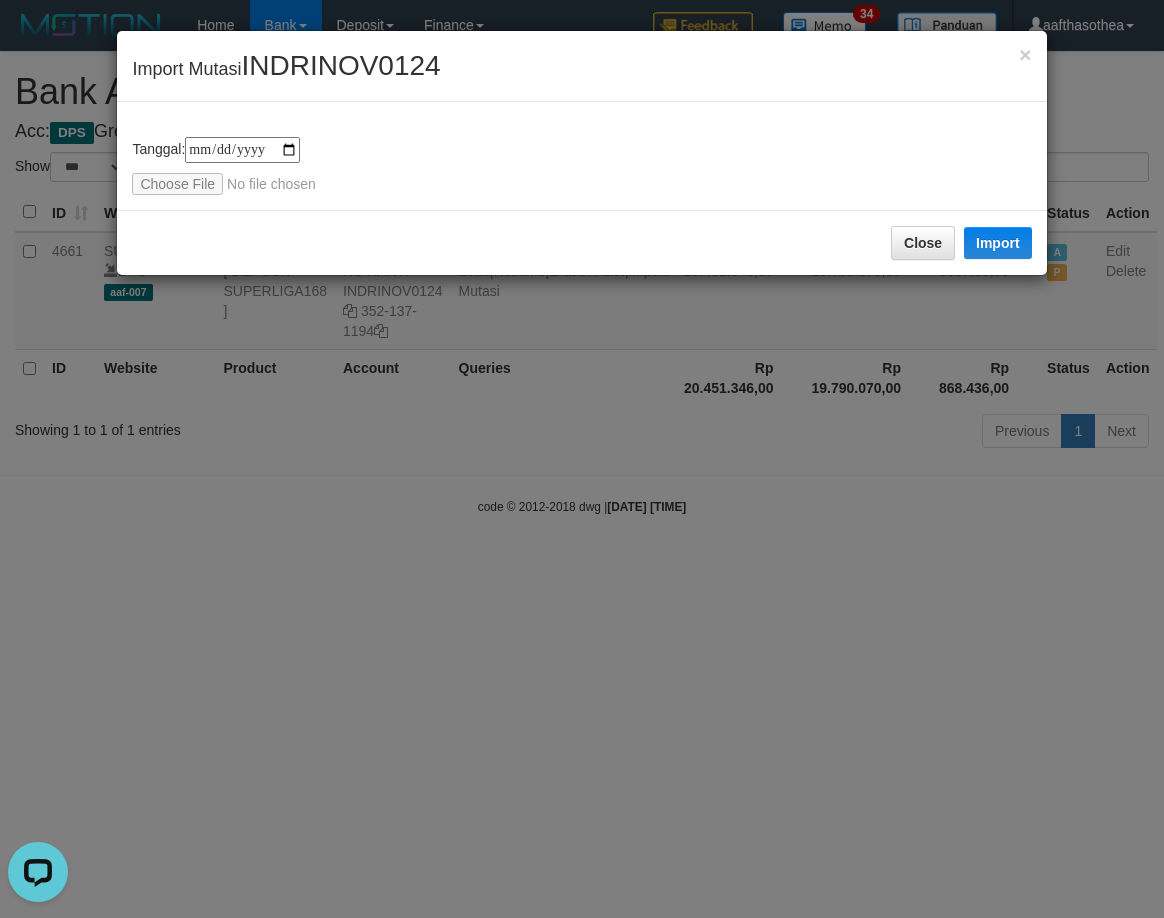 type on "**********" 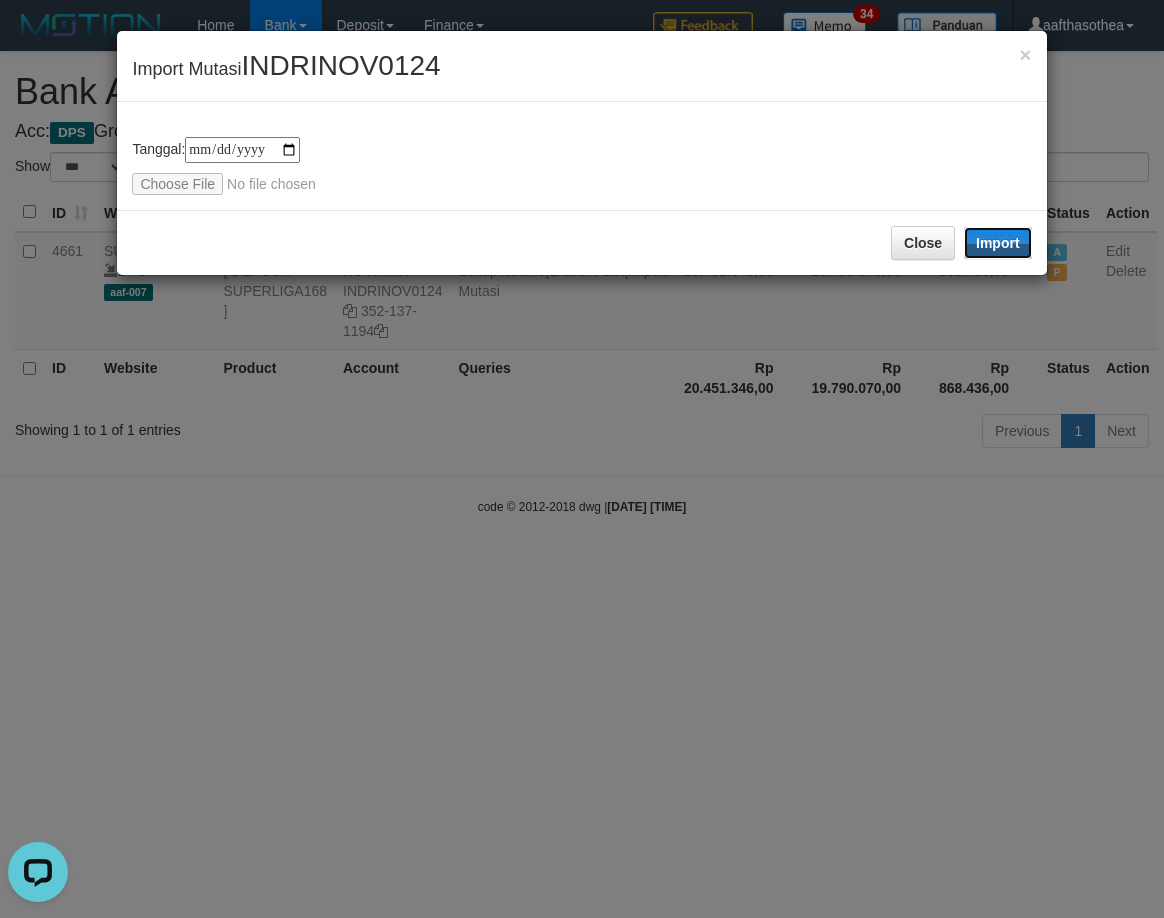 drag, startPoint x: 967, startPoint y: 241, endPoint x: 376, endPoint y: 530, distance: 657.8769 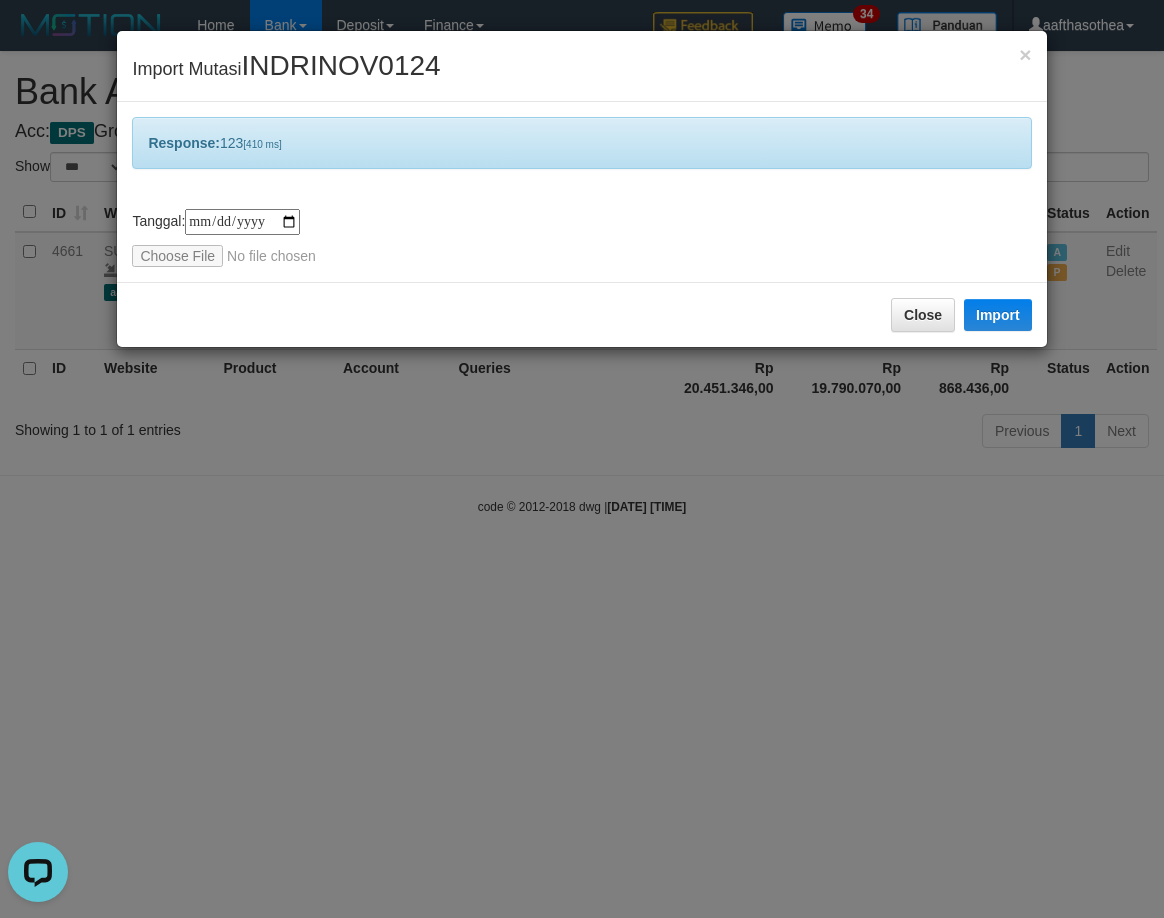 click on "**********" at bounding box center (582, 459) 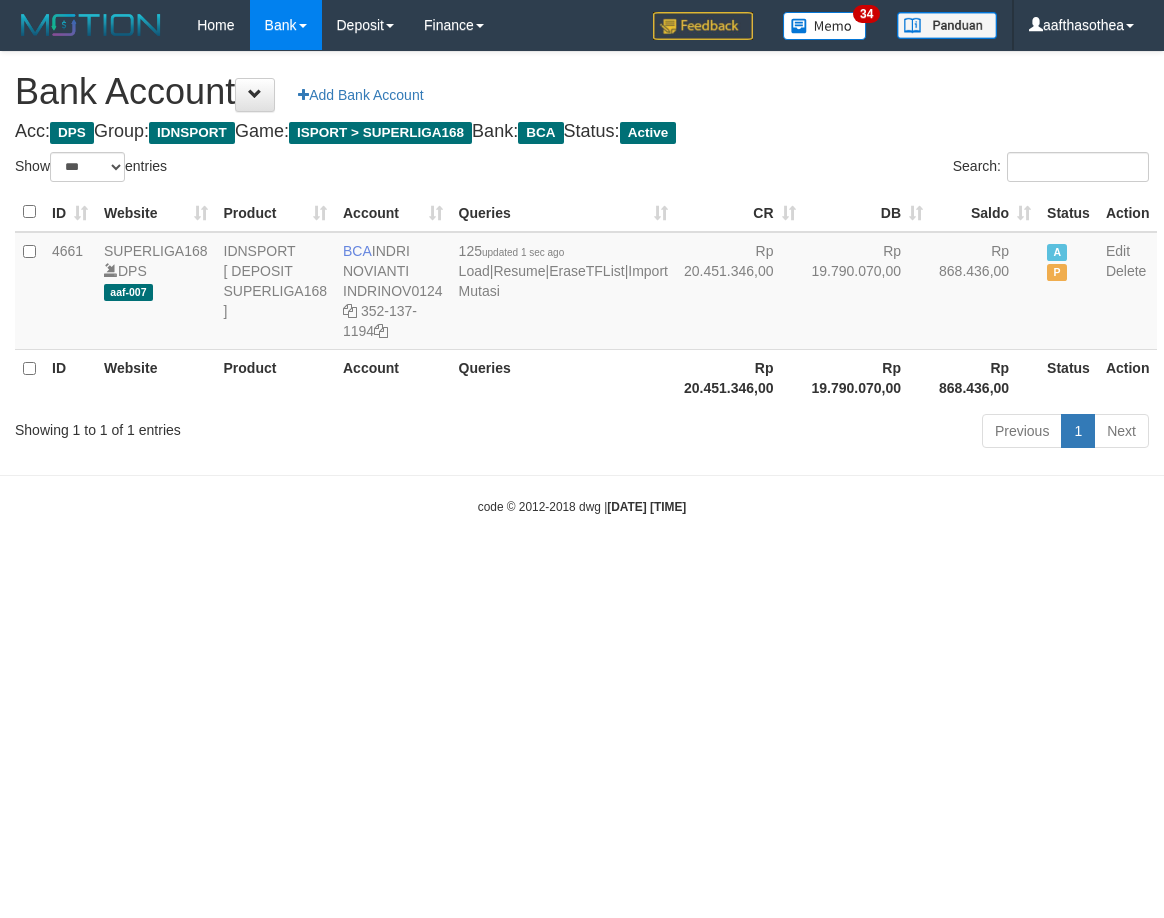 select on "***" 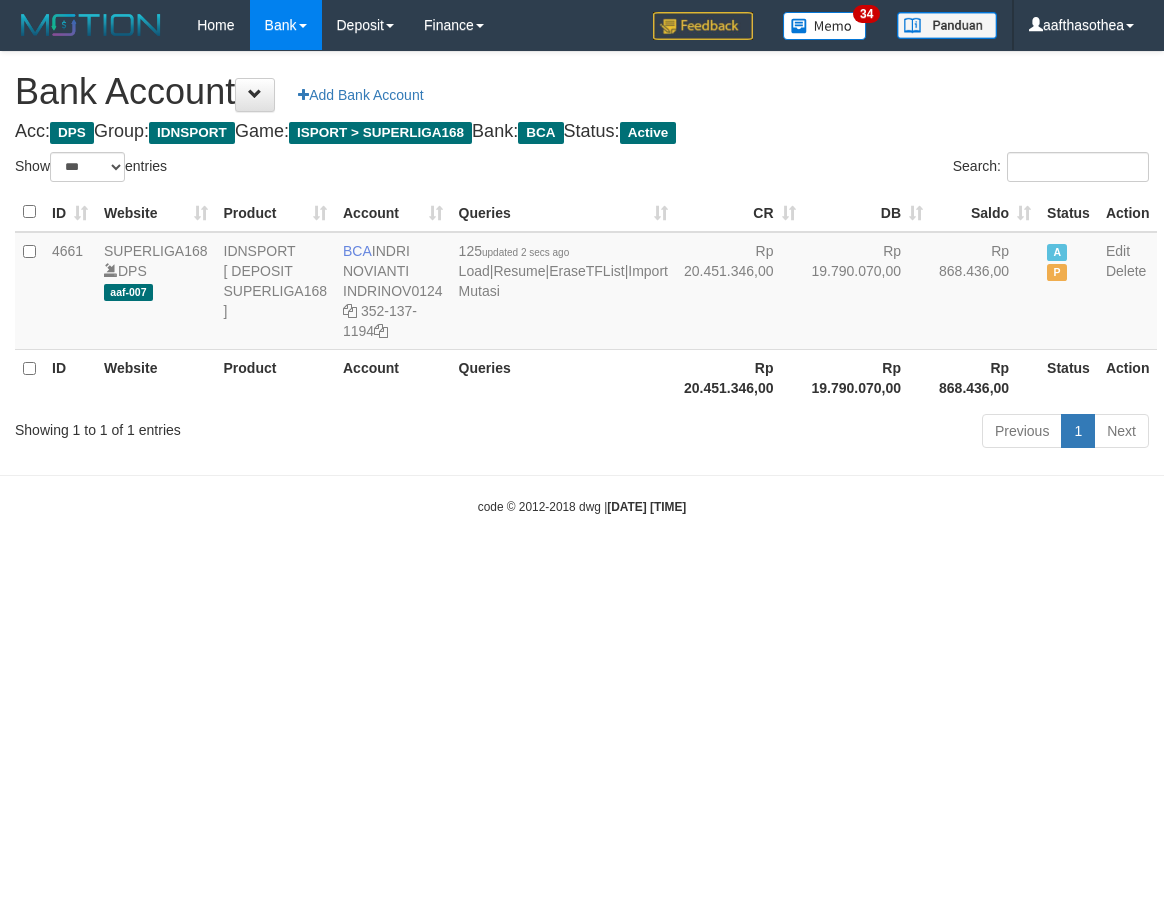 select on "***" 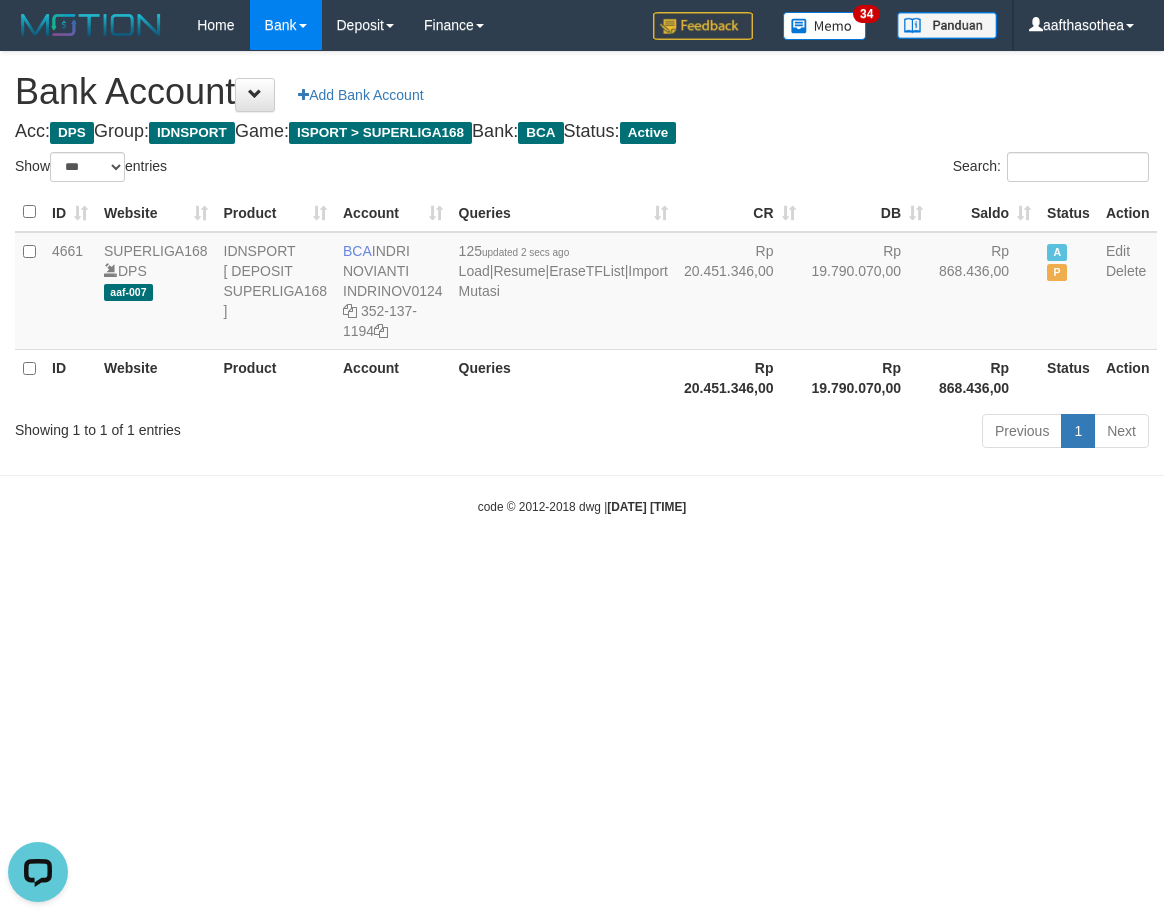 scroll, scrollTop: 0, scrollLeft: 0, axis: both 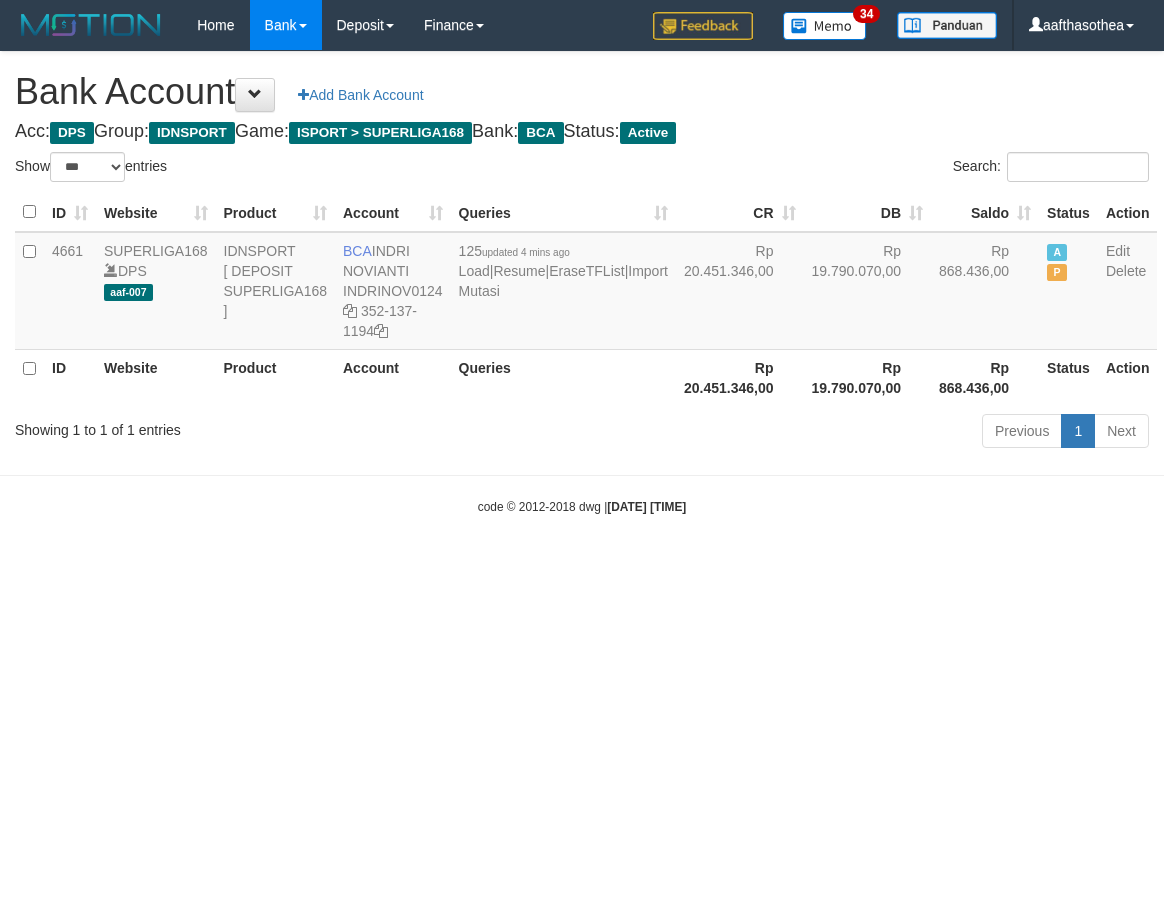 select on "***" 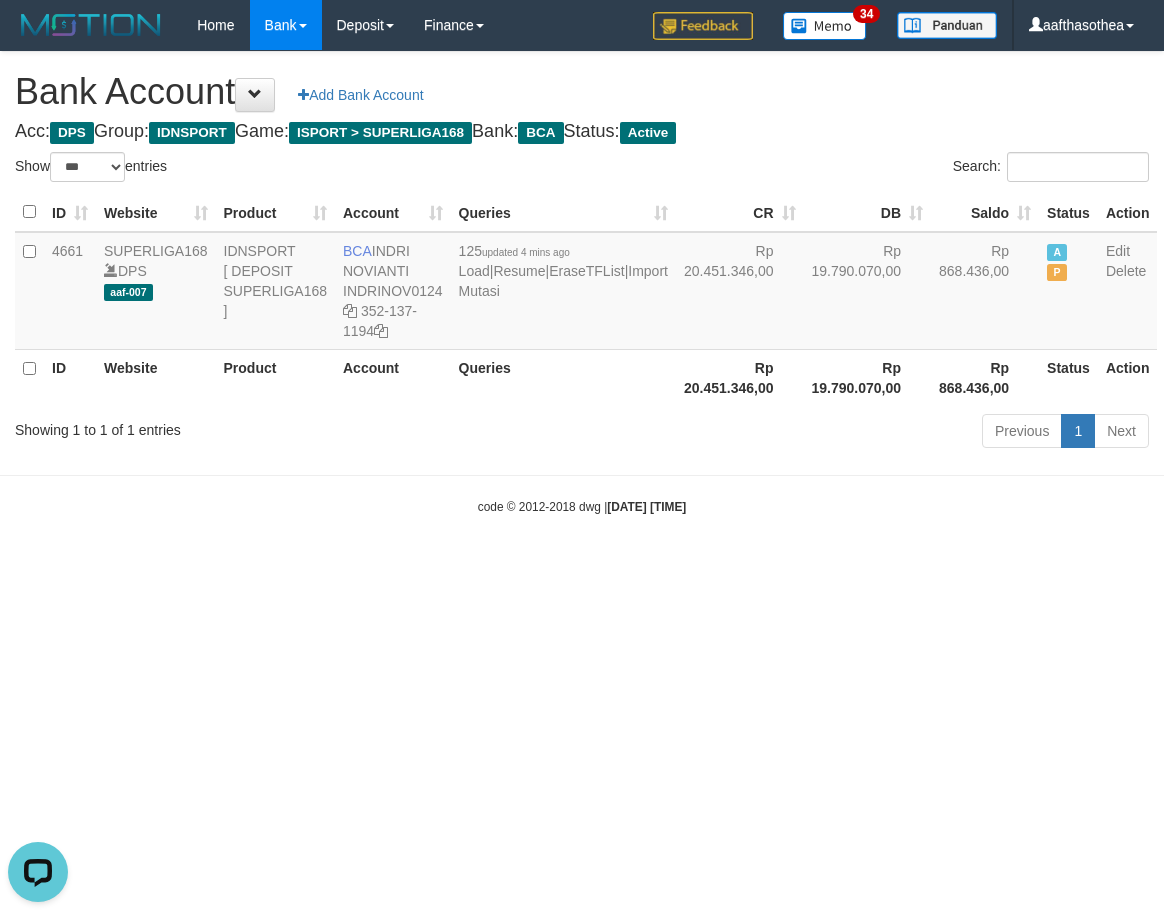 scroll, scrollTop: 0, scrollLeft: 0, axis: both 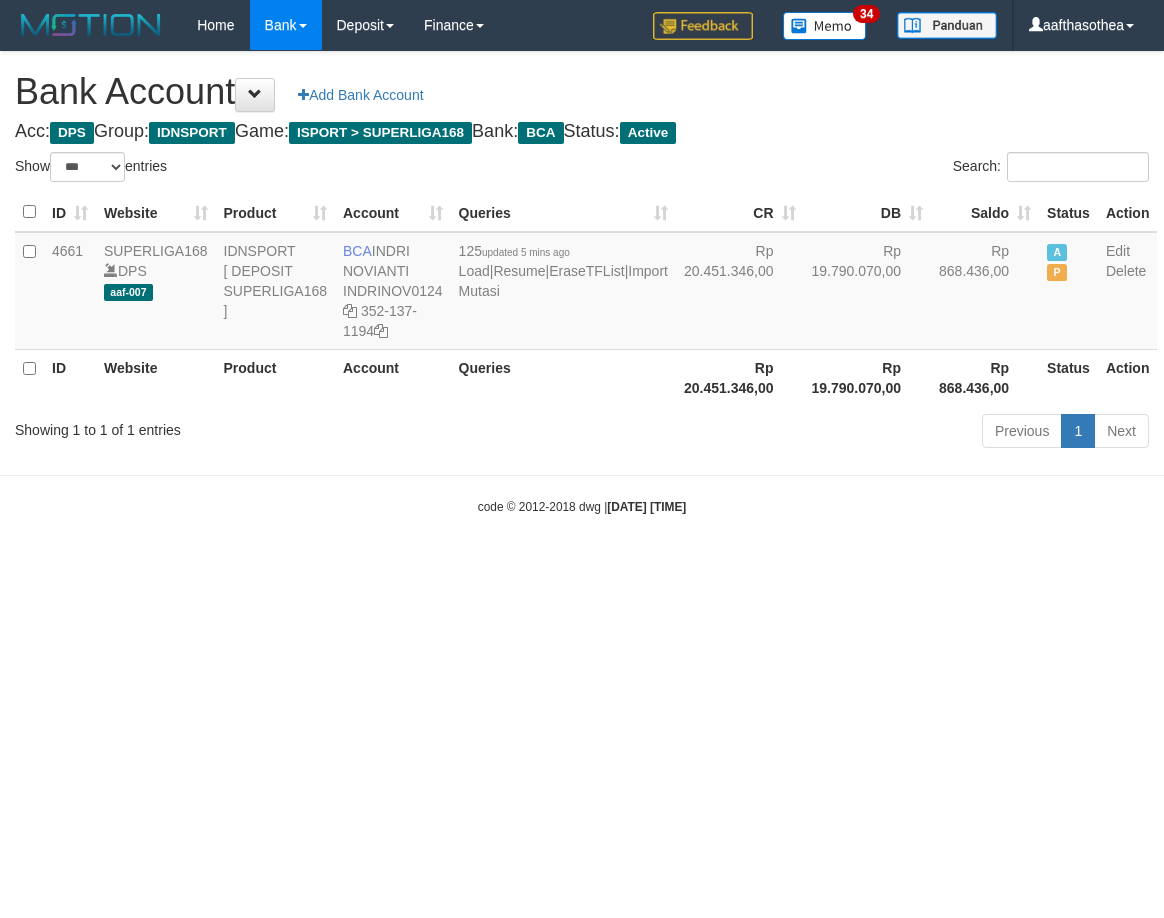 select on "***" 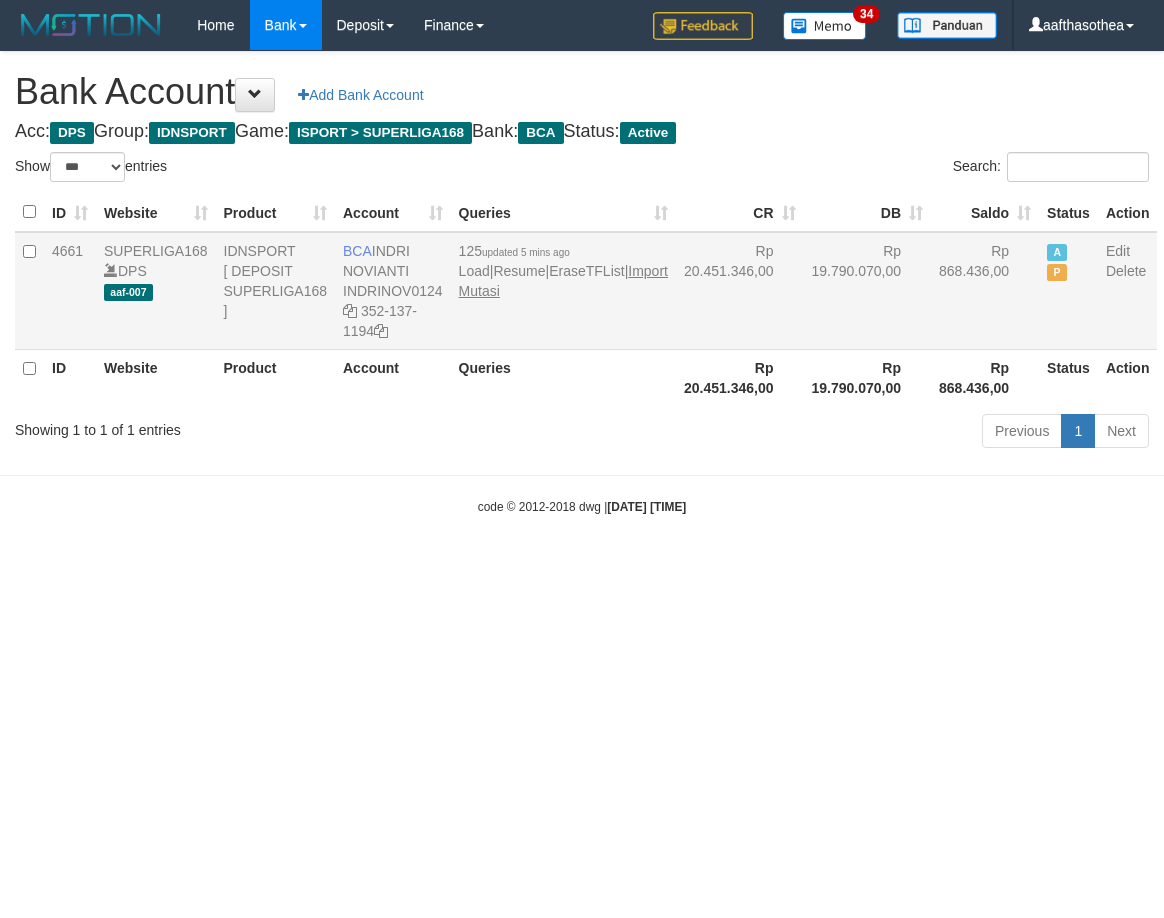 scroll, scrollTop: 0, scrollLeft: 0, axis: both 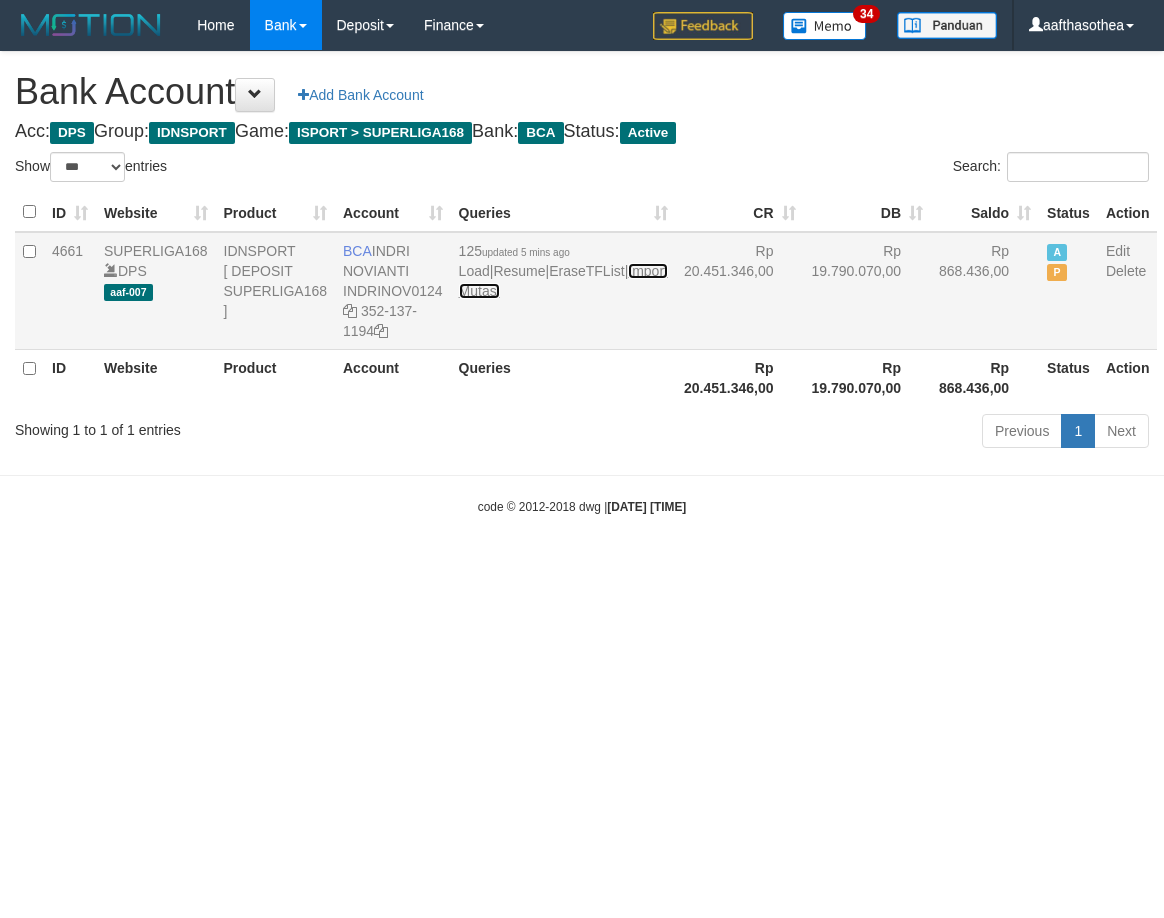 click on "Import Mutasi" at bounding box center [563, 281] 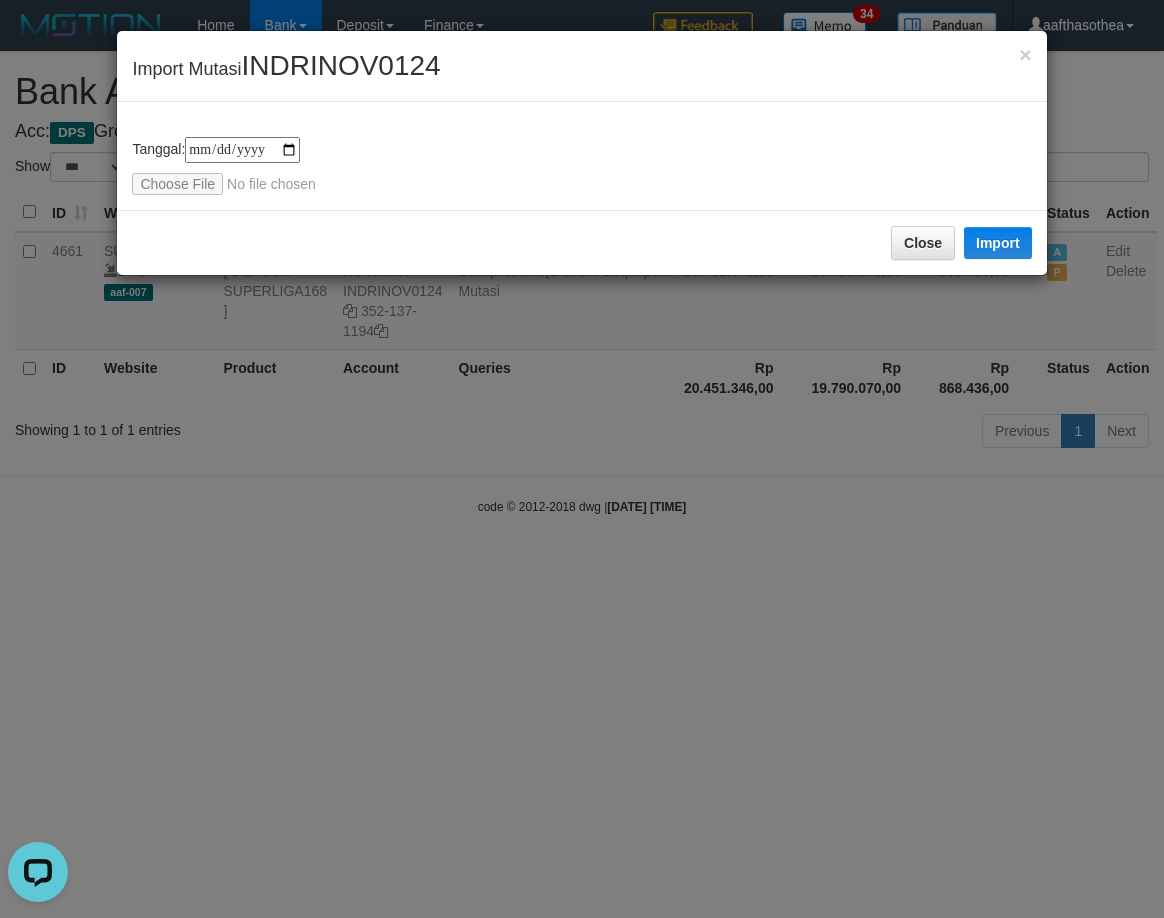 scroll, scrollTop: 0, scrollLeft: 0, axis: both 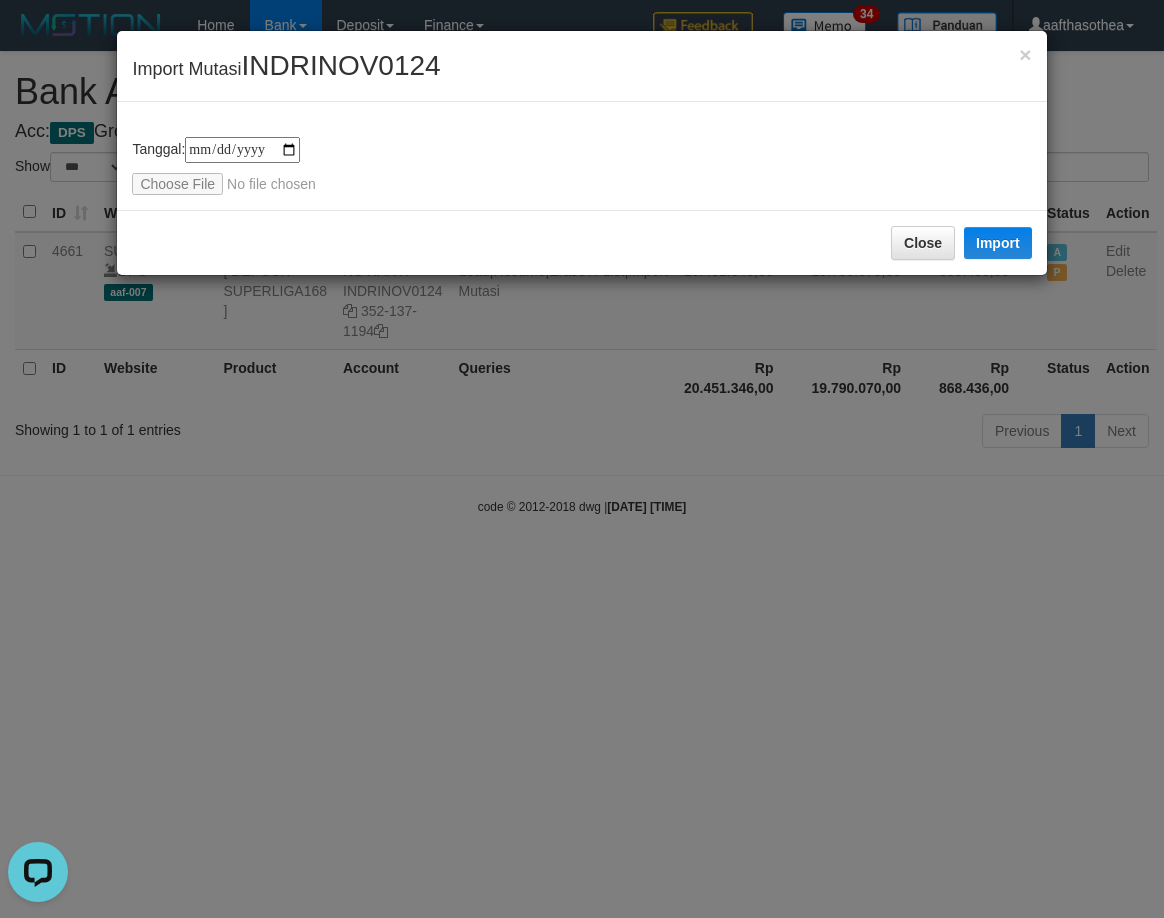 type on "**********" 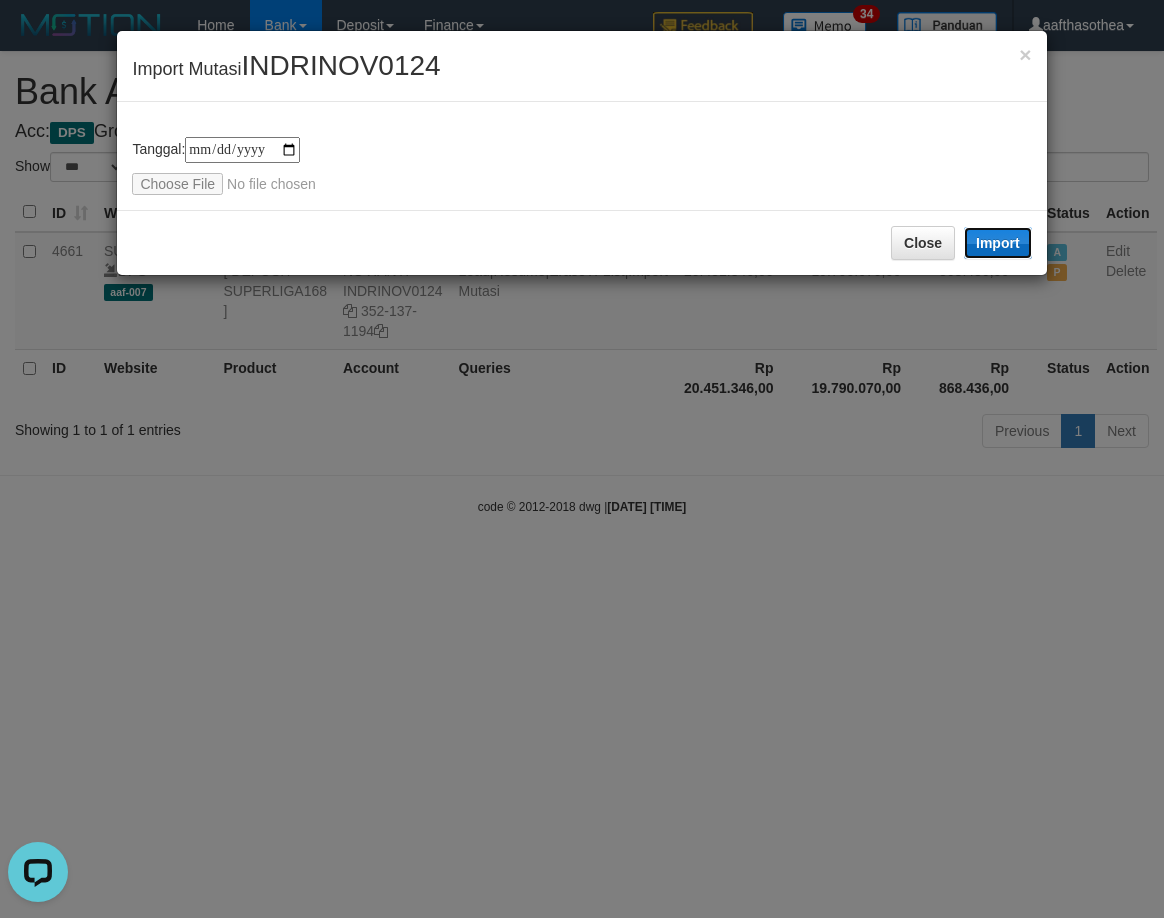 click on "Import" at bounding box center (998, 243) 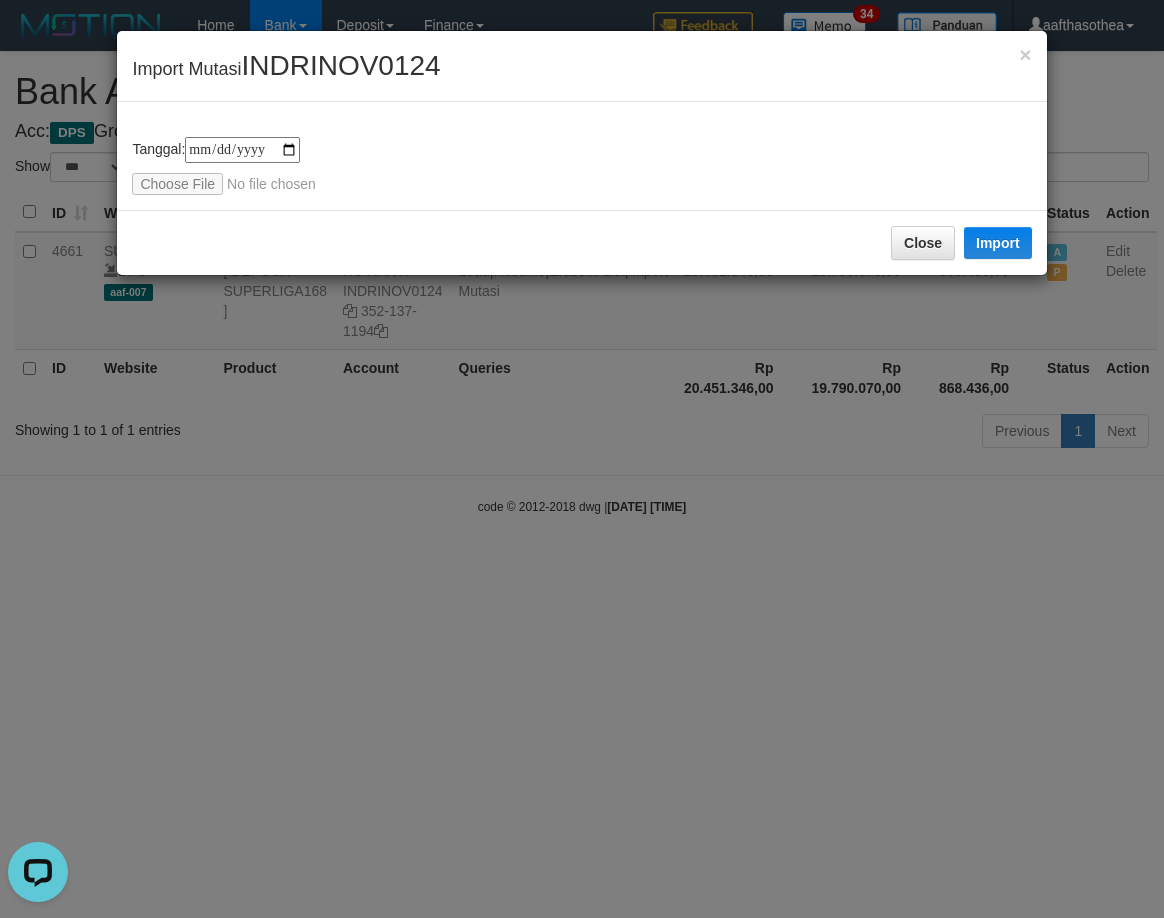 click on "**********" at bounding box center [582, 459] 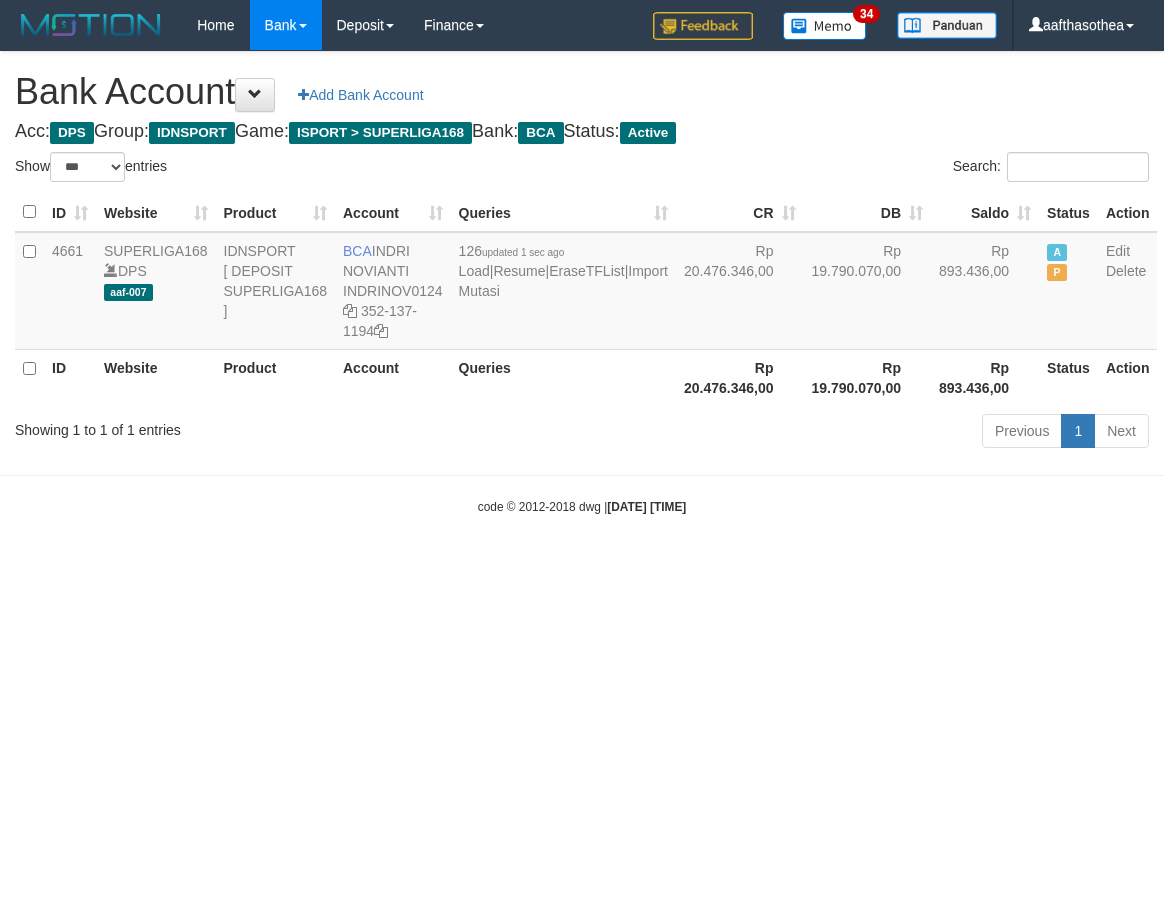 select on "***" 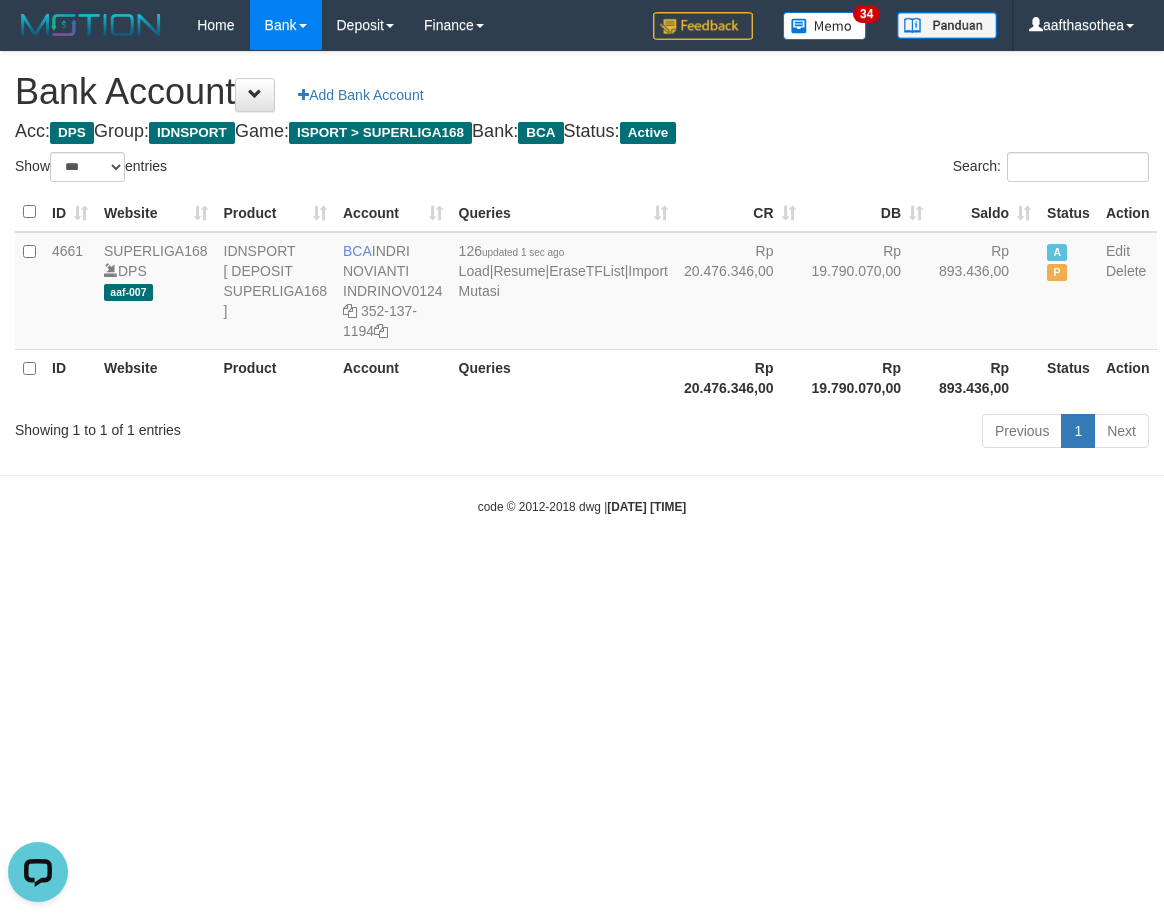 scroll, scrollTop: 0, scrollLeft: 0, axis: both 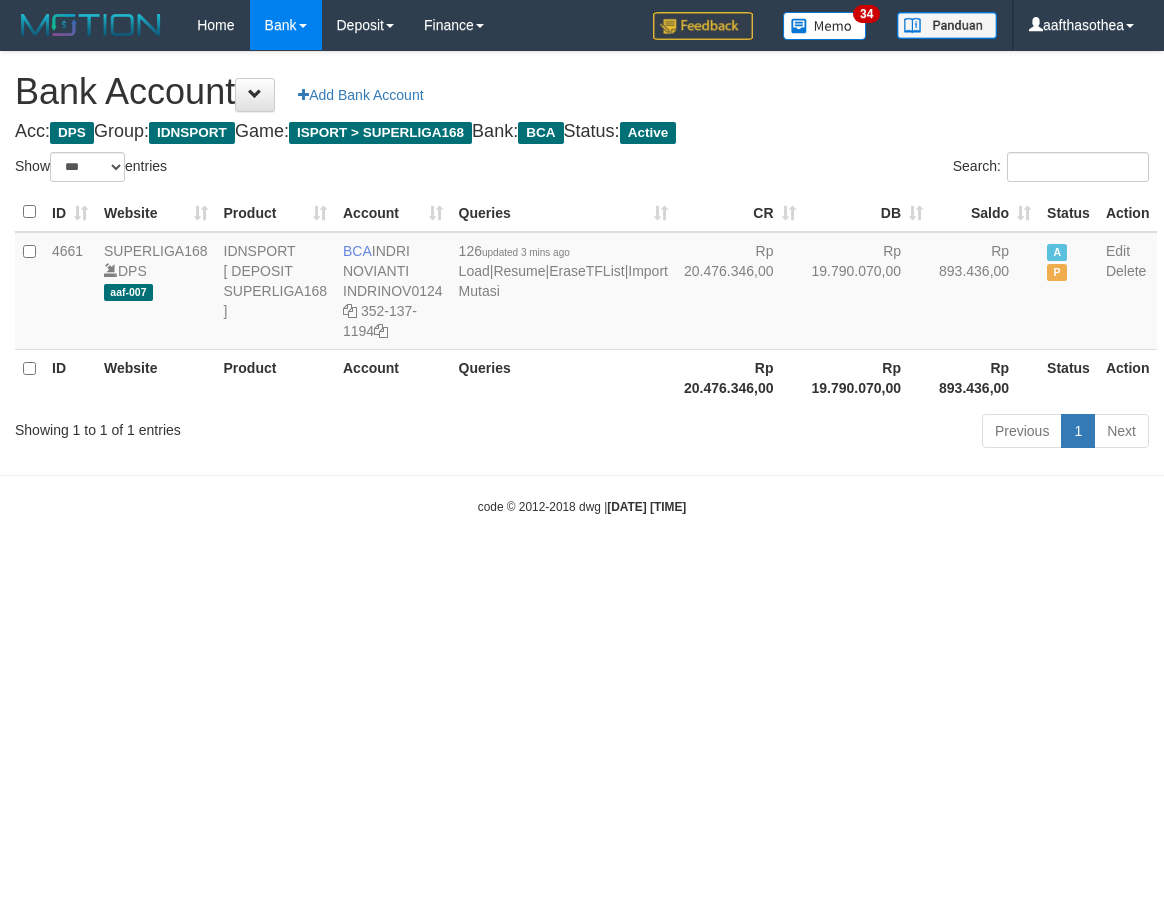 select on "***" 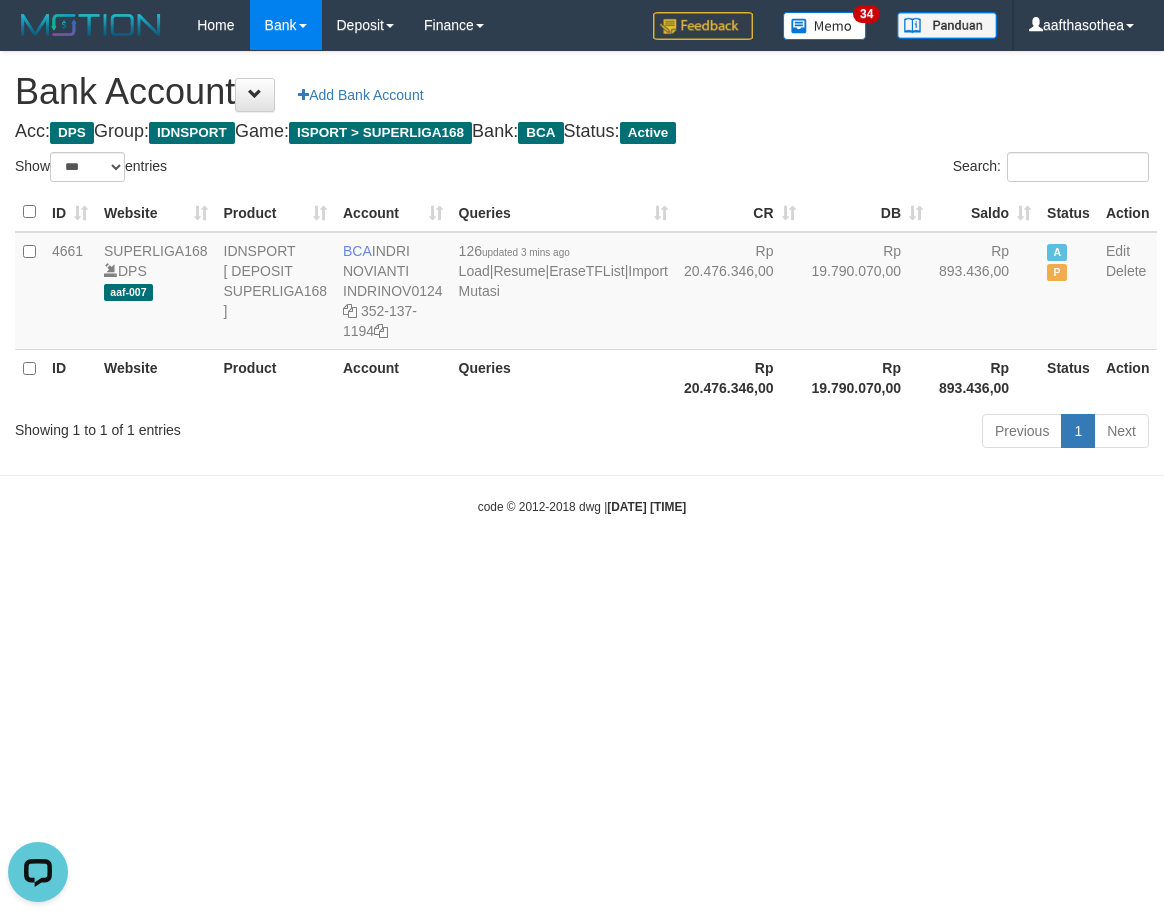 scroll, scrollTop: 0, scrollLeft: 0, axis: both 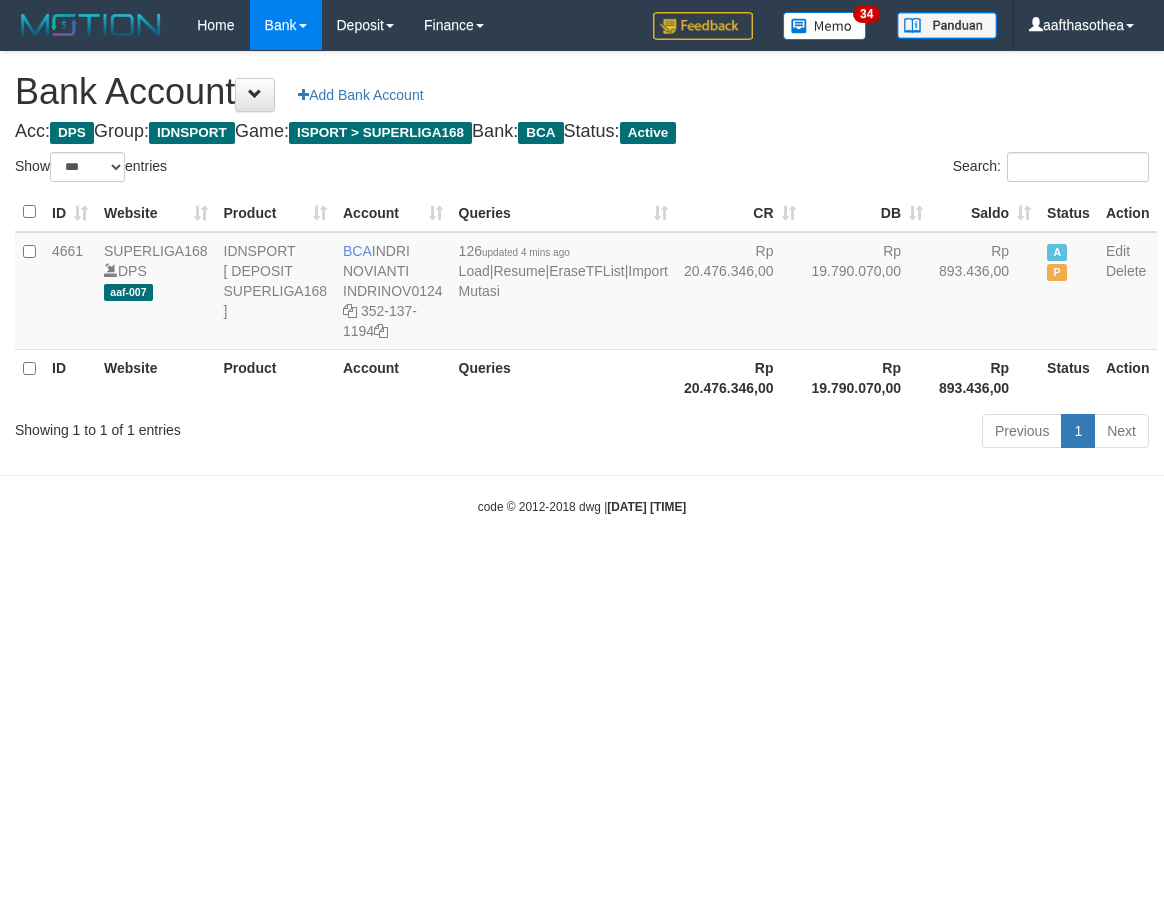 select on "***" 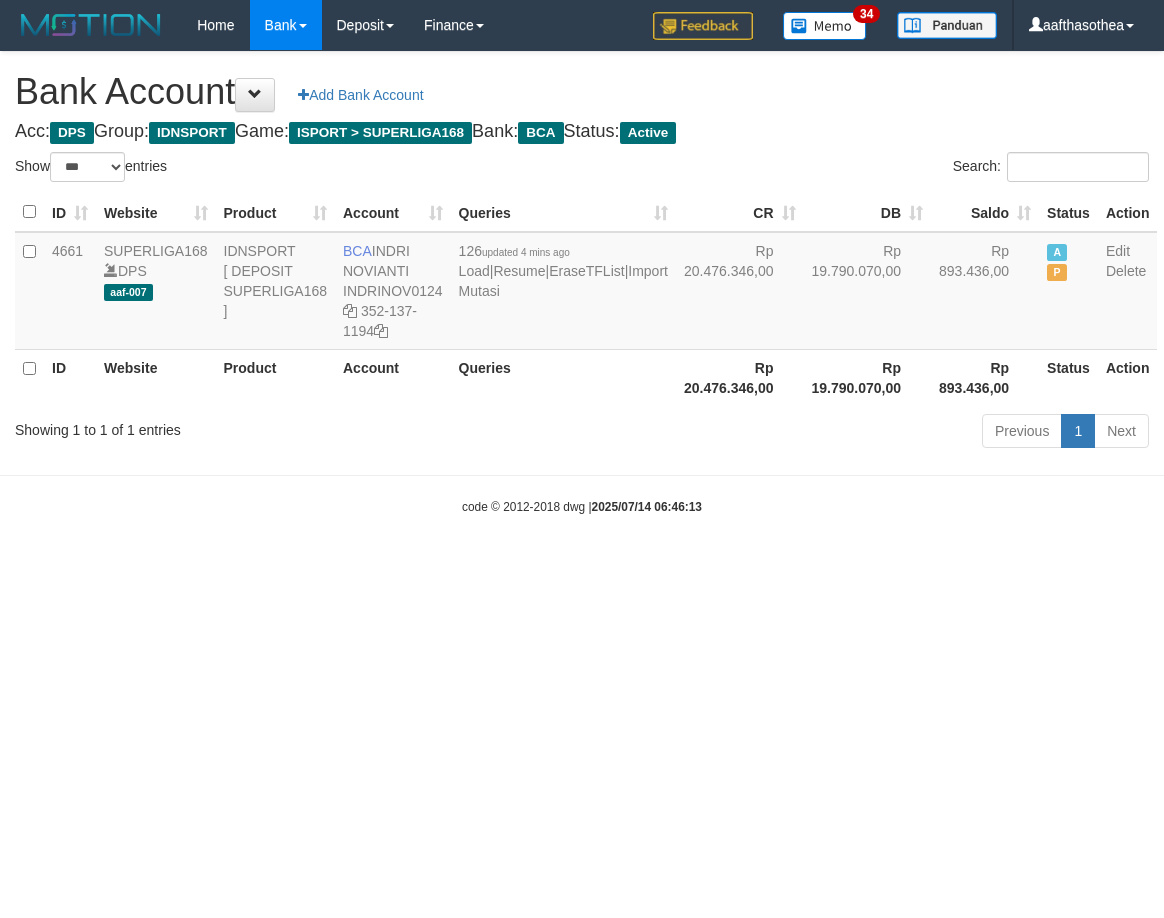 select on "***" 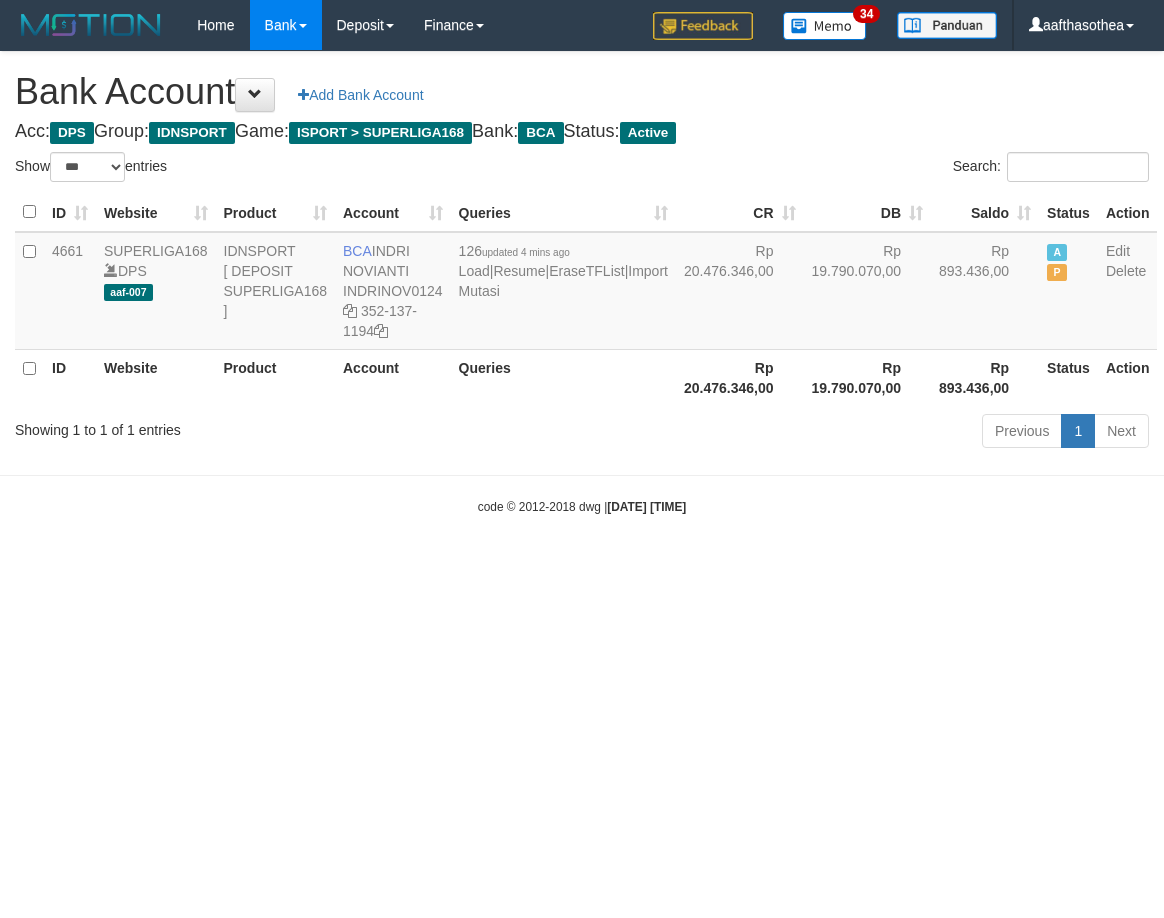 select on "***" 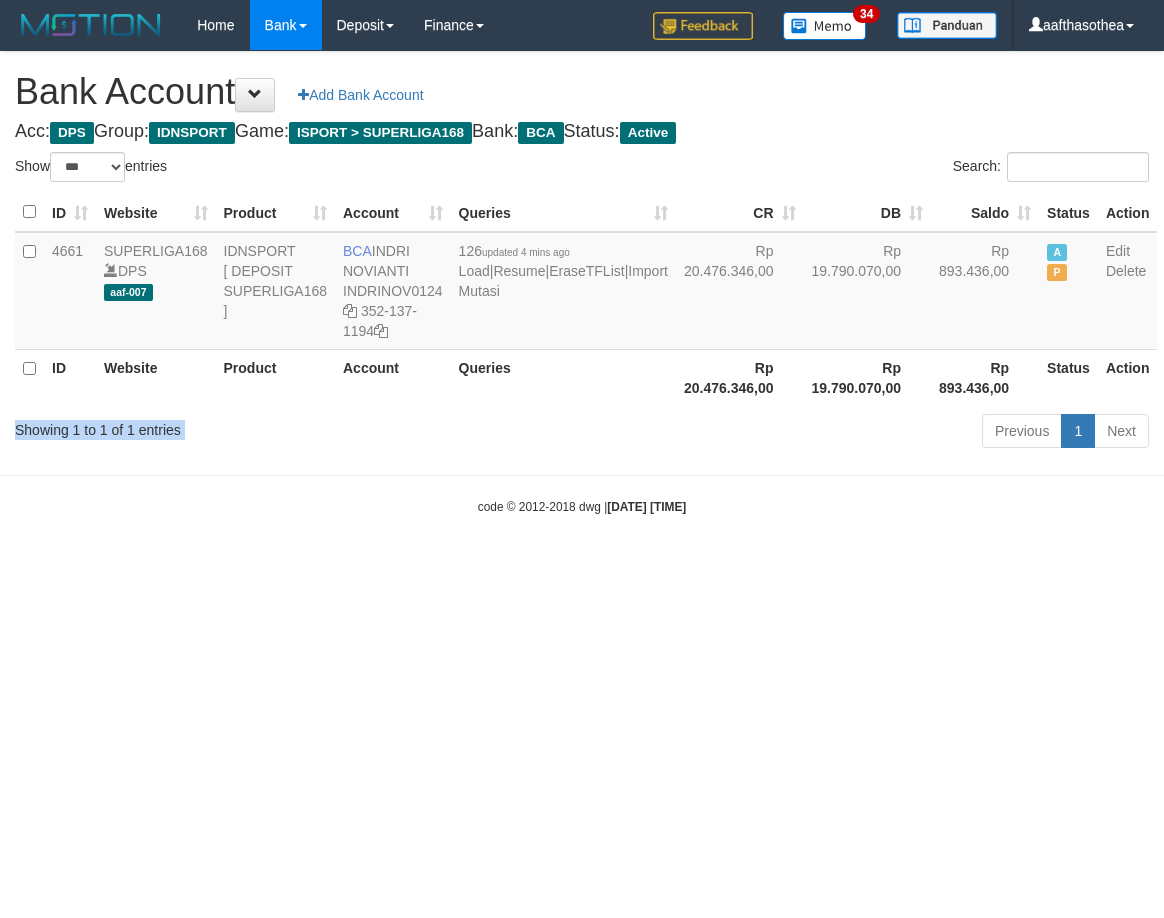click on "Showing 1 to 1 of 1 entries Previous 1 Next" at bounding box center [582, 433] 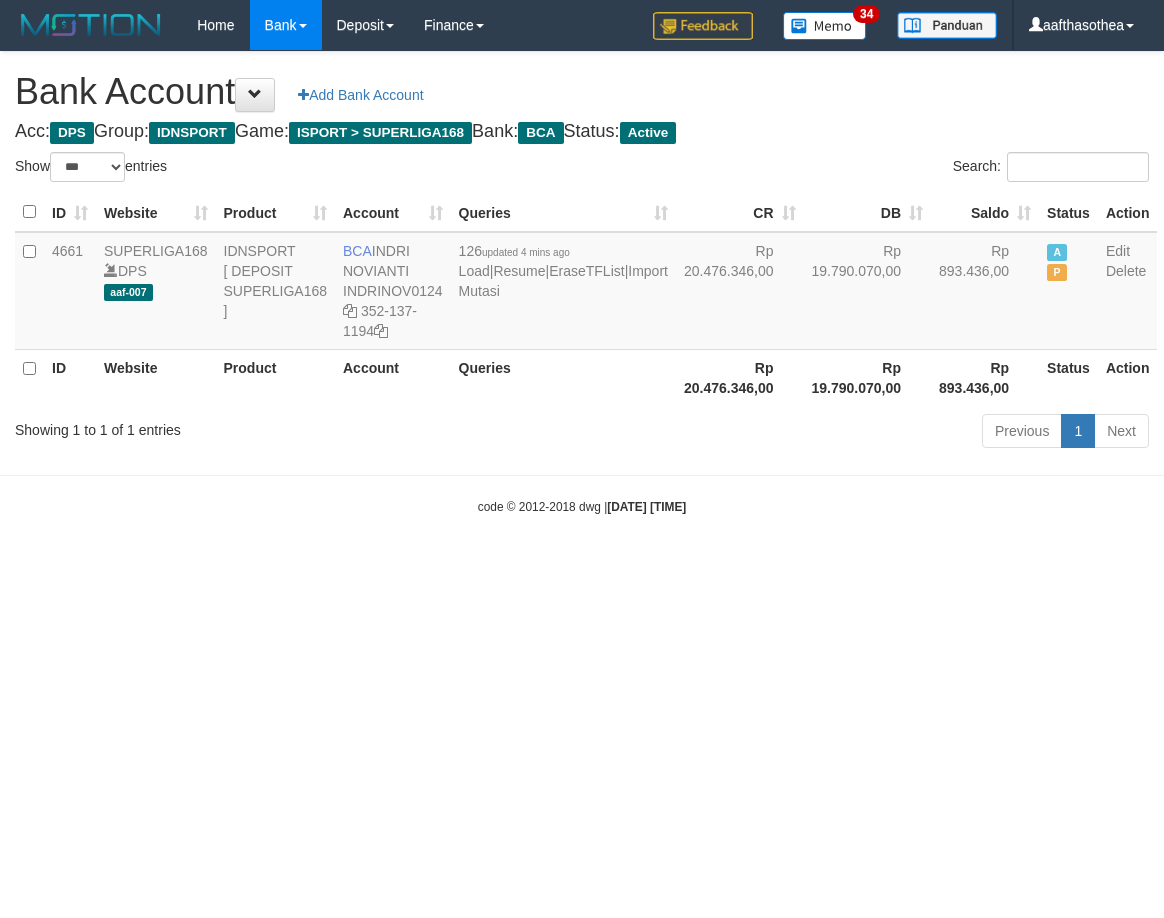 select on "***" 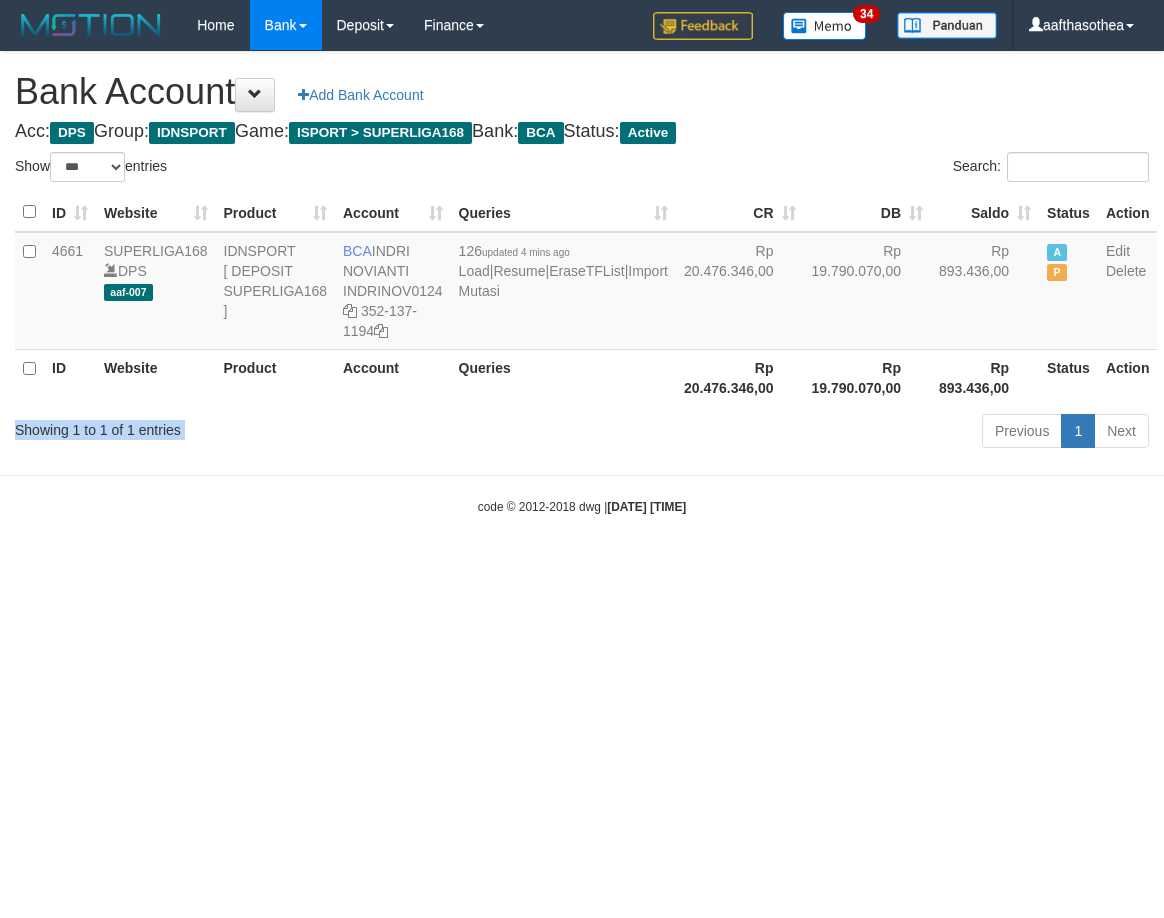 click on "Showing 1 to 1 of 1 entries Previous 1 Next" at bounding box center (582, 433) 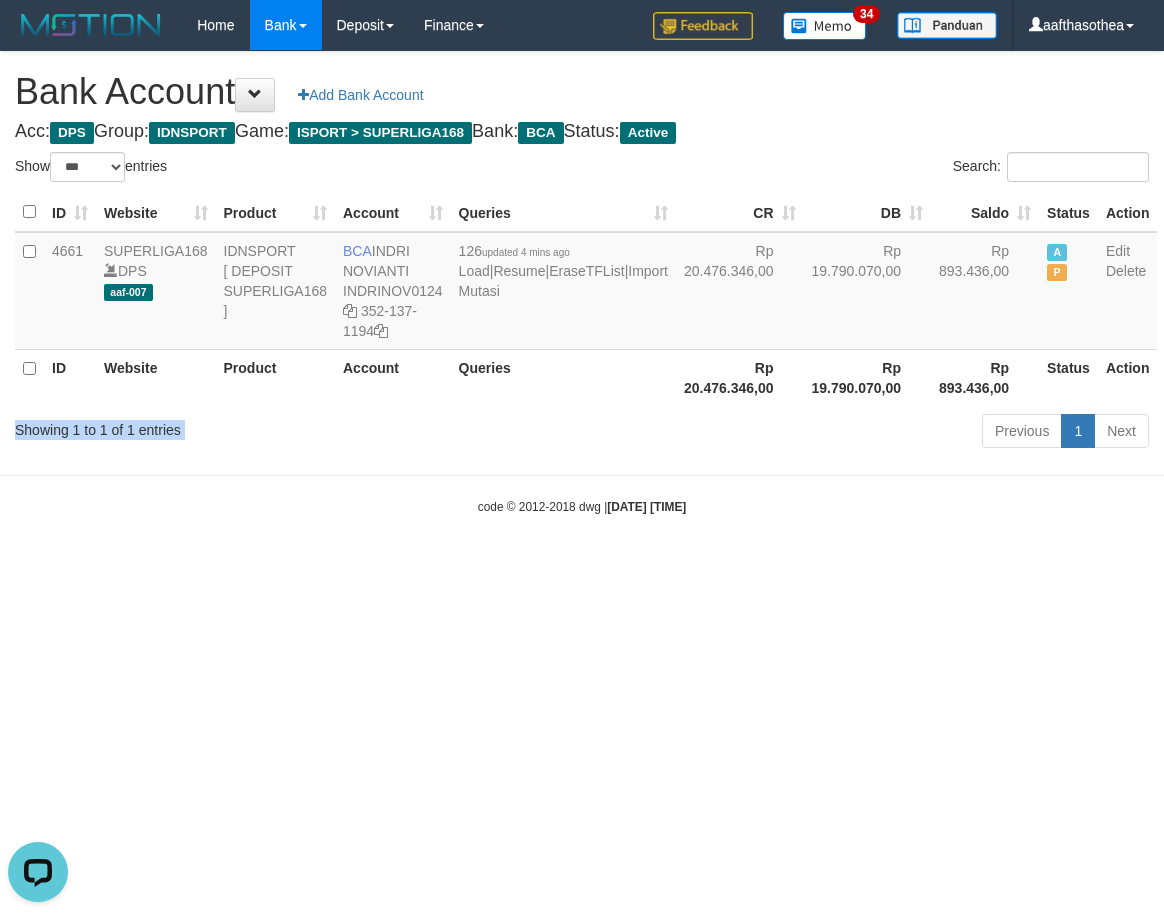 scroll, scrollTop: 0, scrollLeft: 0, axis: both 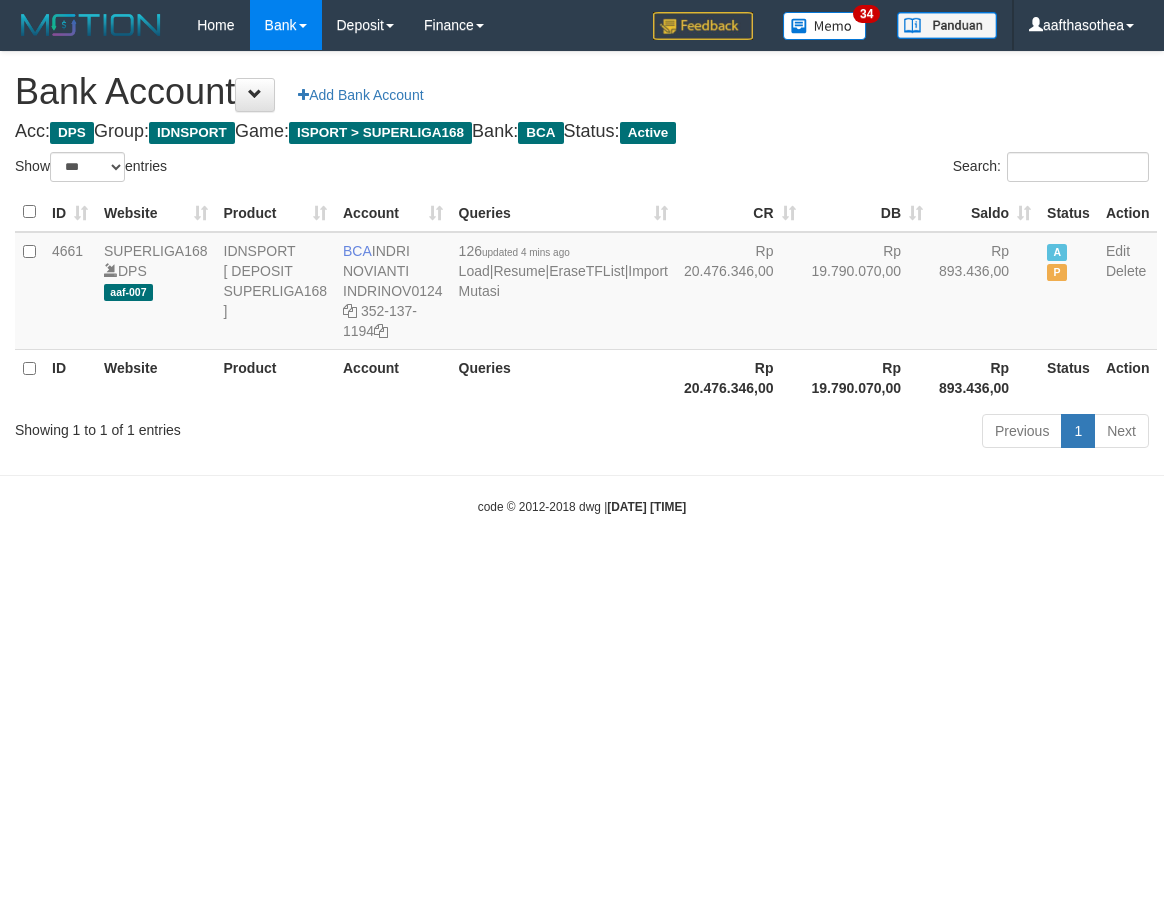 select on "***" 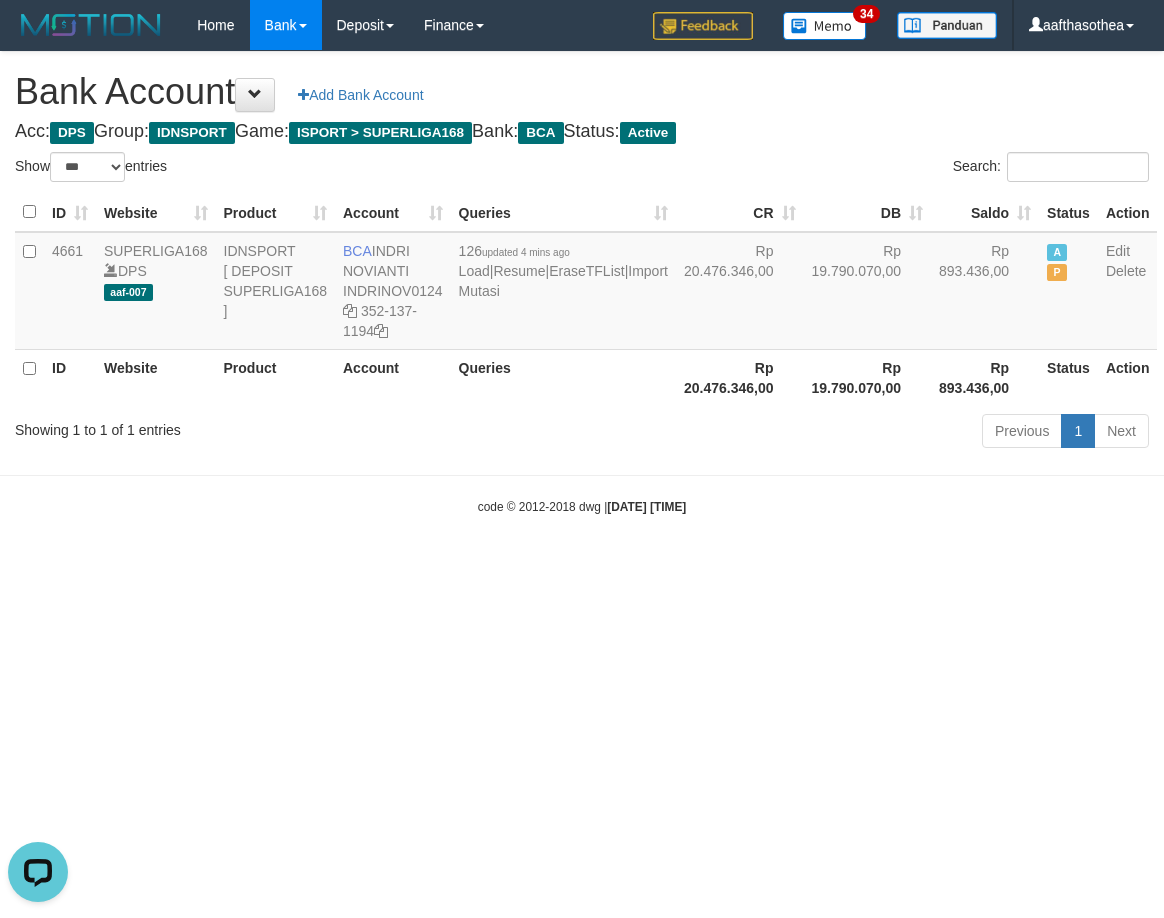 scroll, scrollTop: 0, scrollLeft: 0, axis: both 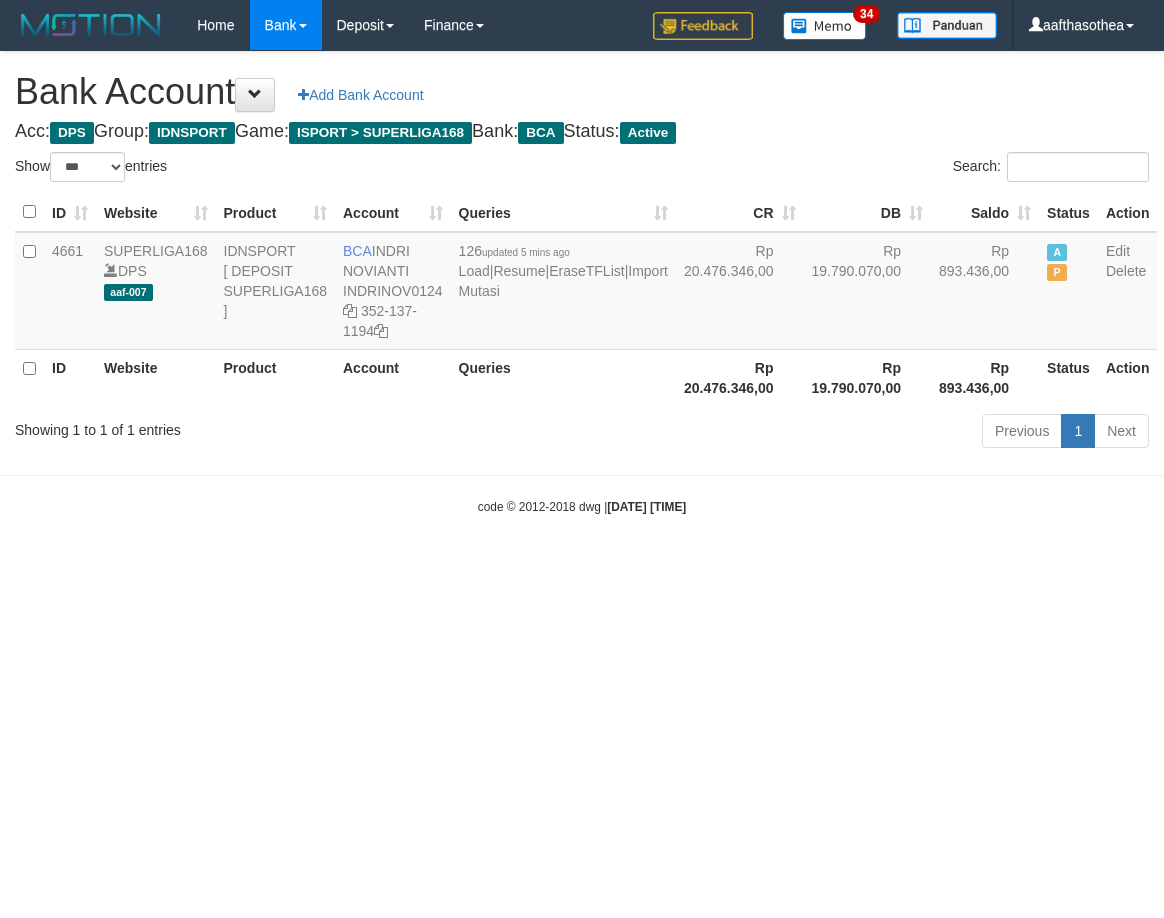 select on "***" 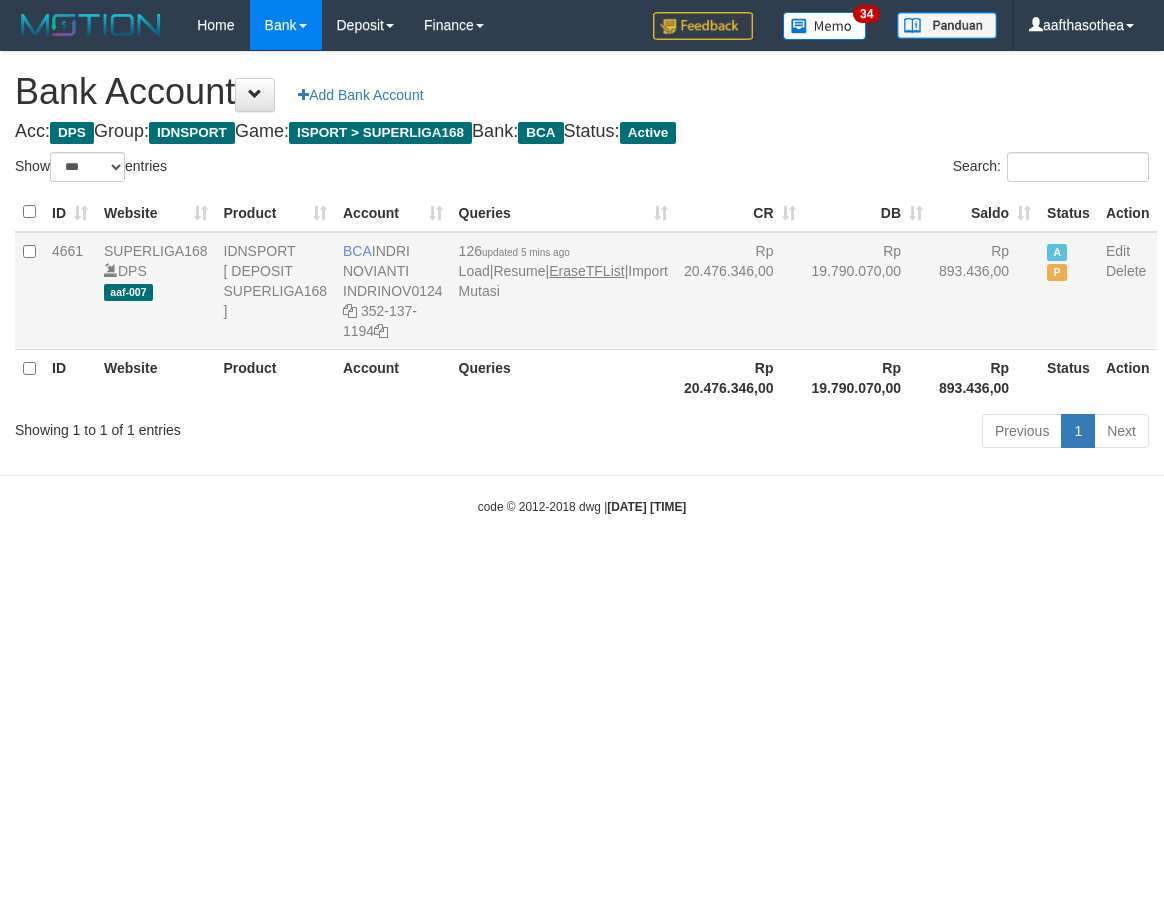 scroll, scrollTop: 0, scrollLeft: 0, axis: both 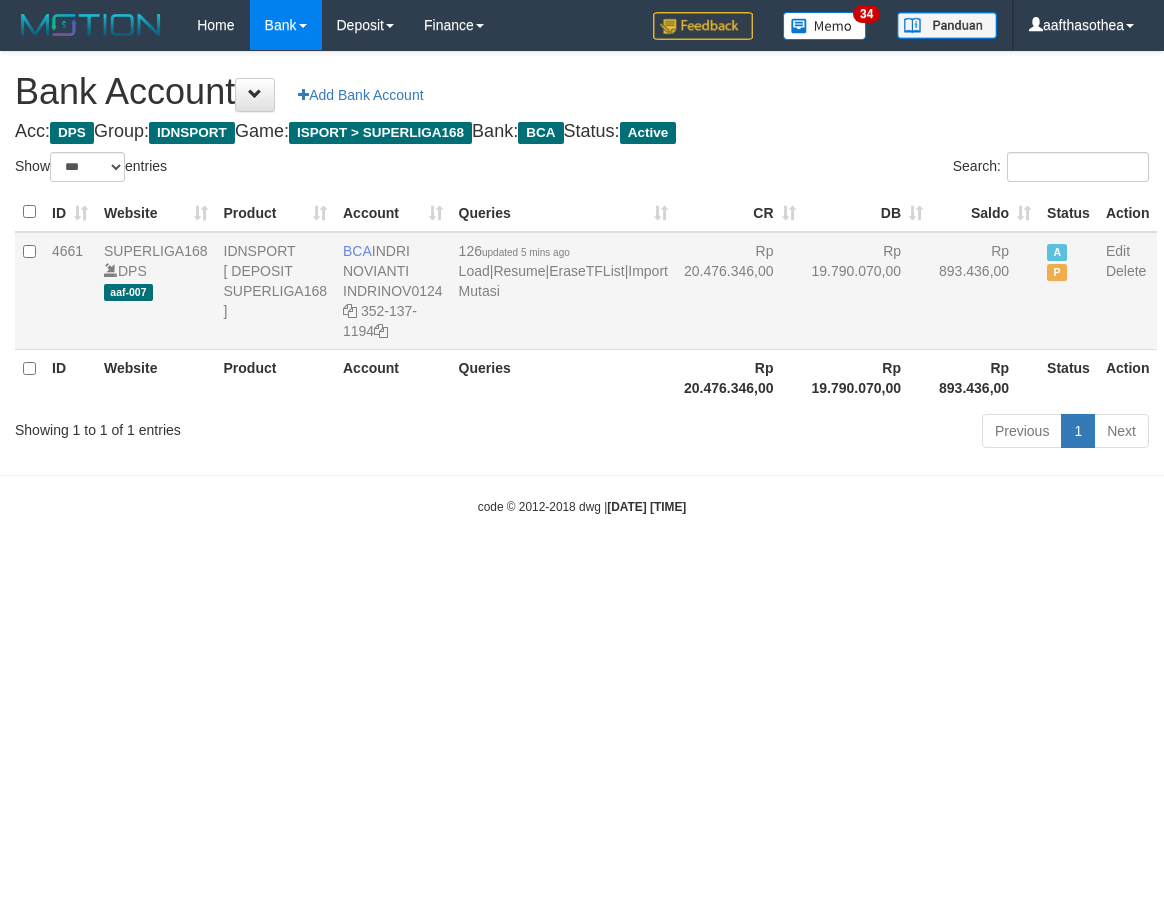 click on "126  updated 5 mins ago
Load
|
Resume
|
EraseTFList
|
Import Mutasi" at bounding box center [563, 291] 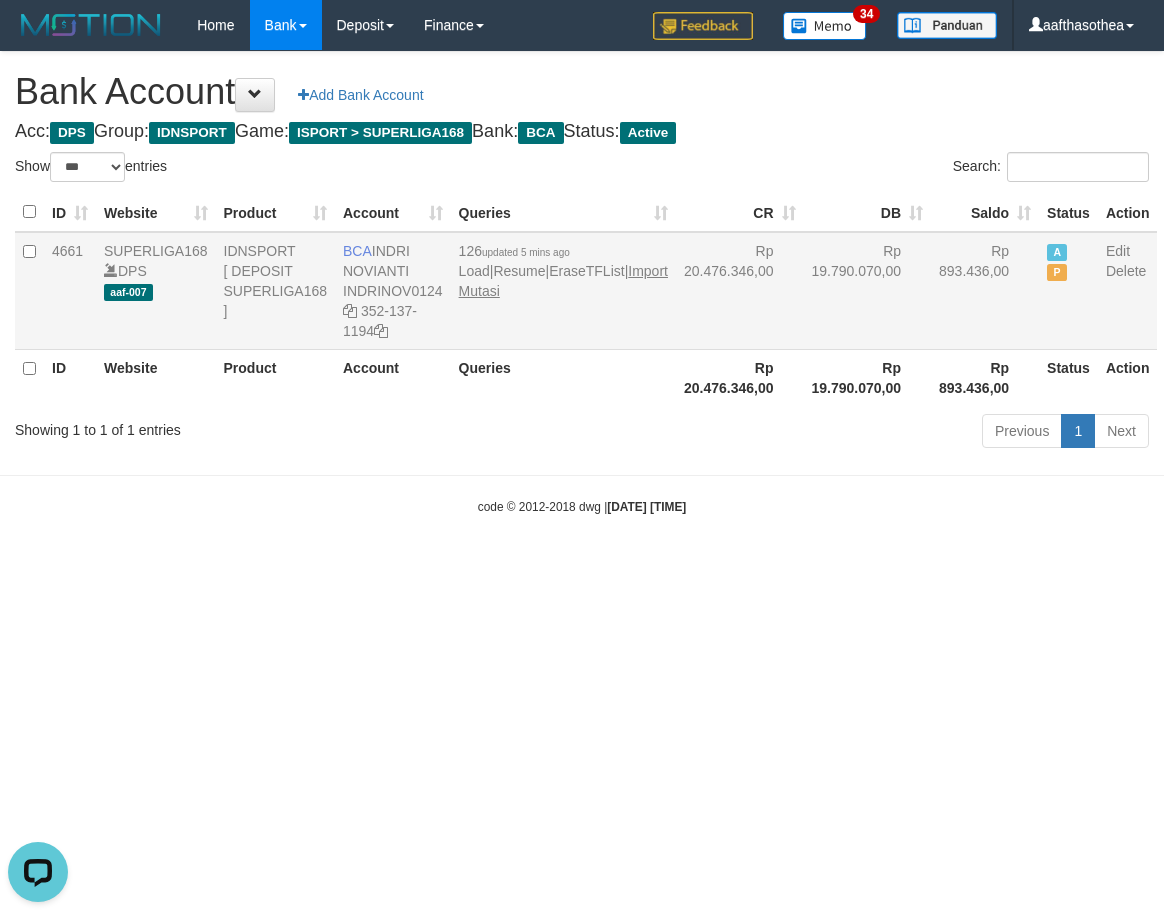 scroll, scrollTop: 0, scrollLeft: 0, axis: both 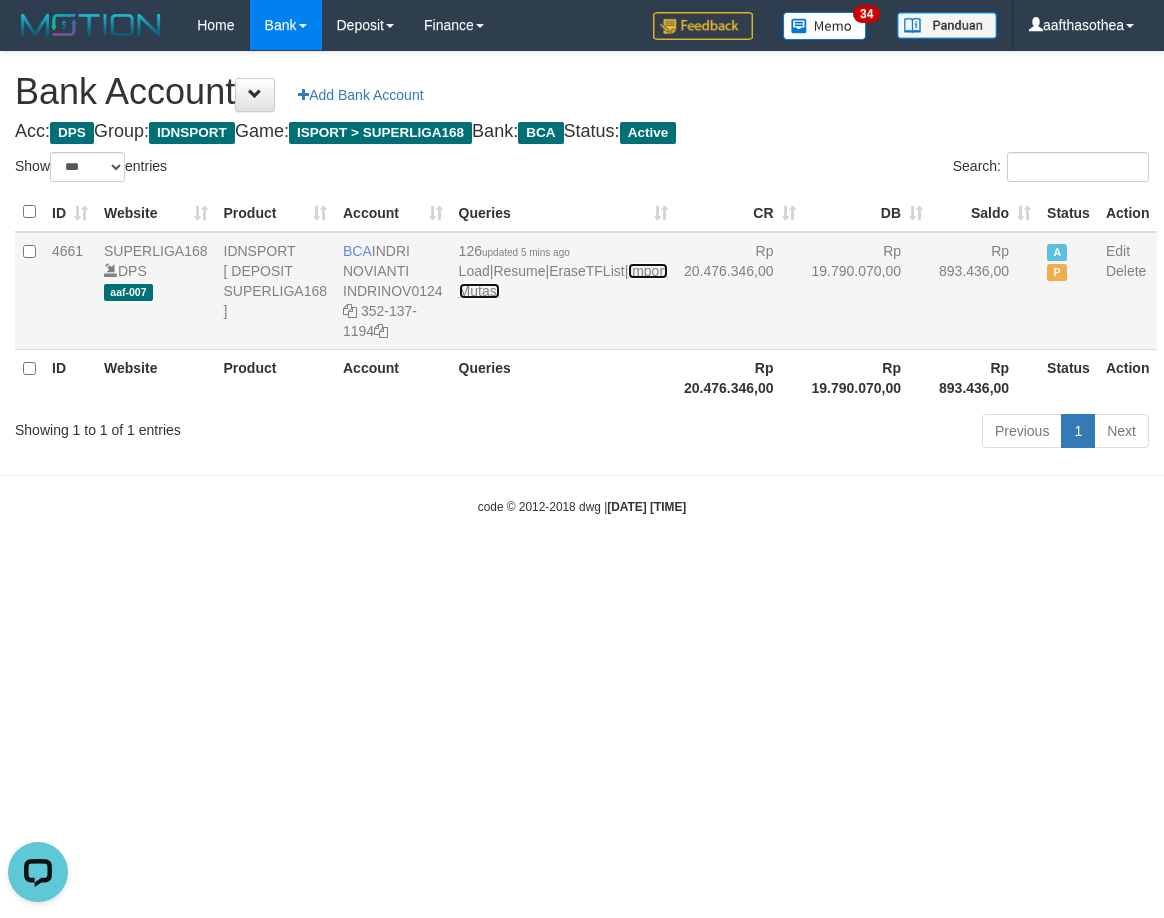 click on "Import Mutasi" at bounding box center (563, 281) 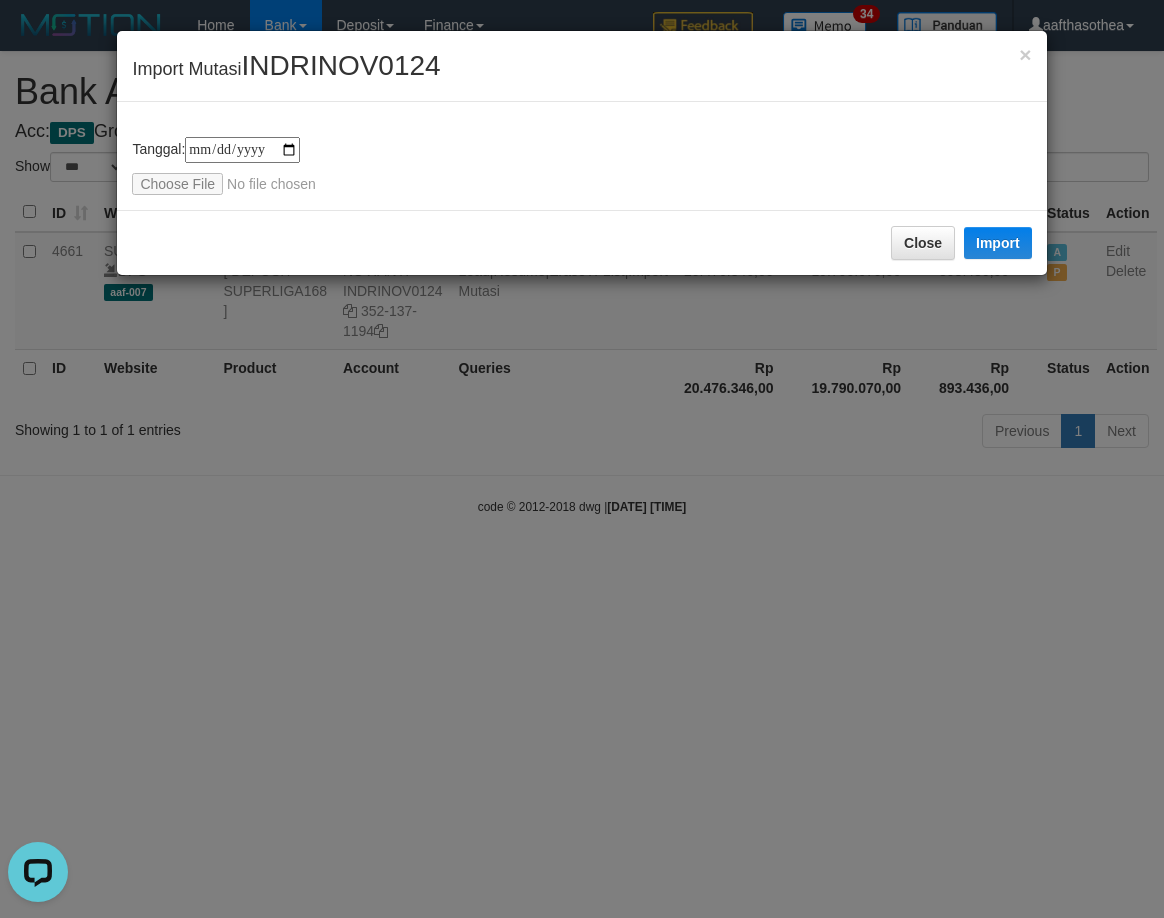 type on "**********" 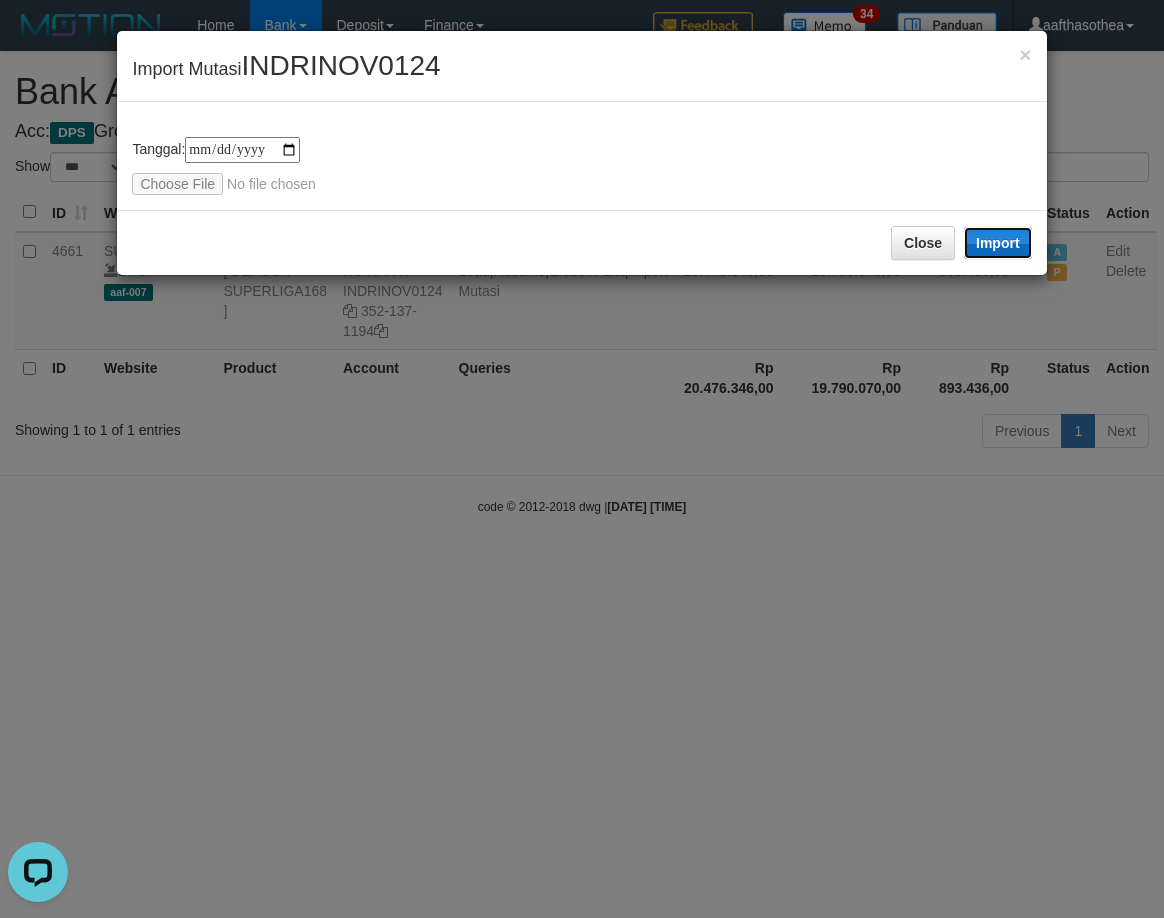 click on "Import" at bounding box center (998, 243) 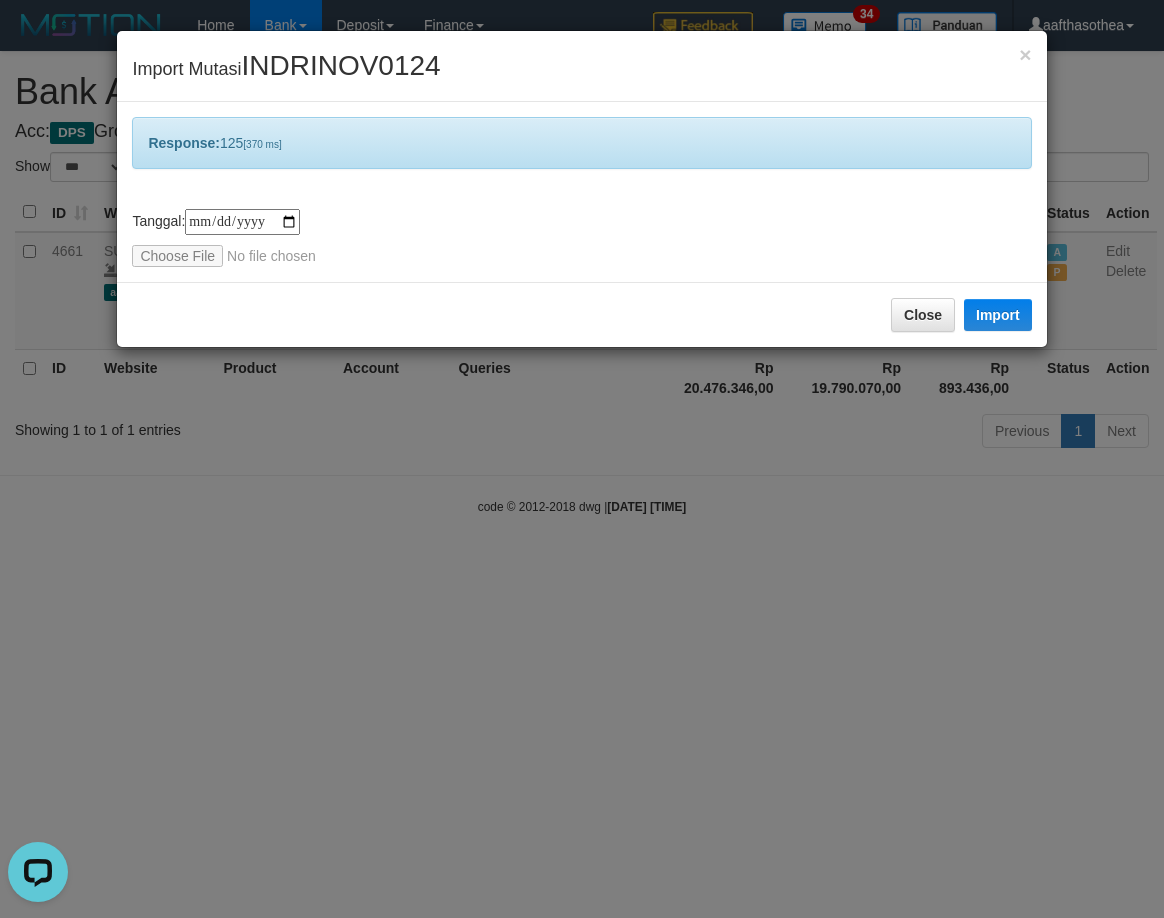 click on "**********" at bounding box center [582, 459] 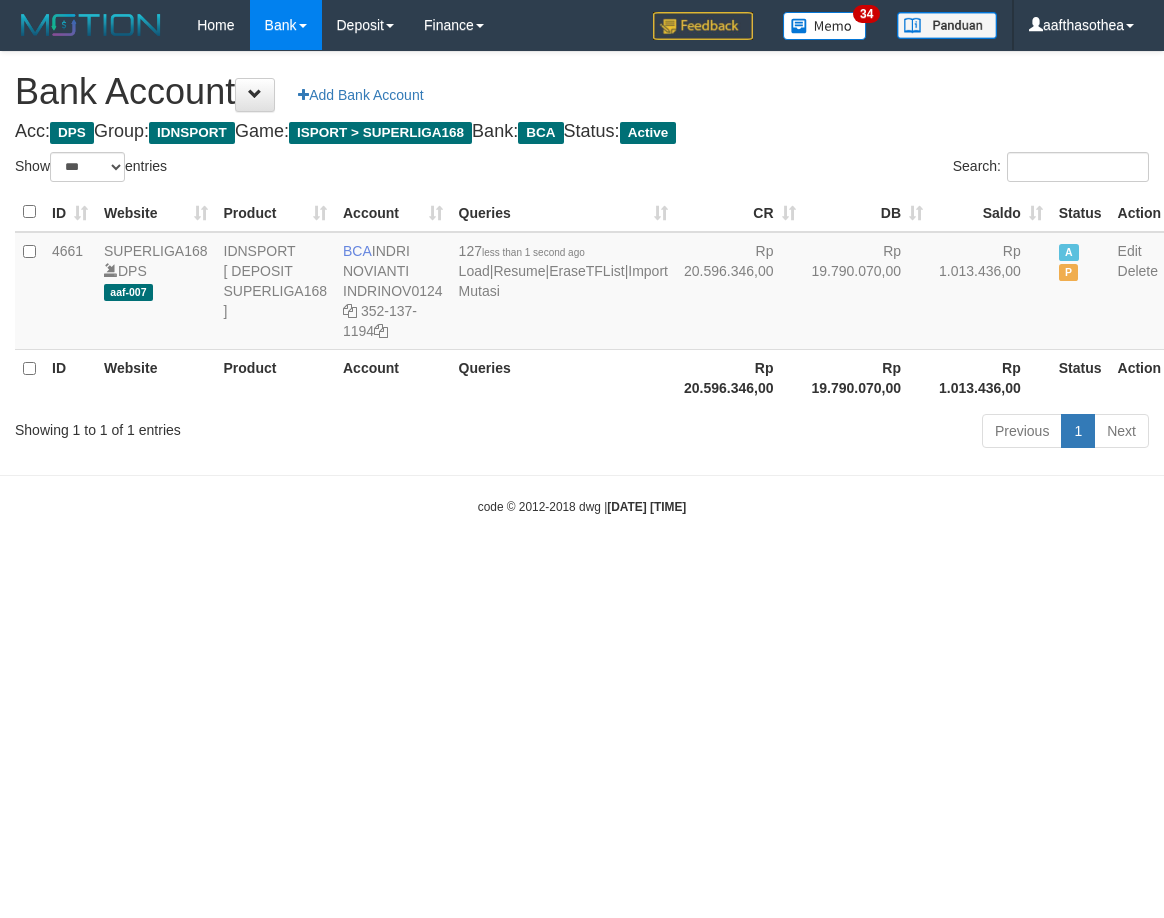 select on "***" 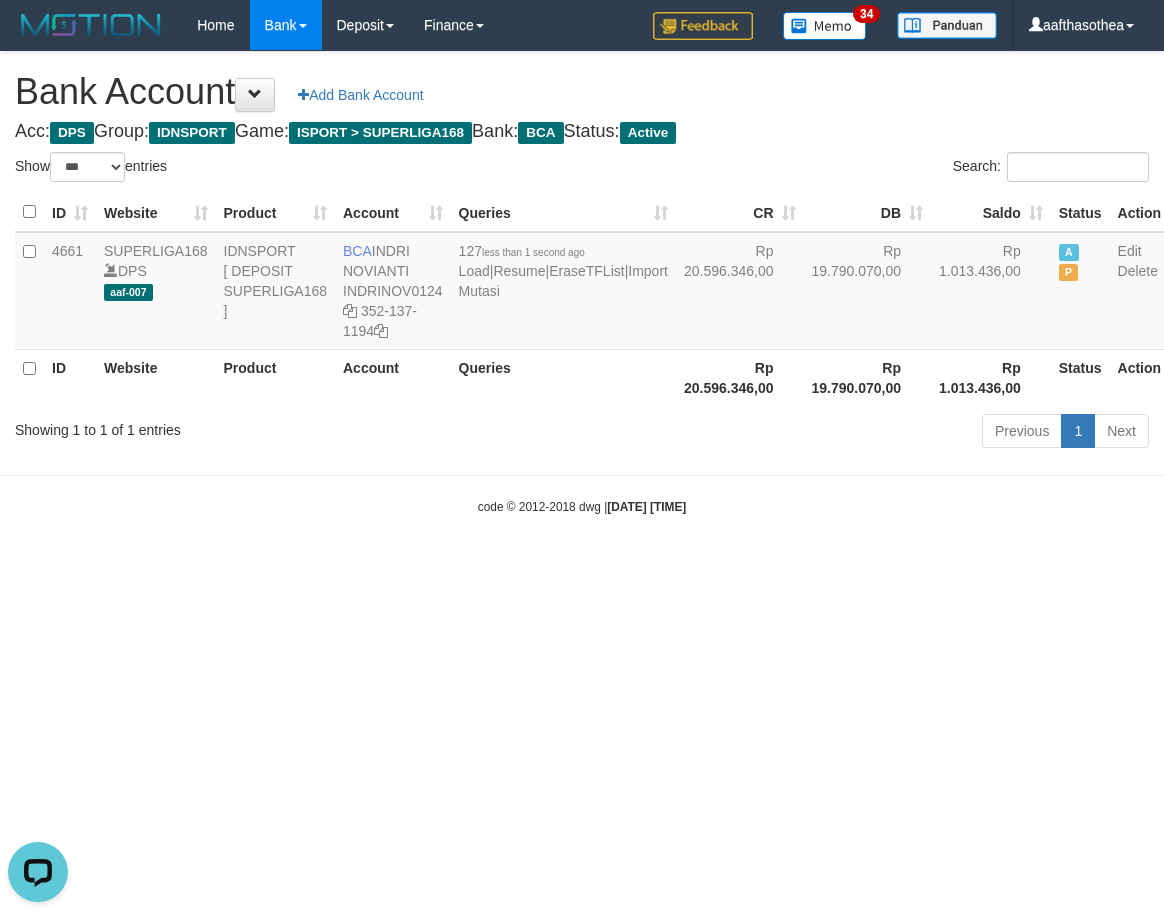 scroll, scrollTop: 0, scrollLeft: 0, axis: both 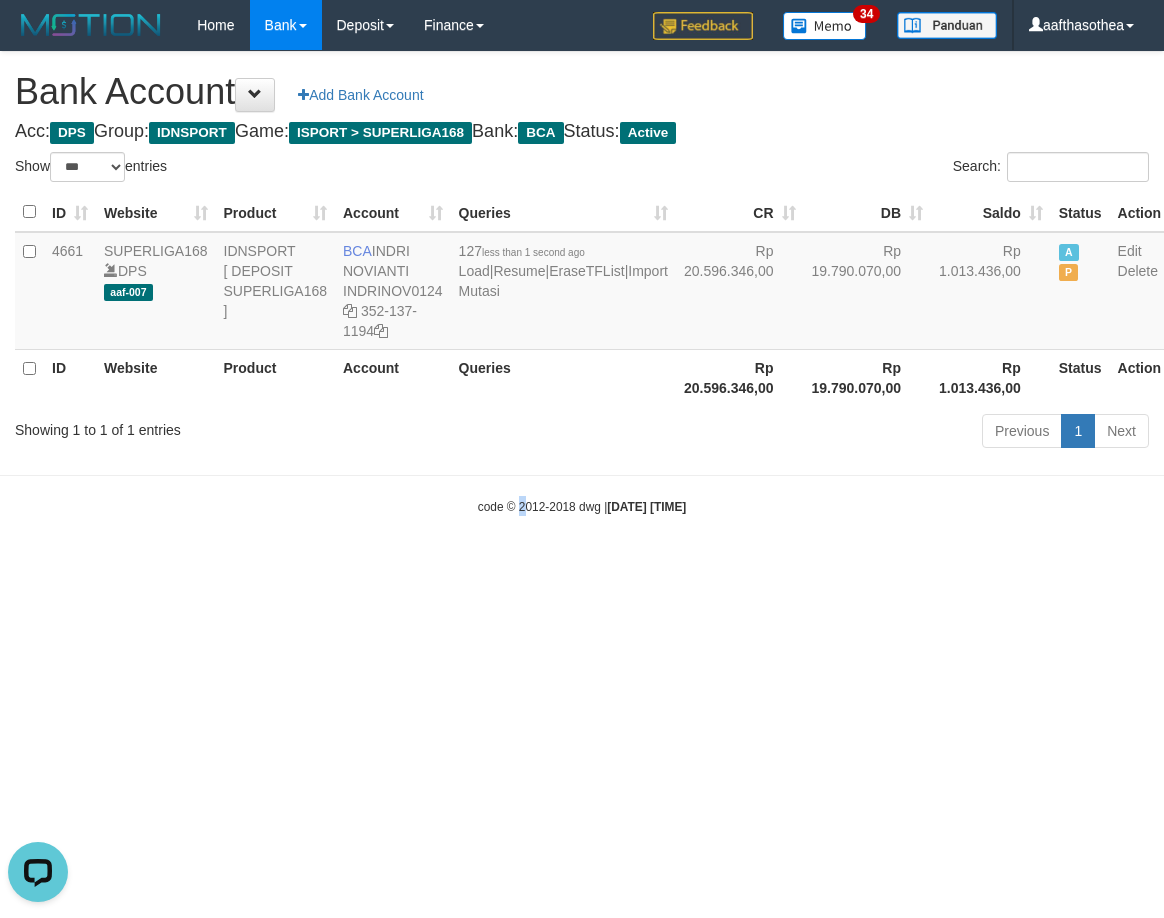 click on "Toggle navigation
Home
Bank
Account List
Load
By Website
Group
[ISPORT]													SUPERLIGA168
By Load Group (DPS)
34" at bounding box center (582, 283) 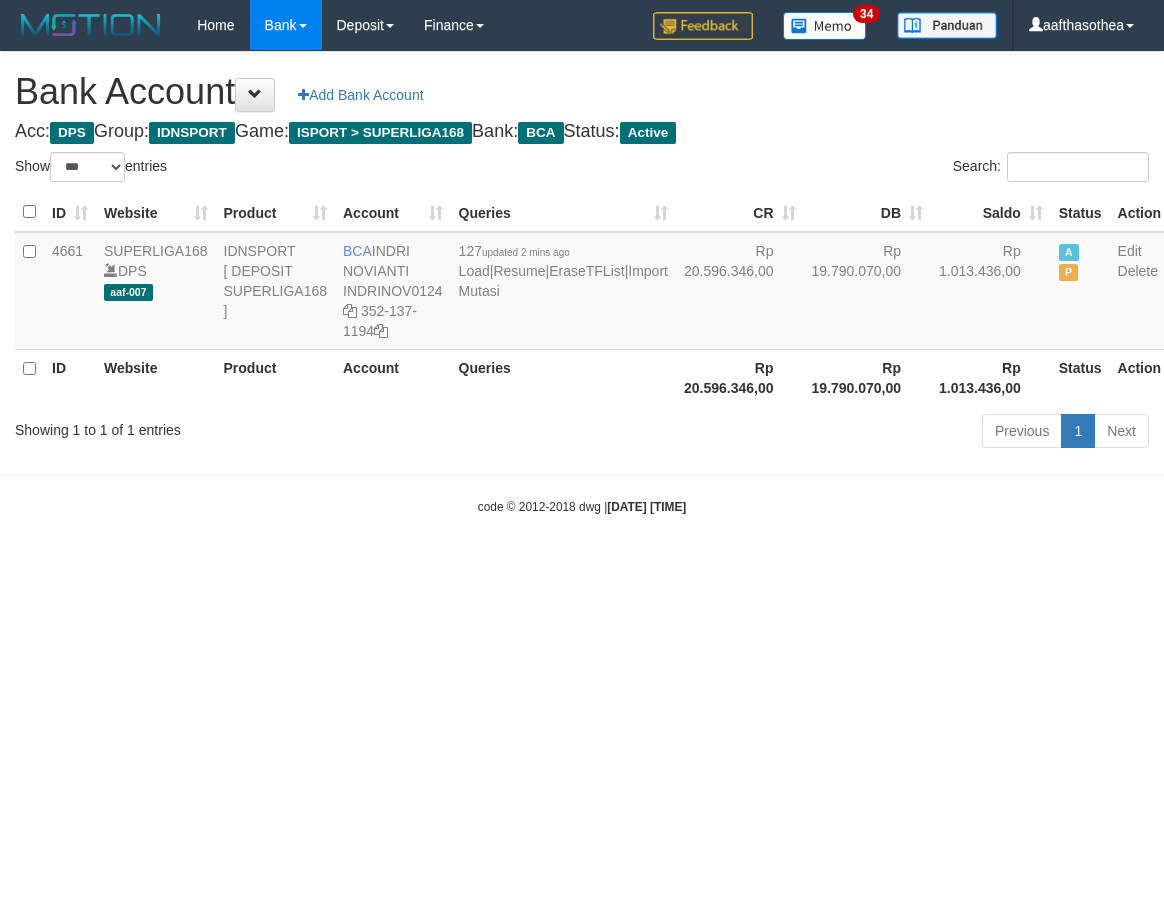 select on "***" 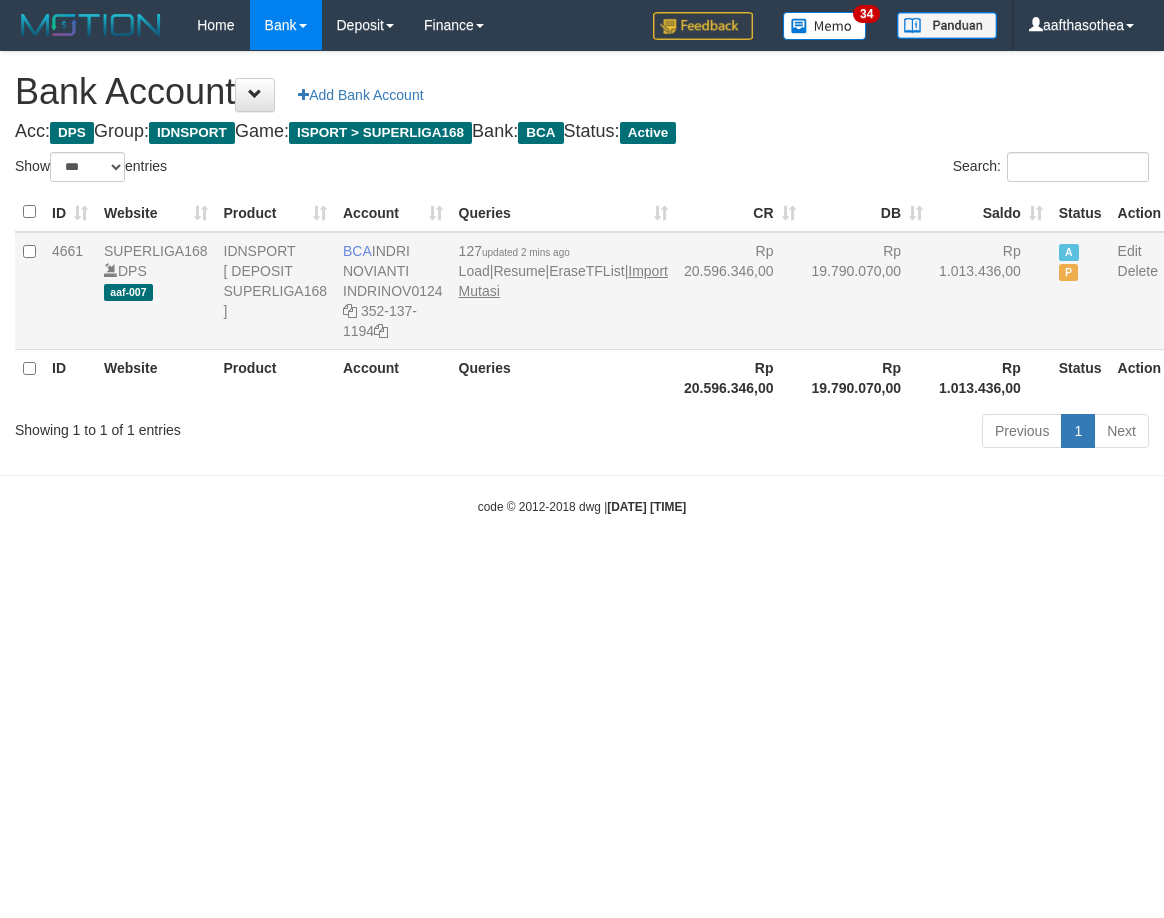 scroll, scrollTop: 0, scrollLeft: 0, axis: both 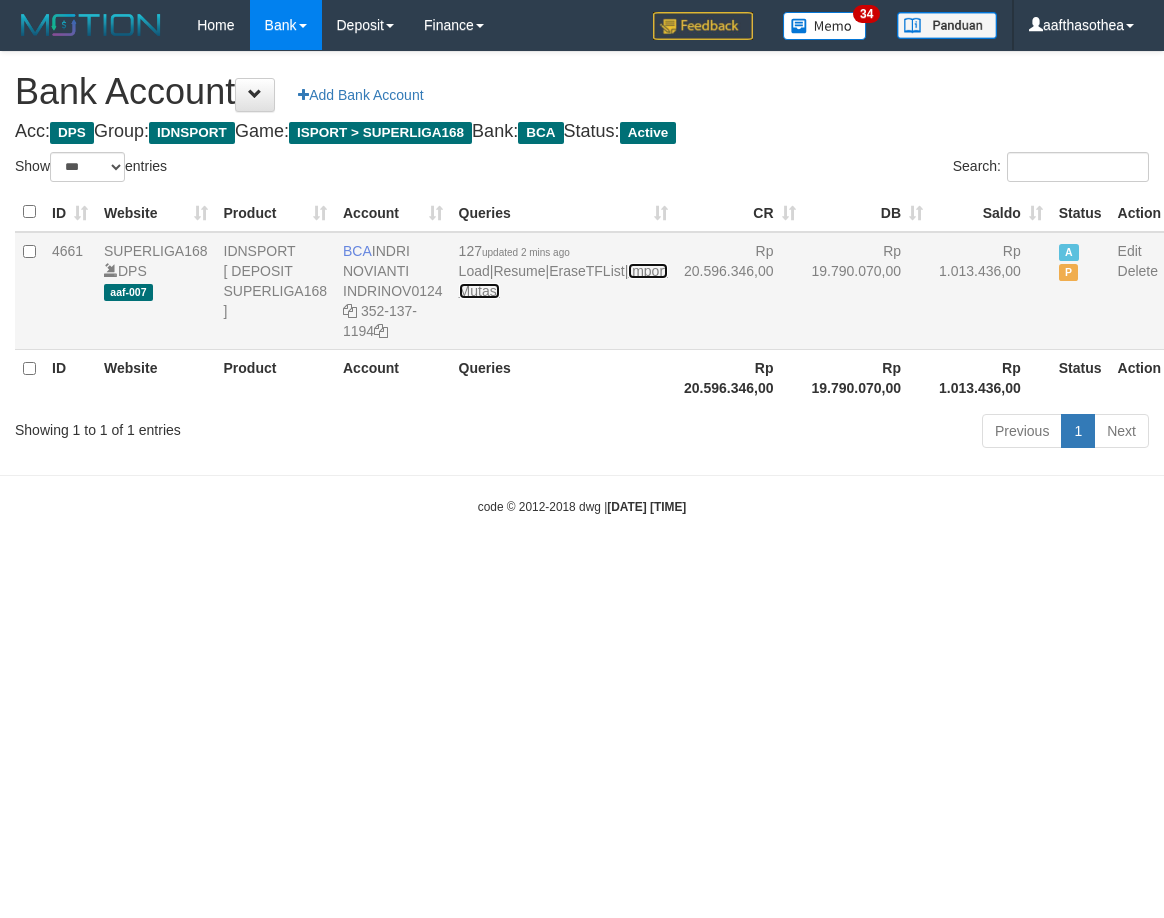 click on "Import Mutasi" at bounding box center (563, 281) 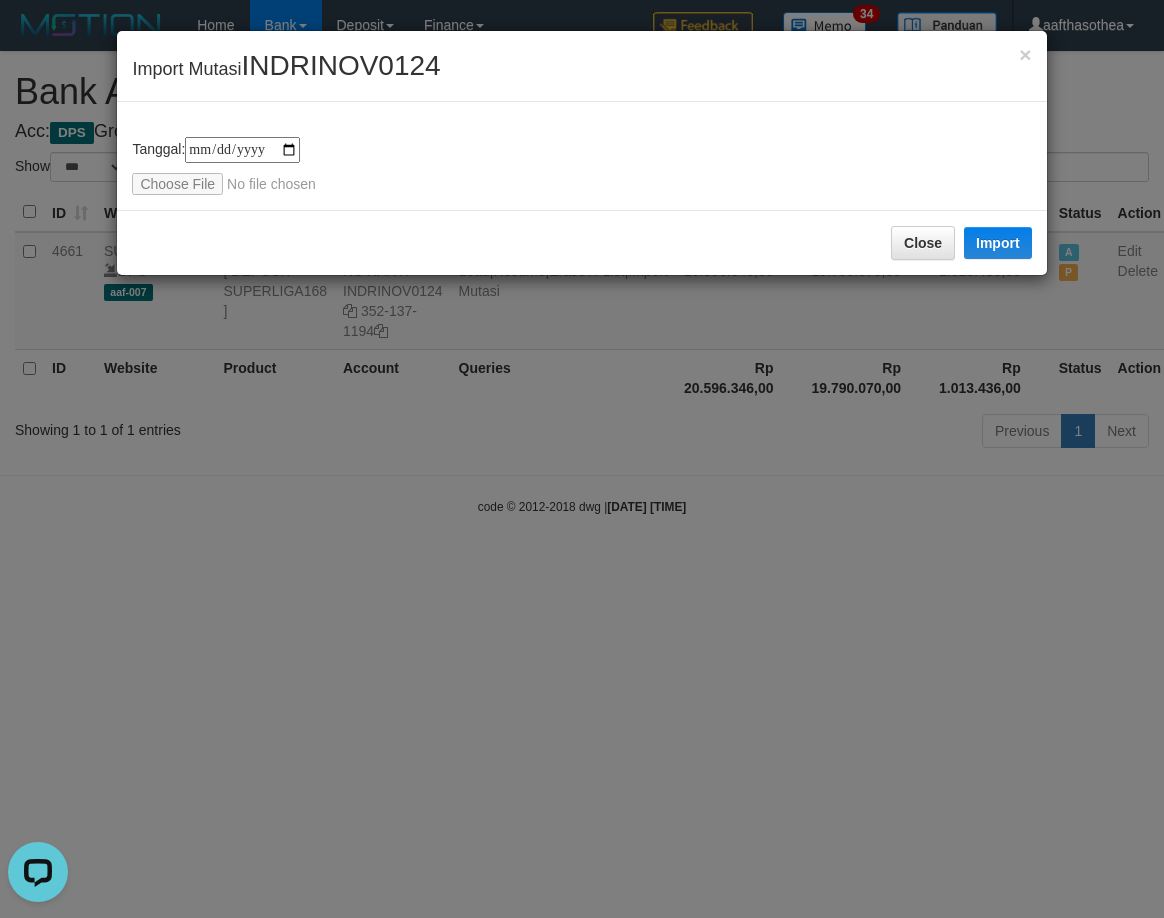 scroll, scrollTop: 0, scrollLeft: 0, axis: both 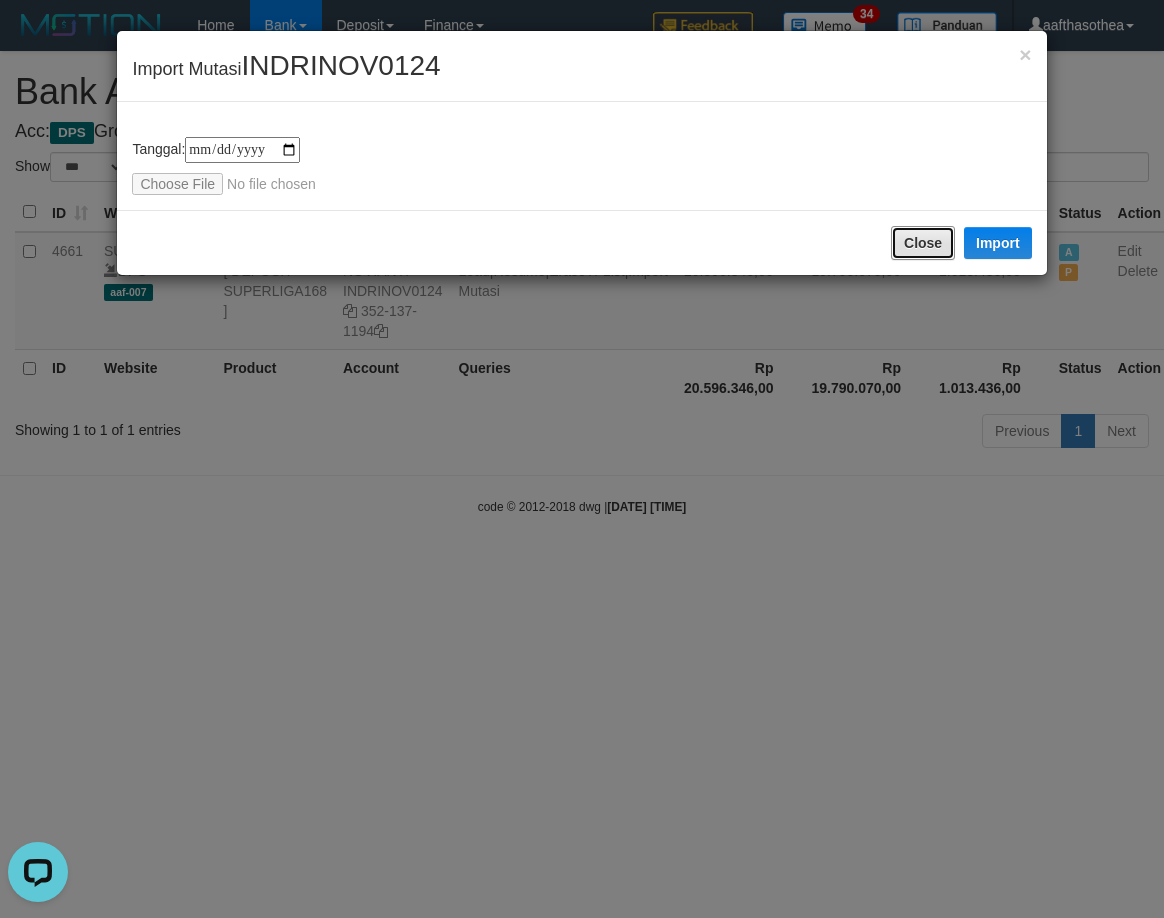 click on "Close" at bounding box center [923, 243] 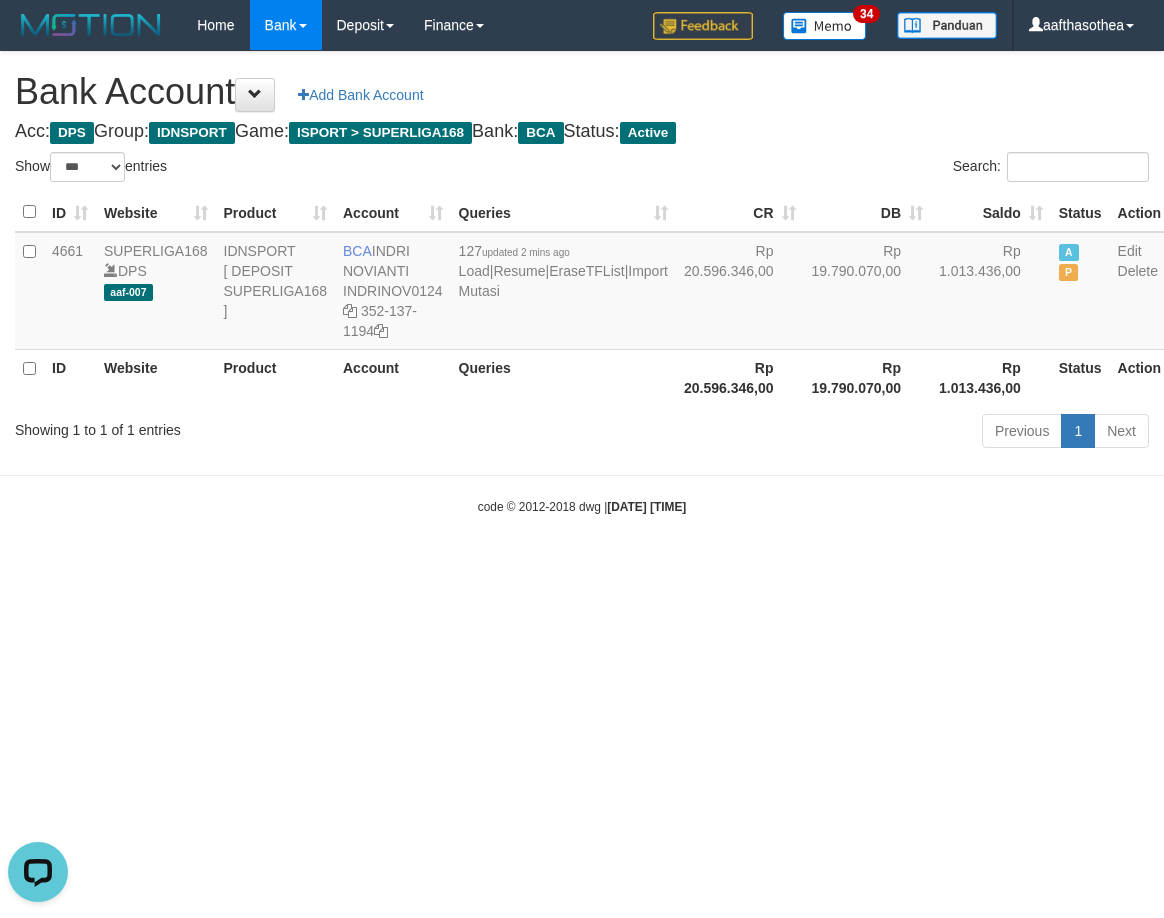 drag, startPoint x: 696, startPoint y: 469, endPoint x: 677, endPoint y: 489, distance: 27.58623 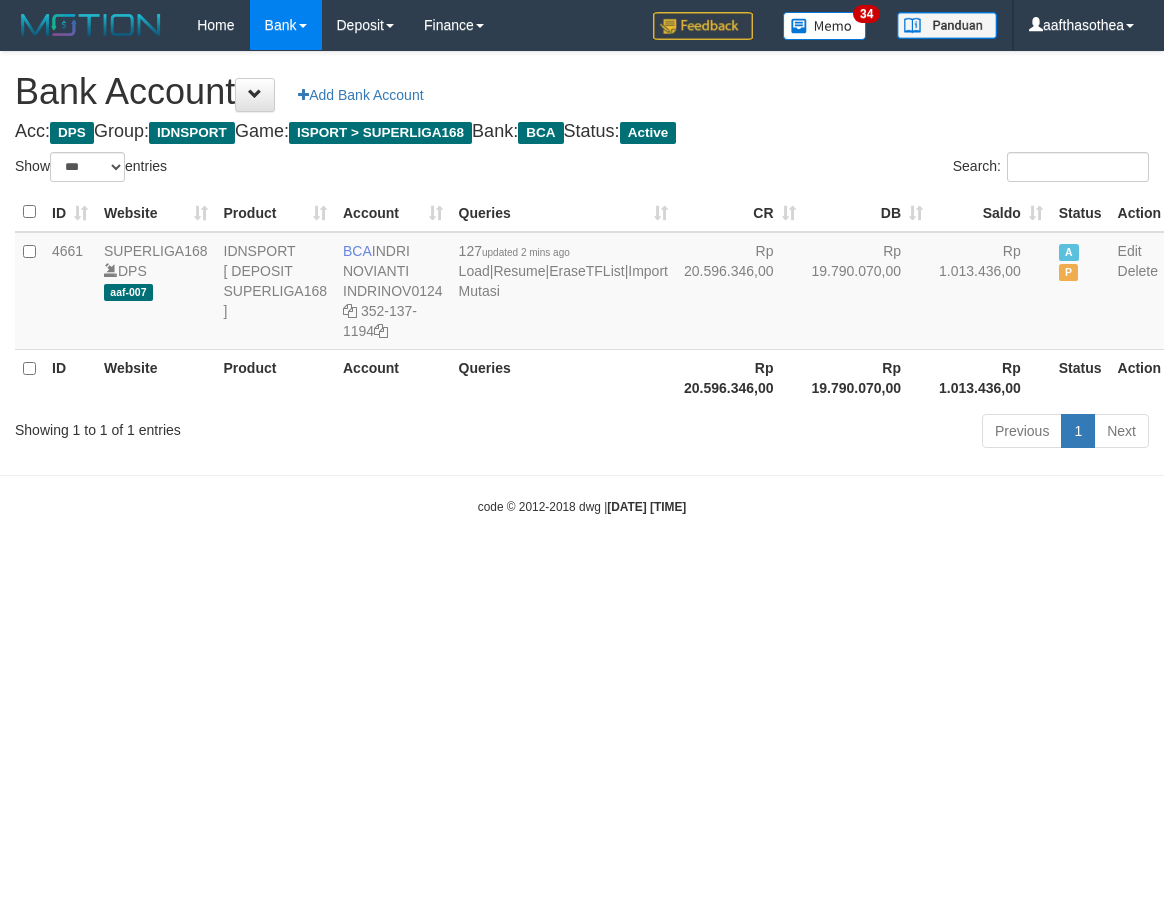 select on "***" 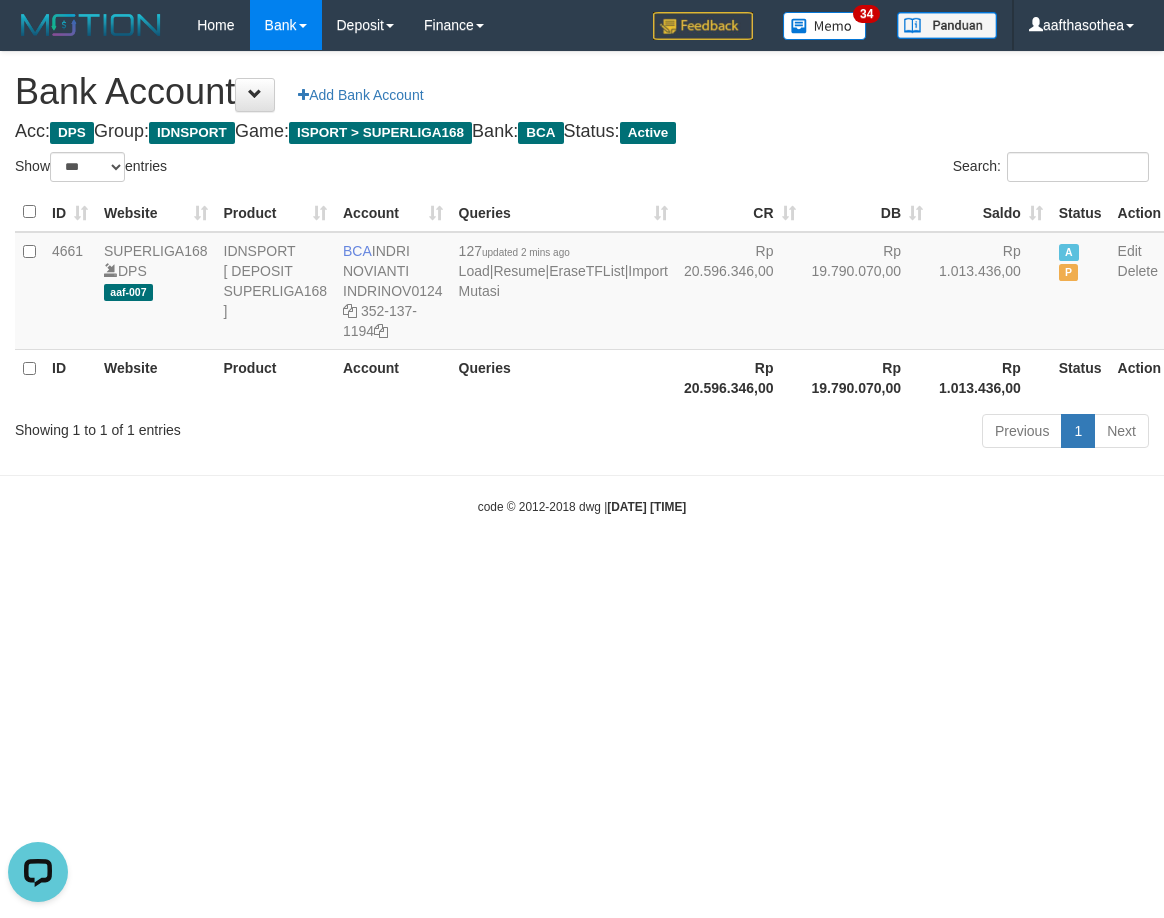 scroll, scrollTop: 0, scrollLeft: 0, axis: both 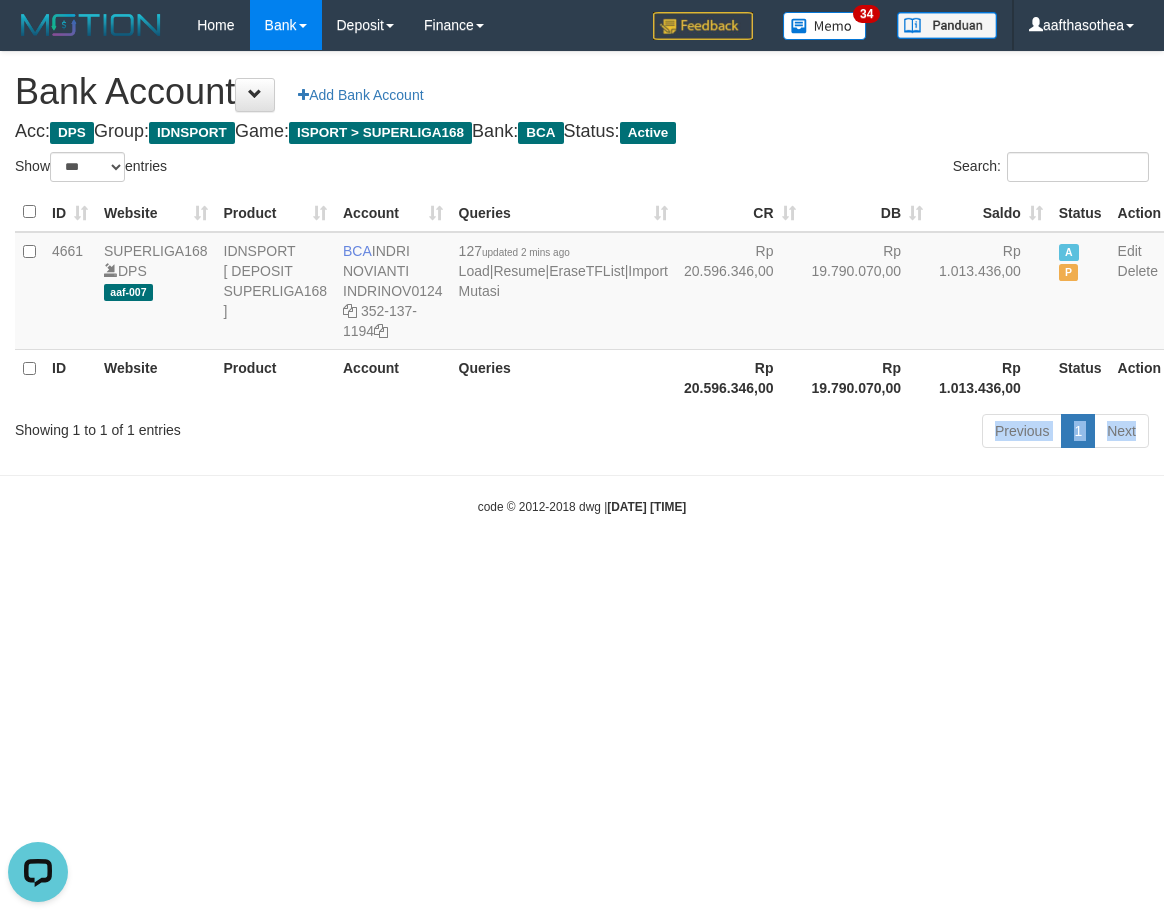 drag, startPoint x: 393, startPoint y: 489, endPoint x: 388, endPoint y: 500, distance: 12.083046 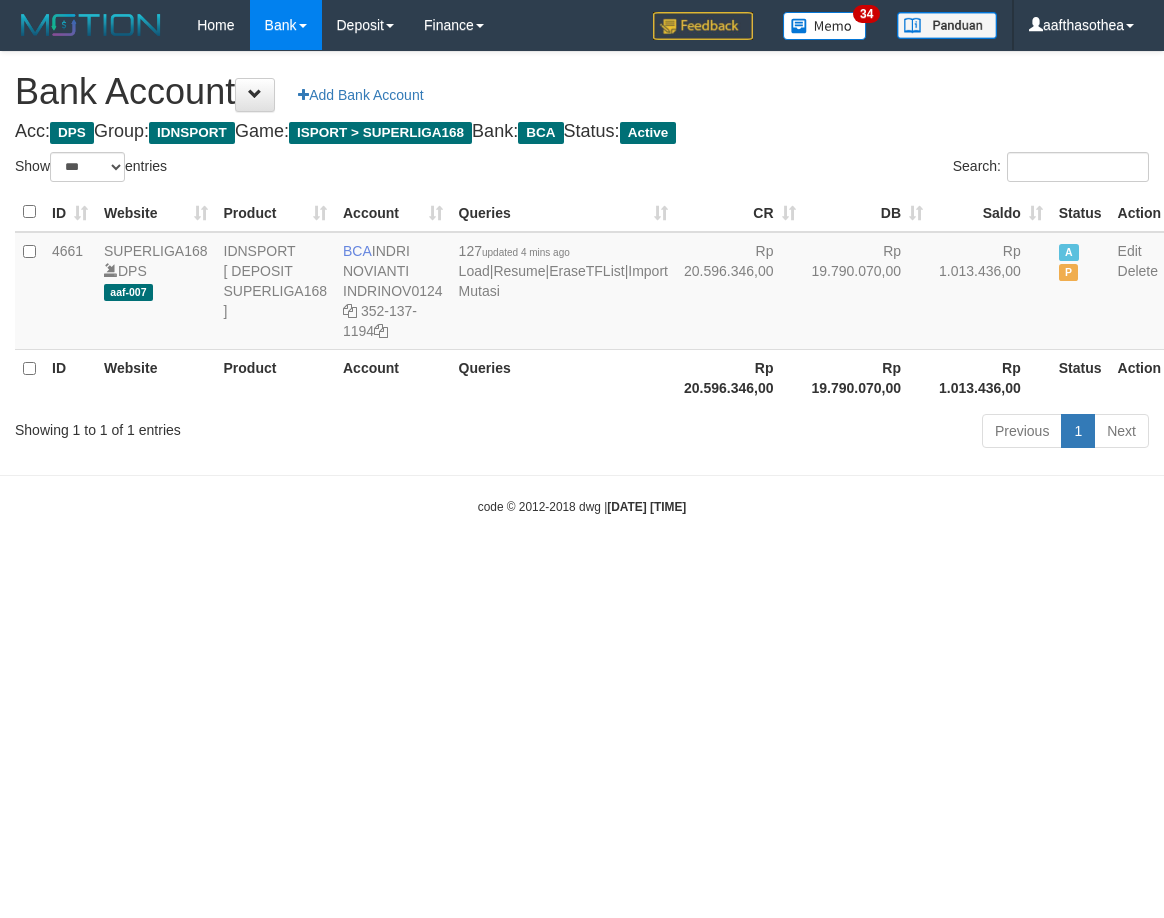 select on "***" 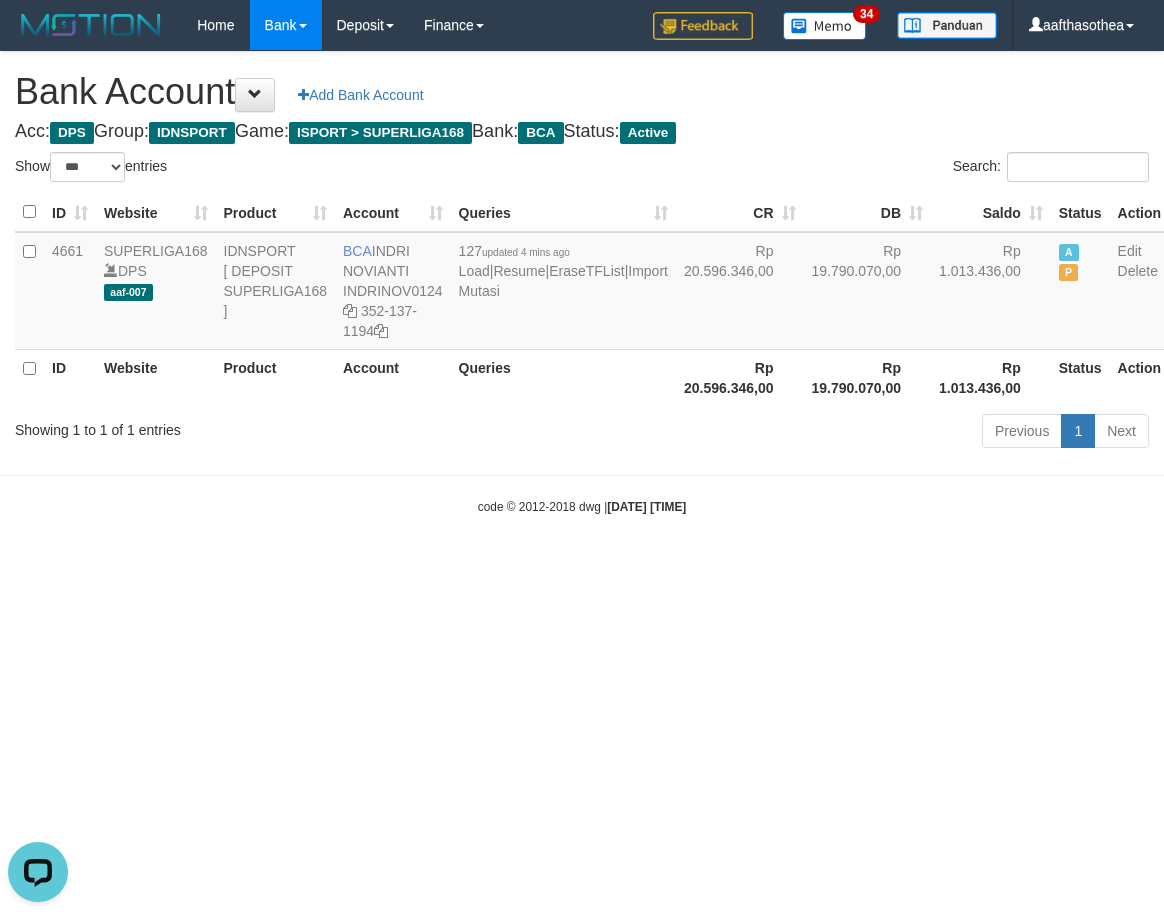 scroll, scrollTop: 0, scrollLeft: 0, axis: both 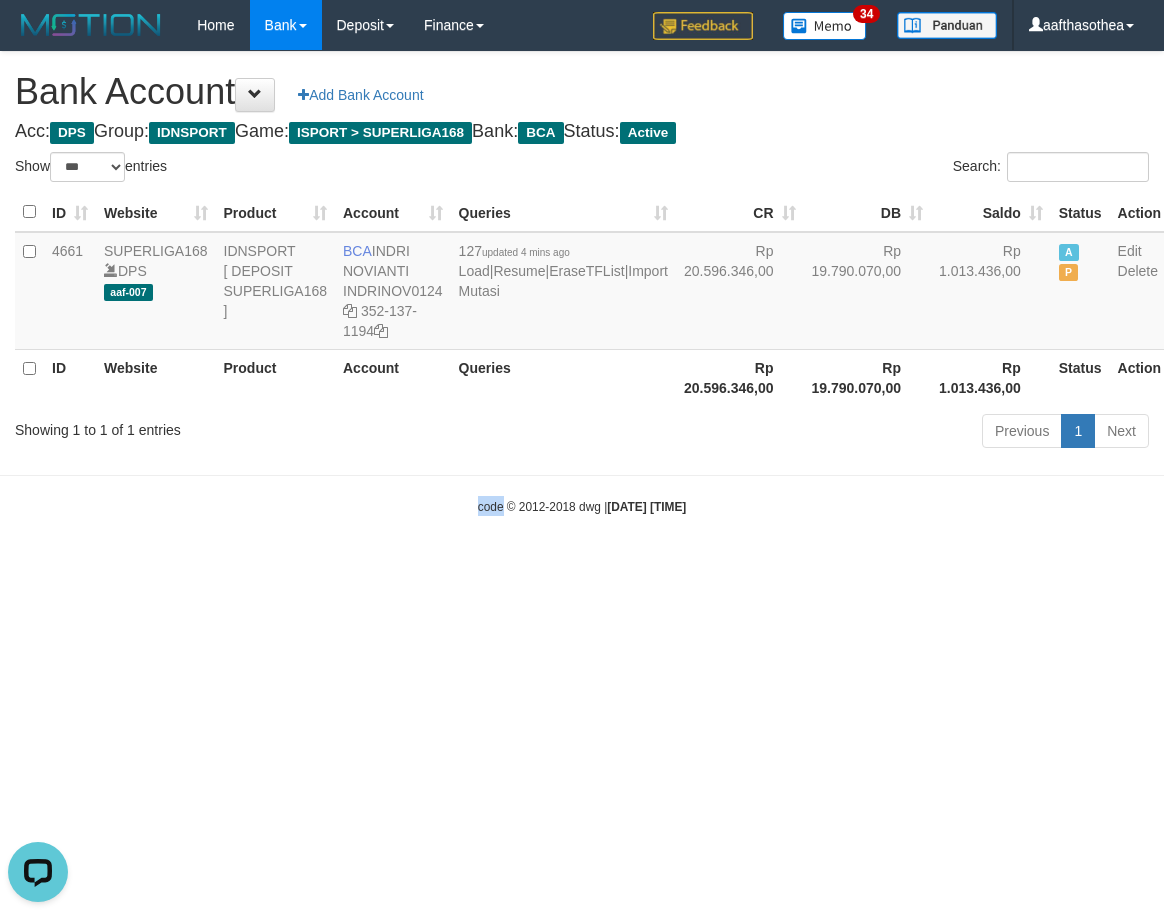 click on "Toggle navigation
Home
Bank
Account List
Load
By Website
Group
[ISPORT]													SUPERLIGA168
By Load Group (DPS)" at bounding box center [582, 283] 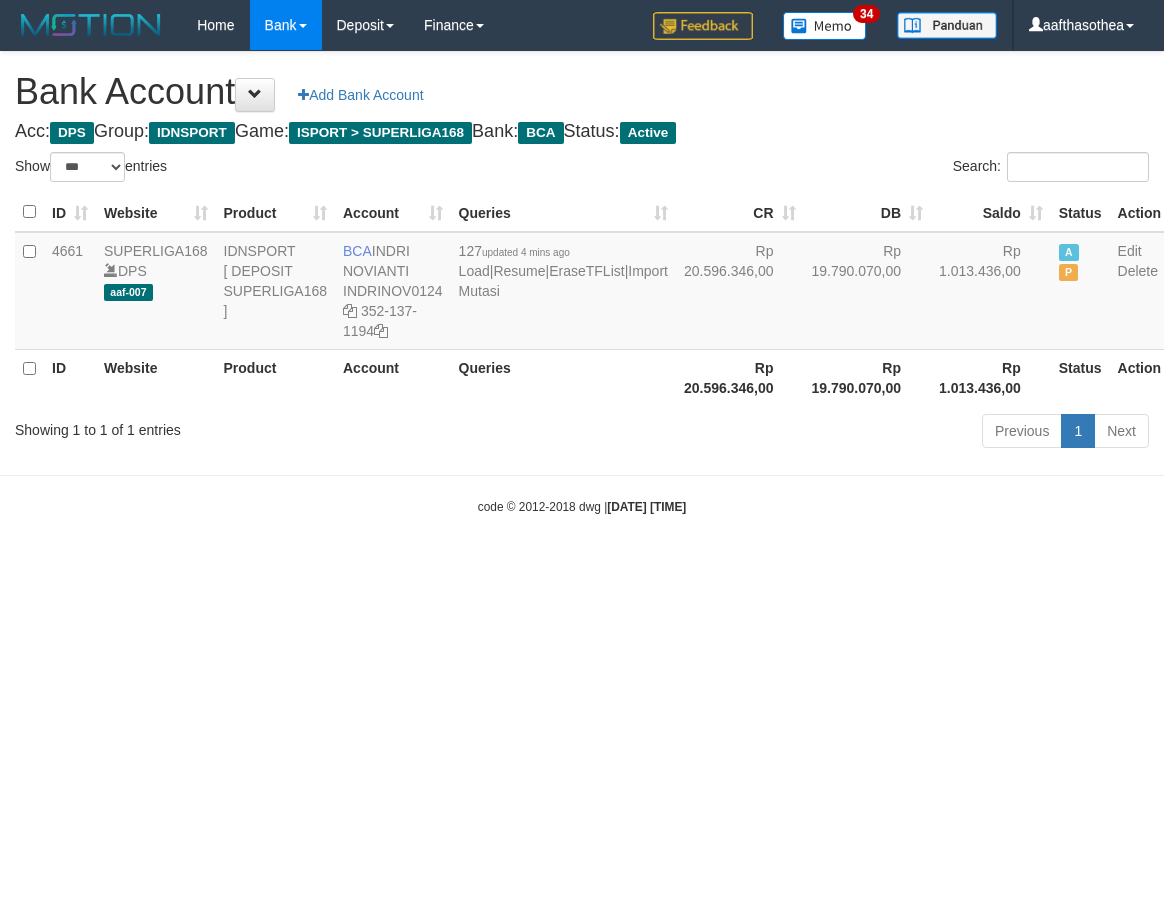 select on "***" 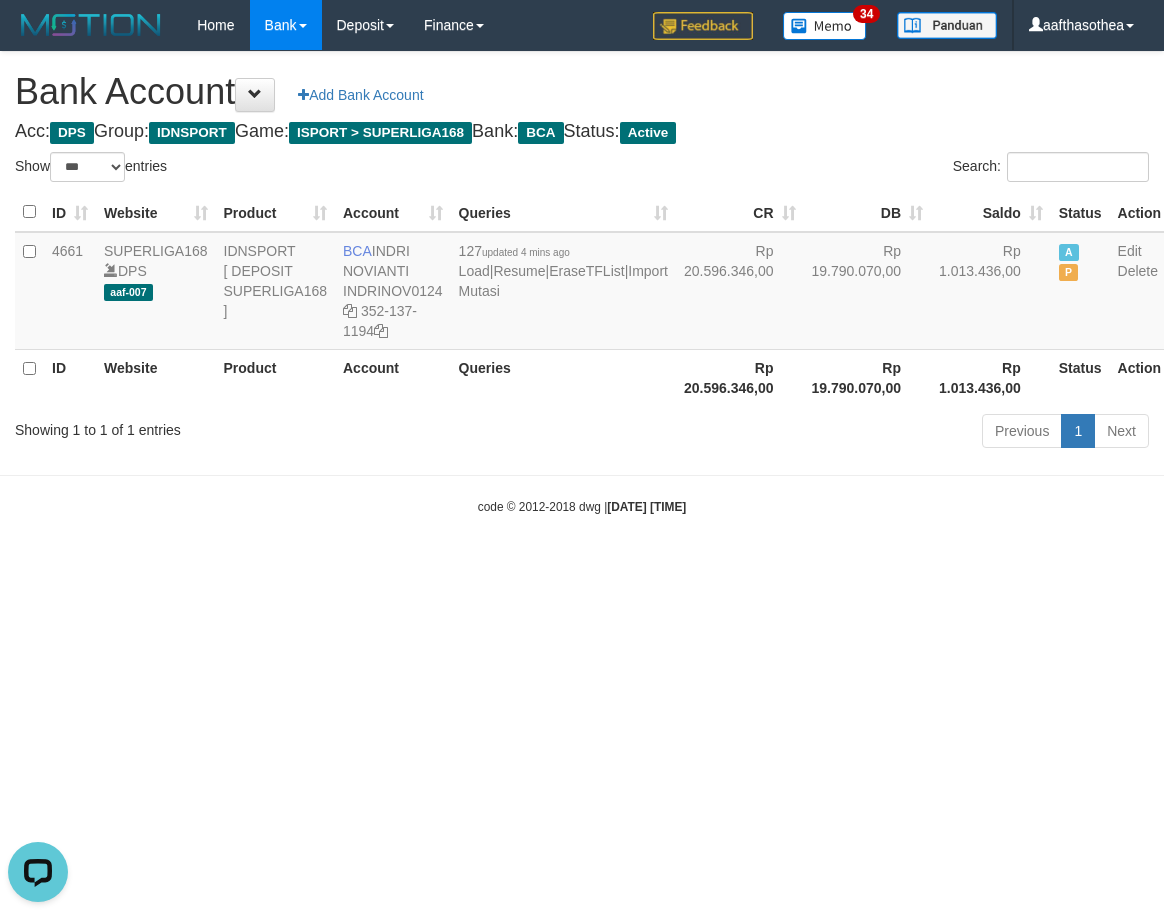 scroll, scrollTop: 0, scrollLeft: 0, axis: both 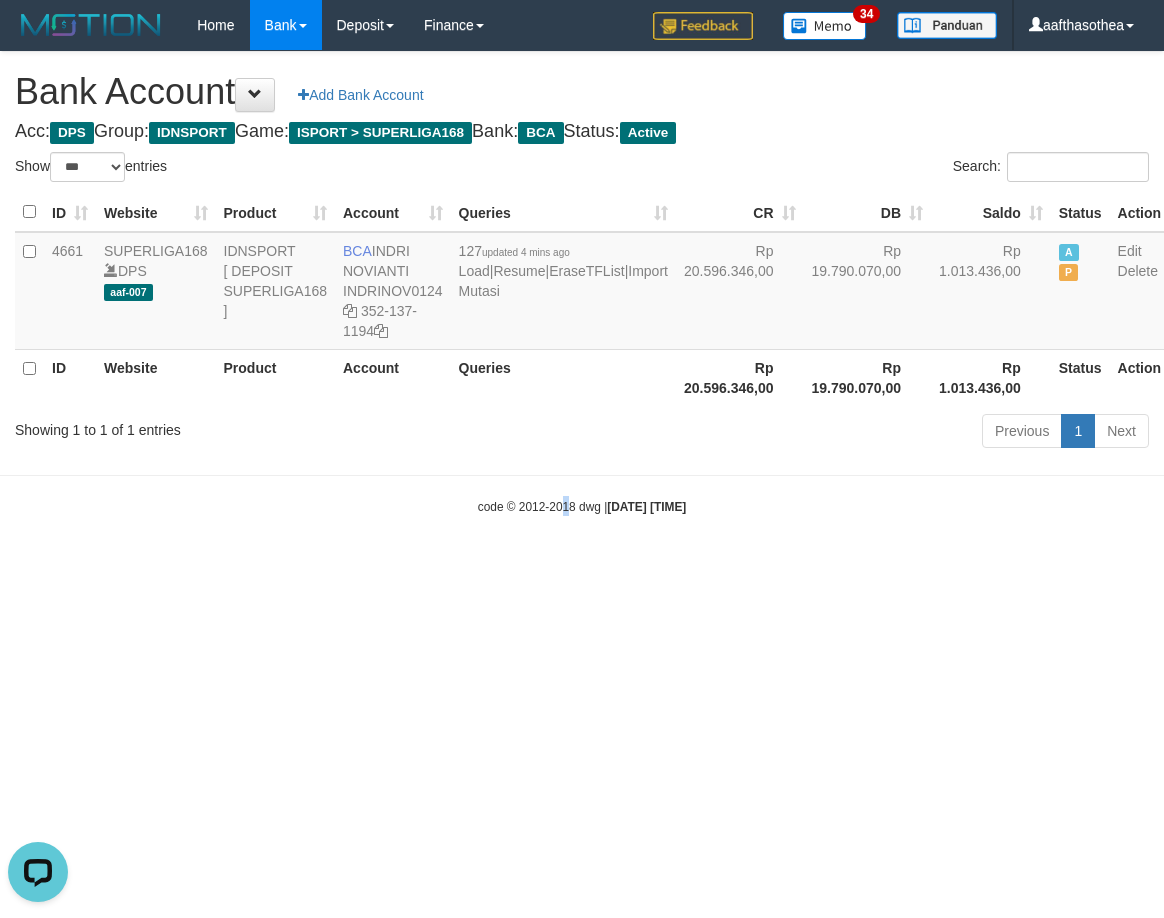 click on "code © 2012-2018 dwg |  2025/07/14 06:51:39" at bounding box center [582, 506] 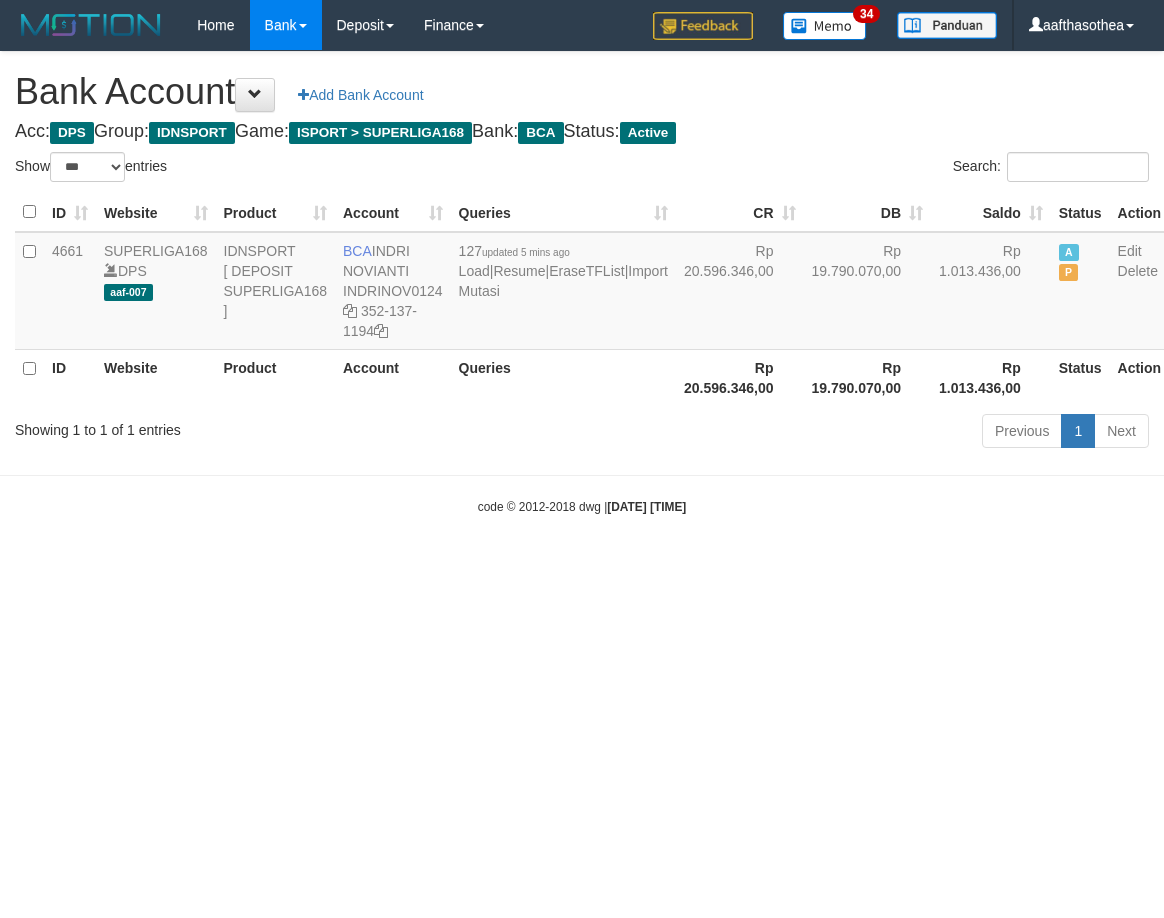 select on "***" 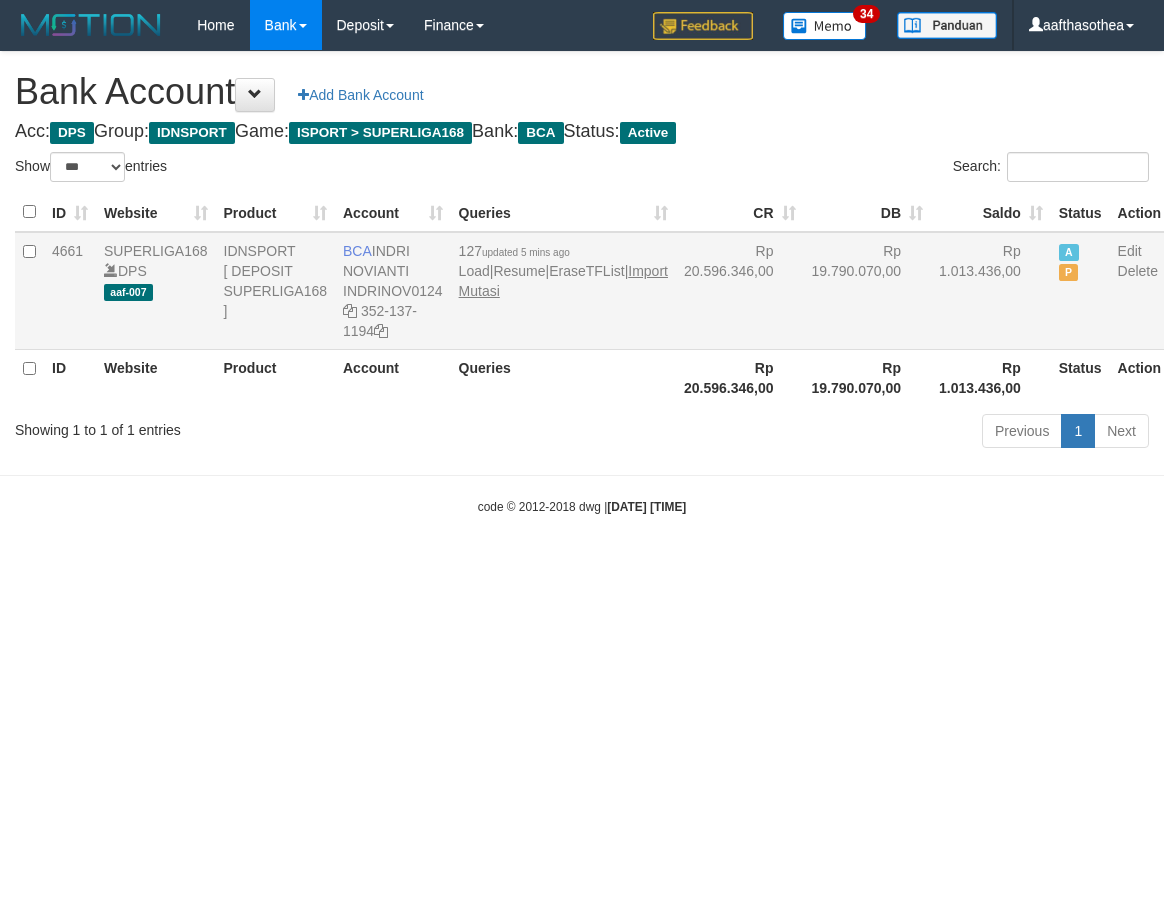 scroll, scrollTop: 0, scrollLeft: 0, axis: both 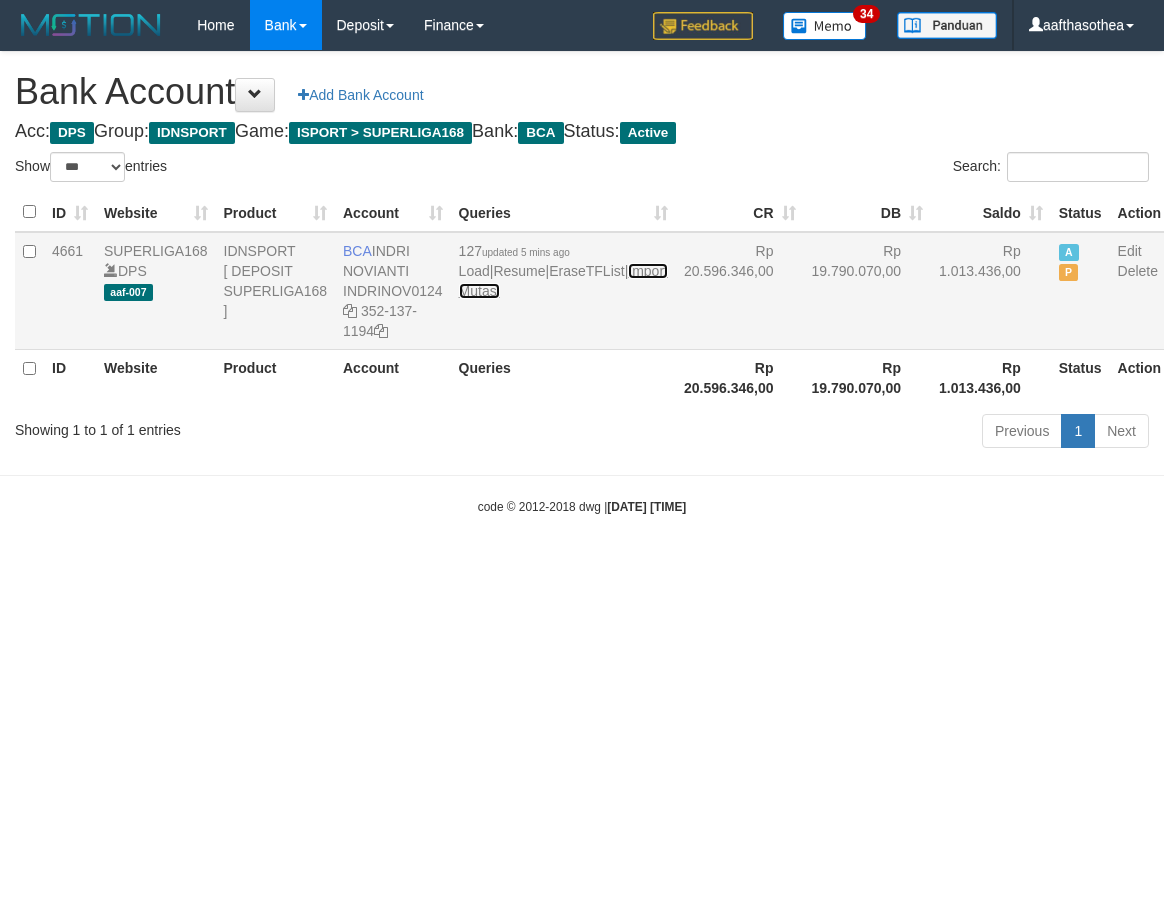 click on "Import Mutasi" at bounding box center [563, 281] 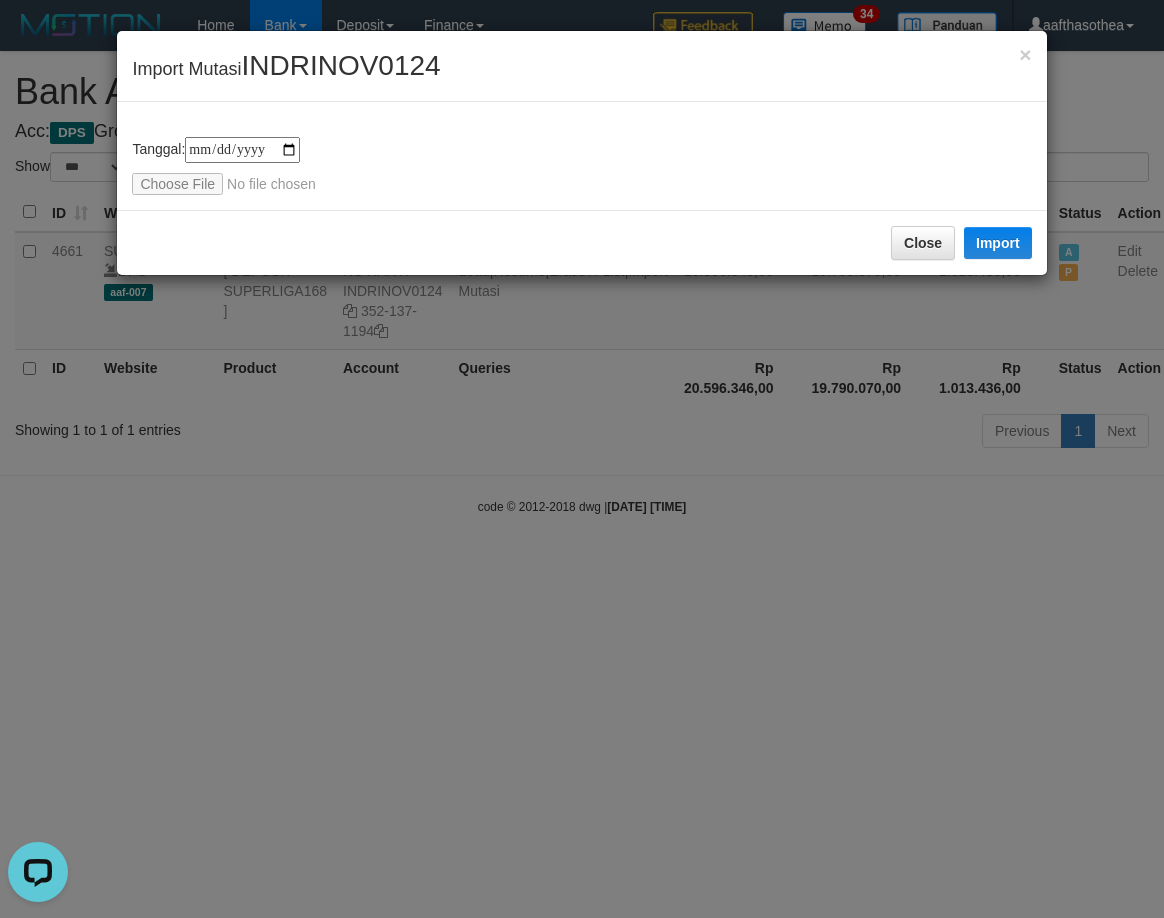 scroll, scrollTop: 0, scrollLeft: 0, axis: both 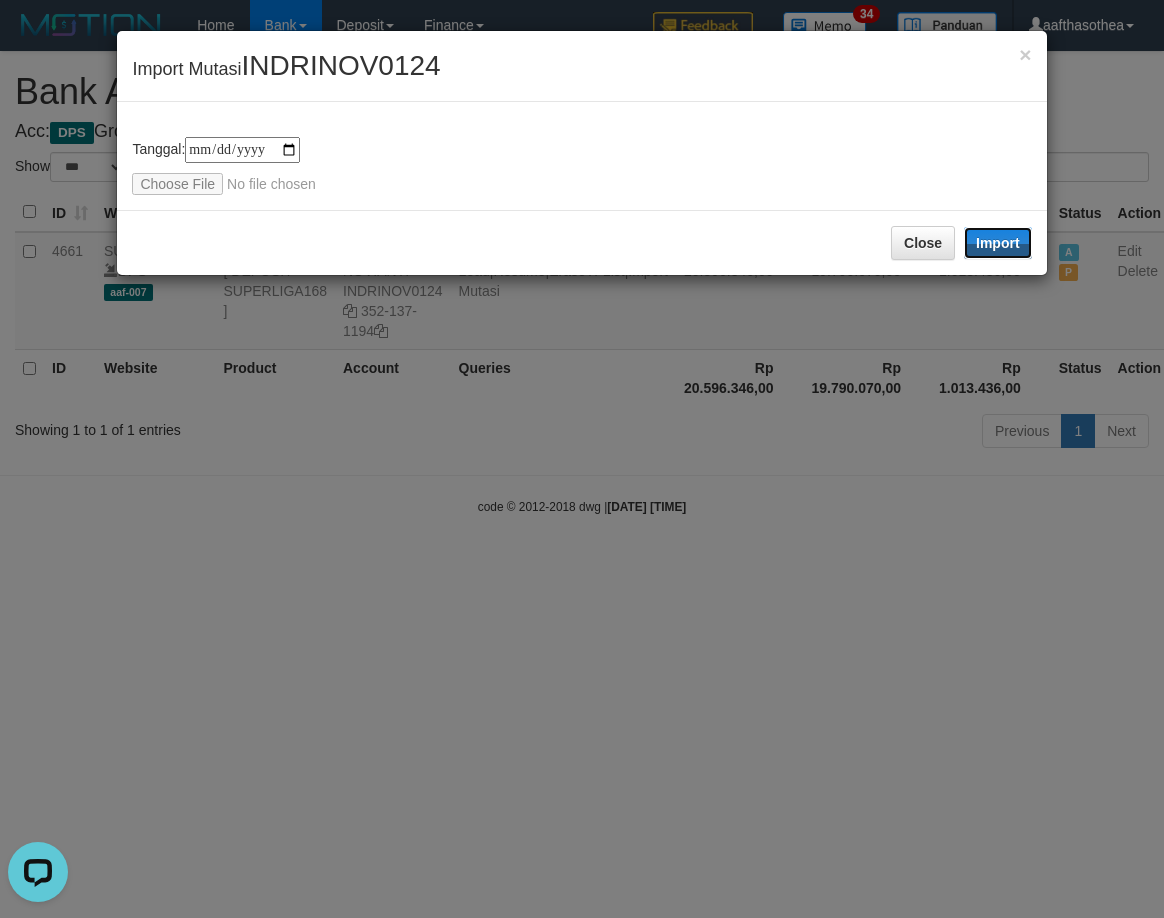 click on "Import" at bounding box center (998, 243) 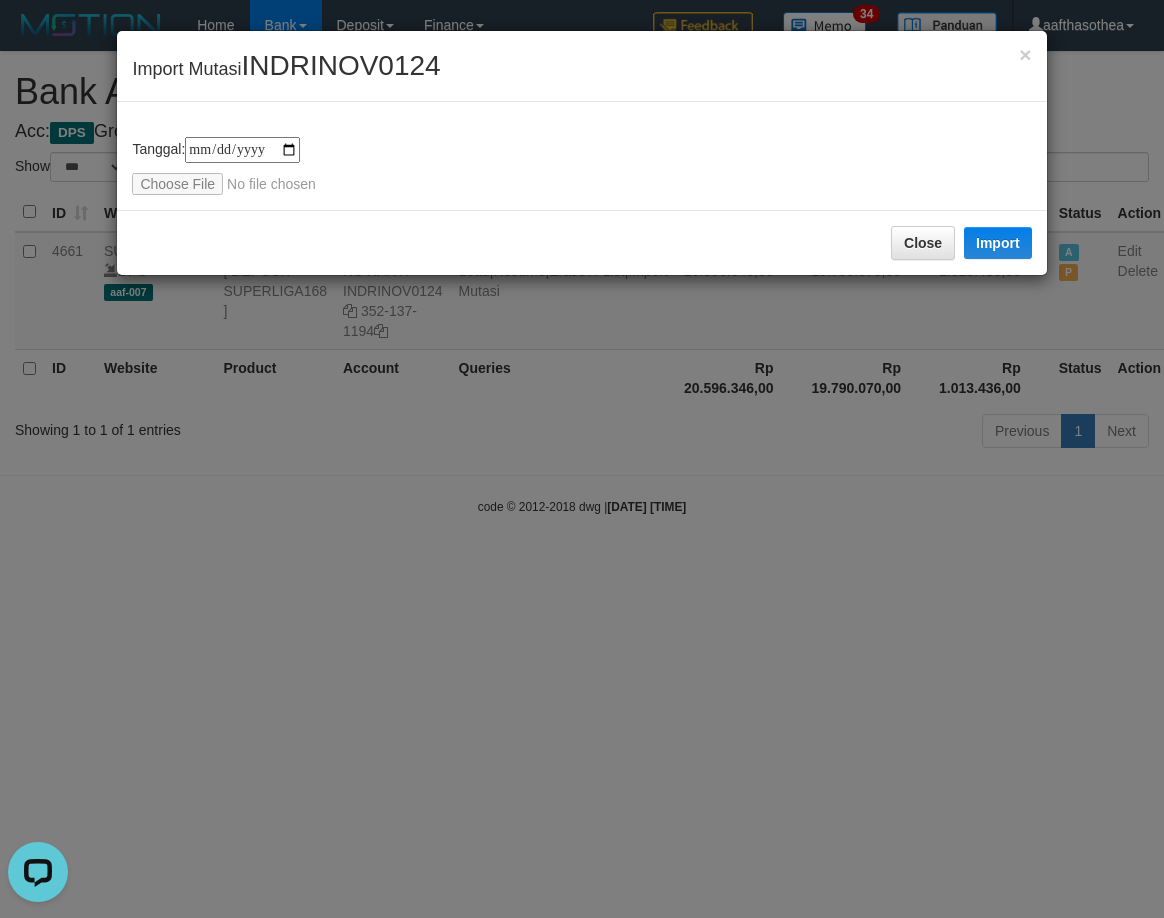 click on "**********" at bounding box center [582, 459] 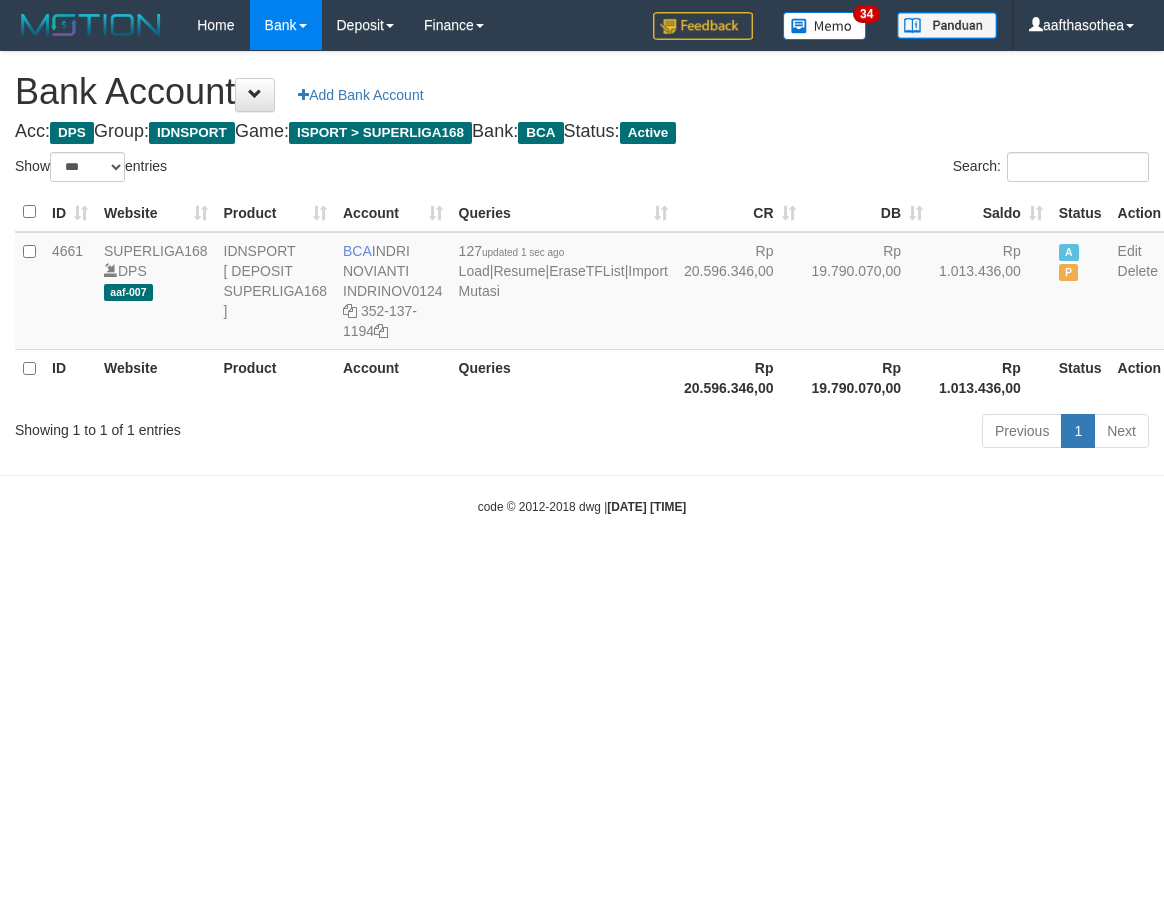 select on "***" 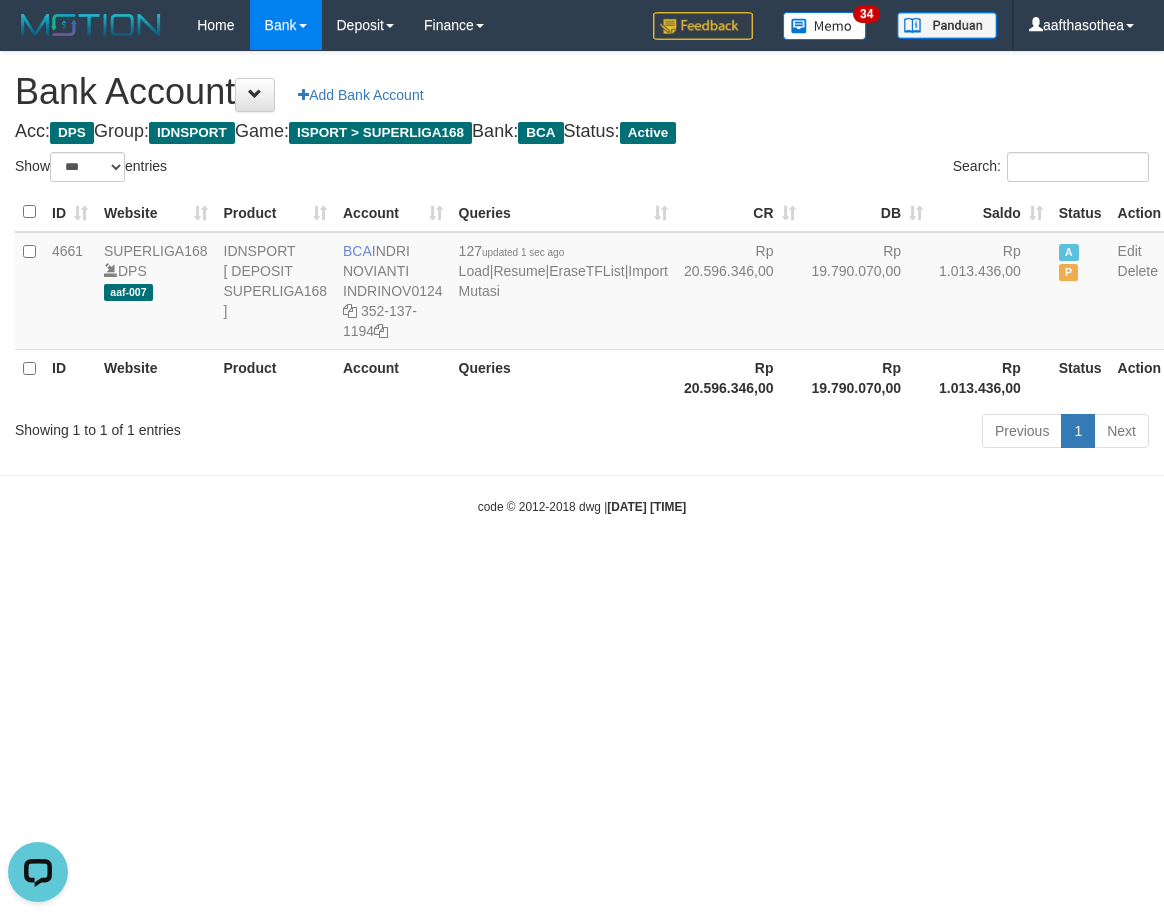 scroll, scrollTop: 0, scrollLeft: 0, axis: both 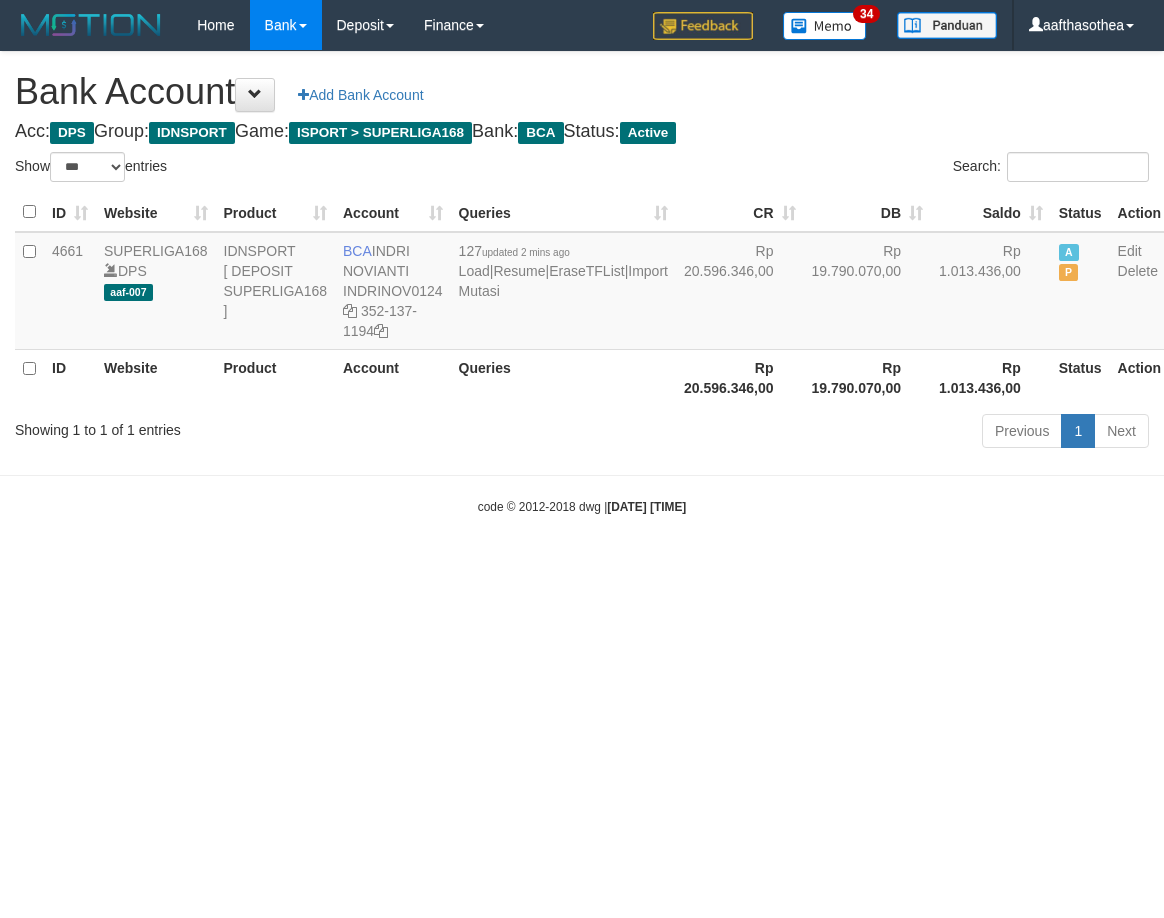 select on "***" 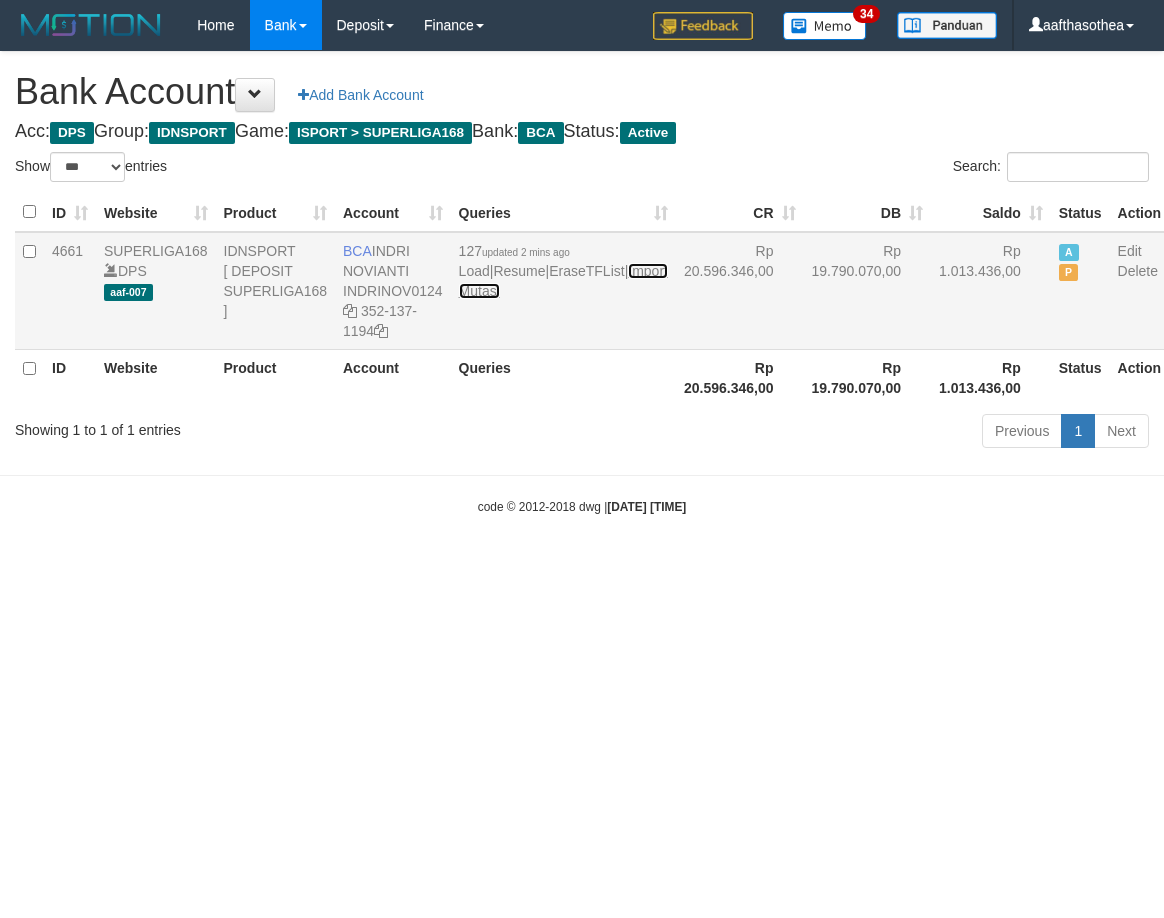 click on "Import Mutasi" at bounding box center [563, 281] 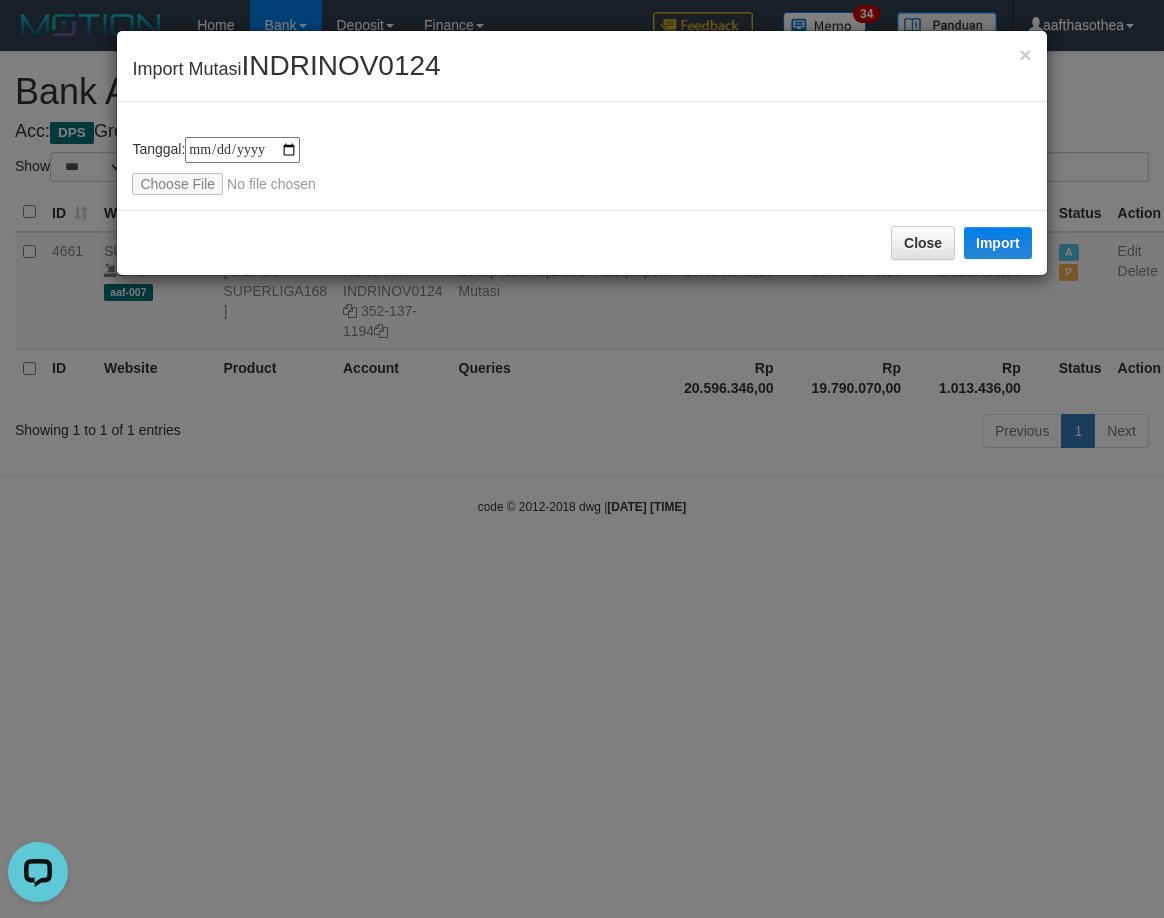 scroll, scrollTop: 0, scrollLeft: 0, axis: both 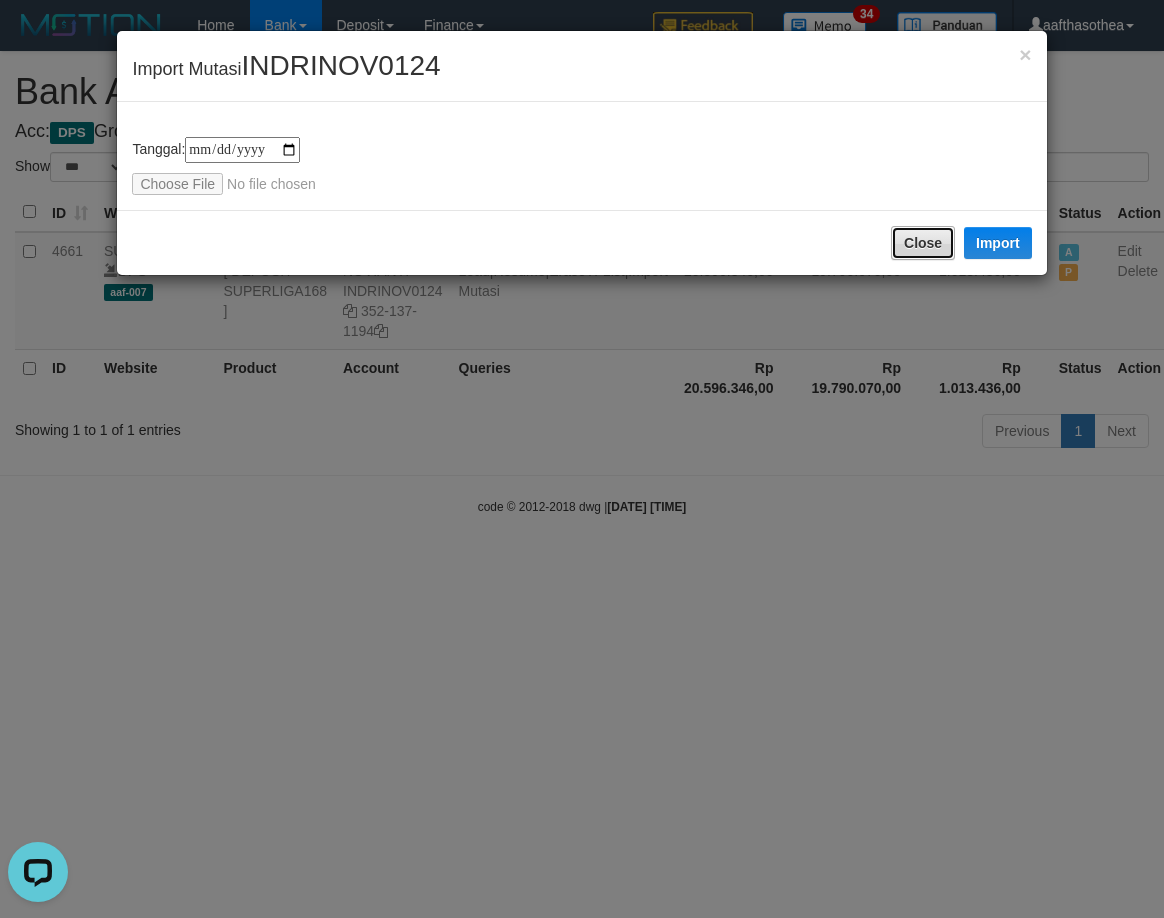 click on "Close" at bounding box center [923, 243] 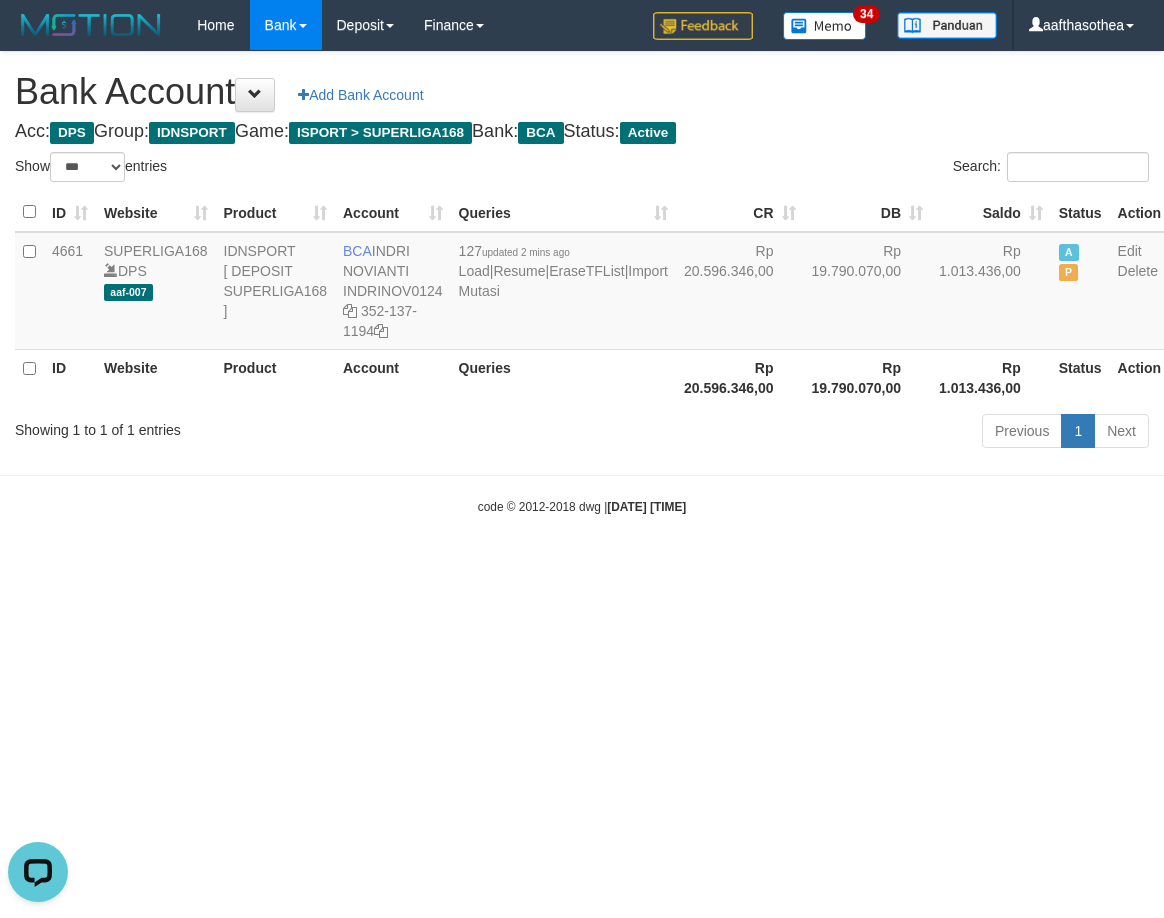 click on "Previous 1 Next" at bounding box center [824, 433] 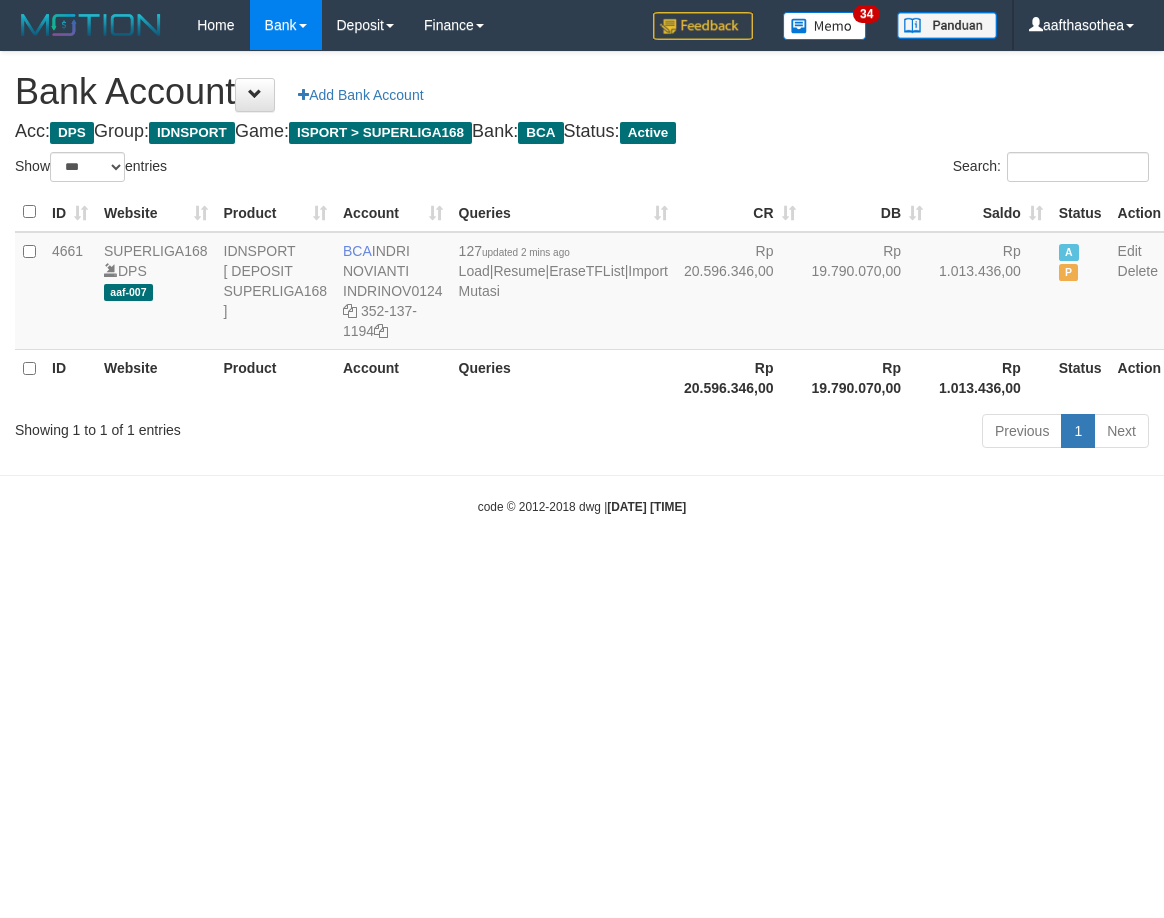select on "***" 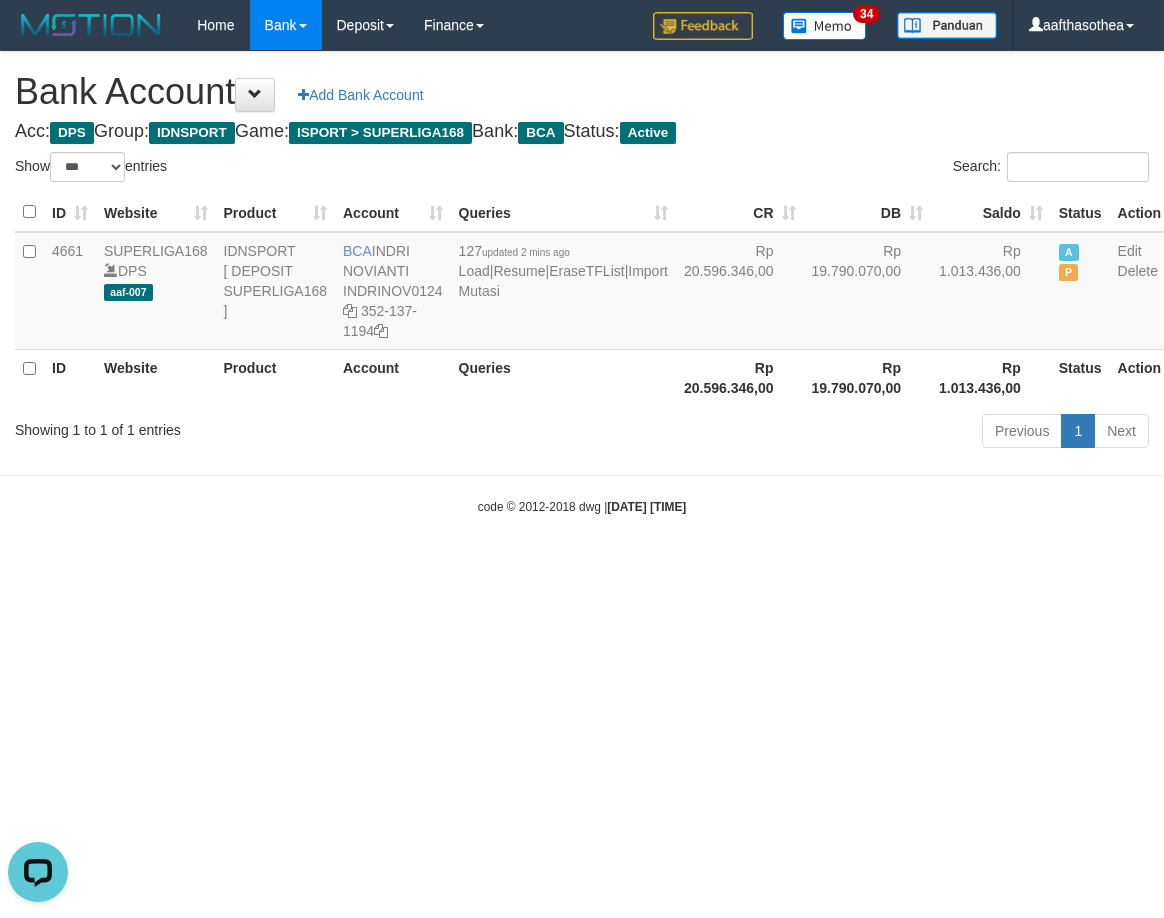 scroll, scrollTop: 0, scrollLeft: 0, axis: both 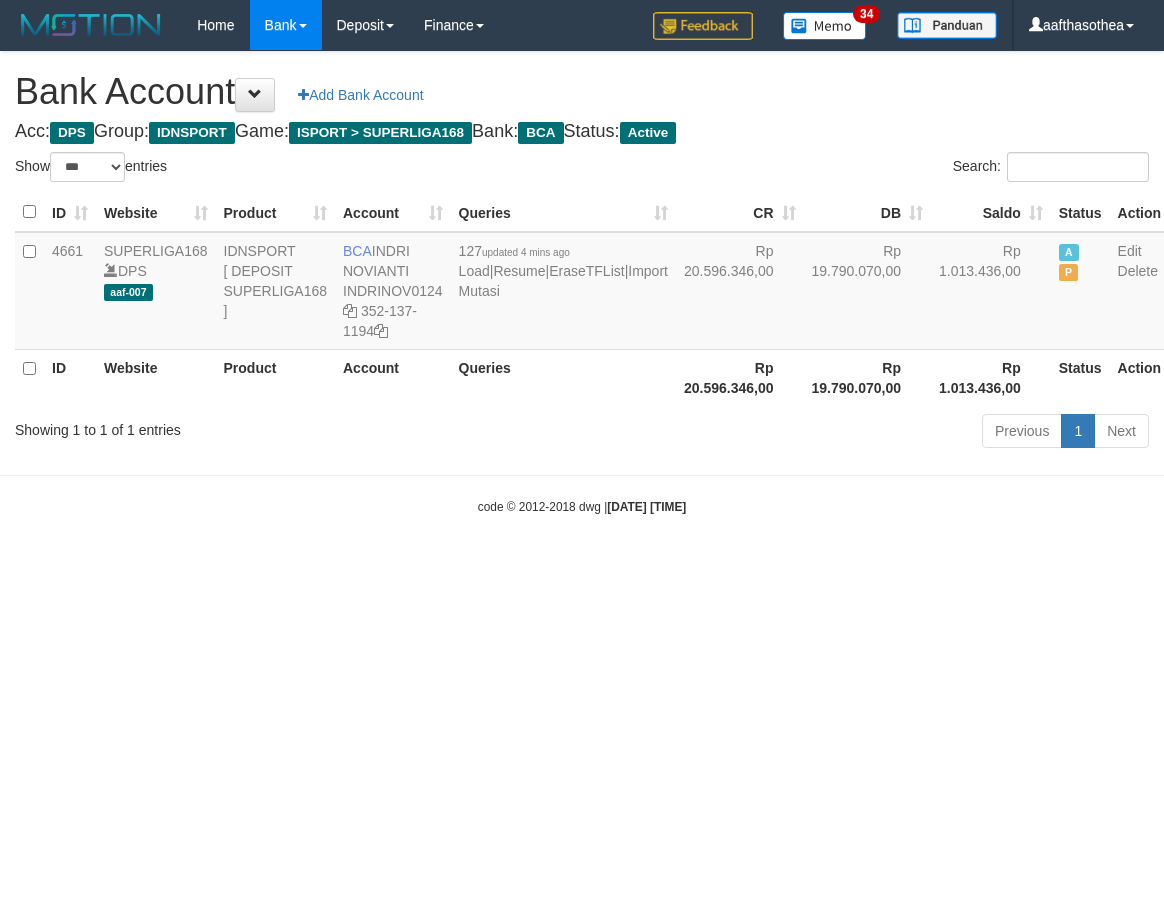 select on "***" 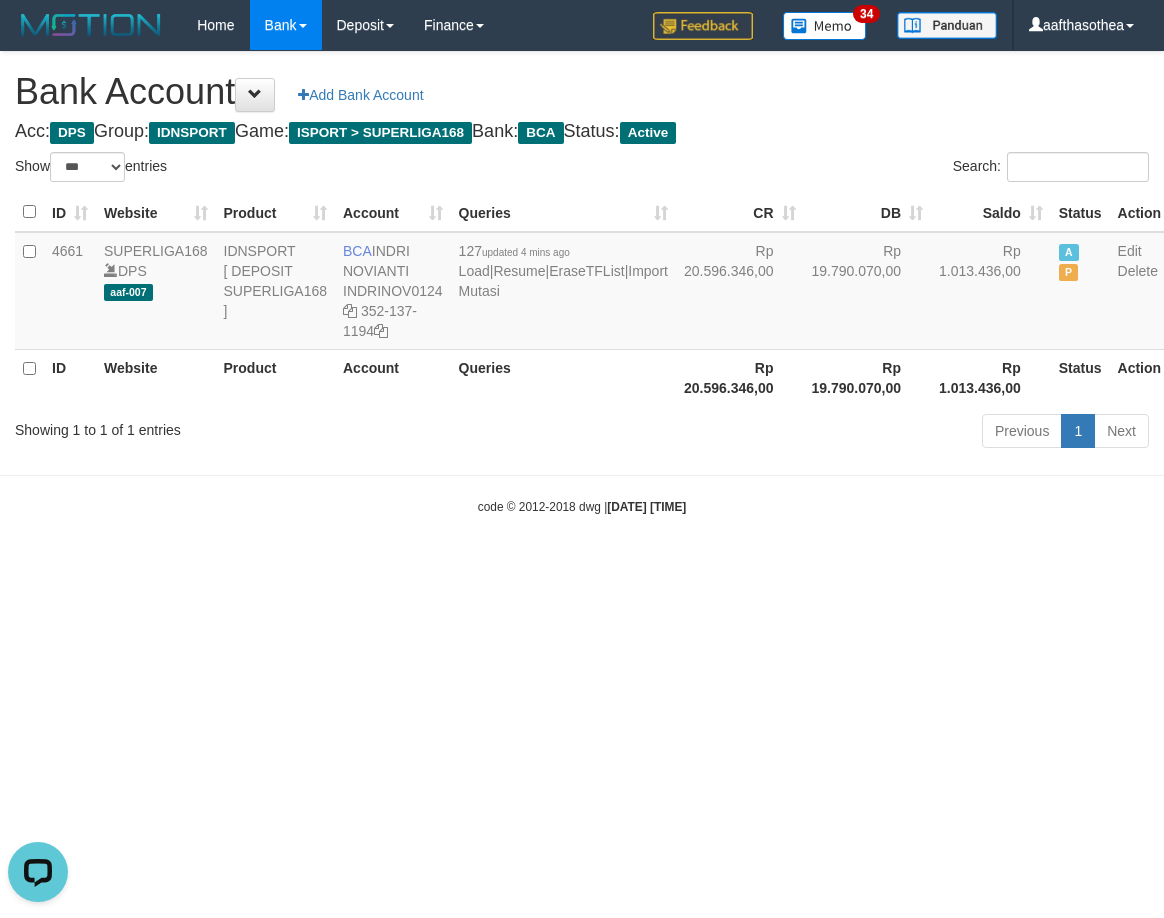 scroll, scrollTop: 0, scrollLeft: 0, axis: both 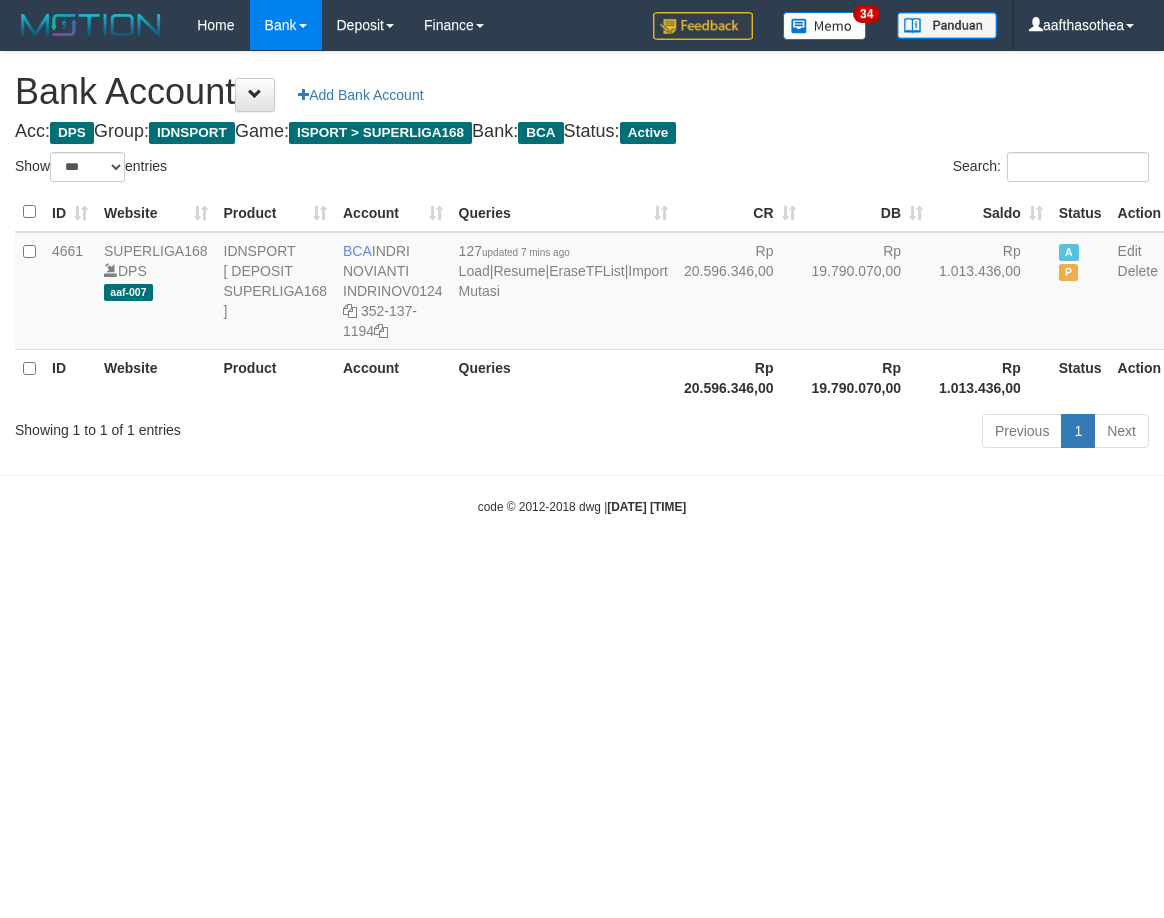 select on "***" 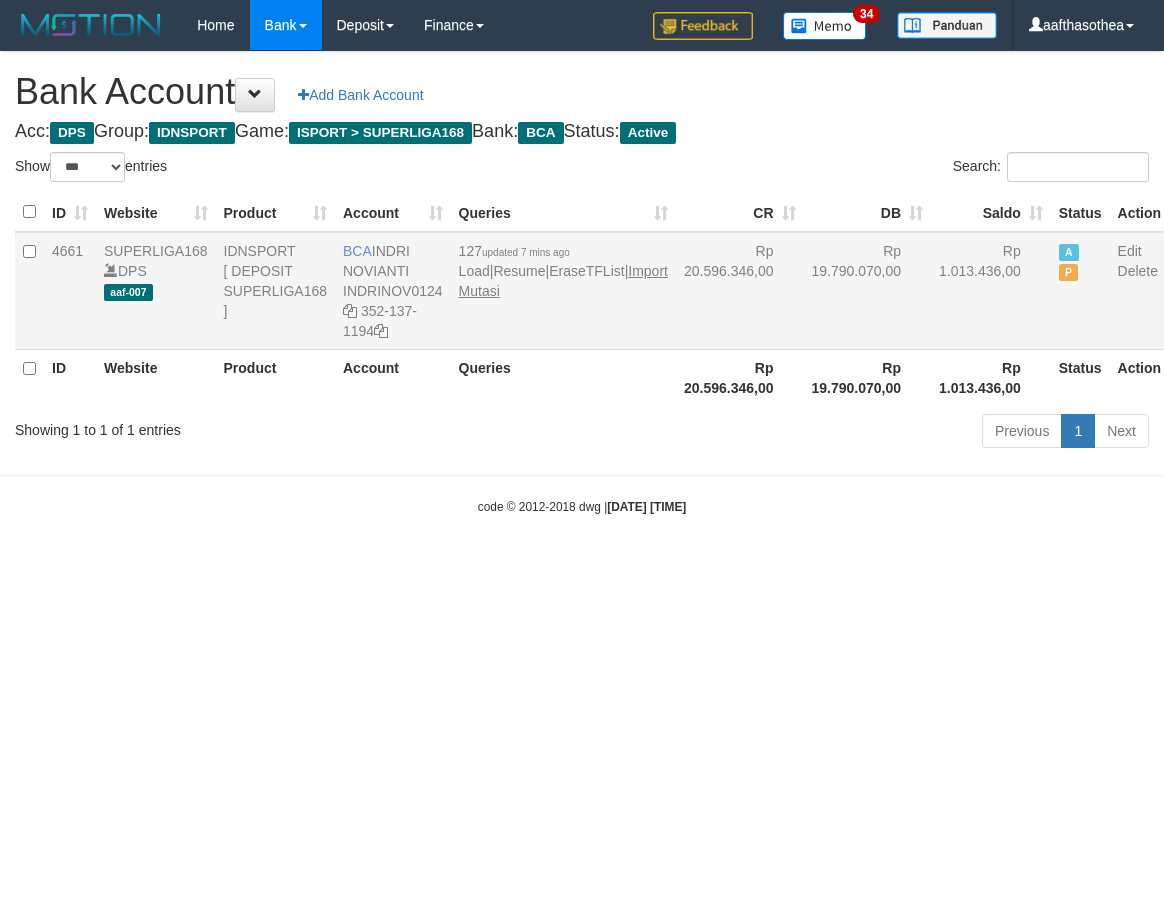 scroll, scrollTop: 0, scrollLeft: 0, axis: both 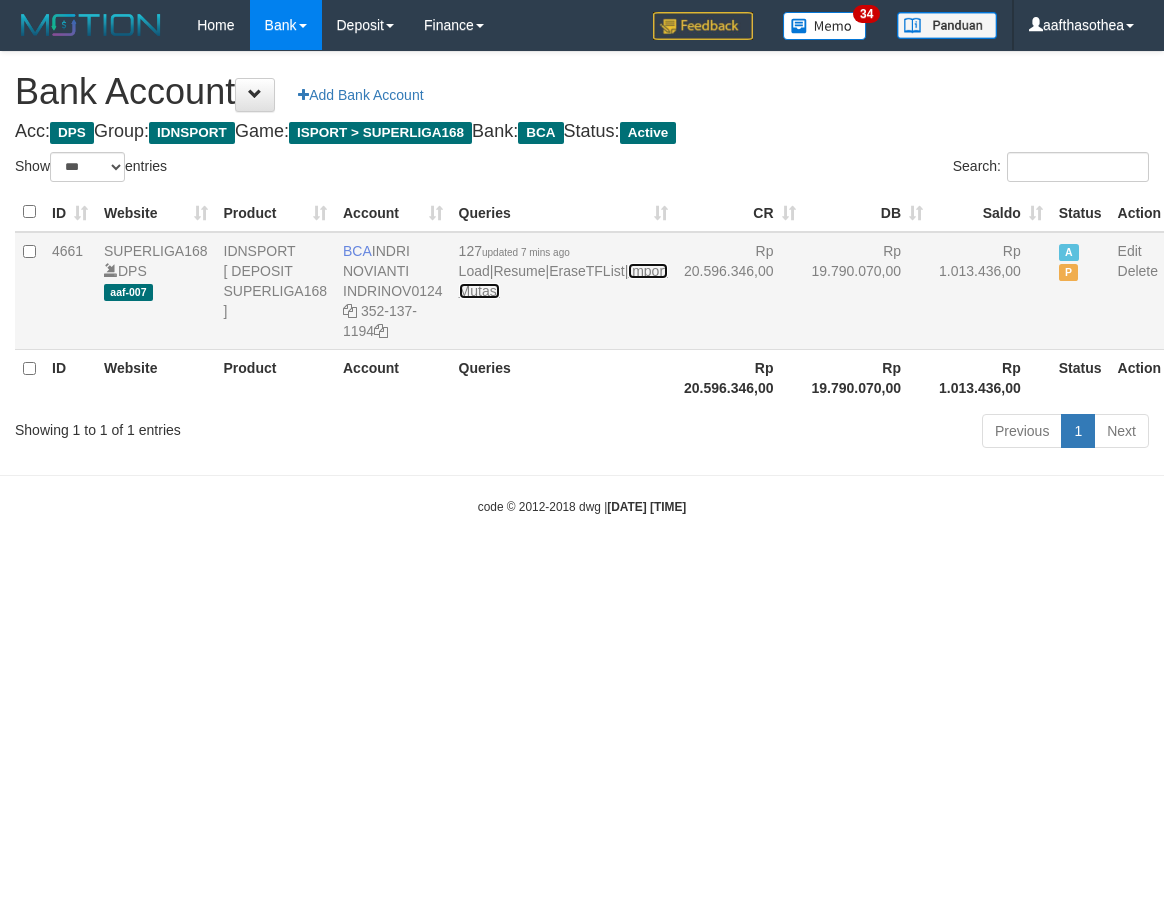 click on "Import Mutasi" at bounding box center (563, 281) 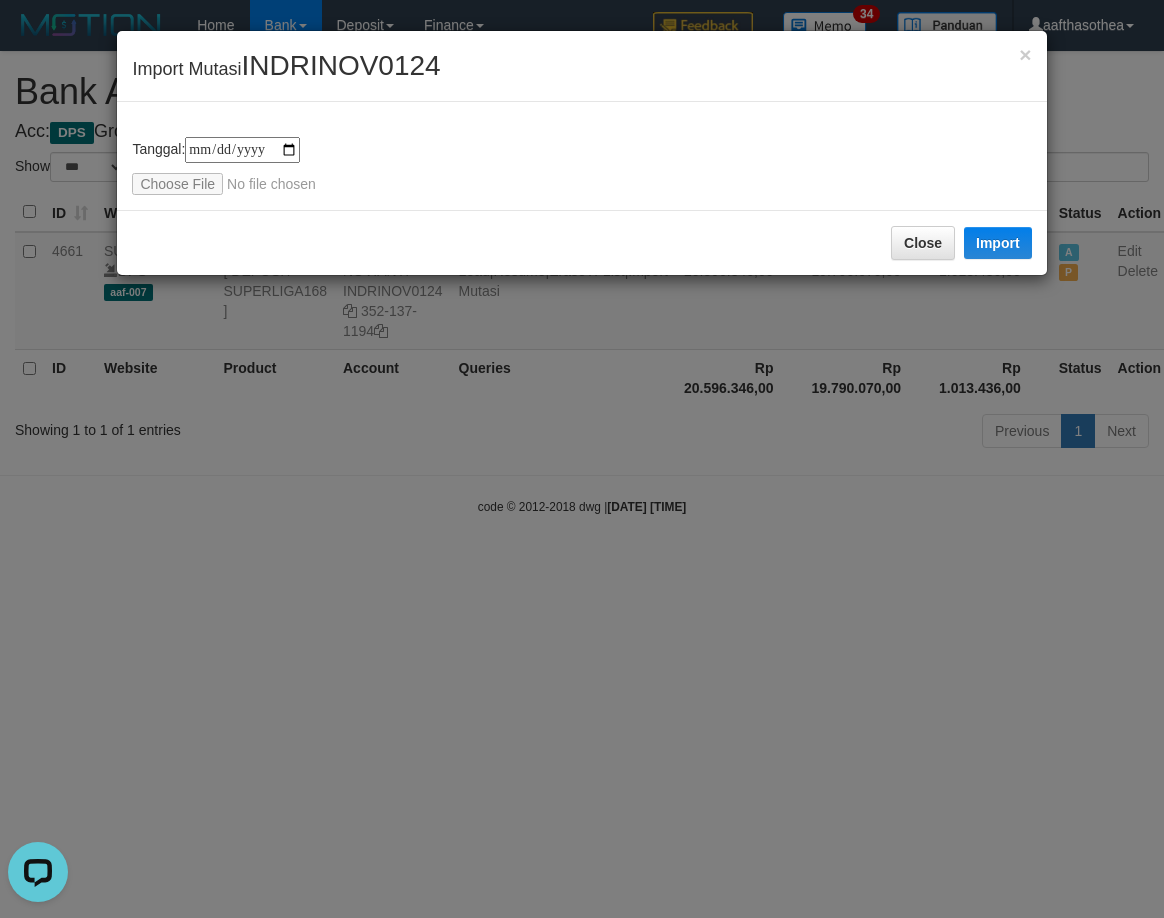 scroll, scrollTop: 0, scrollLeft: 0, axis: both 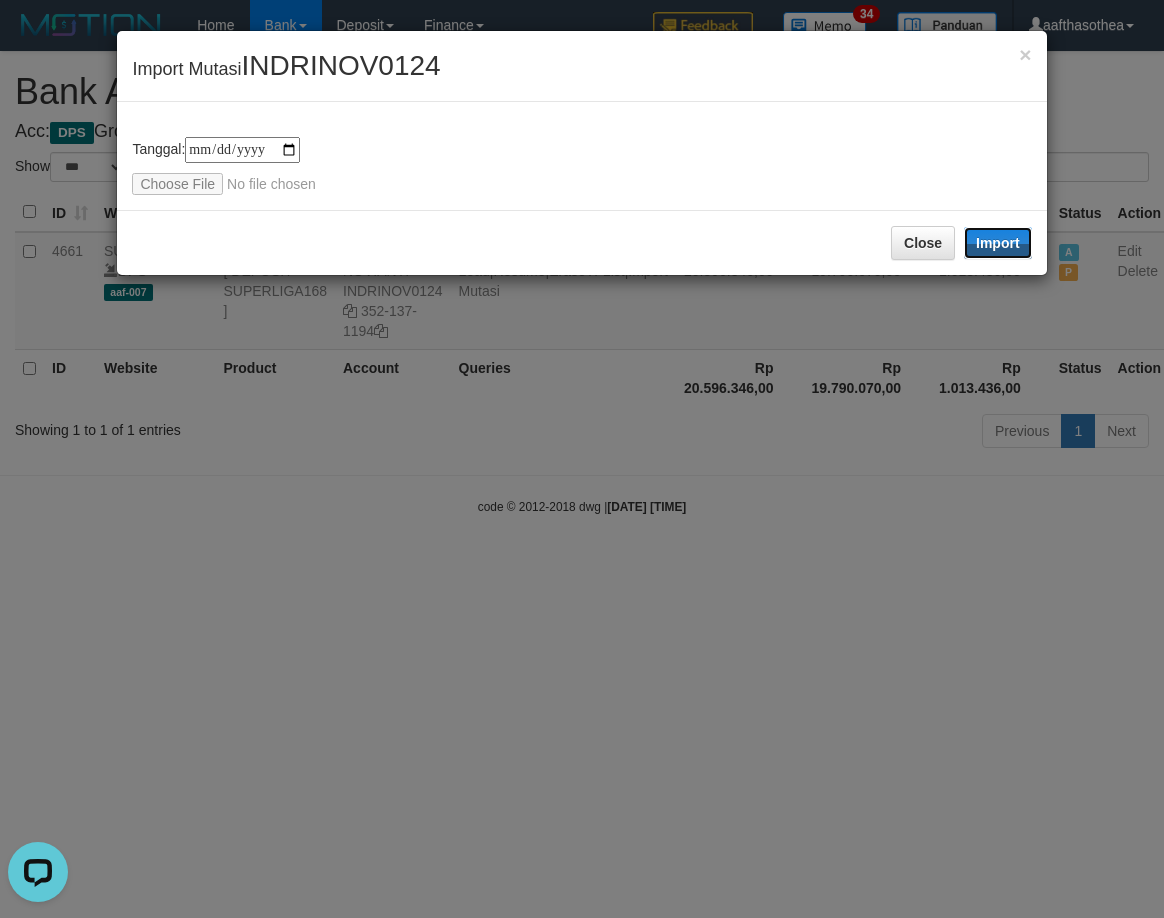 drag, startPoint x: 1020, startPoint y: 239, endPoint x: 790, endPoint y: 562, distance: 396.52112 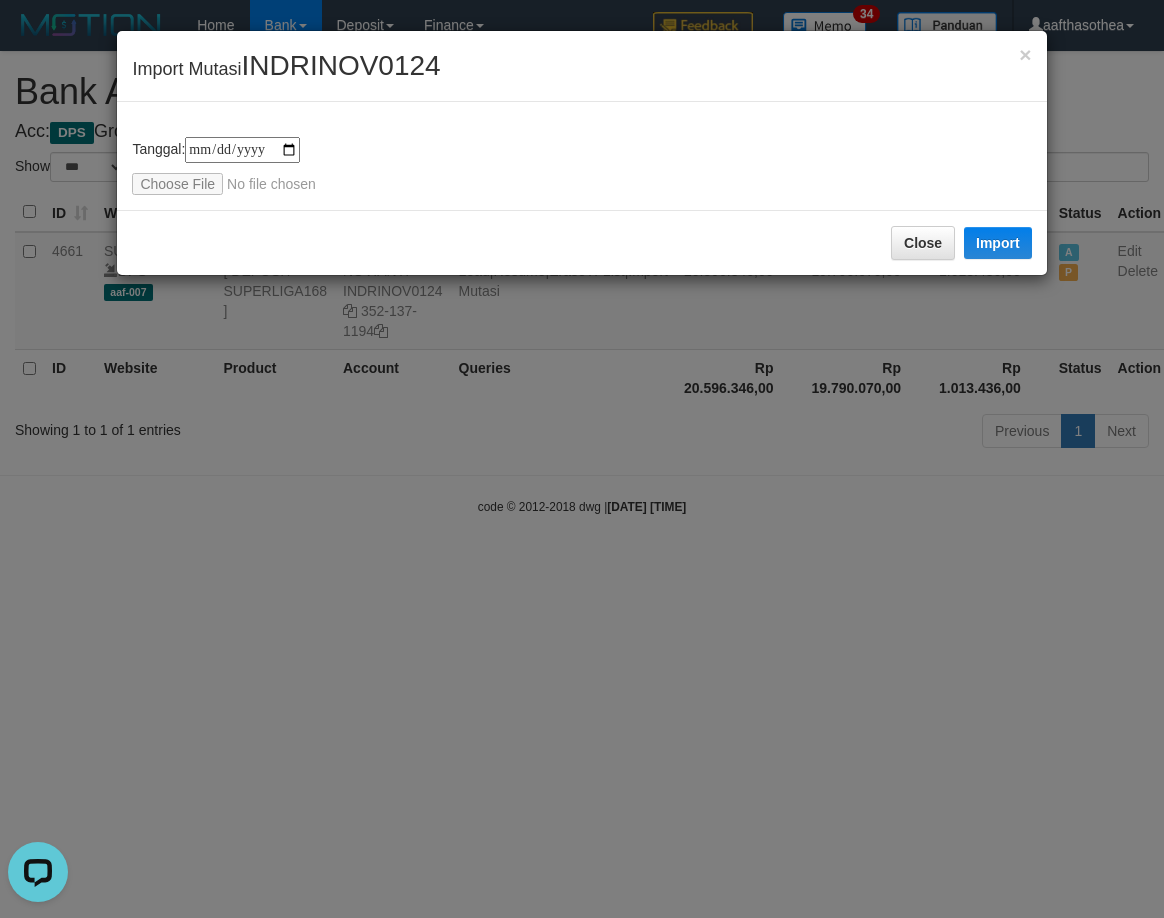 click on "**********" at bounding box center (582, 459) 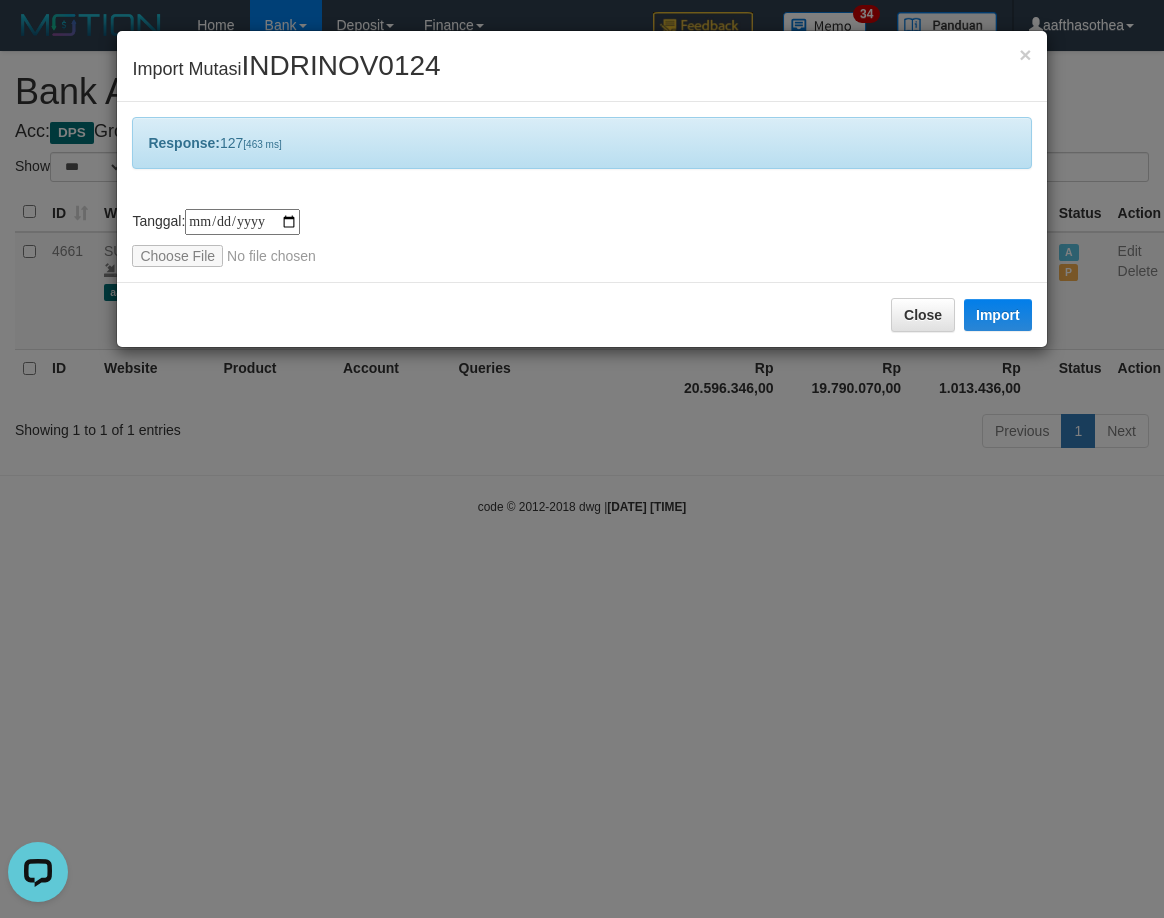 click on "**********" at bounding box center [582, 459] 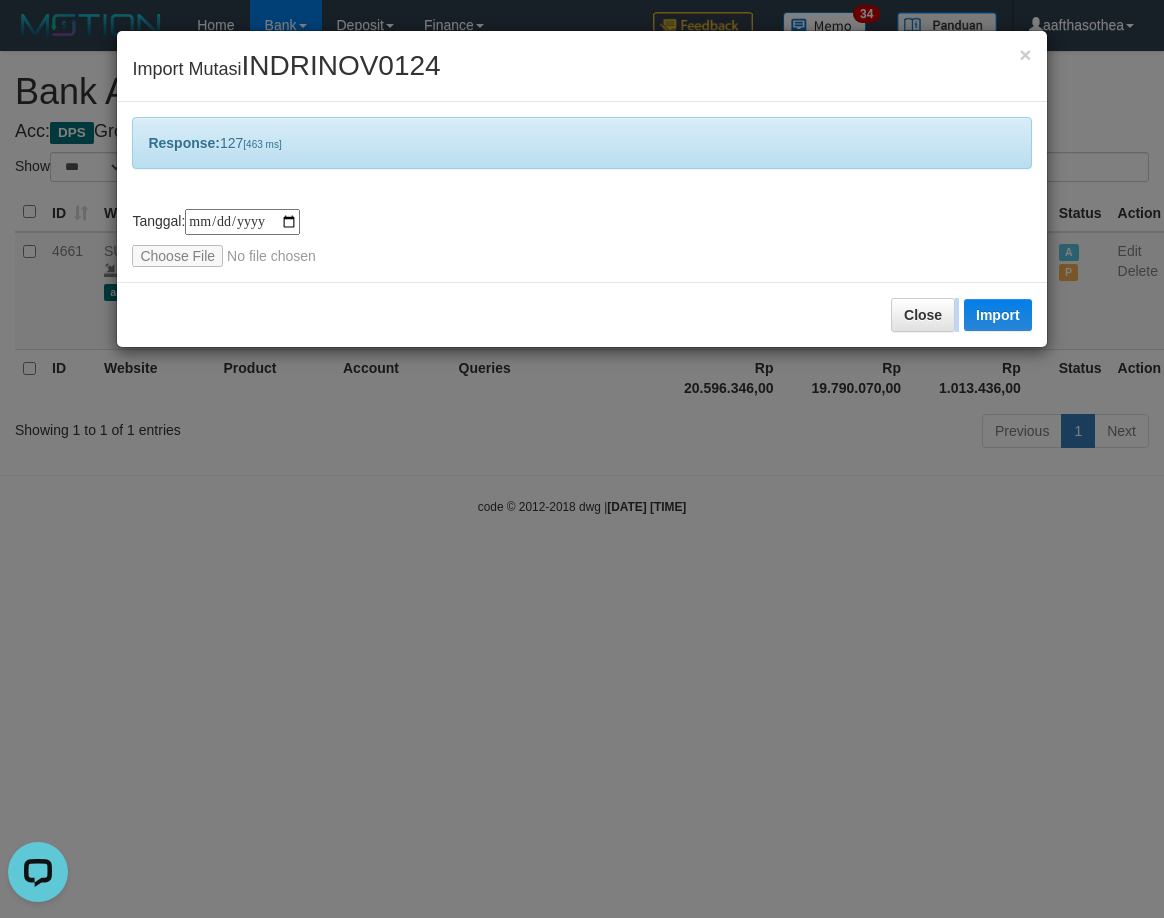 click on "**********" at bounding box center (582, 459) 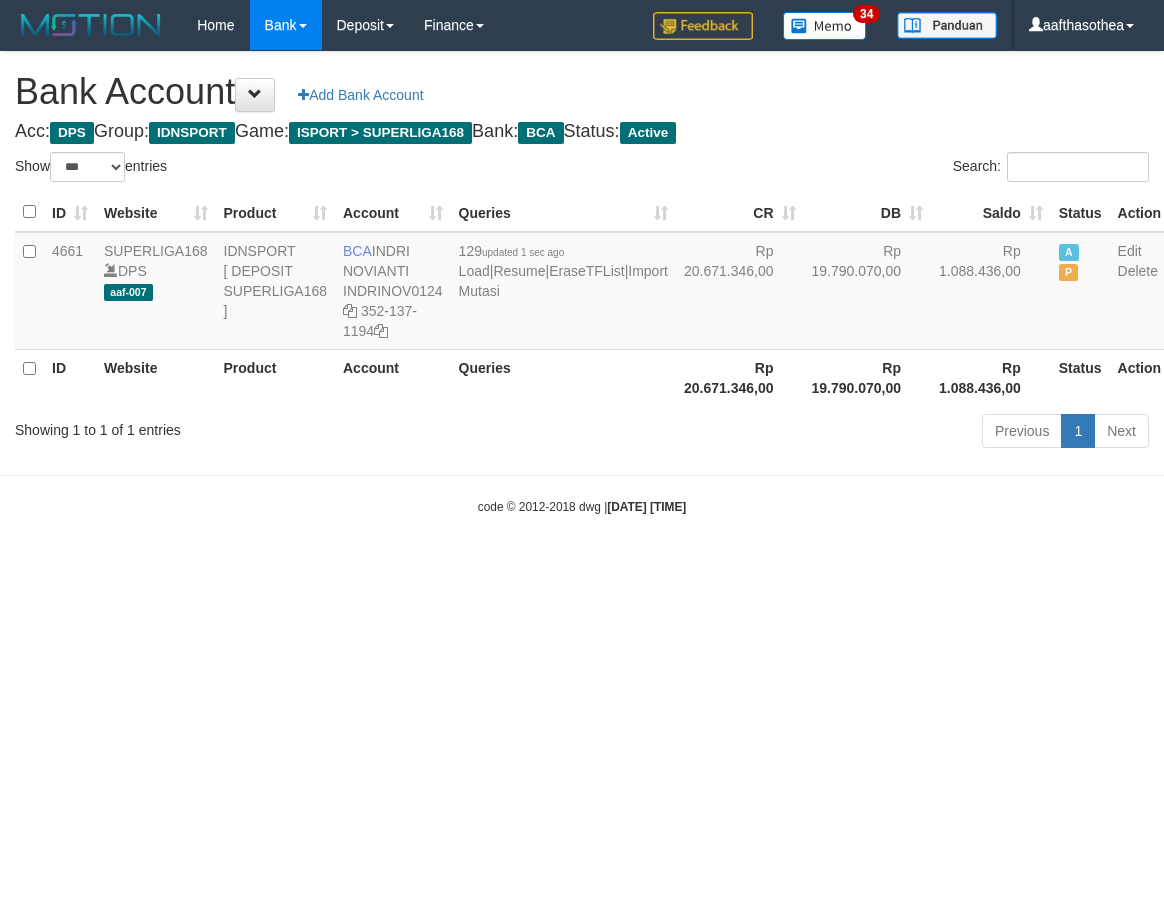 select on "***" 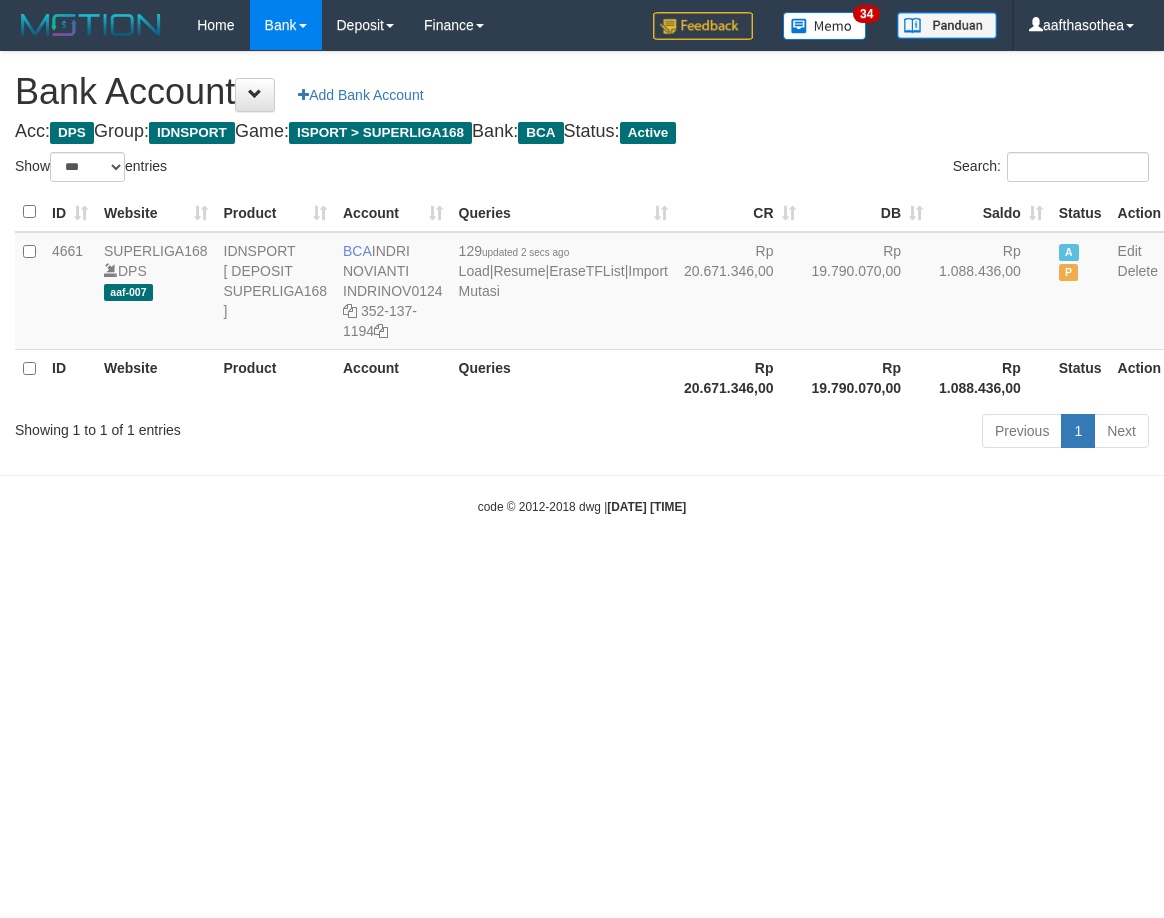 select on "***" 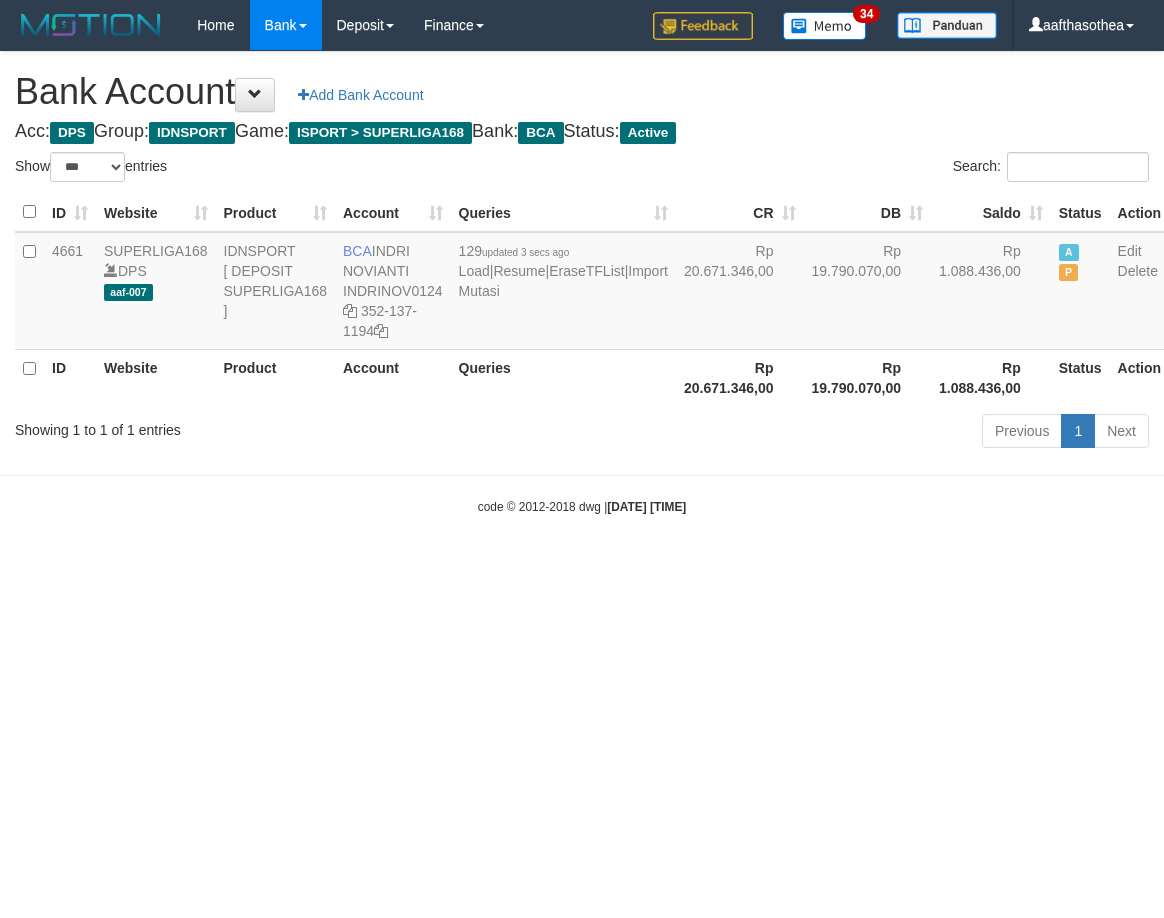 select on "***" 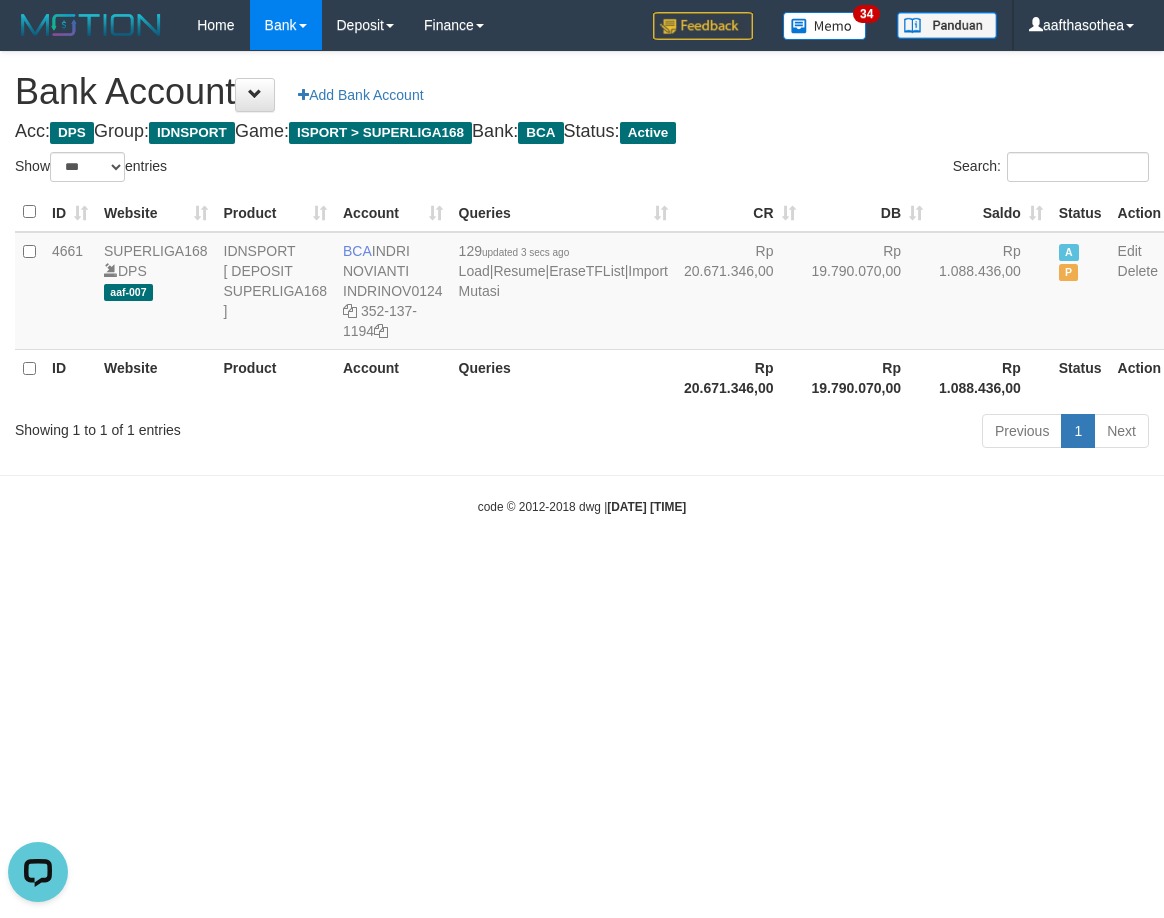 scroll, scrollTop: 0, scrollLeft: 0, axis: both 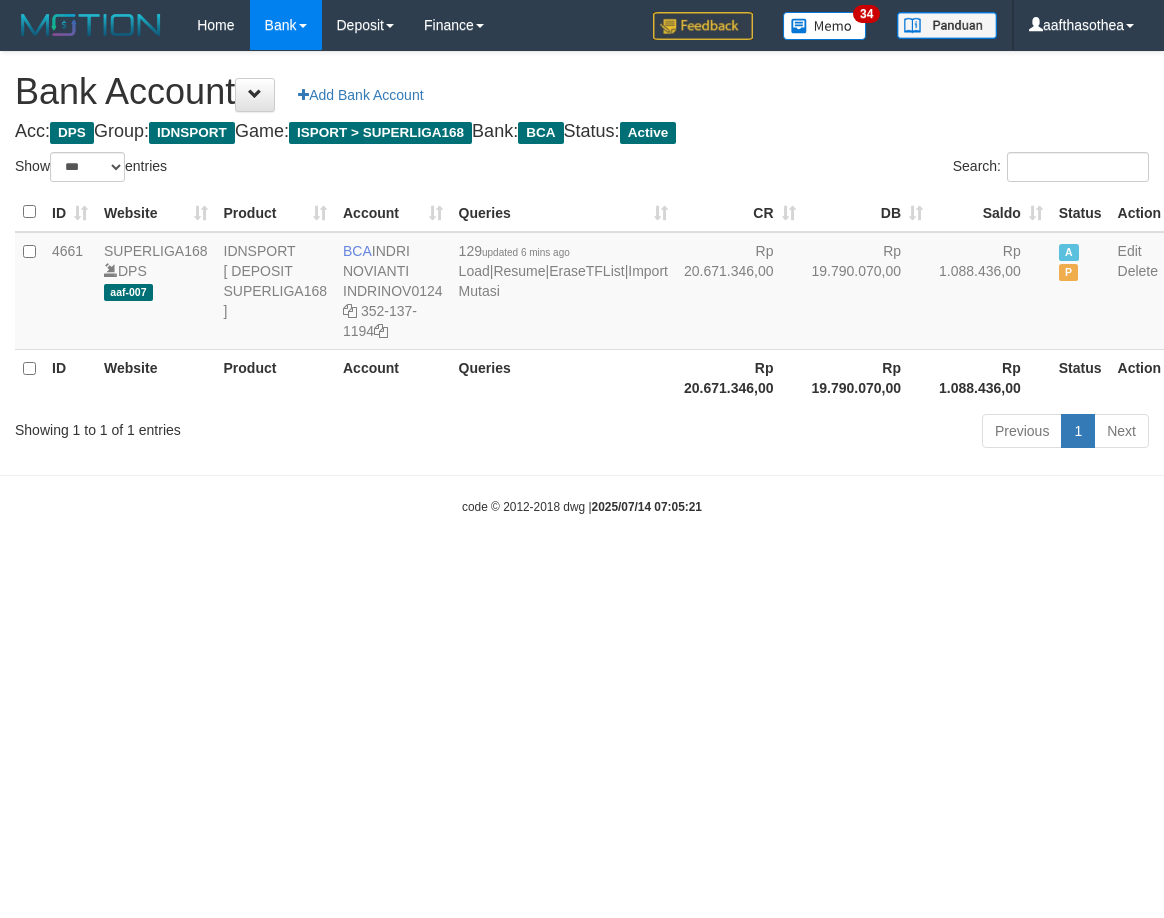 select on "***" 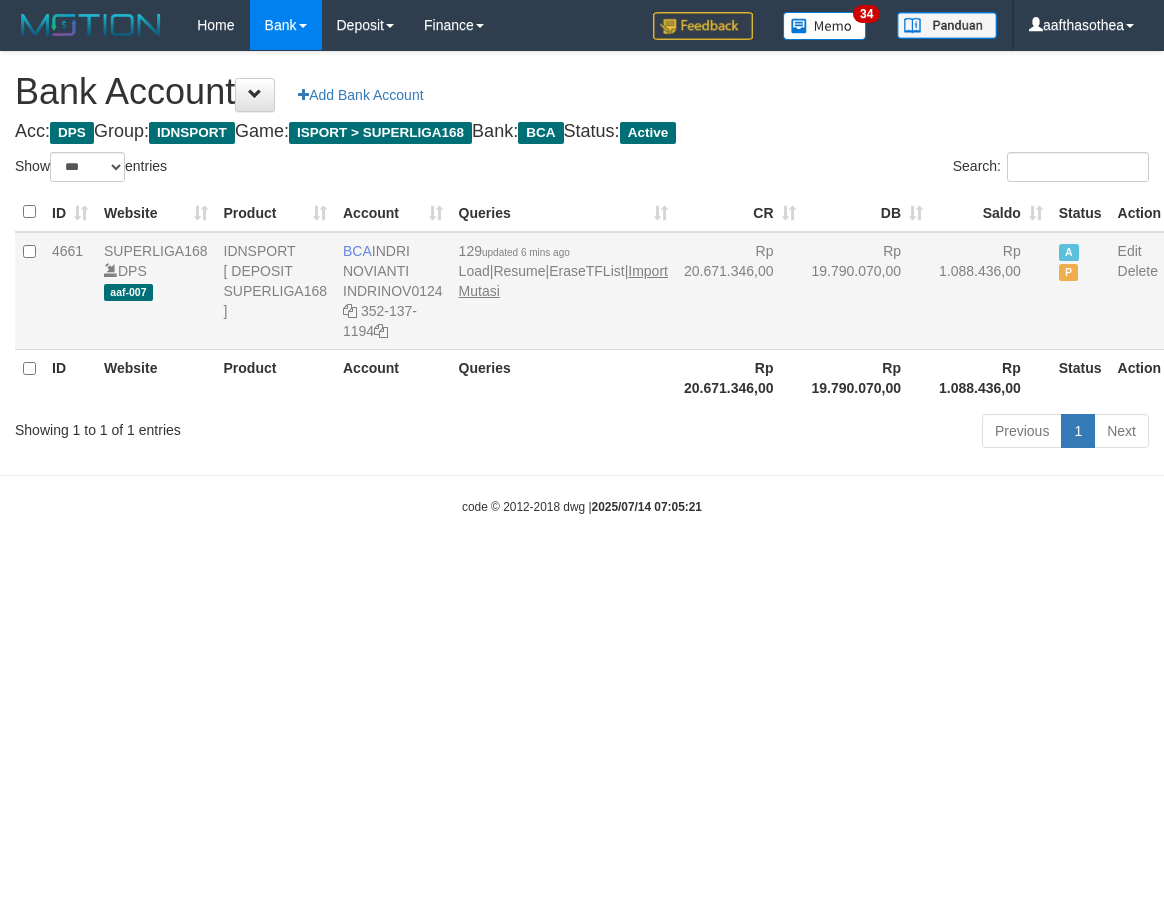 scroll, scrollTop: 0, scrollLeft: 0, axis: both 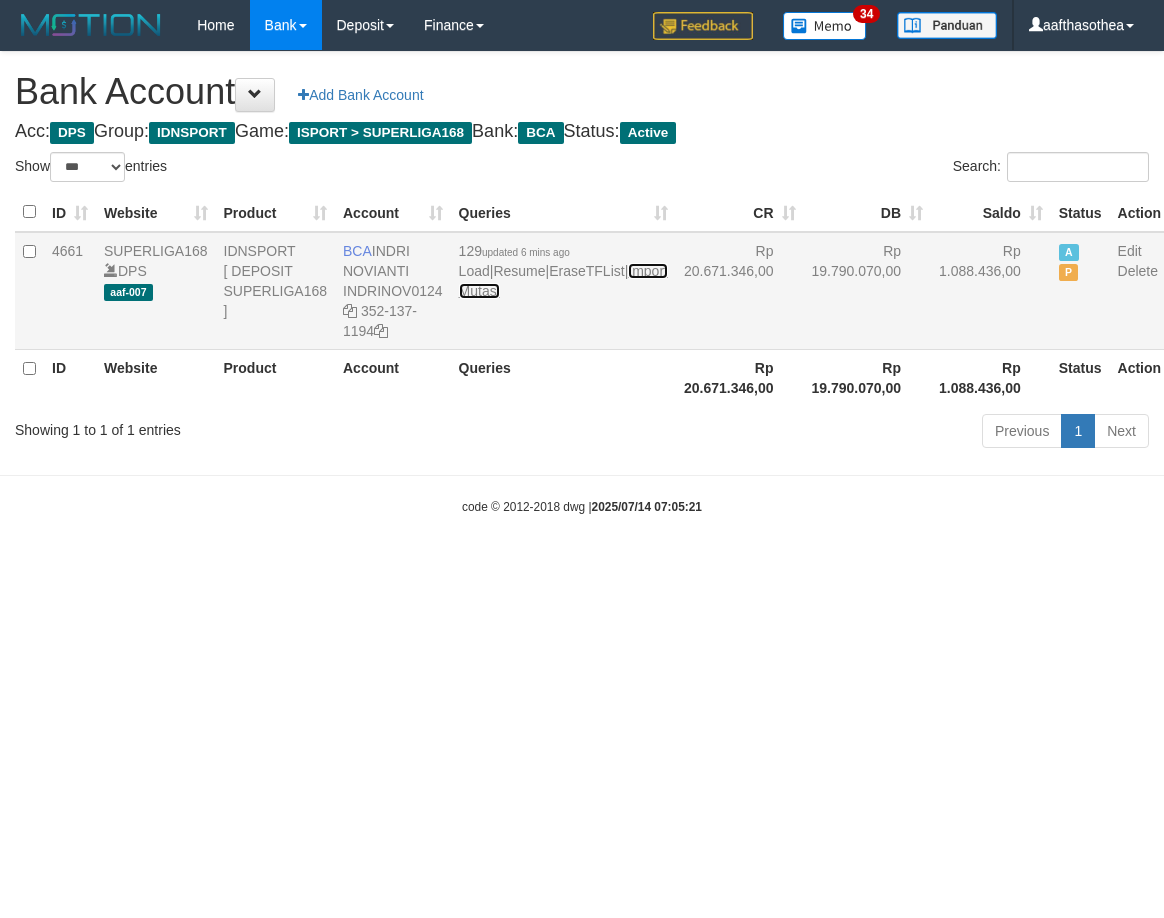 click on "Import Mutasi" at bounding box center (563, 281) 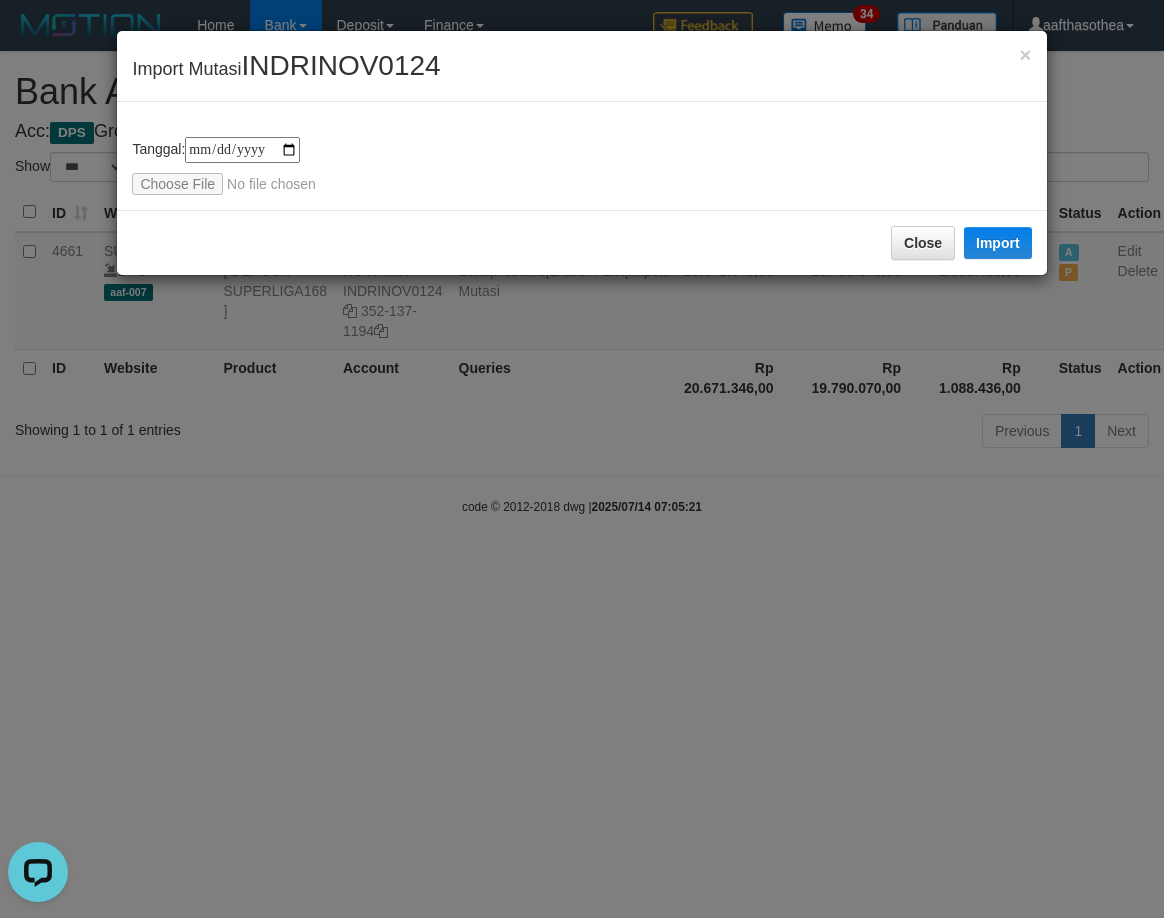 scroll, scrollTop: 0, scrollLeft: 0, axis: both 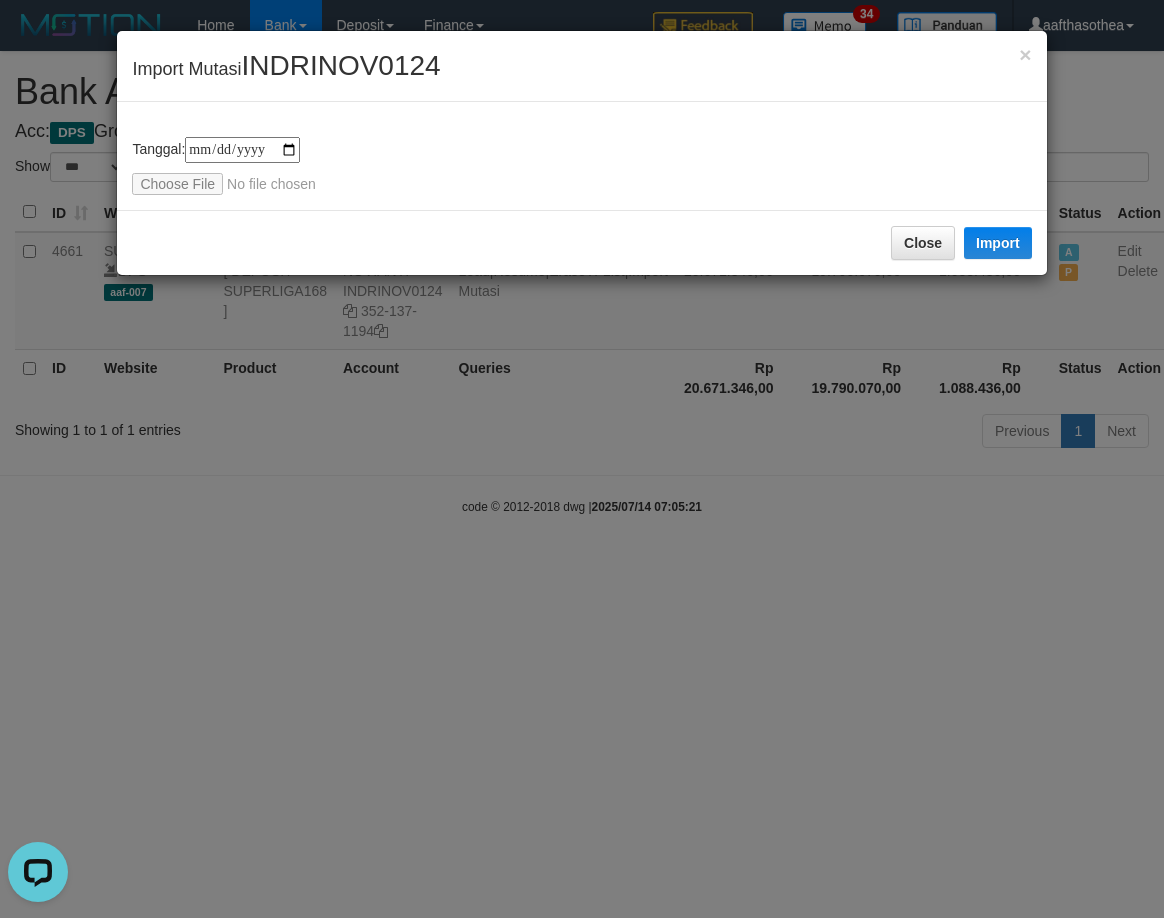 click on "**********" at bounding box center [581, 166] 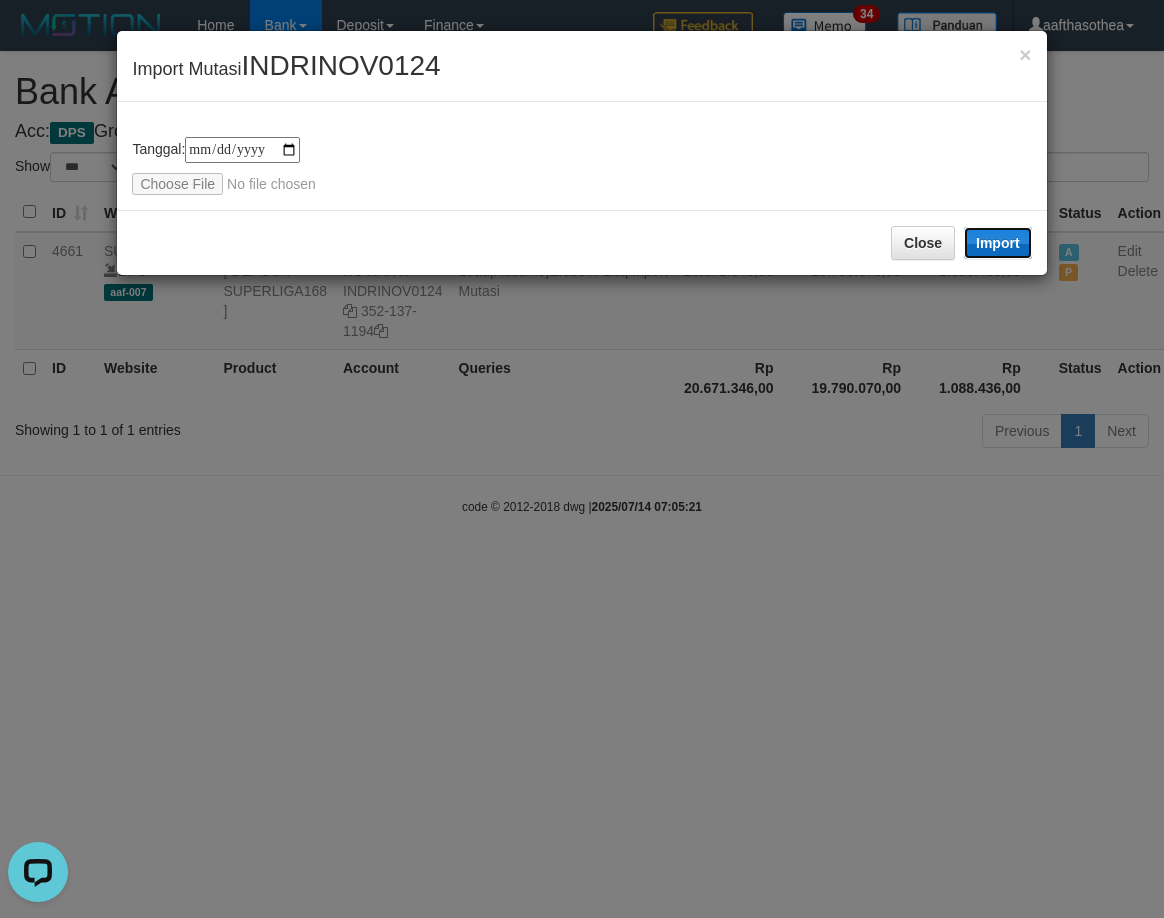 click on "Import" at bounding box center (998, 243) 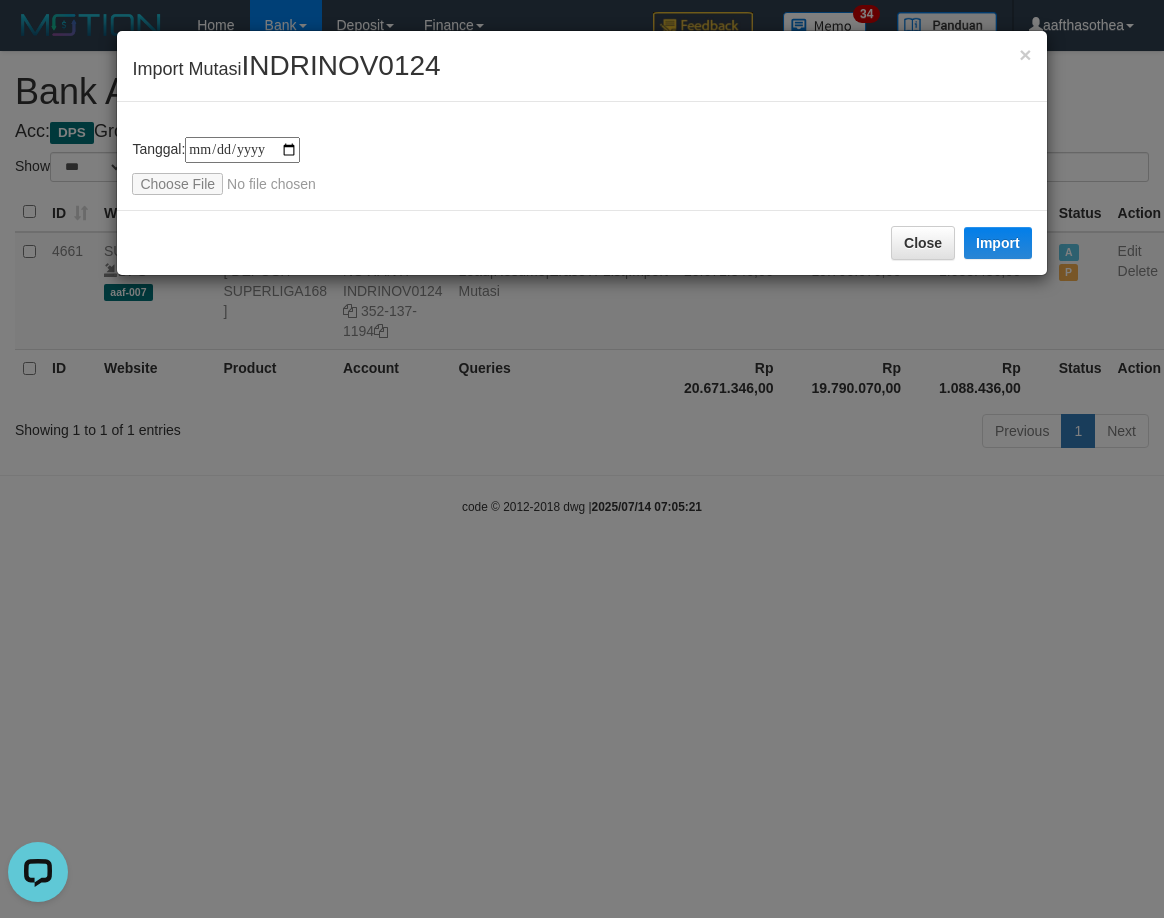 drag, startPoint x: 653, startPoint y: 543, endPoint x: 626, endPoint y: 549, distance: 27.658634 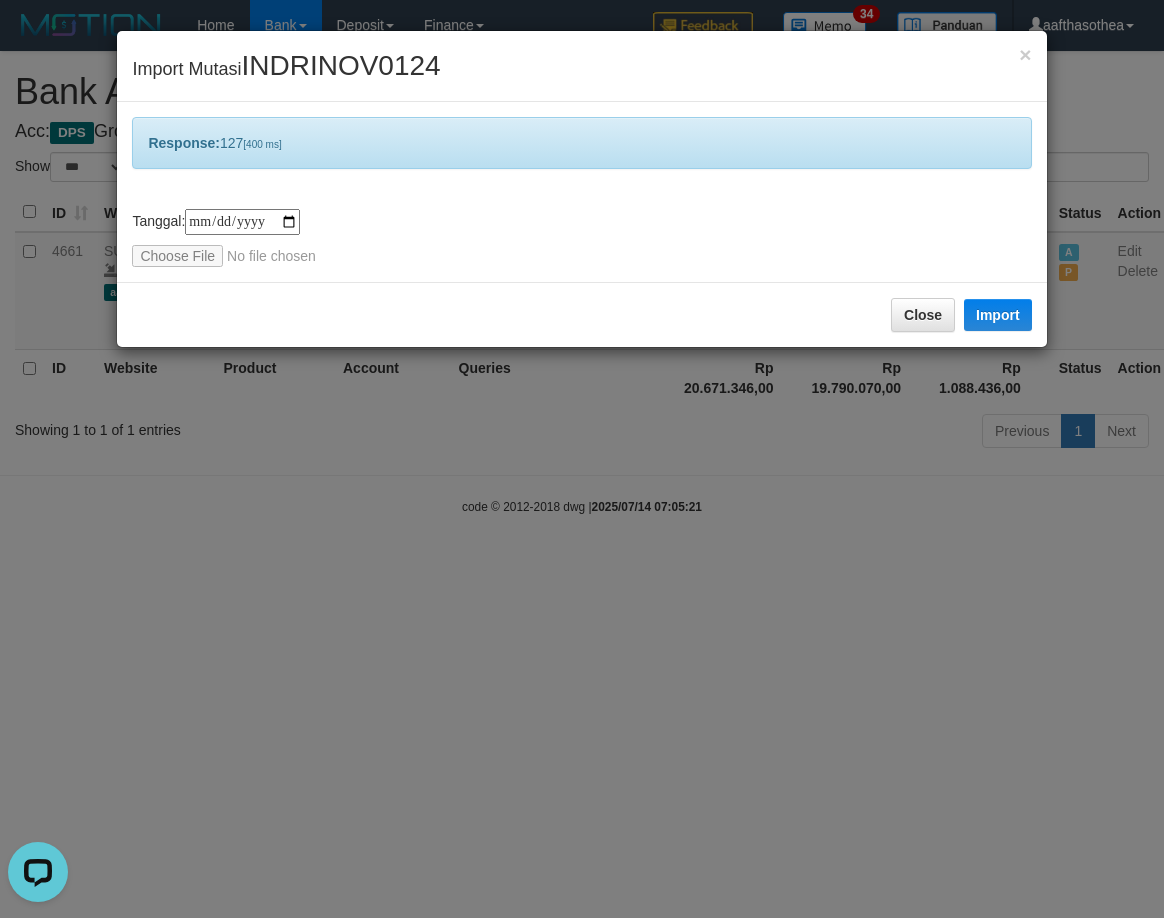 click on "**********" at bounding box center (582, 459) 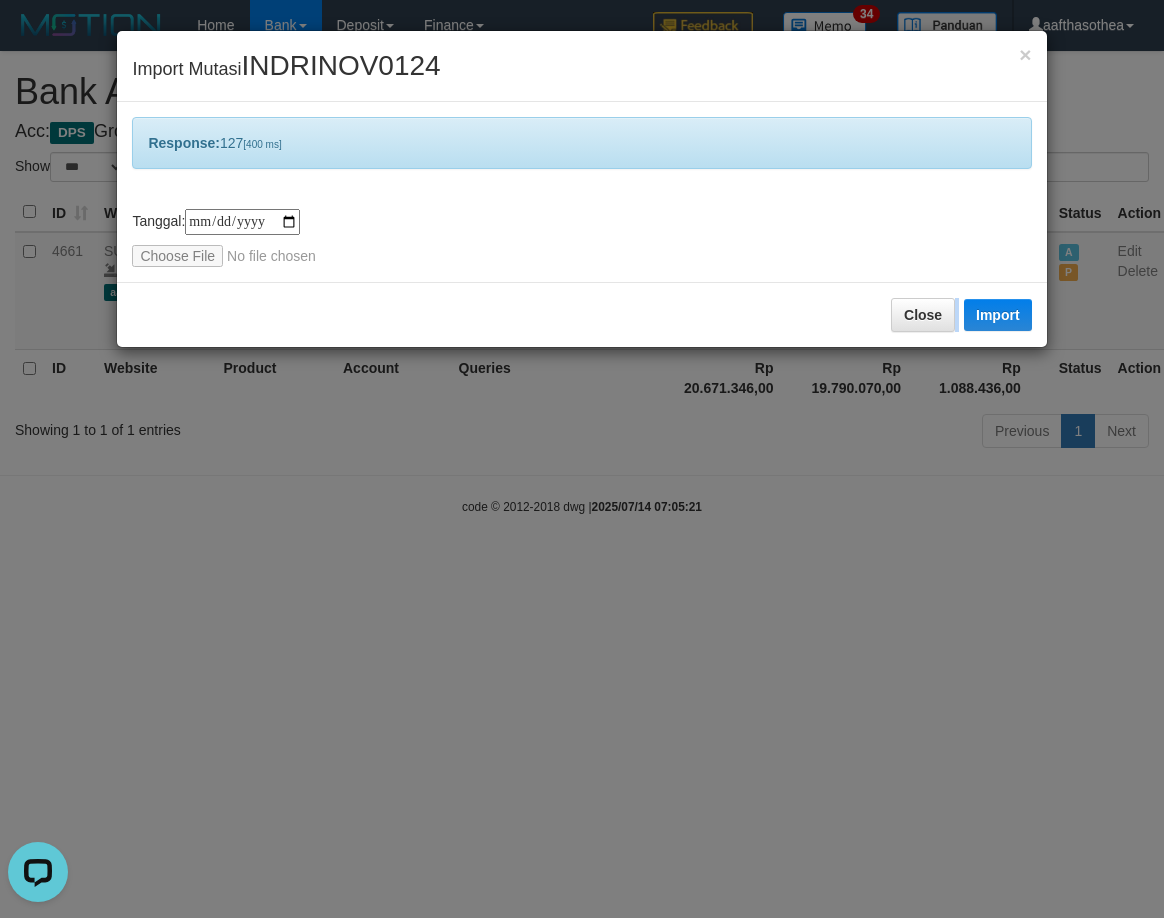 click on "**********" at bounding box center (582, 459) 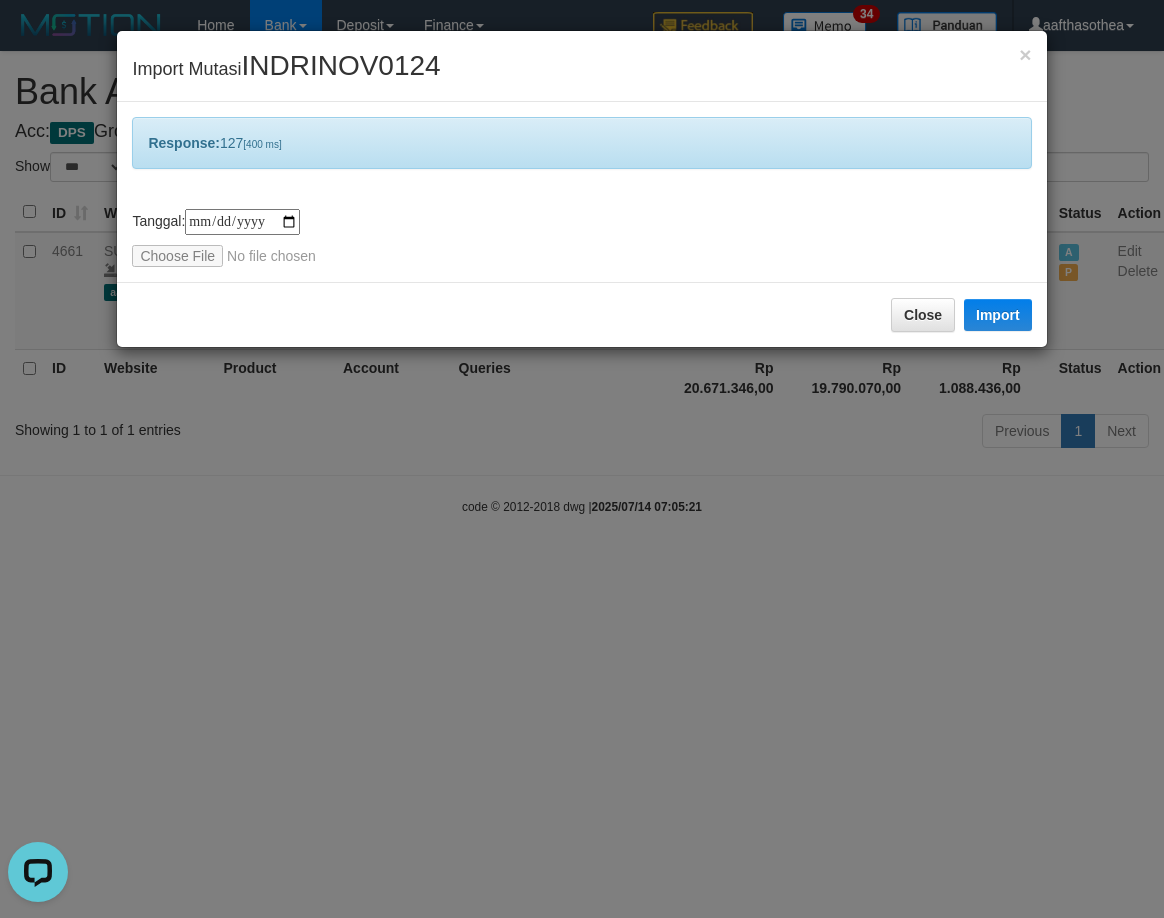 click on "**********" at bounding box center [582, 459] 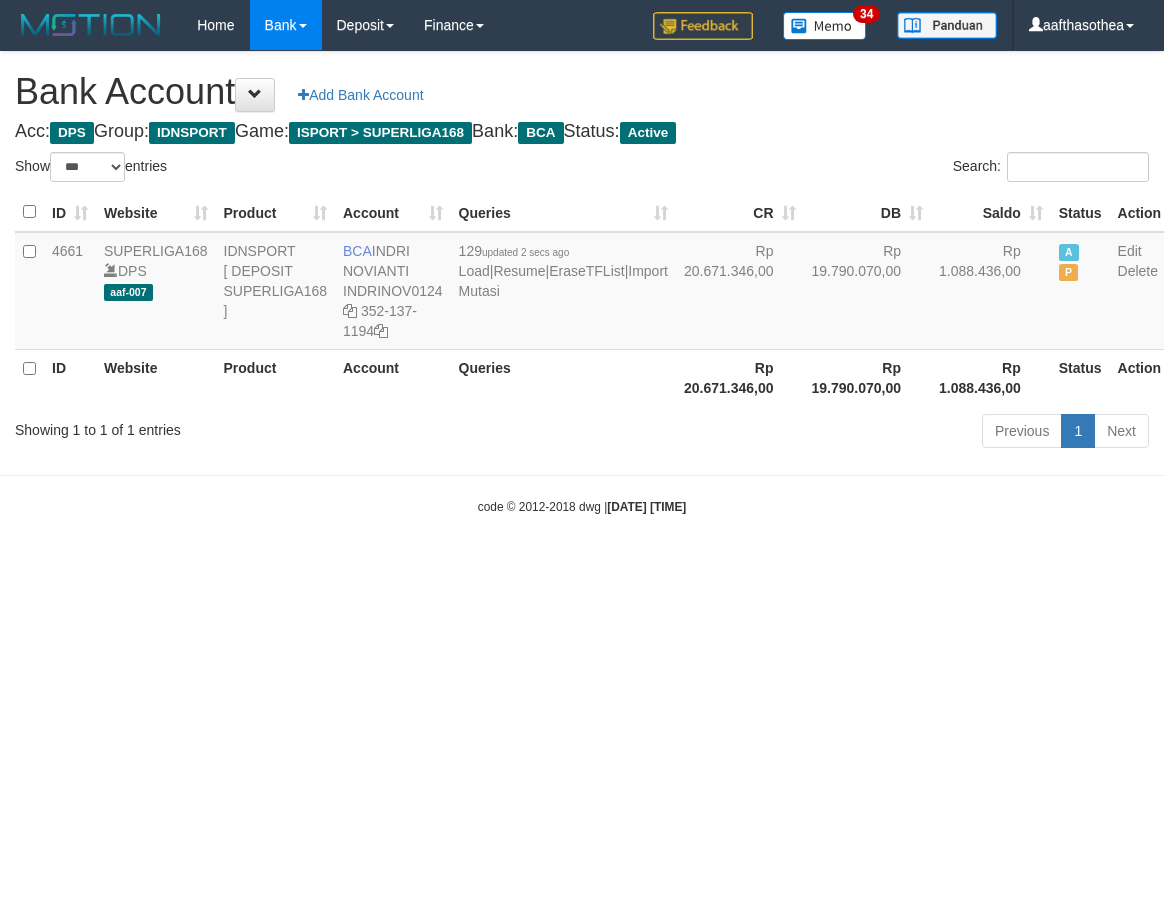 select on "***" 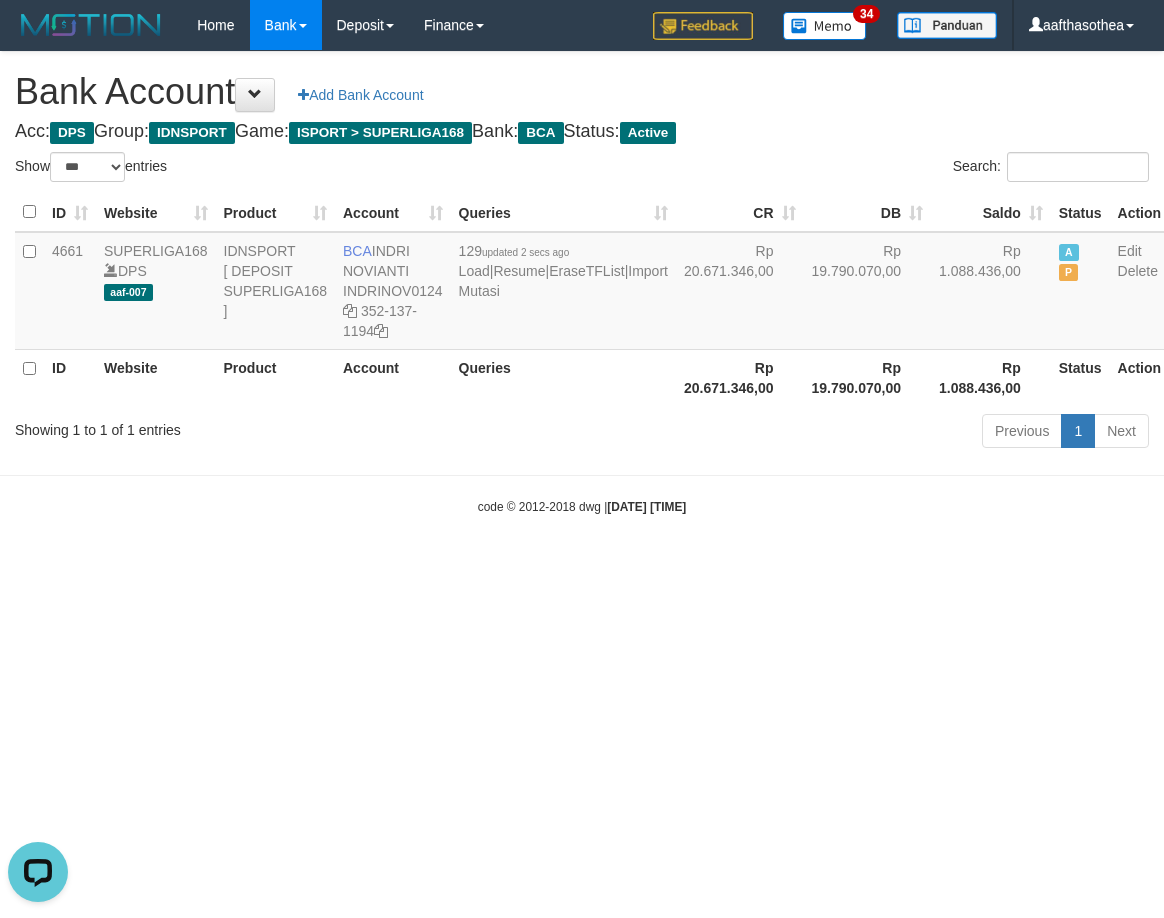 scroll, scrollTop: 0, scrollLeft: 0, axis: both 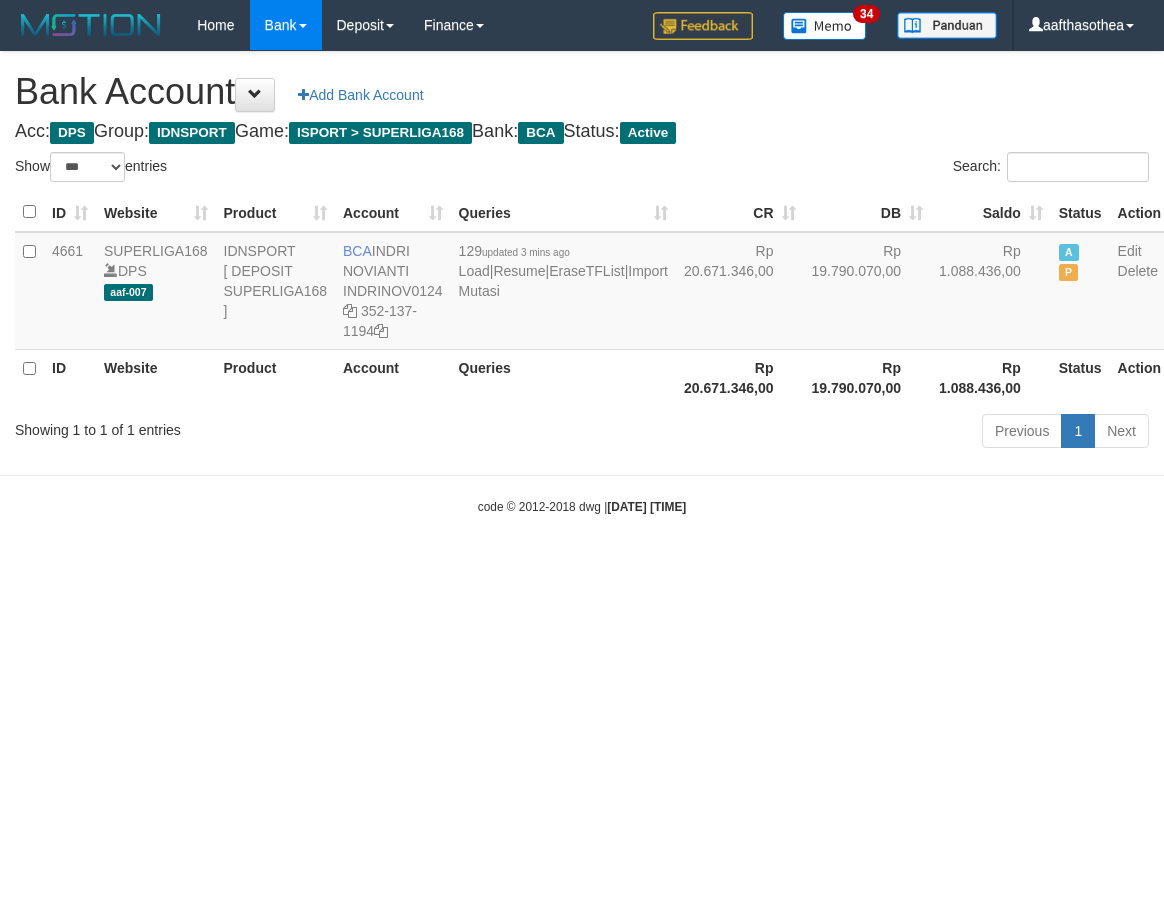 select on "***" 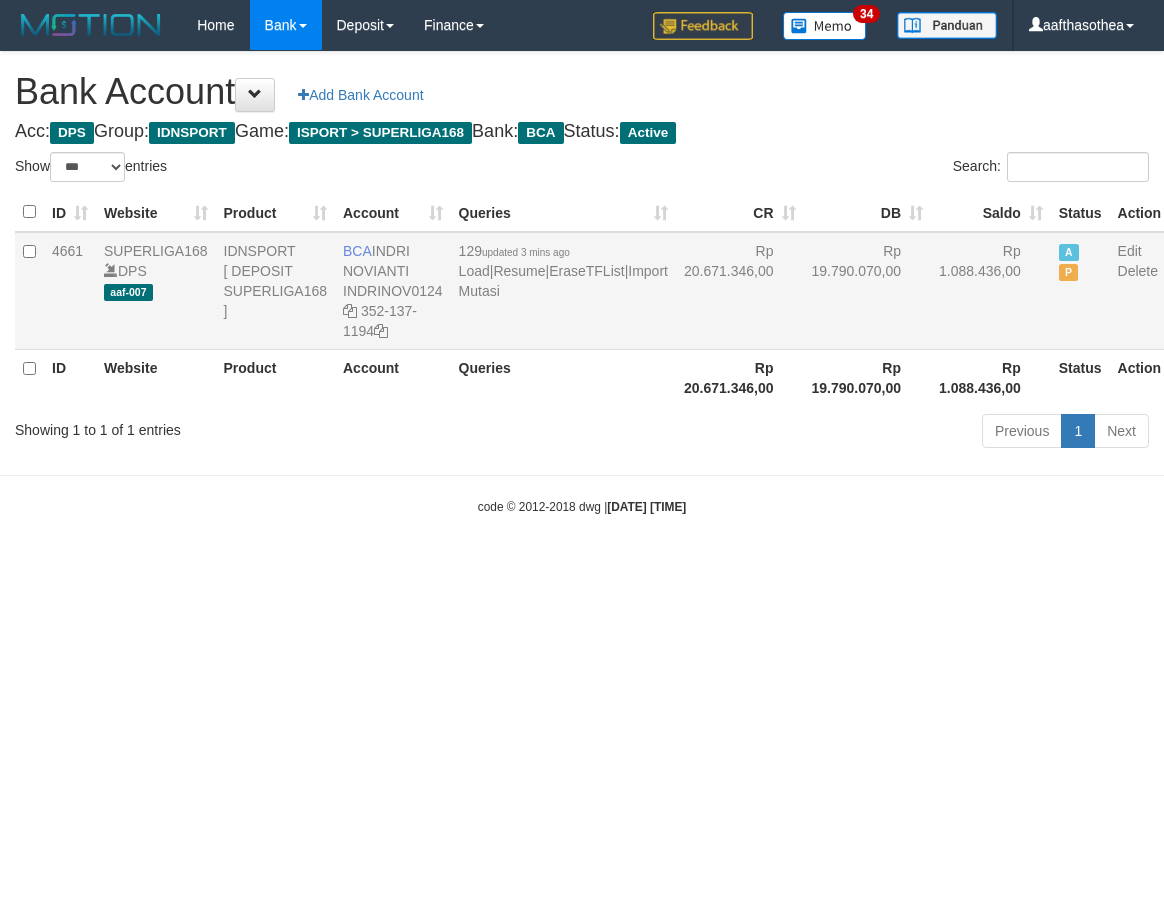 scroll, scrollTop: 0, scrollLeft: 0, axis: both 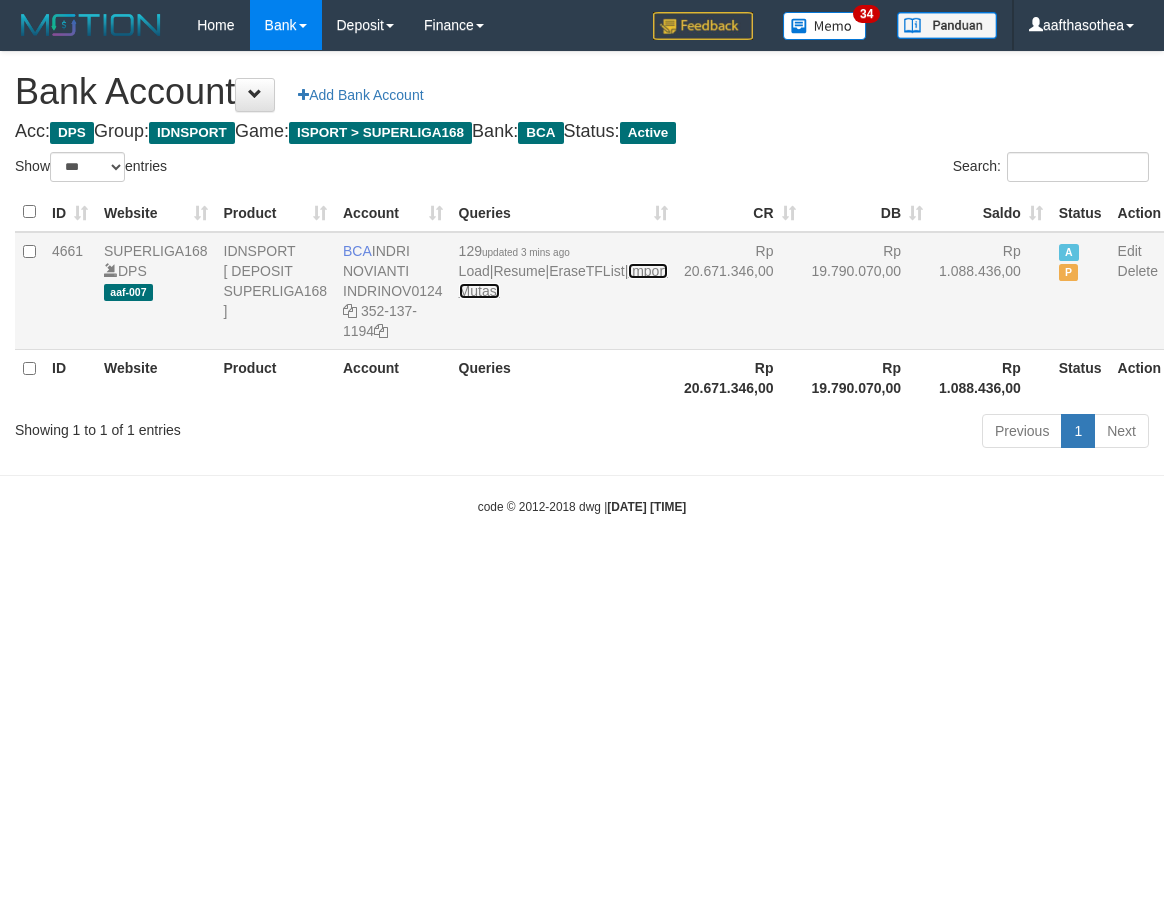 click on "Import Mutasi" at bounding box center [563, 281] 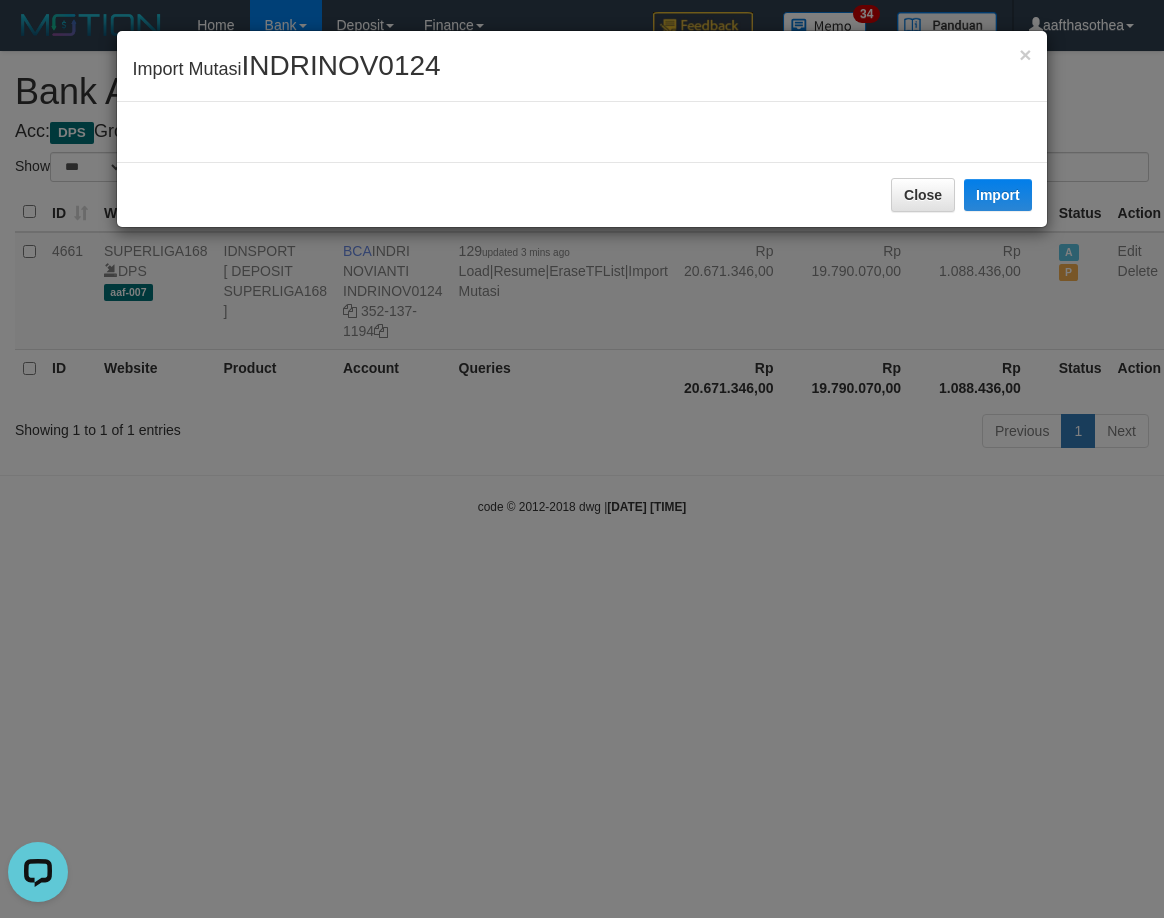 scroll, scrollTop: 0, scrollLeft: 0, axis: both 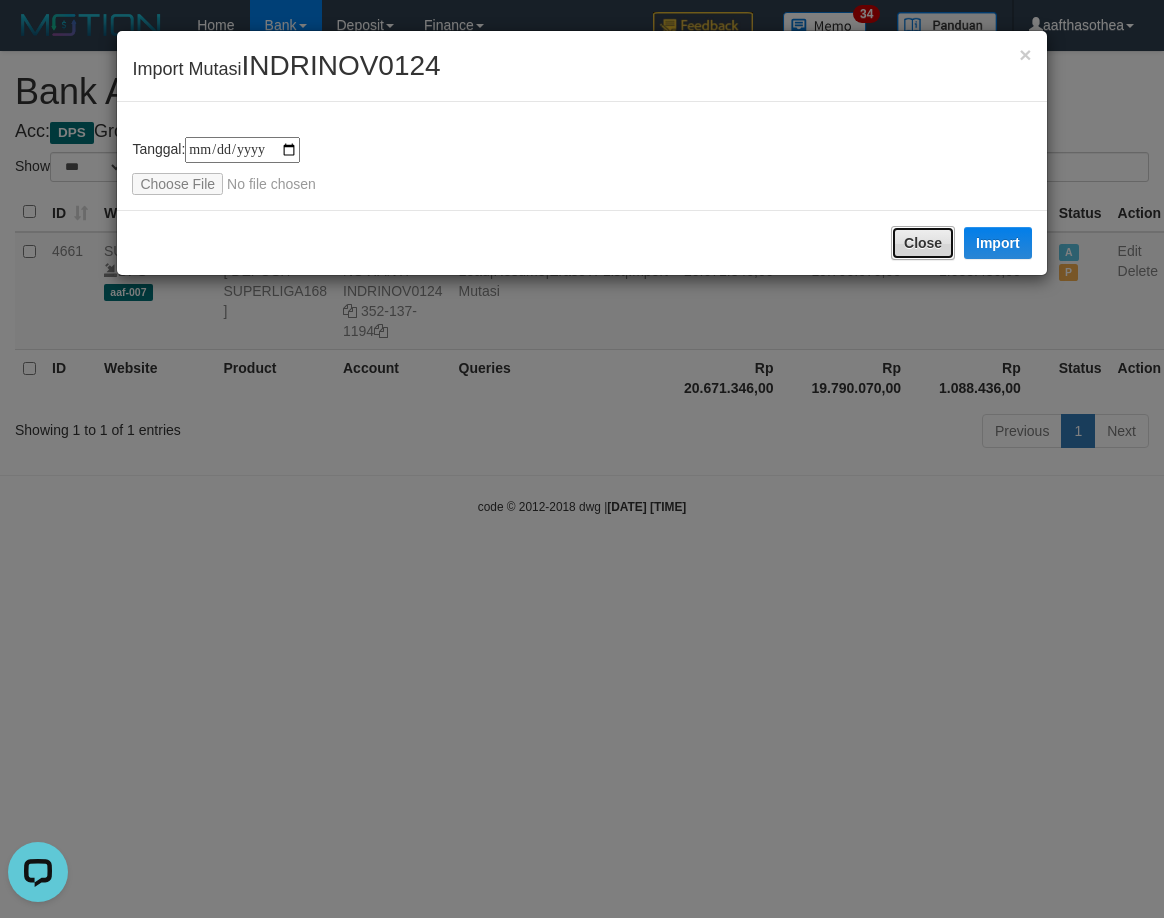 click on "Close" at bounding box center [923, 243] 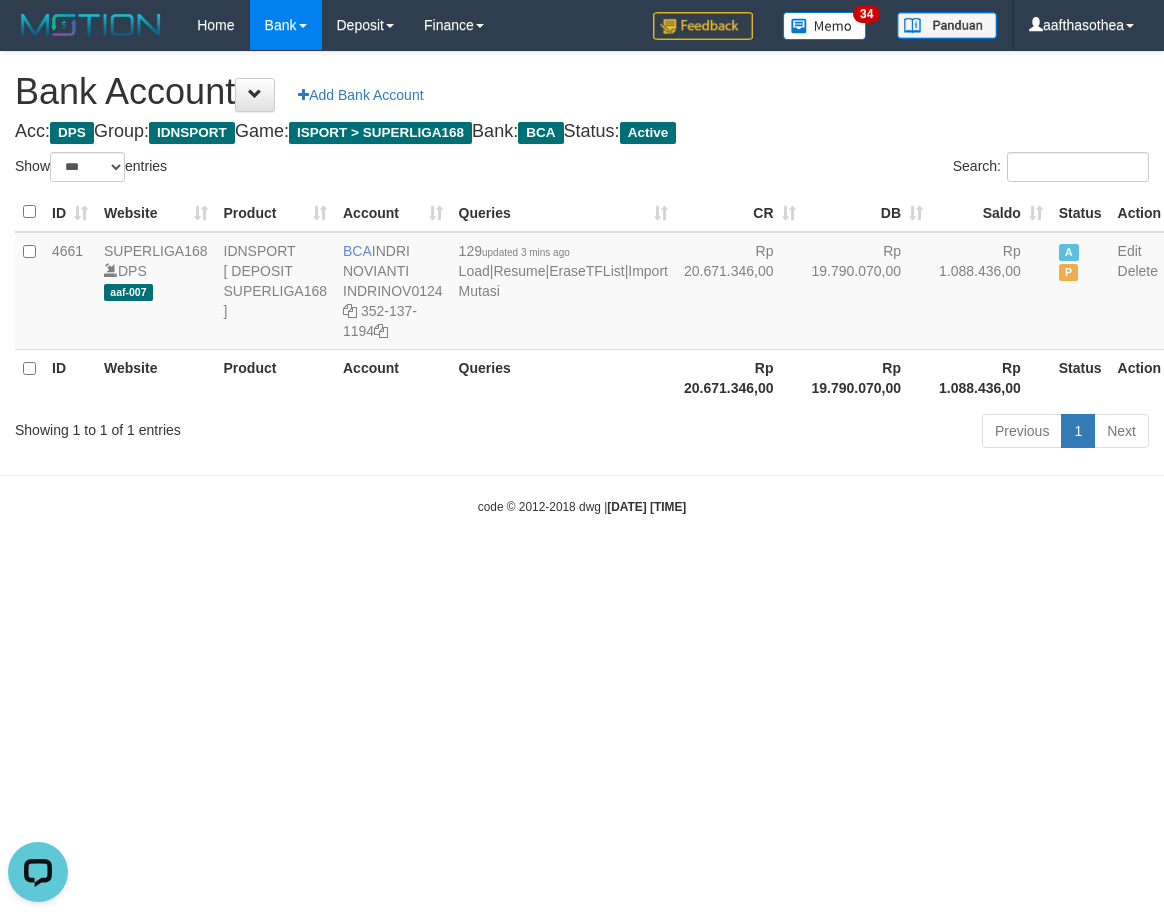 drag, startPoint x: 595, startPoint y: 538, endPoint x: 409, endPoint y: 485, distance: 193.40372 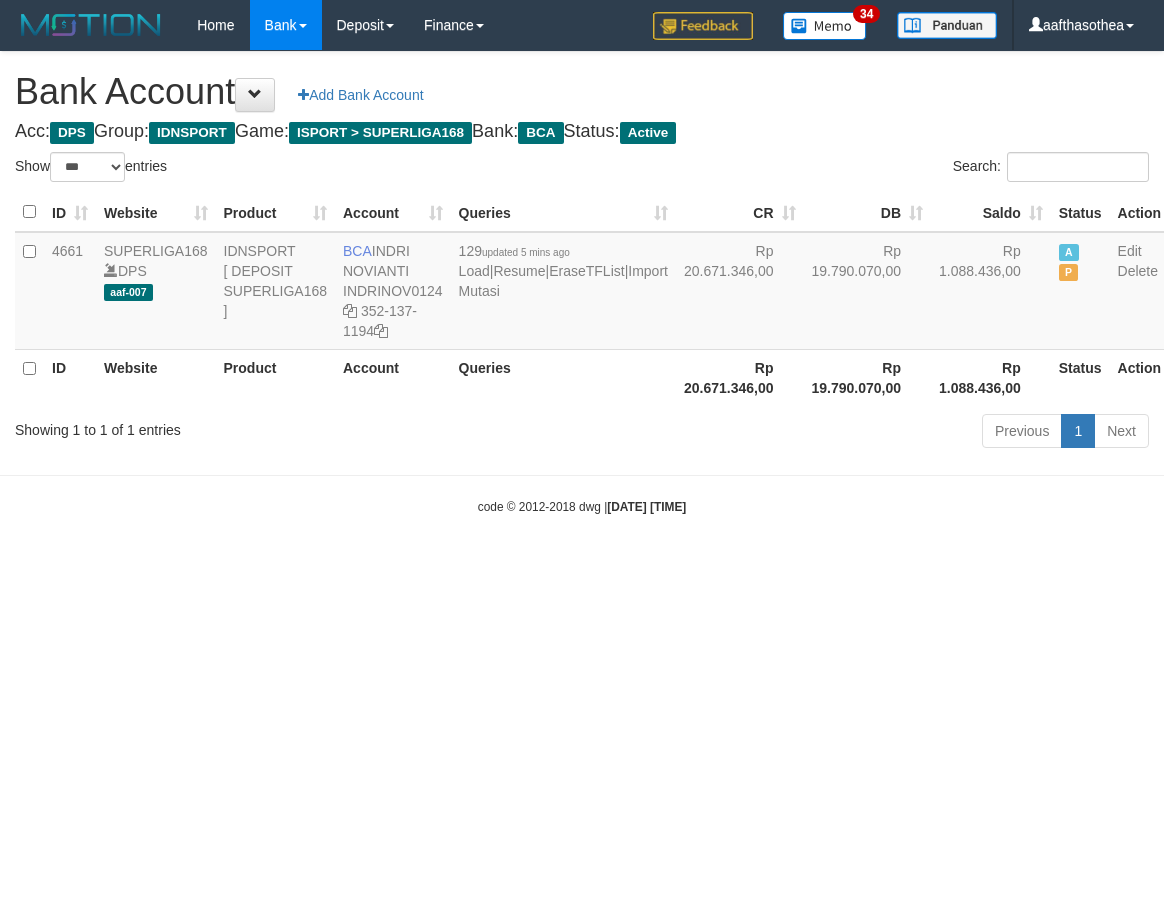 select on "***" 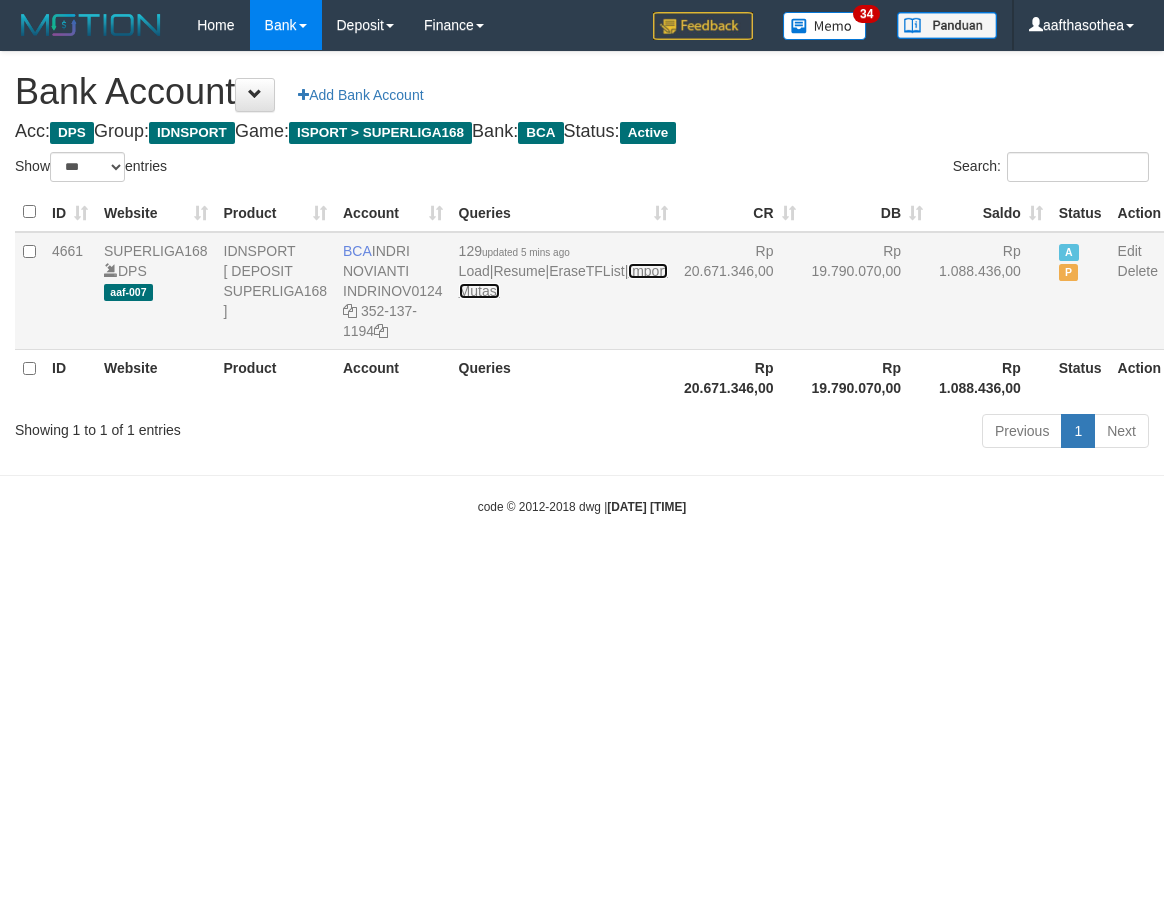 click on "Import Mutasi" at bounding box center (563, 281) 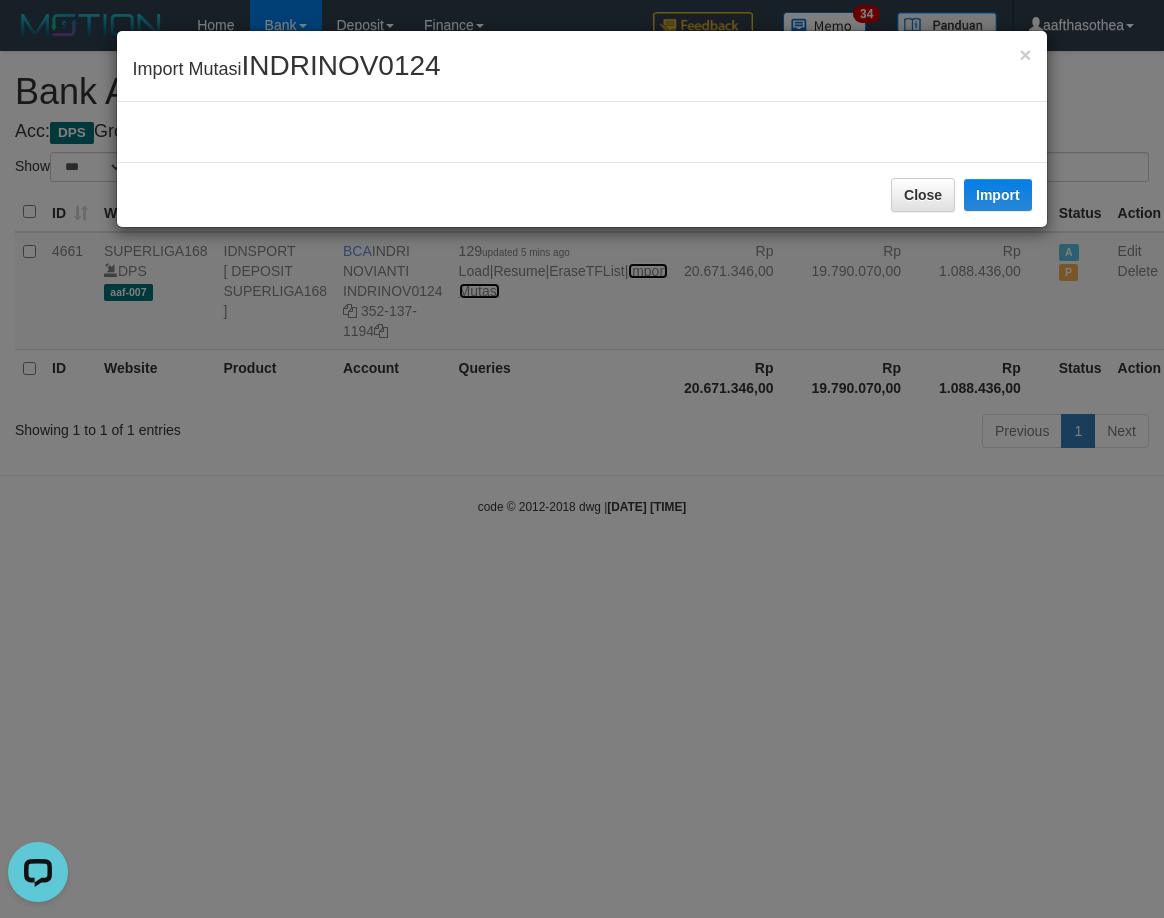 scroll, scrollTop: 0, scrollLeft: 0, axis: both 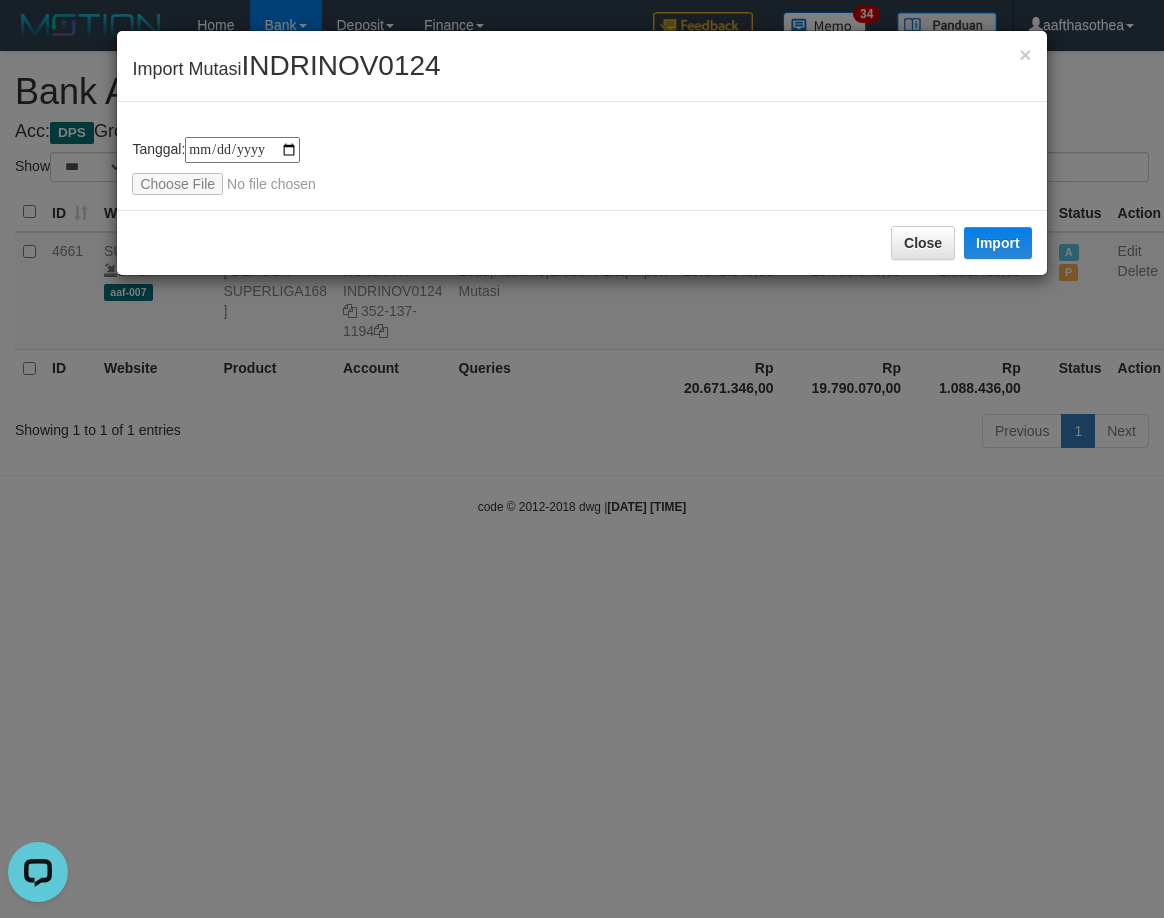 type on "**********" 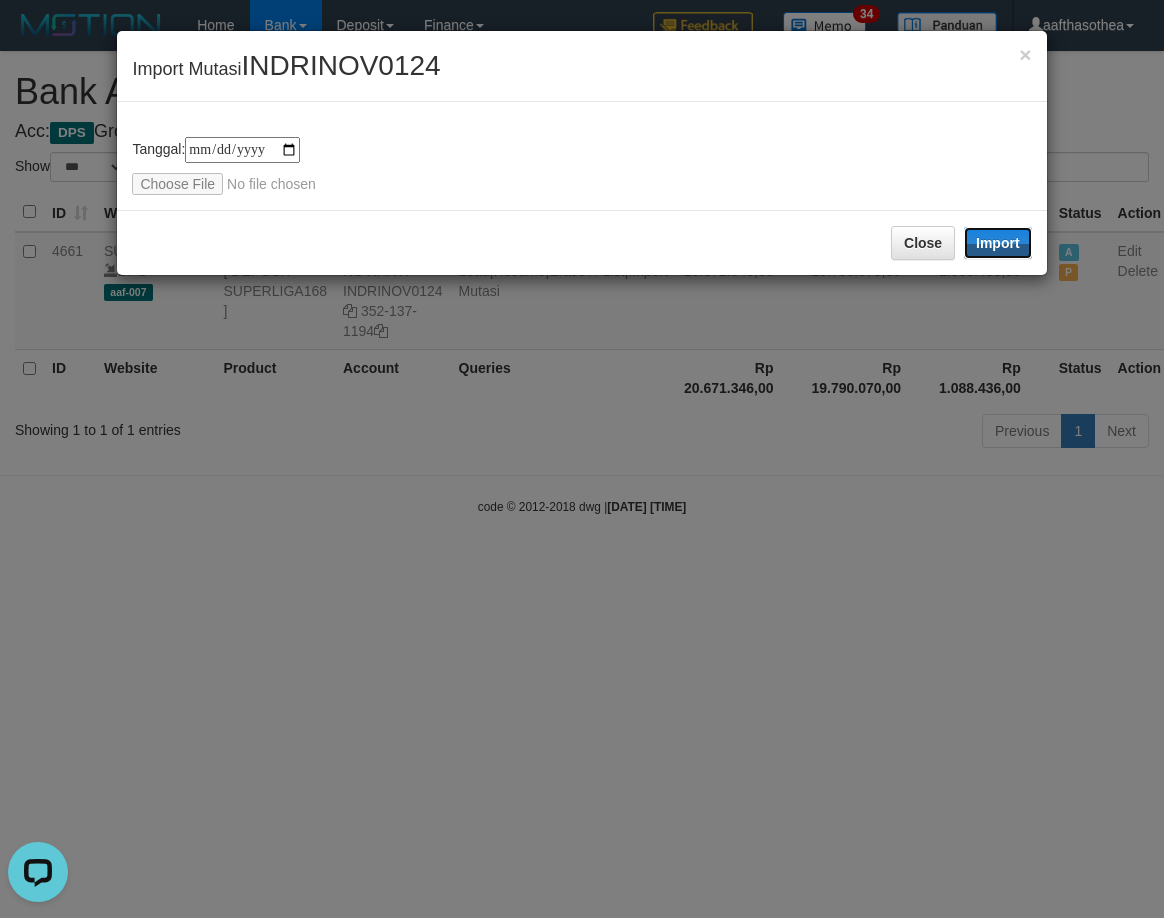drag, startPoint x: 990, startPoint y: 237, endPoint x: 787, endPoint y: 609, distance: 423.78415 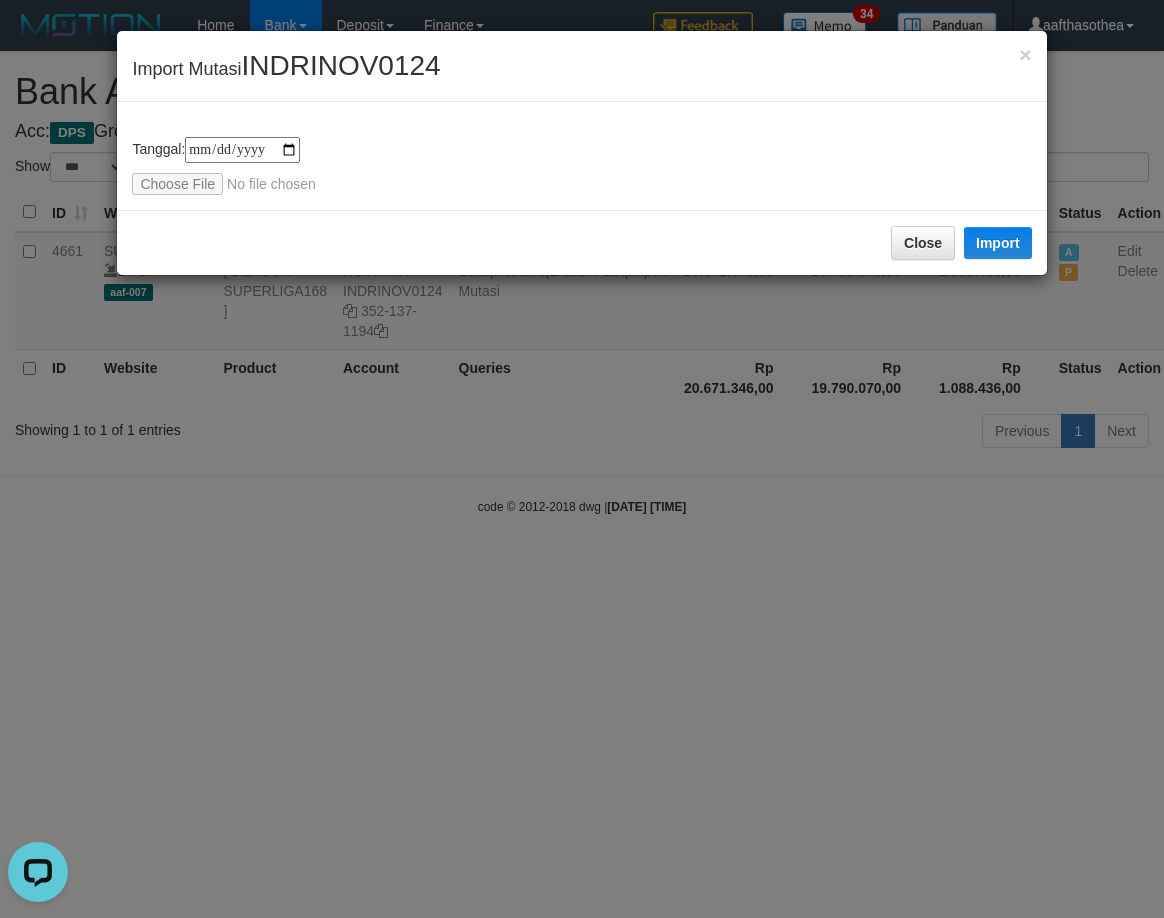 click on "**********" at bounding box center (582, 459) 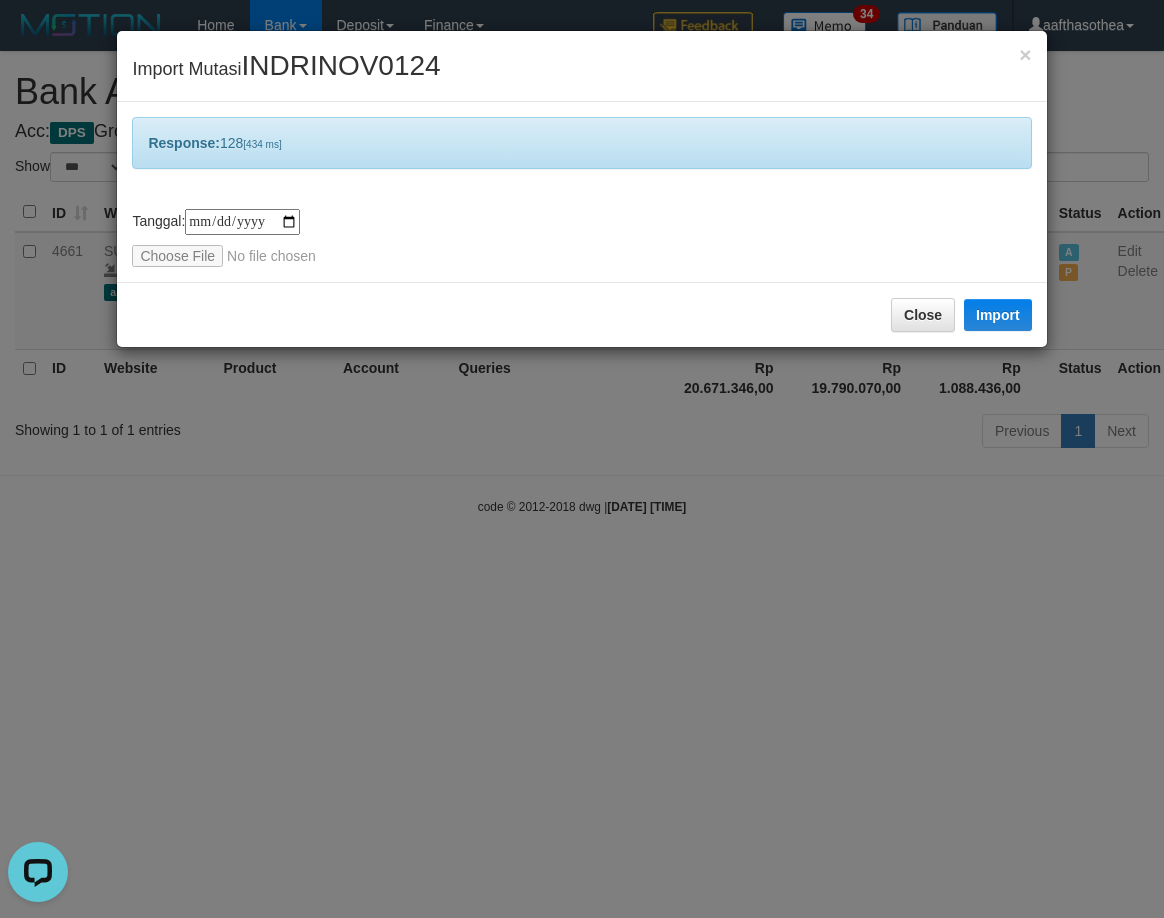 click on "**********" at bounding box center [582, 459] 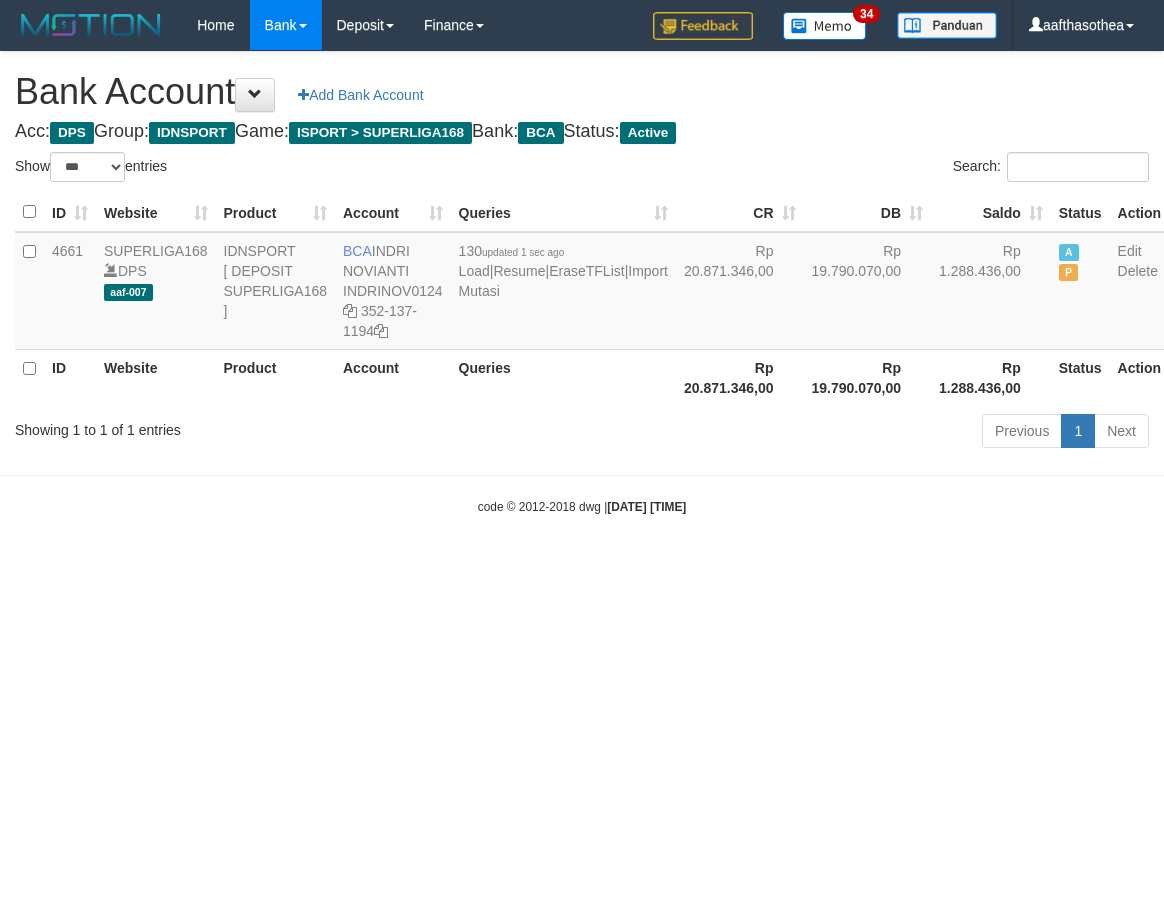 select on "***" 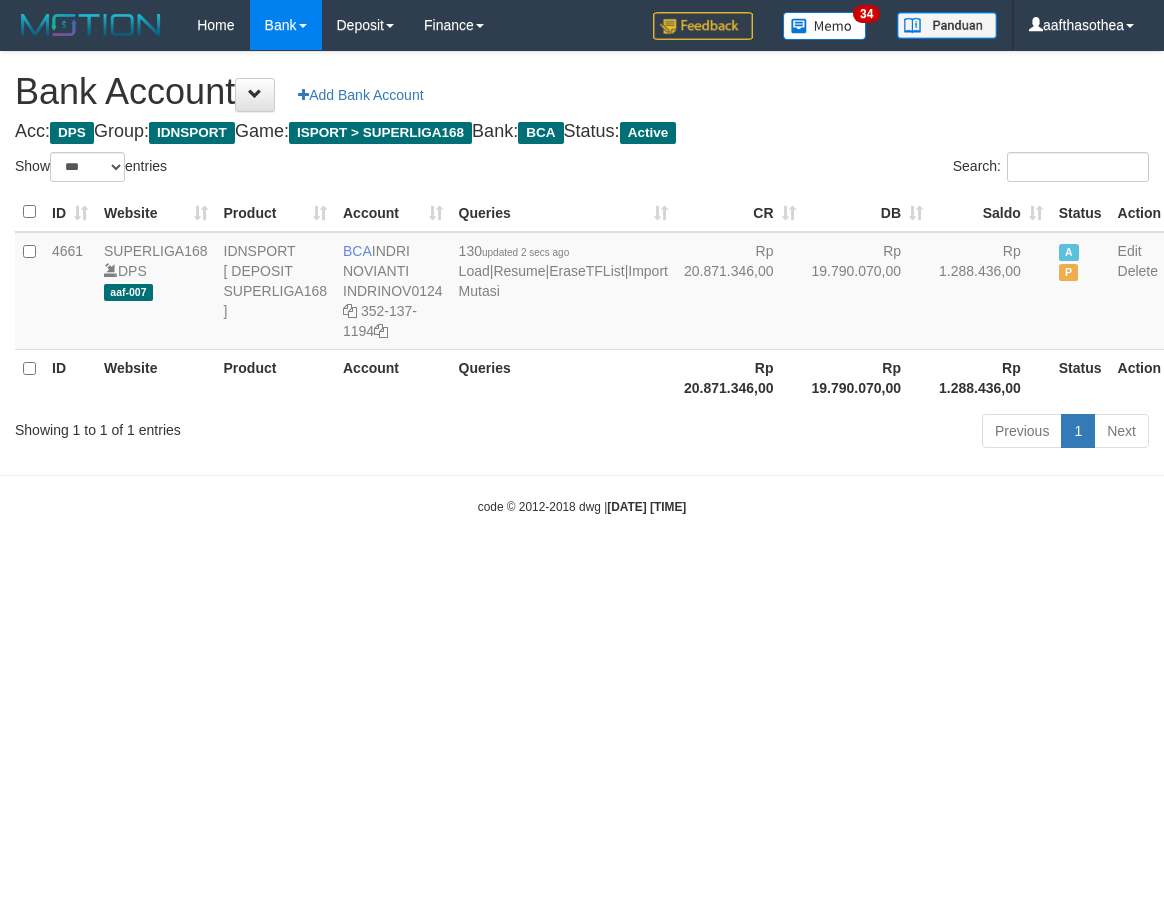 select on "***" 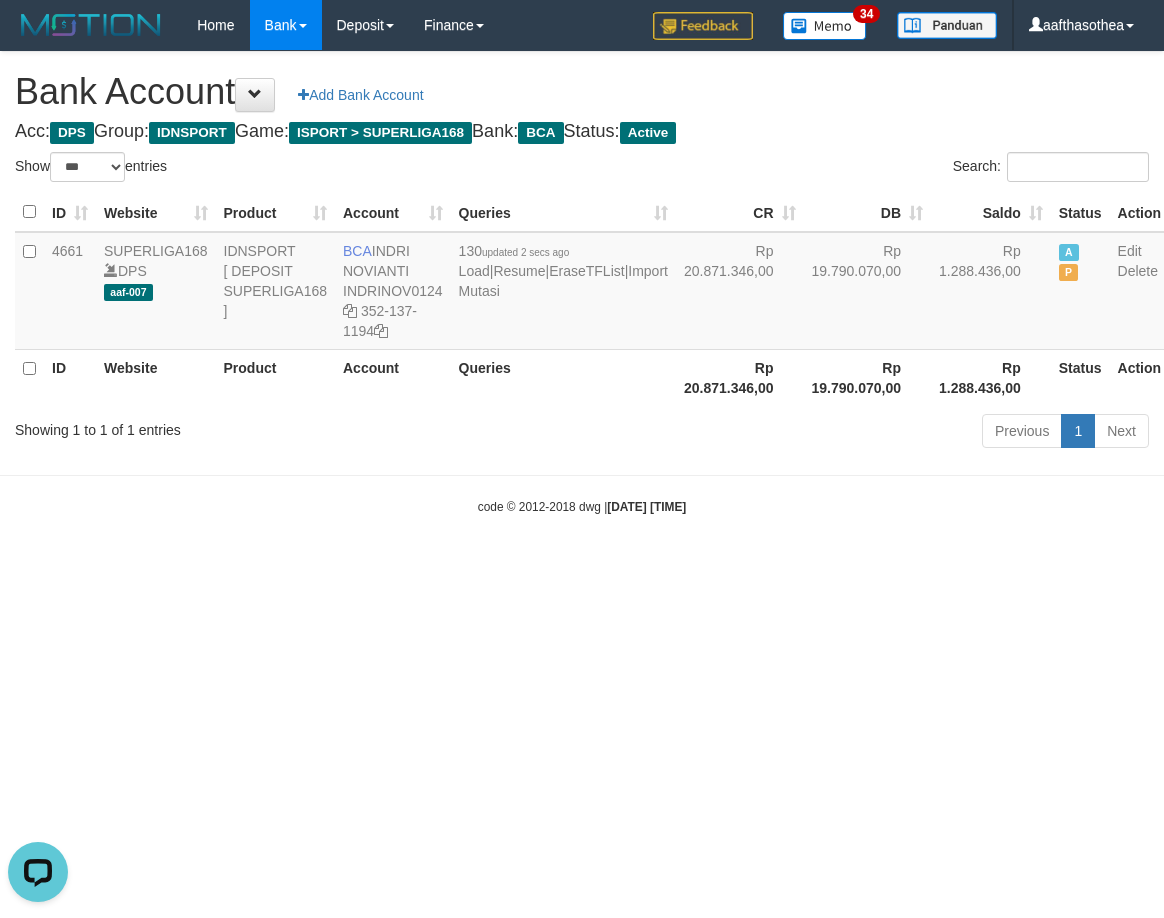 scroll, scrollTop: 0, scrollLeft: 0, axis: both 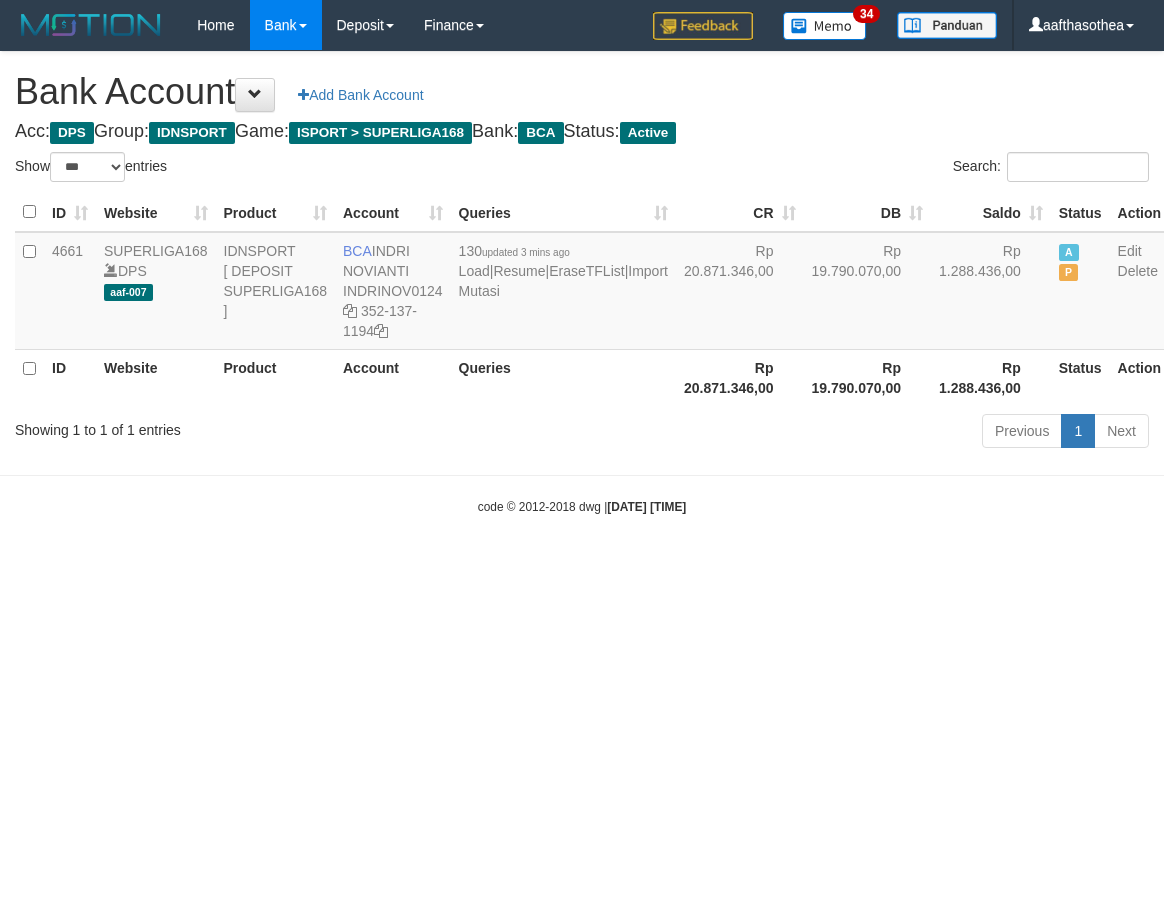 select on "***" 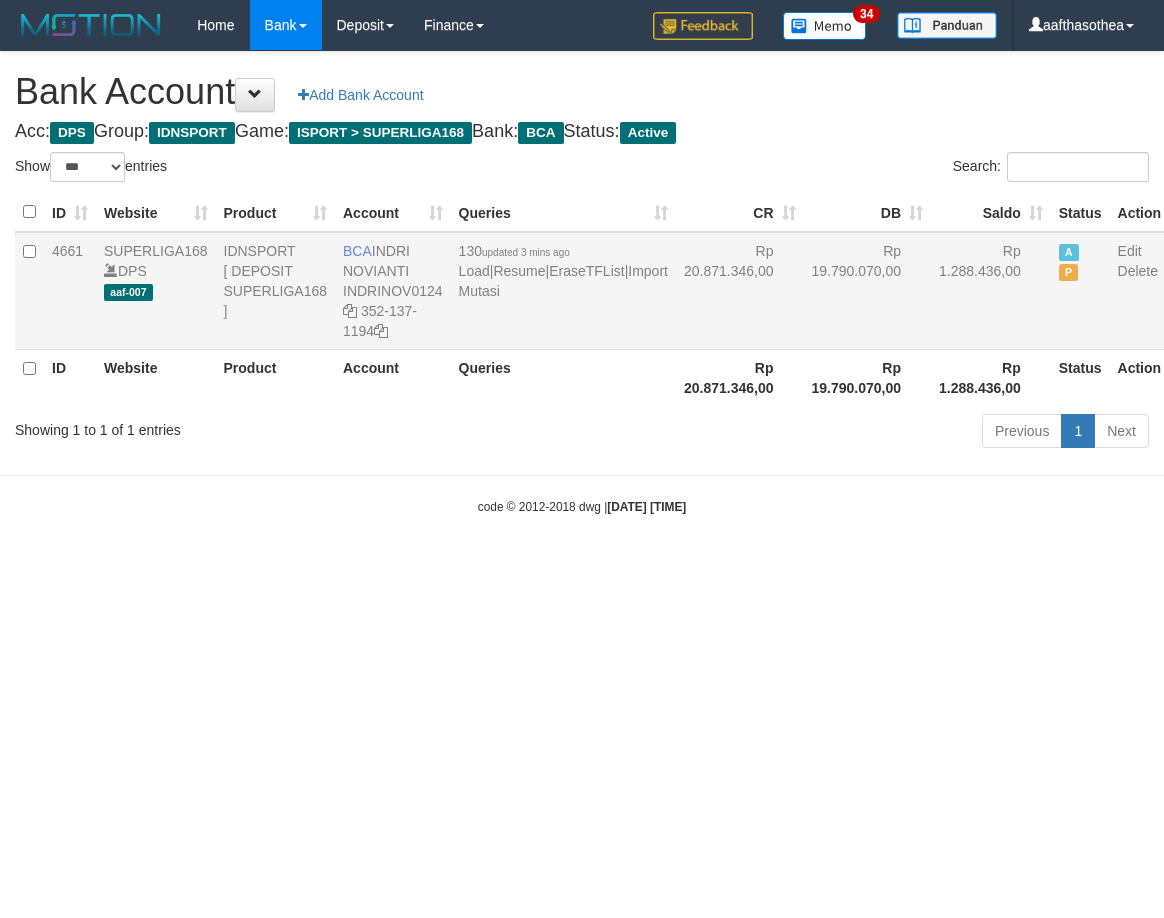 scroll, scrollTop: 0, scrollLeft: 0, axis: both 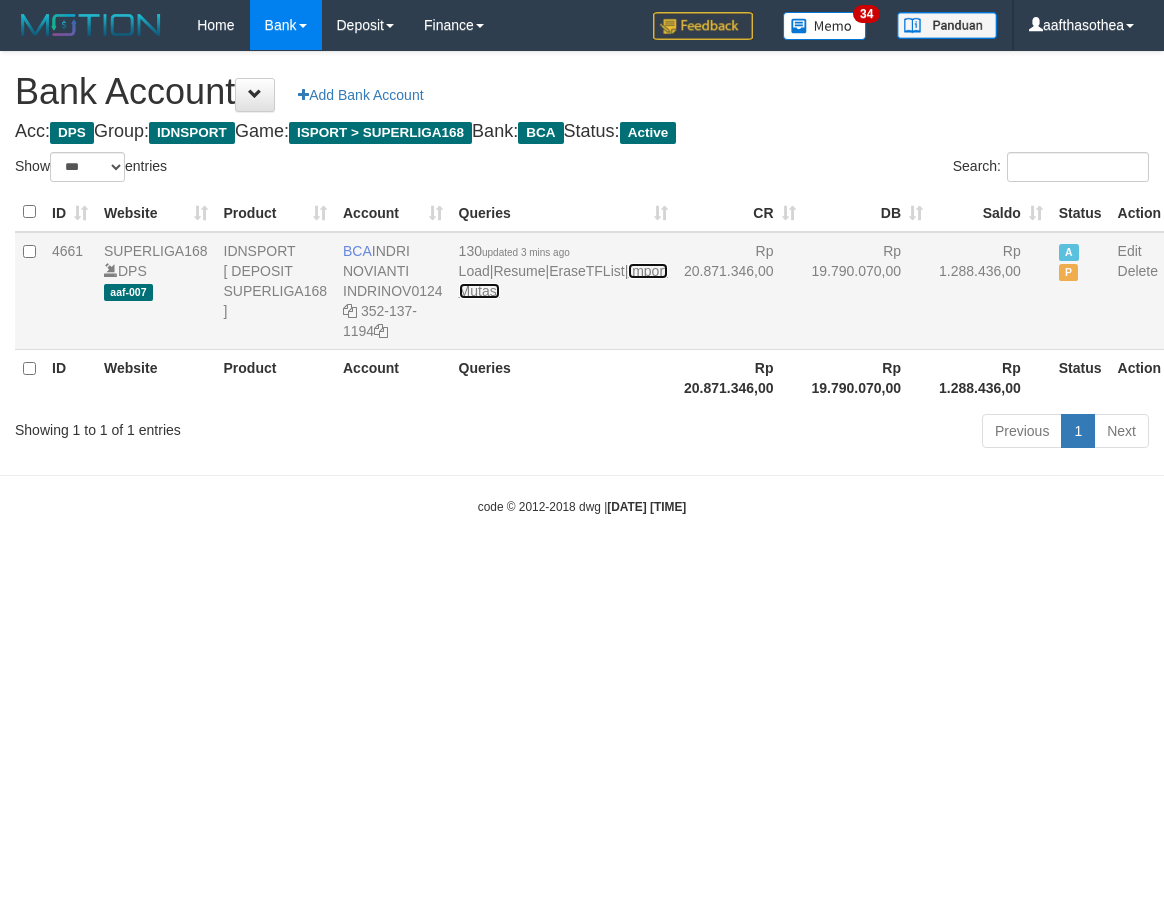 click on "Import Mutasi" at bounding box center (563, 281) 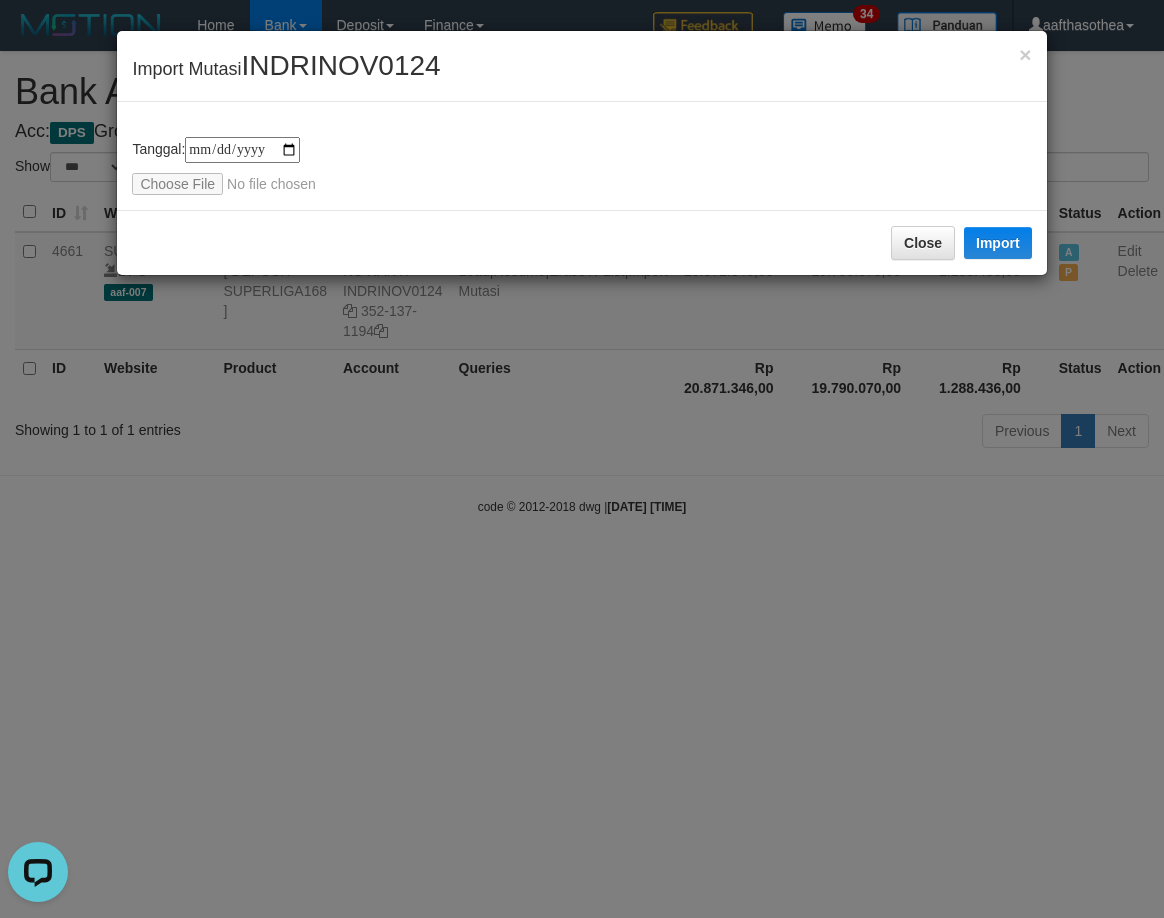 scroll, scrollTop: 0, scrollLeft: 0, axis: both 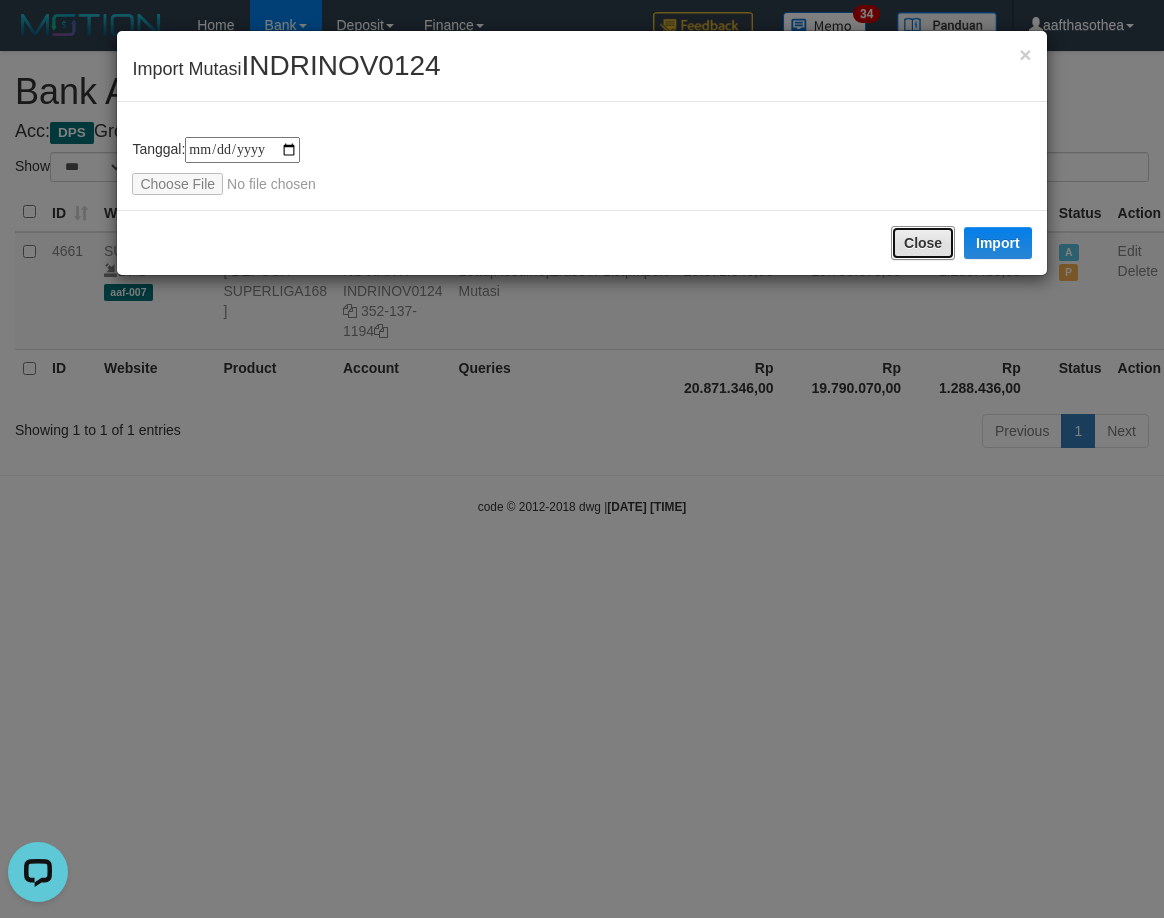 drag, startPoint x: 941, startPoint y: 238, endPoint x: 931, endPoint y: 279, distance: 42.201897 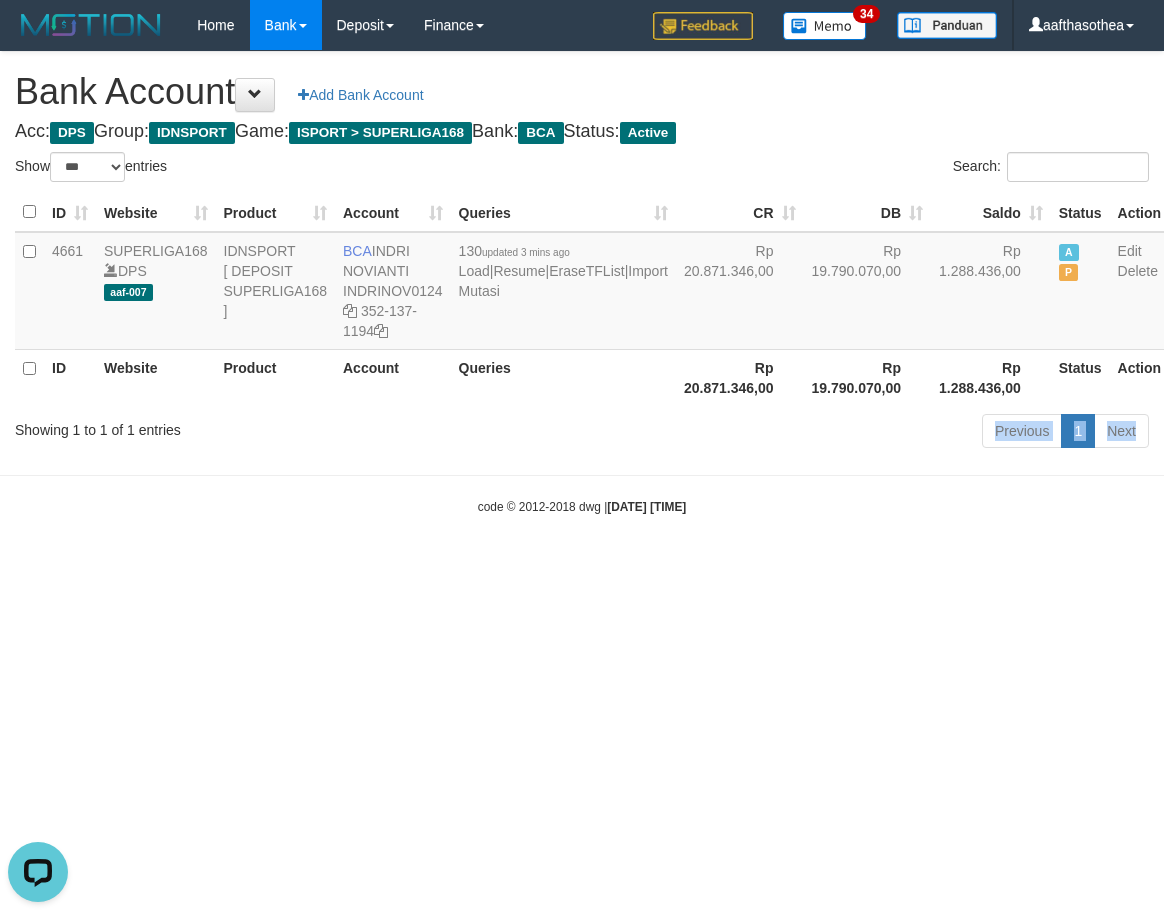 click on "Toggle navigation
Home
Bank
Account List
Load
By Website
Group
[ISPORT]													SUPERLIGA168
By Load Group (DPS)
34" at bounding box center (582, 283) 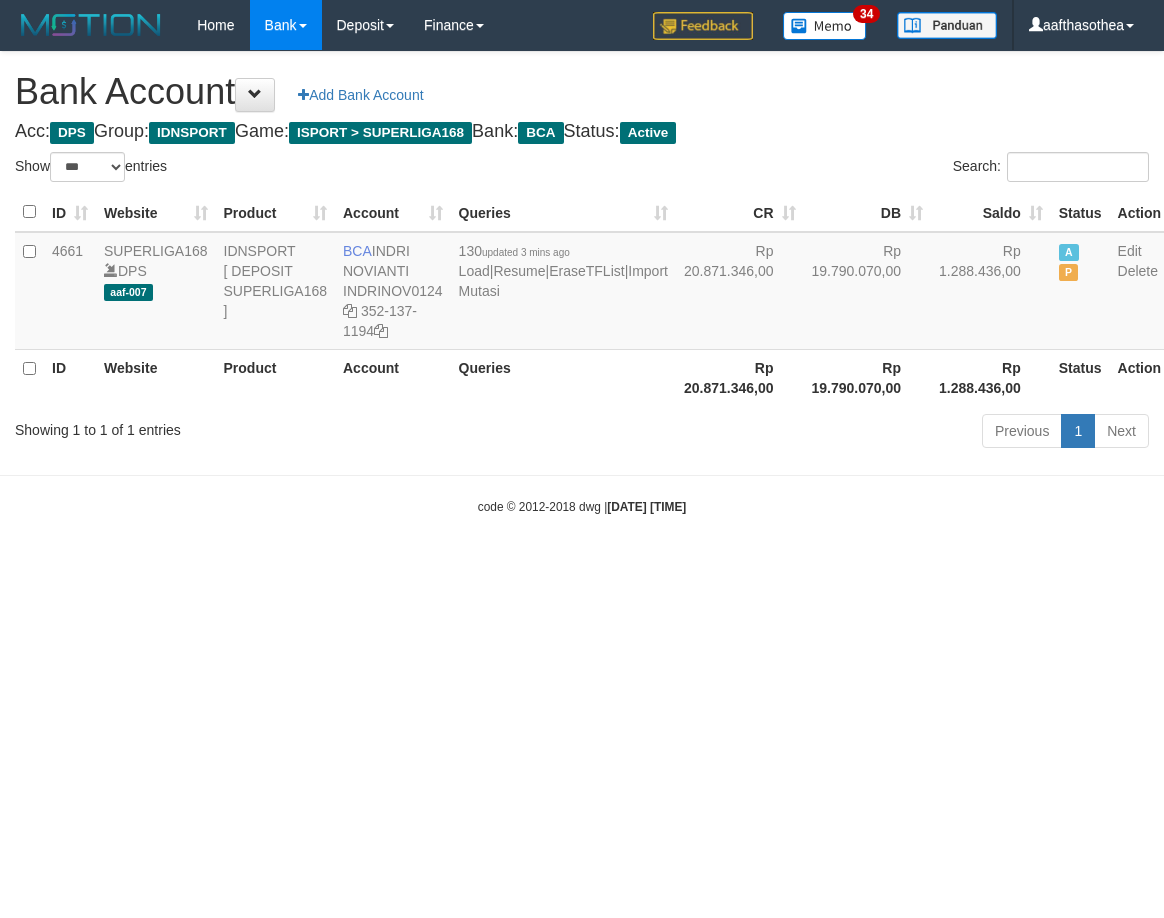 select on "***" 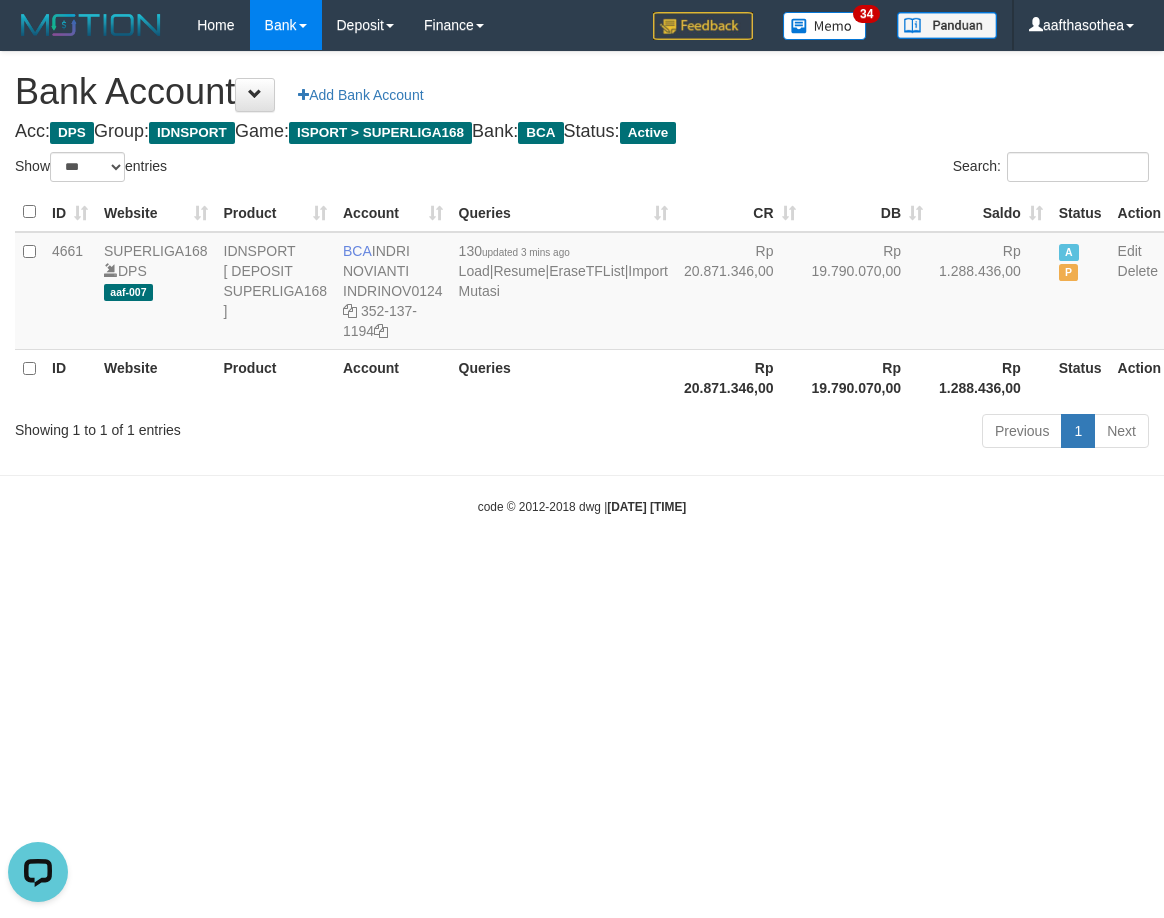 scroll, scrollTop: 0, scrollLeft: 0, axis: both 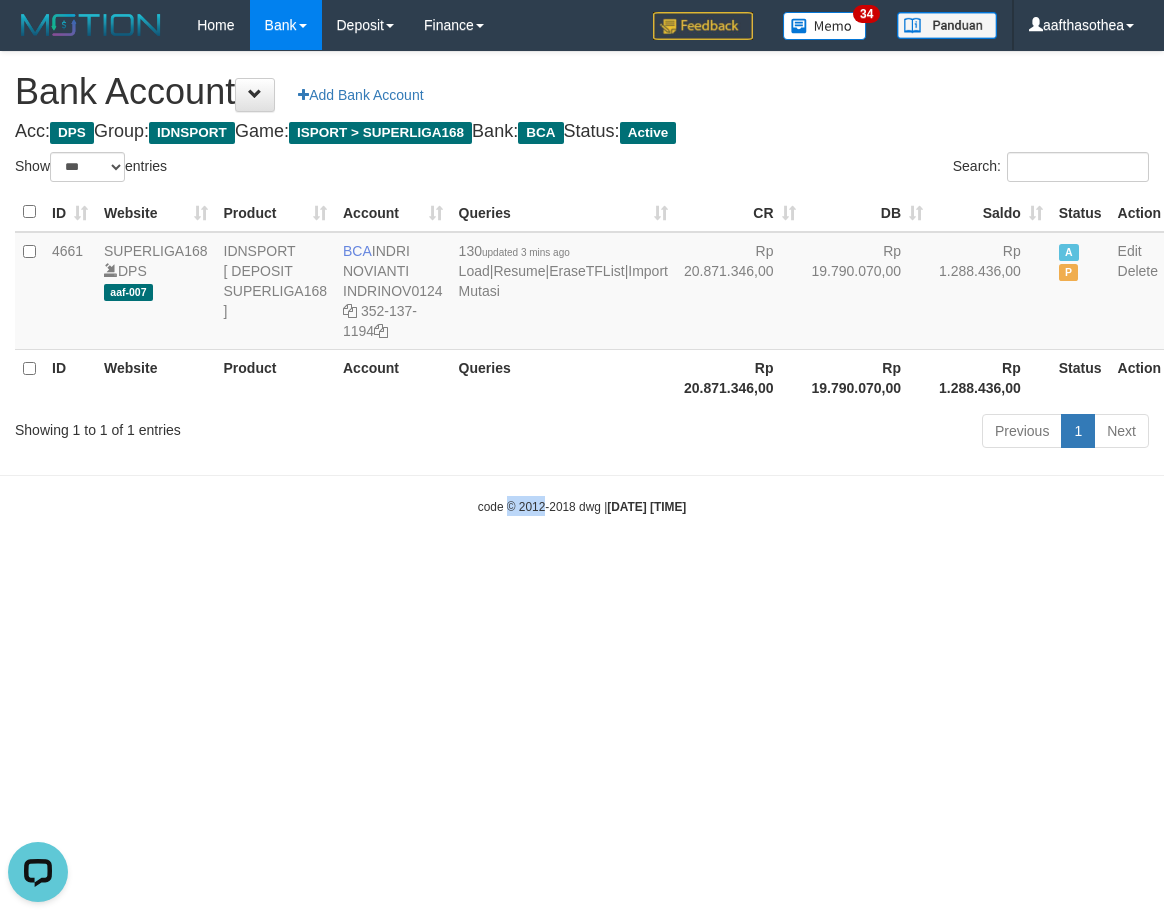 drag, startPoint x: 490, startPoint y: 575, endPoint x: 564, endPoint y: 541, distance: 81.437096 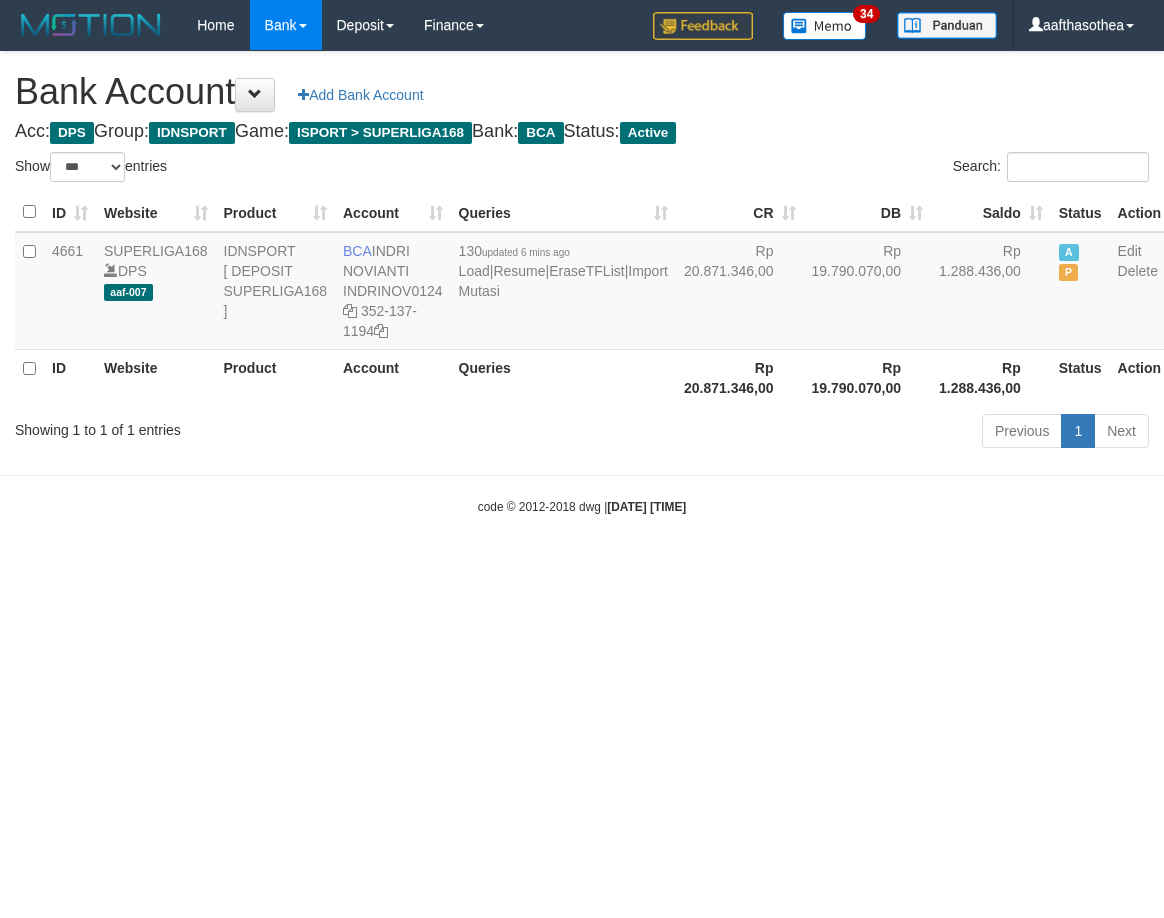 select on "***" 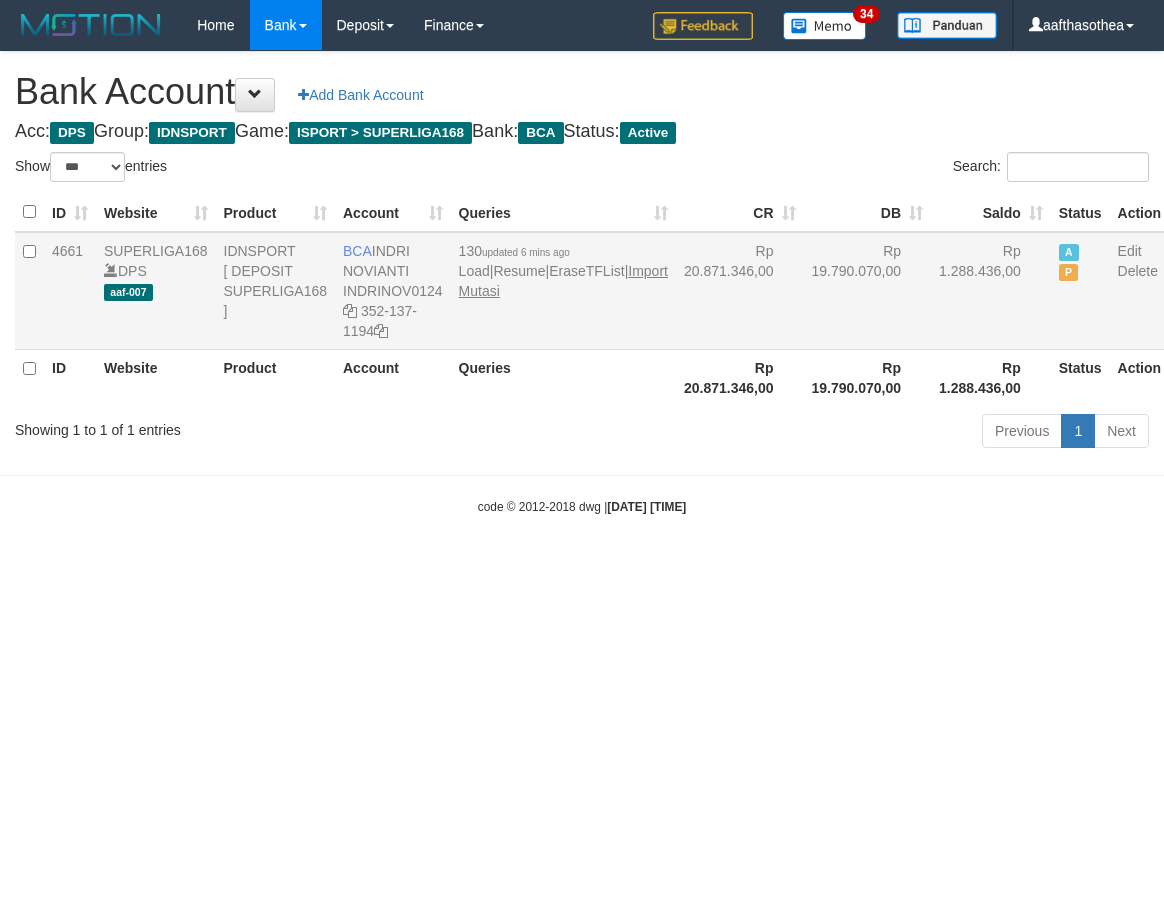 scroll, scrollTop: 0, scrollLeft: 0, axis: both 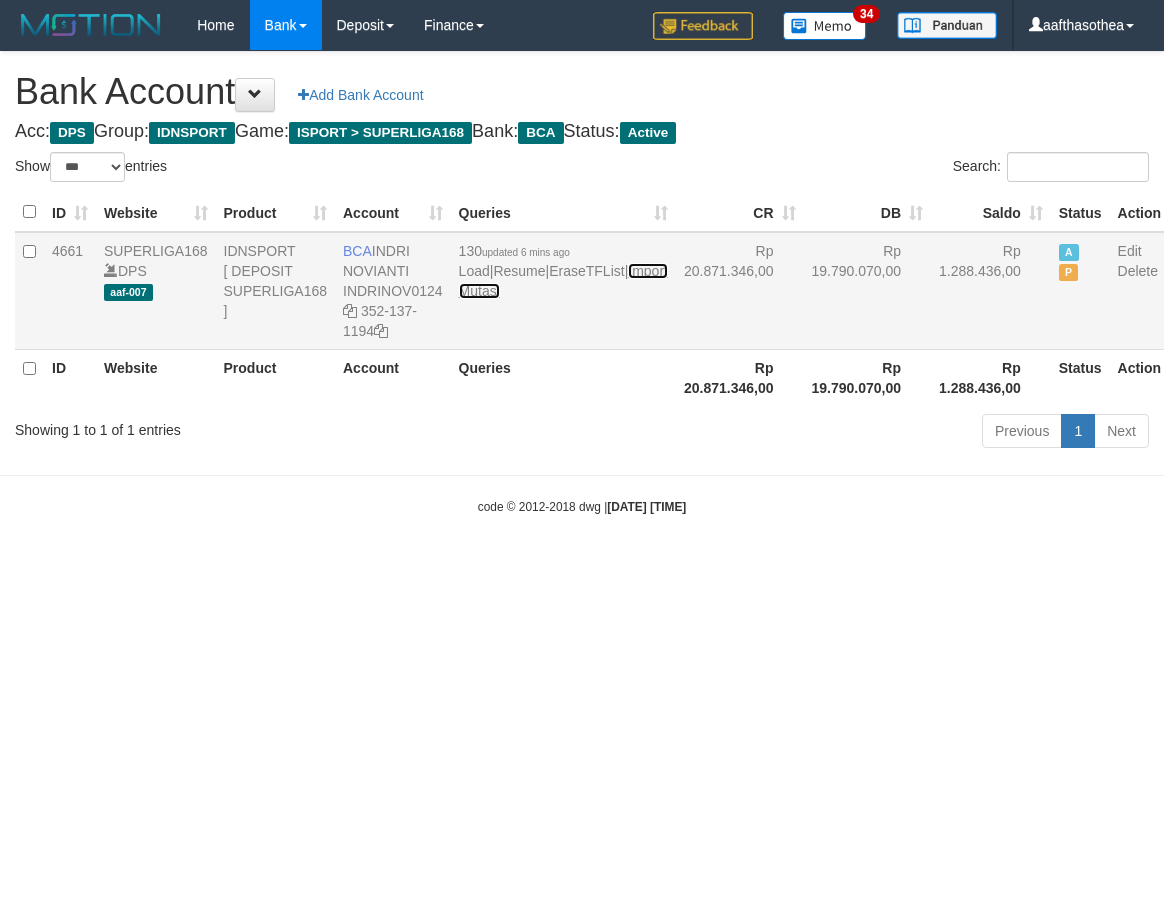 click on "Import Mutasi" at bounding box center [563, 281] 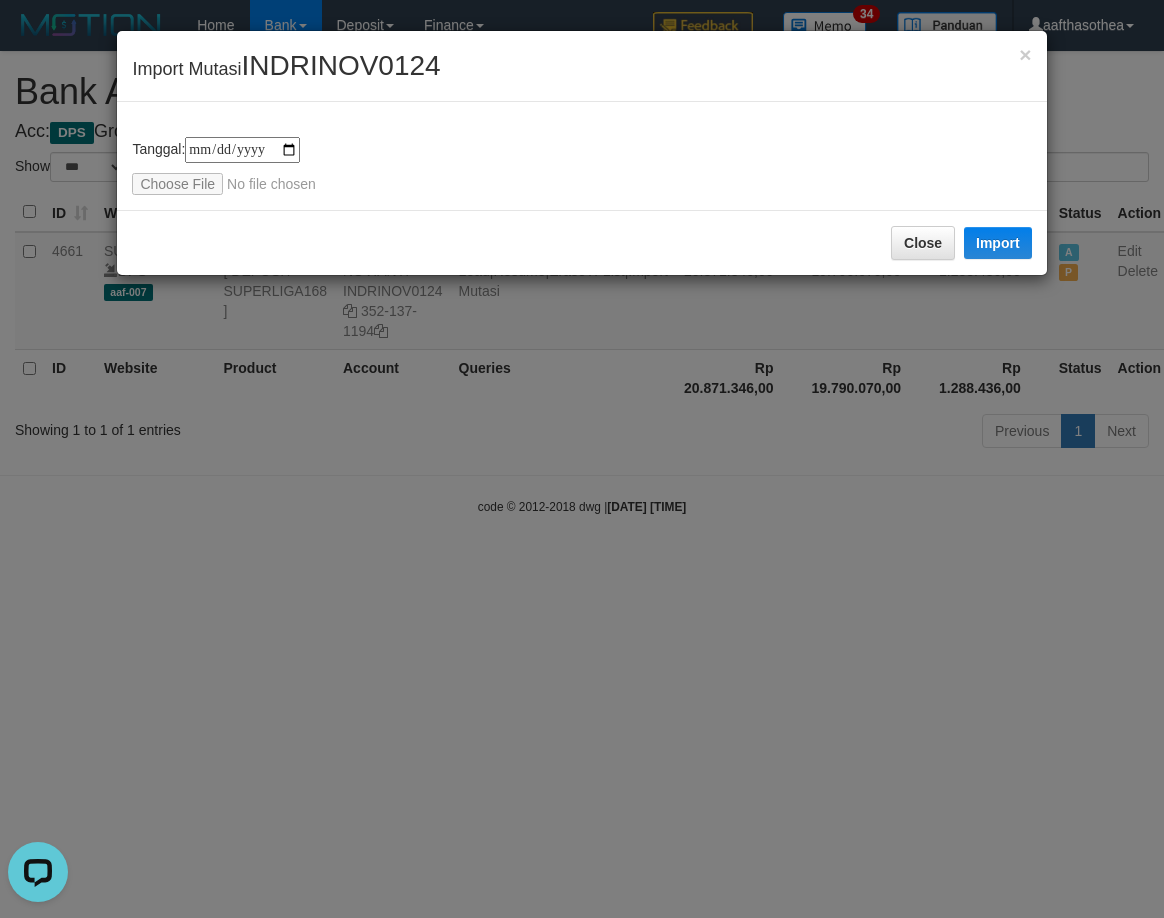 scroll, scrollTop: 0, scrollLeft: 0, axis: both 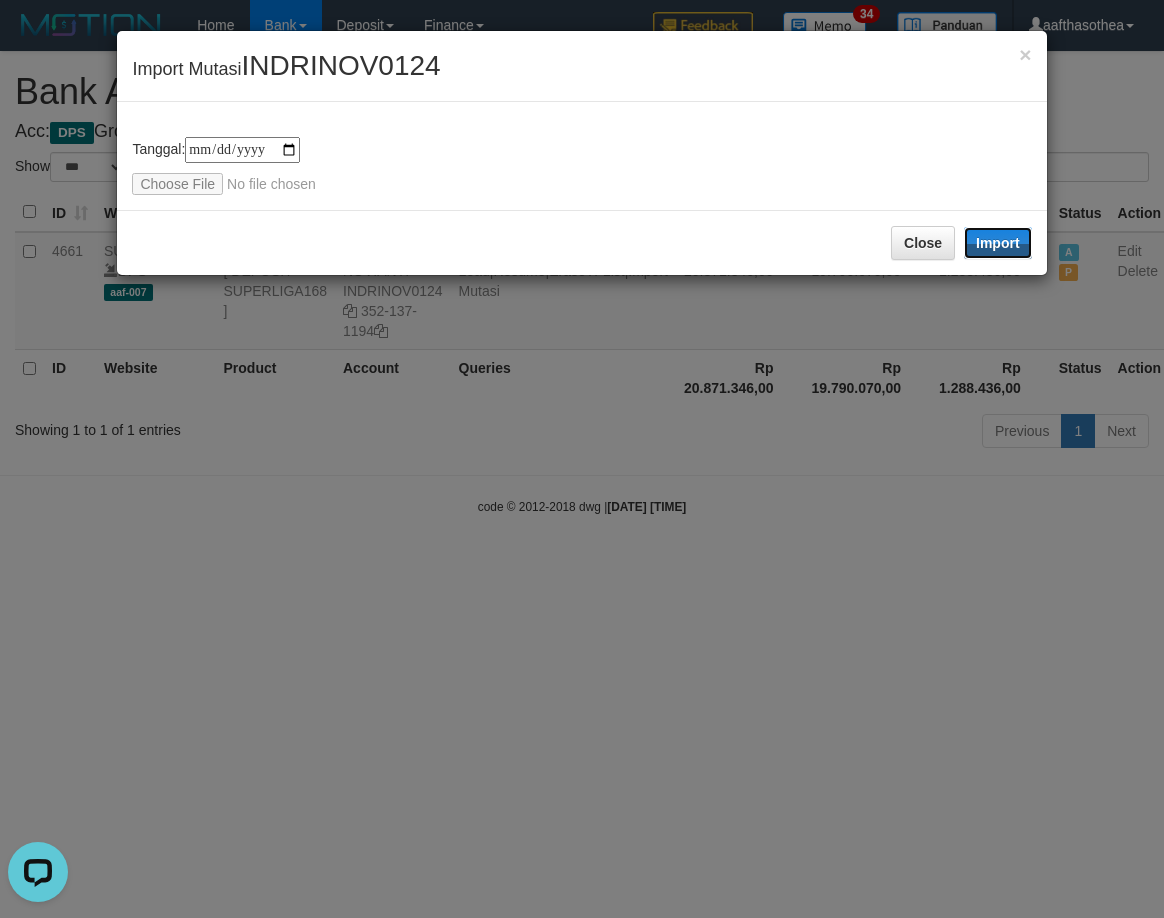 drag, startPoint x: 1025, startPoint y: 236, endPoint x: 712, endPoint y: 610, distance: 487.69354 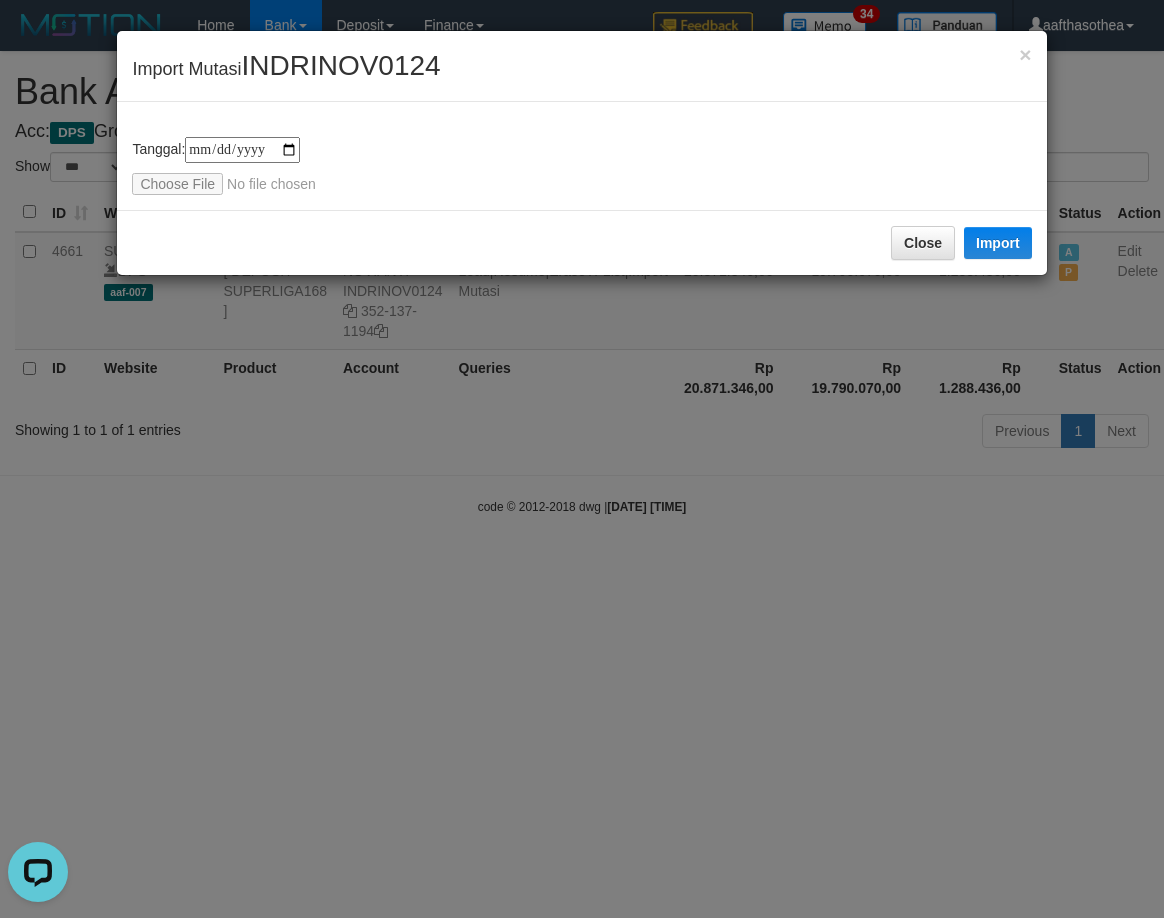click on "**********" at bounding box center (582, 459) 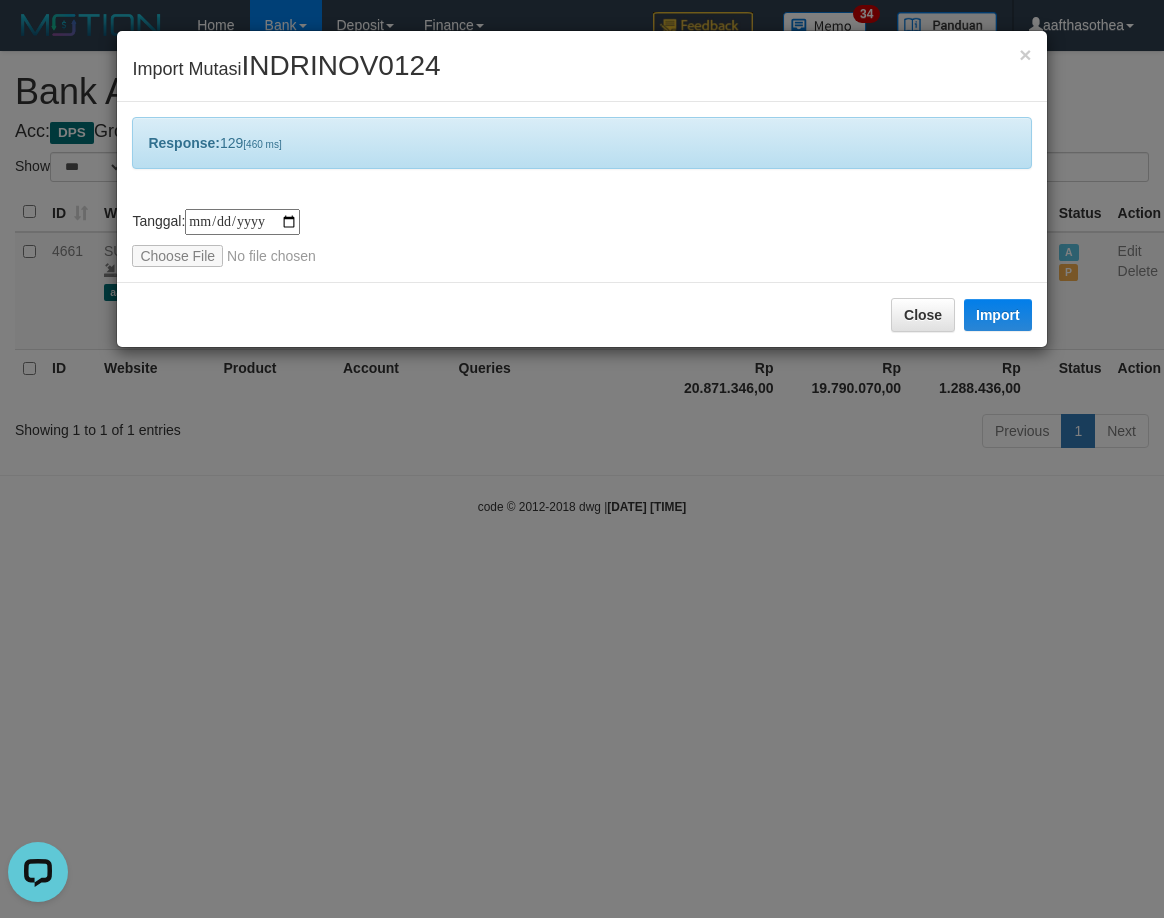 click on "**********" at bounding box center (582, 459) 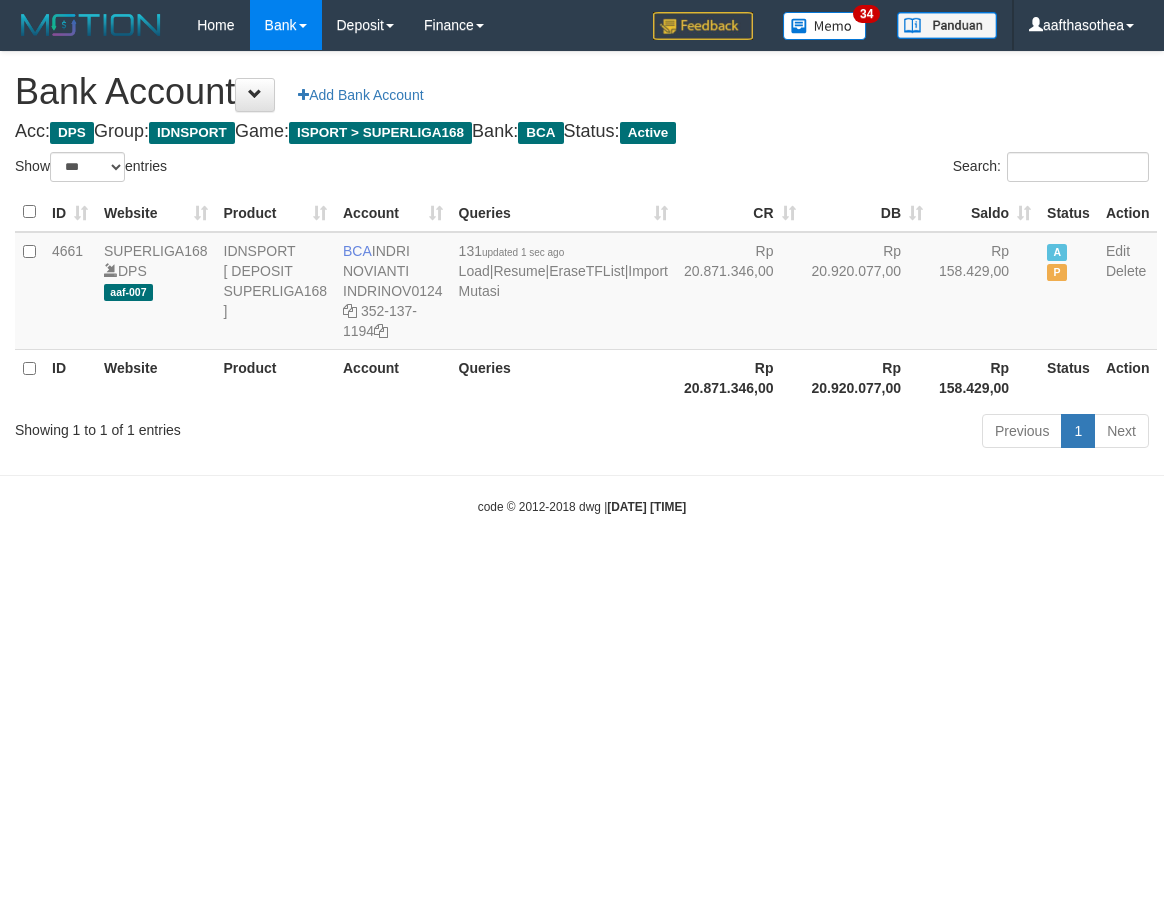 select on "***" 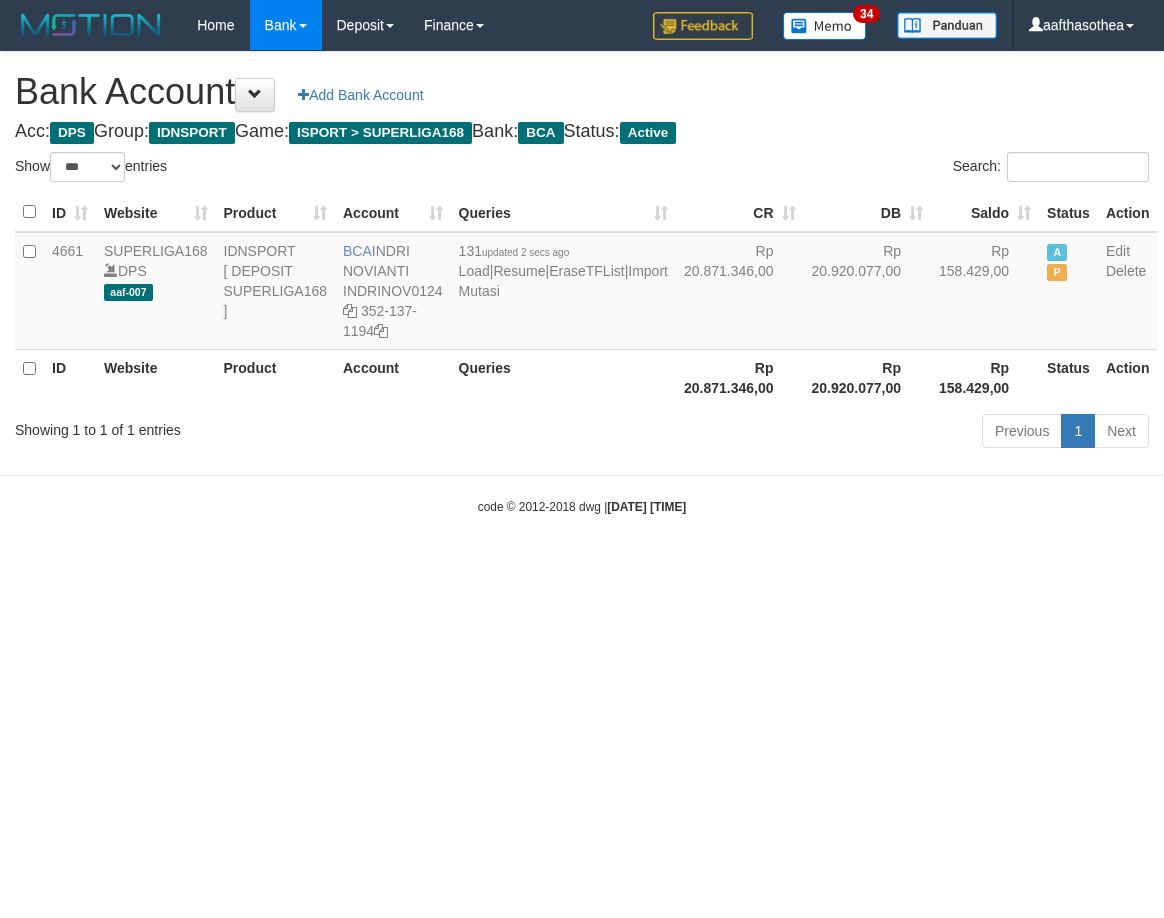select on "***" 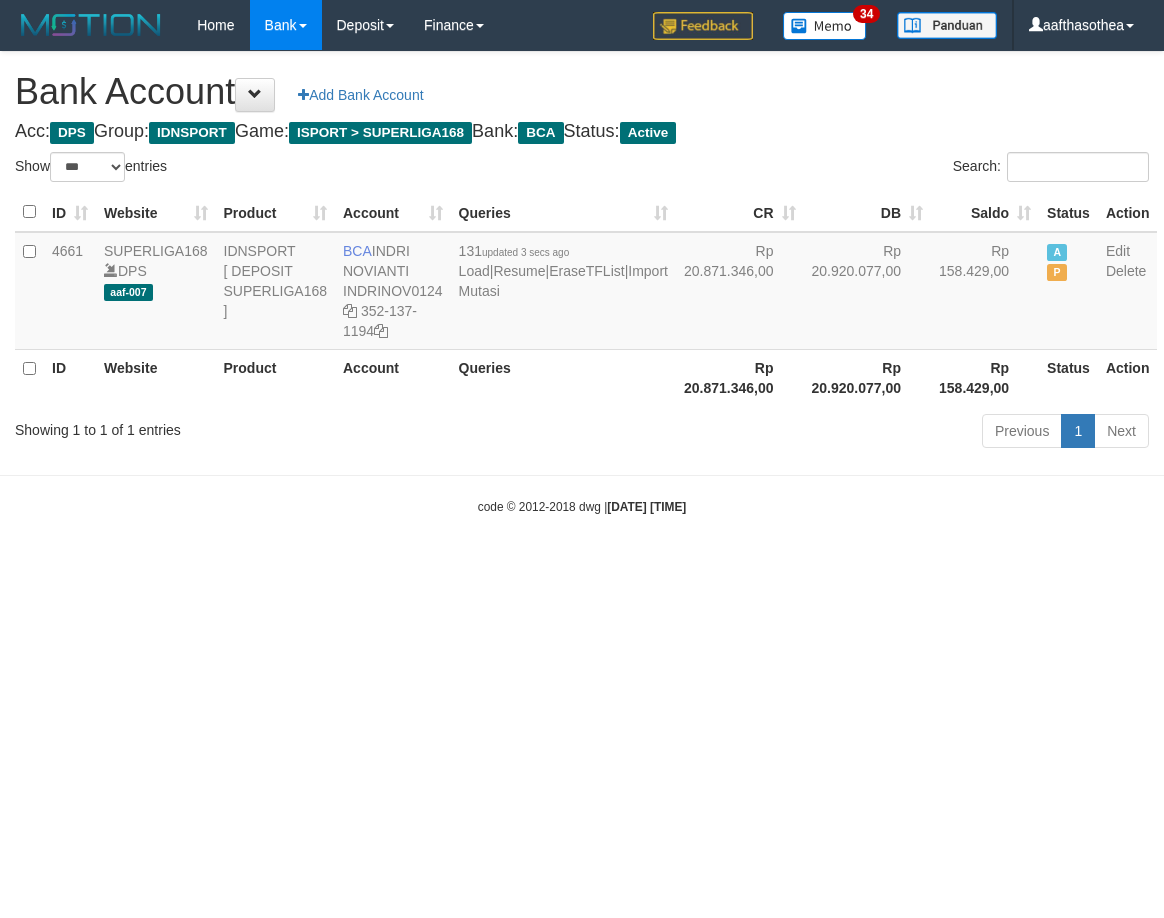 select on "***" 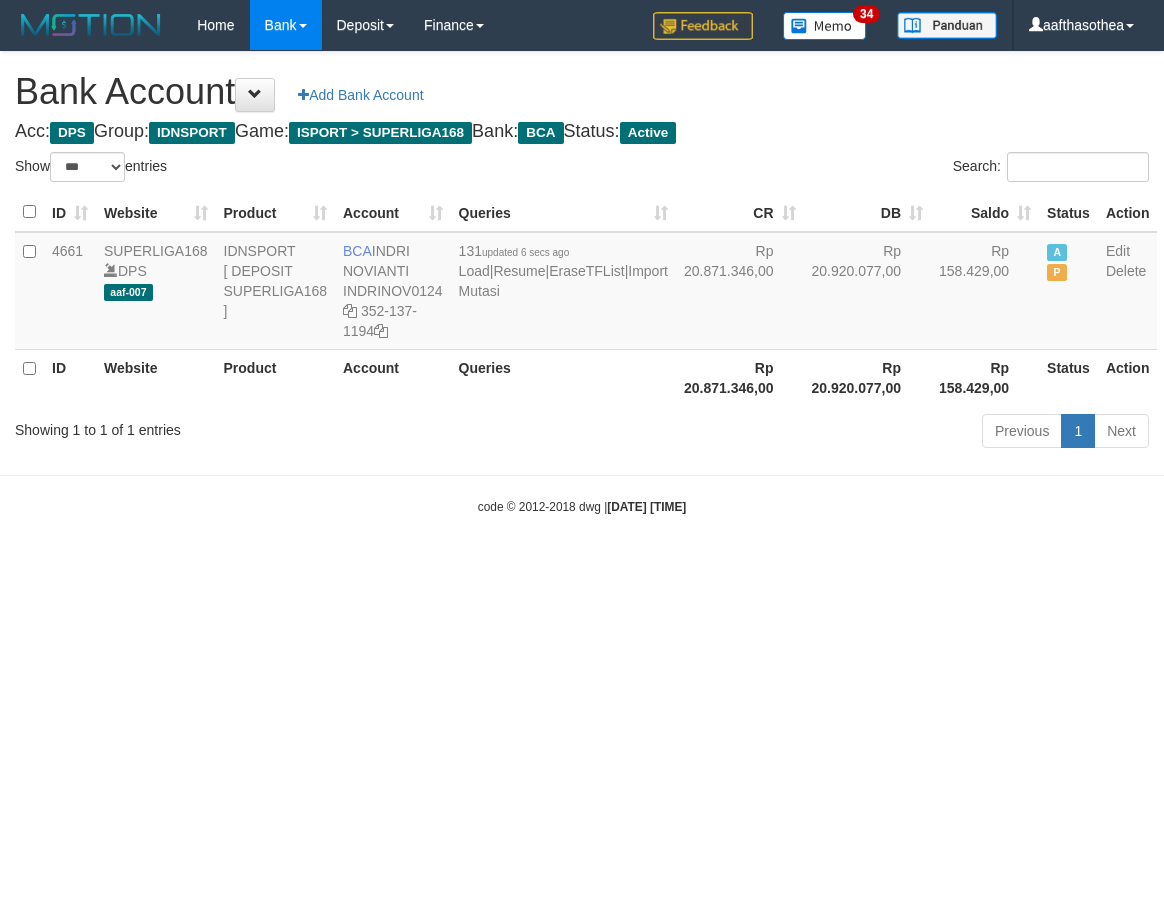 select on "***" 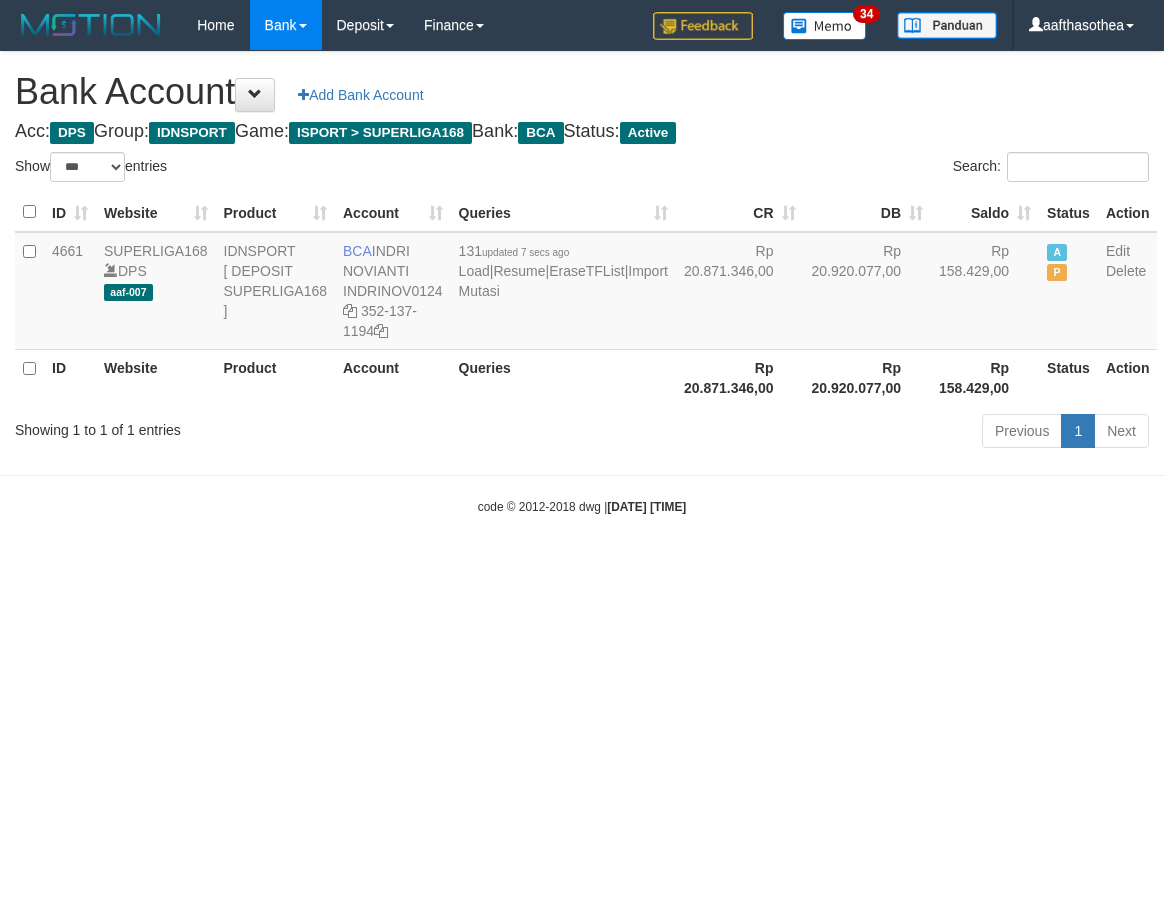select on "***" 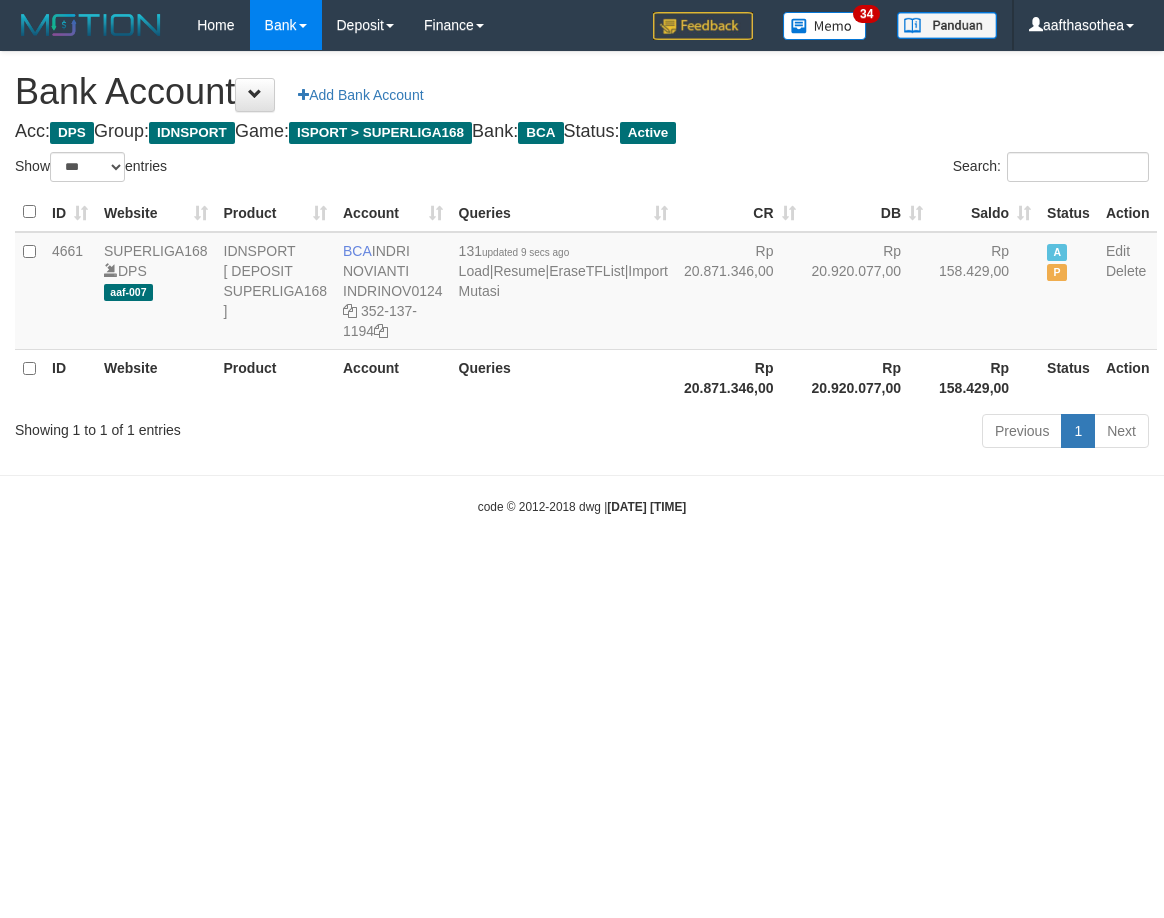 select on "***" 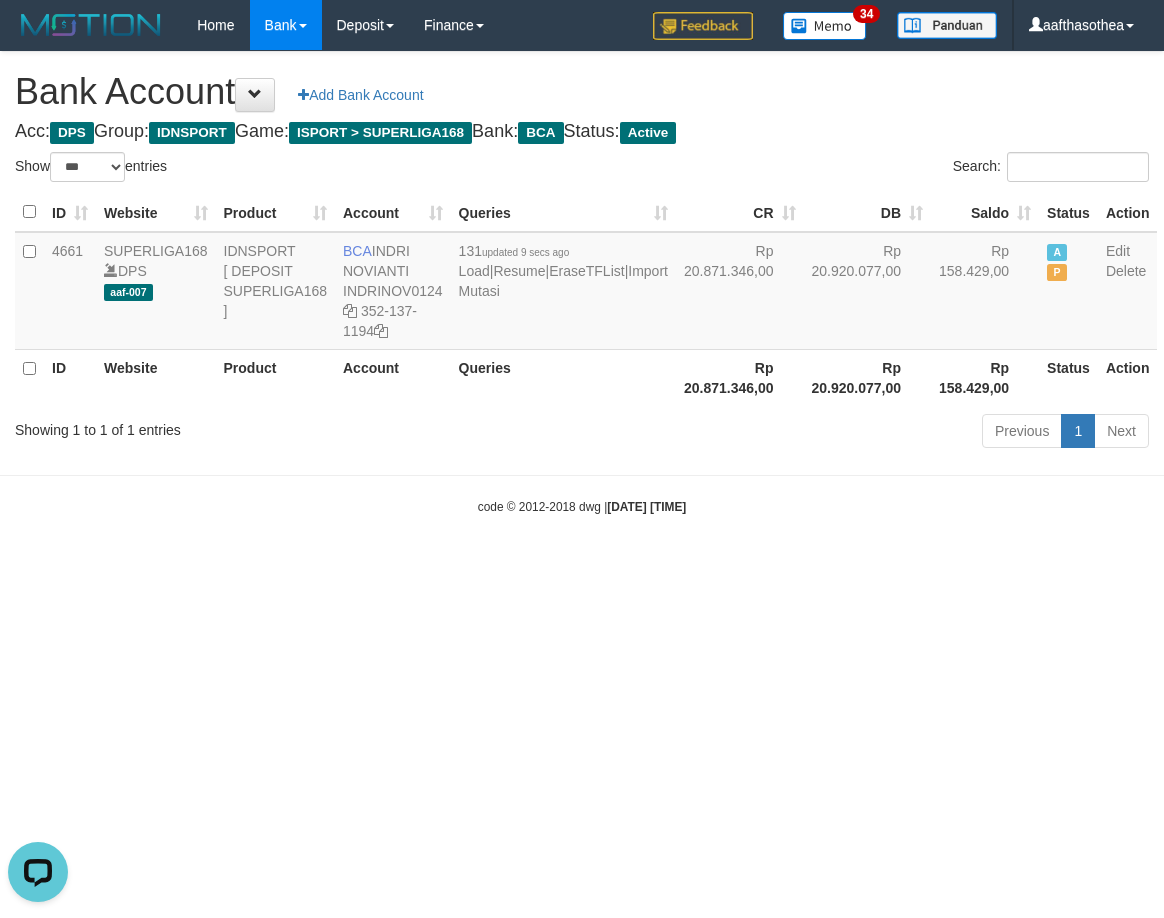 scroll, scrollTop: 0, scrollLeft: 0, axis: both 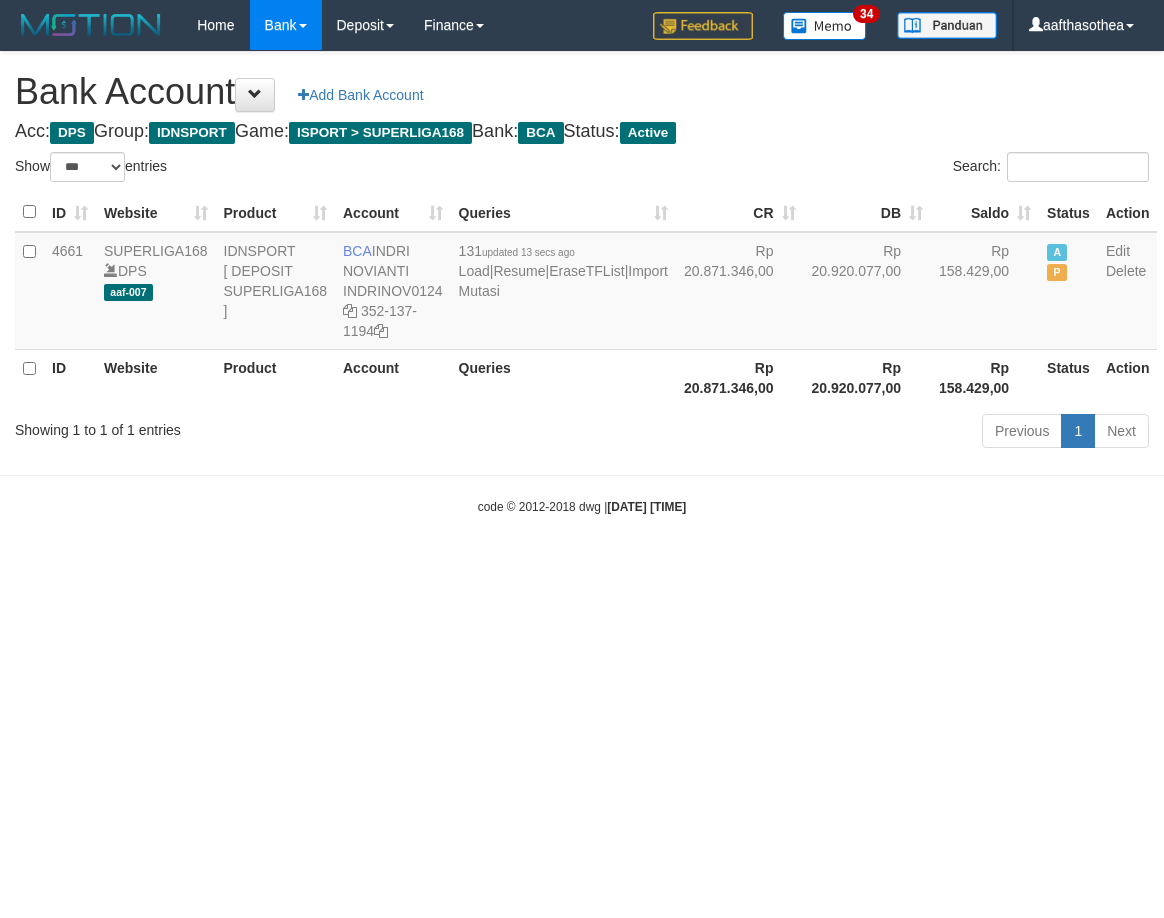 select on "***" 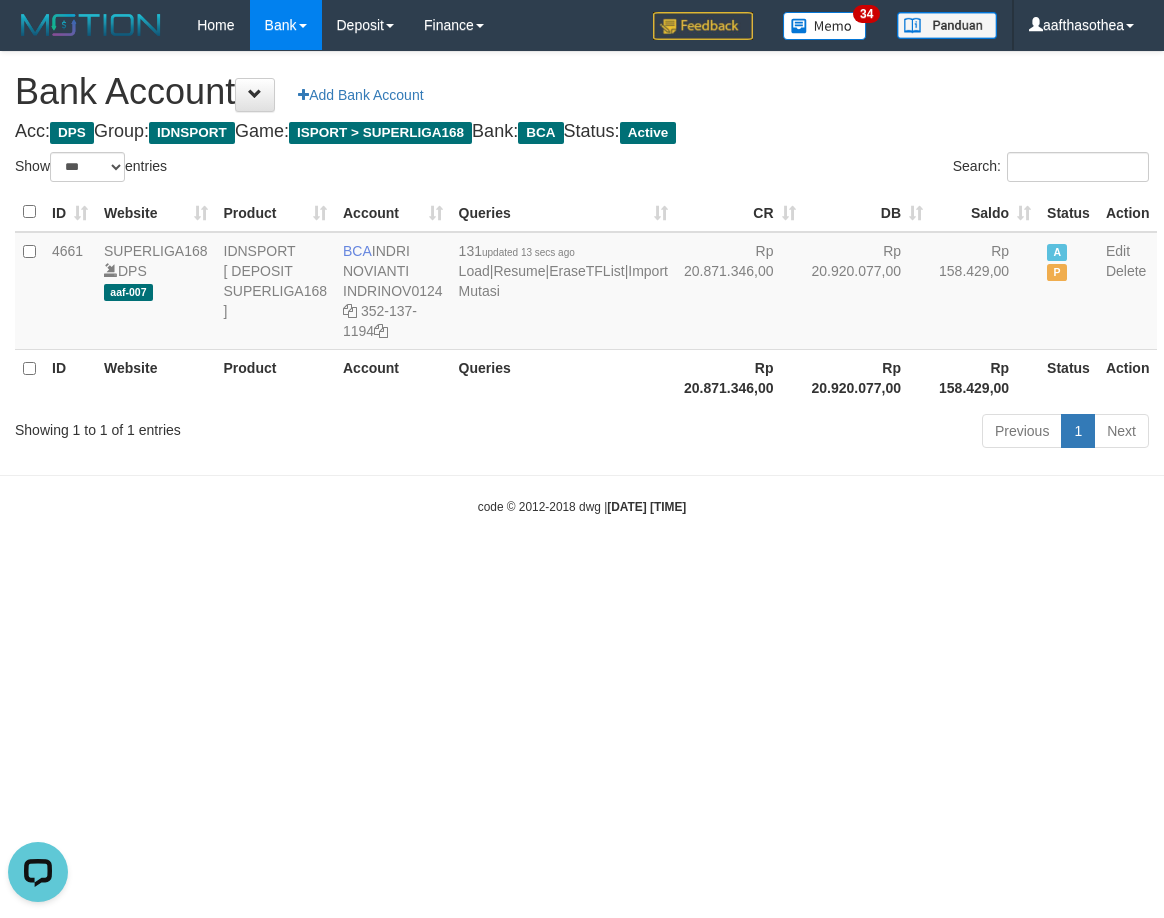 scroll, scrollTop: 0, scrollLeft: 0, axis: both 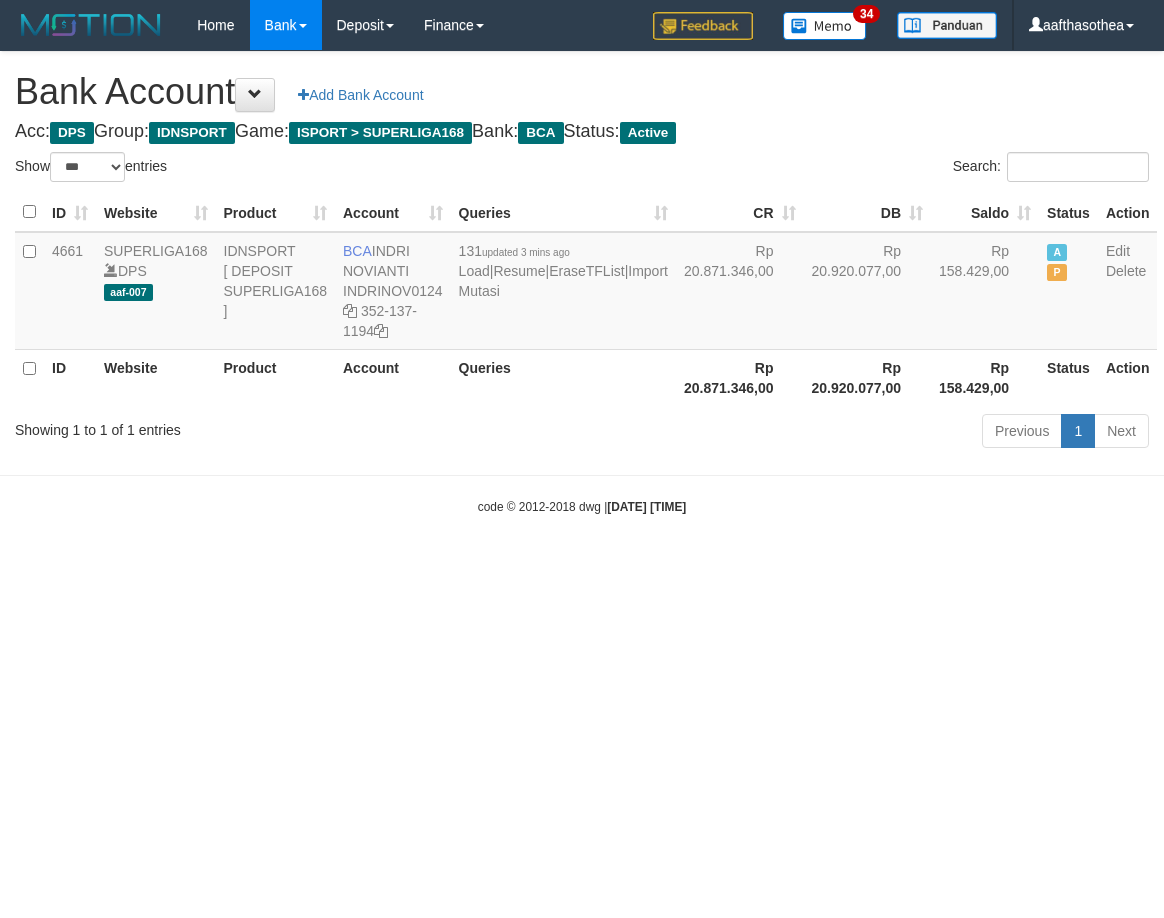 select on "***" 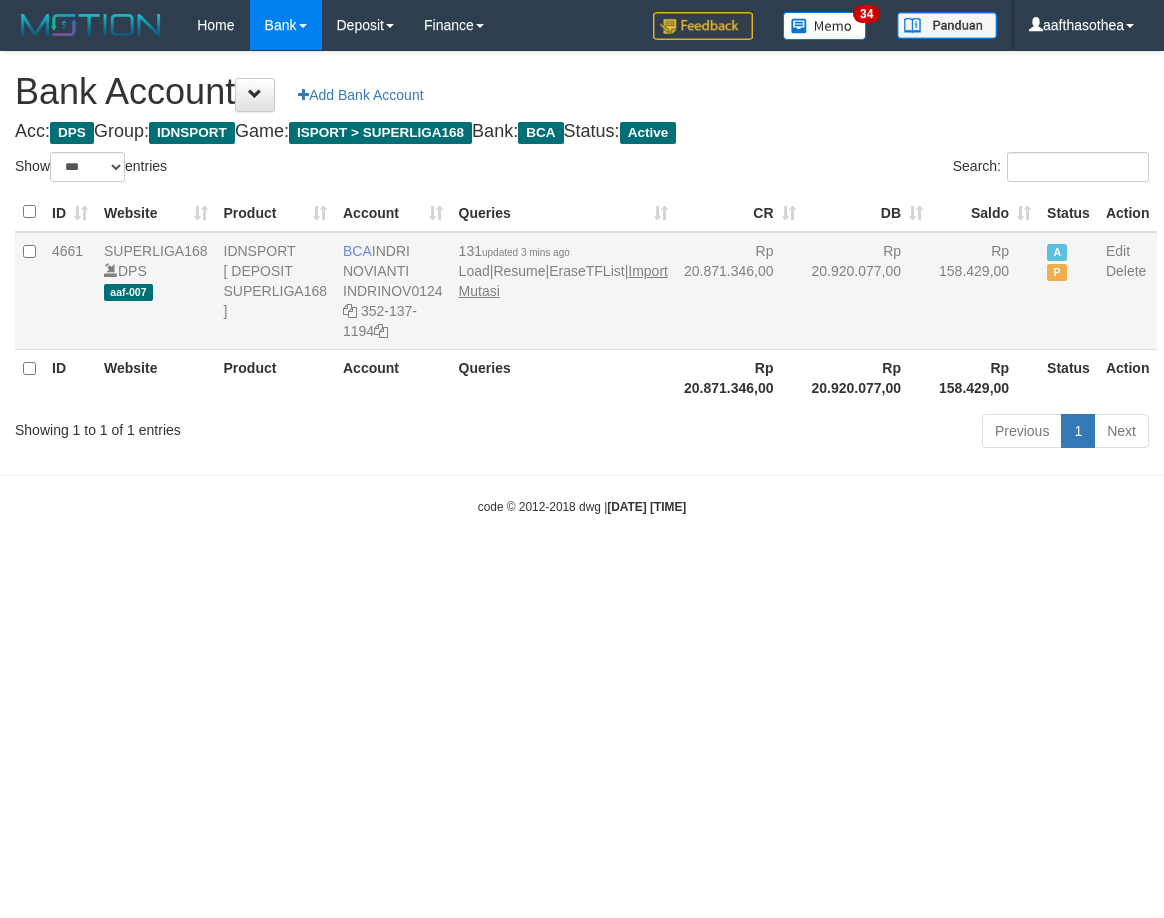 scroll, scrollTop: 0, scrollLeft: 0, axis: both 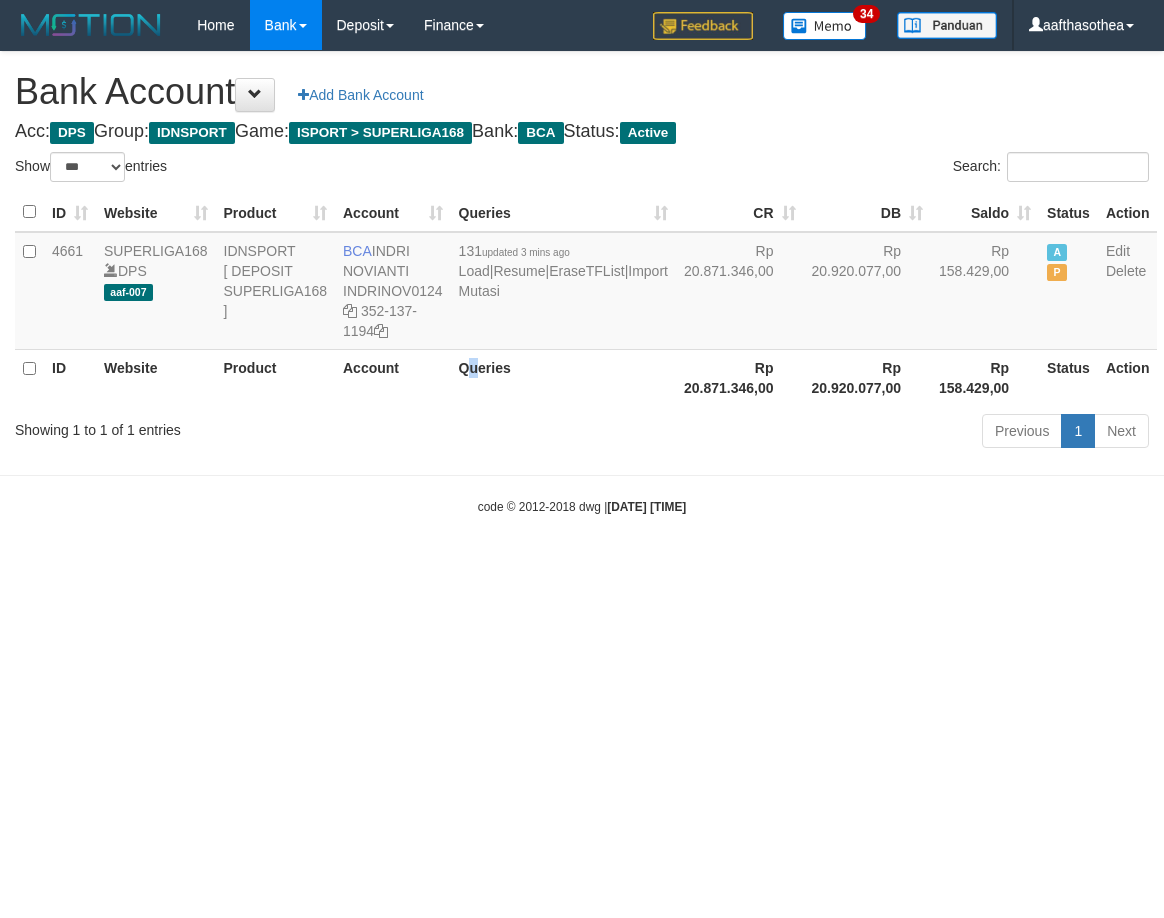 click on "Queries" at bounding box center [563, 377] 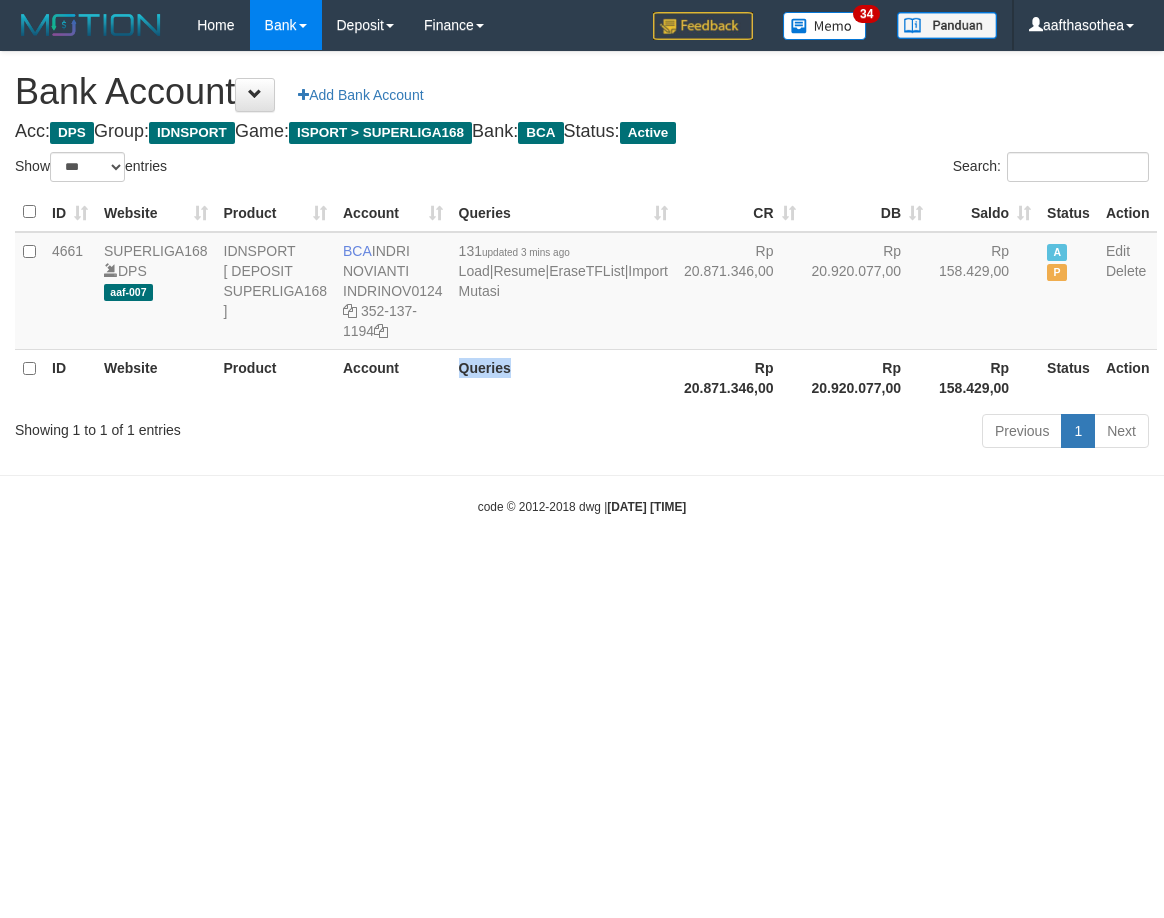 click on "Queries" at bounding box center [563, 377] 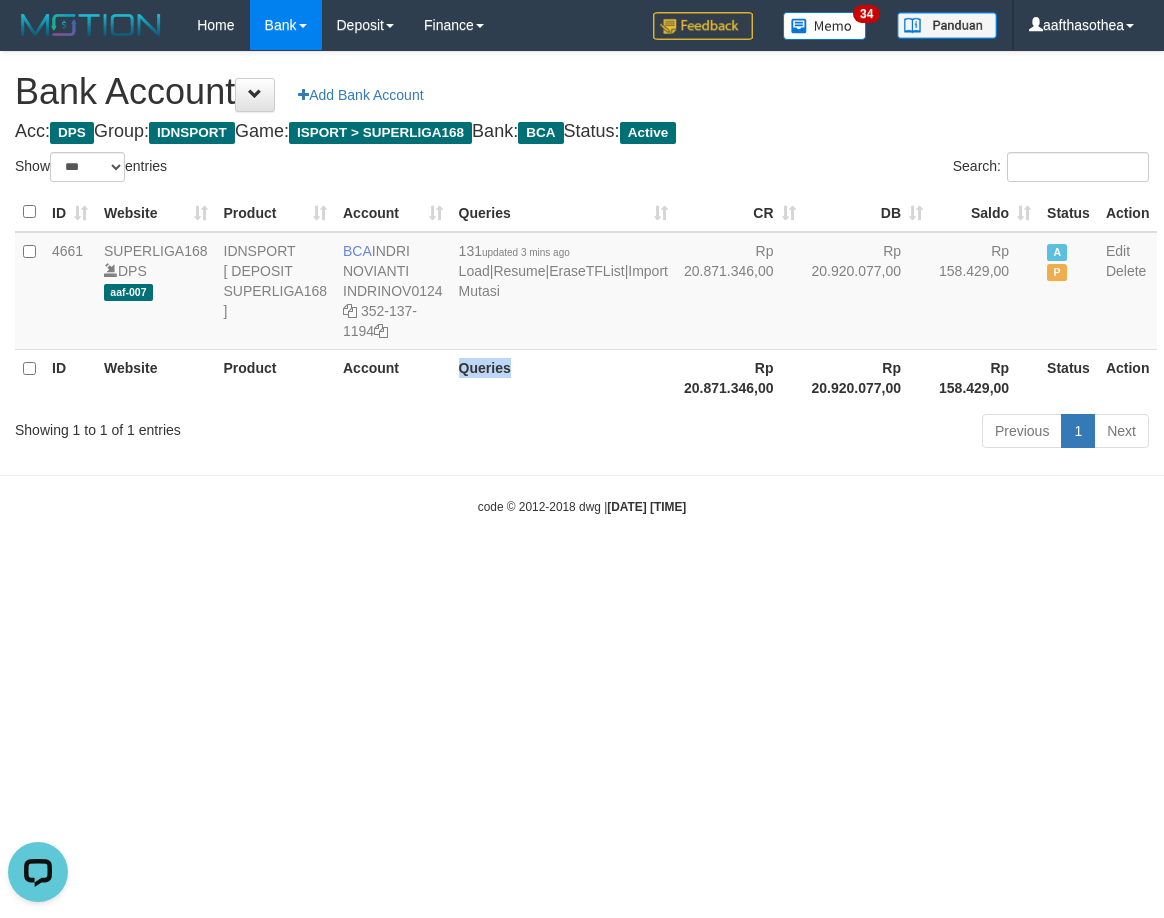 scroll, scrollTop: 0, scrollLeft: 0, axis: both 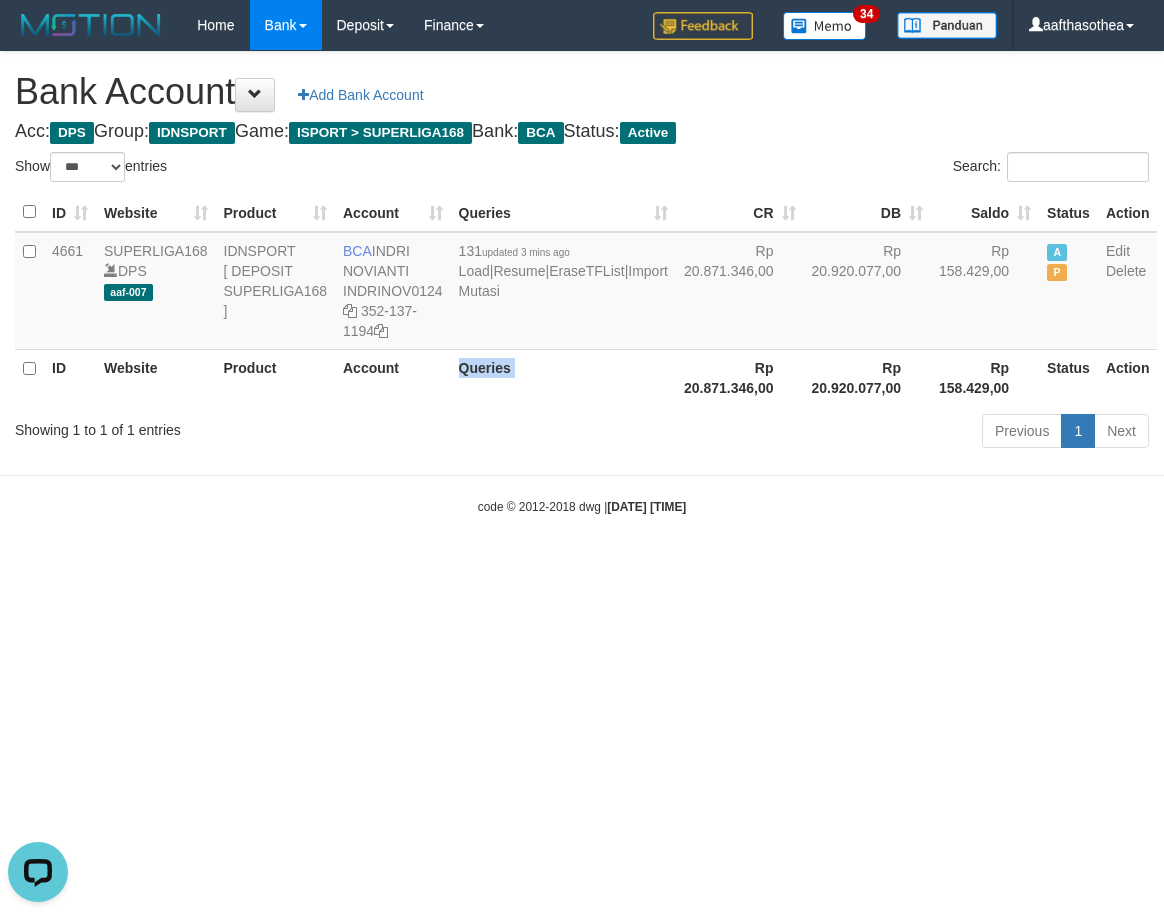 click on "Queries" at bounding box center [563, 377] 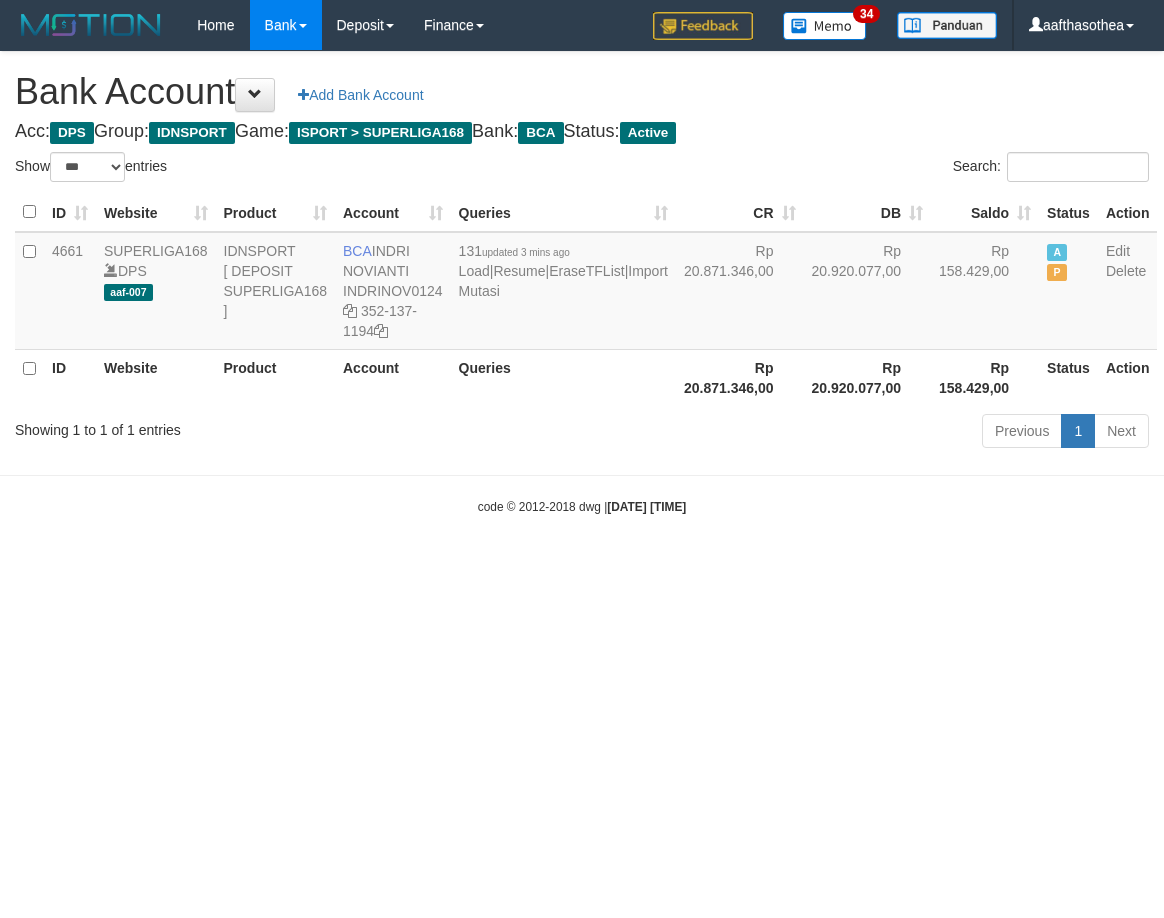 select on "***" 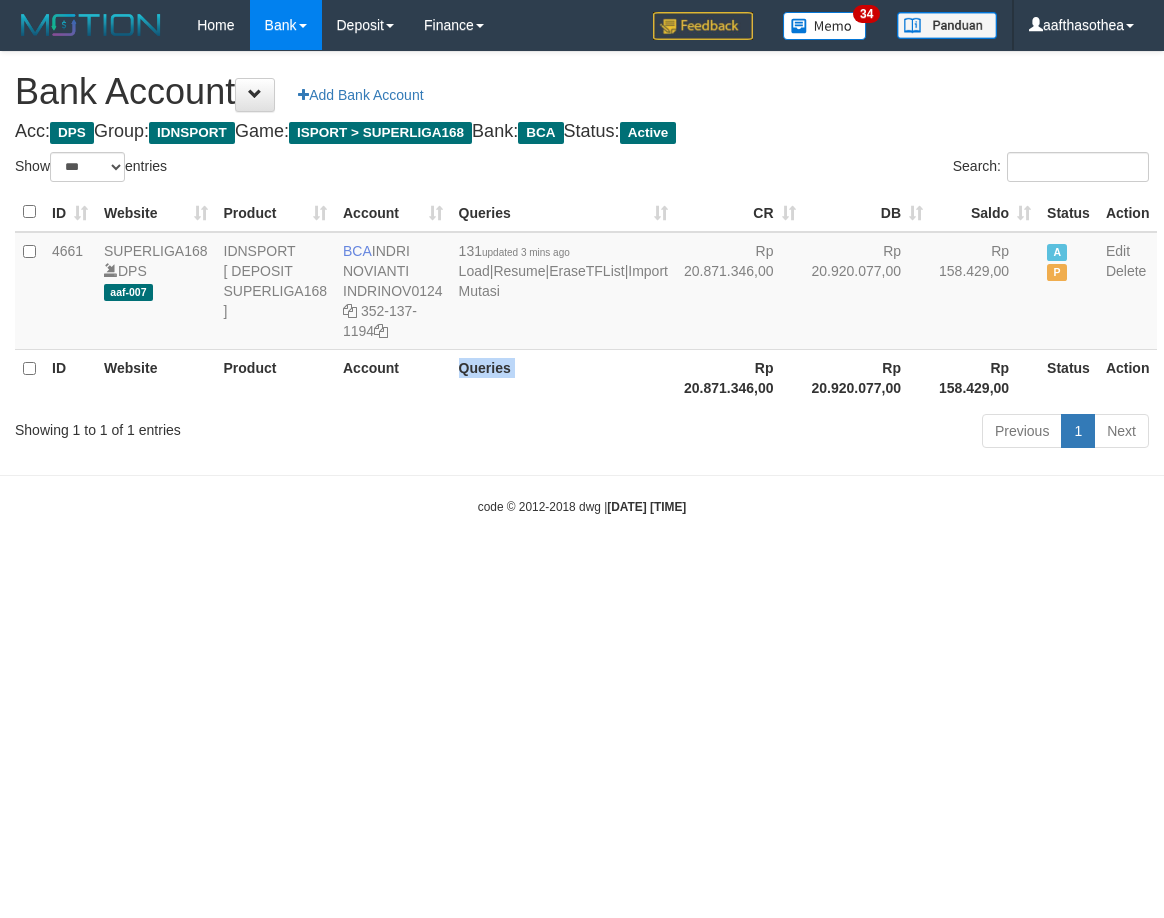 click on "Queries" at bounding box center [563, 377] 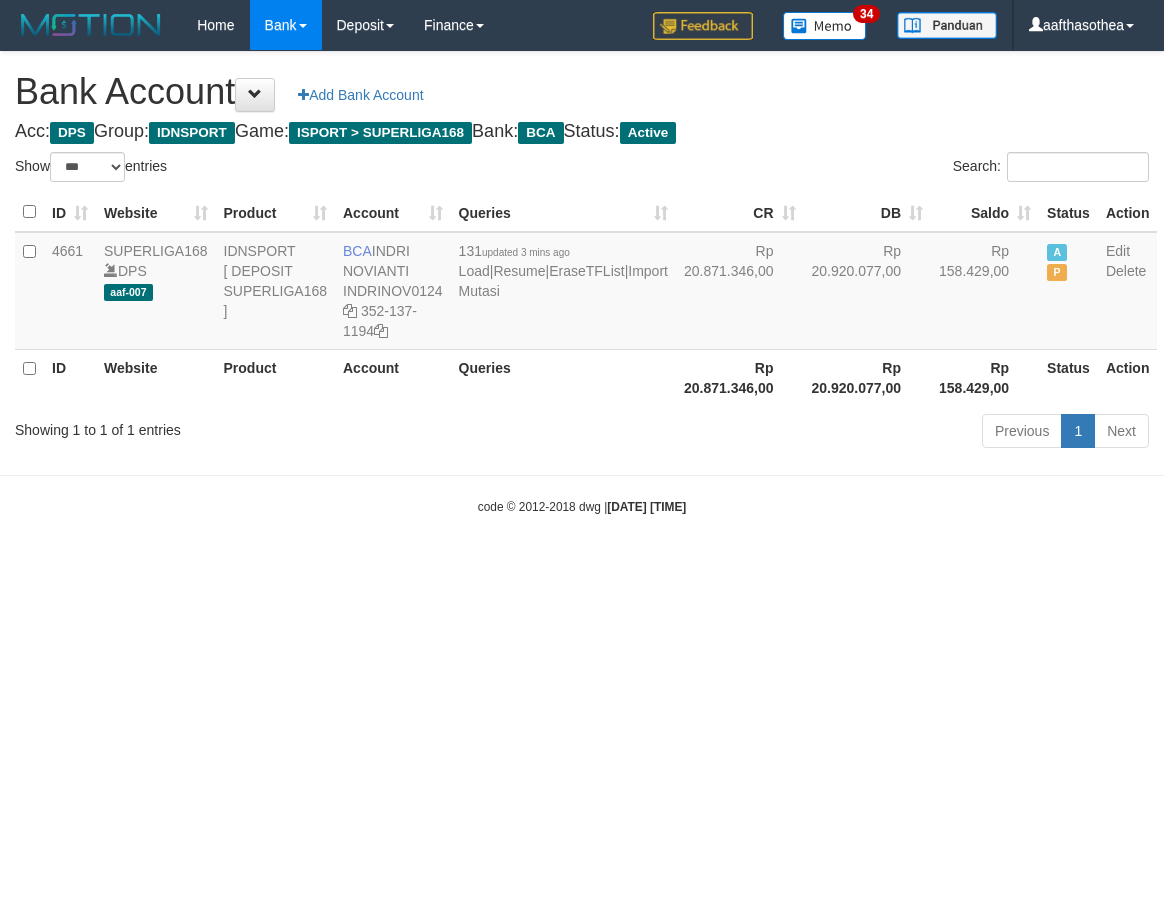 select on "***" 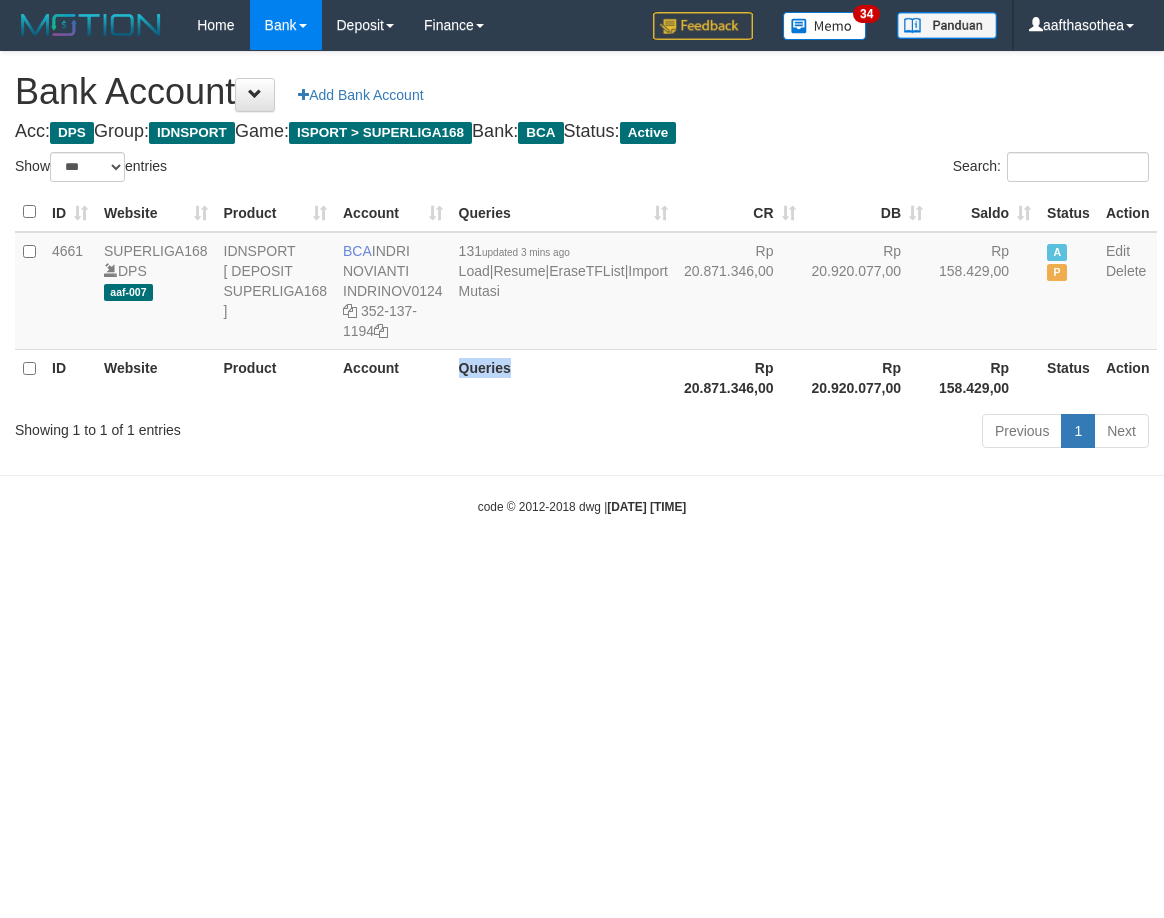 click on "Queries" at bounding box center [563, 377] 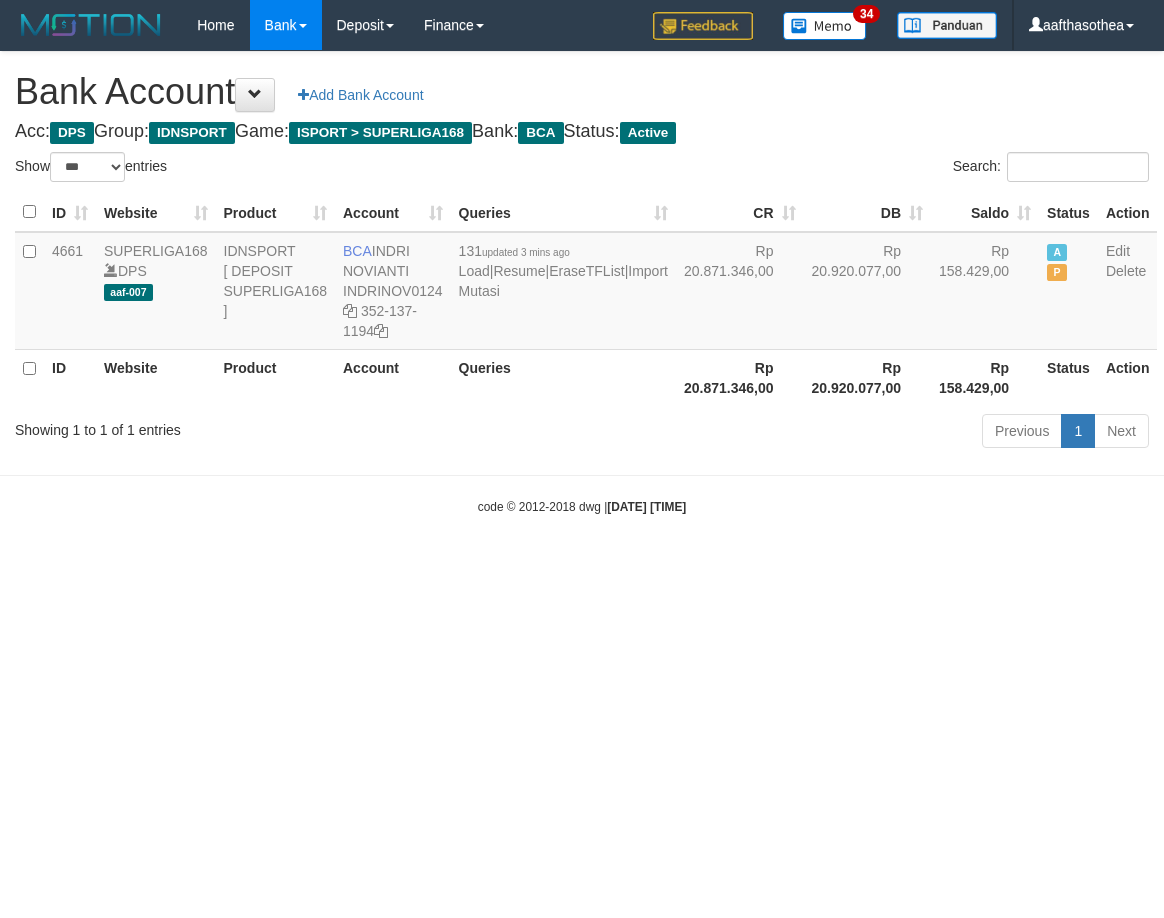 select on "***" 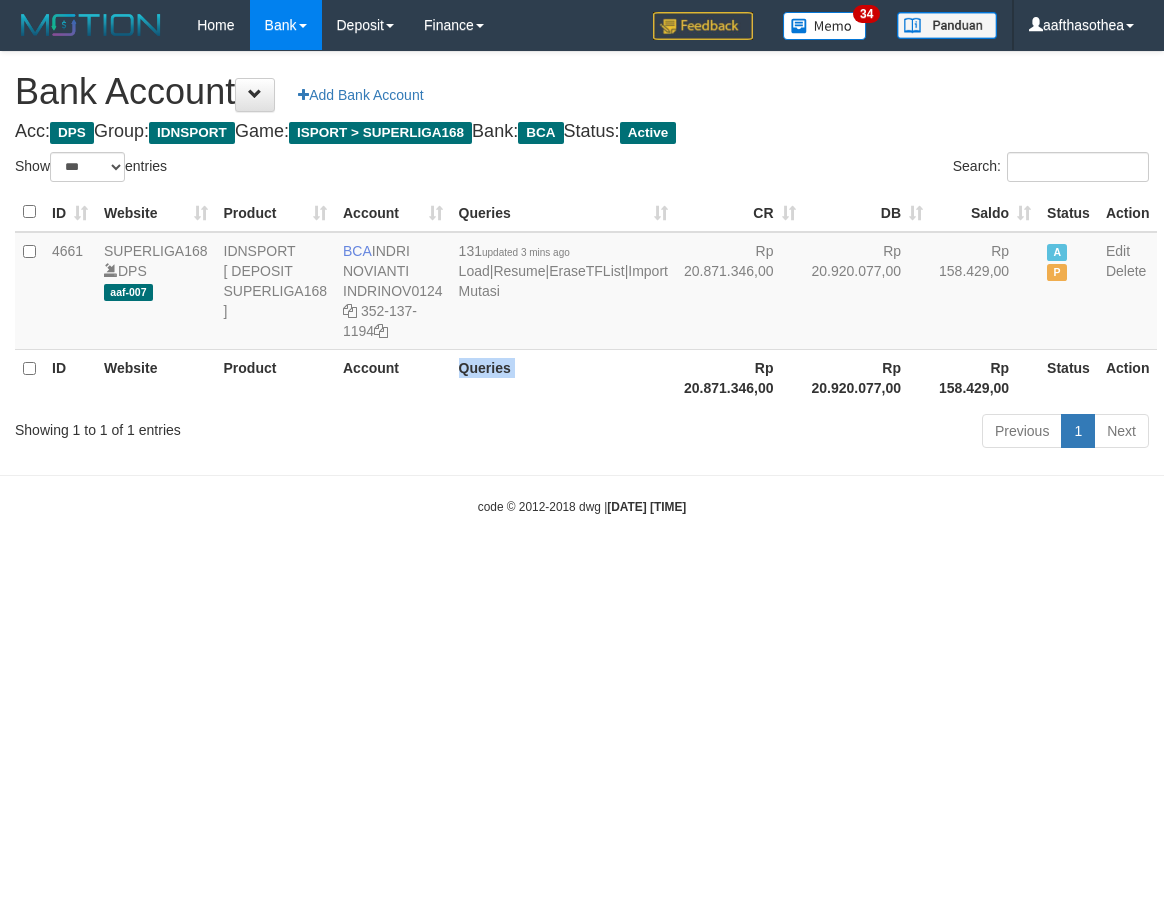 click on "Queries" at bounding box center (563, 377) 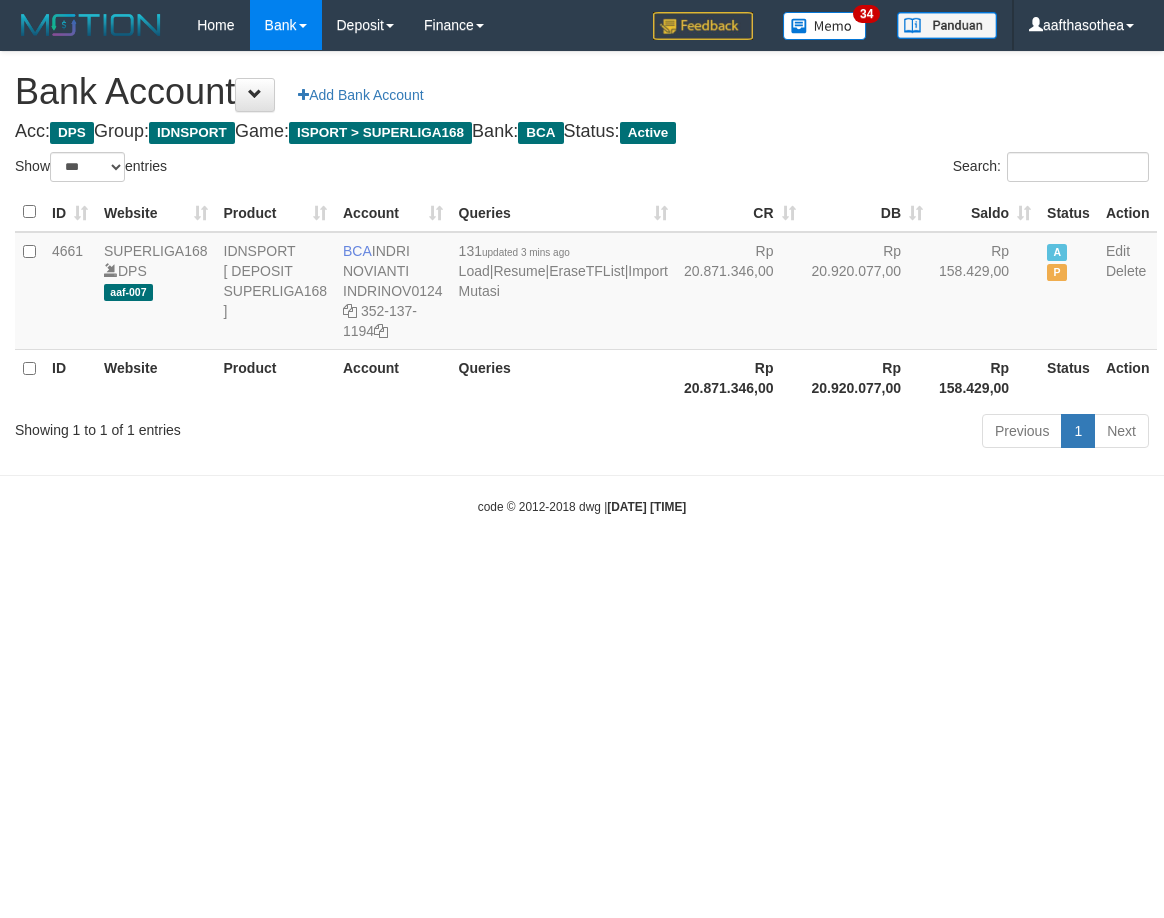 select on "***" 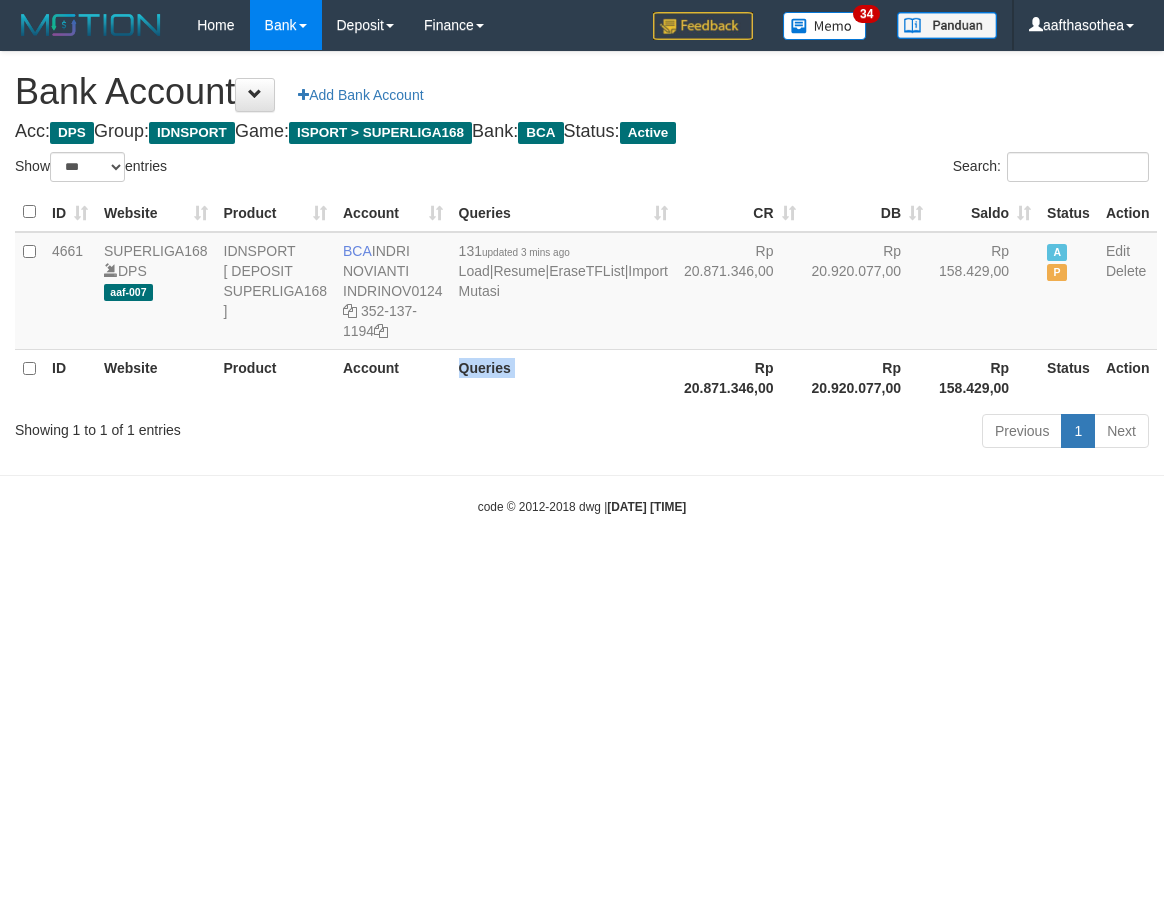click on "Queries" at bounding box center (563, 377) 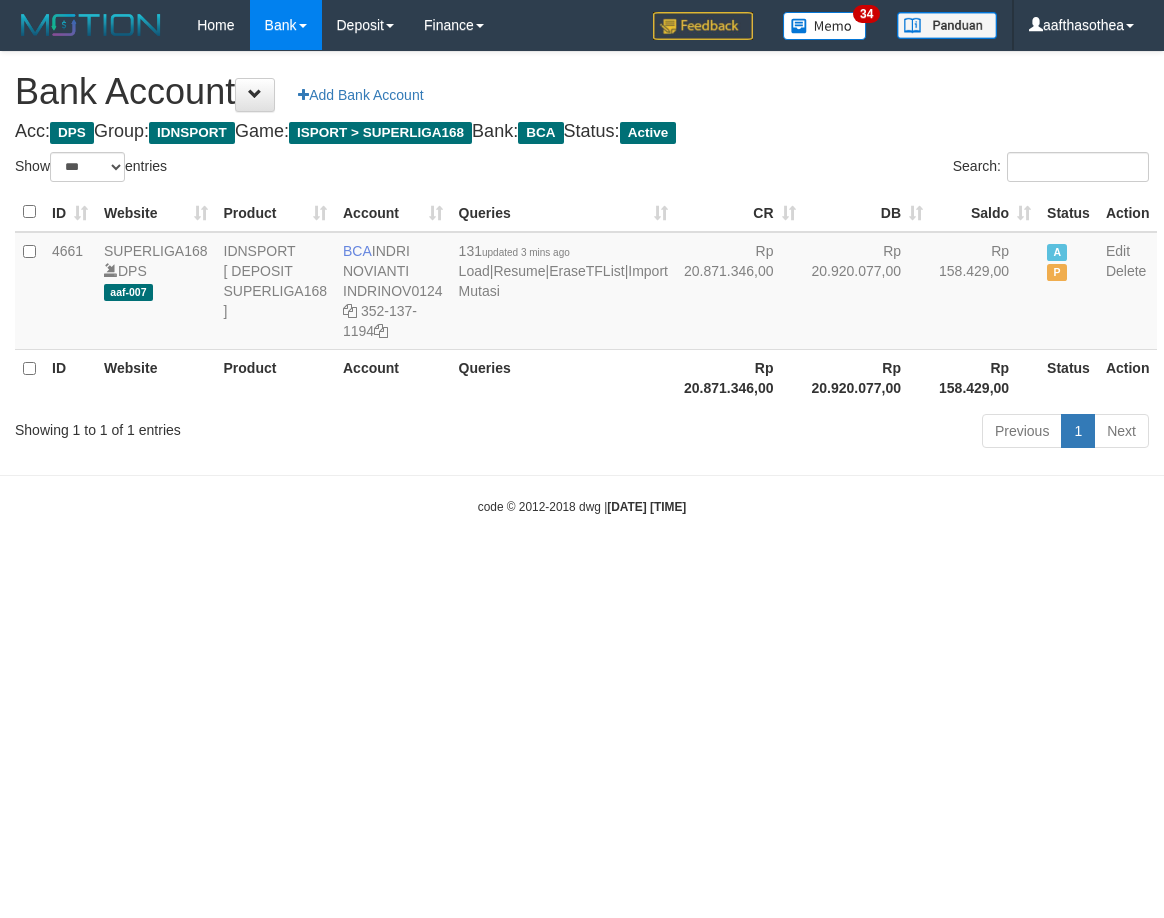 select on "***" 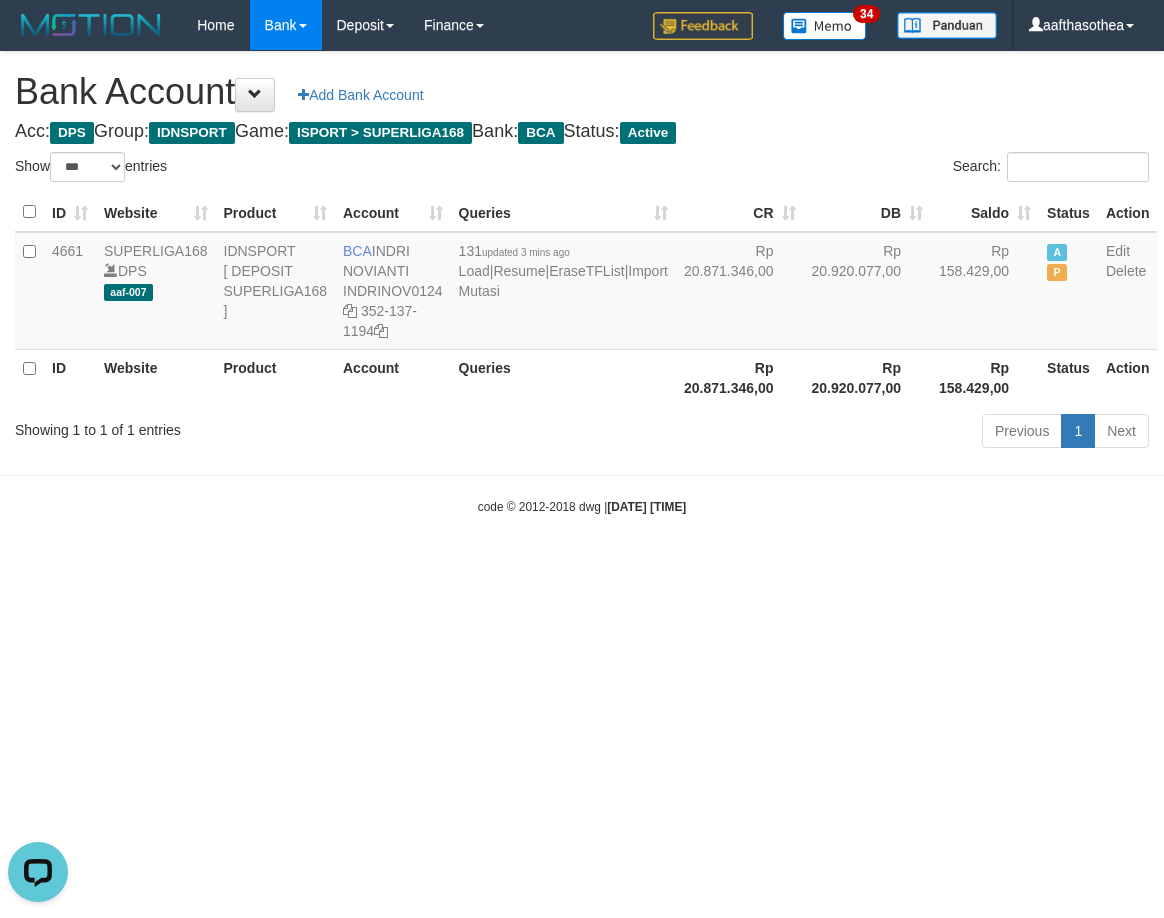 scroll, scrollTop: 0, scrollLeft: 0, axis: both 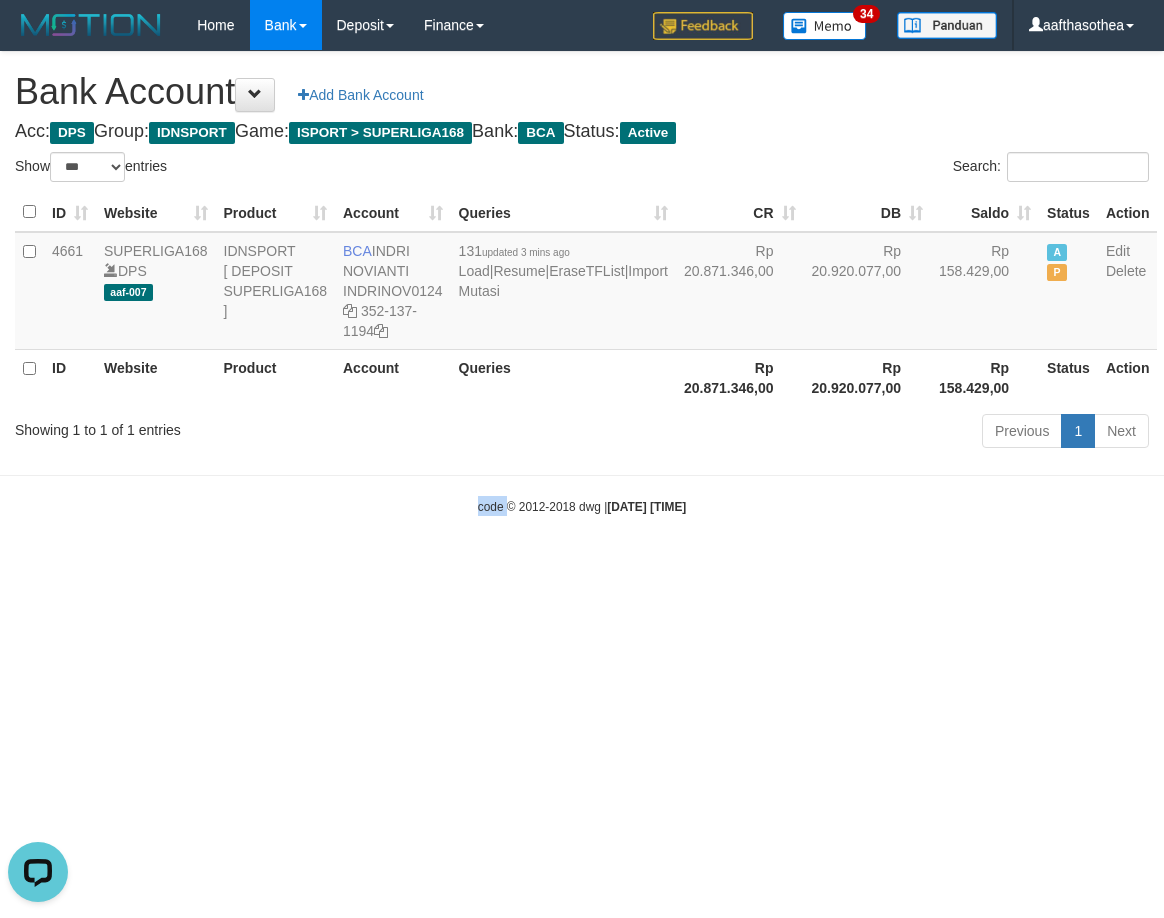 click on "code © 2012-2018 dwg |  2025/07/14 07:20:08" at bounding box center [582, 506] 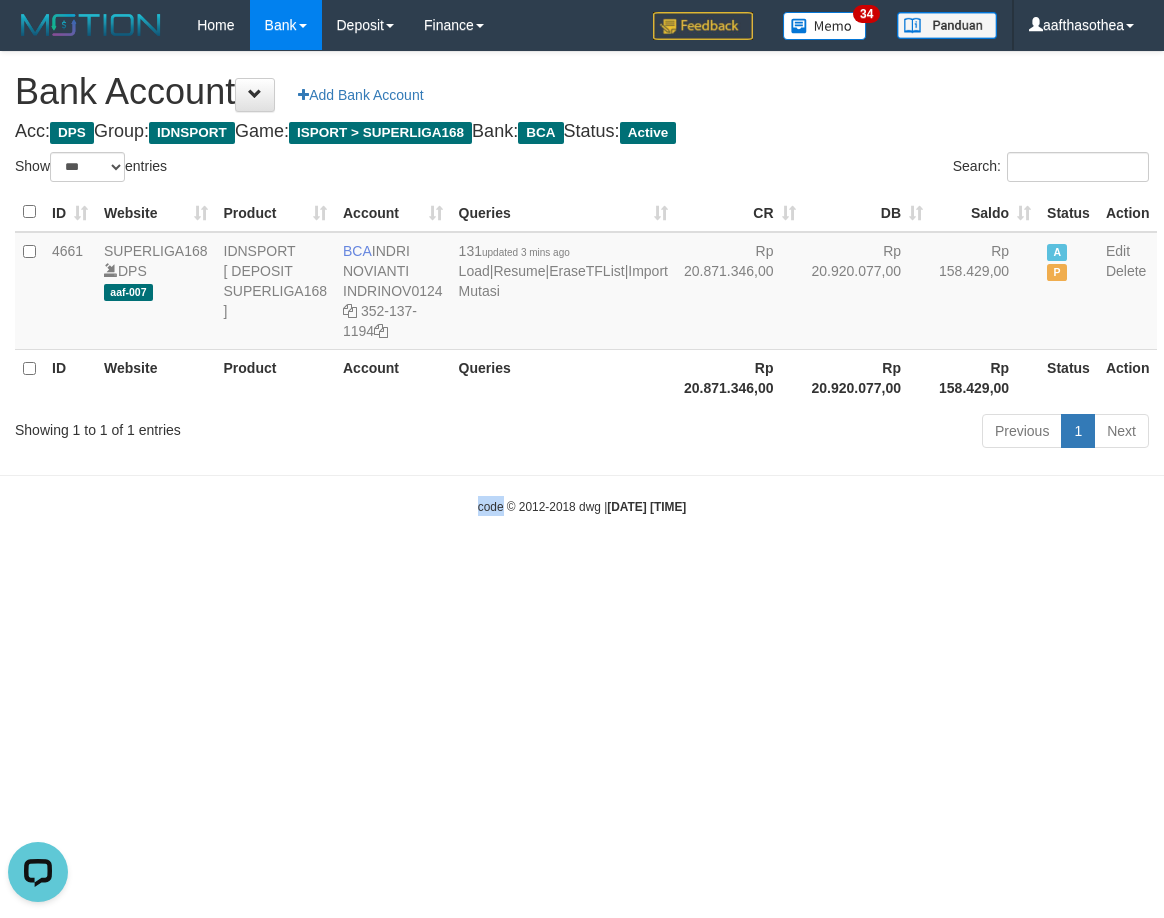 click on "code © 2012-2018 dwg |  2025/07/14 07:20:08" at bounding box center [582, 506] 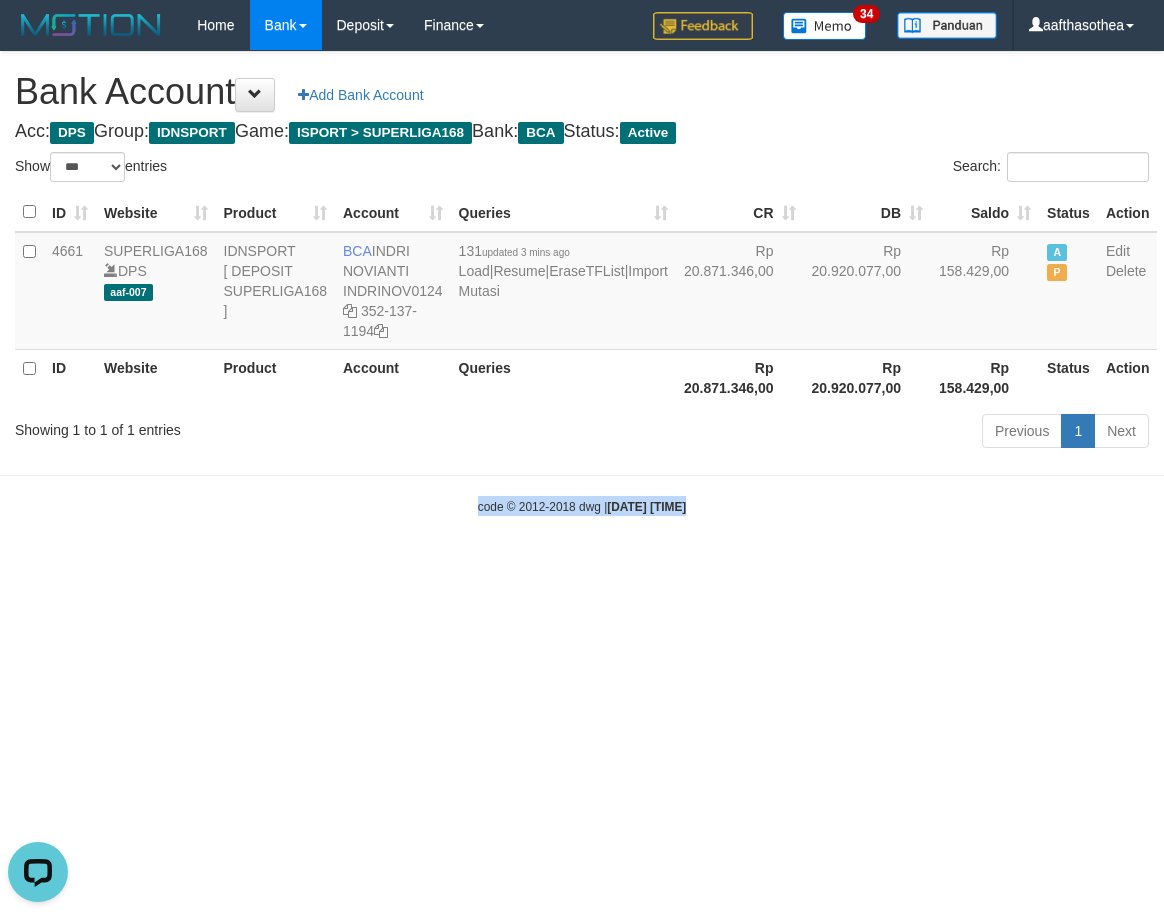click on "code © 2012-2018 dwg |  2025/07/14 07:20:08" at bounding box center (582, 506) 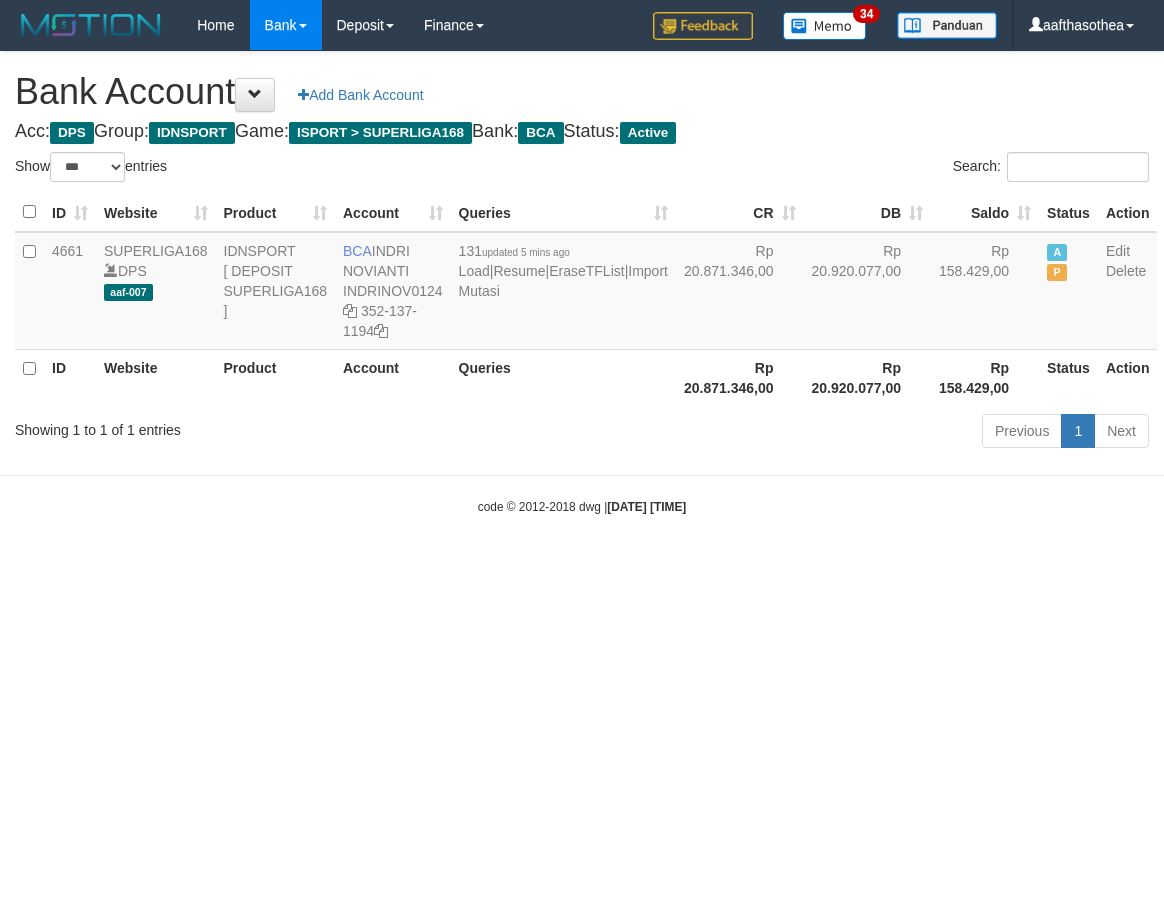 select on "***" 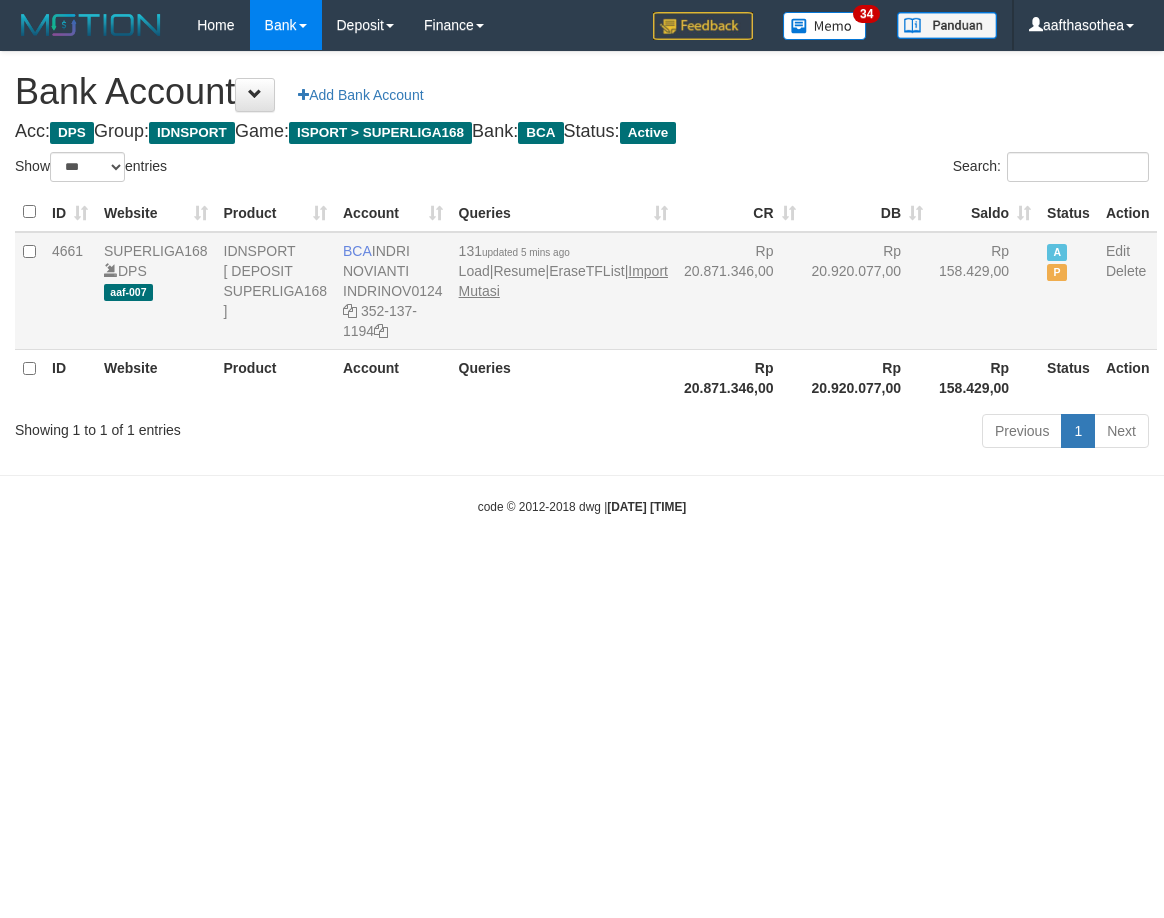 scroll, scrollTop: 0, scrollLeft: 0, axis: both 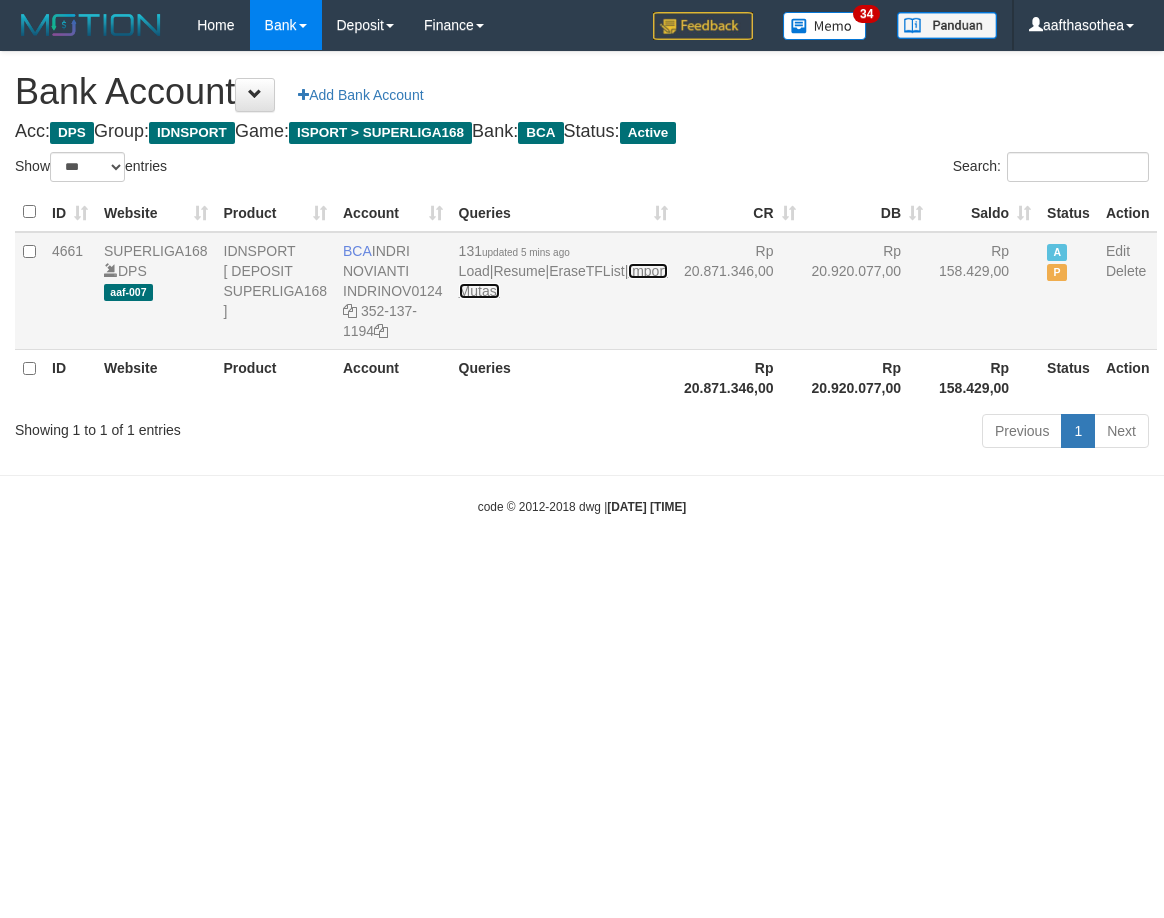 click on "Import Mutasi" at bounding box center [563, 281] 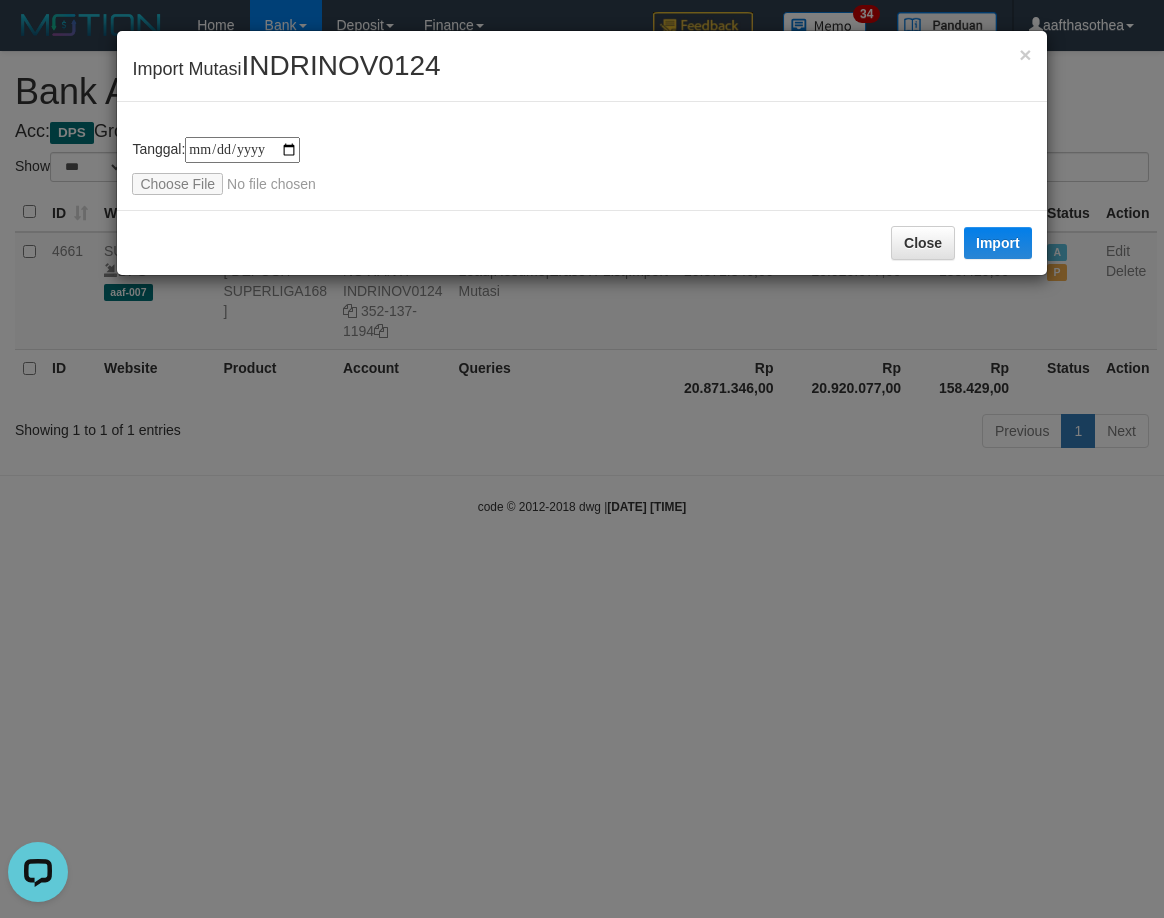 scroll, scrollTop: 0, scrollLeft: 0, axis: both 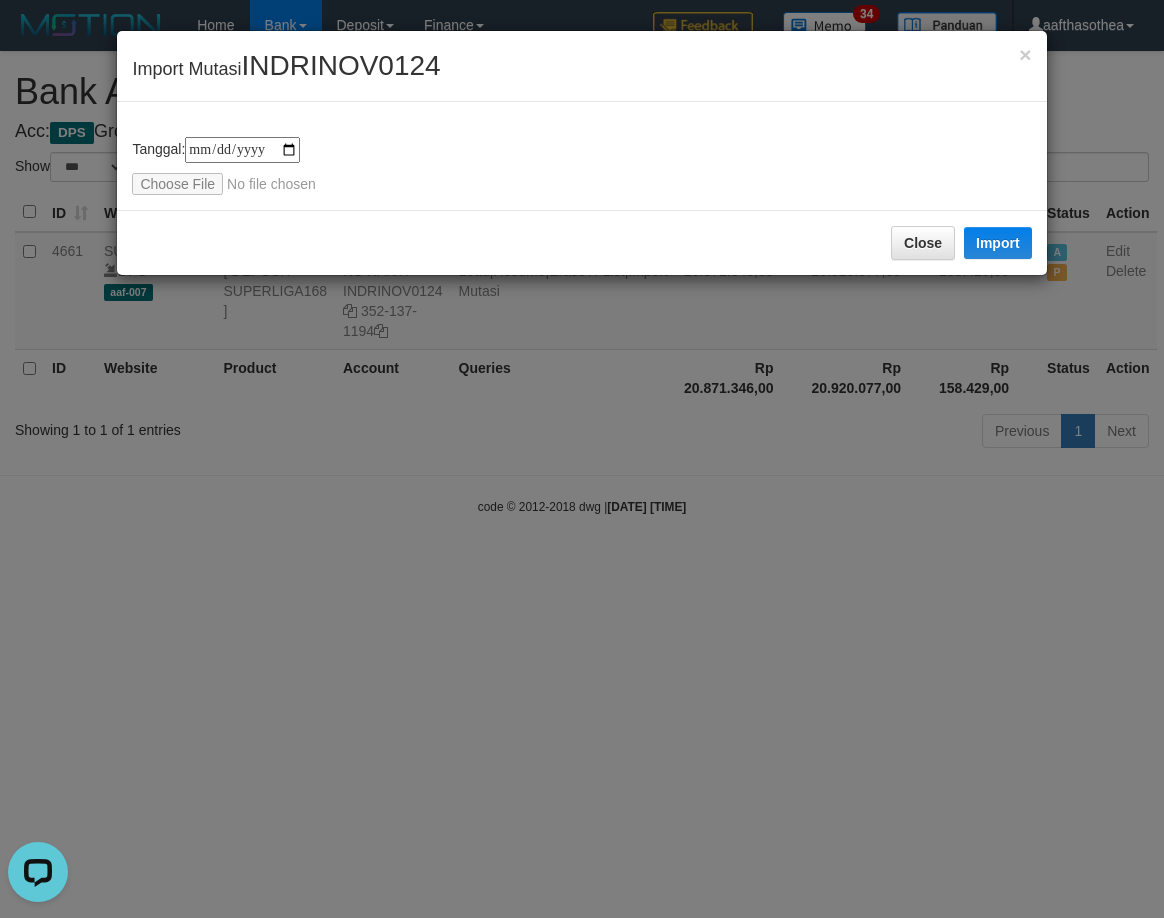type on "**********" 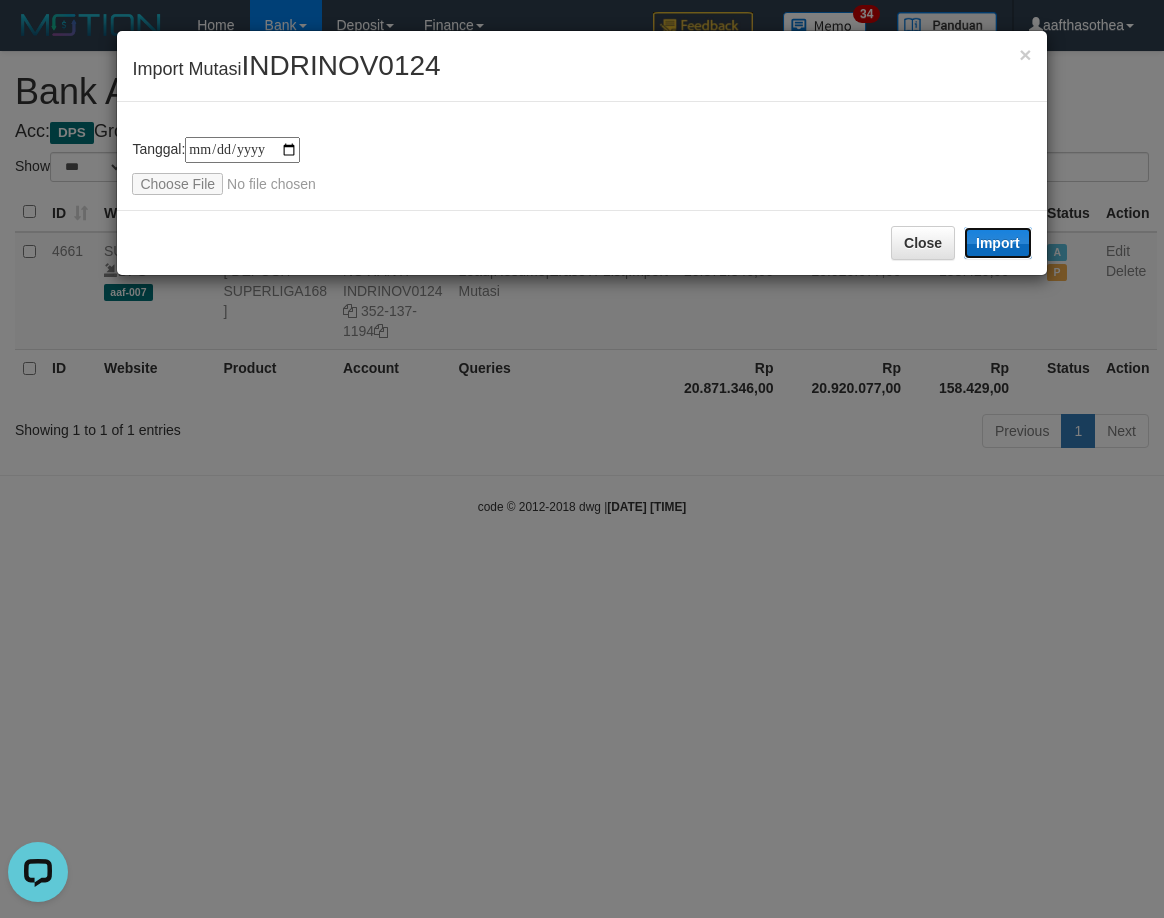 click on "Import" at bounding box center [998, 243] 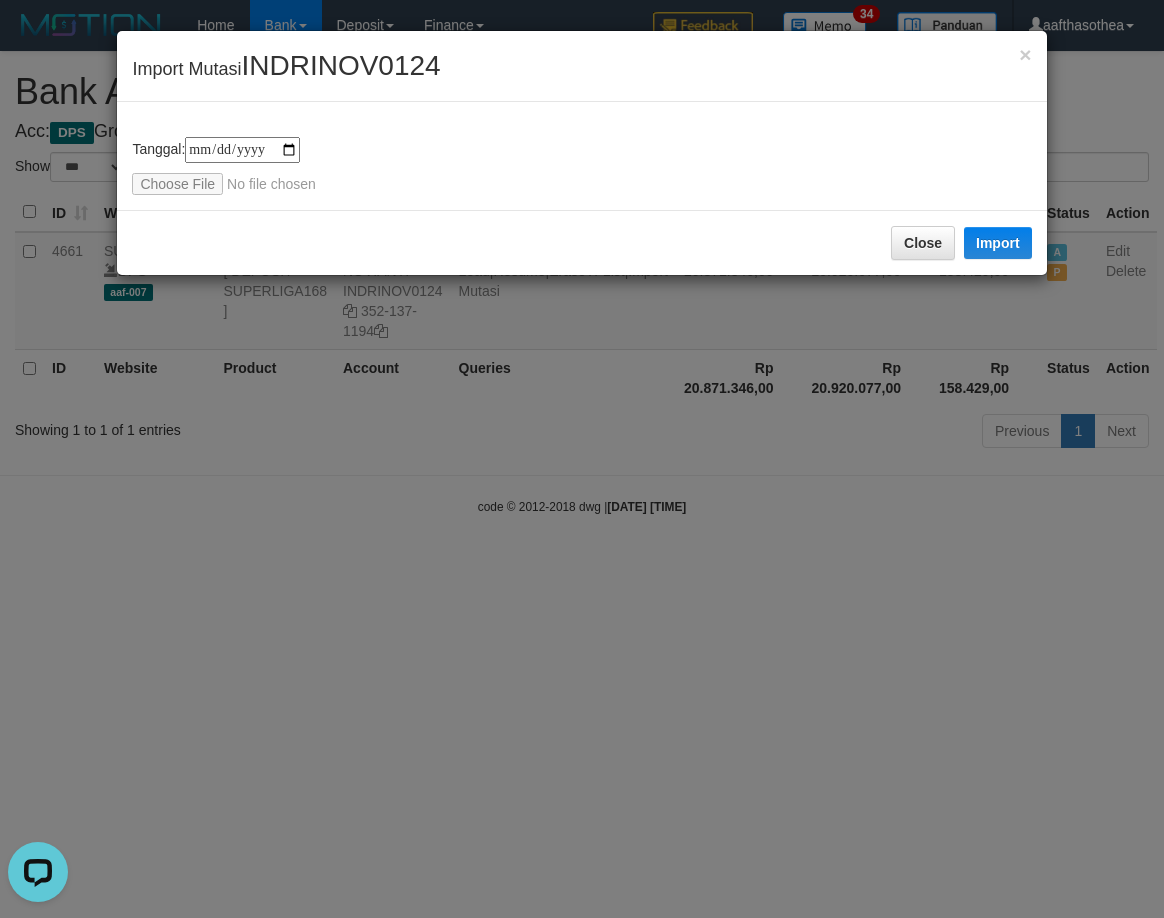 click on "**********" at bounding box center (582, 459) 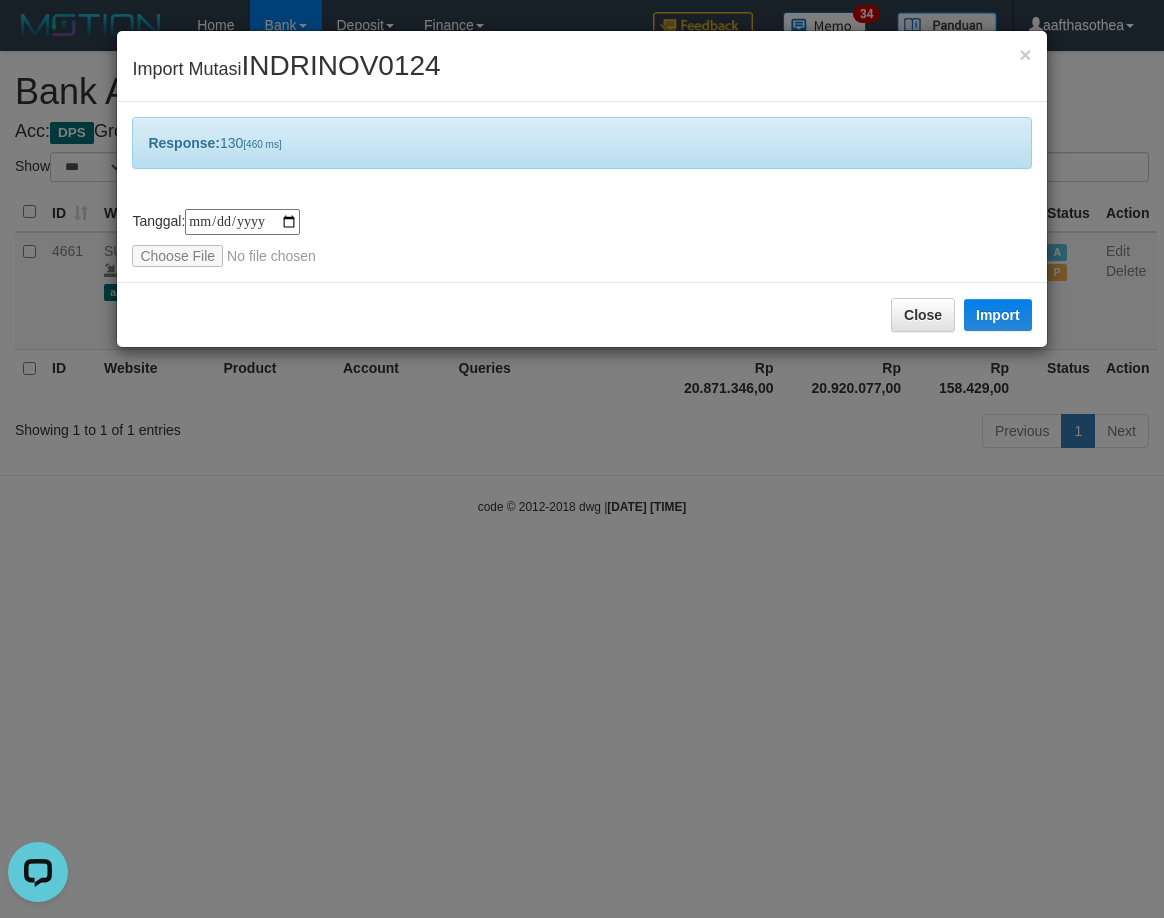 click on "**********" at bounding box center (582, 459) 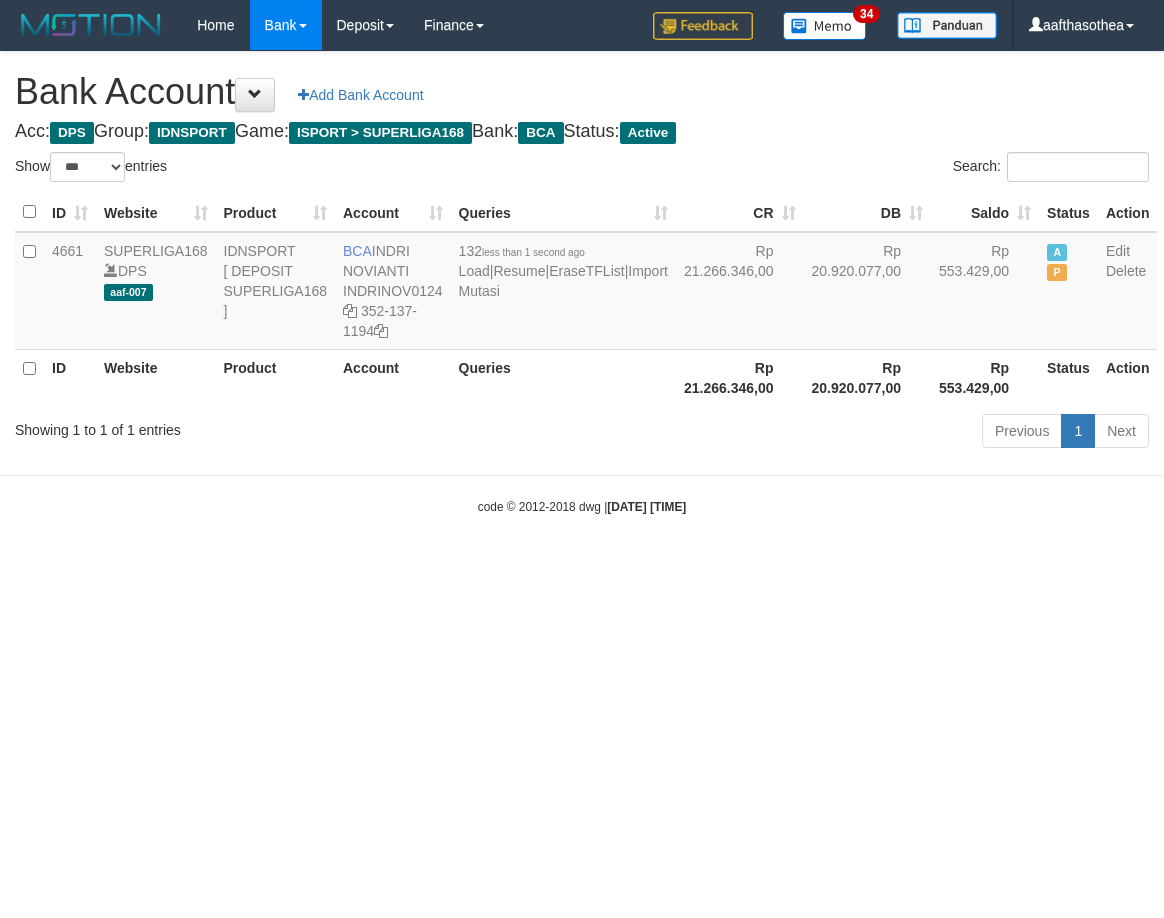 select on "***" 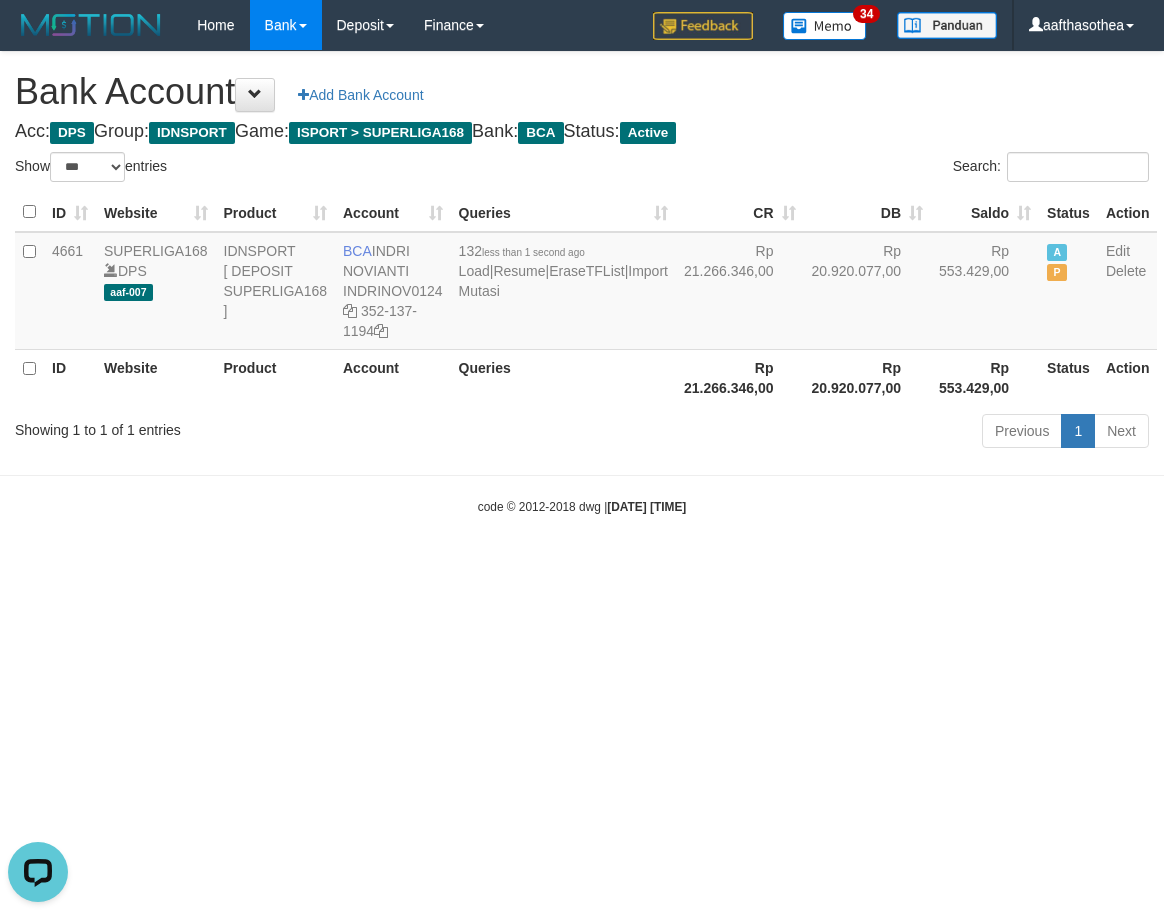 scroll, scrollTop: 0, scrollLeft: 0, axis: both 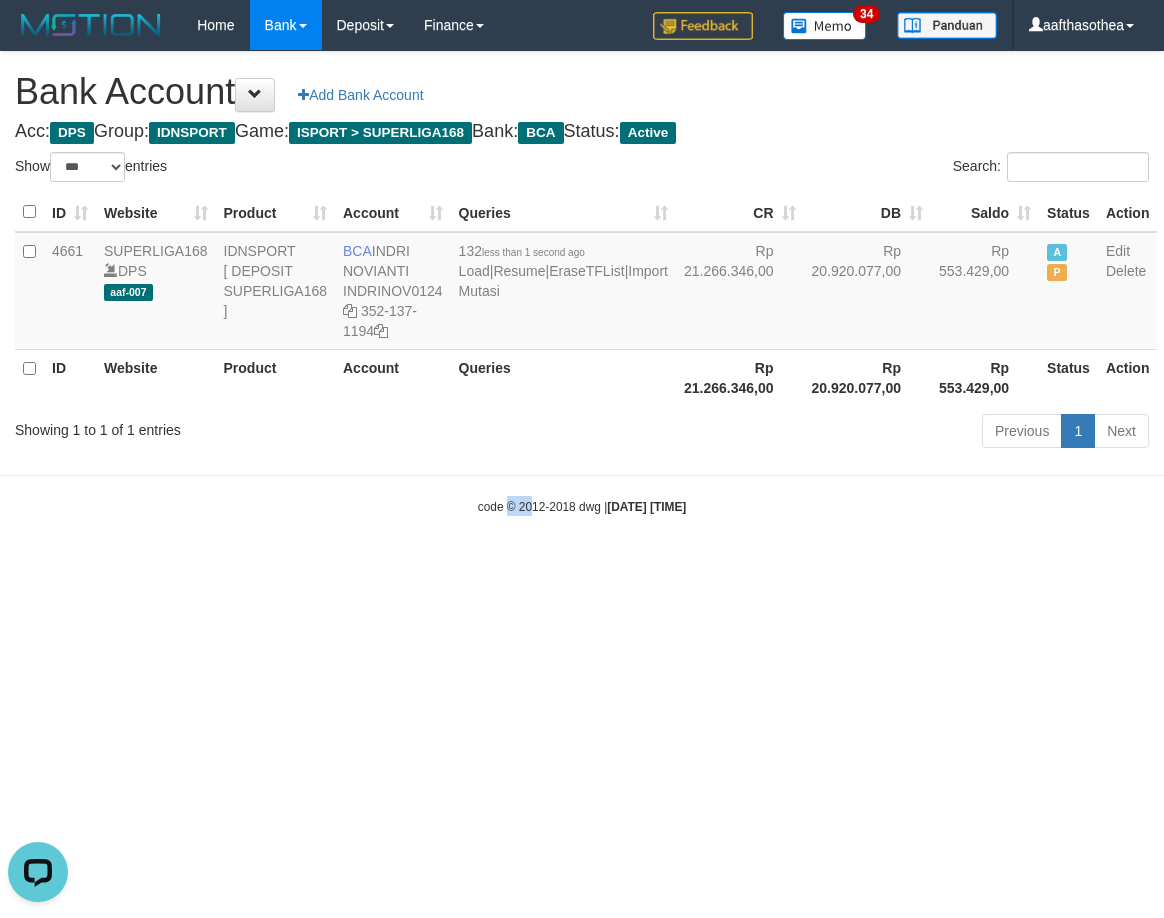 drag, startPoint x: 512, startPoint y: 611, endPoint x: 494, endPoint y: 580, distance: 35.846897 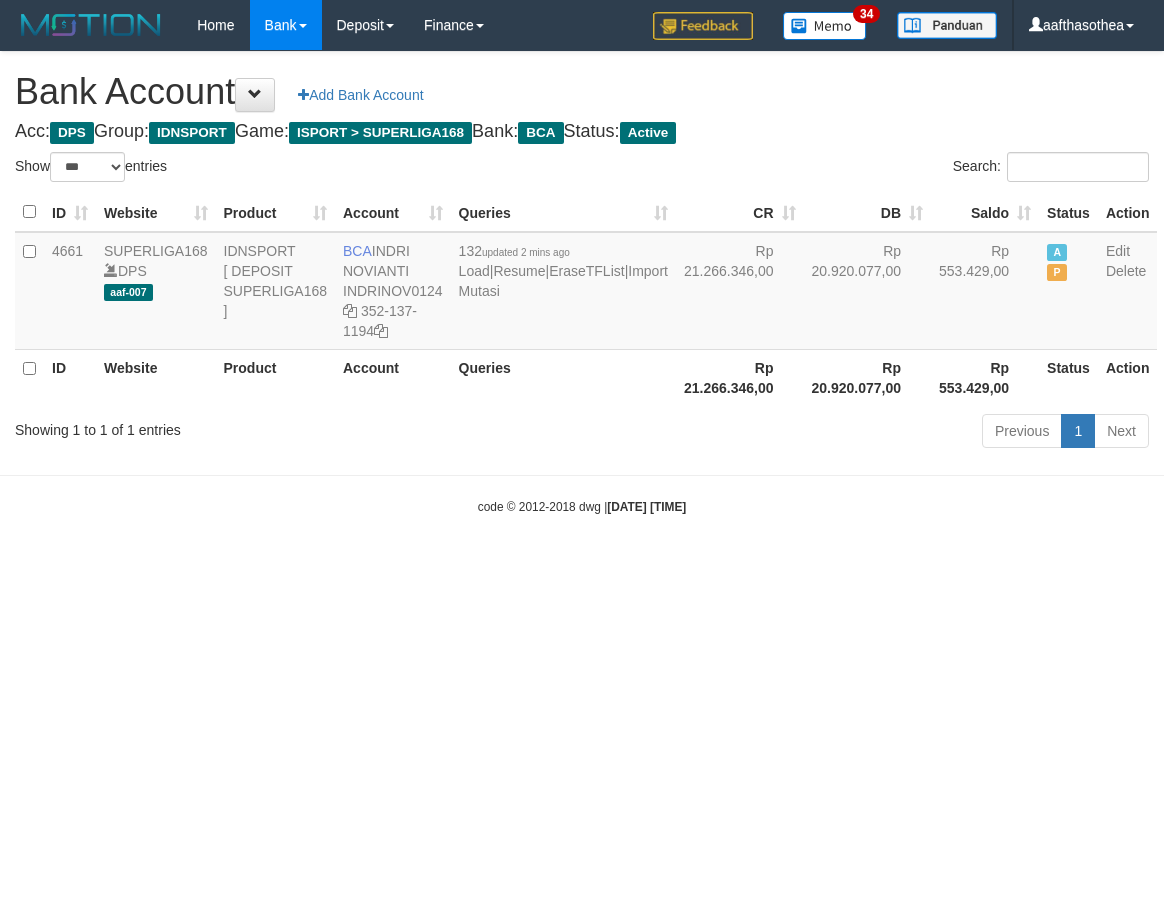 select on "***" 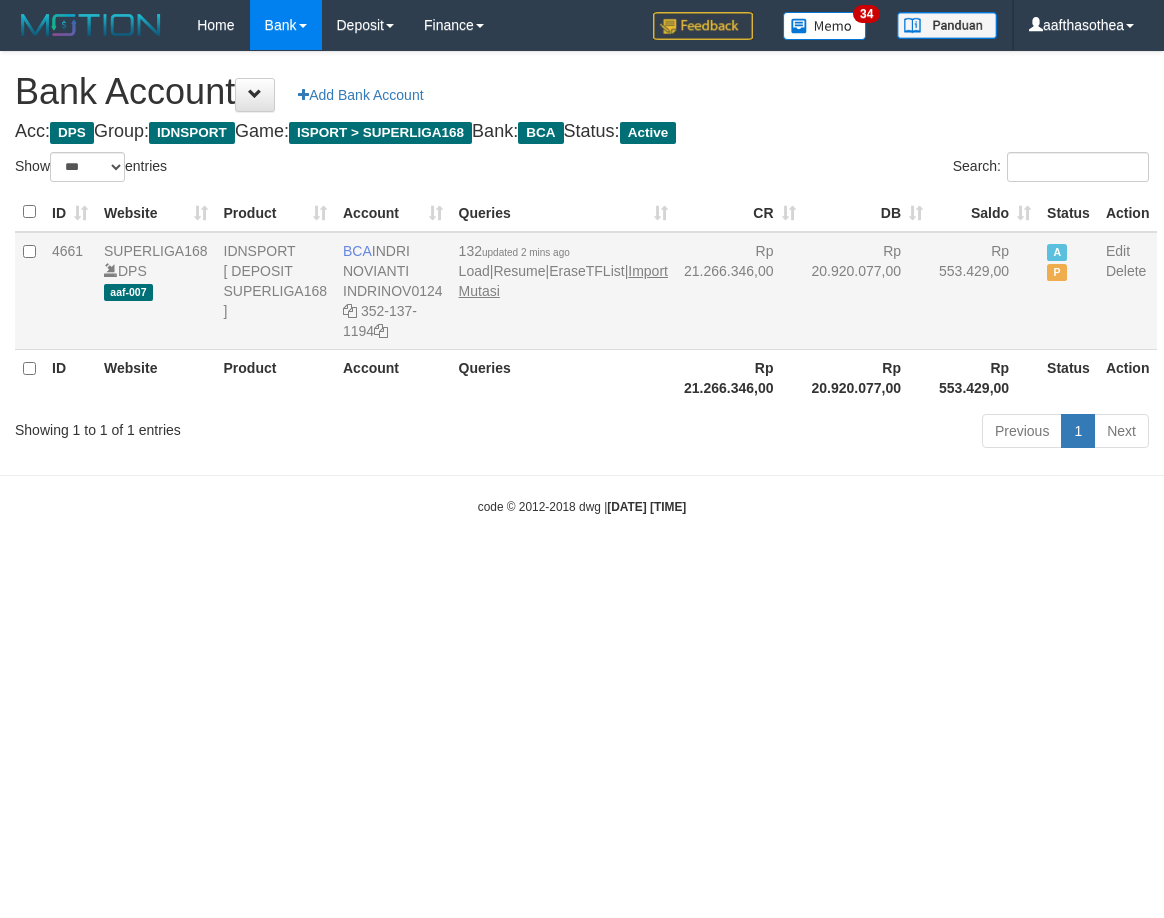scroll, scrollTop: 0, scrollLeft: 0, axis: both 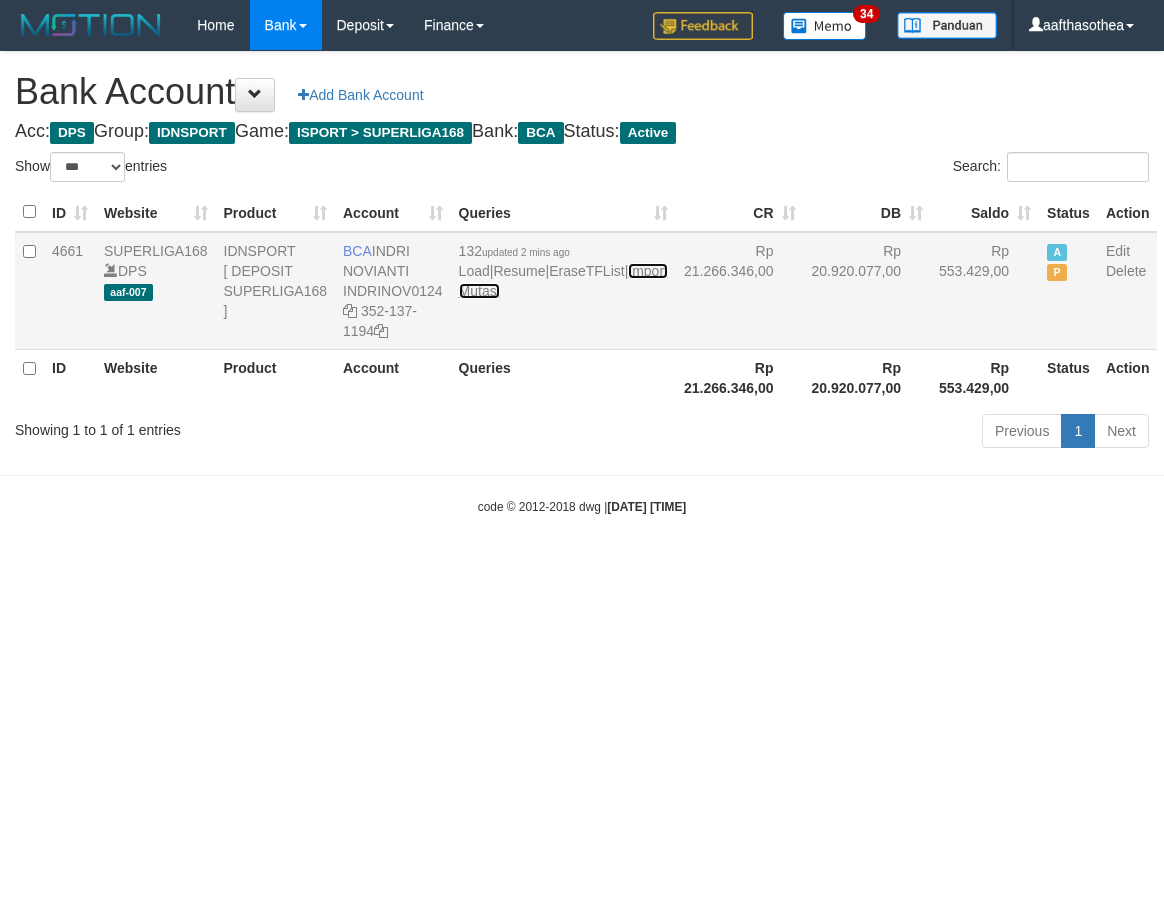 click on "Import Mutasi" at bounding box center (563, 281) 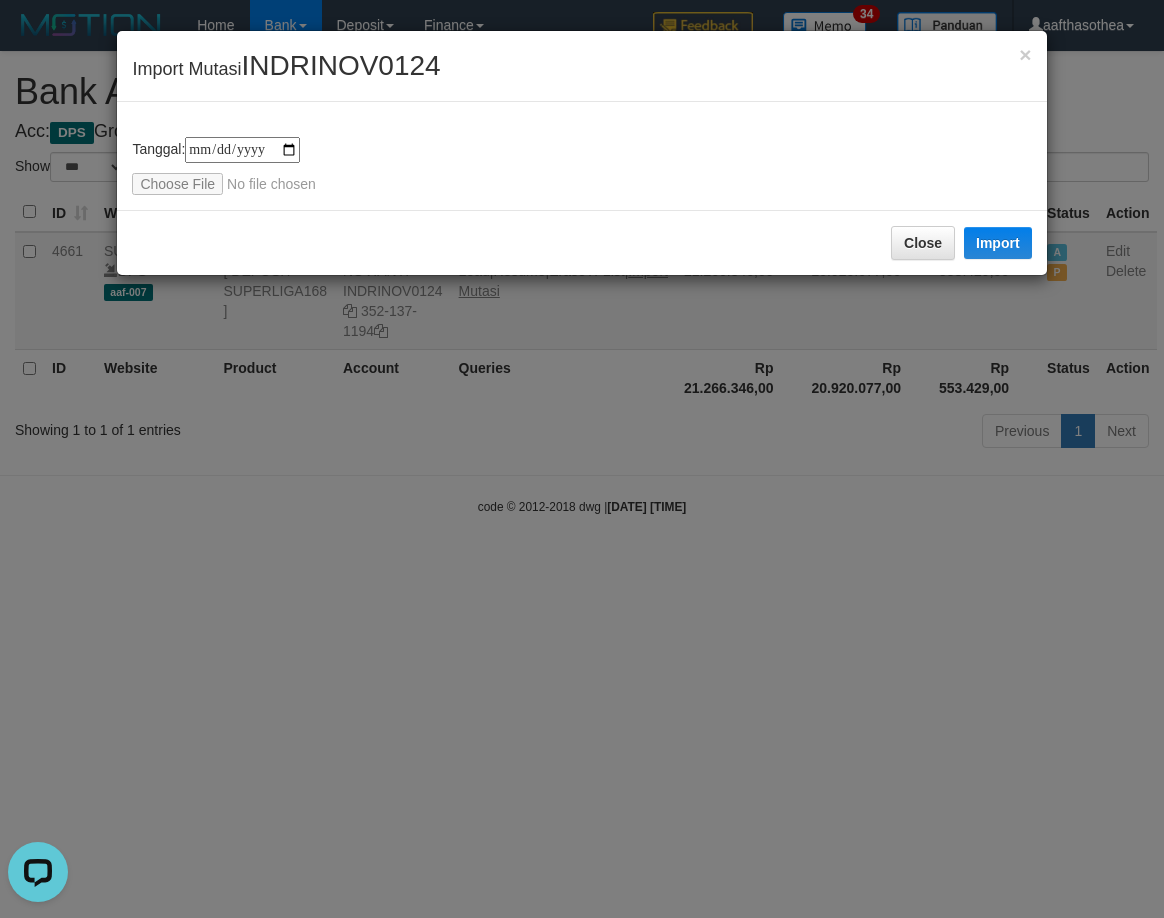 scroll, scrollTop: 0, scrollLeft: 0, axis: both 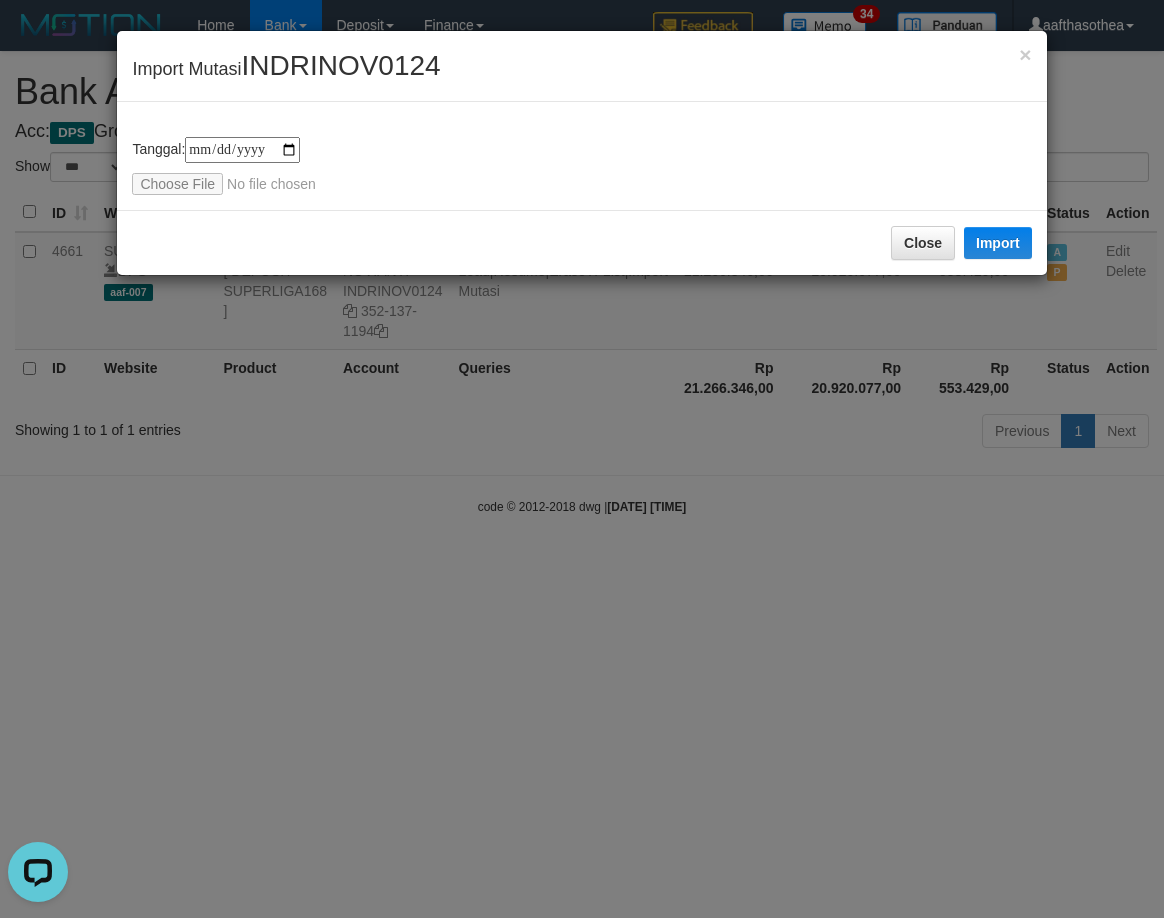 click on "**********" at bounding box center [582, 459] 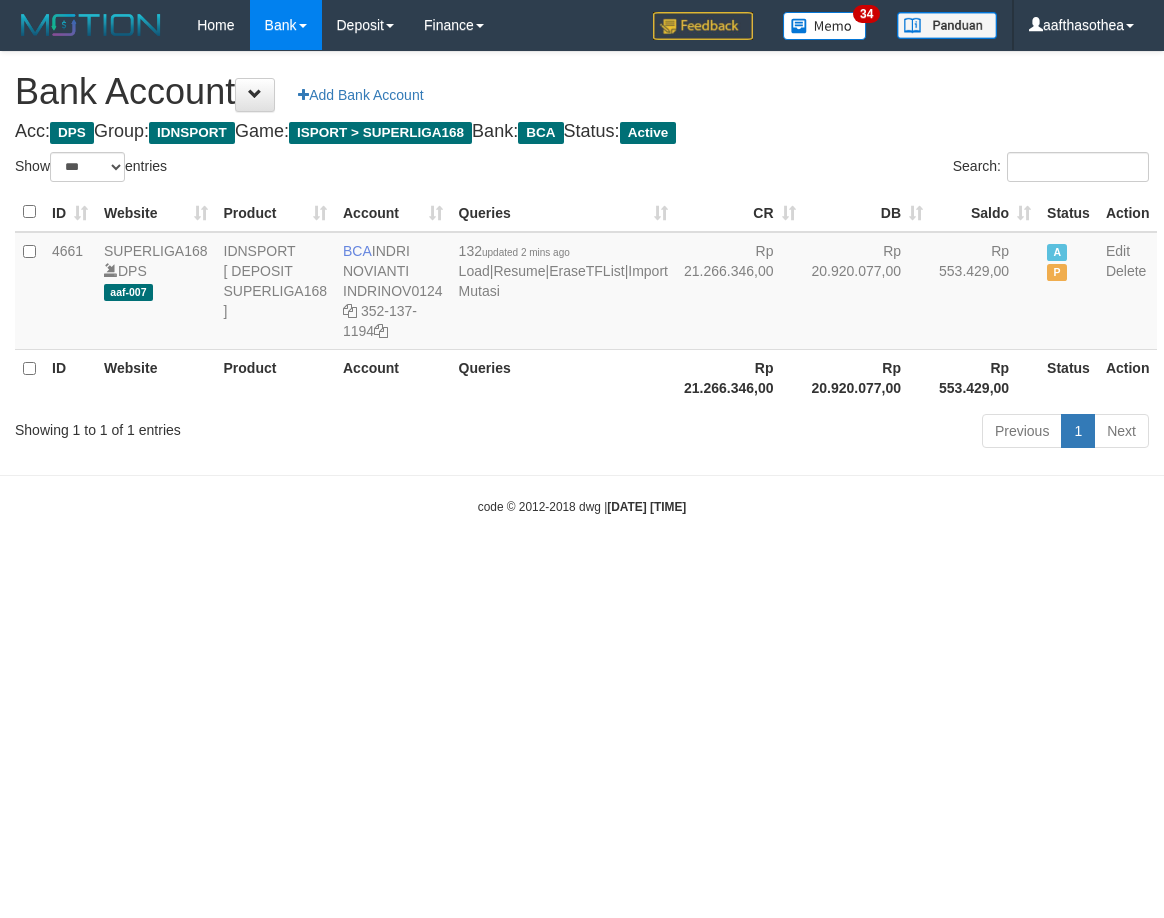 select on "***" 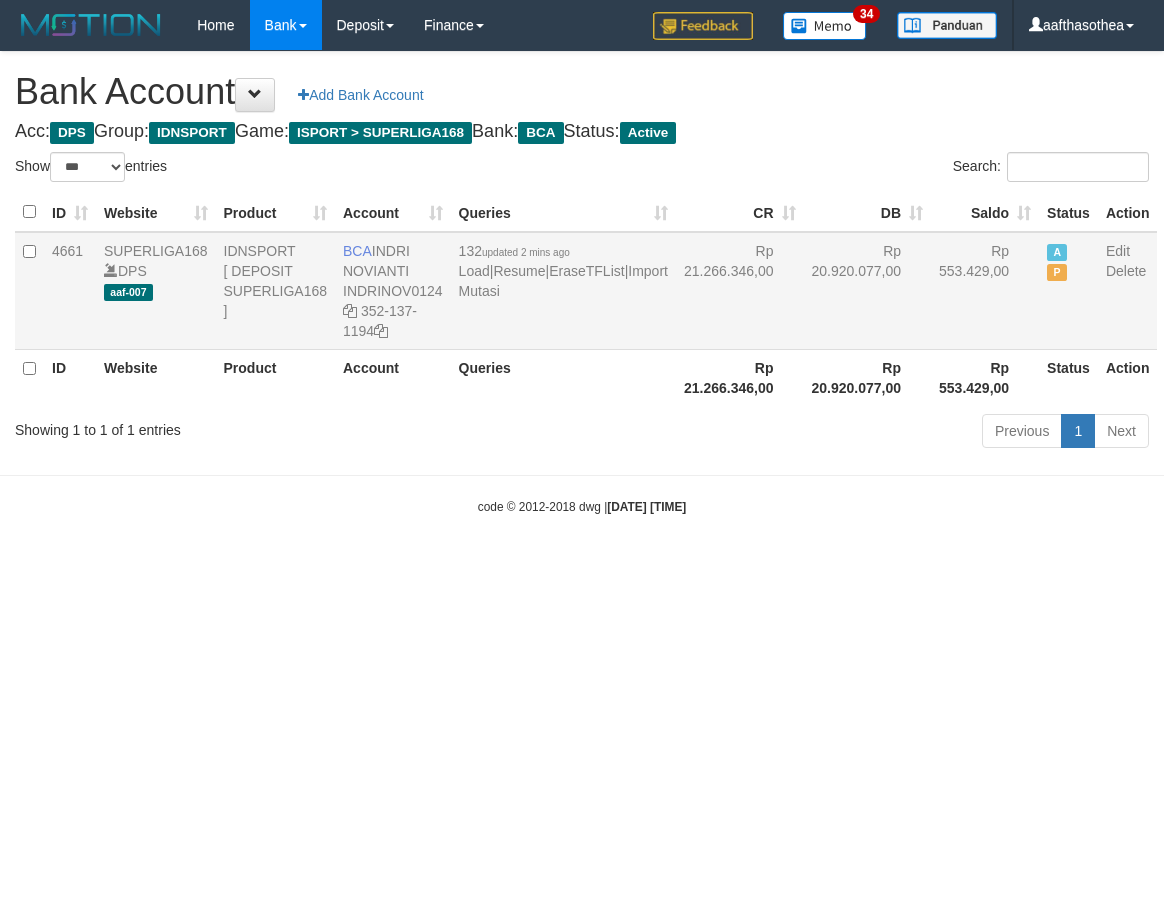 scroll, scrollTop: 0, scrollLeft: 0, axis: both 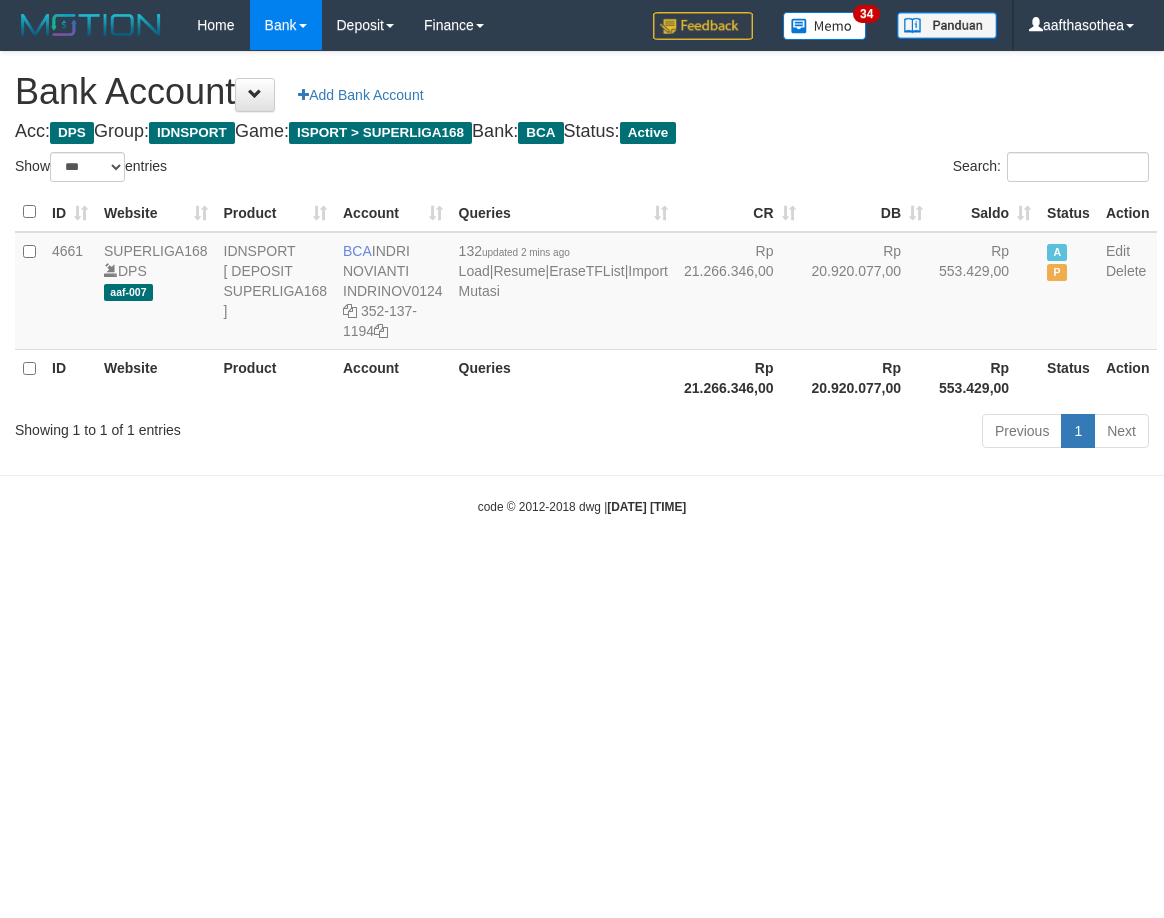 select on "***" 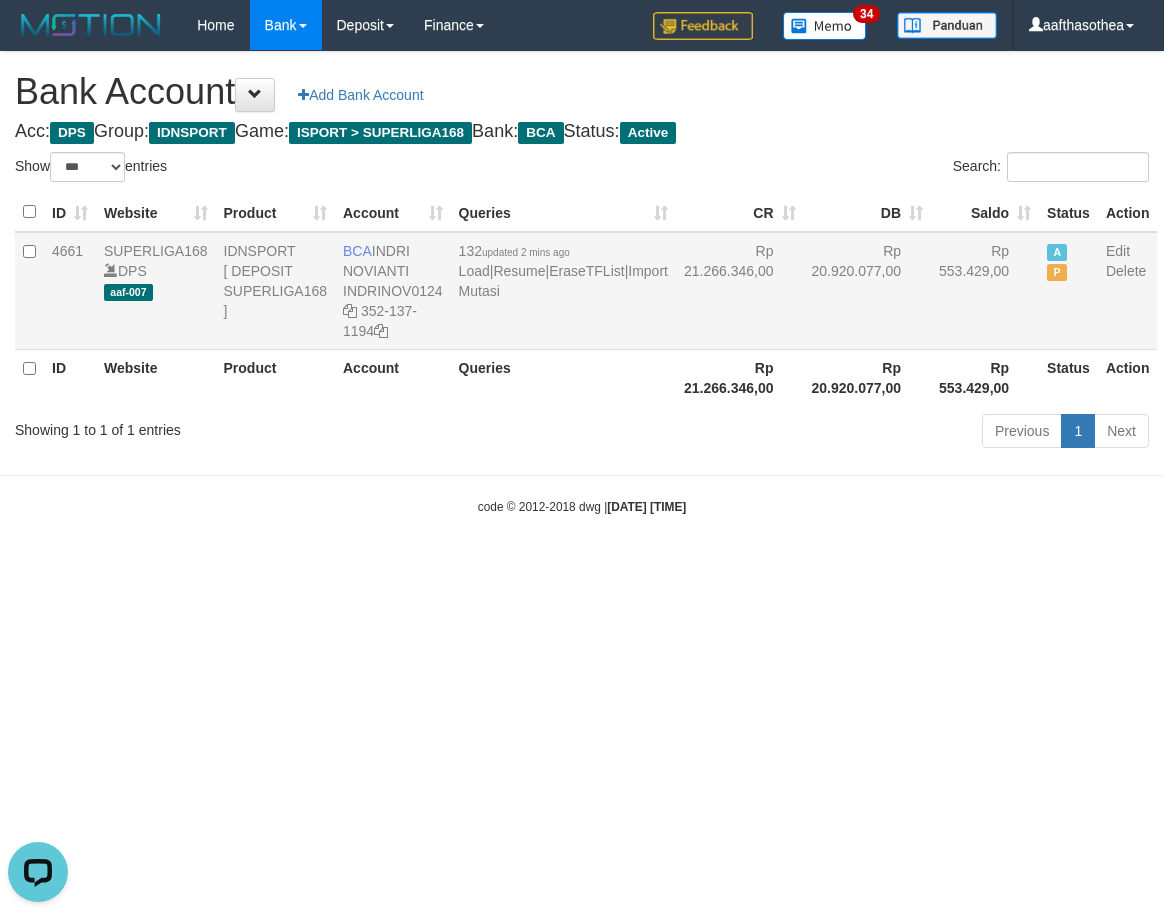 scroll, scrollTop: 0, scrollLeft: 0, axis: both 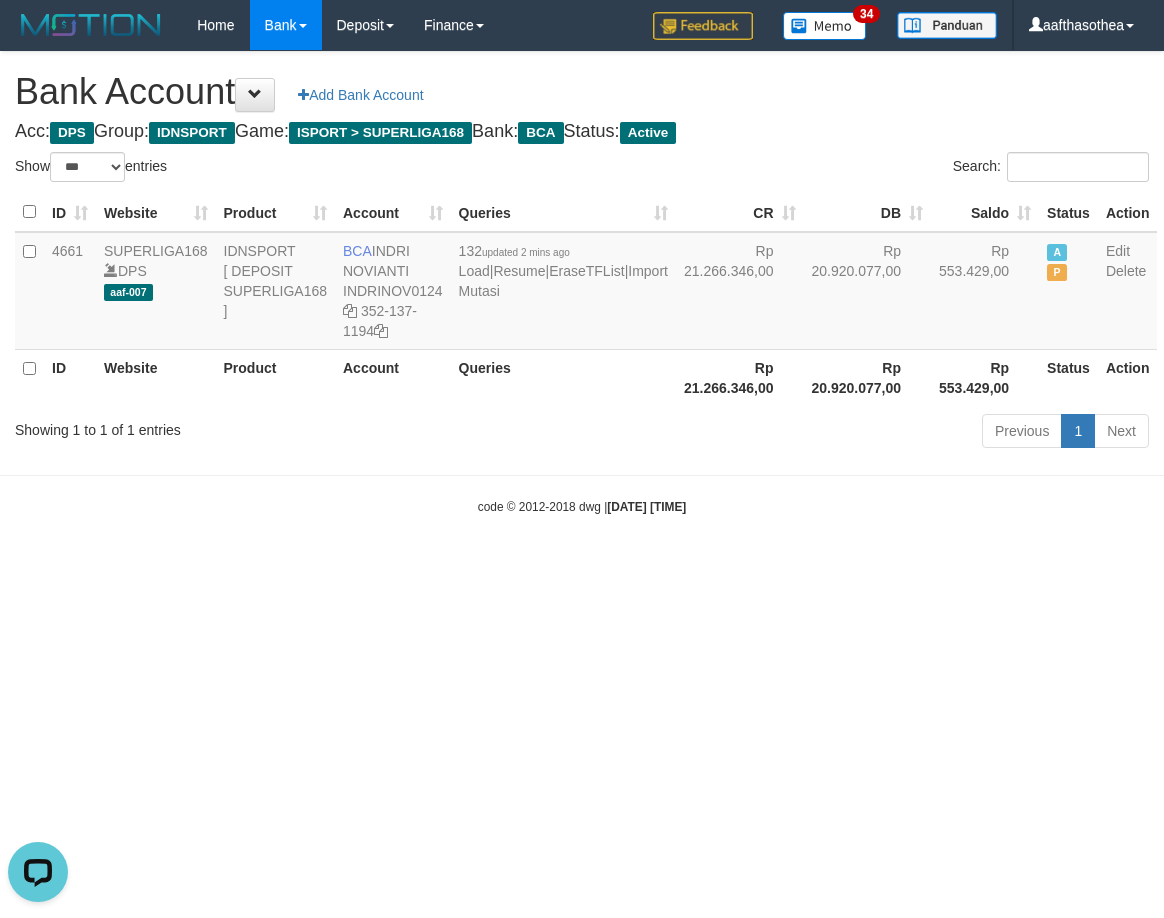click on "Previous 1 Next" at bounding box center (824, 433) 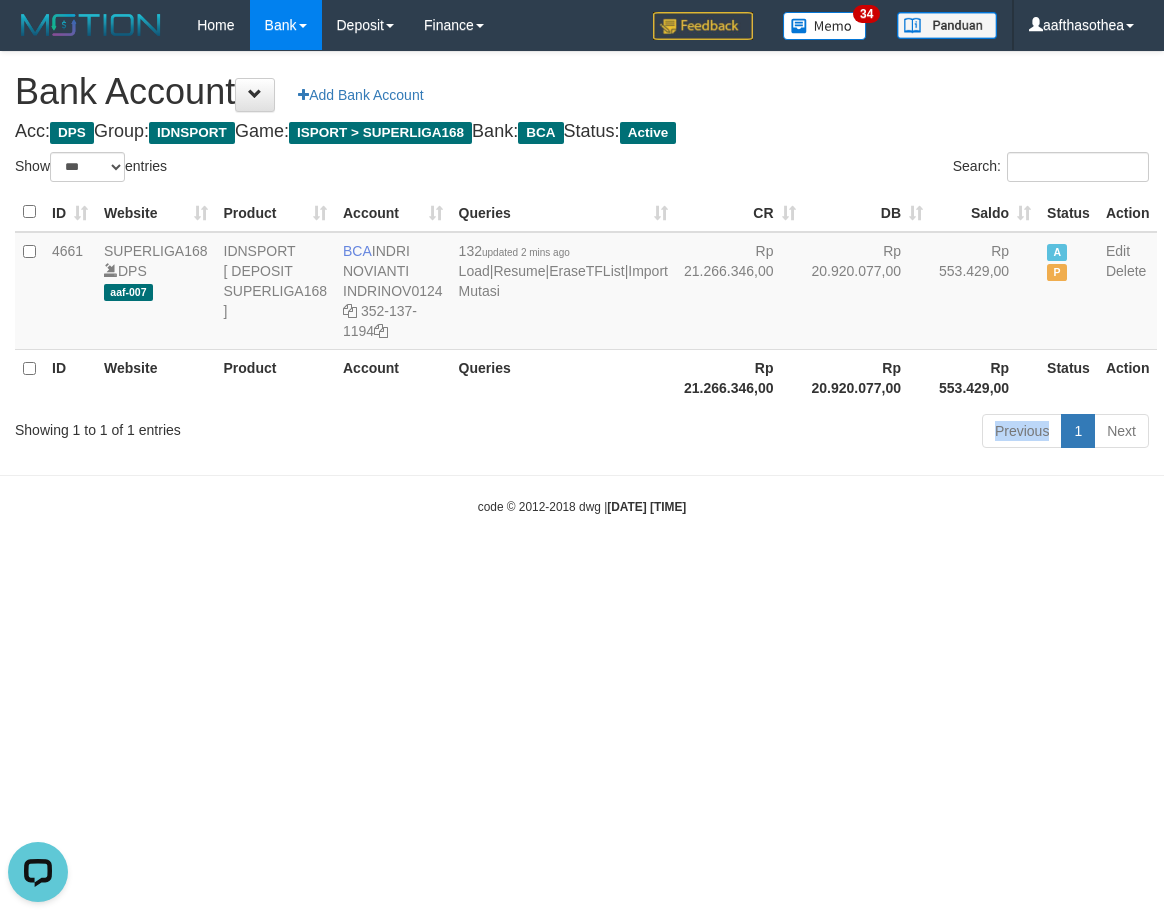 click on "Previous 1 Next" at bounding box center [824, 433] 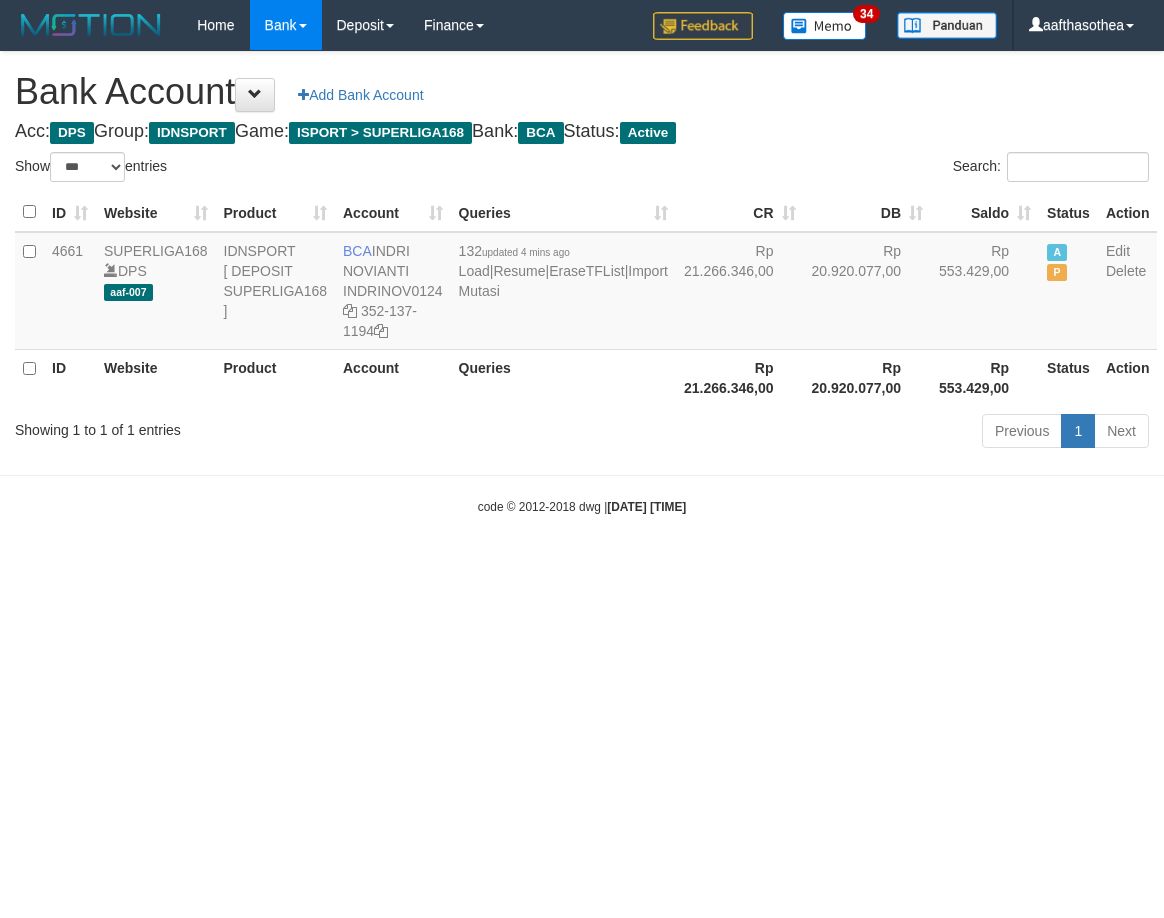 select on "***" 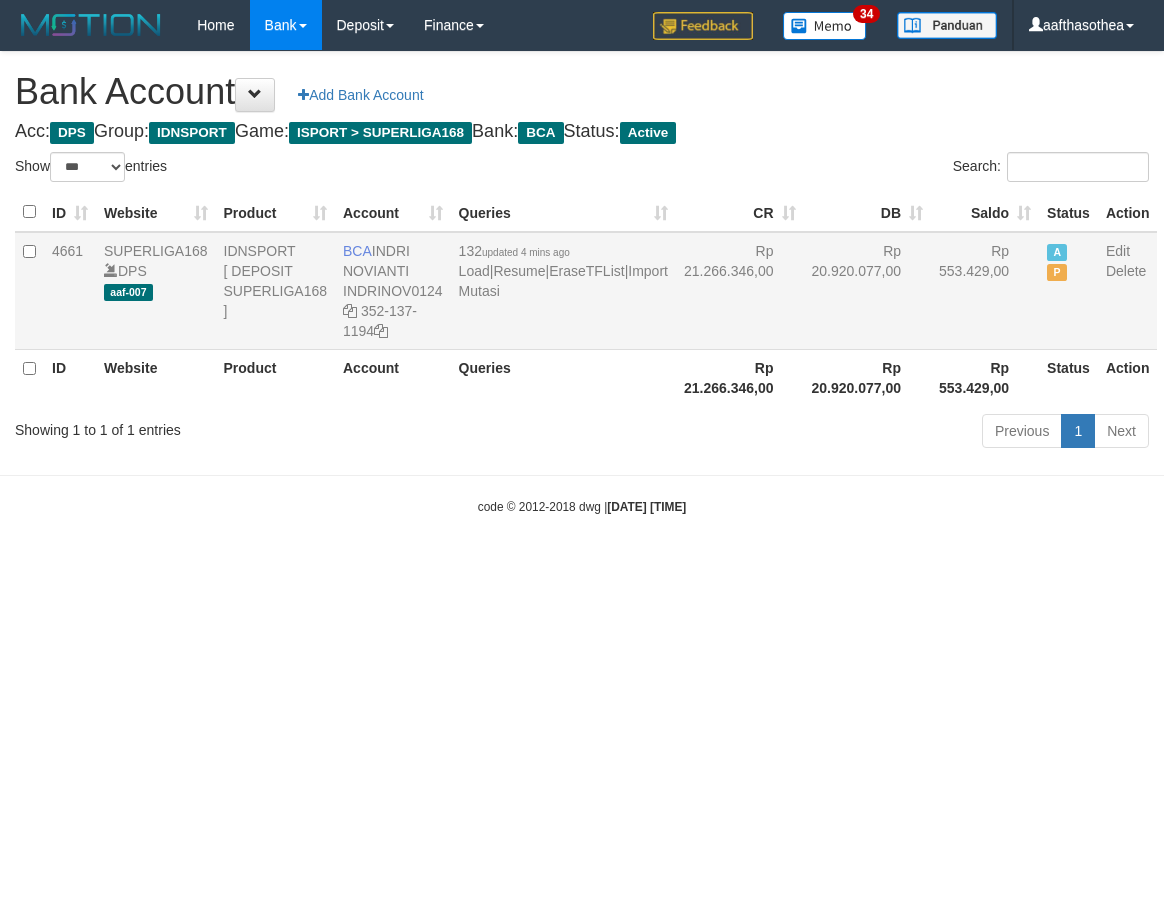 scroll, scrollTop: 0, scrollLeft: 0, axis: both 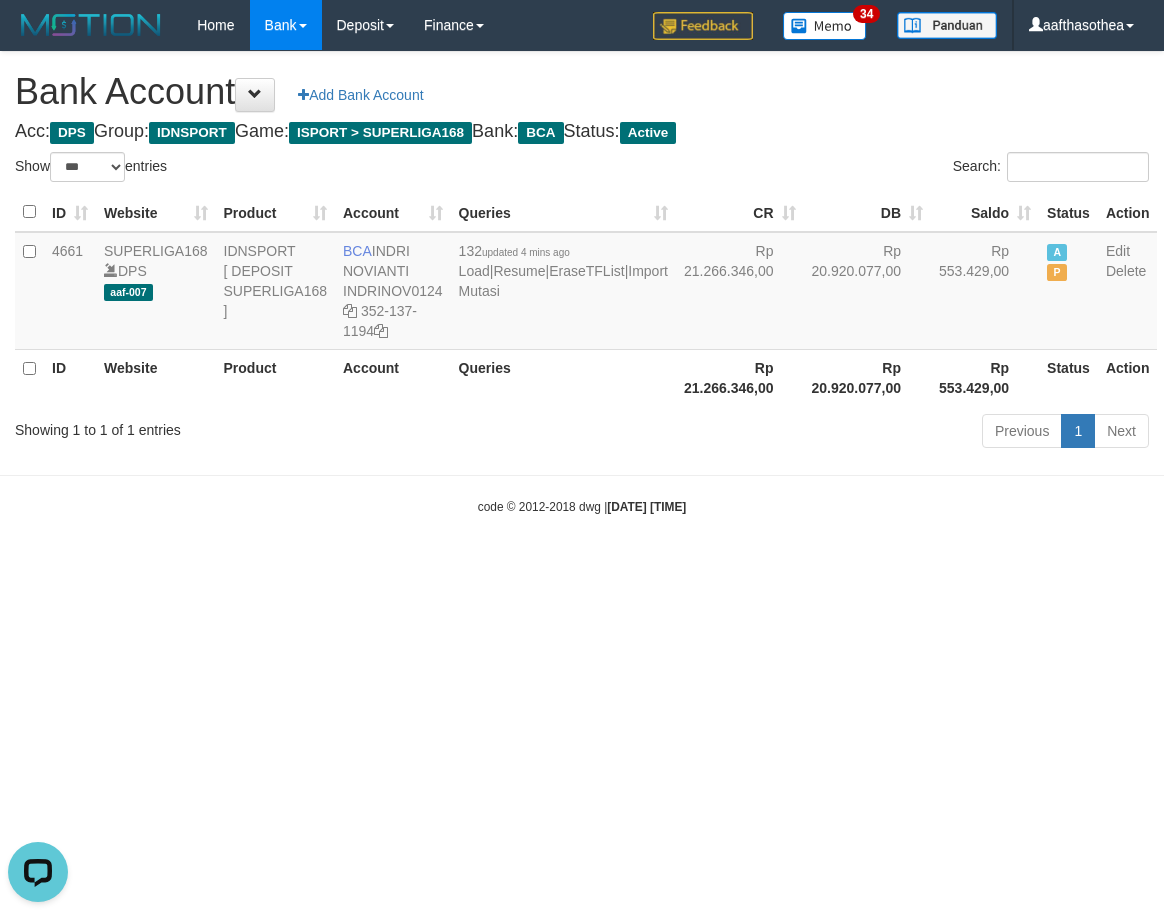 drag, startPoint x: 373, startPoint y: 637, endPoint x: 398, endPoint y: 633, distance: 25.317978 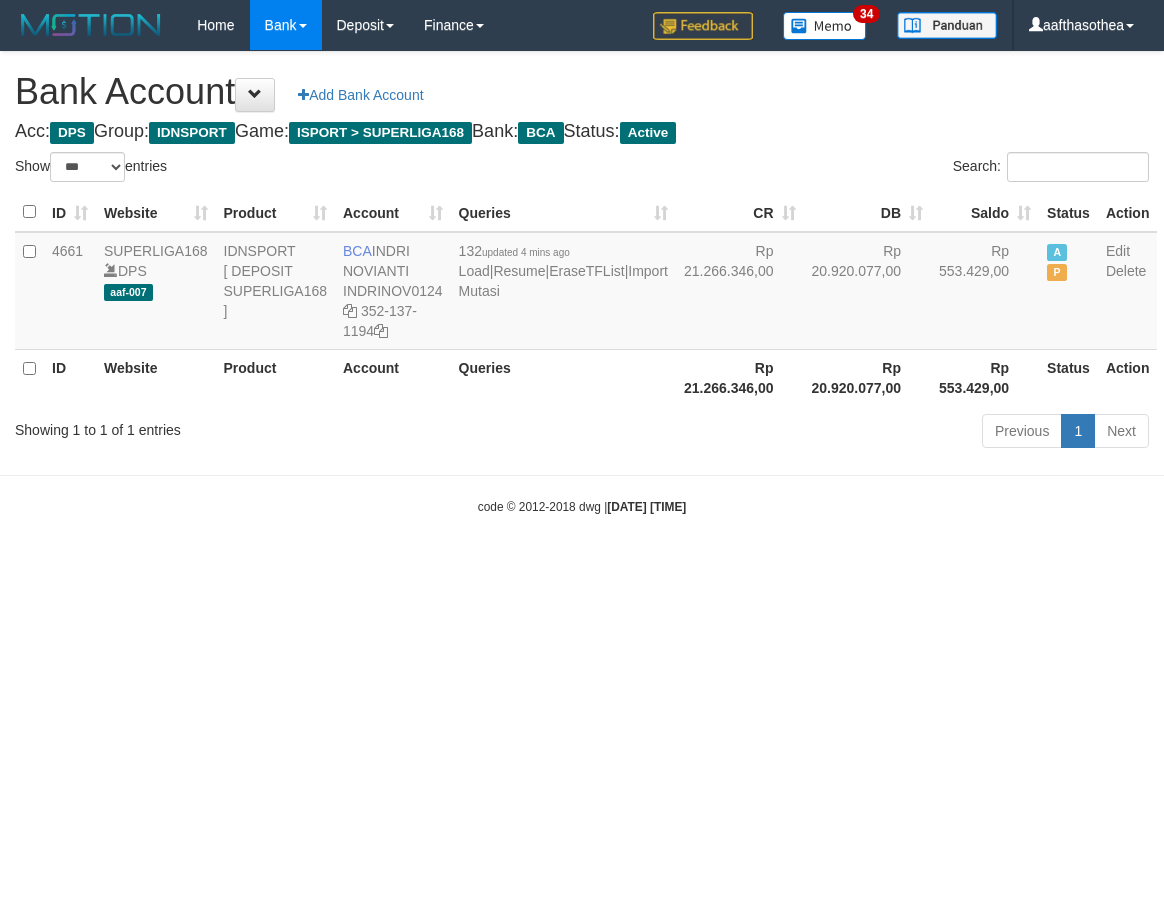 select on "***" 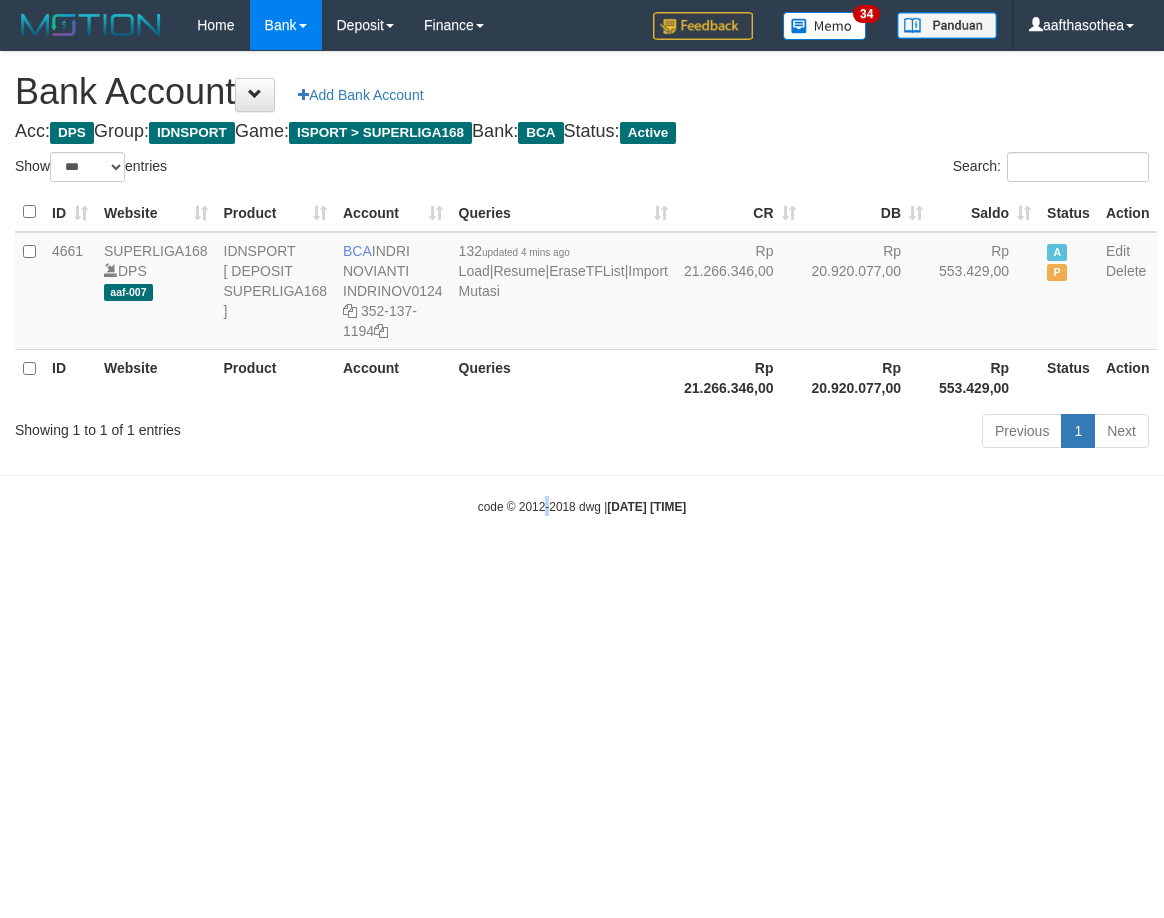 click on "Toggle navigation
Home
Bank
Account List
Load
By Website
Group
[ISPORT]													SUPERLIGA168
By Load Group (DPS)
34" at bounding box center (582, 283) 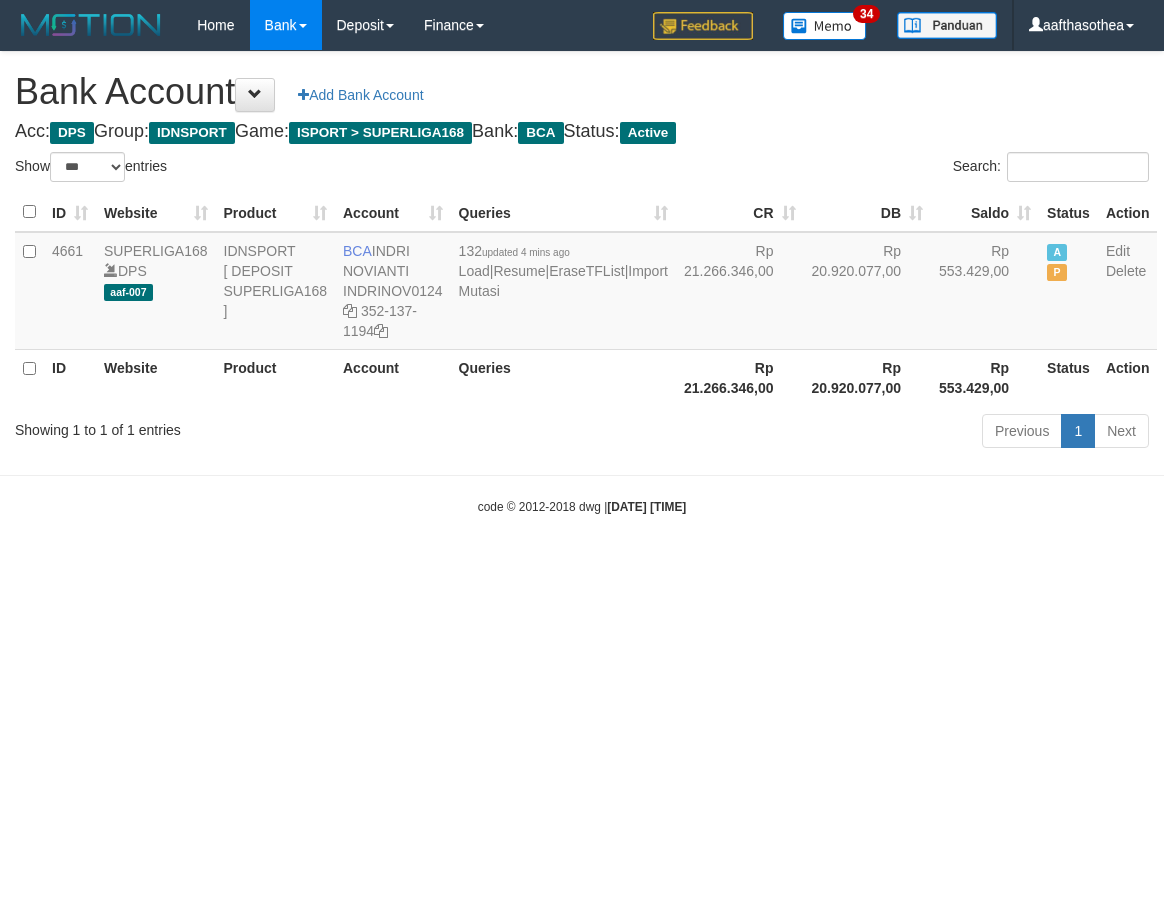 select on "***" 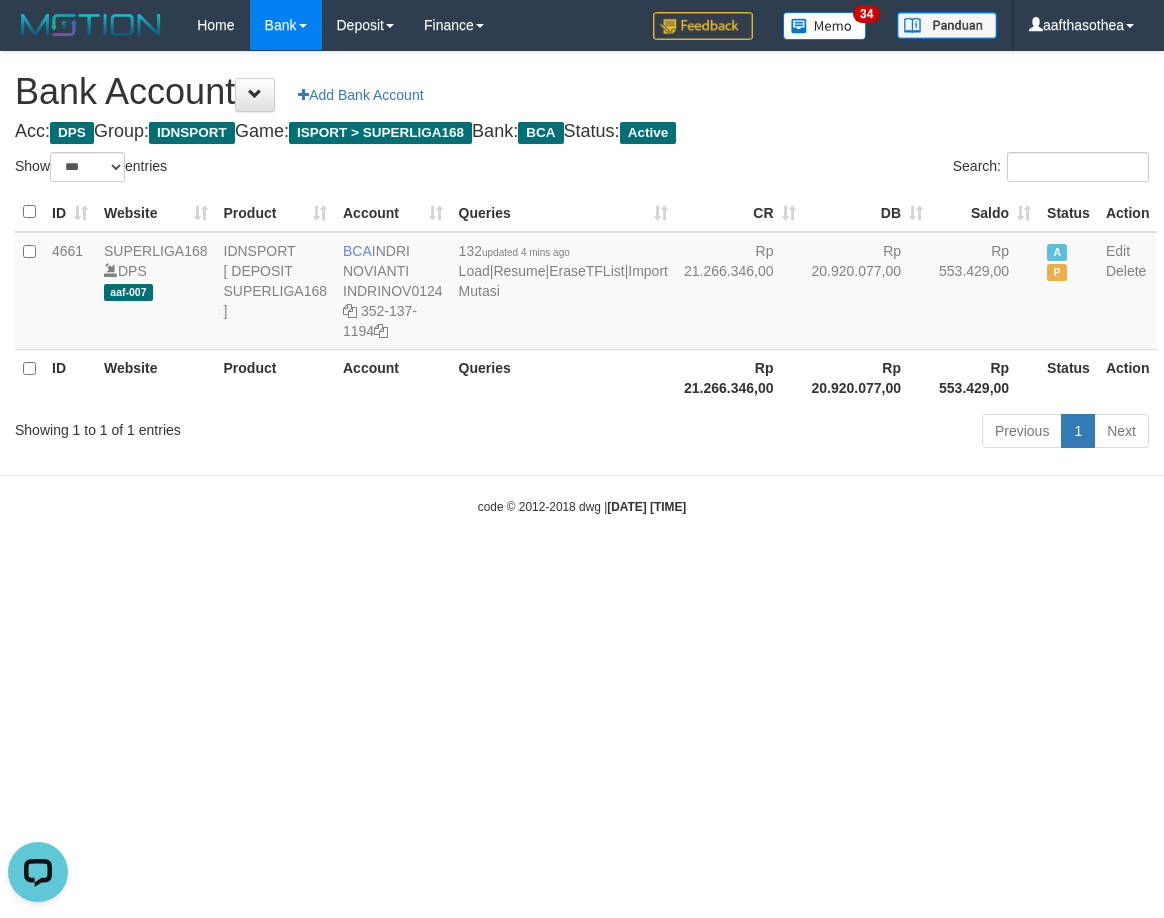 scroll, scrollTop: 0, scrollLeft: 0, axis: both 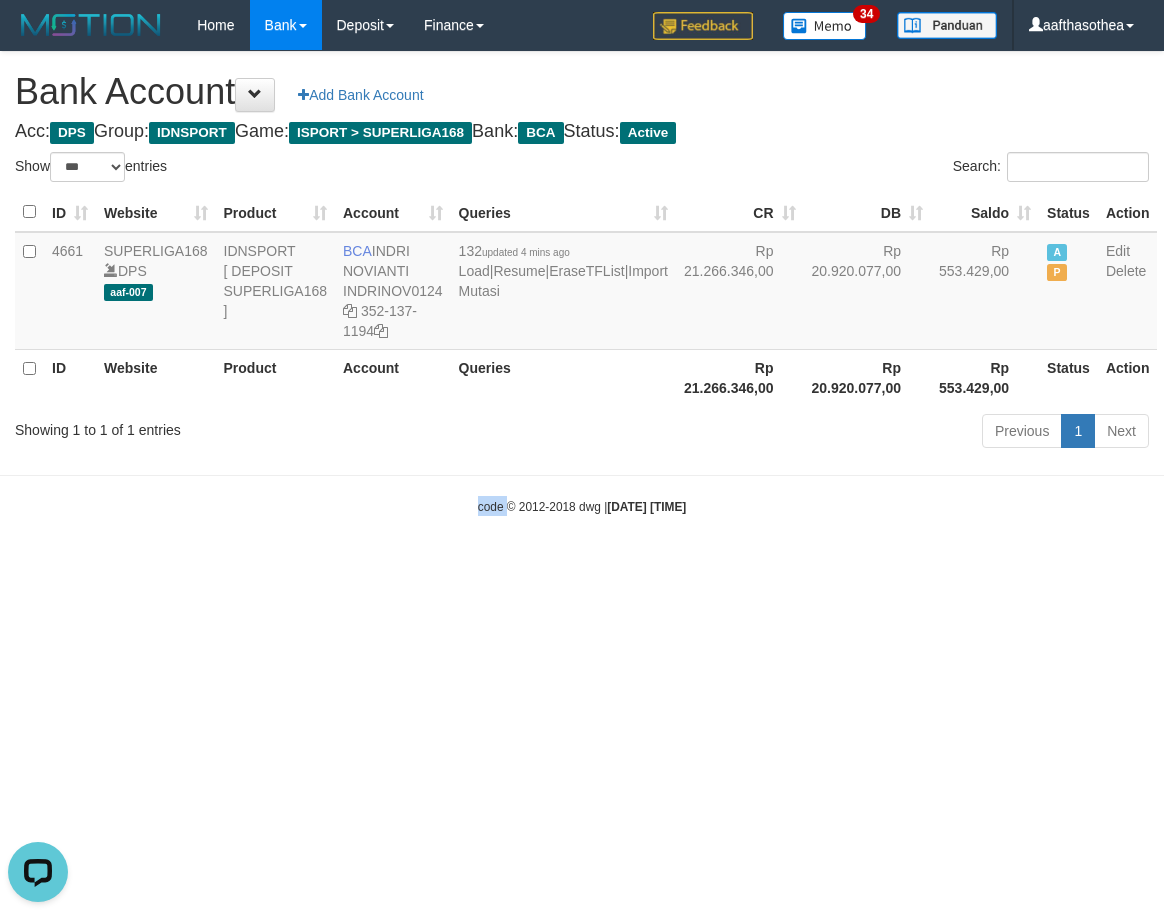 click on "Toggle navigation
Home
Bank
Account List
Load
By Website
Group
[ISPORT]													SUPERLIGA168
By Load Group (DPS)" at bounding box center [582, 283] 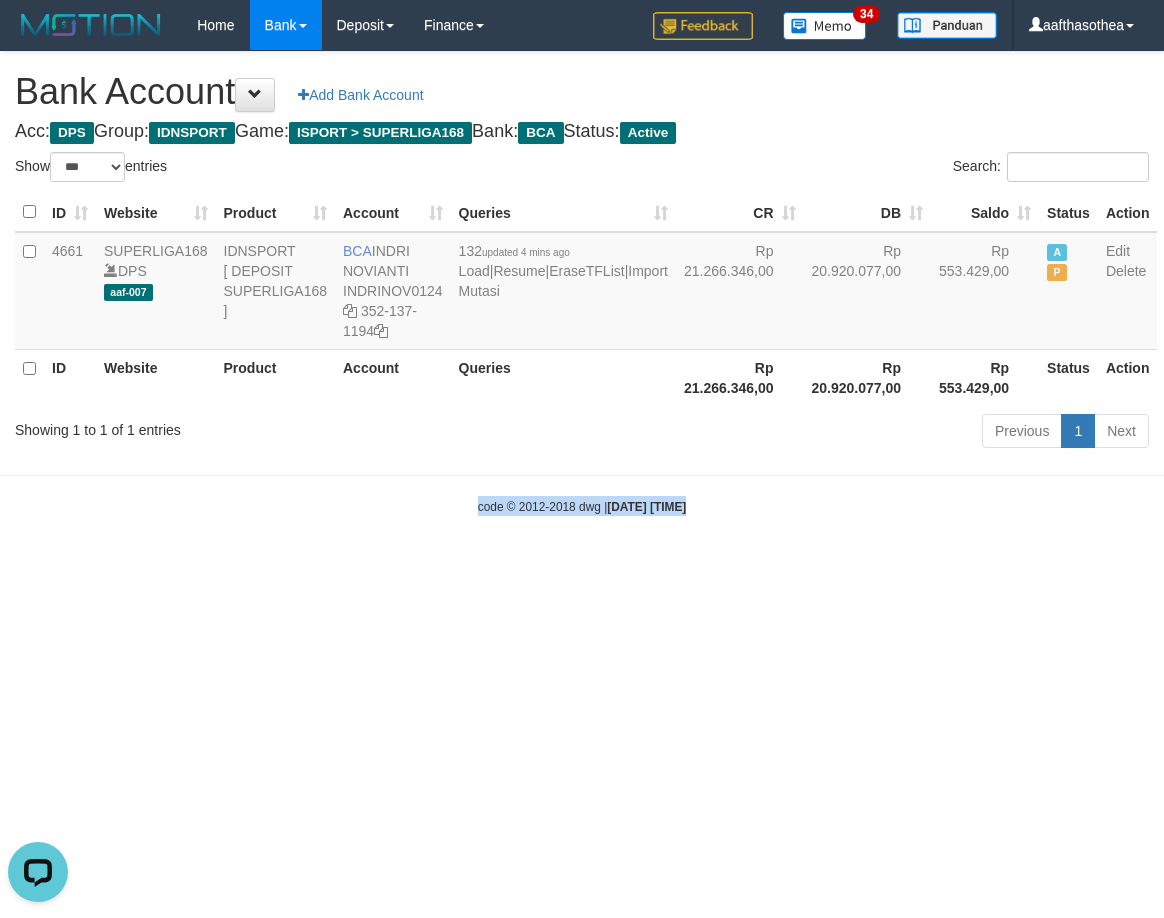 click on "Toggle navigation
Home
Bank
Account List
Load
By Website
Group
[ISPORT]													SUPERLIGA168
By Load Group (DPS)" at bounding box center [582, 283] 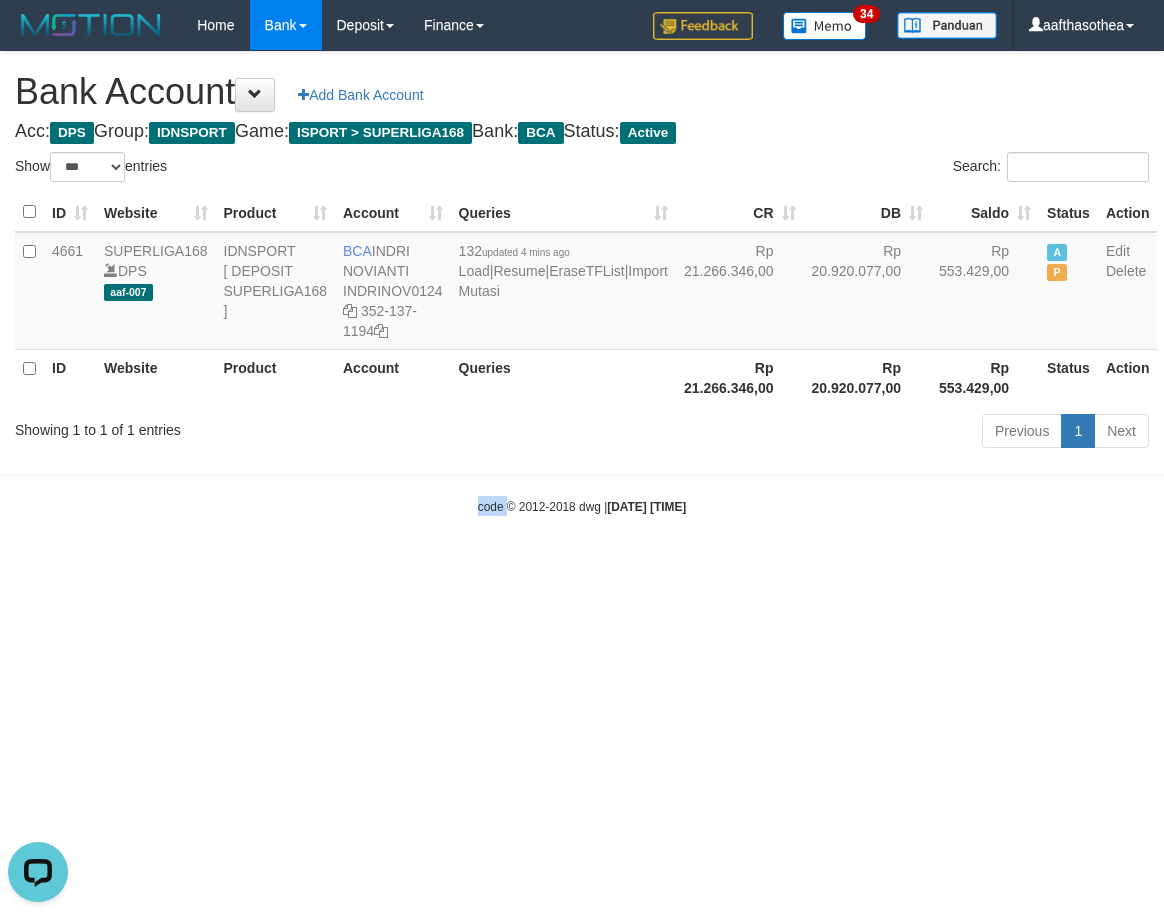 click on "Toggle navigation
Home
Bank
Account List
Load
By Website
Group
[ISPORT]													SUPERLIGA168
By Load Group (DPS)" at bounding box center (582, 283) 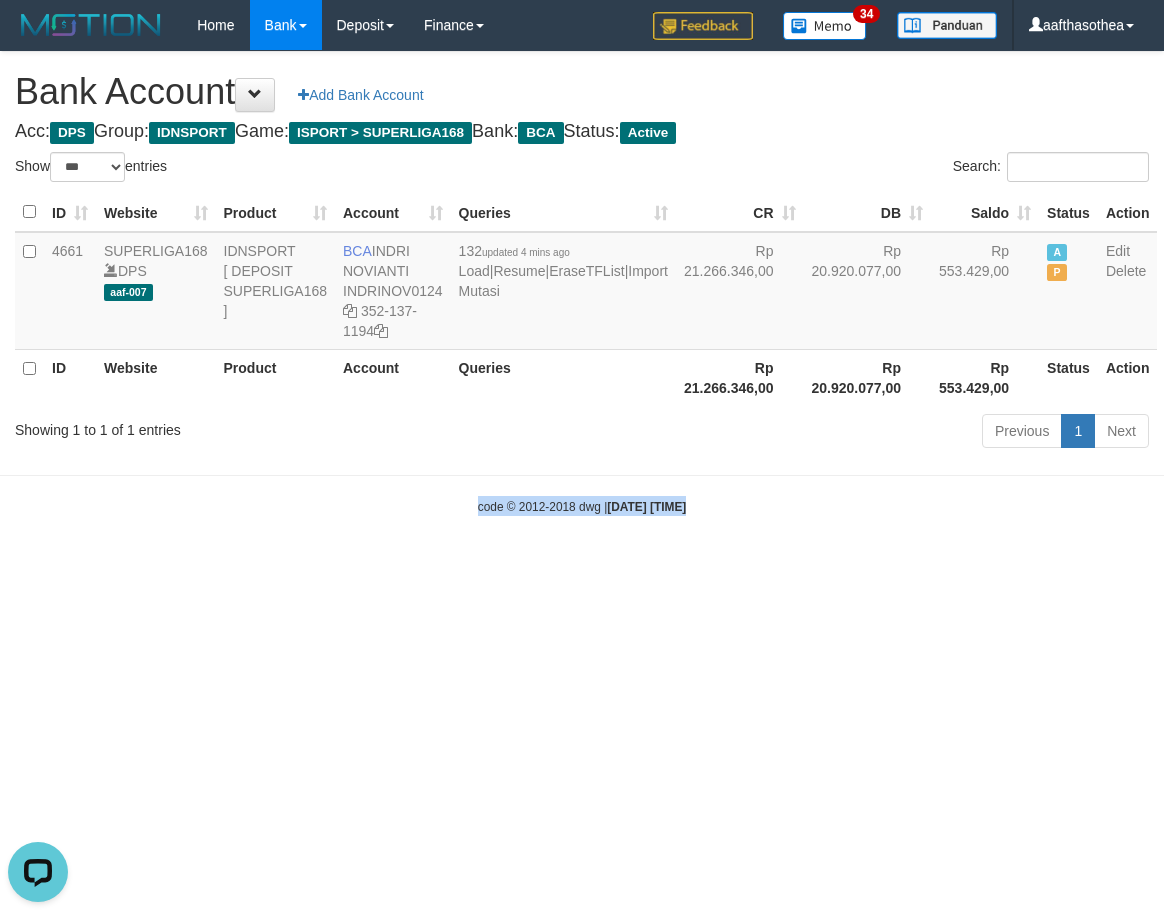 click on "Toggle navigation
Home
Bank
Account List
Load
By Website
Group
[ISPORT]													SUPERLIGA168
By Load Group (DPS)" at bounding box center (582, 283) 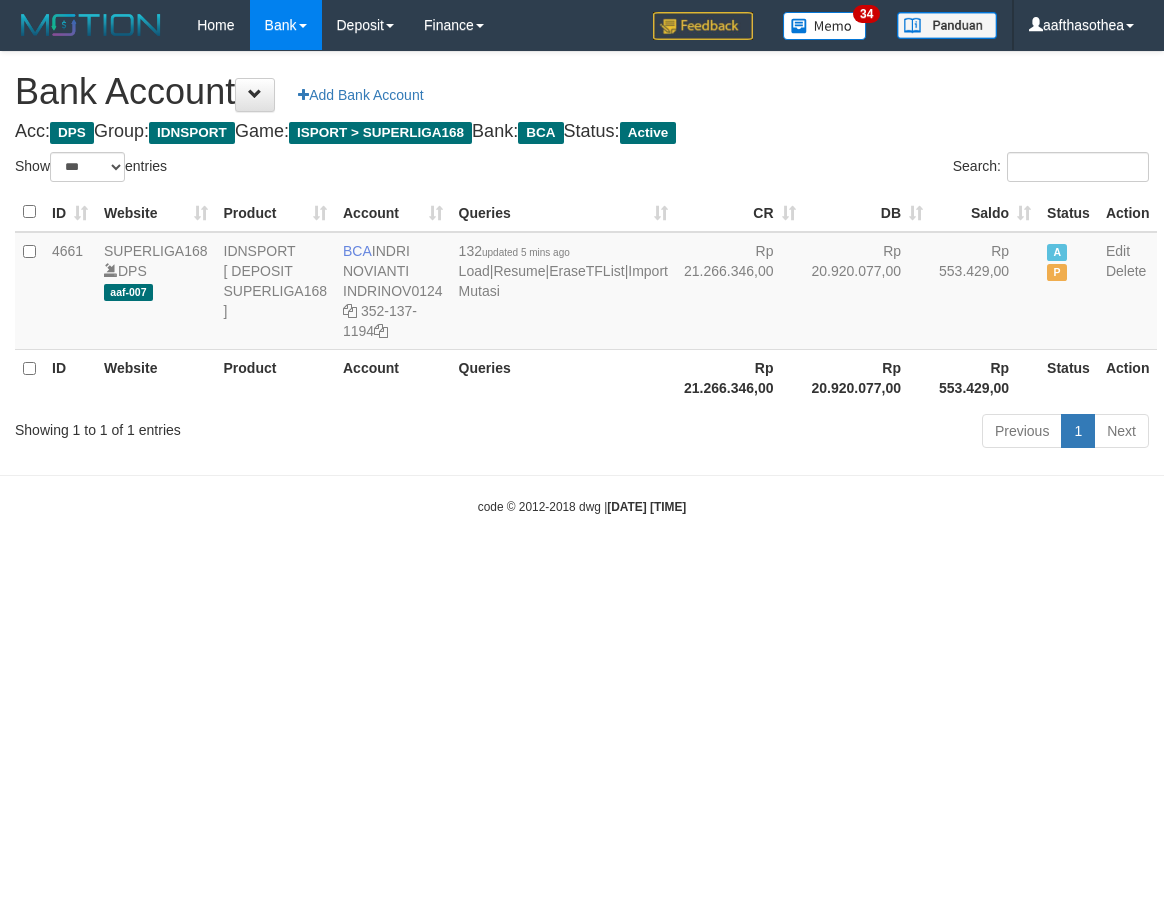 select on "***" 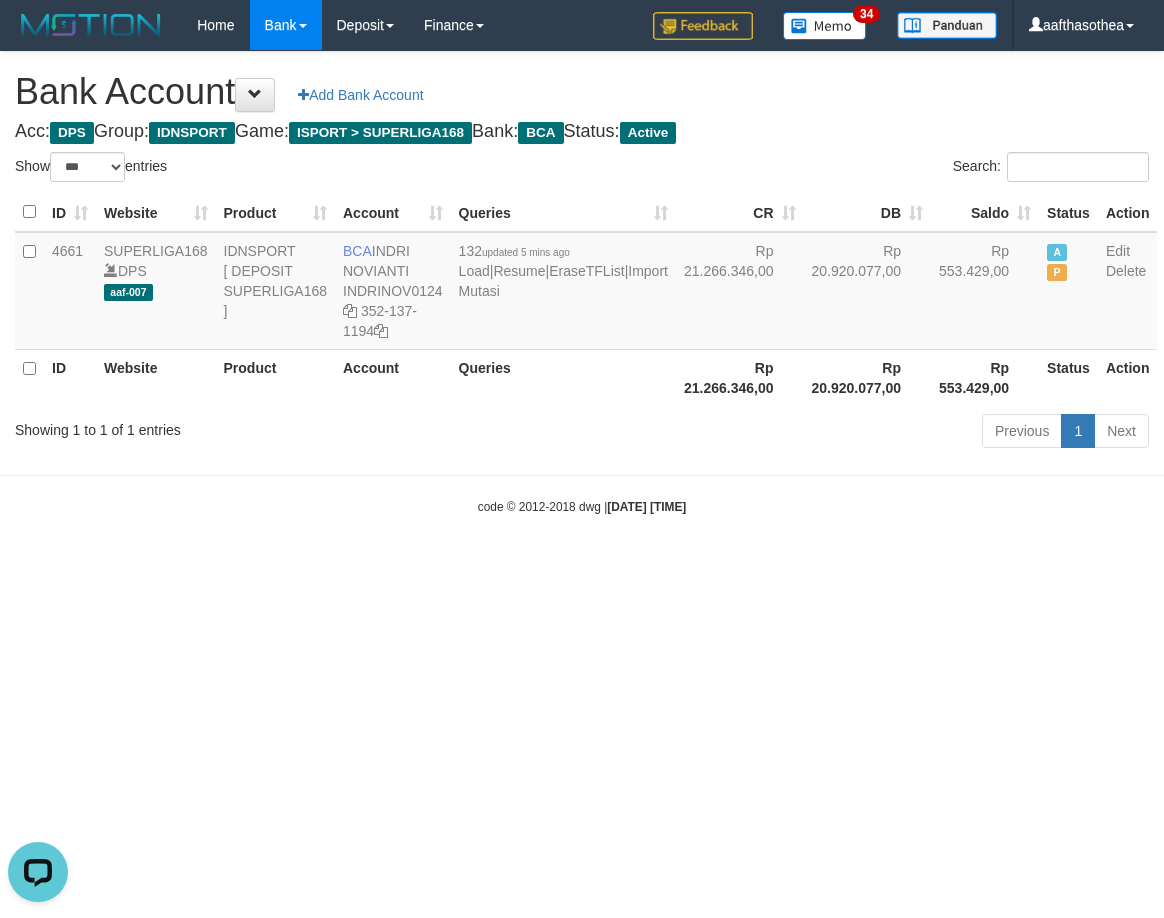scroll, scrollTop: 0, scrollLeft: 0, axis: both 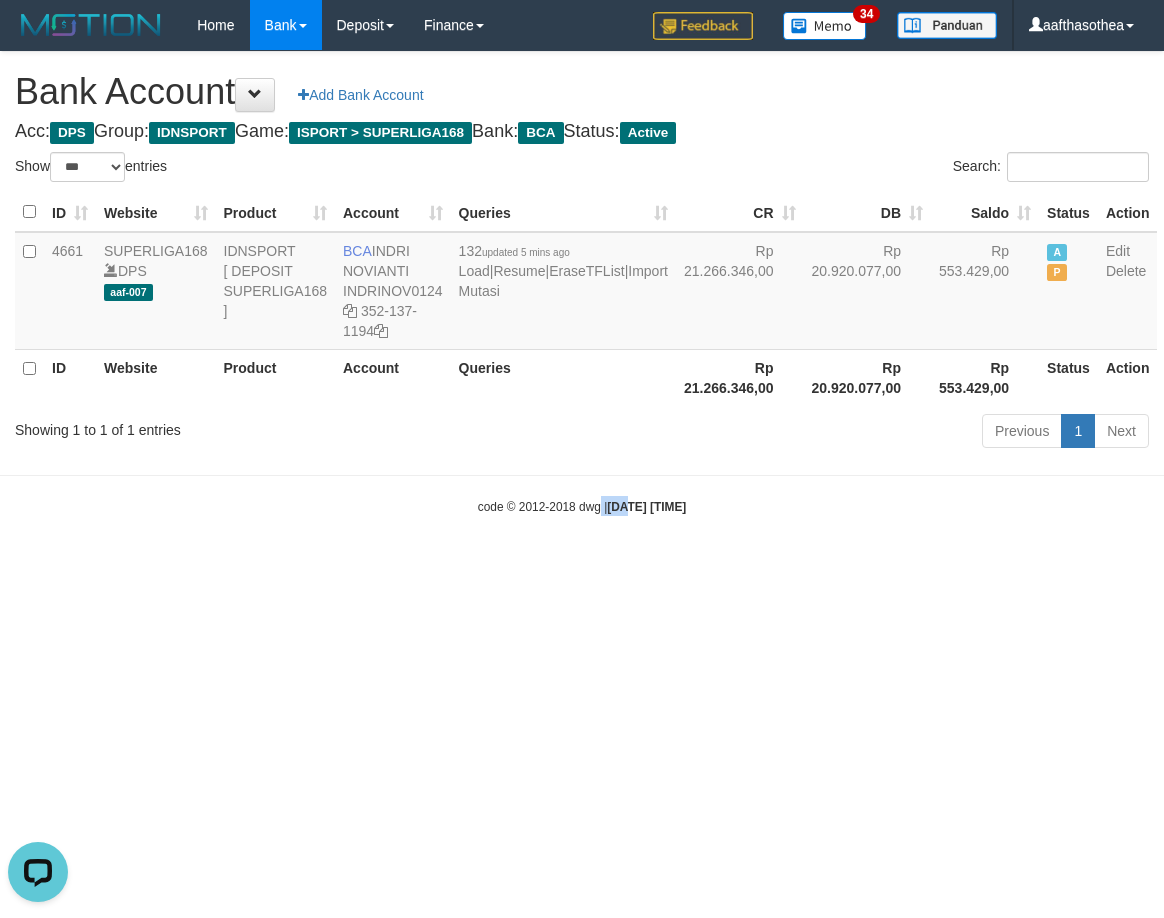 drag, startPoint x: 578, startPoint y: 578, endPoint x: 624, endPoint y: 570, distance: 46.69047 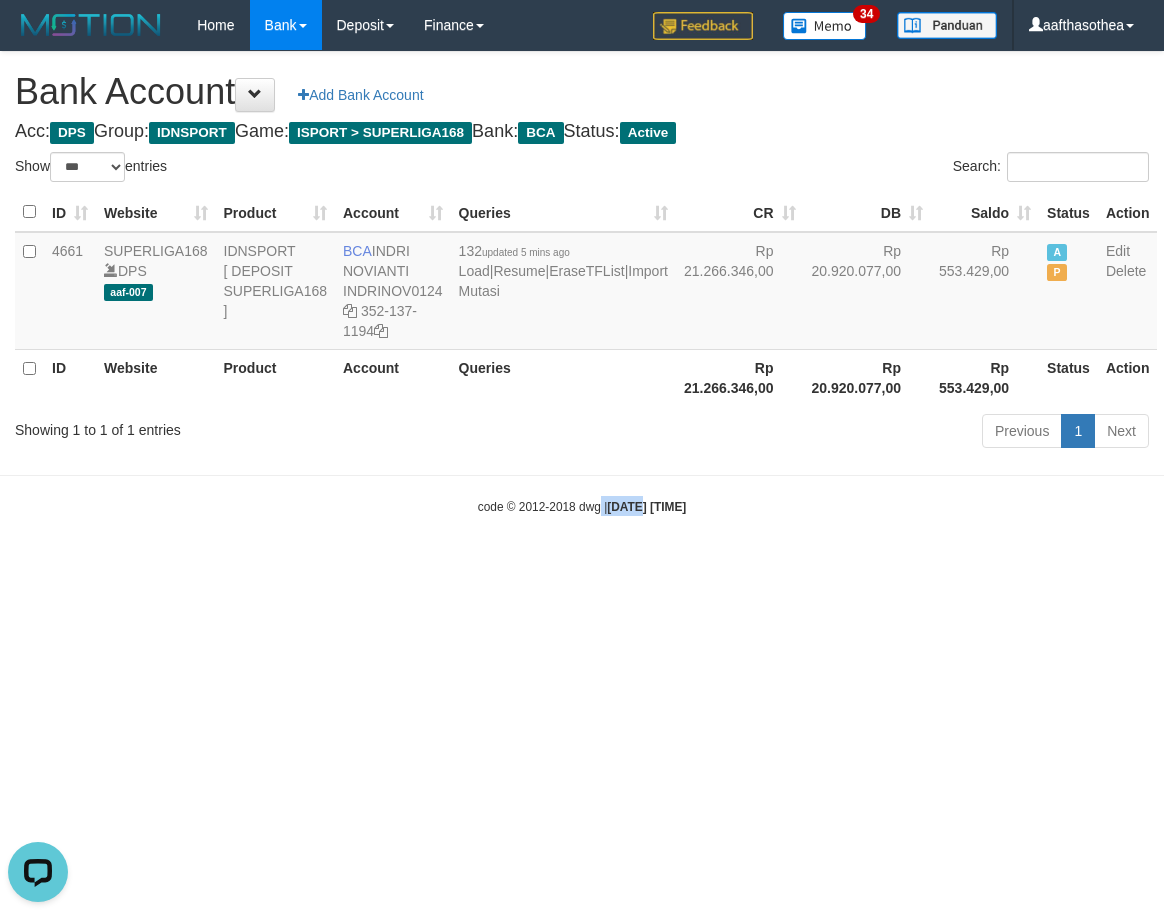 click on "Toggle navigation
Home
Bank
Account List
Load
By Website
Group
[ISPORT]													SUPERLIGA168
By Load Group (DPS)
34" at bounding box center [582, 283] 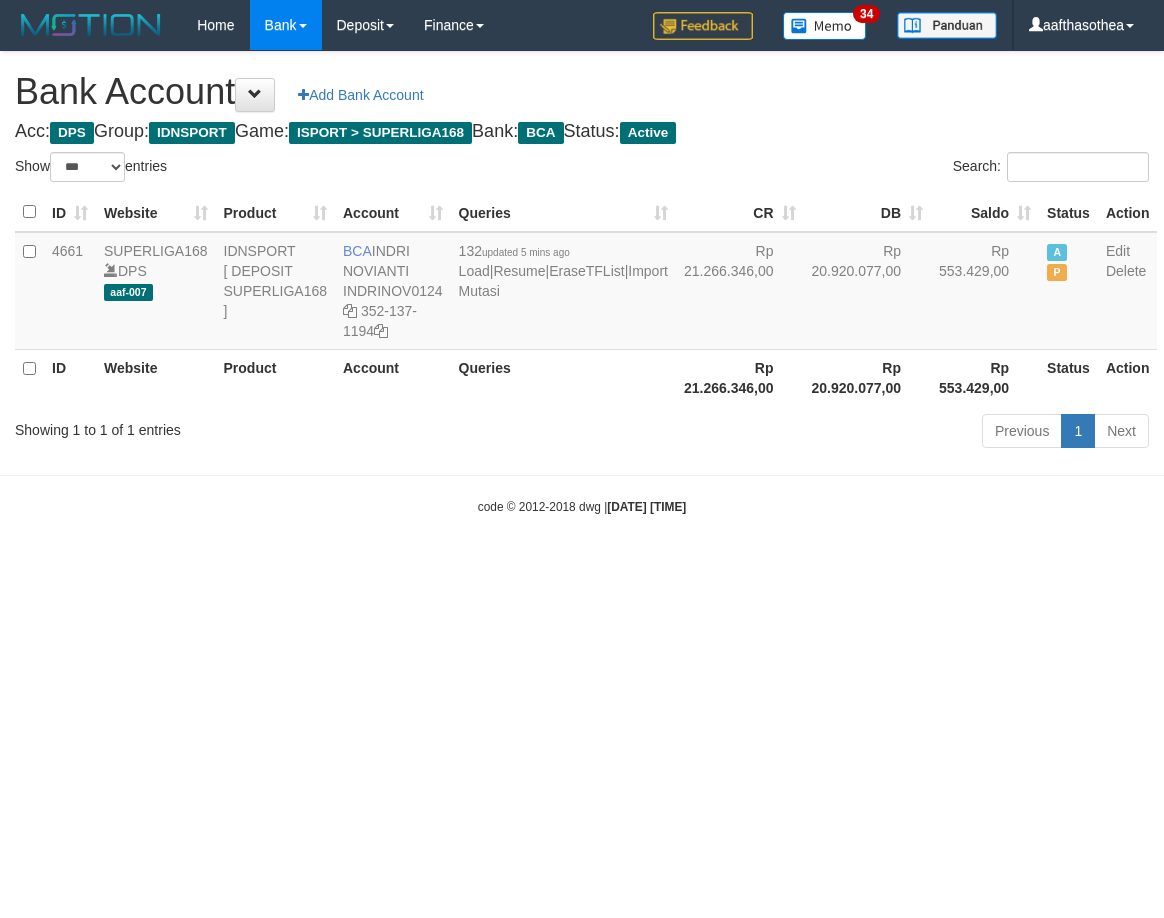 select on "***" 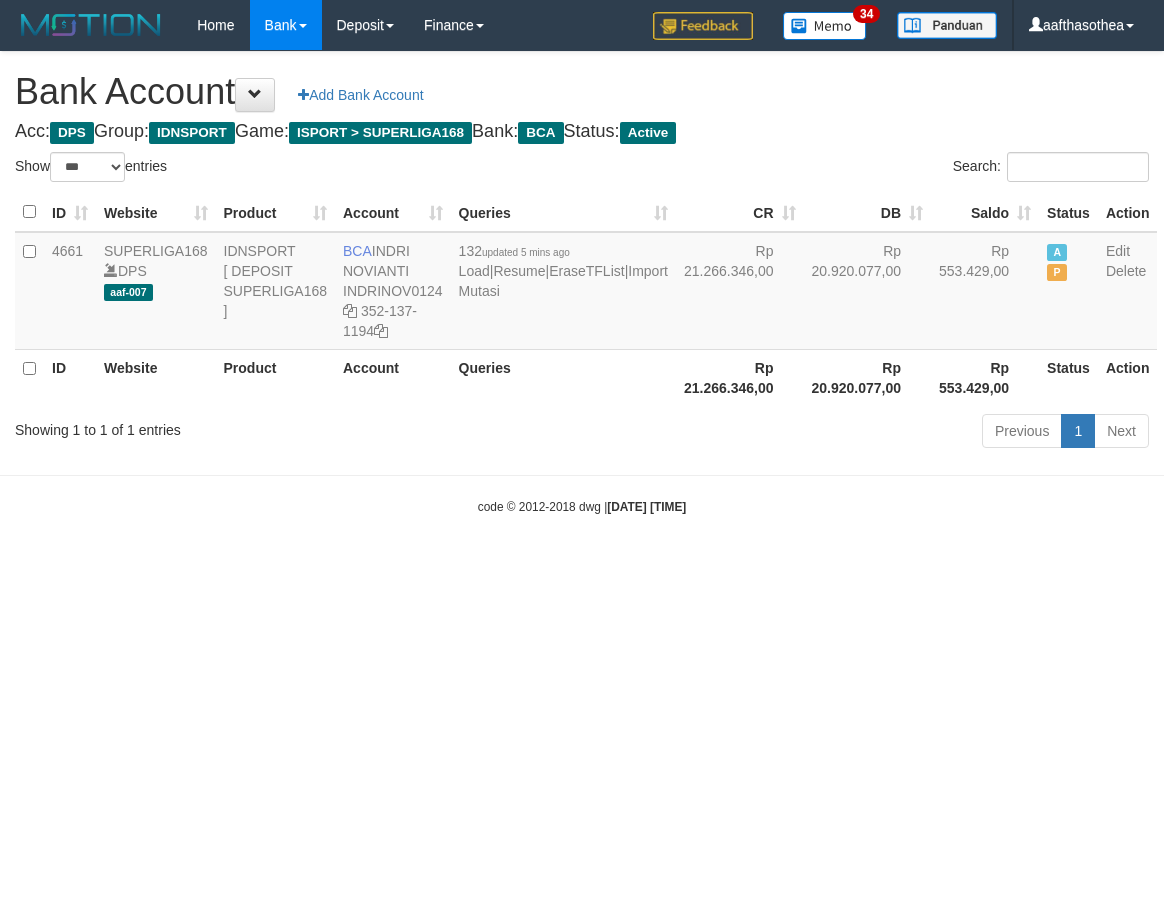 select on "***" 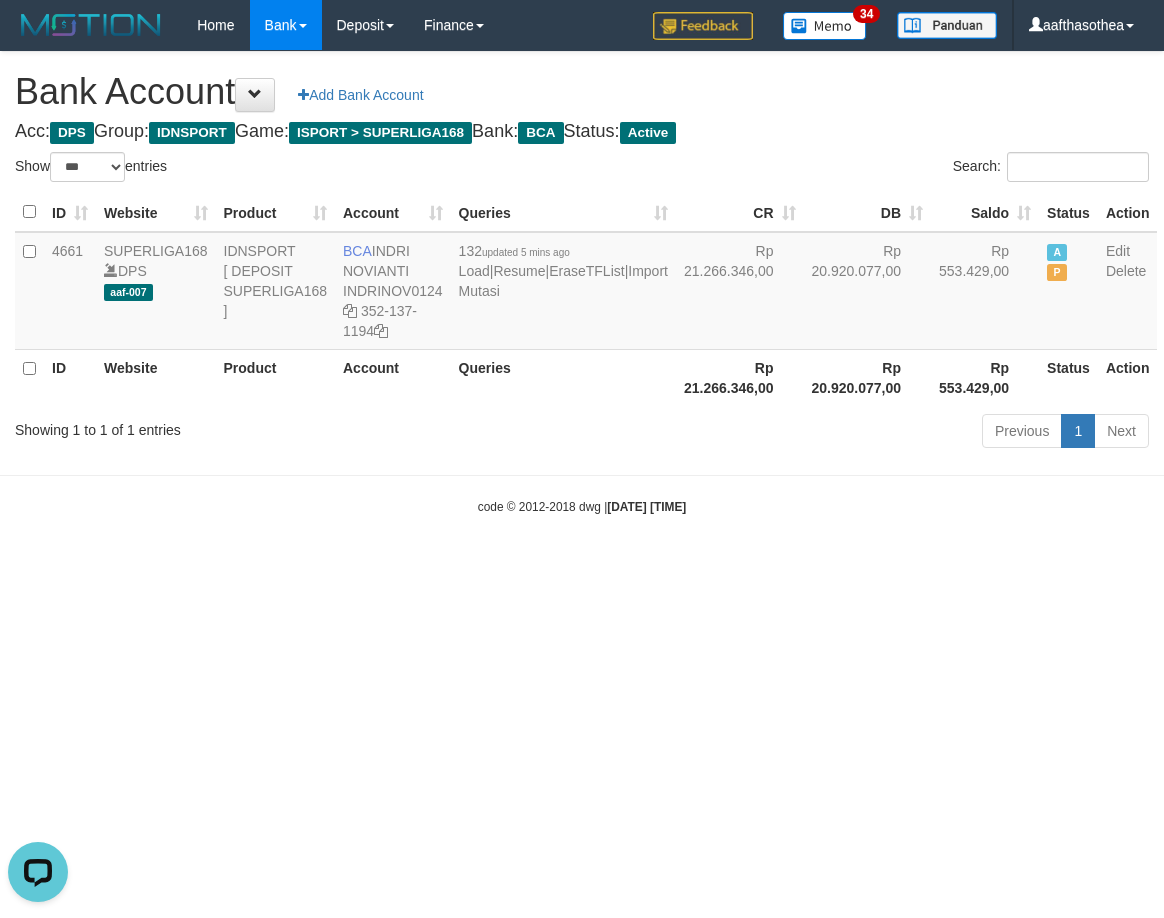 scroll, scrollTop: 0, scrollLeft: 0, axis: both 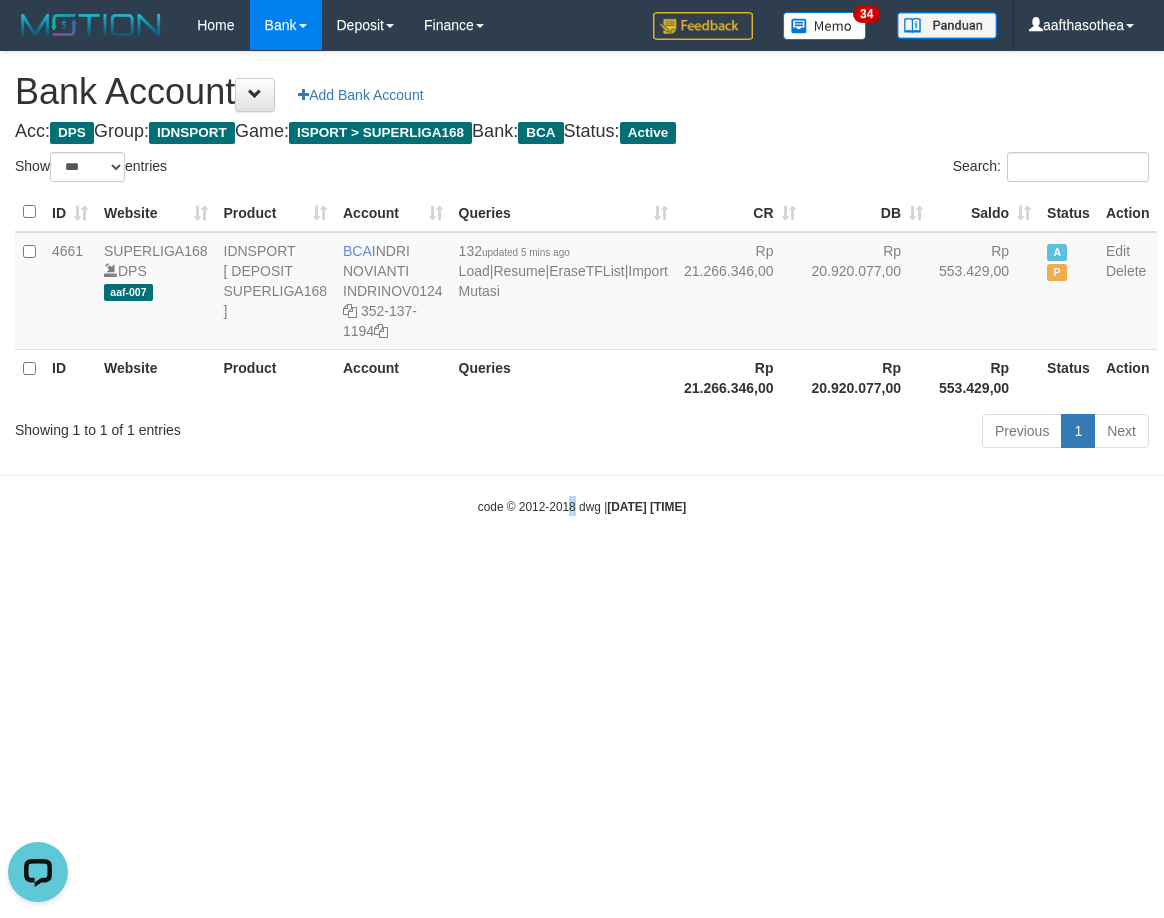 click on "Toggle navigation
Home
Bank
Account List
Load
By Website
Group
[ISPORT]													SUPERLIGA168
By Load Group (DPS)" at bounding box center [582, 283] 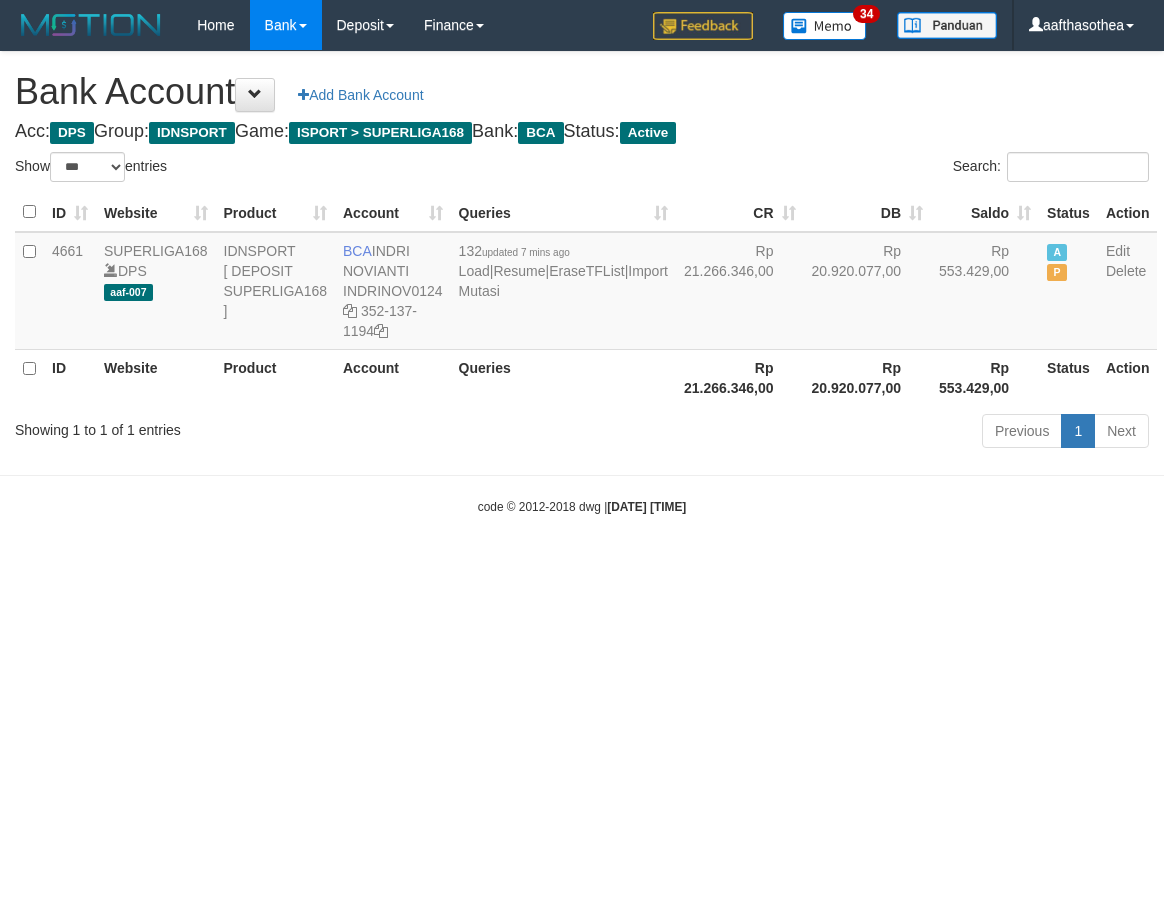 select on "***" 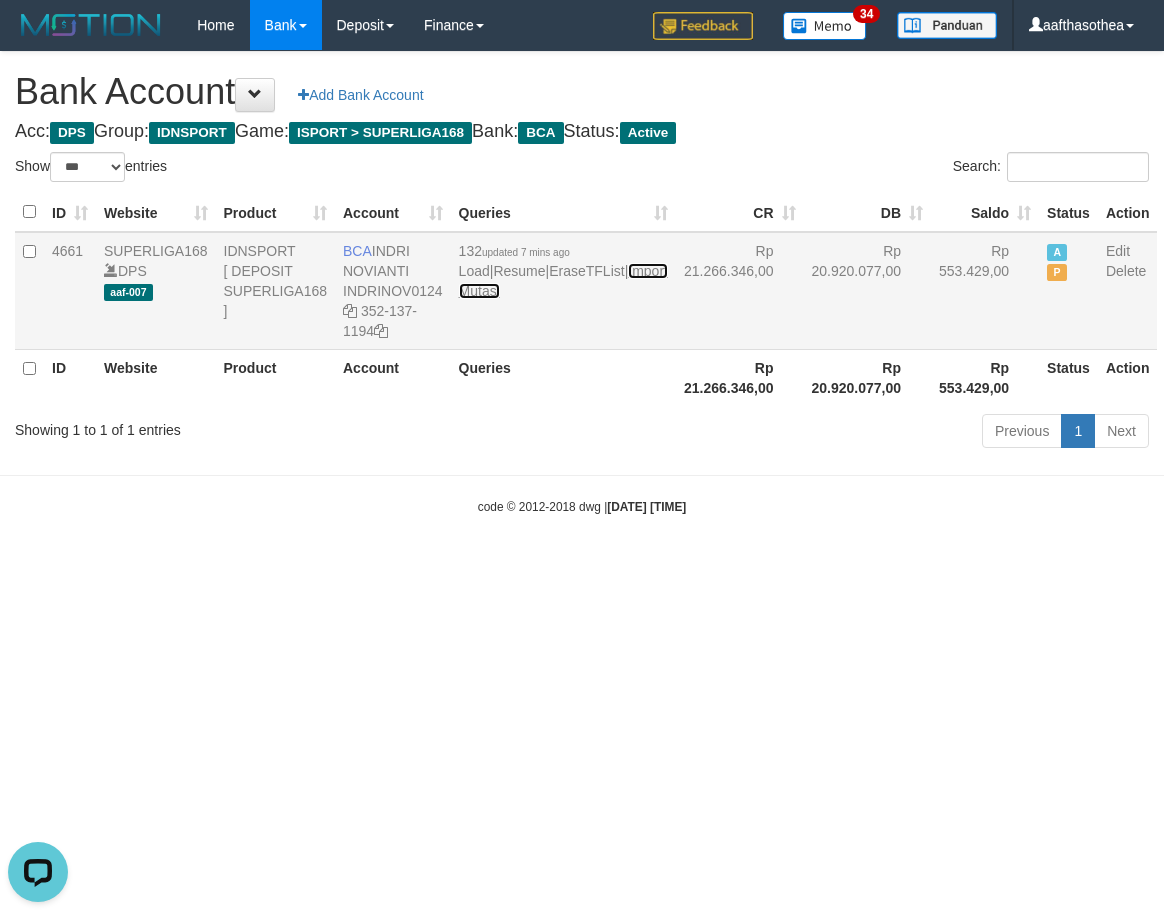 scroll, scrollTop: 0, scrollLeft: 0, axis: both 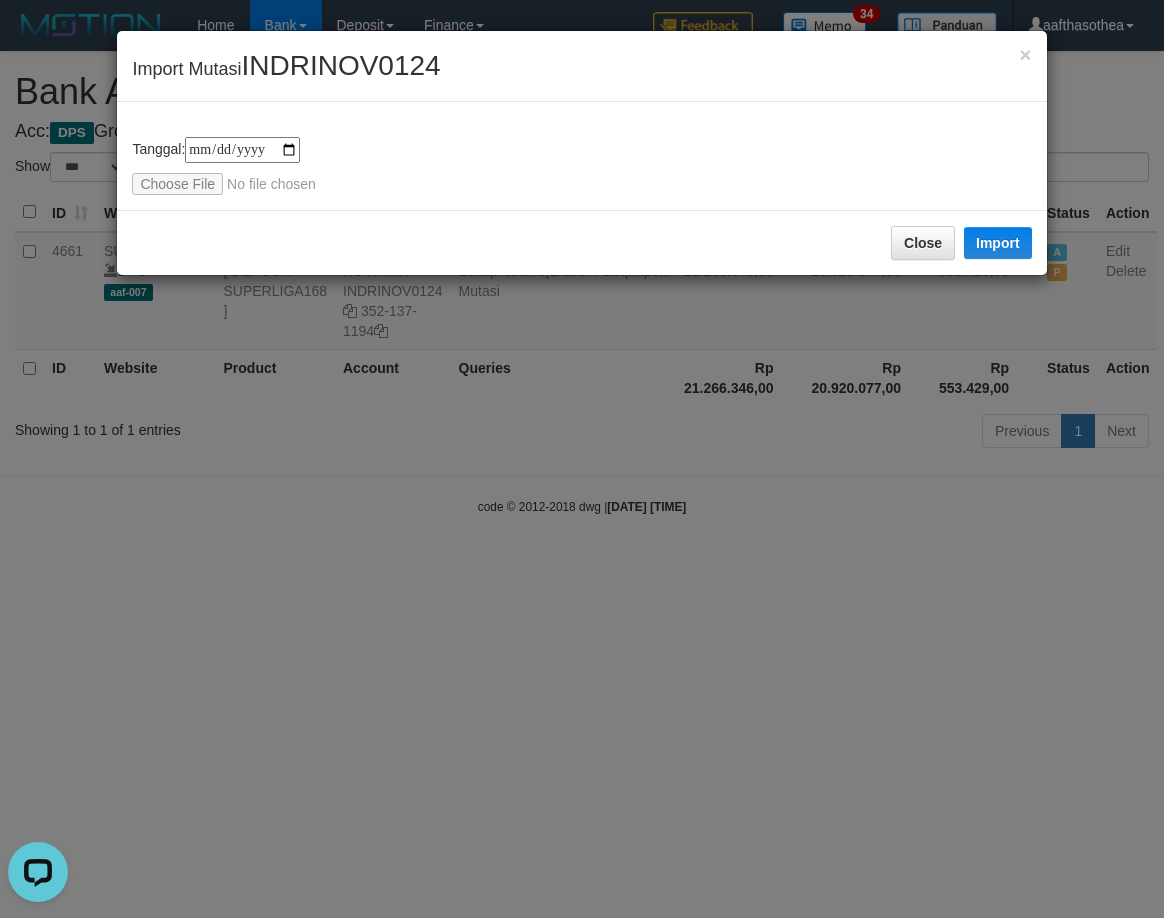 type on "**********" 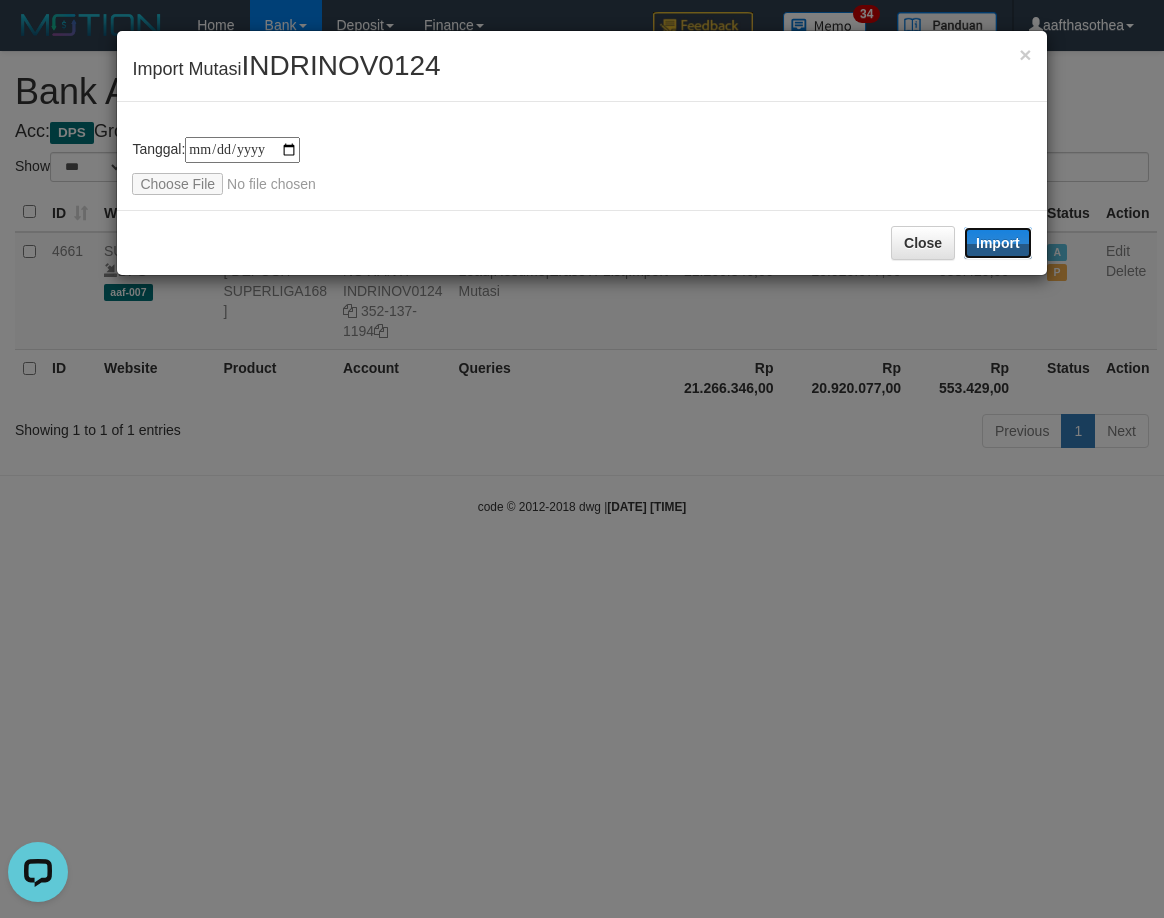drag, startPoint x: 1010, startPoint y: 252, endPoint x: 640, endPoint y: 560, distance: 481.41873 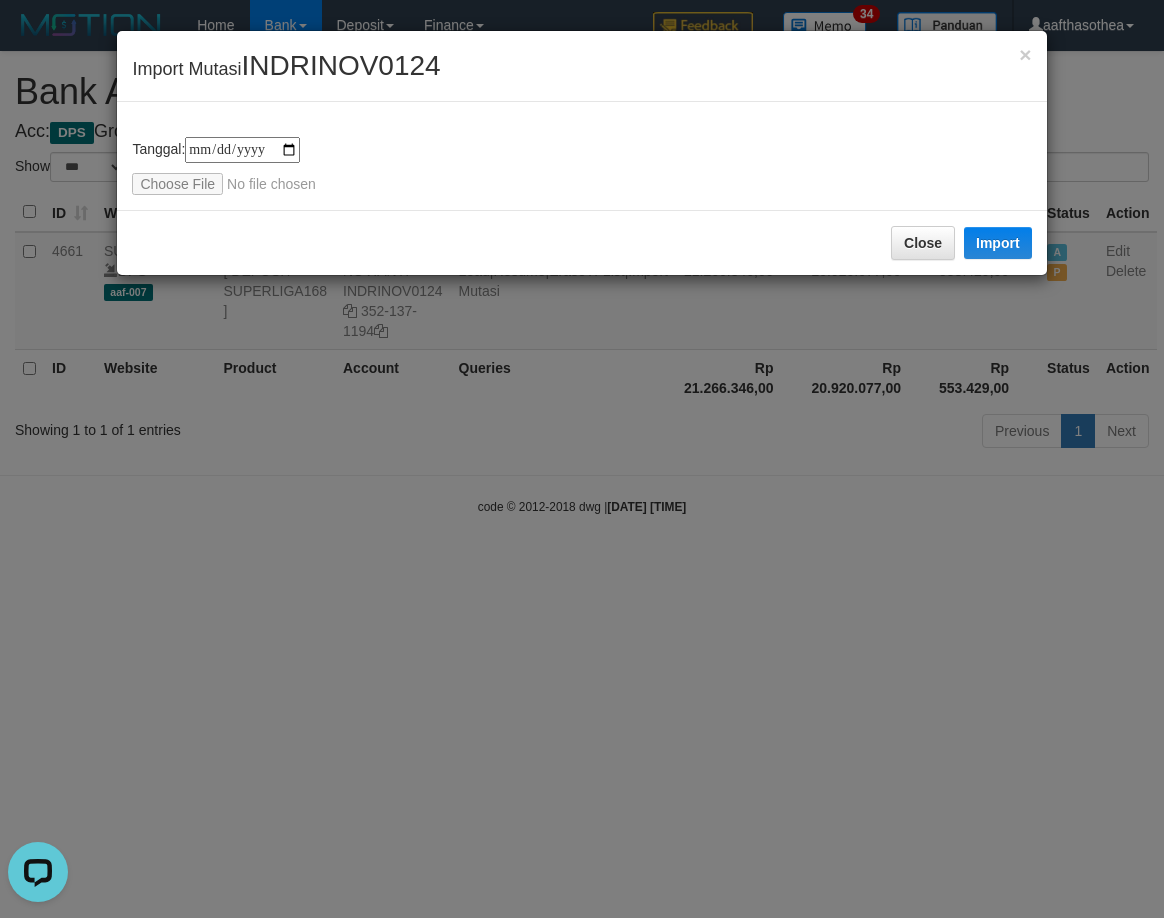 click on "**********" at bounding box center (582, 459) 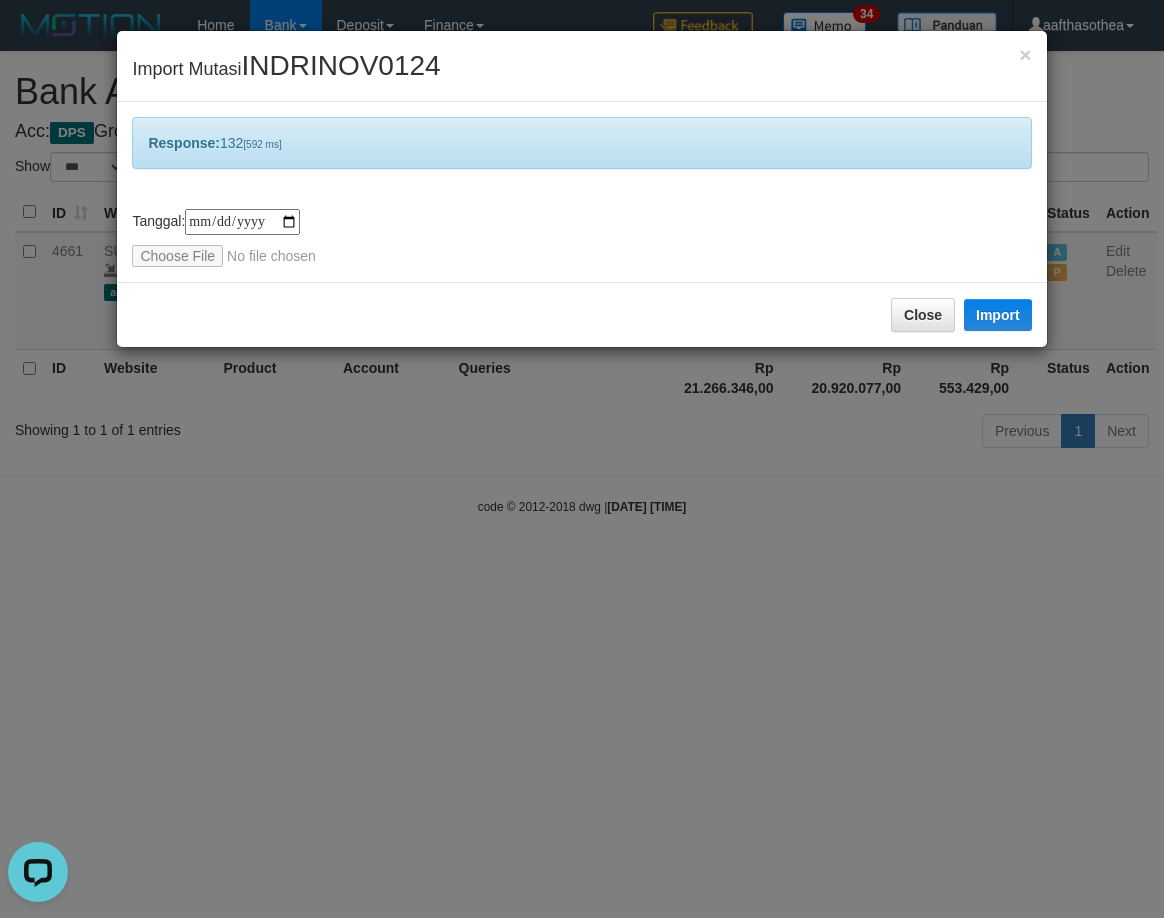 click on "**********" at bounding box center (582, 459) 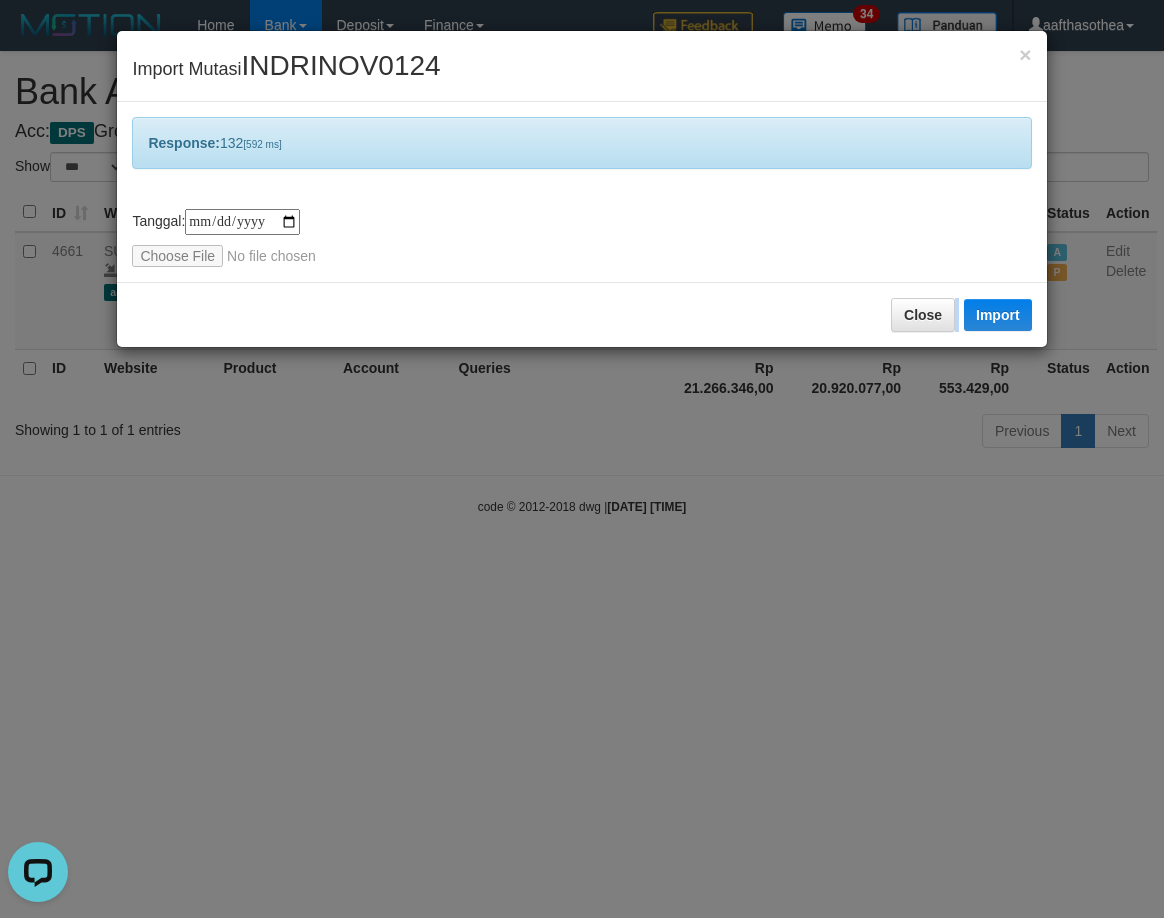 click on "**********" at bounding box center (582, 459) 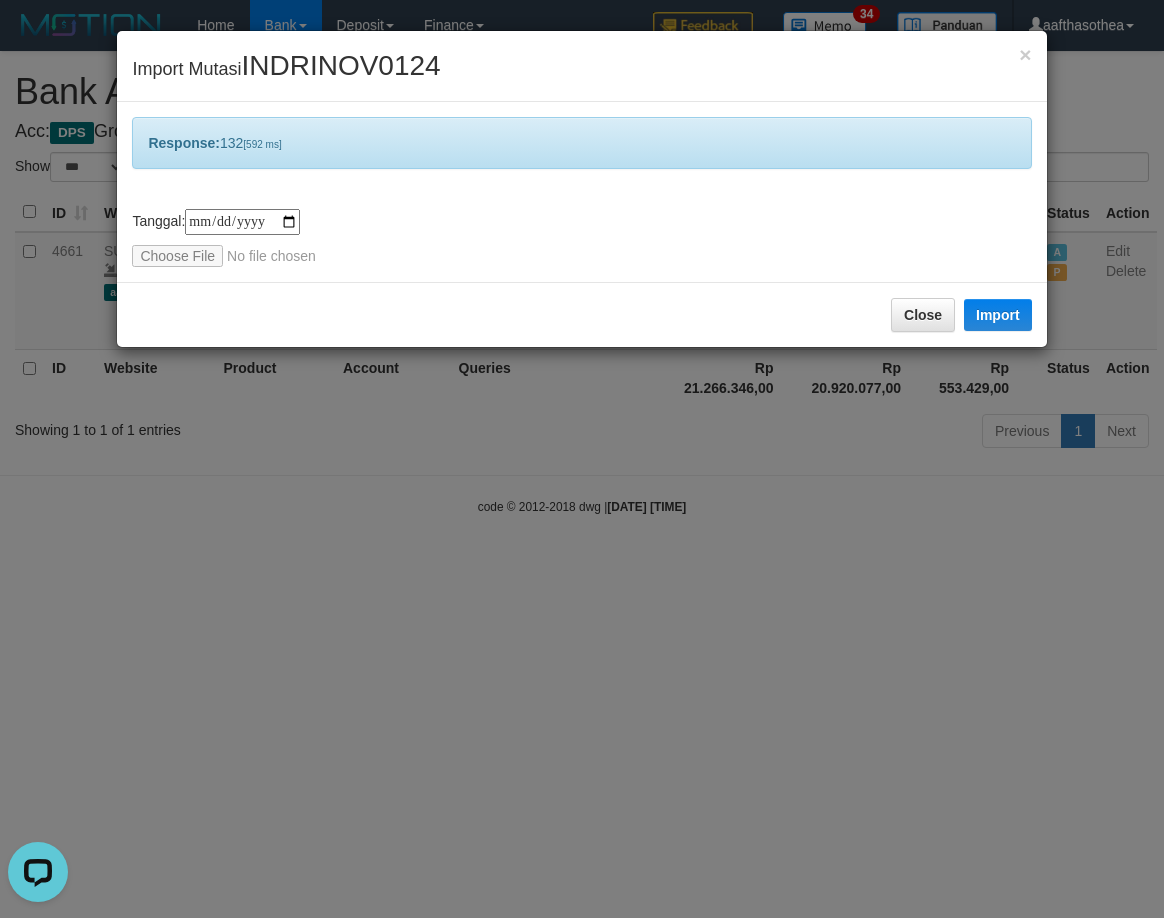 click on "**********" at bounding box center (582, 459) 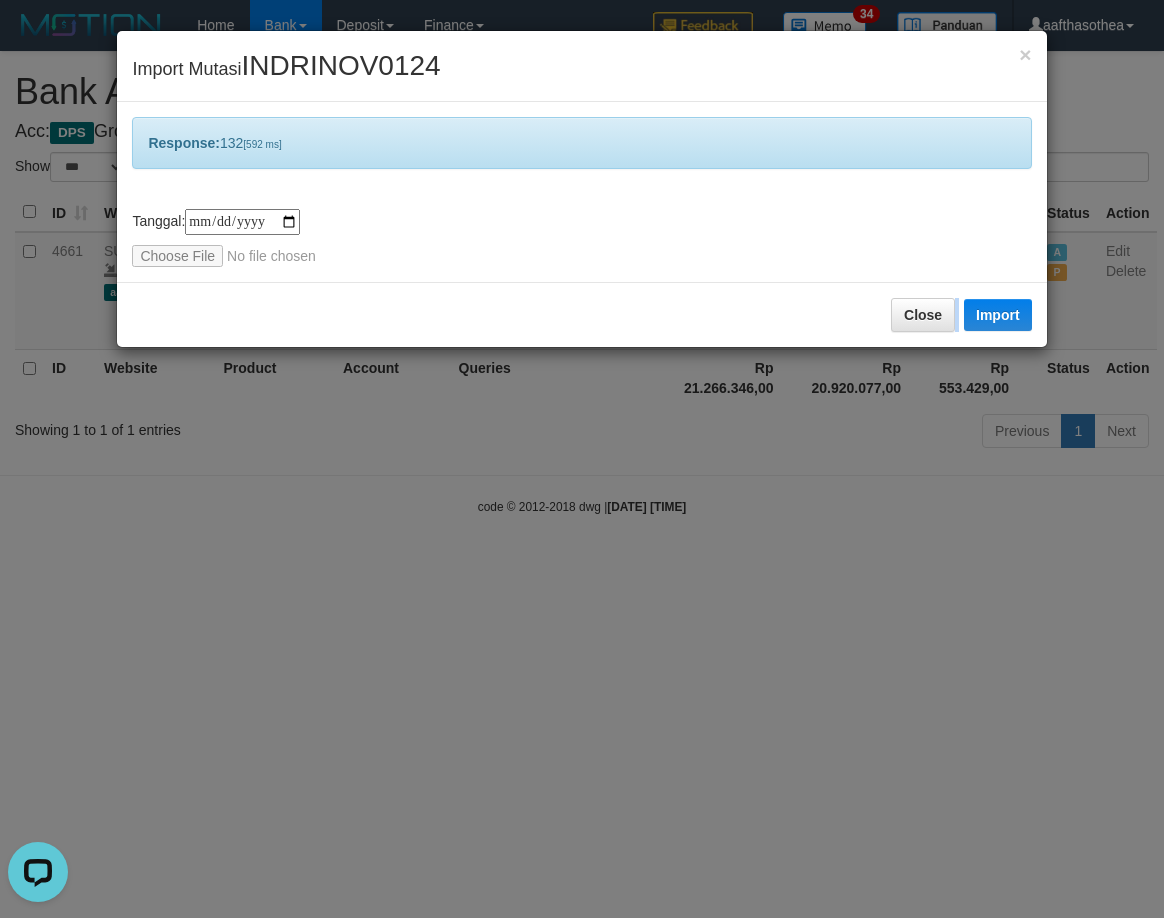 click on "**********" at bounding box center (582, 459) 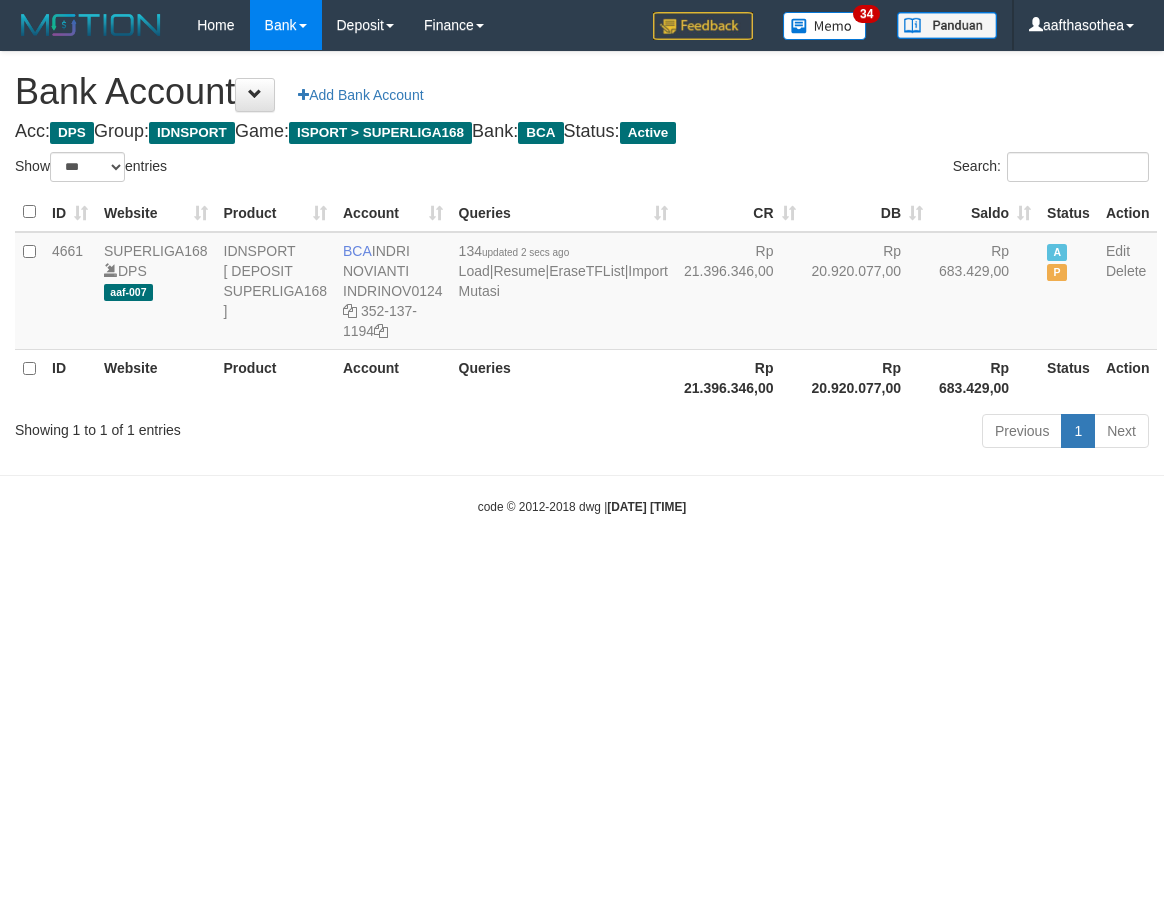 select on "***" 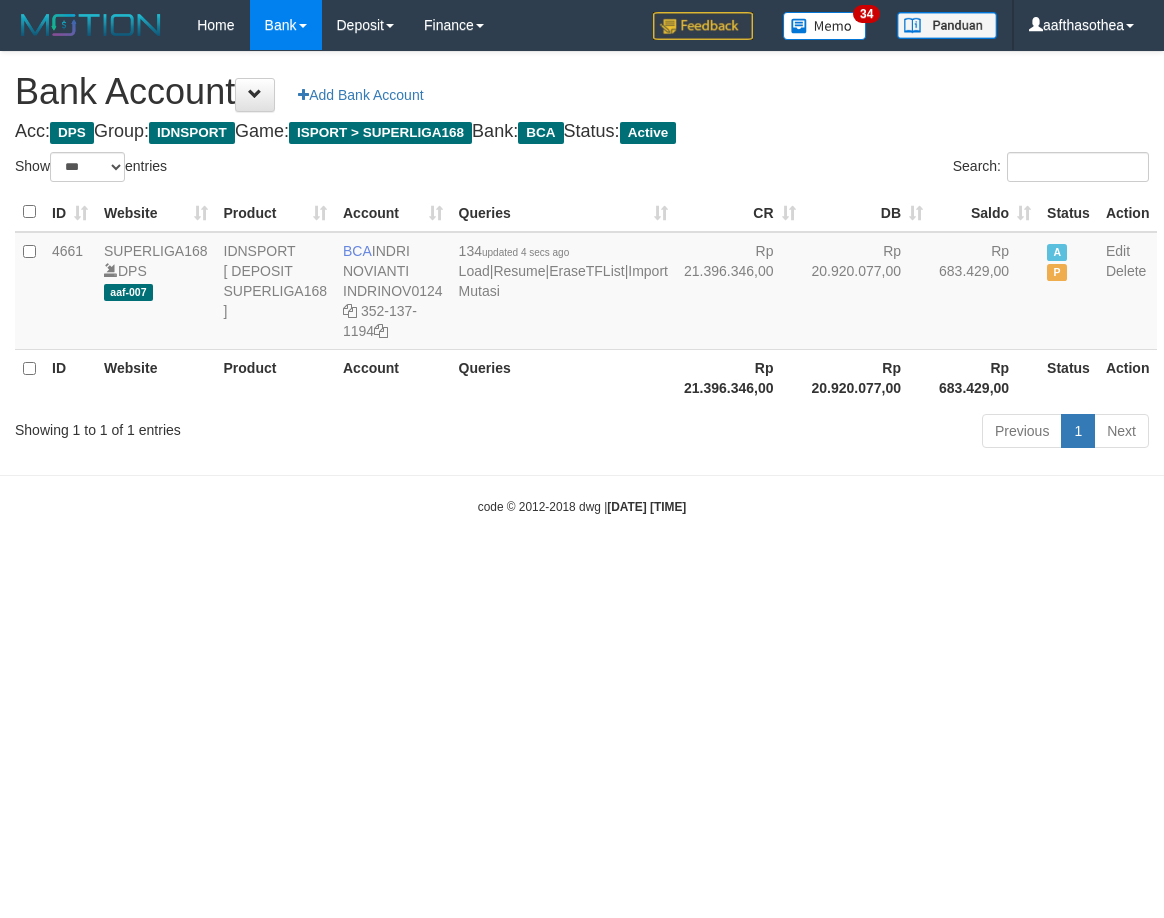 select on "***" 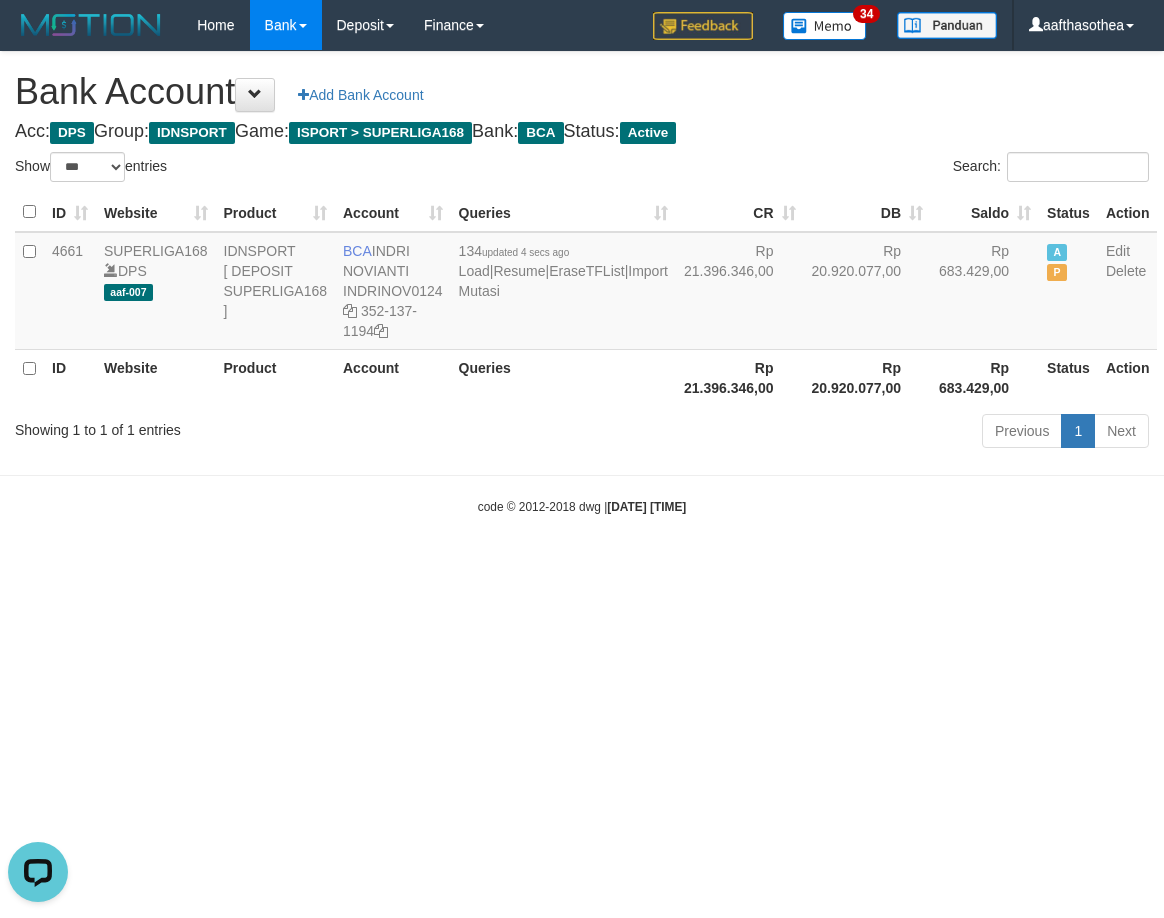 scroll, scrollTop: 0, scrollLeft: 0, axis: both 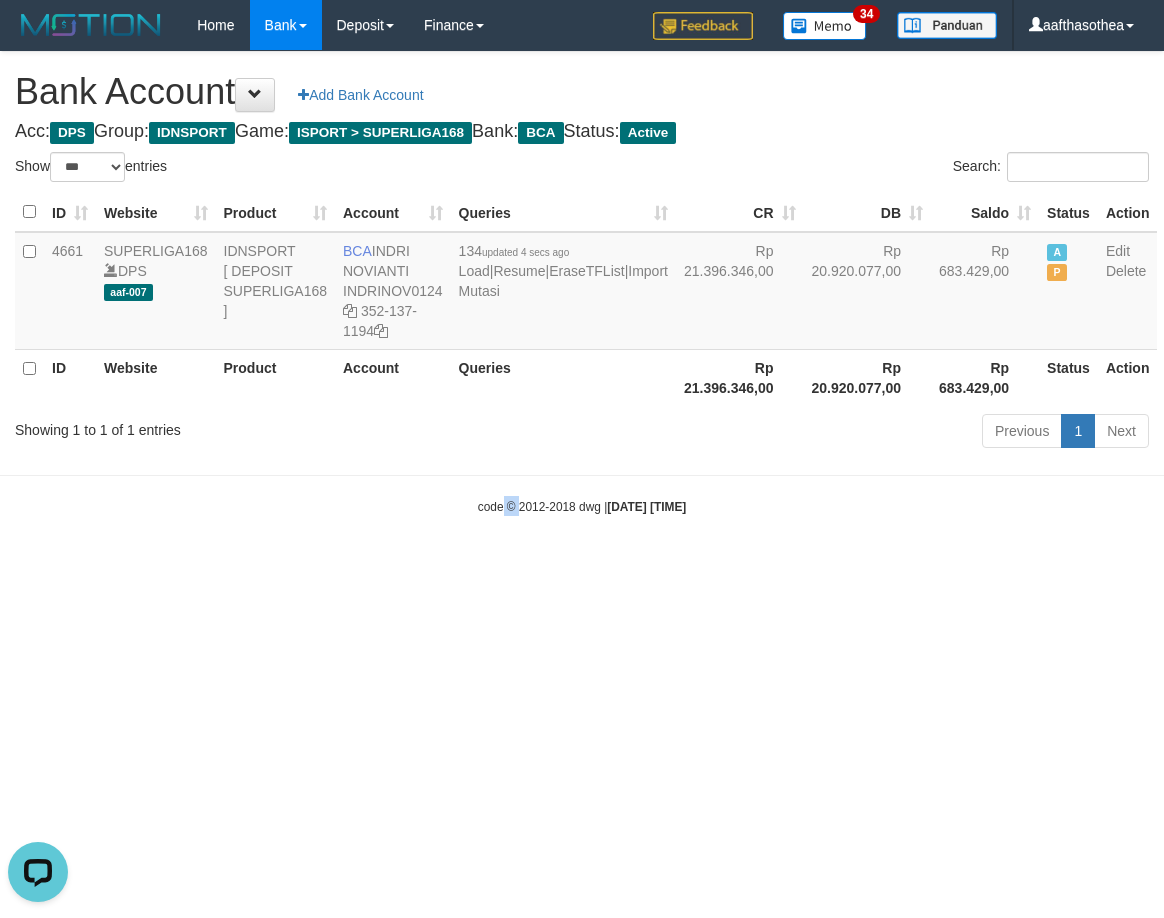 drag, startPoint x: 486, startPoint y: 578, endPoint x: 503, endPoint y: 574, distance: 17.464249 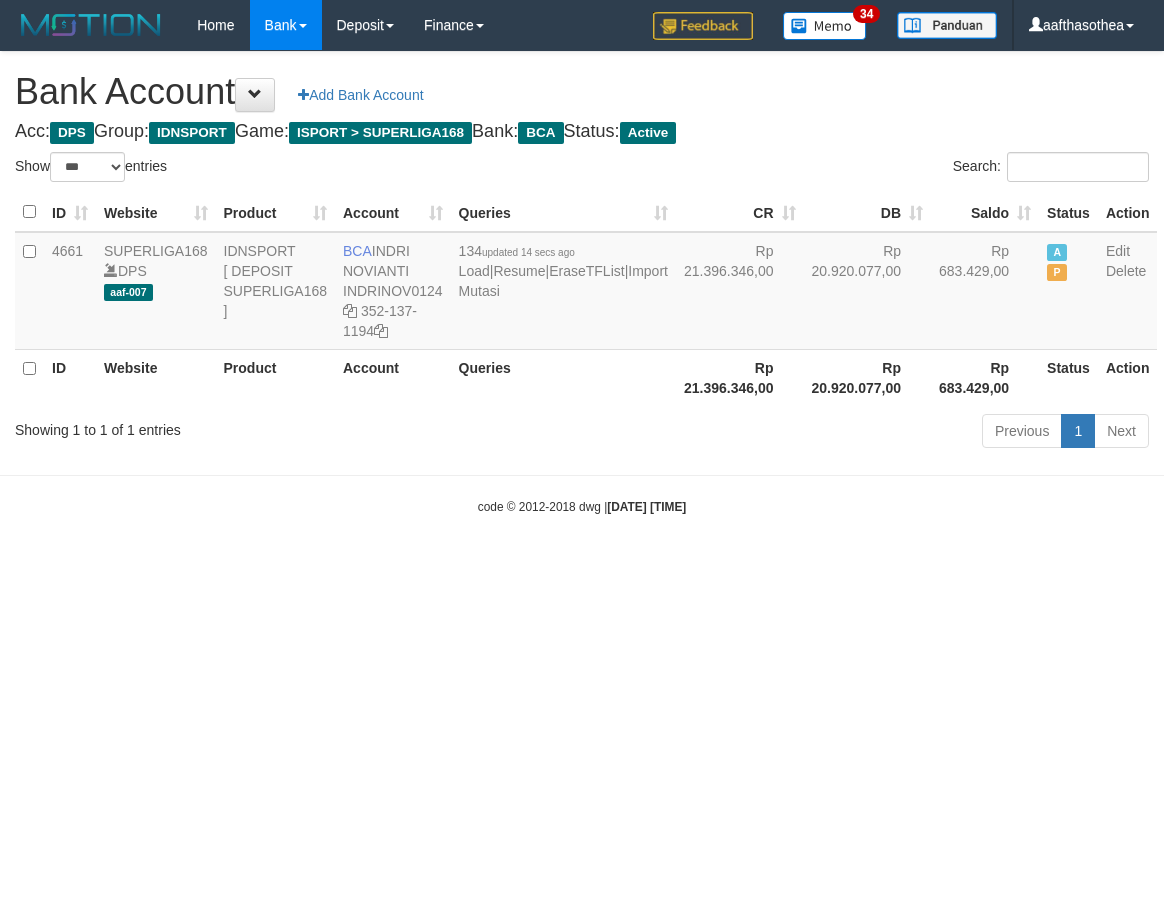 select on "***" 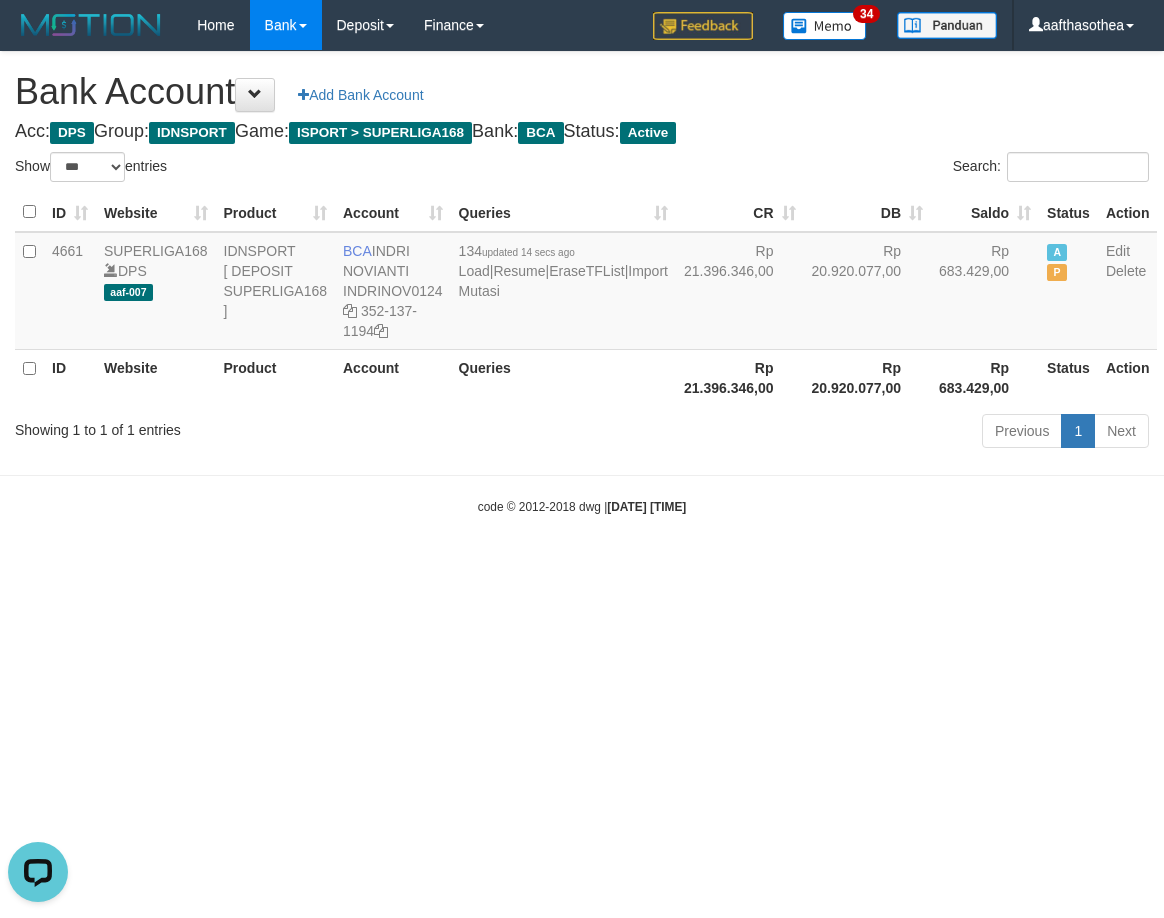scroll, scrollTop: 0, scrollLeft: 0, axis: both 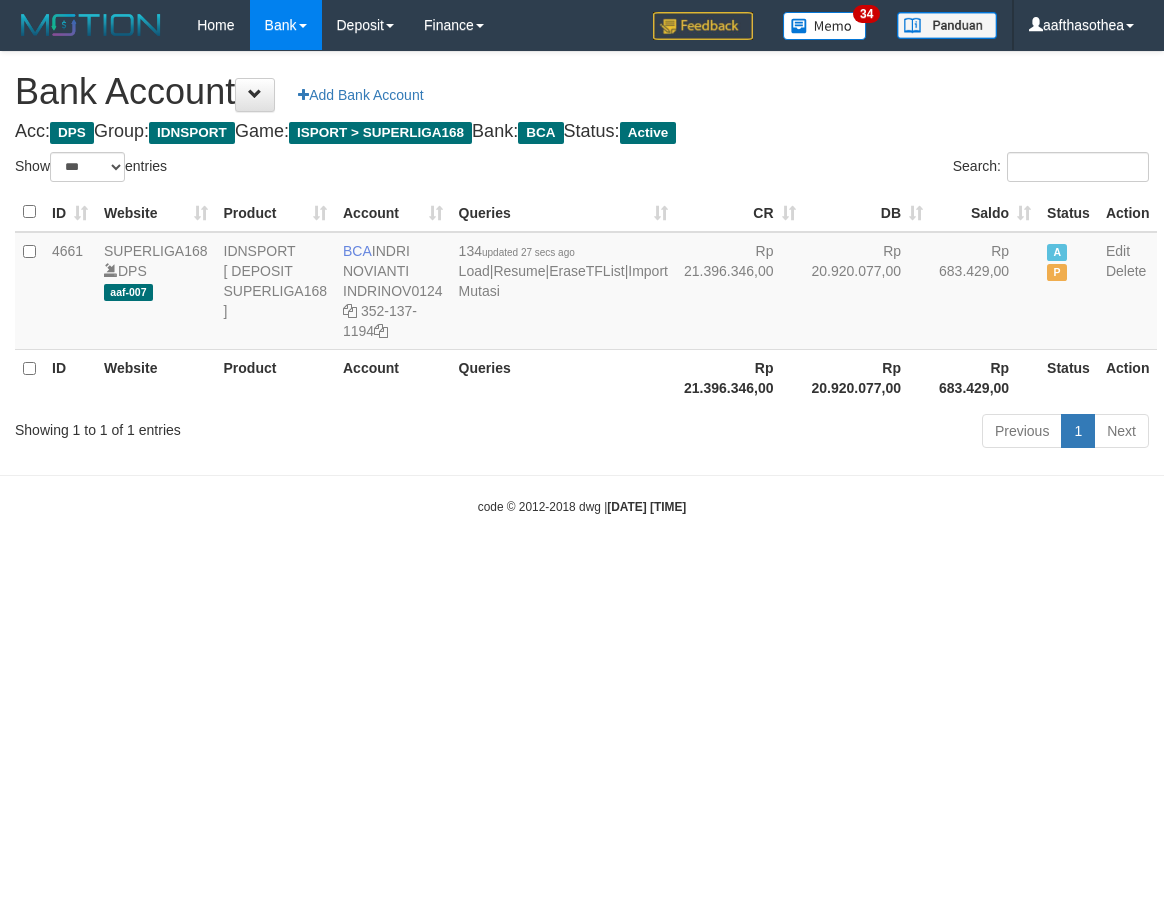 select on "***" 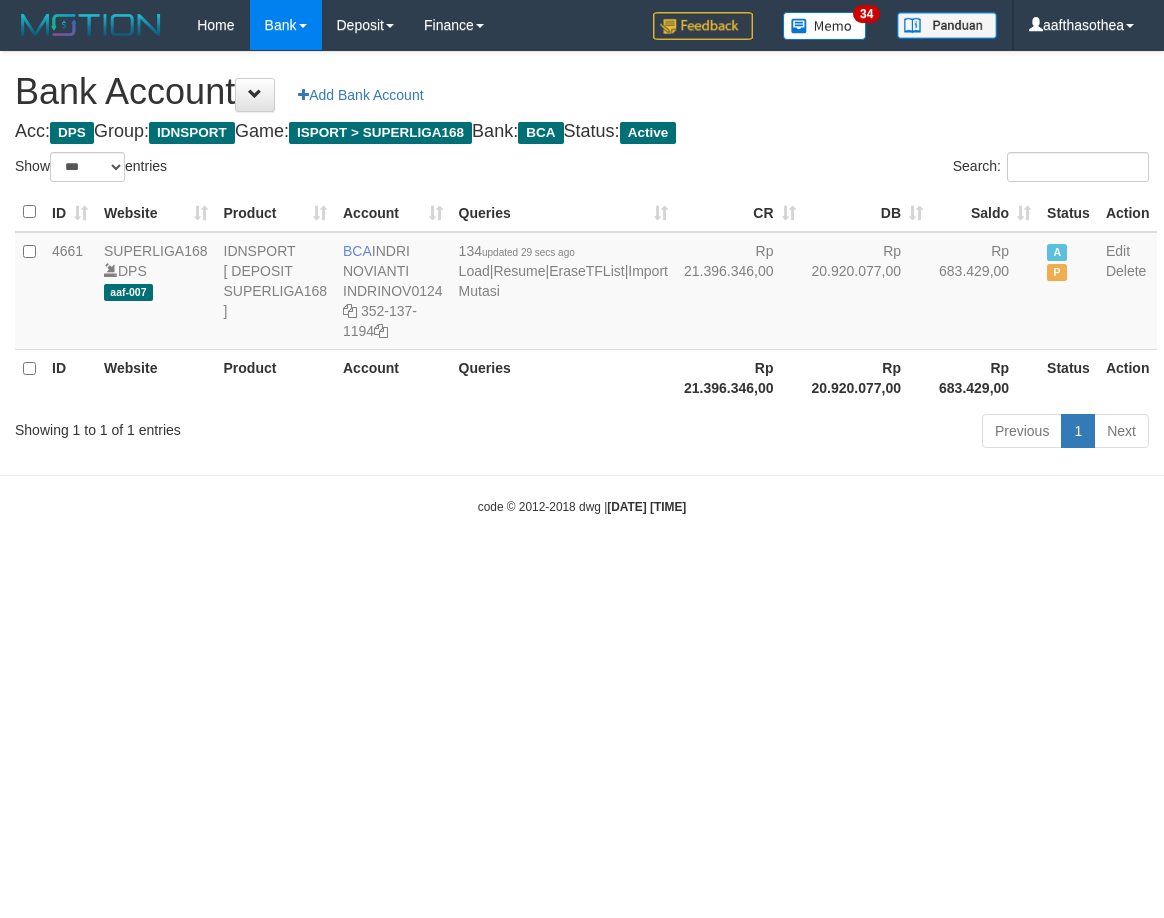 select on "***" 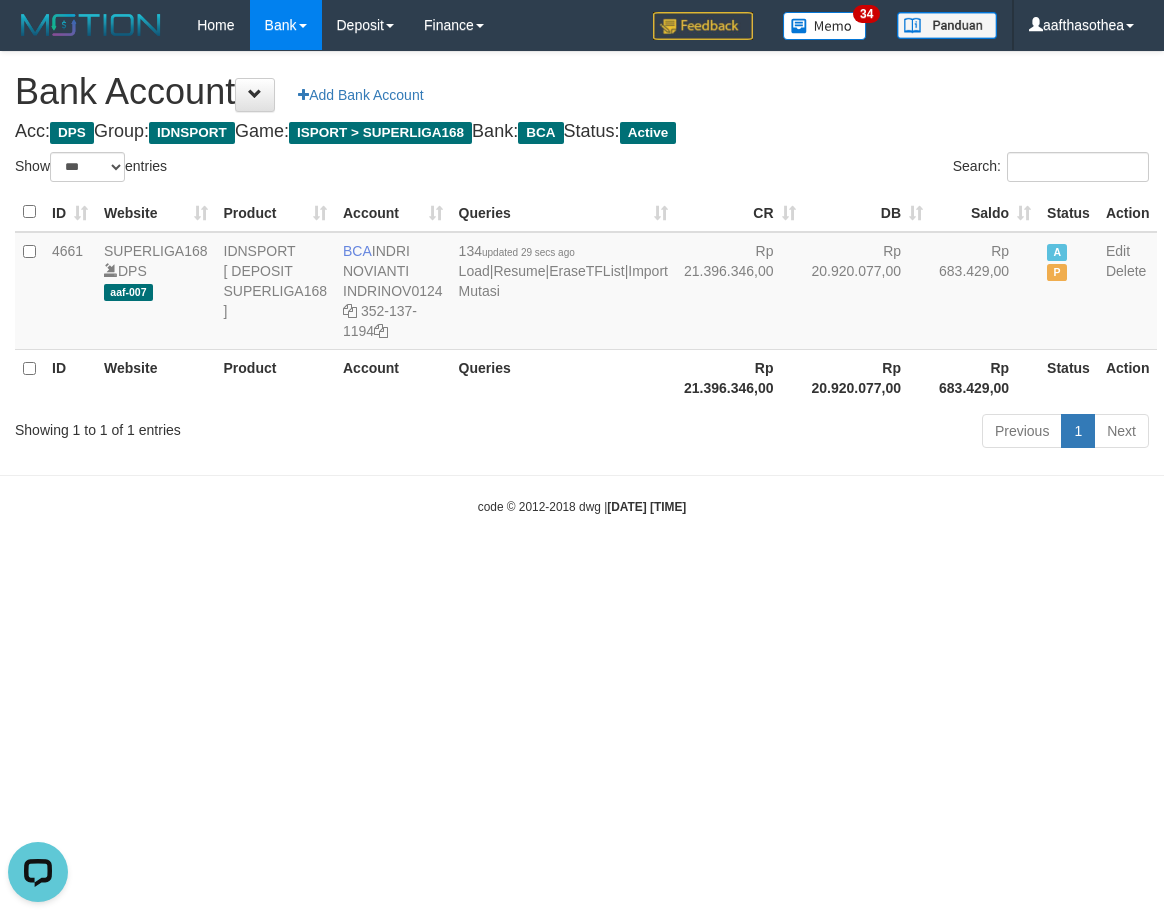 scroll, scrollTop: 0, scrollLeft: 0, axis: both 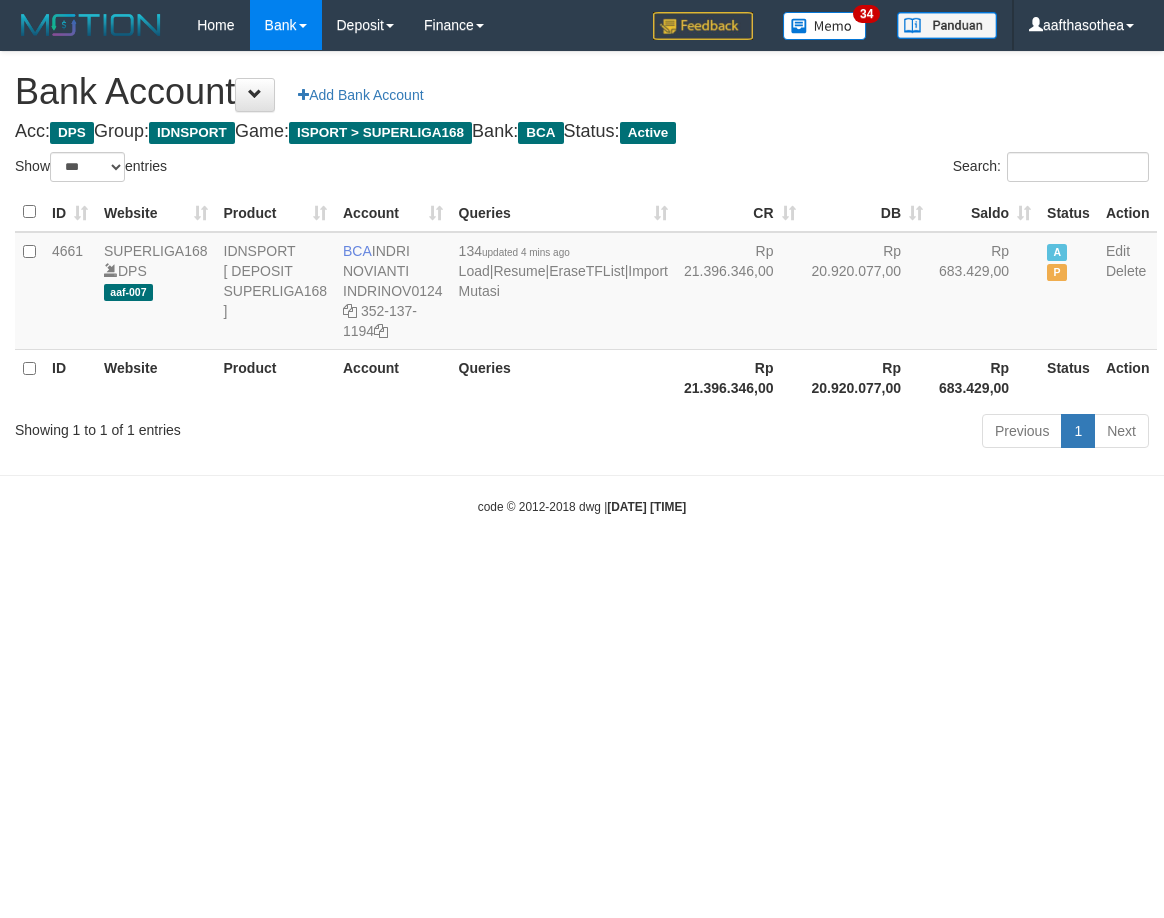 select on "***" 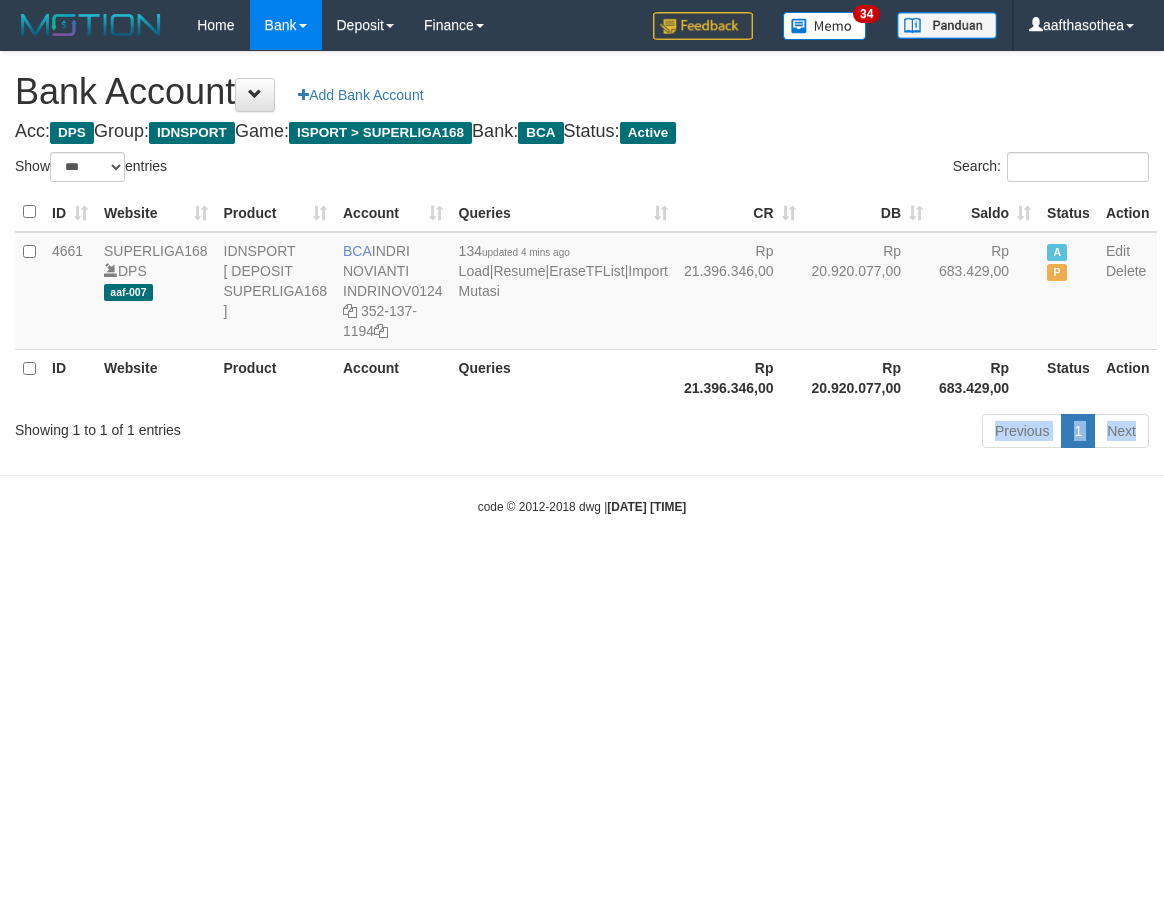 click on "Toggle navigation
Home
Bank
Account List
Load
By Website
Group
[ISPORT]													SUPERLIGA168
By Load Group (DPS)
34" at bounding box center (582, 283) 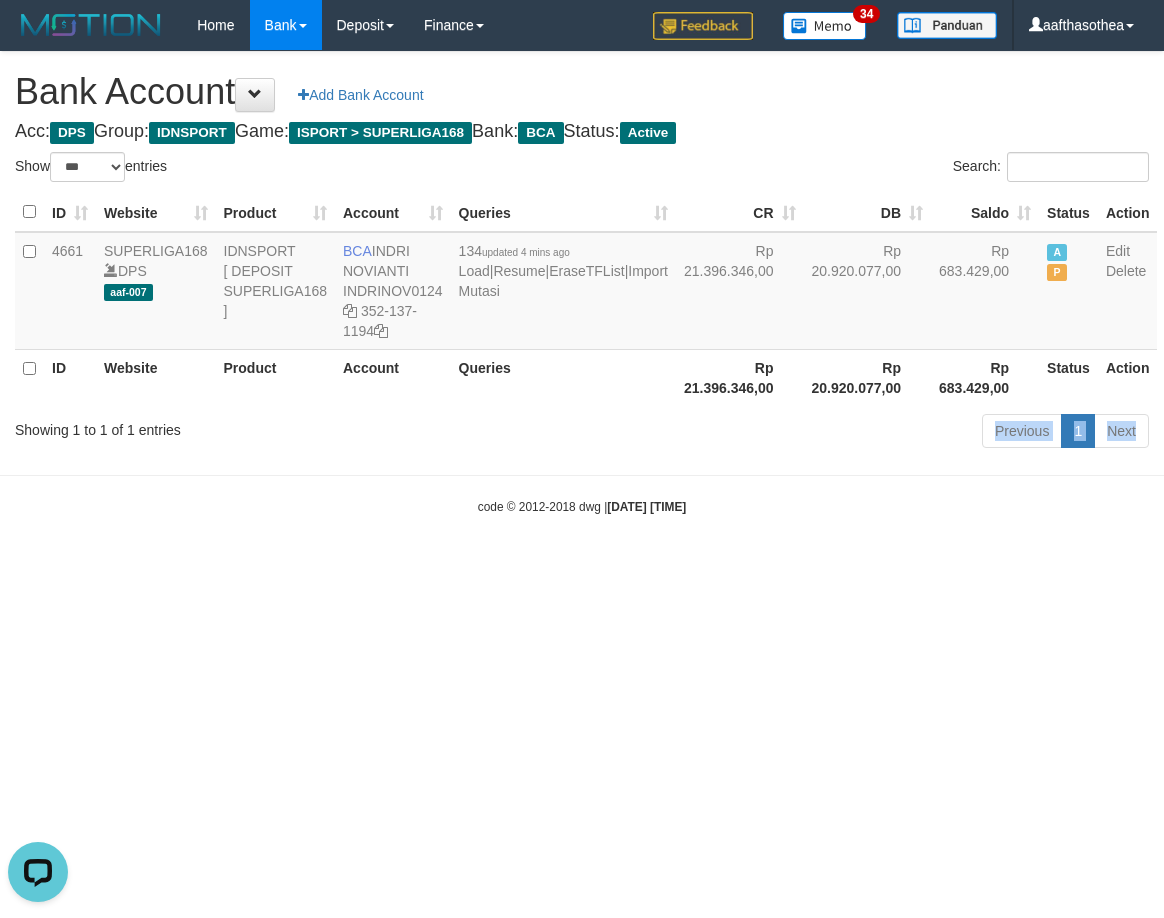 scroll, scrollTop: 0, scrollLeft: 0, axis: both 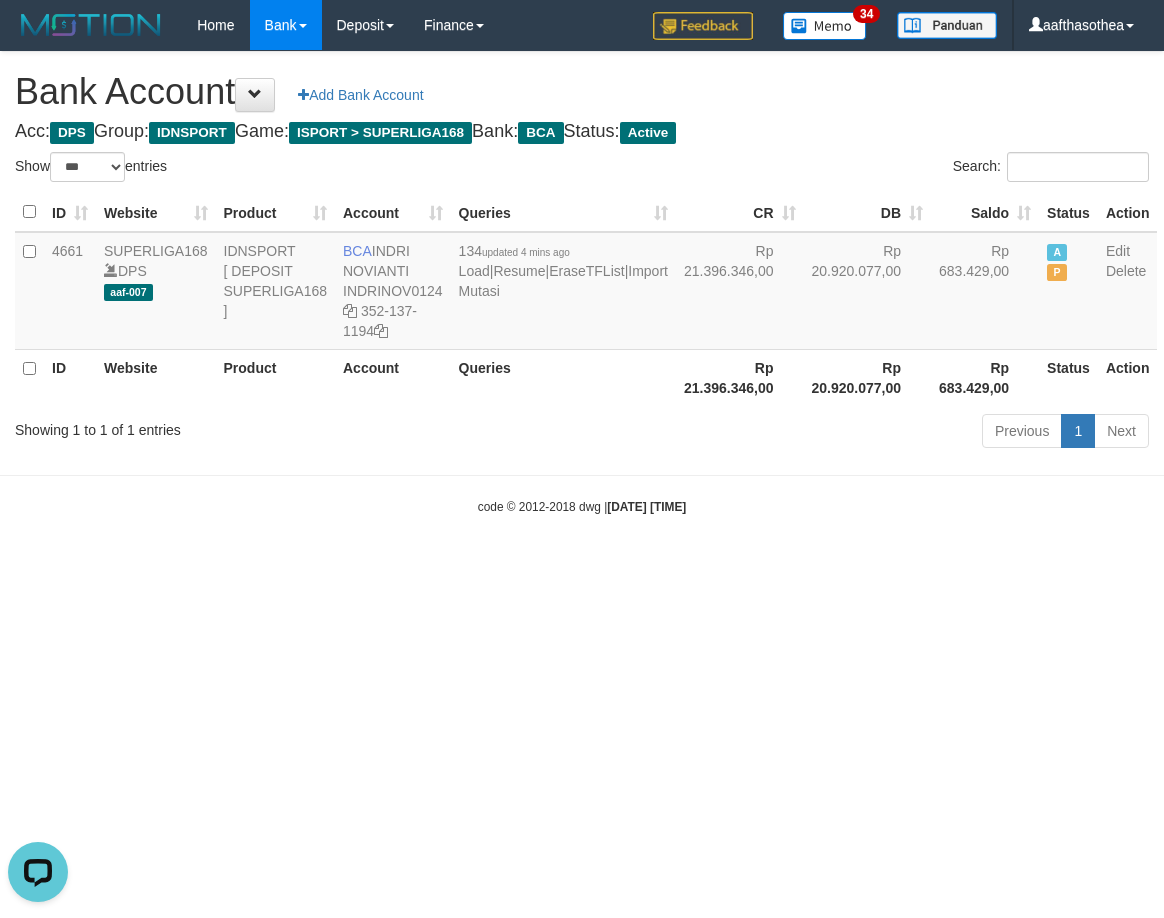 click on "Toggle navigation
Home
Bank
Account List
Load
By Website
Group
[ISPORT]													SUPERLIGA168
By Load Group (DPS)
34" at bounding box center (582, 283) 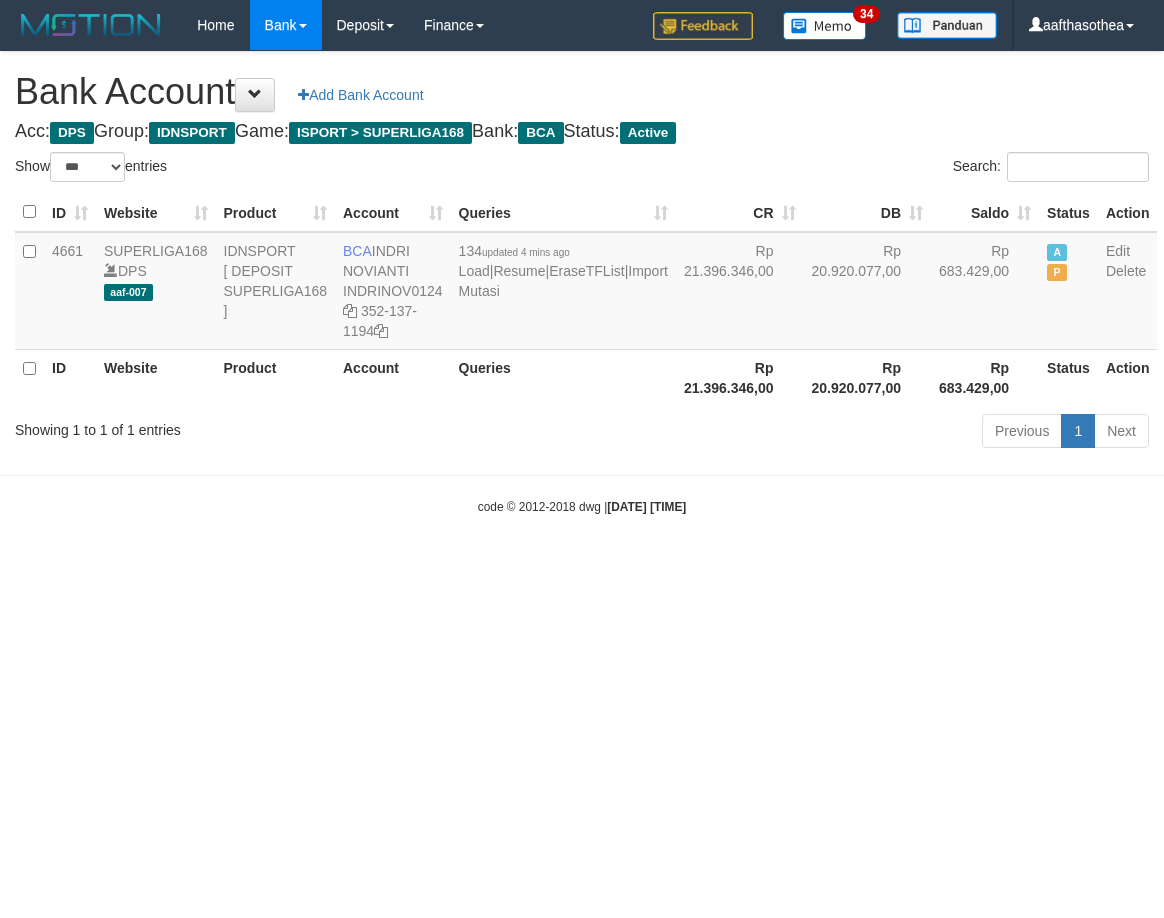 select on "***" 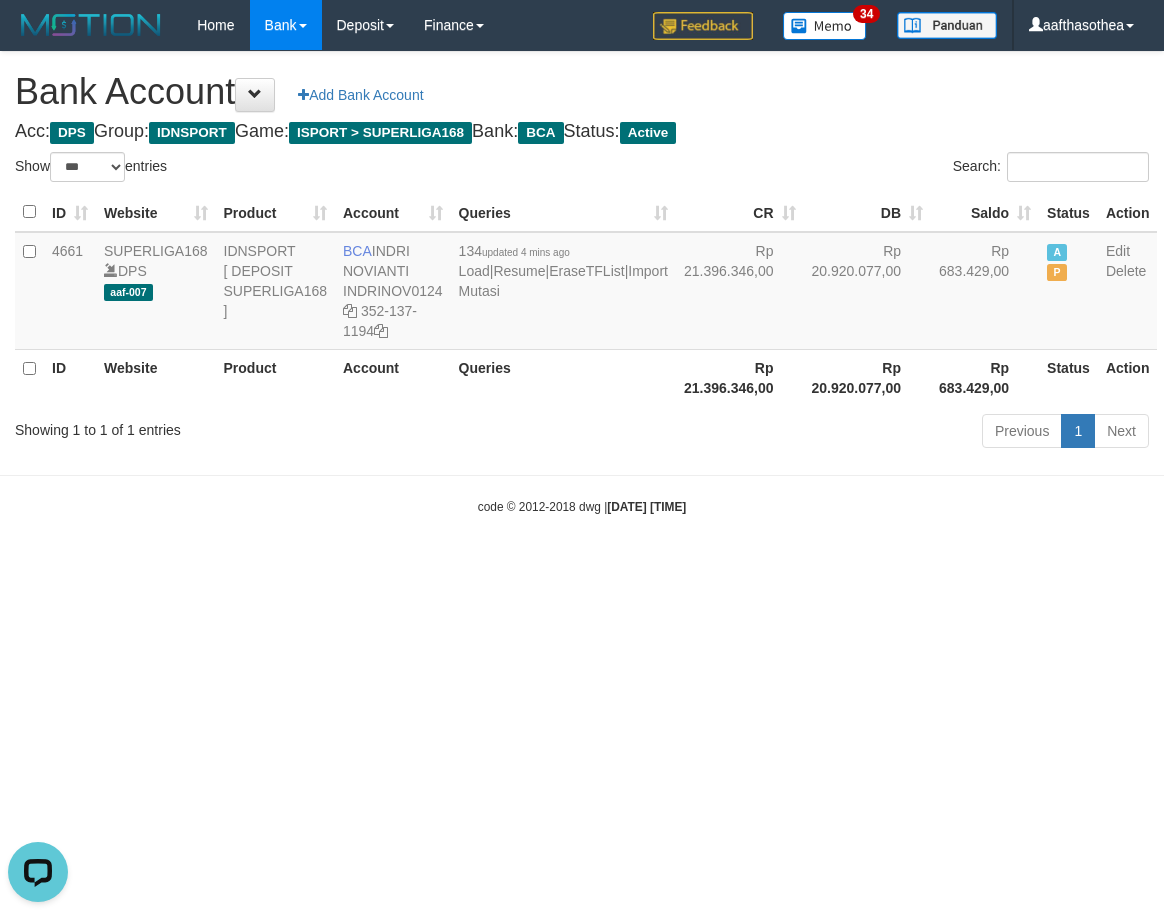 scroll, scrollTop: 0, scrollLeft: 0, axis: both 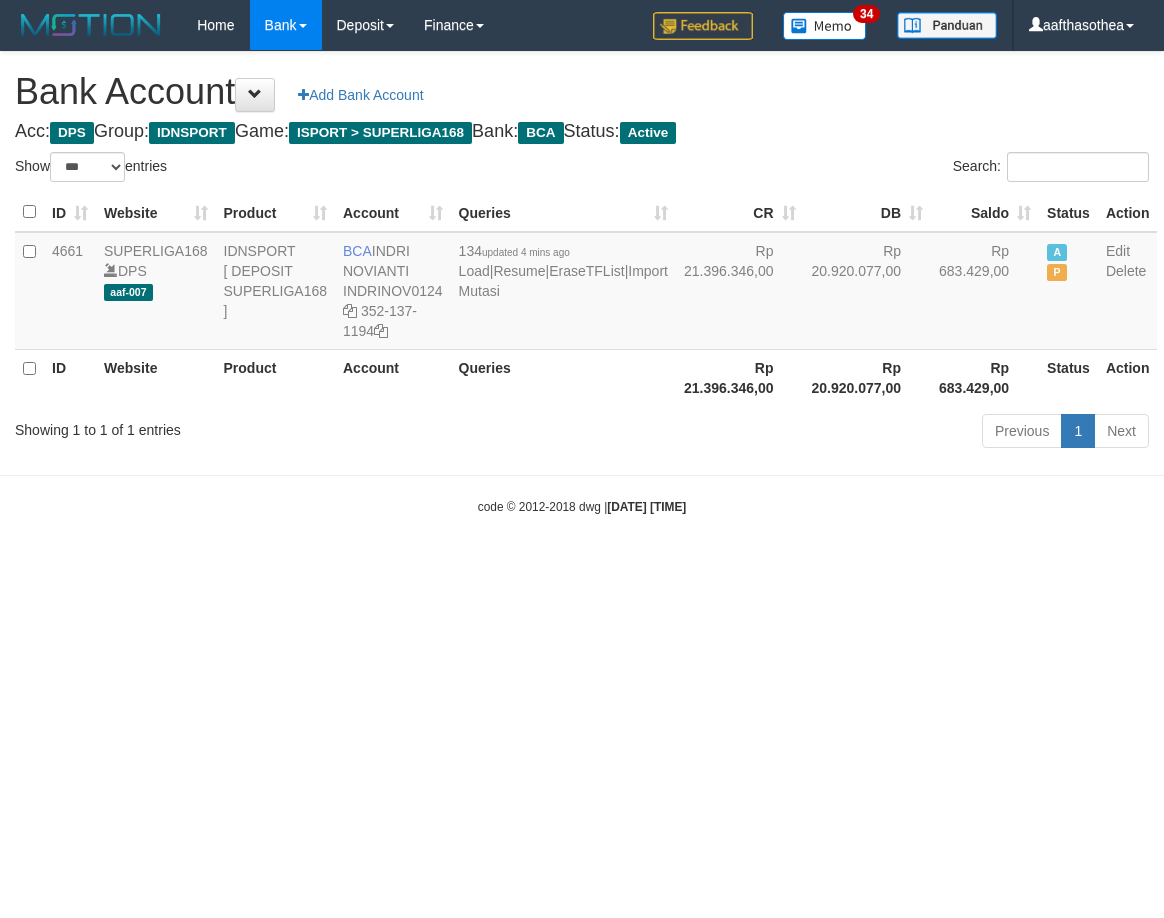 select on "***" 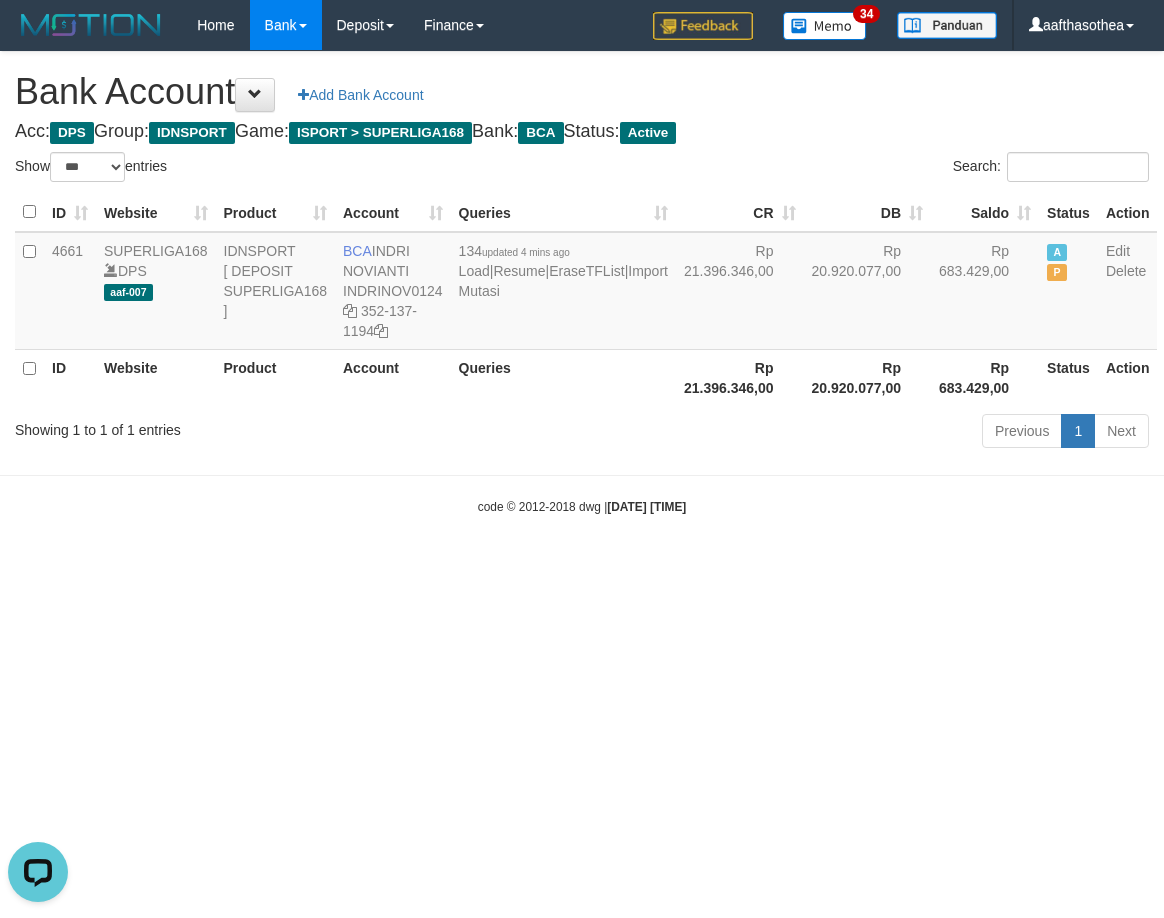 scroll, scrollTop: 0, scrollLeft: 0, axis: both 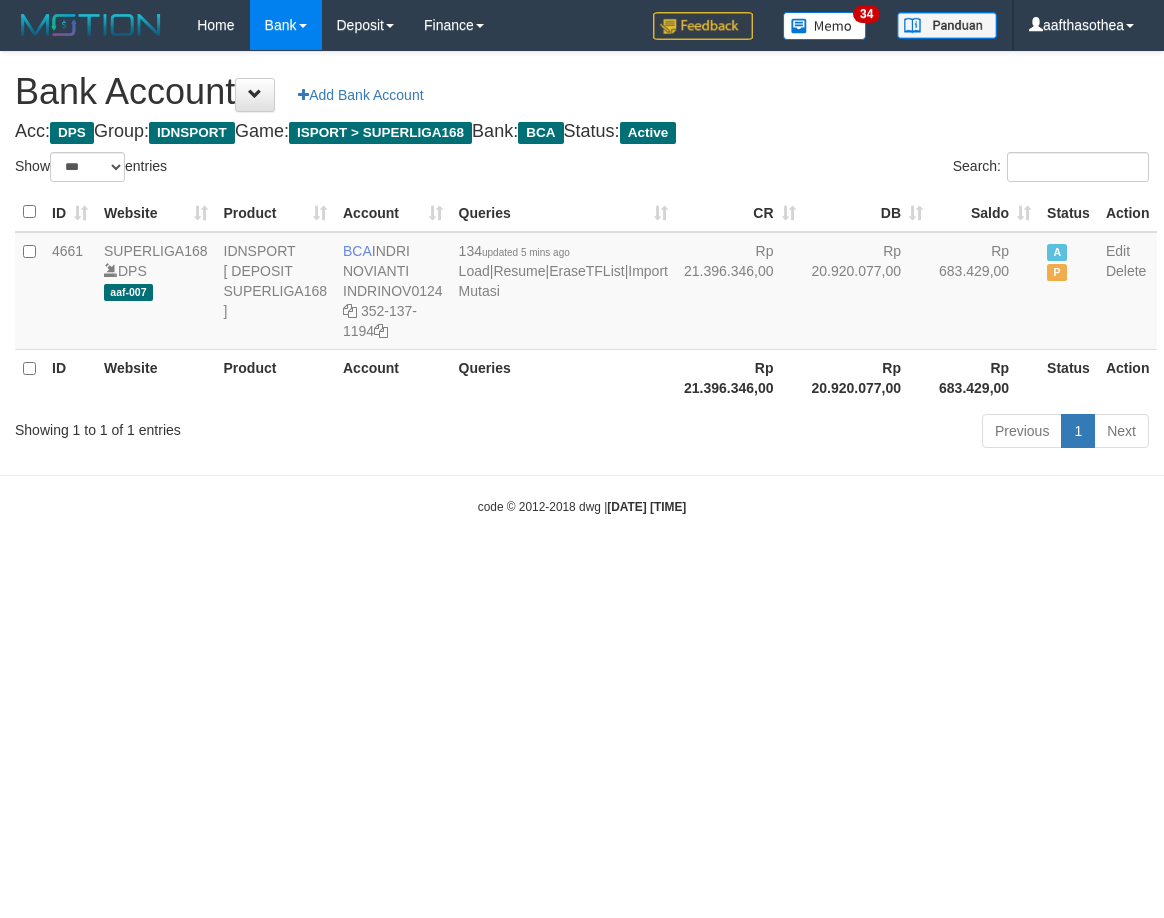 select on "***" 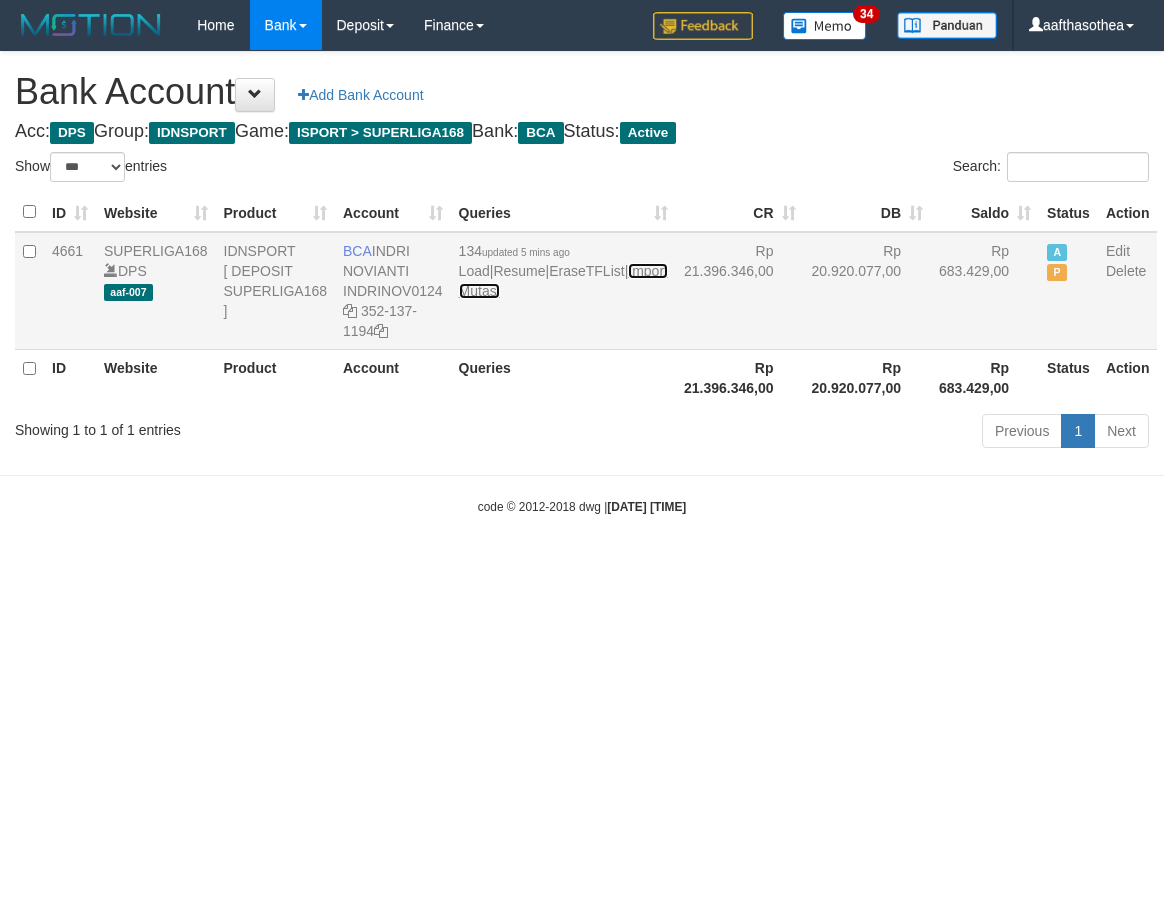 click on "Import Mutasi" 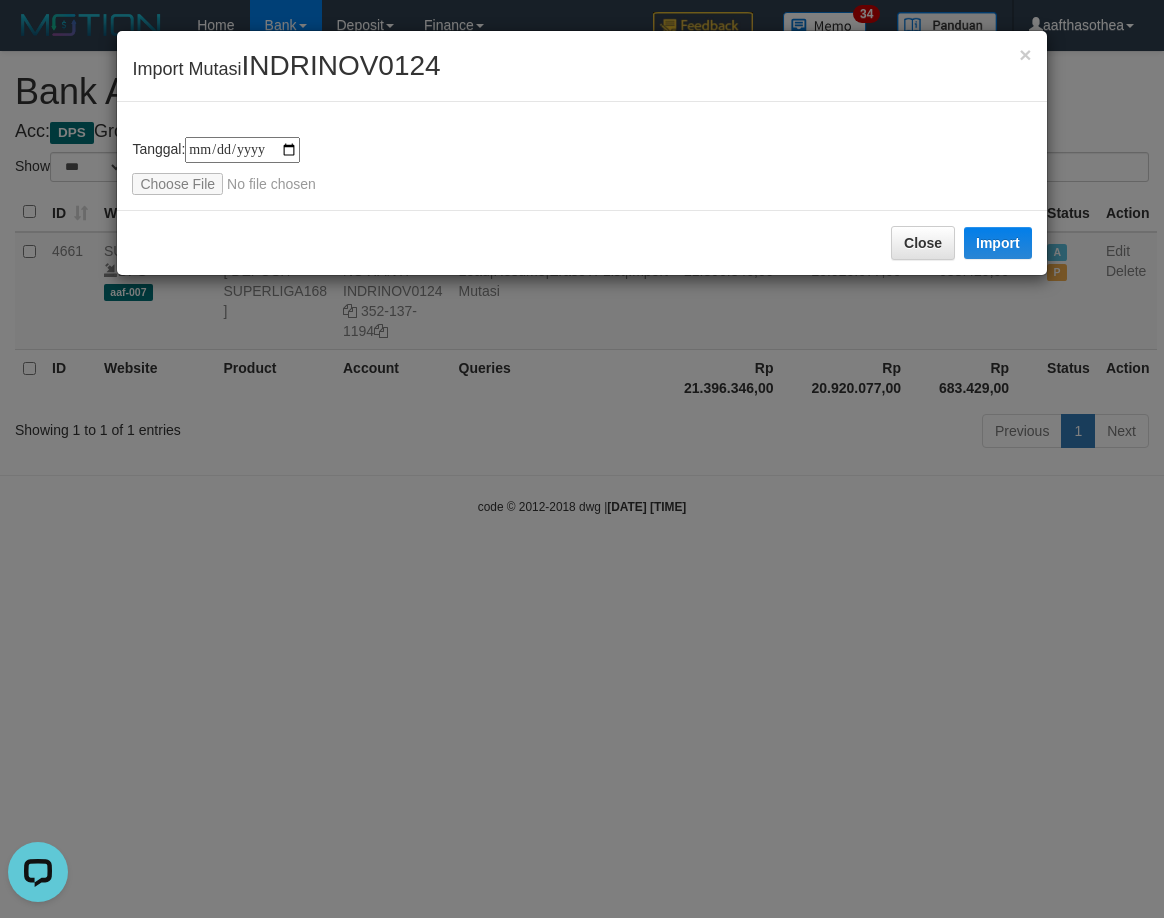 scroll, scrollTop: 0, scrollLeft: 0, axis: both 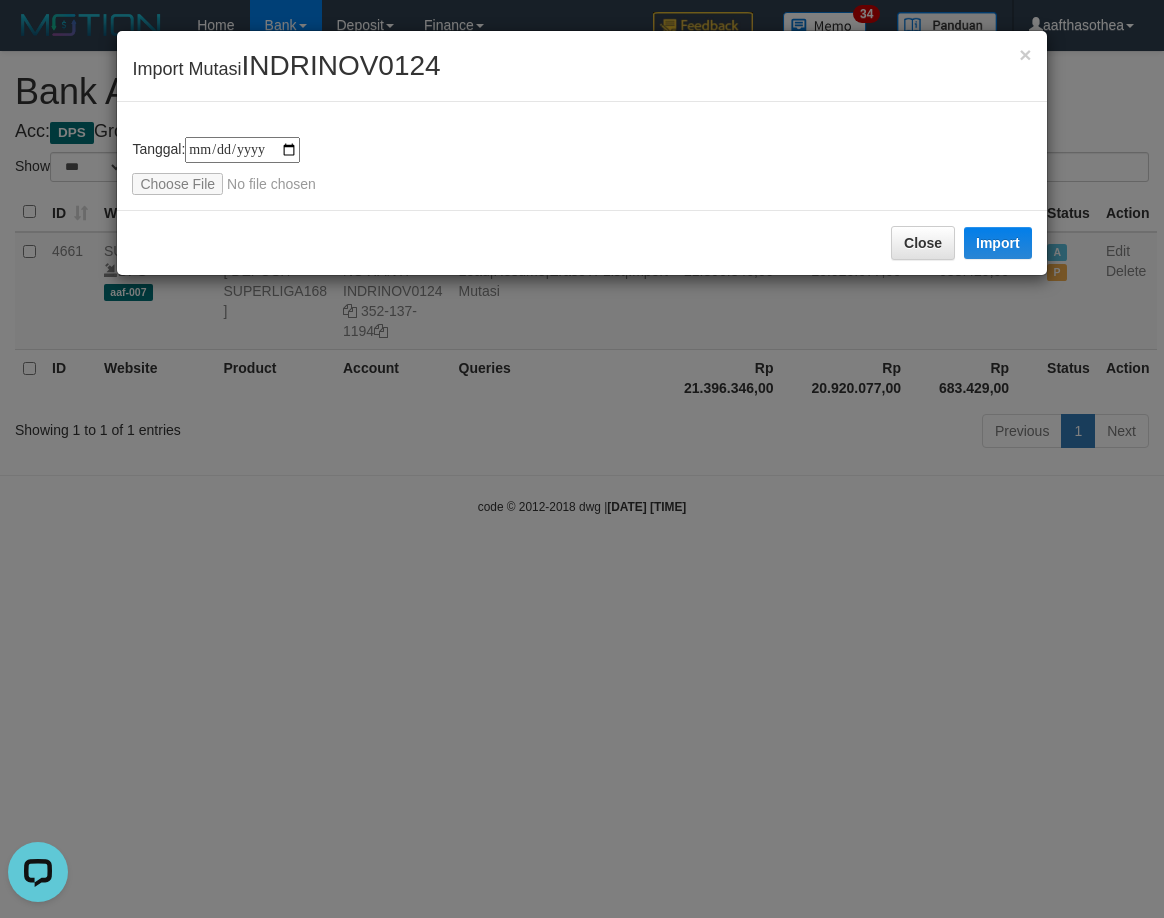 type on "**********" 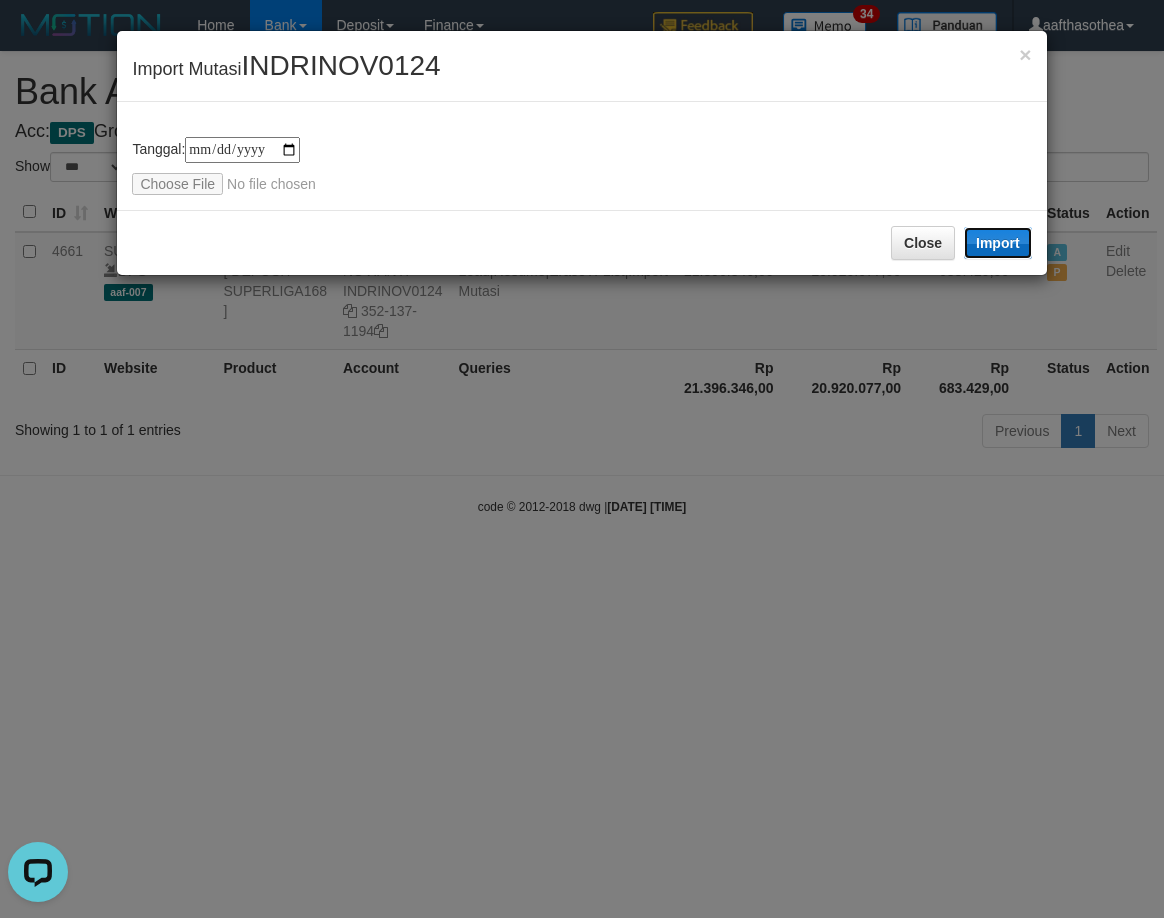 click on "Import" 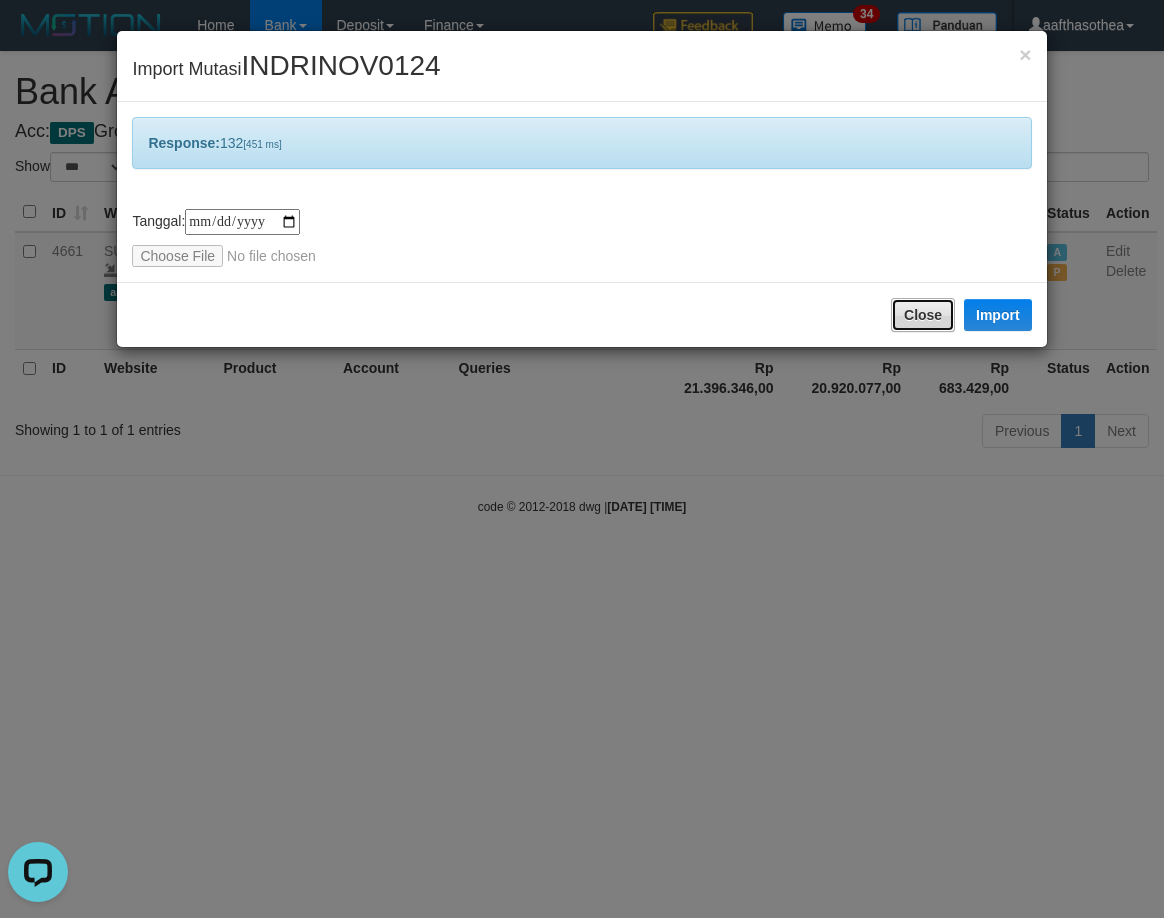 drag, startPoint x: 914, startPoint y: 303, endPoint x: 727, endPoint y: 652, distance: 395.94193 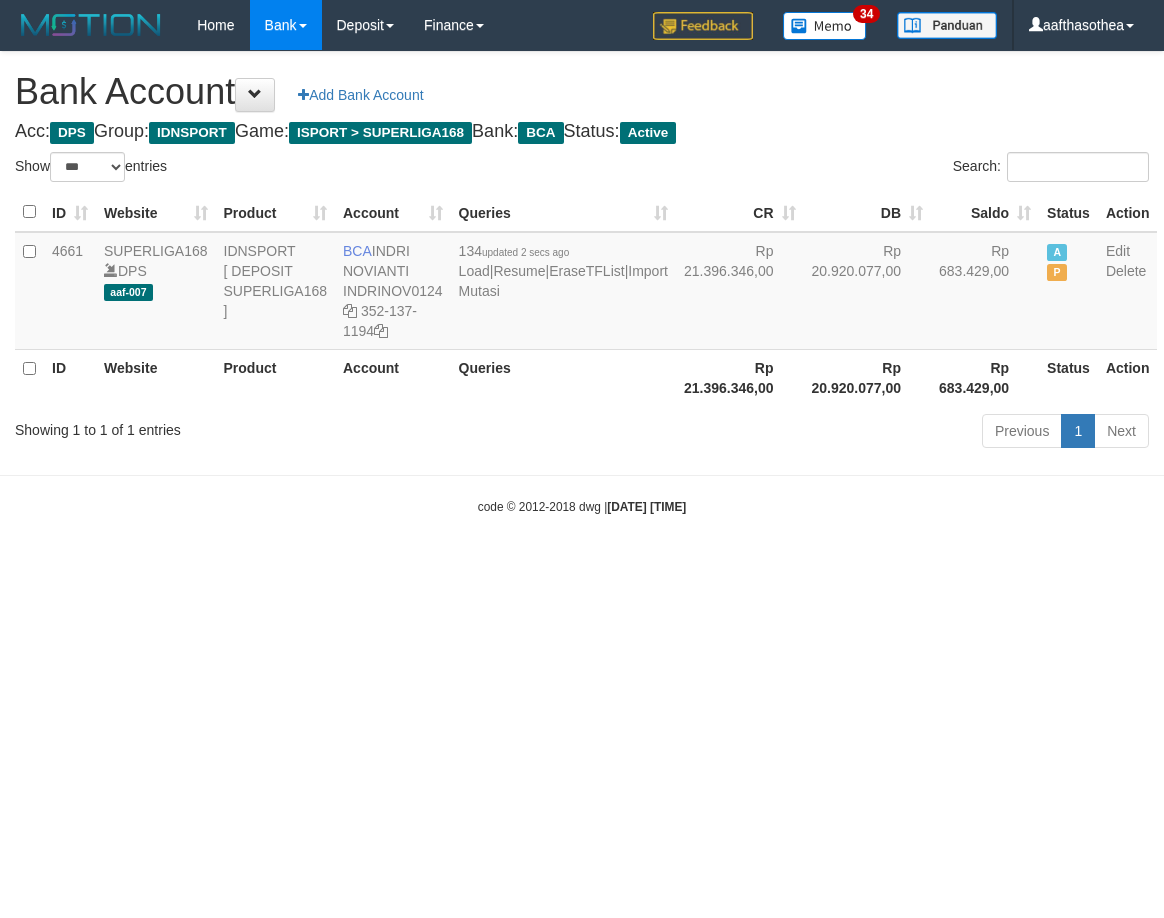 select on "***" 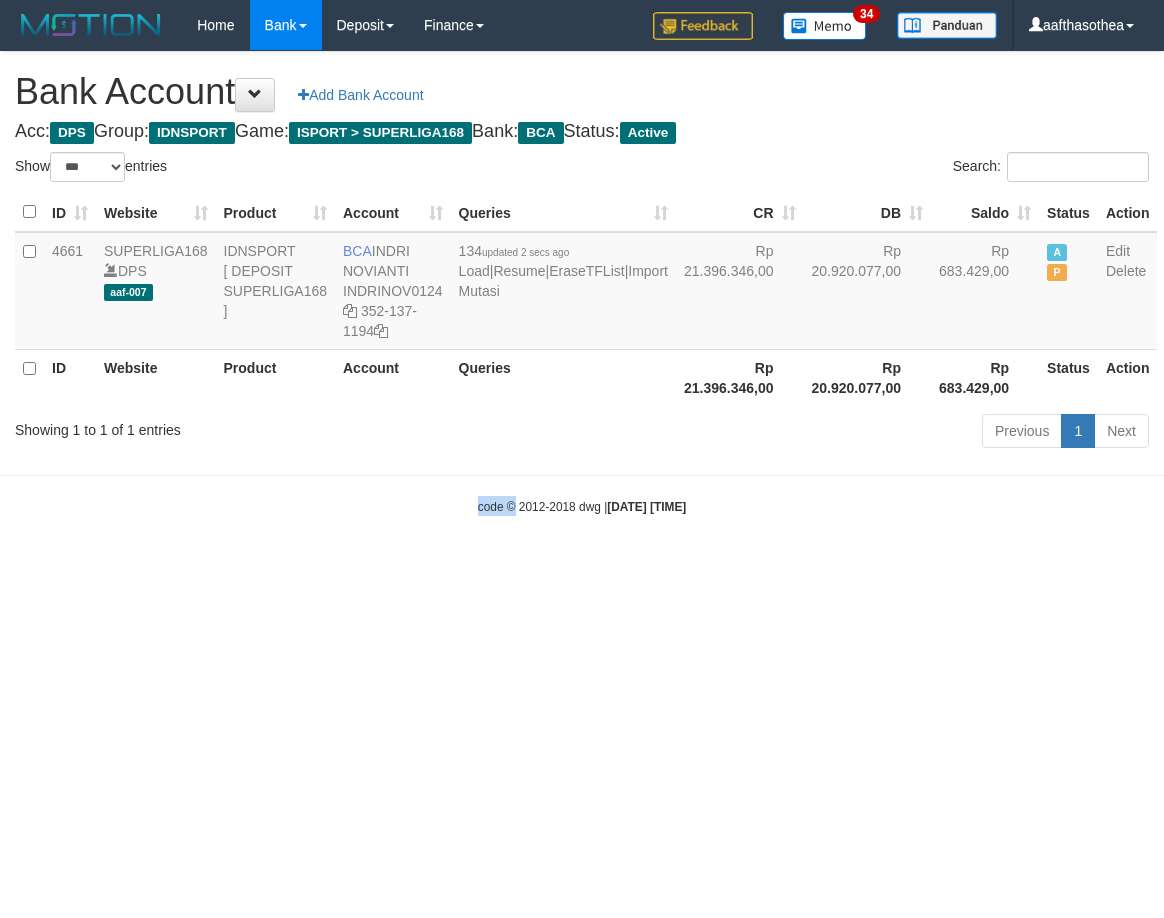 click on "Toggle navigation
Home
Bank
Account List
Load
By Website
Group
[ISPORT]													SUPERLIGA168
By Load Group (DPS)
34" at bounding box center [582, 283] 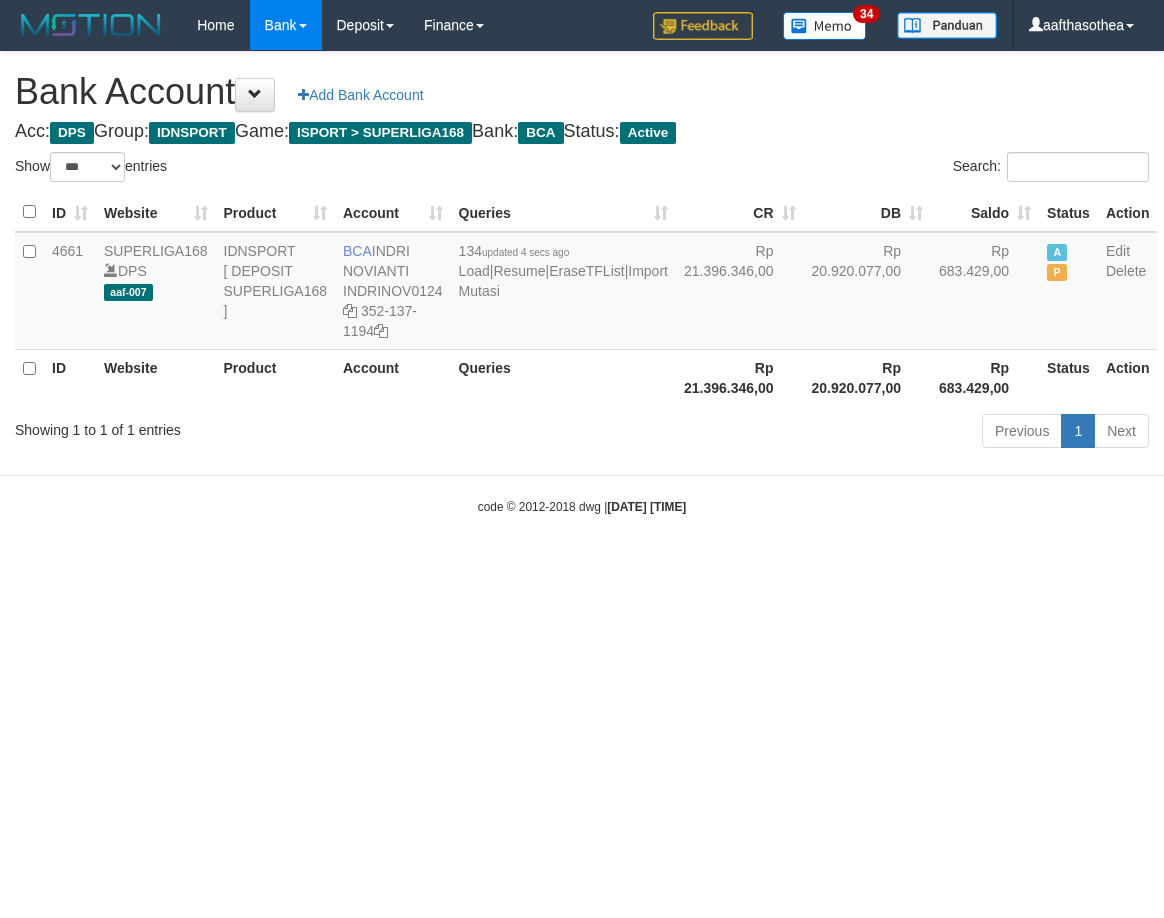 select on "***" 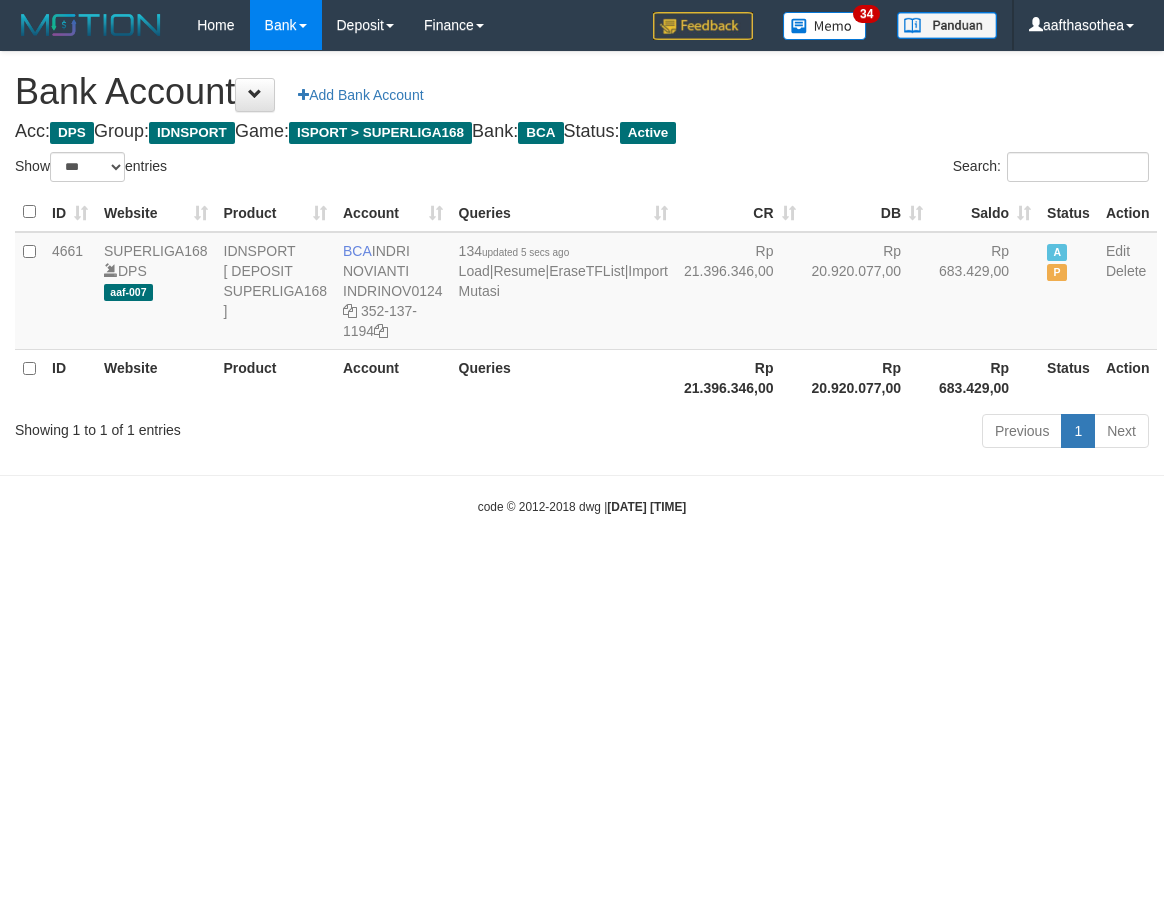 select on "***" 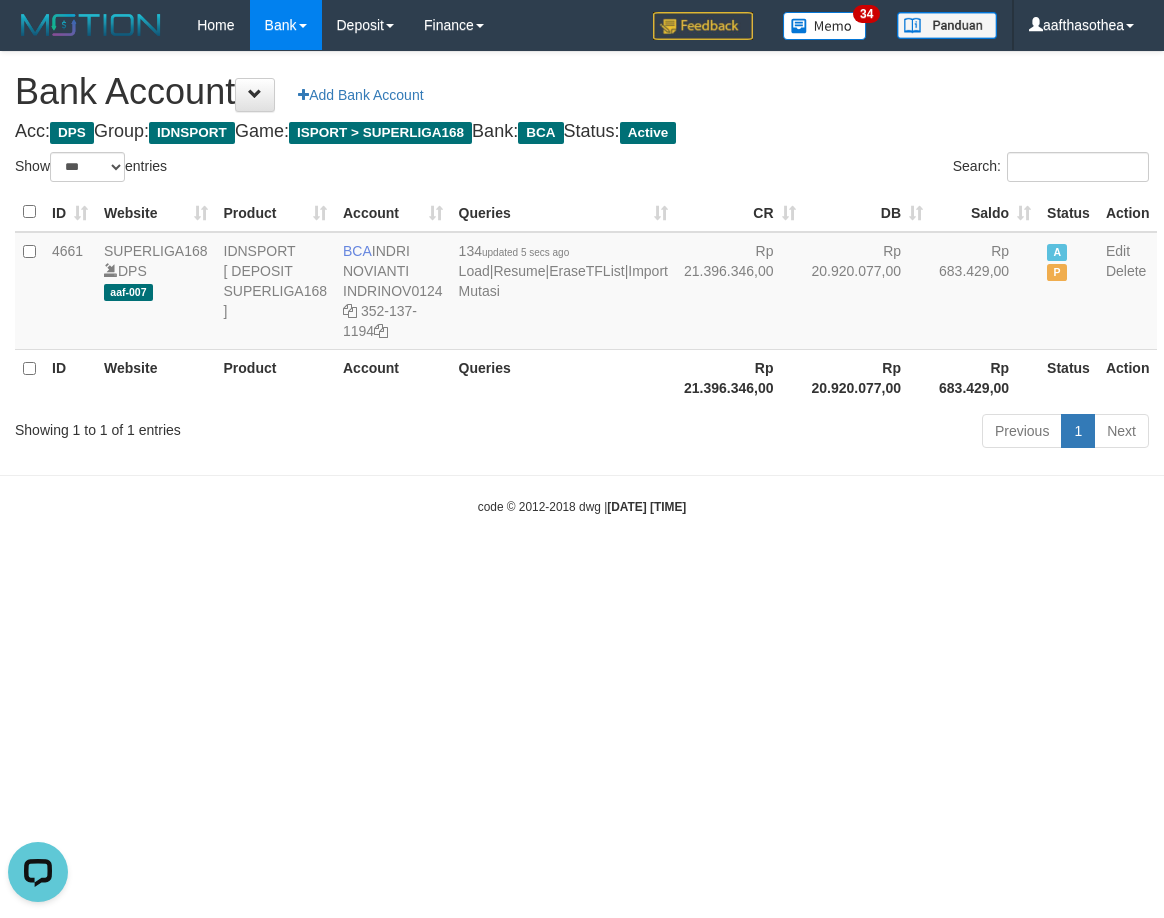 scroll, scrollTop: 0, scrollLeft: 0, axis: both 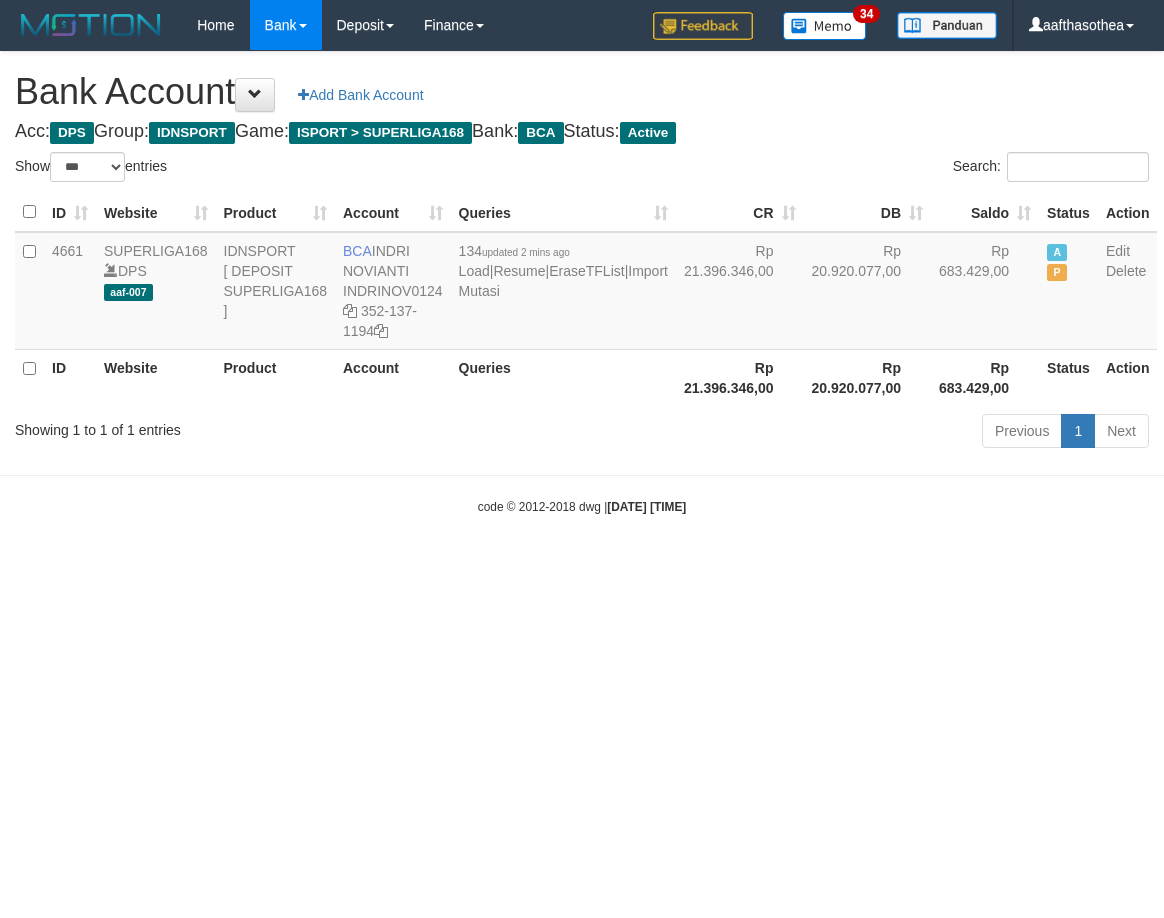 select on "***" 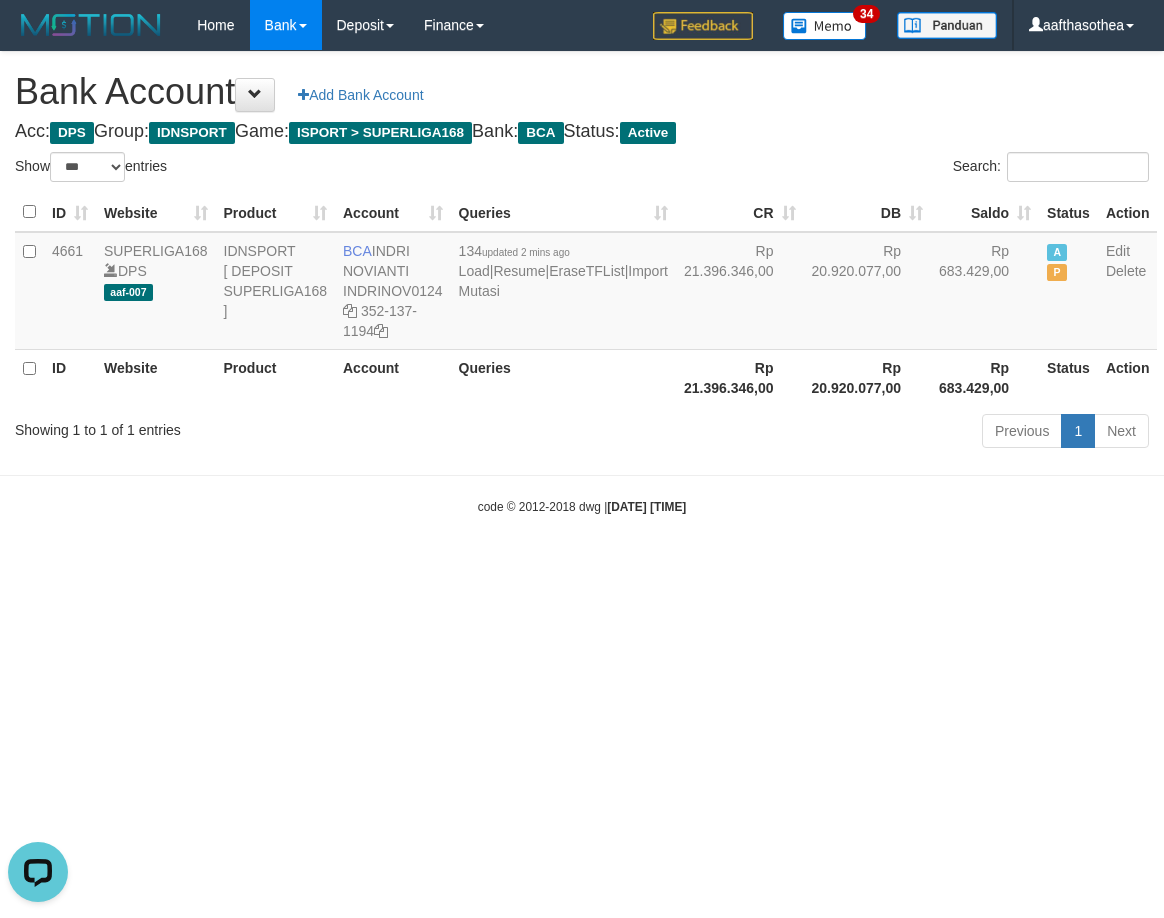 scroll, scrollTop: 0, scrollLeft: 0, axis: both 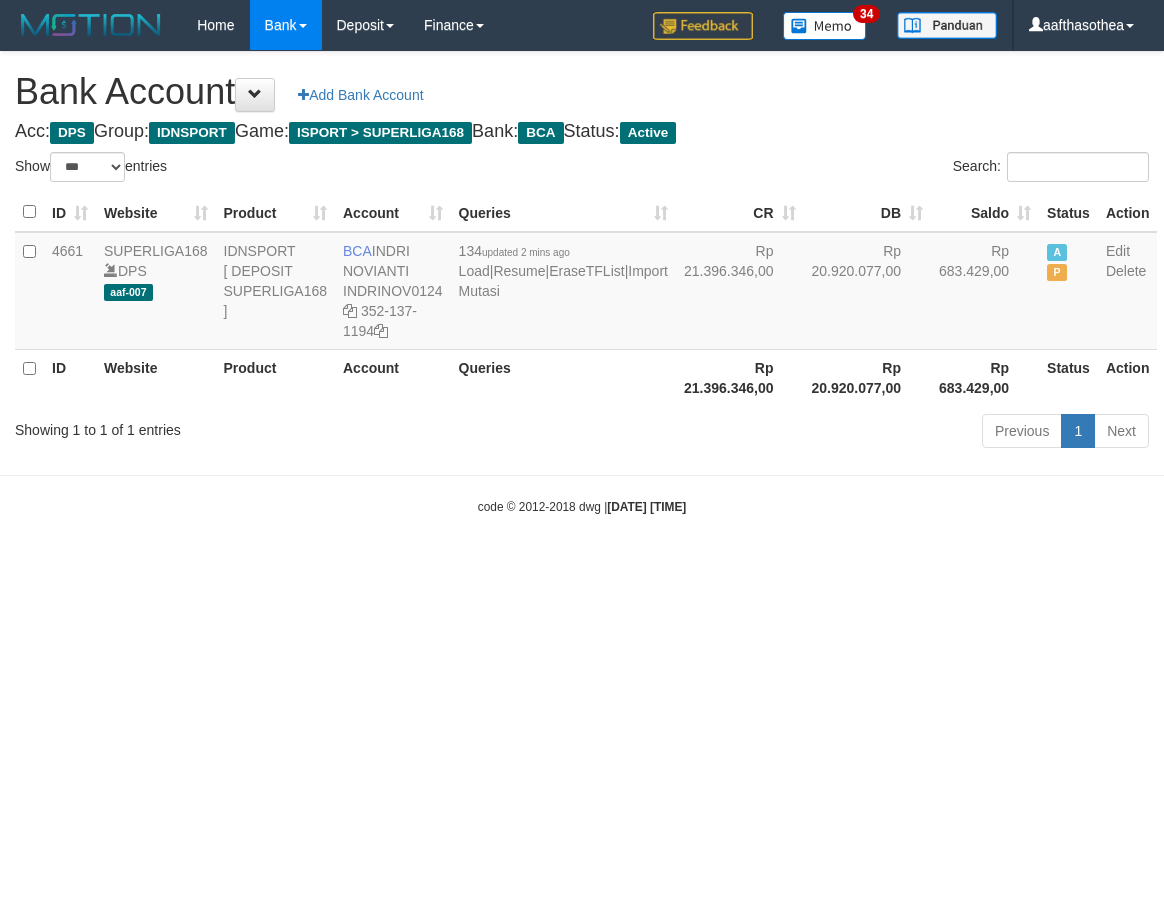select on "***" 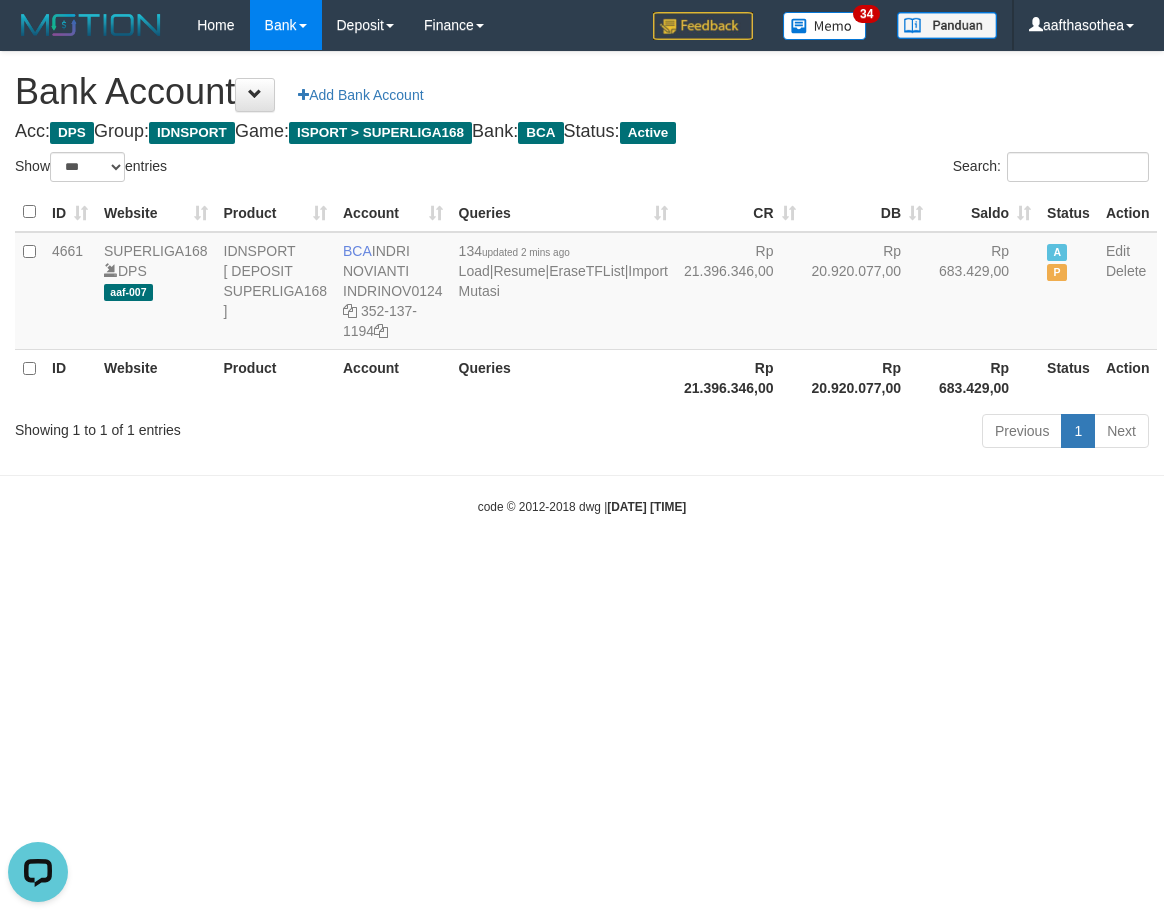 scroll, scrollTop: 0, scrollLeft: 0, axis: both 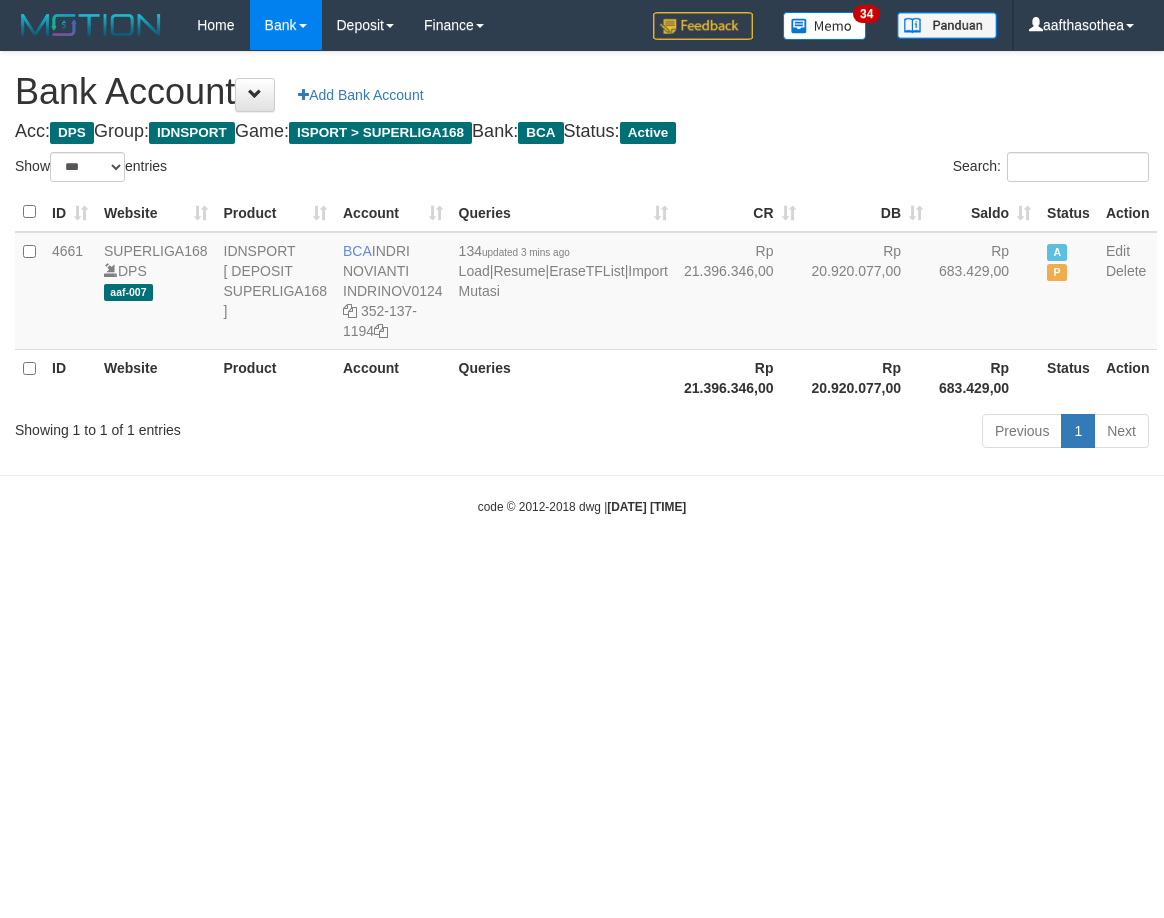 select on "***" 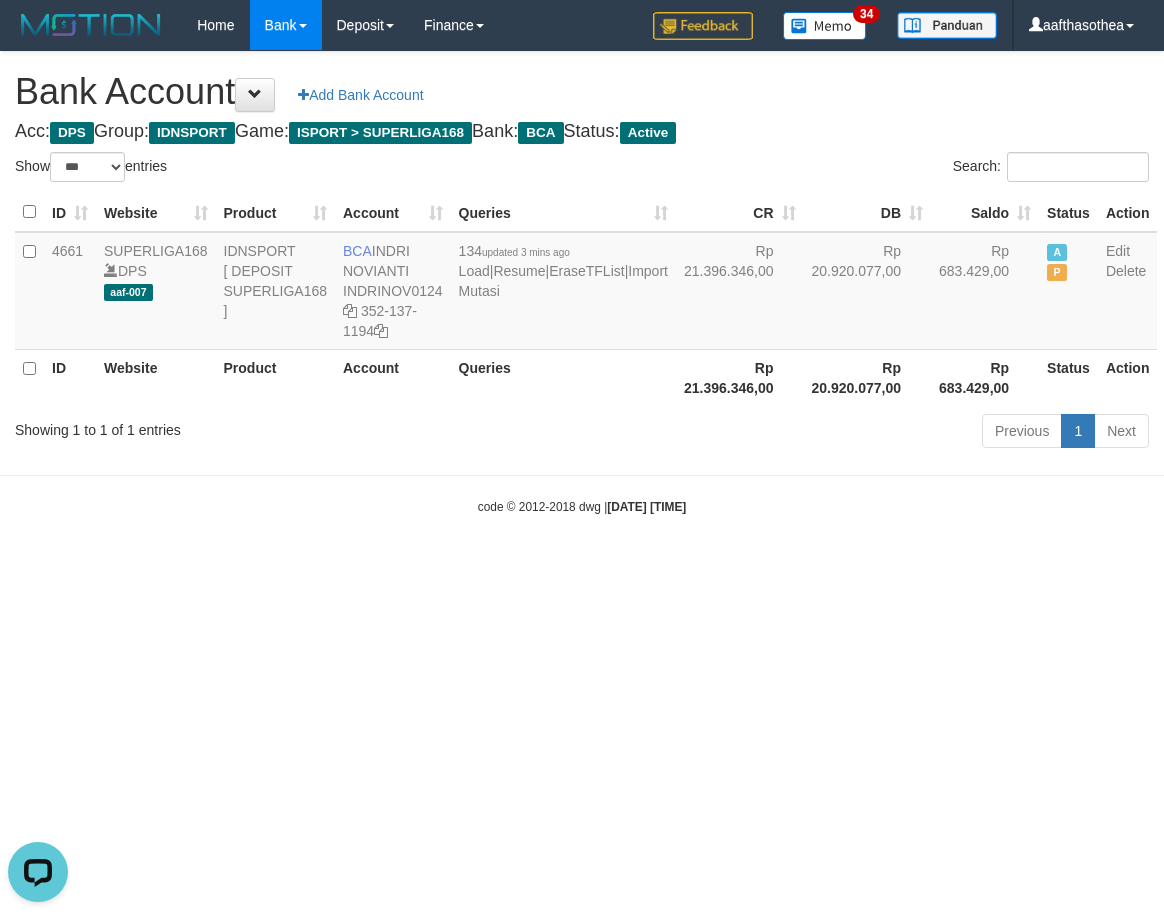 scroll, scrollTop: 0, scrollLeft: 0, axis: both 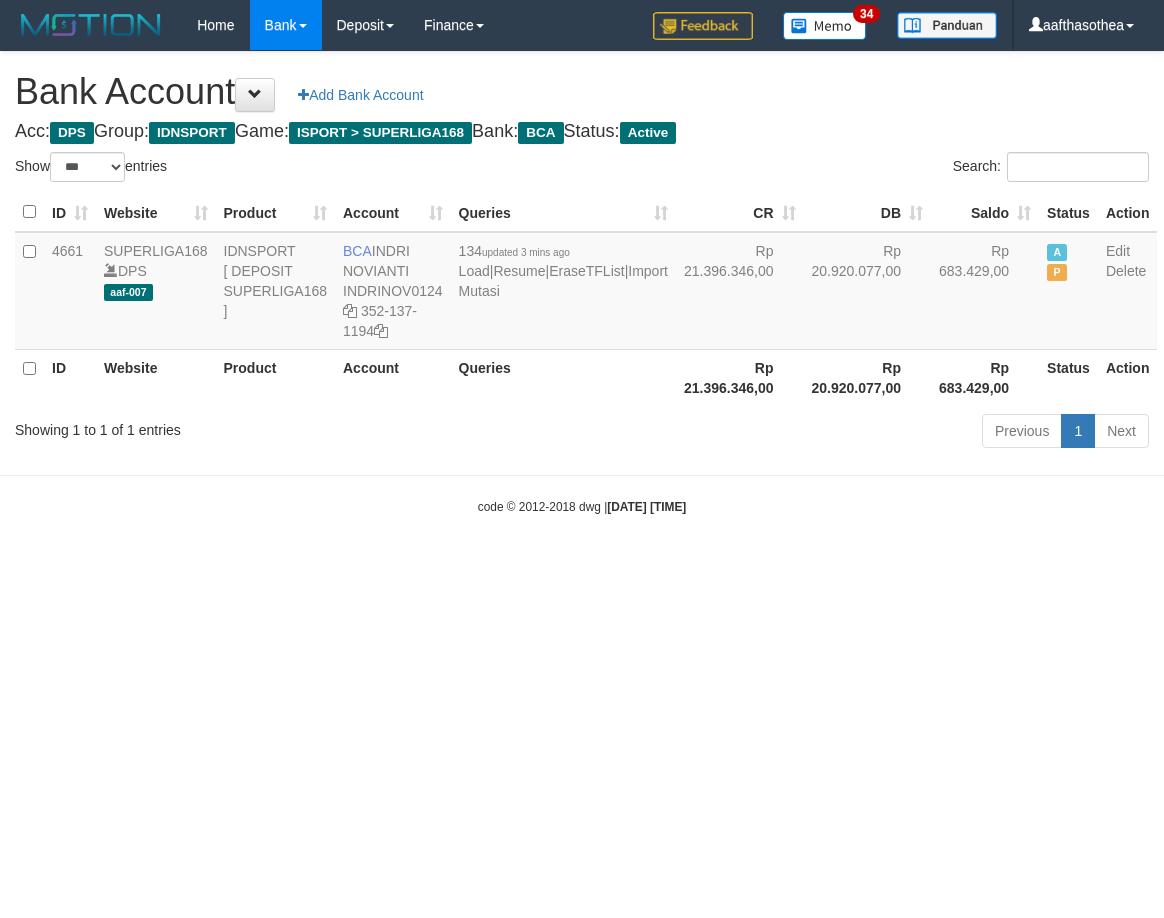 select on "***" 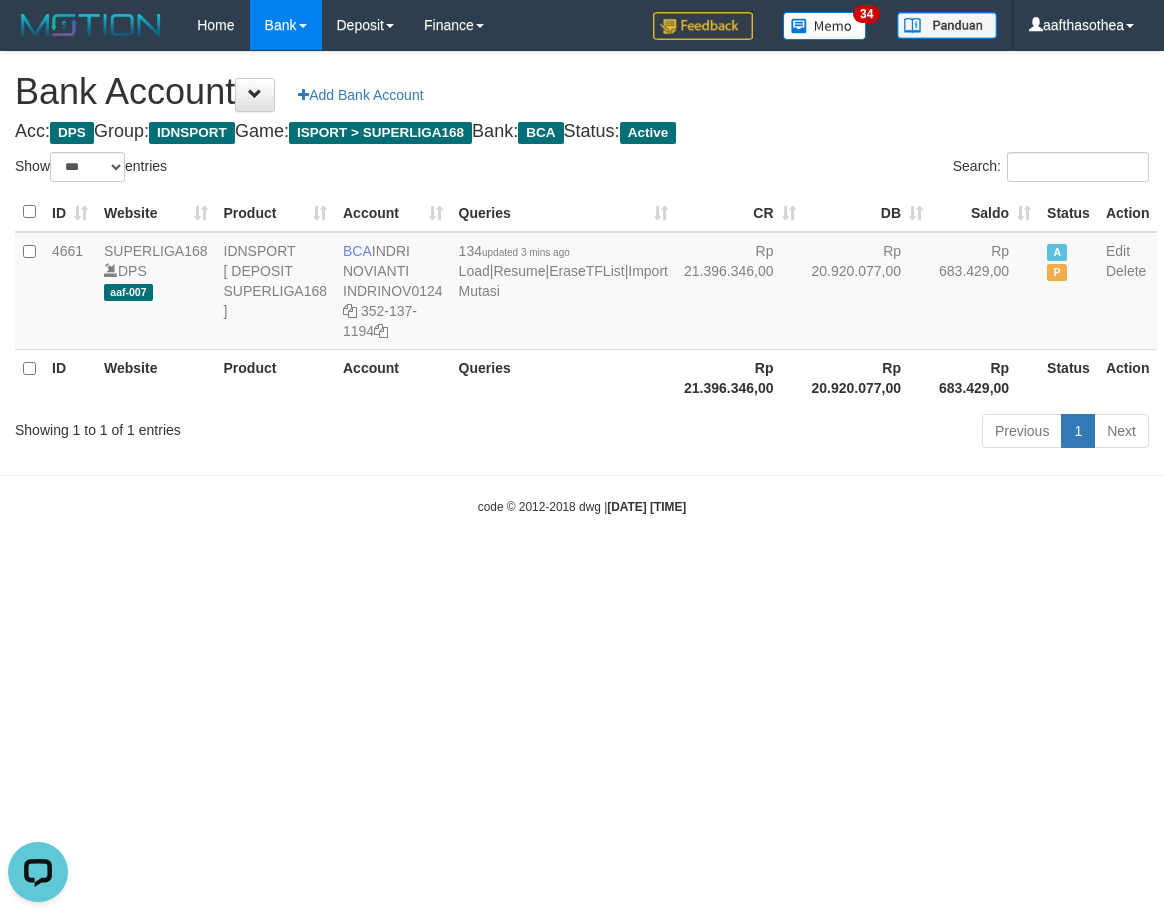 scroll, scrollTop: 0, scrollLeft: 0, axis: both 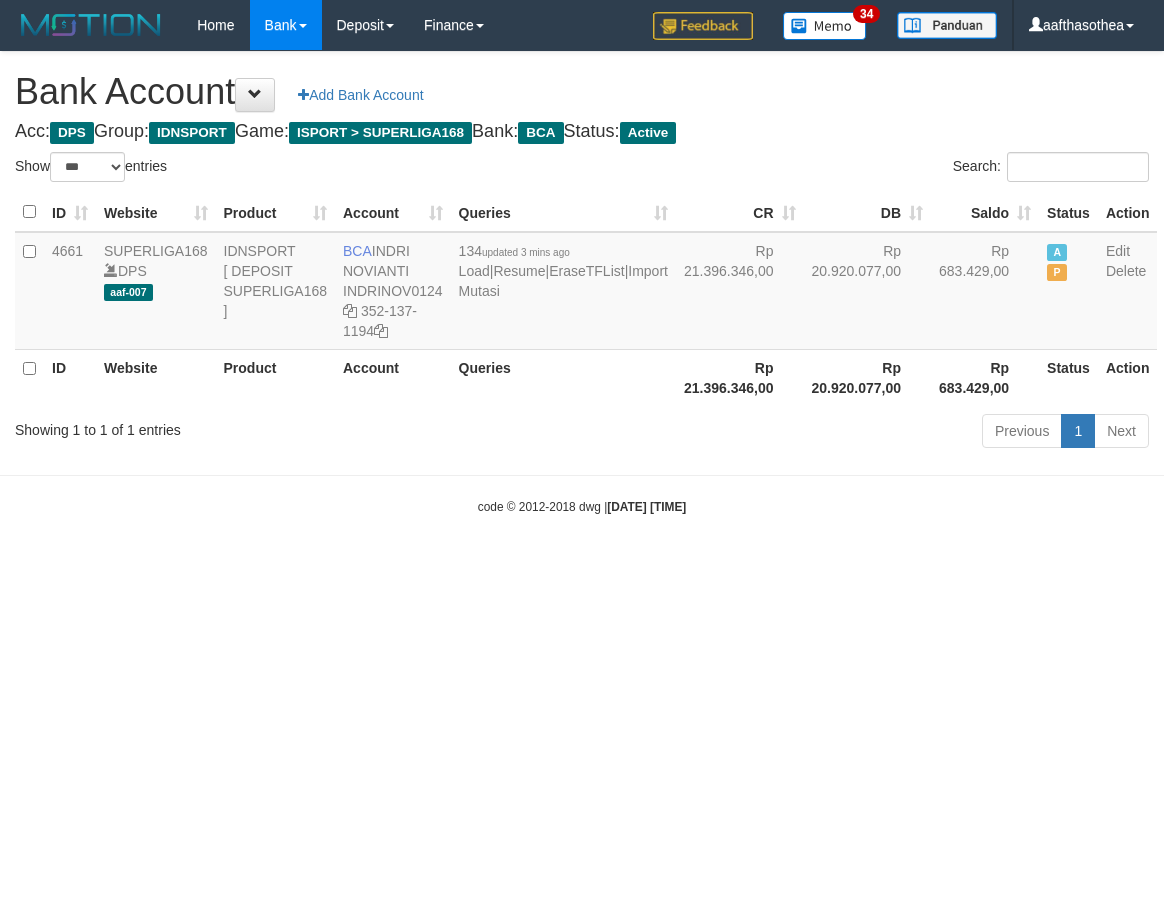 select on "***" 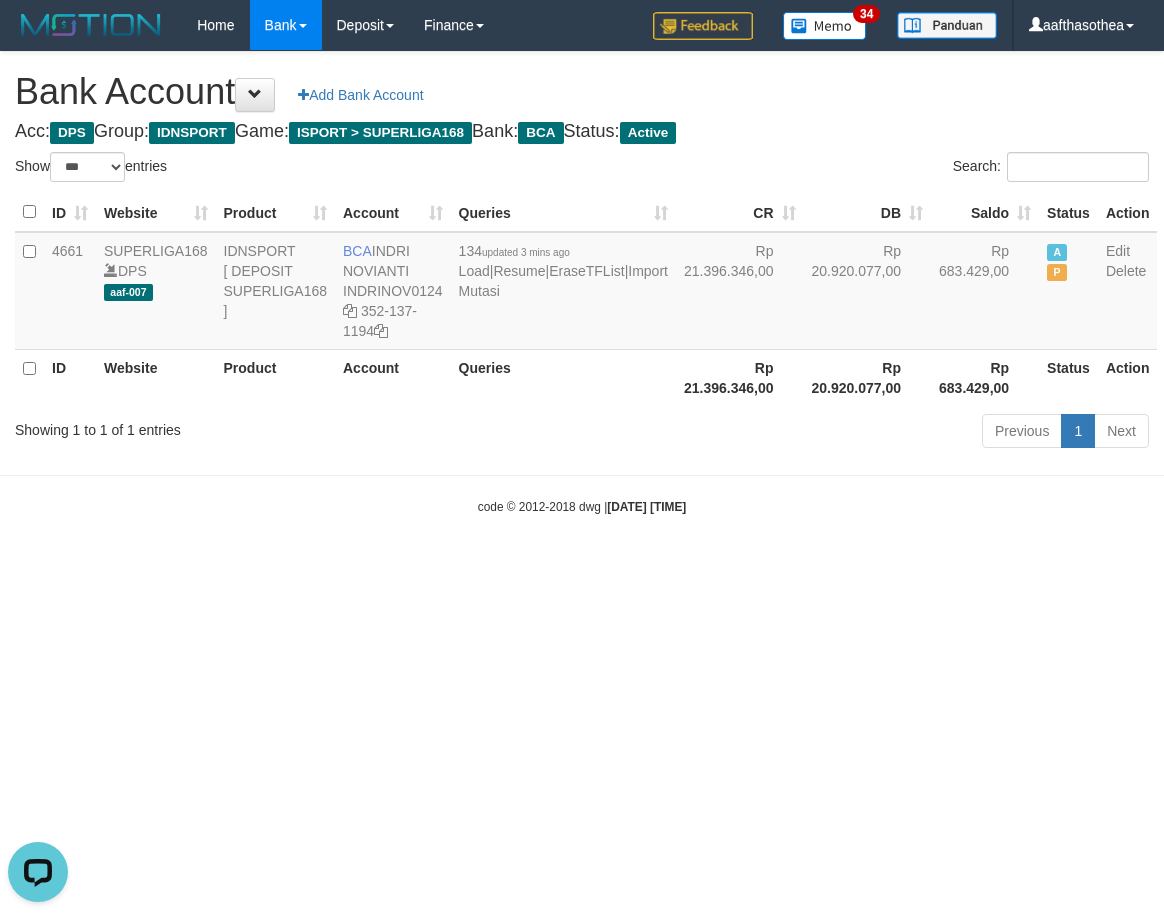 scroll, scrollTop: 0, scrollLeft: 0, axis: both 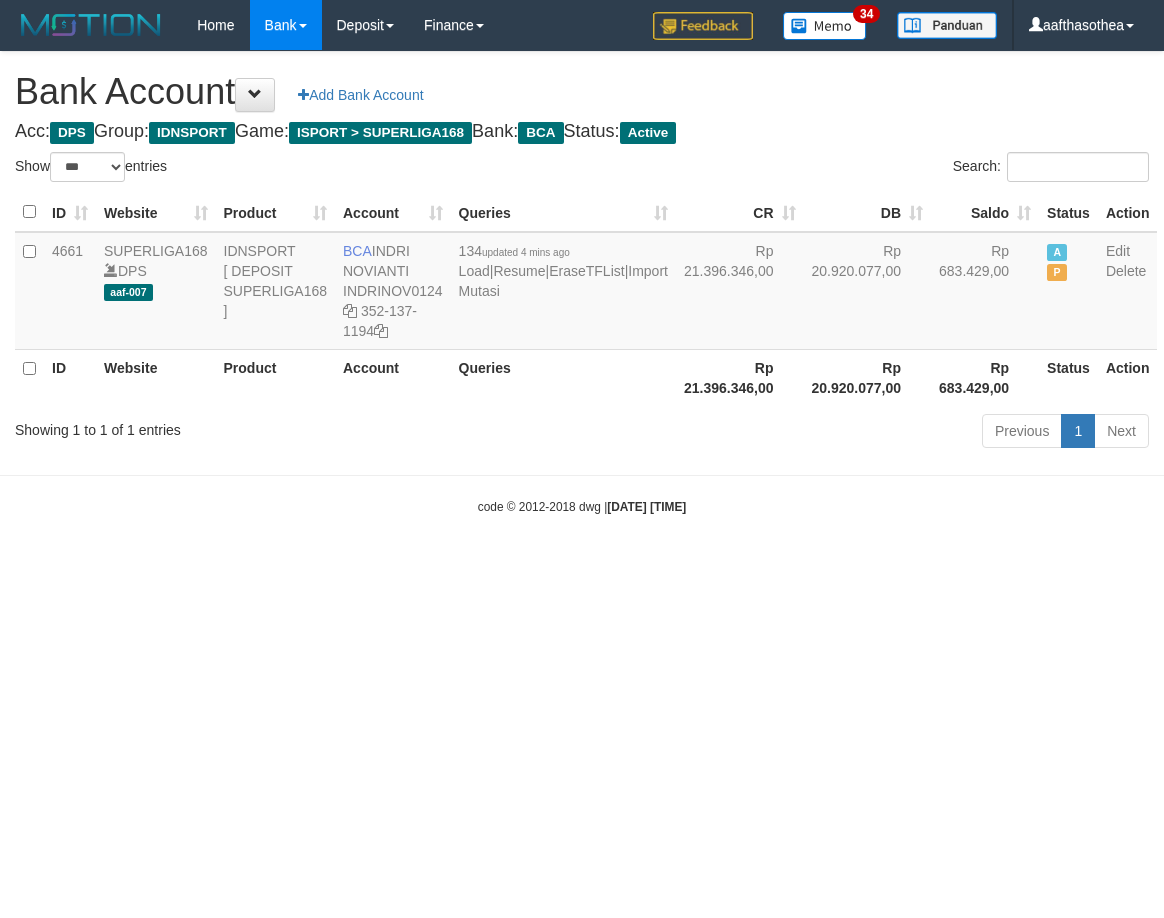 select on "***" 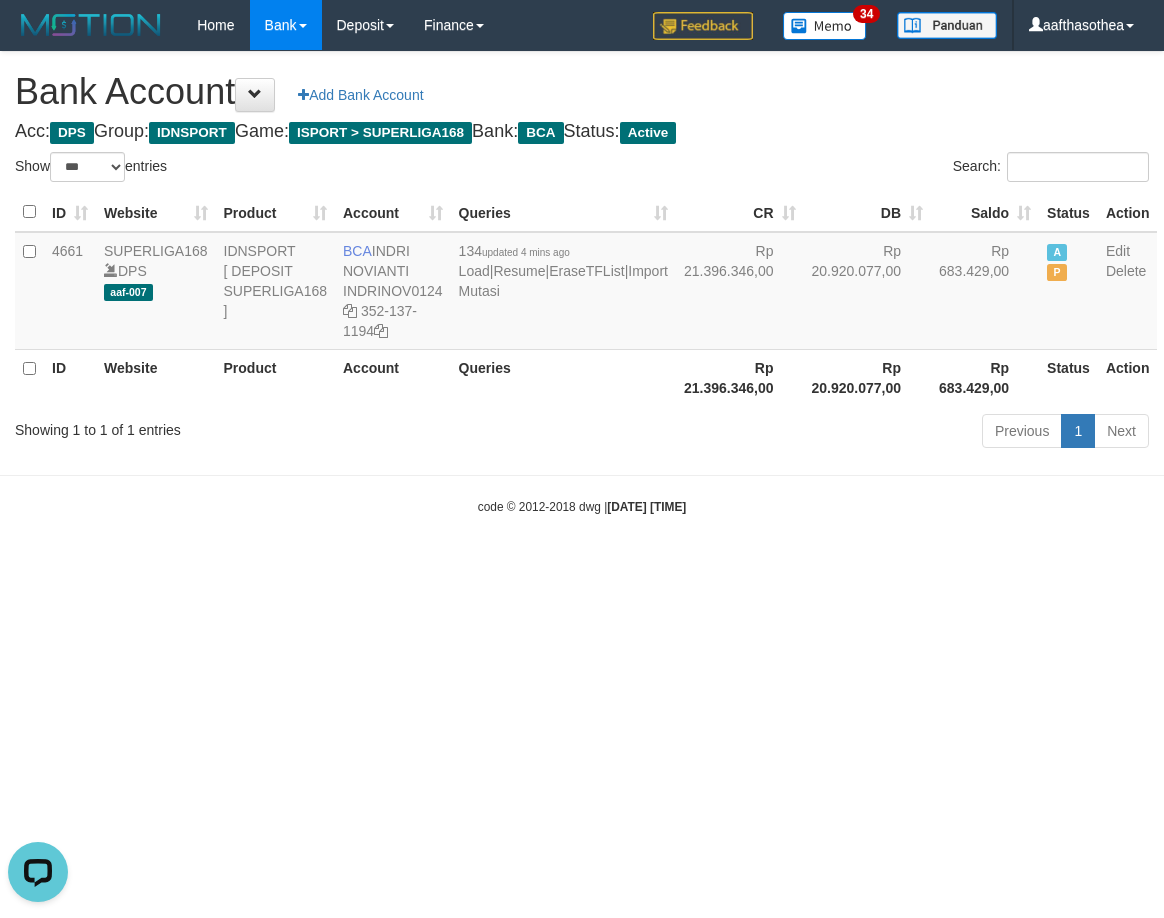 scroll, scrollTop: 0, scrollLeft: 0, axis: both 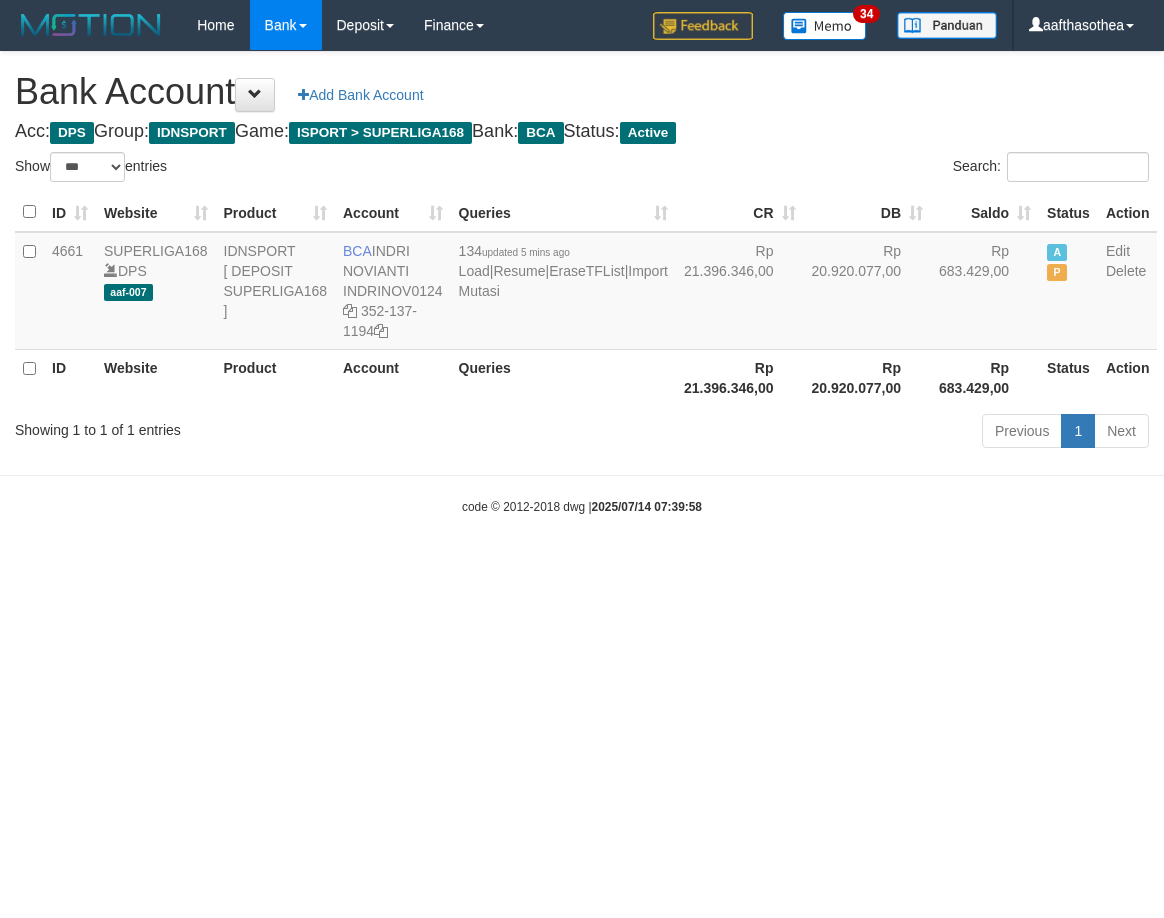 select on "***" 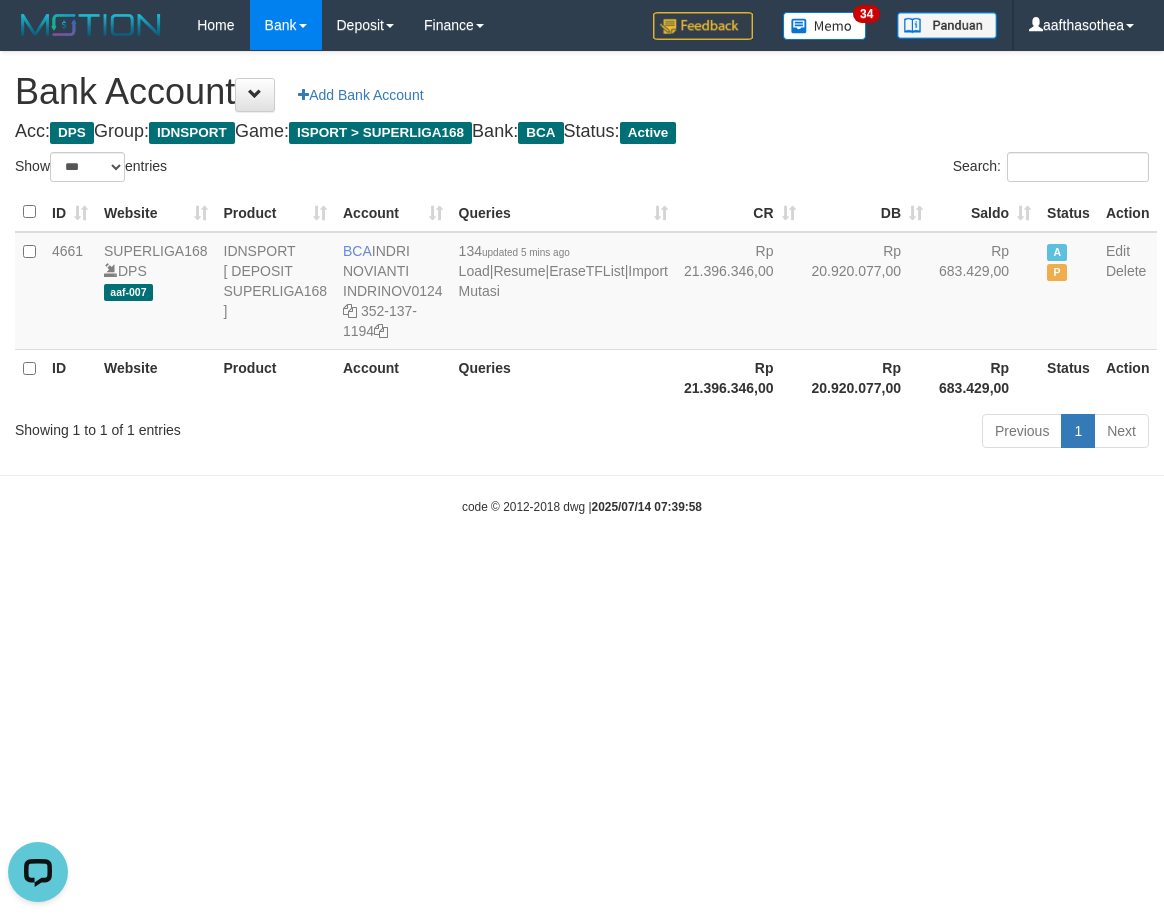 scroll, scrollTop: 0, scrollLeft: 0, axis: both 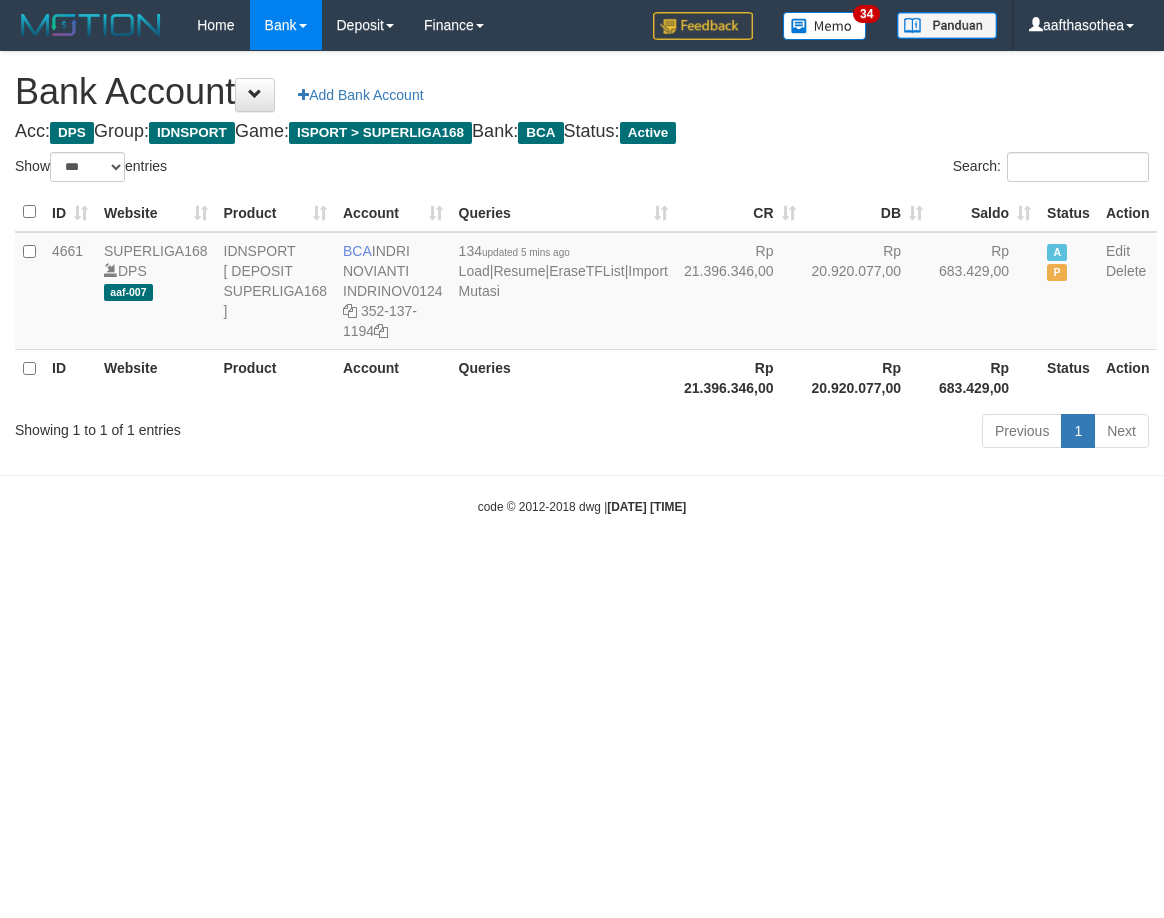 select on "***" 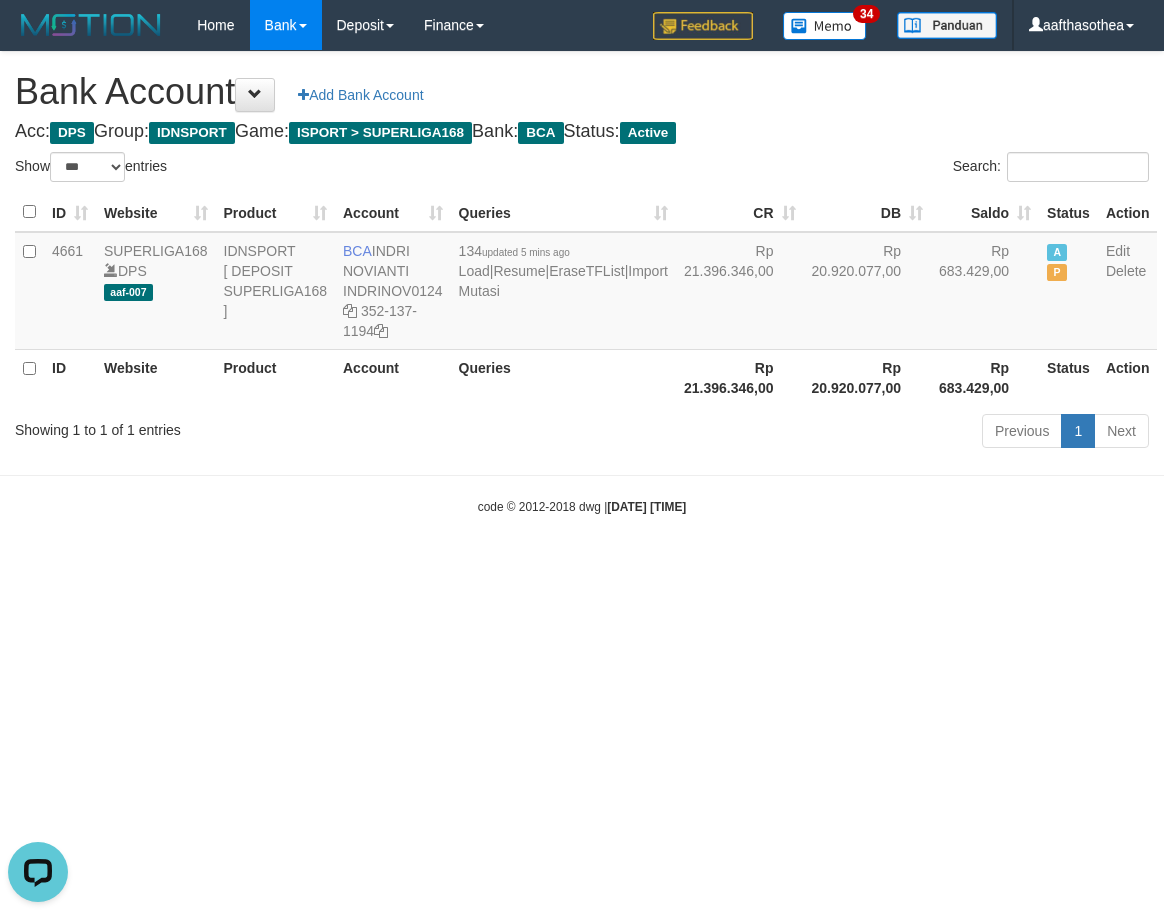 scroll, scrollTop: 0, scrollLeft: 0, axis: both 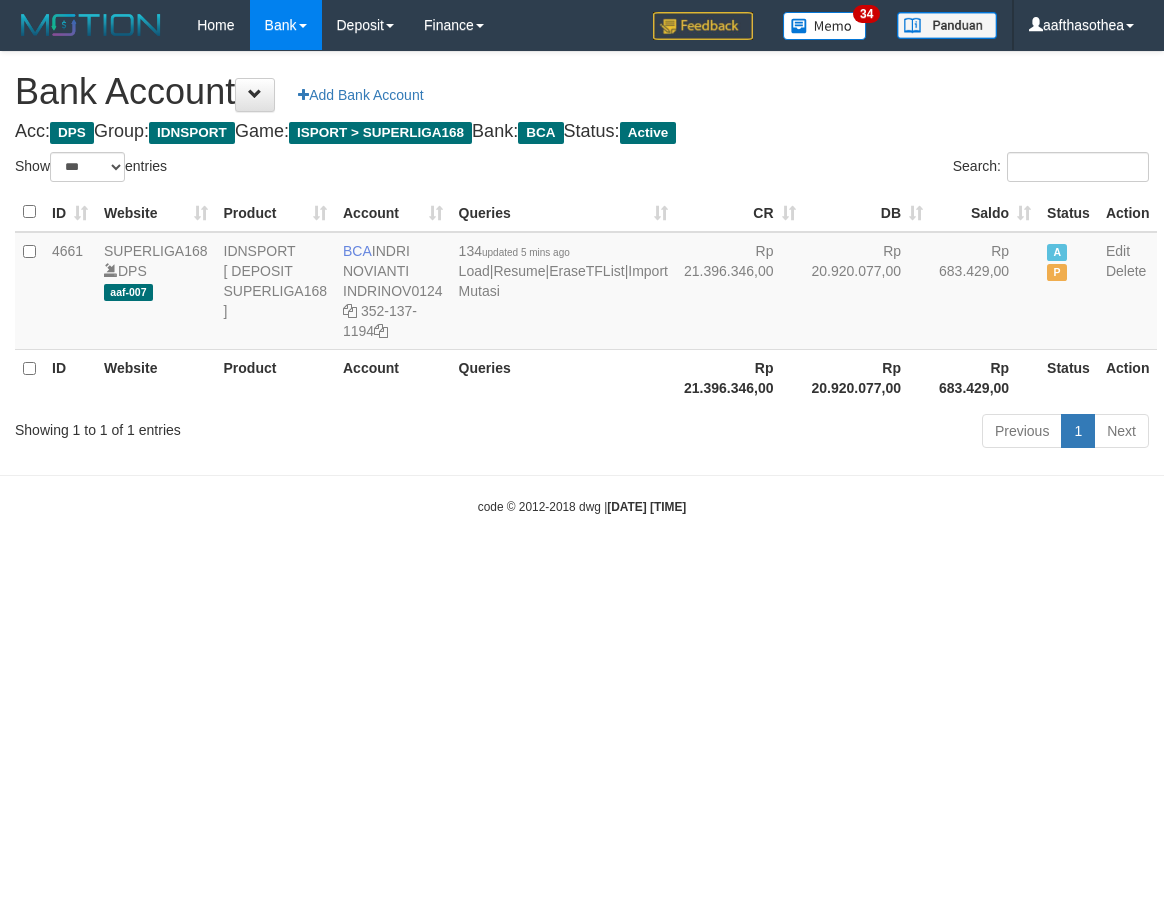 select on "***" 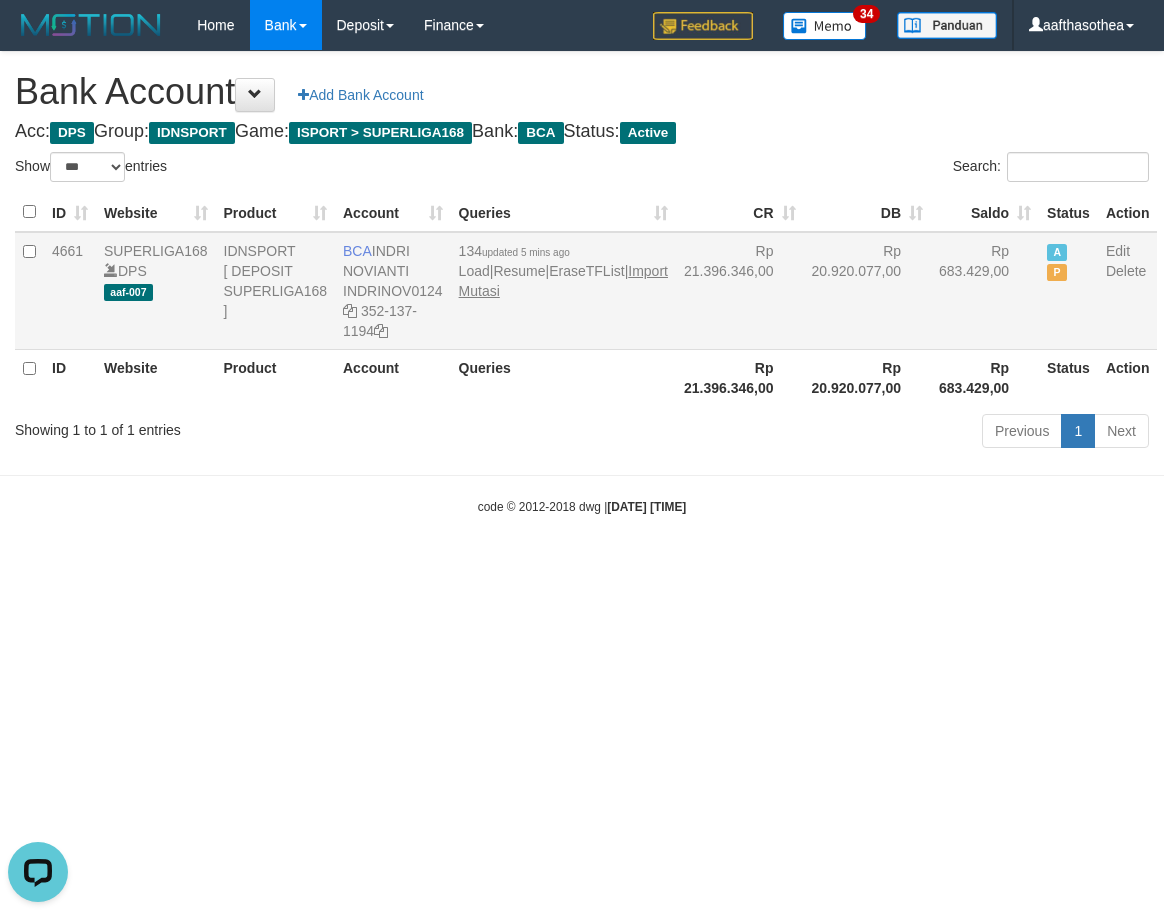 scroll, scrollTop: 0, scrollLeft: 0, axis: both 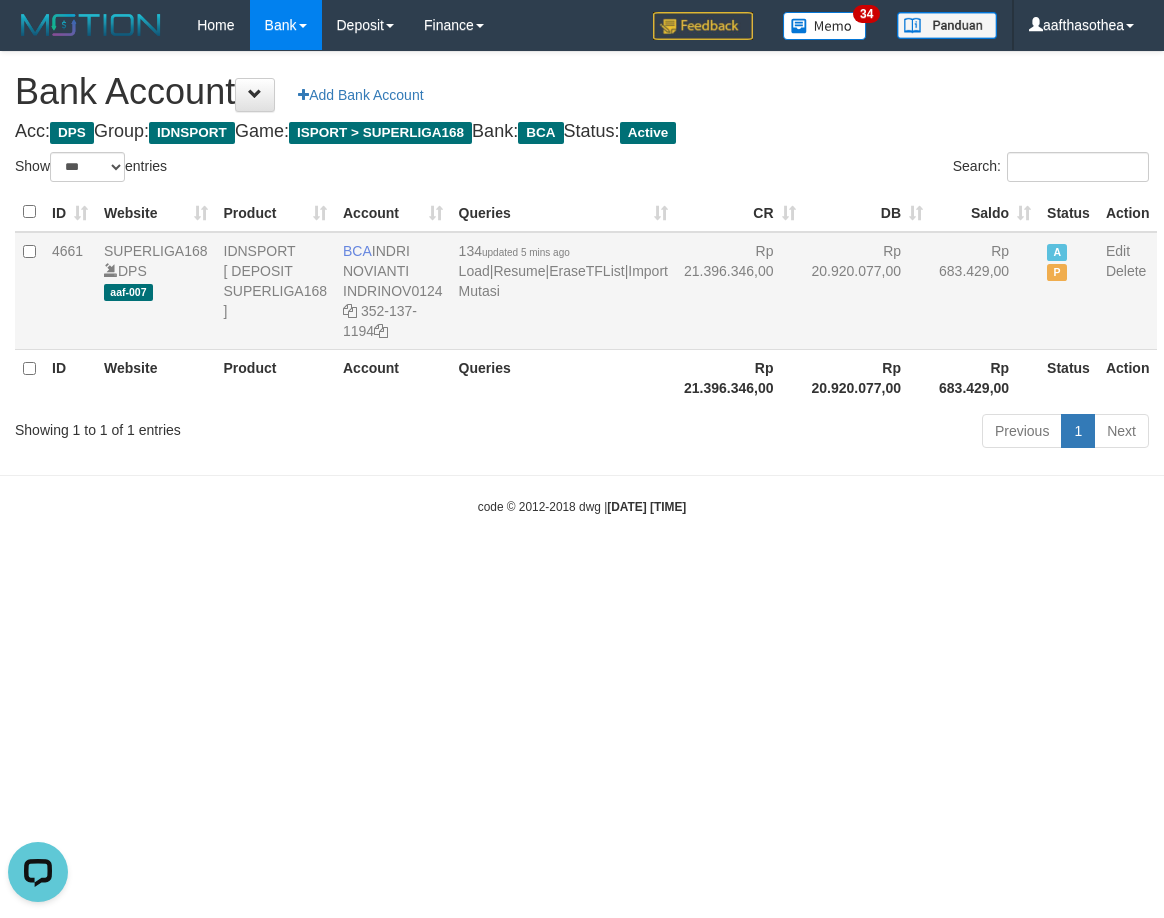 click on "134  updated 5 mins ago
Load
|
Resume
|
EraseTFList
|
Import Mutasi" at bounding box center [563, 291] 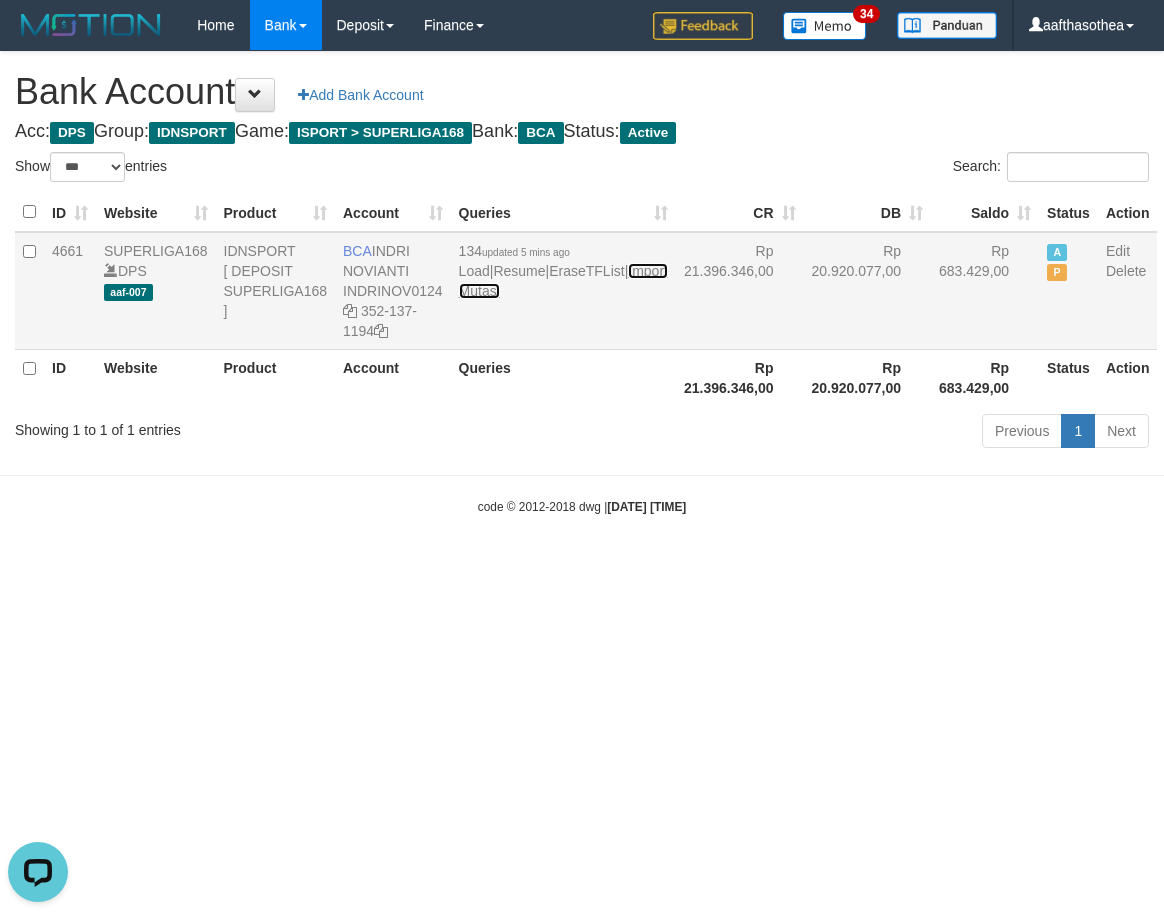click on "Import Mutasi" at bounding box center [563, 281] 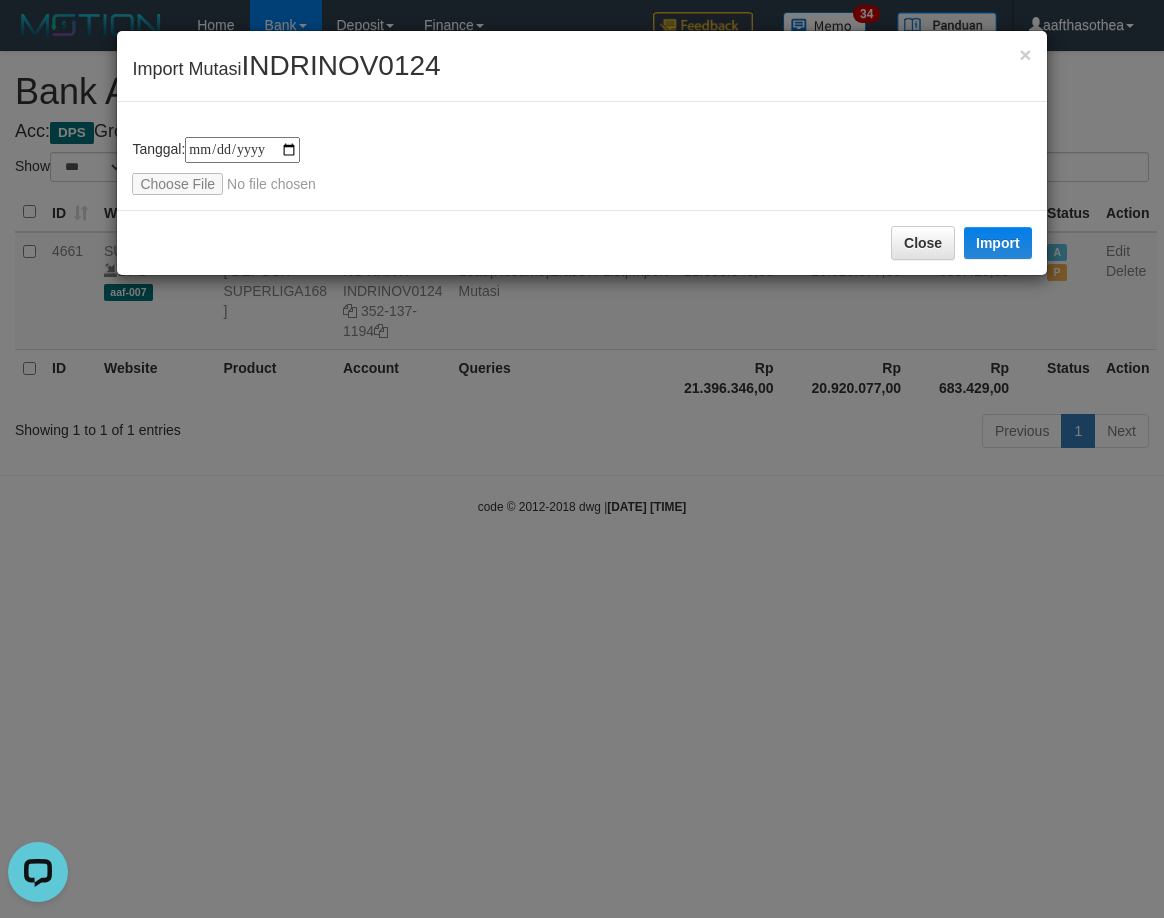 type on "**********" 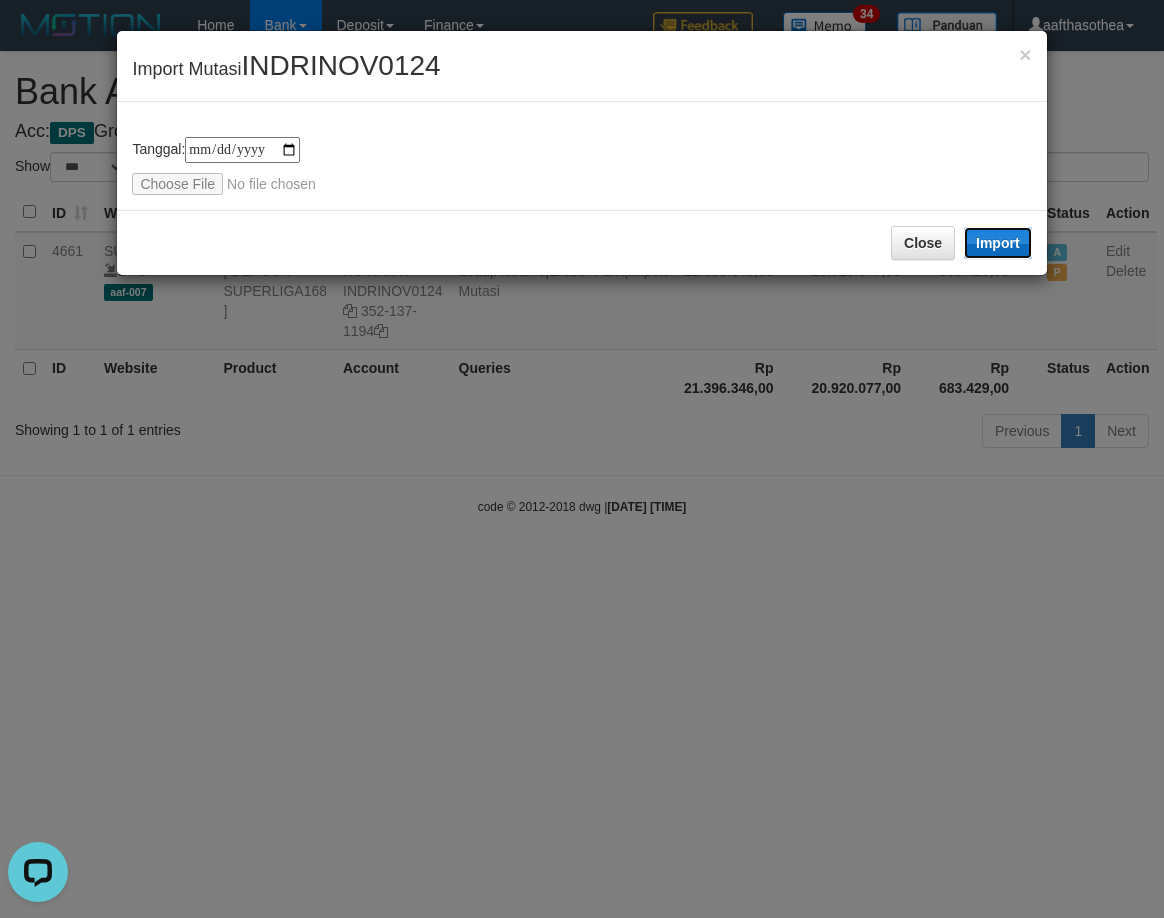 click on "Import" at bounding box center [998, 243] 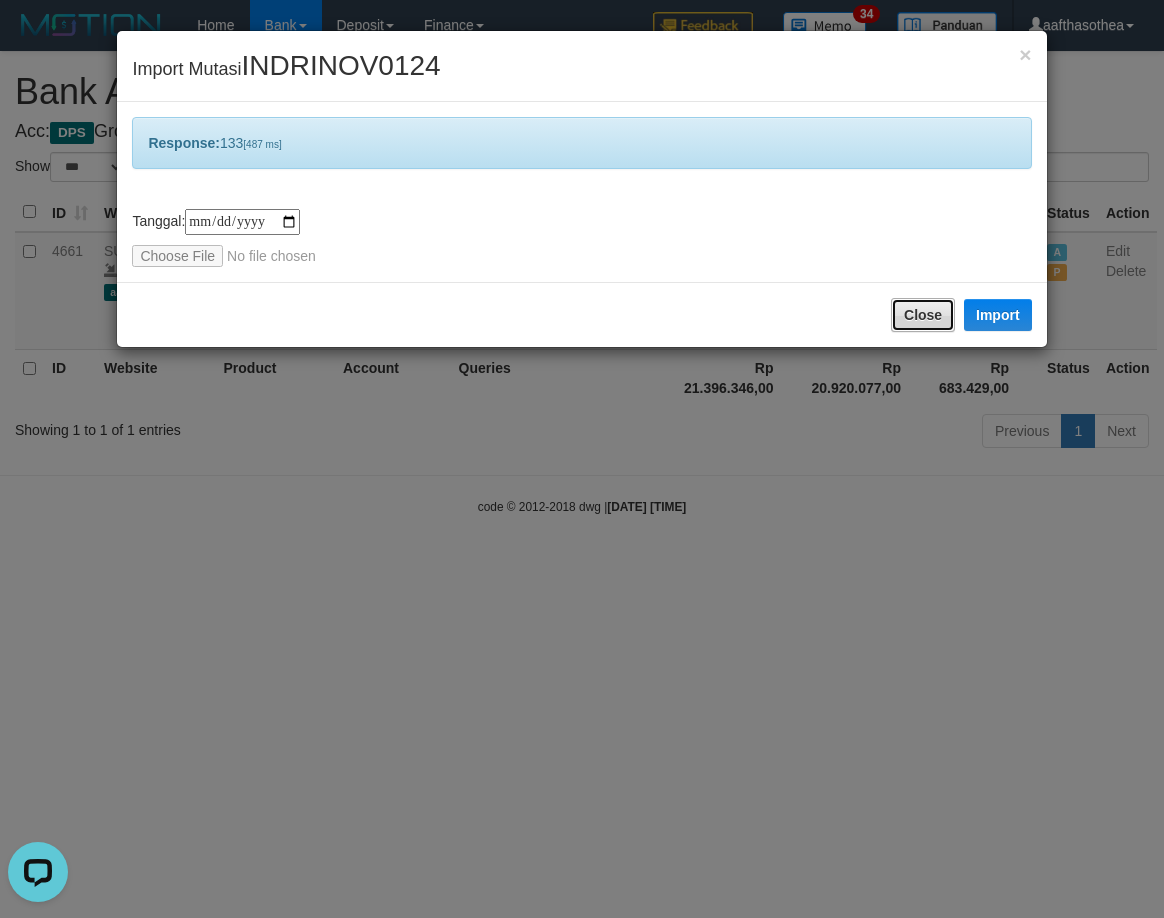 click on "Close" at bounding box center [923, 315] 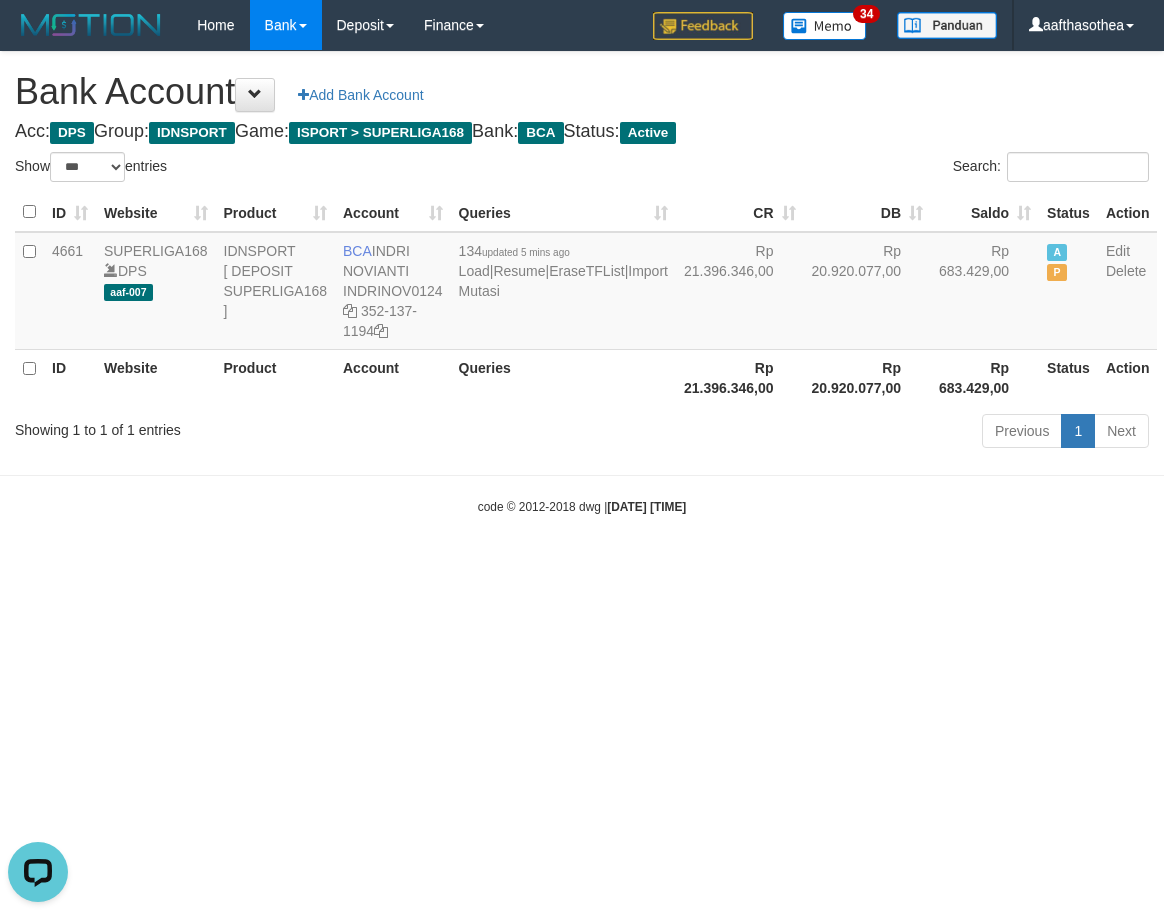 drag, startPoint x: 734, startPoint y: 671, endPoint x: 921, endPoint y: 572, distance: 211.58922 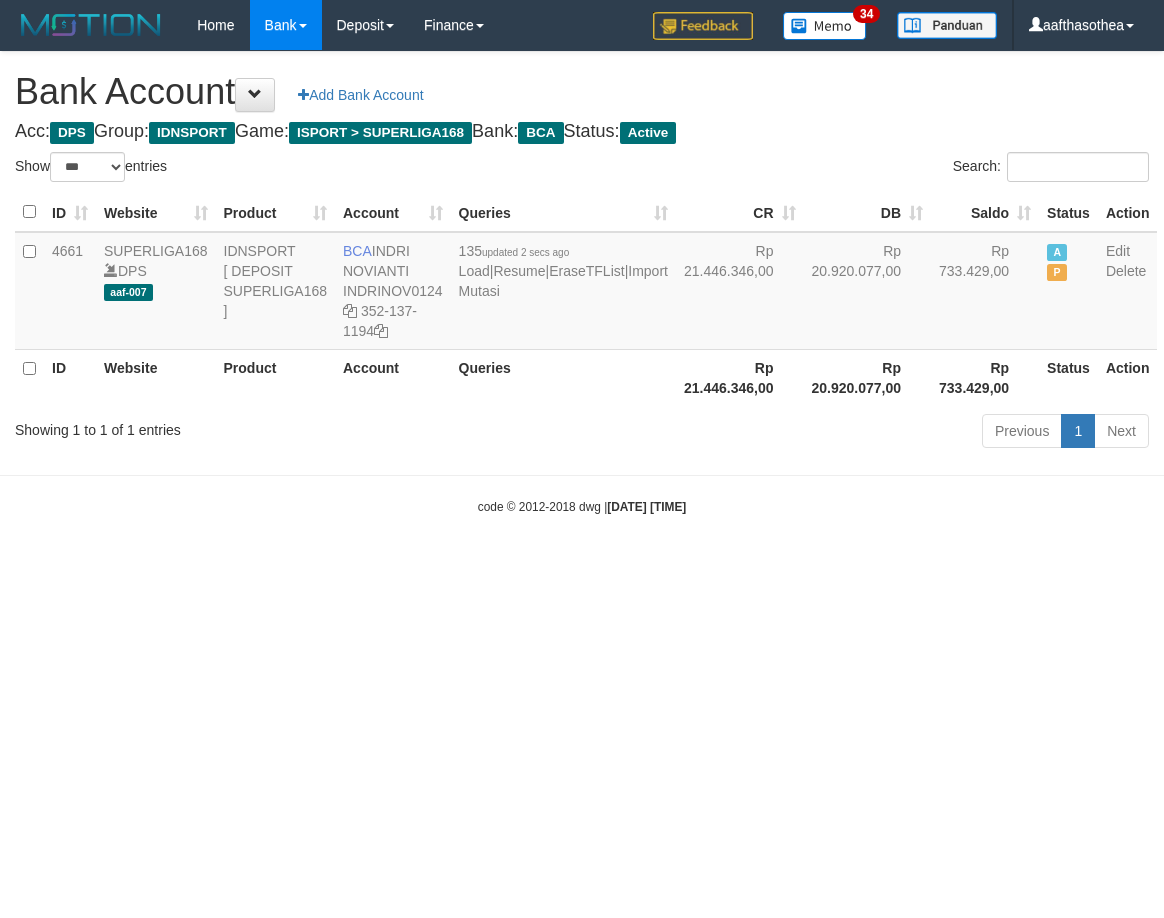 select on "***" 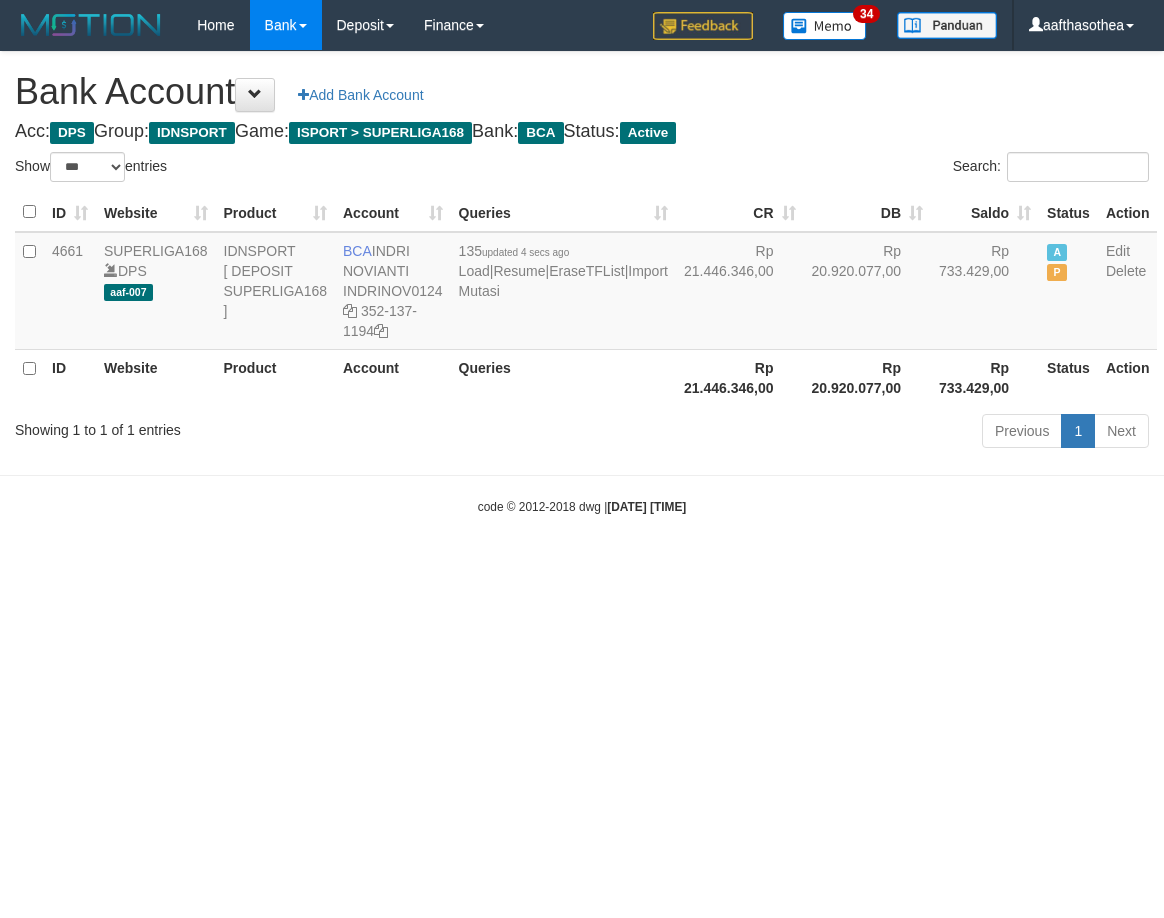 select on "***" 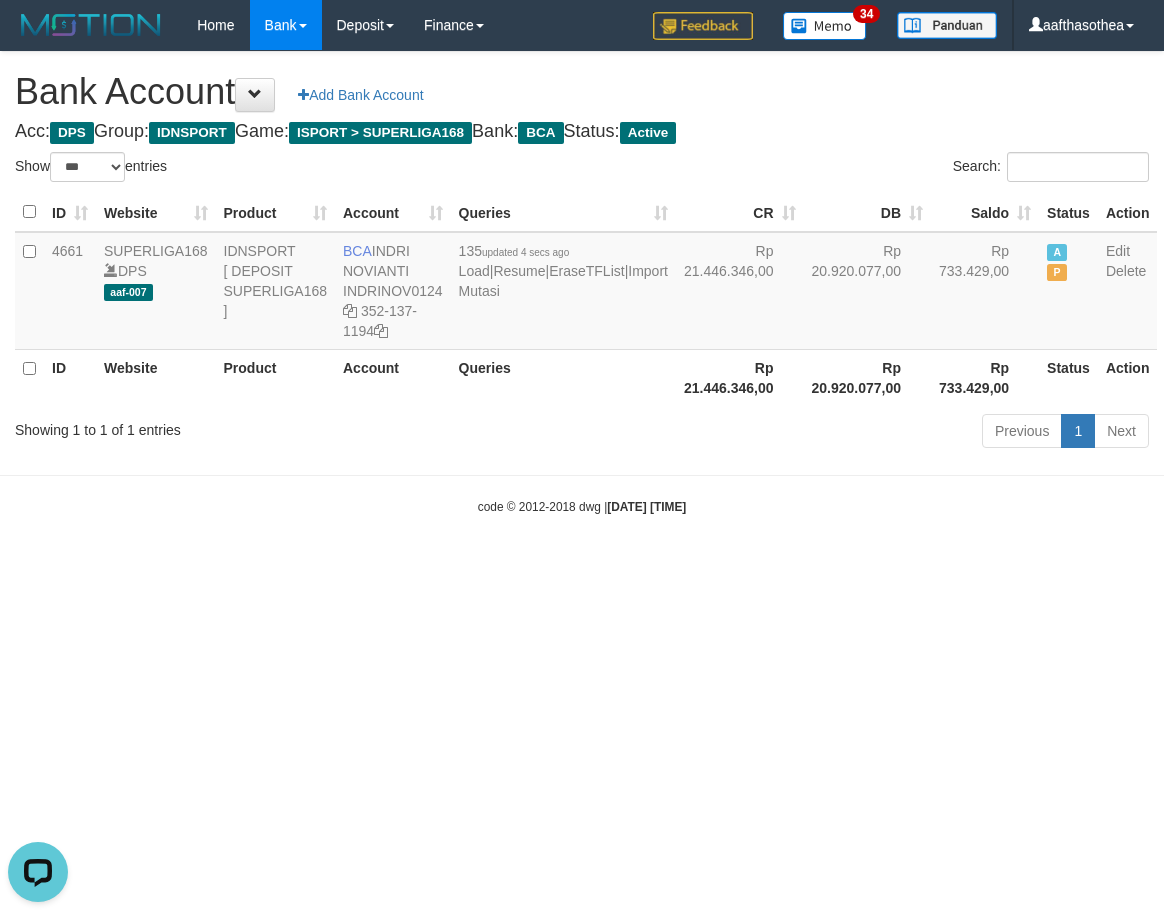 scroll, scrollTop: 0, scrollLeft: 0, axis: both 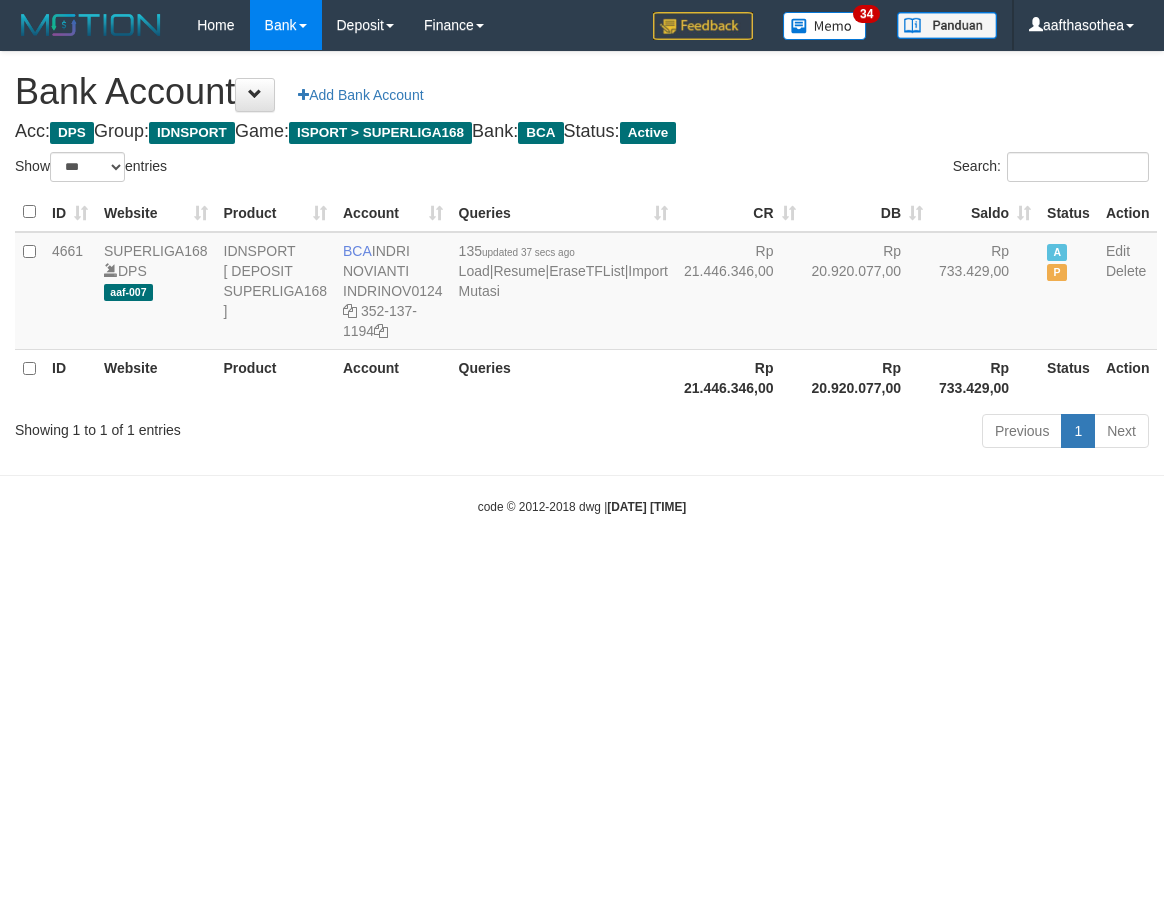 select on "***" 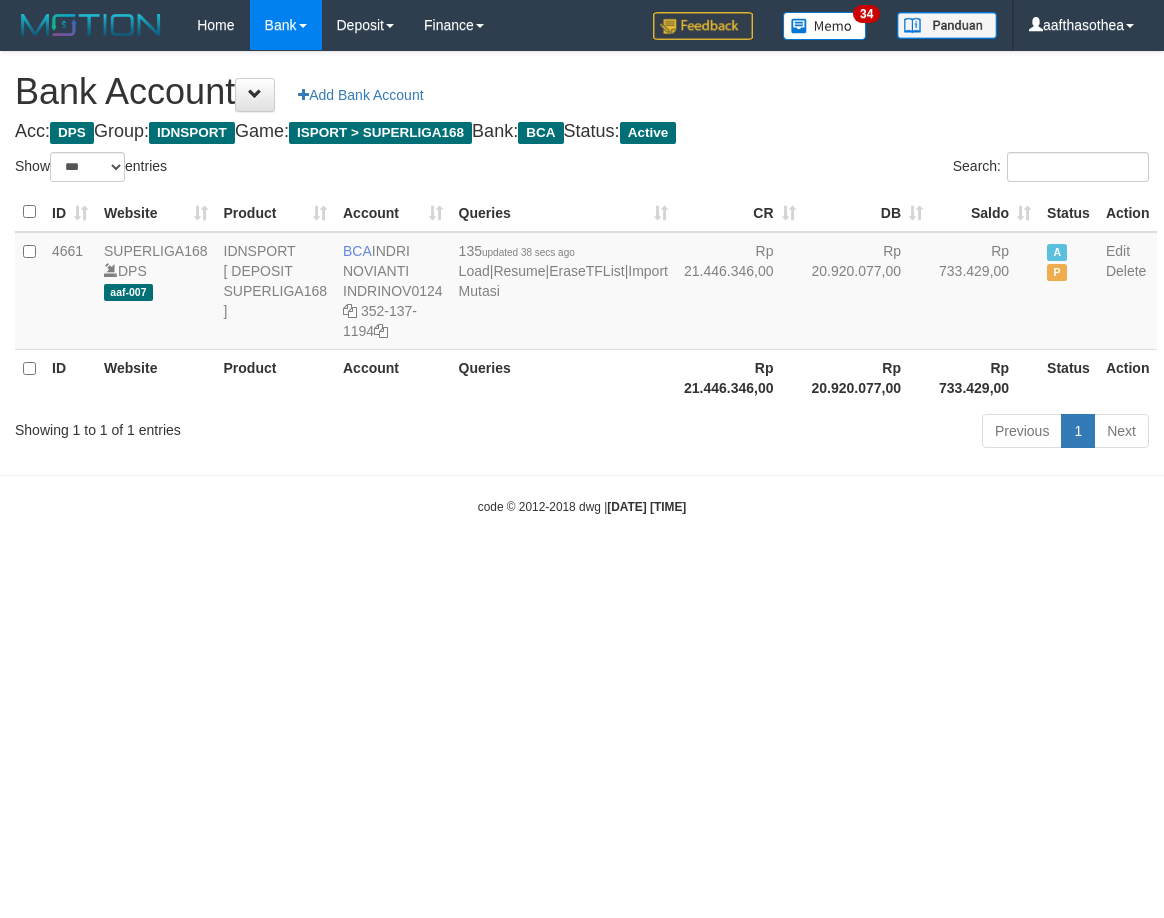 select on "***" 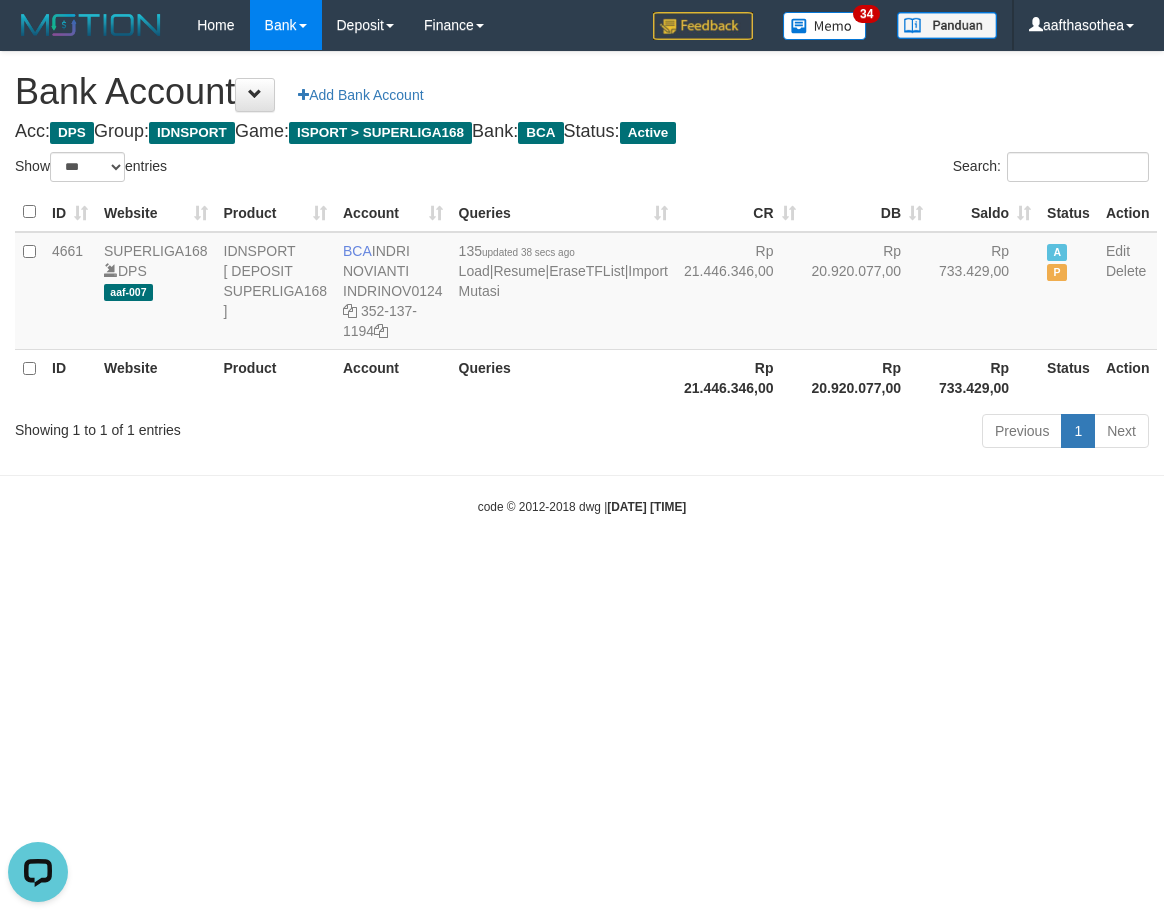 scroll, scrollTop: 0, scrollLeft: 0, axis: both 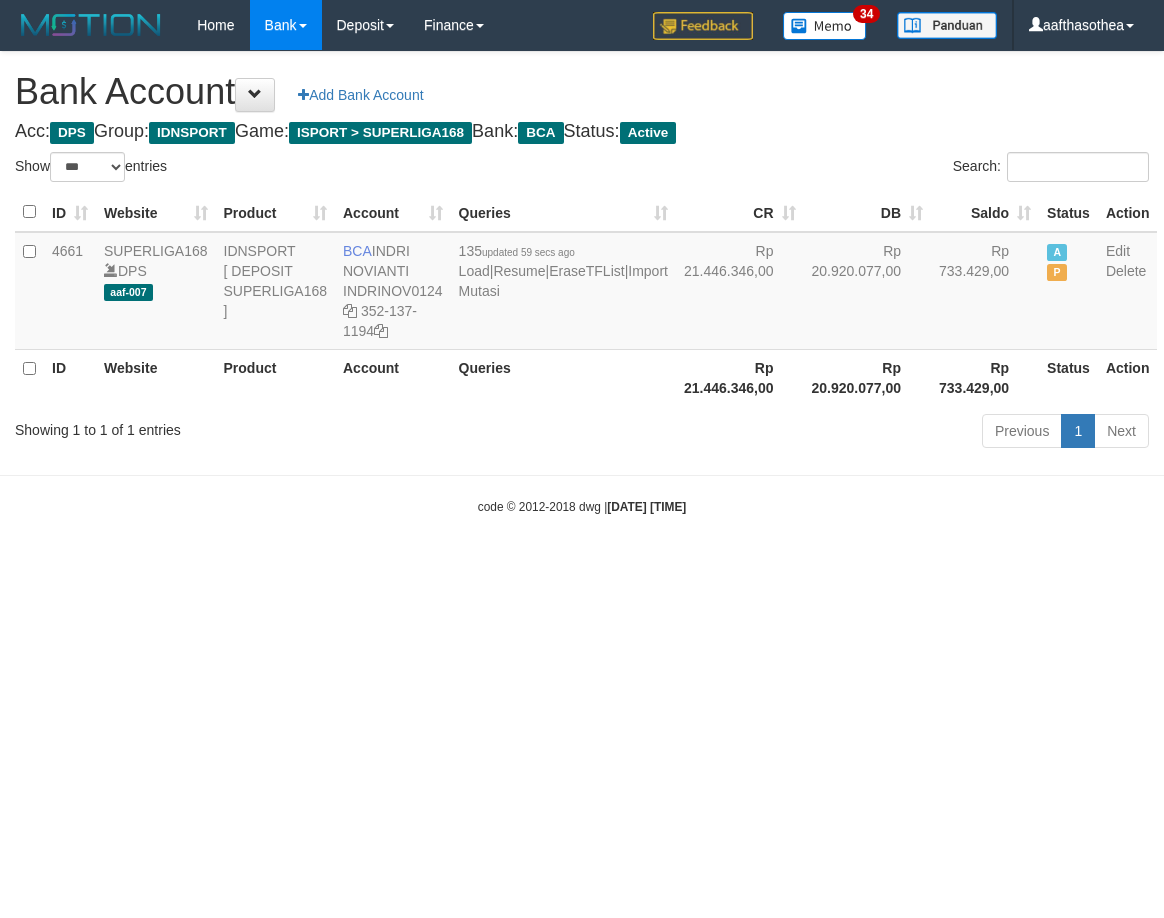 select on "***" 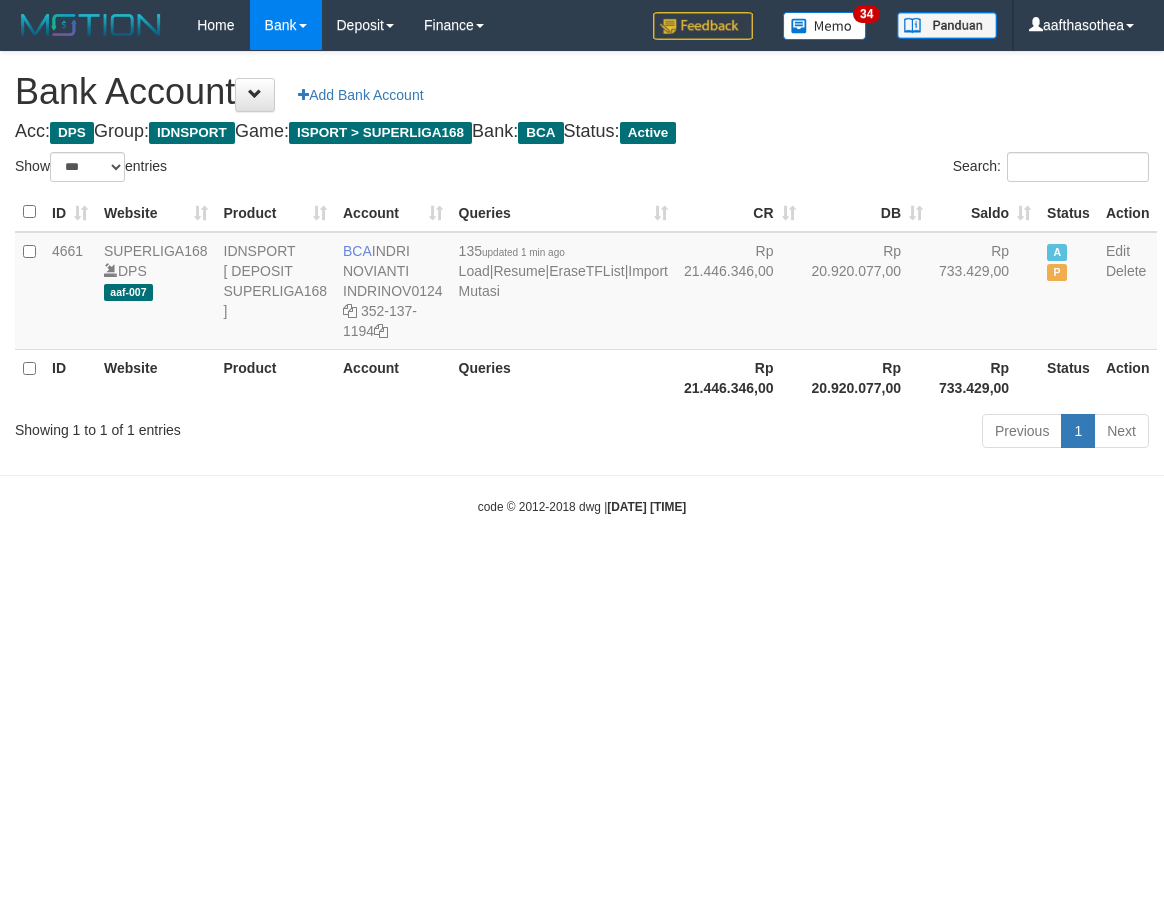 select on "***" 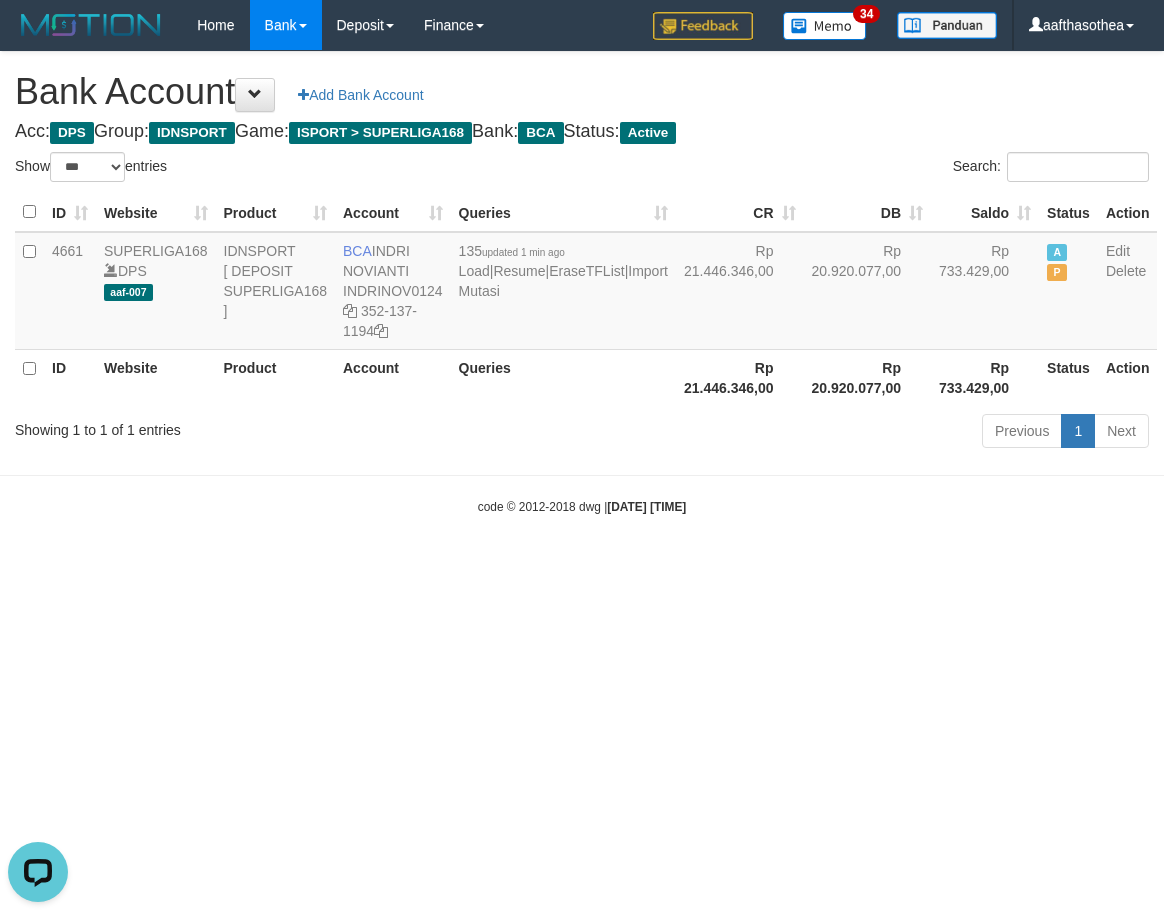 scroll, scrollTop: 0, scrollLeft: 0, axis: both 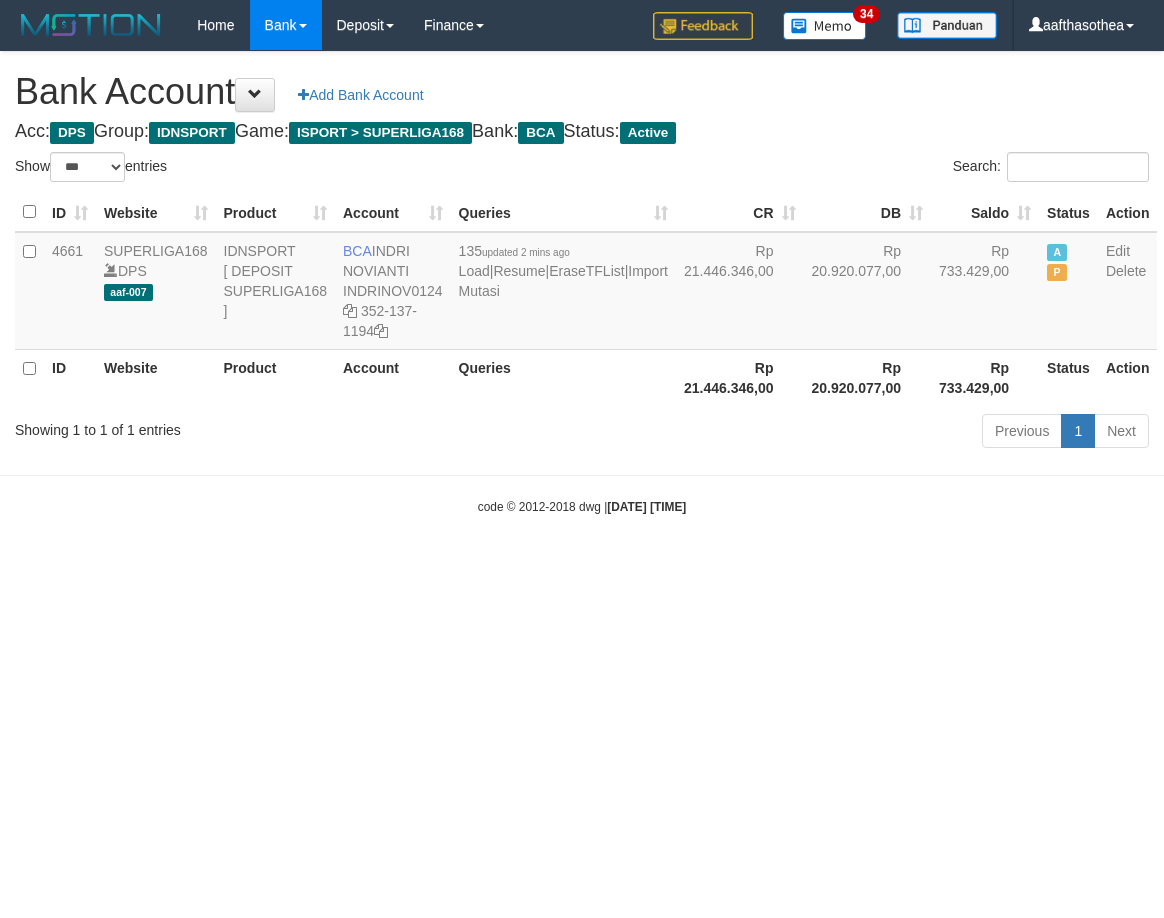 select on "***" 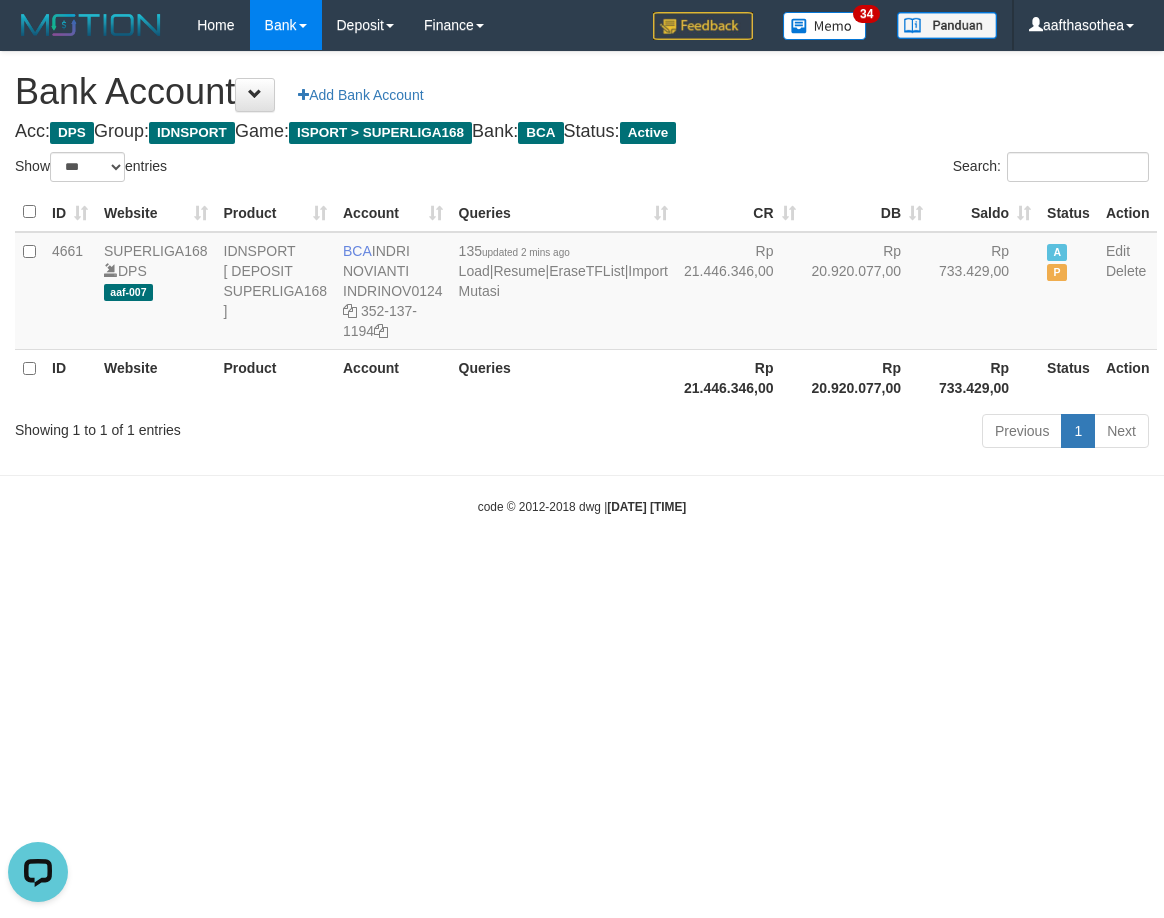 scroll, scrollTop: 0, scrollLeft: 0, axis: both 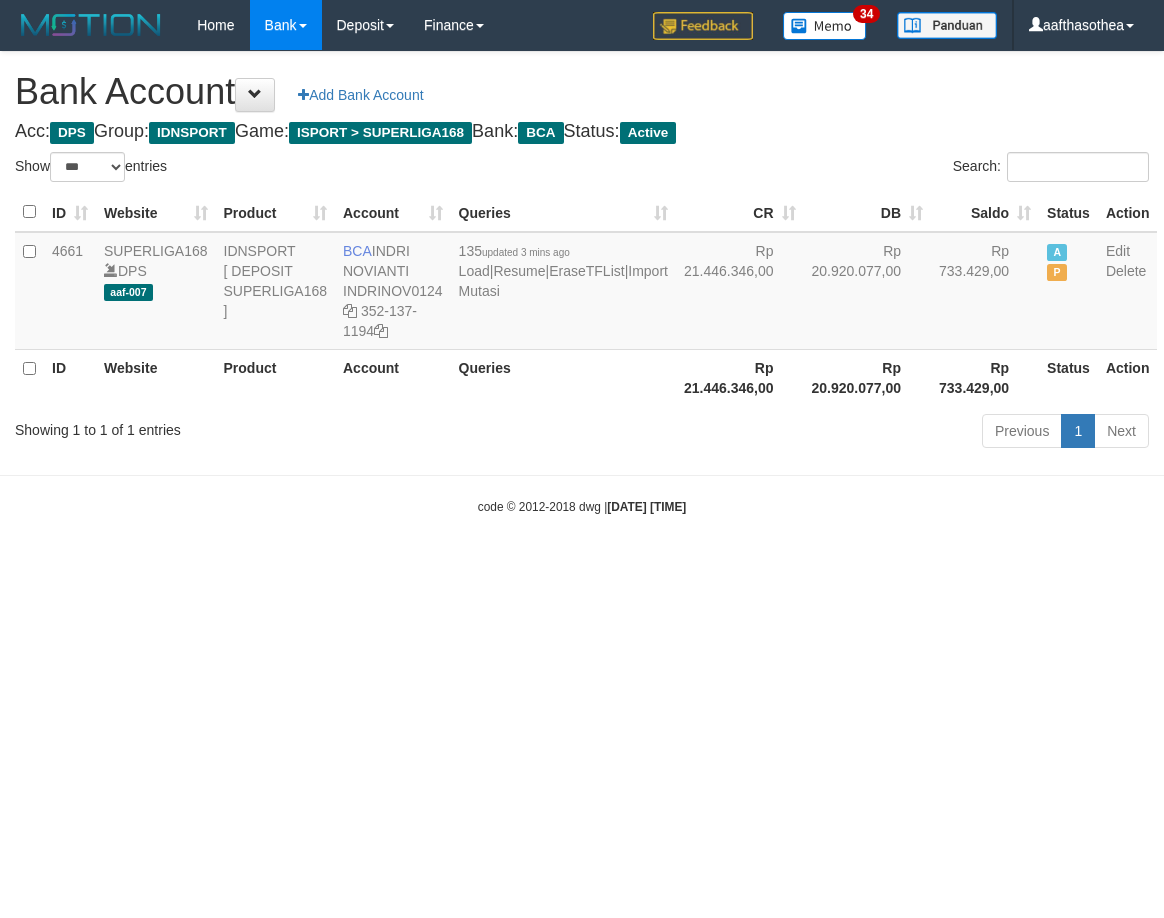select on "***" 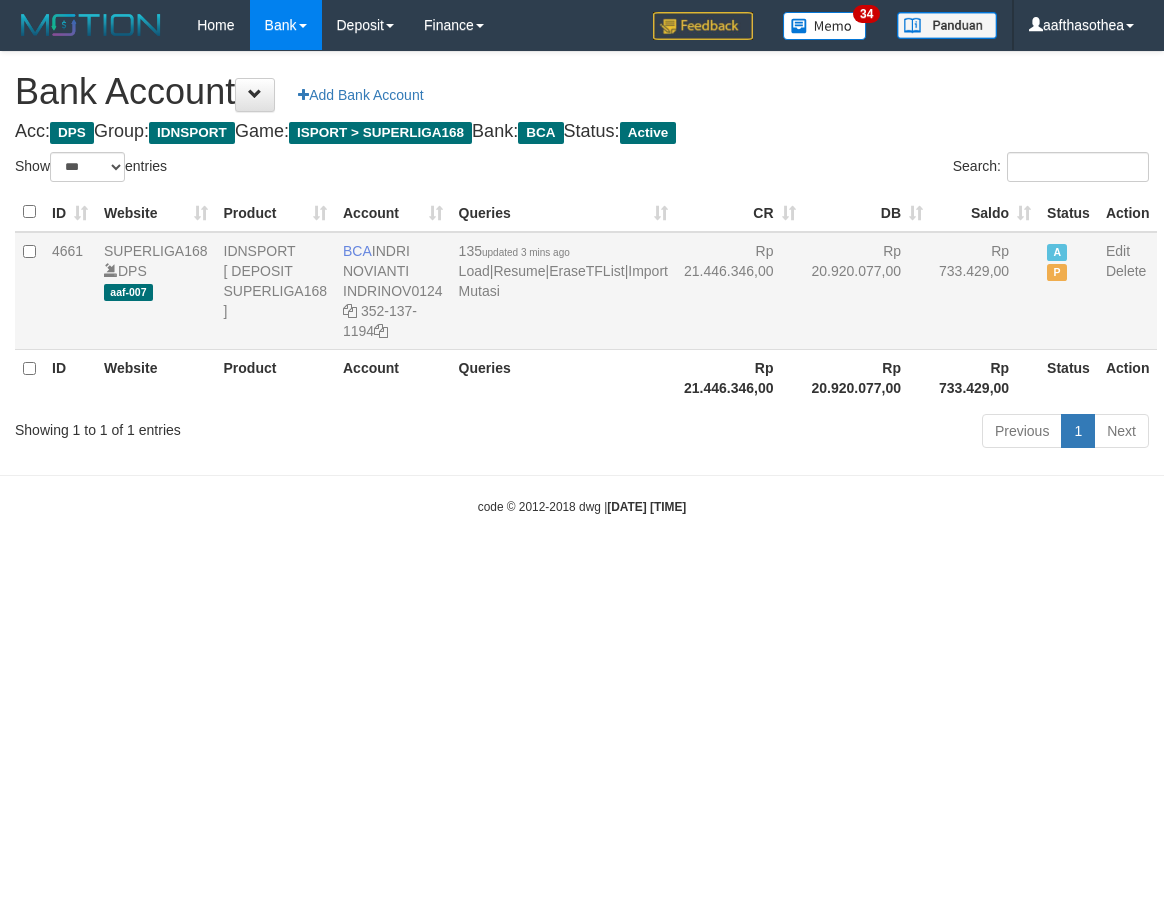 scroll, scrollTop: 0, scrollLeft: 0, axis: both 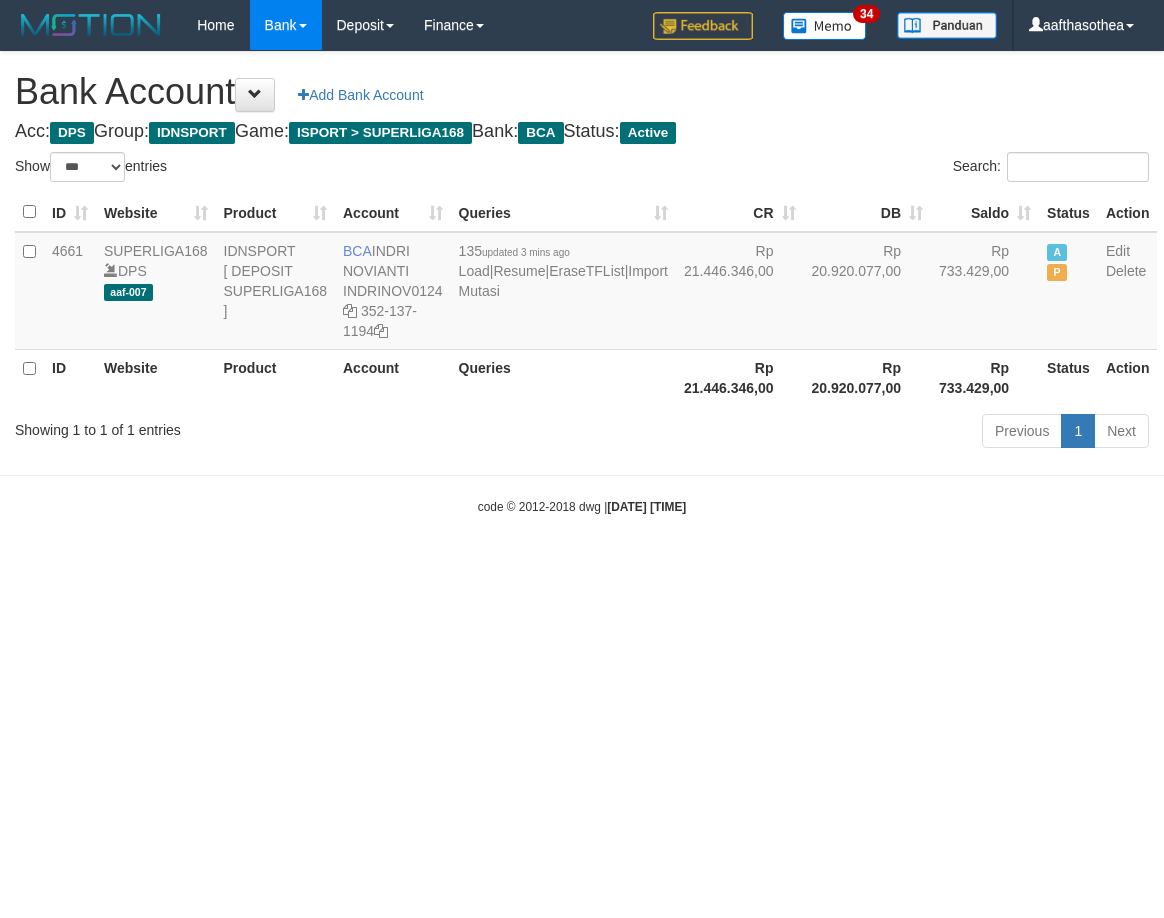 select on "***" 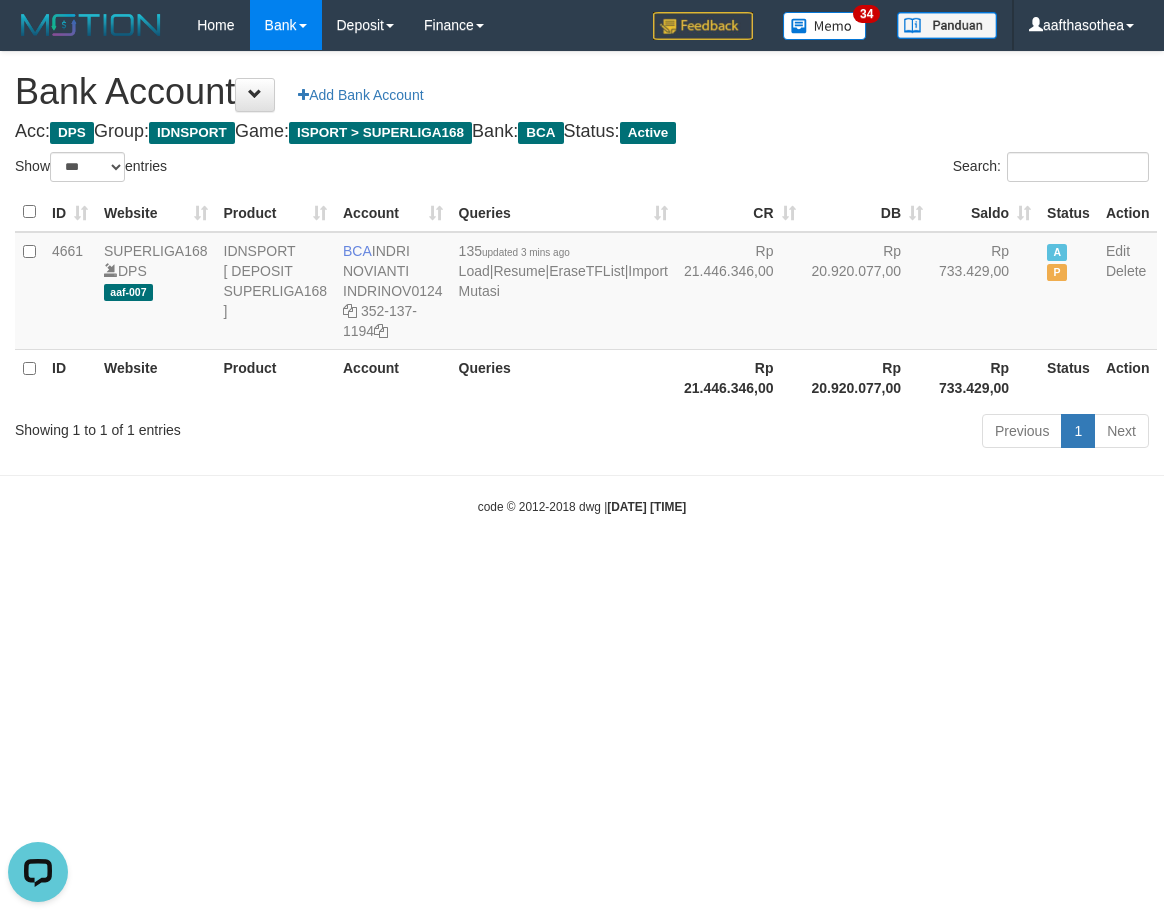 scroll, scrollTop: 0, scrollLeft: 0, axis: both 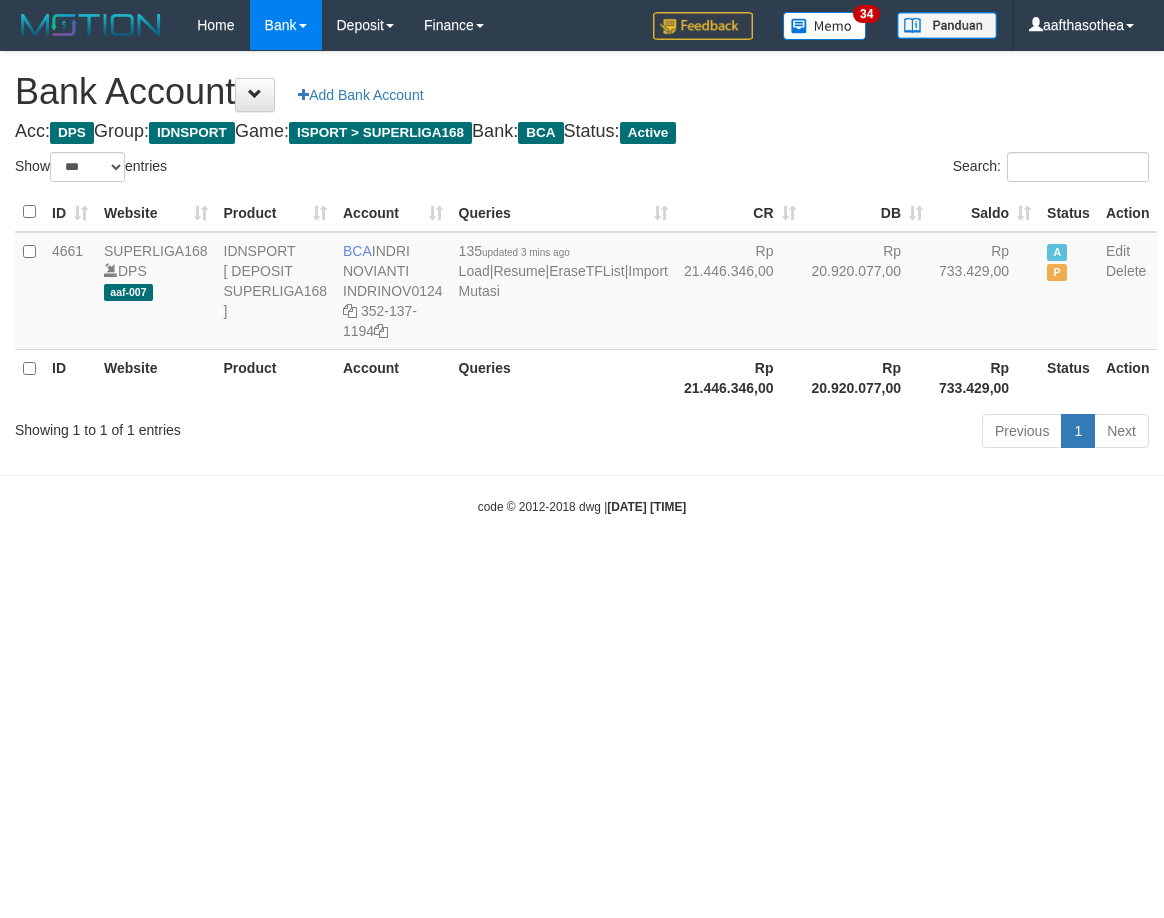 select on "***" 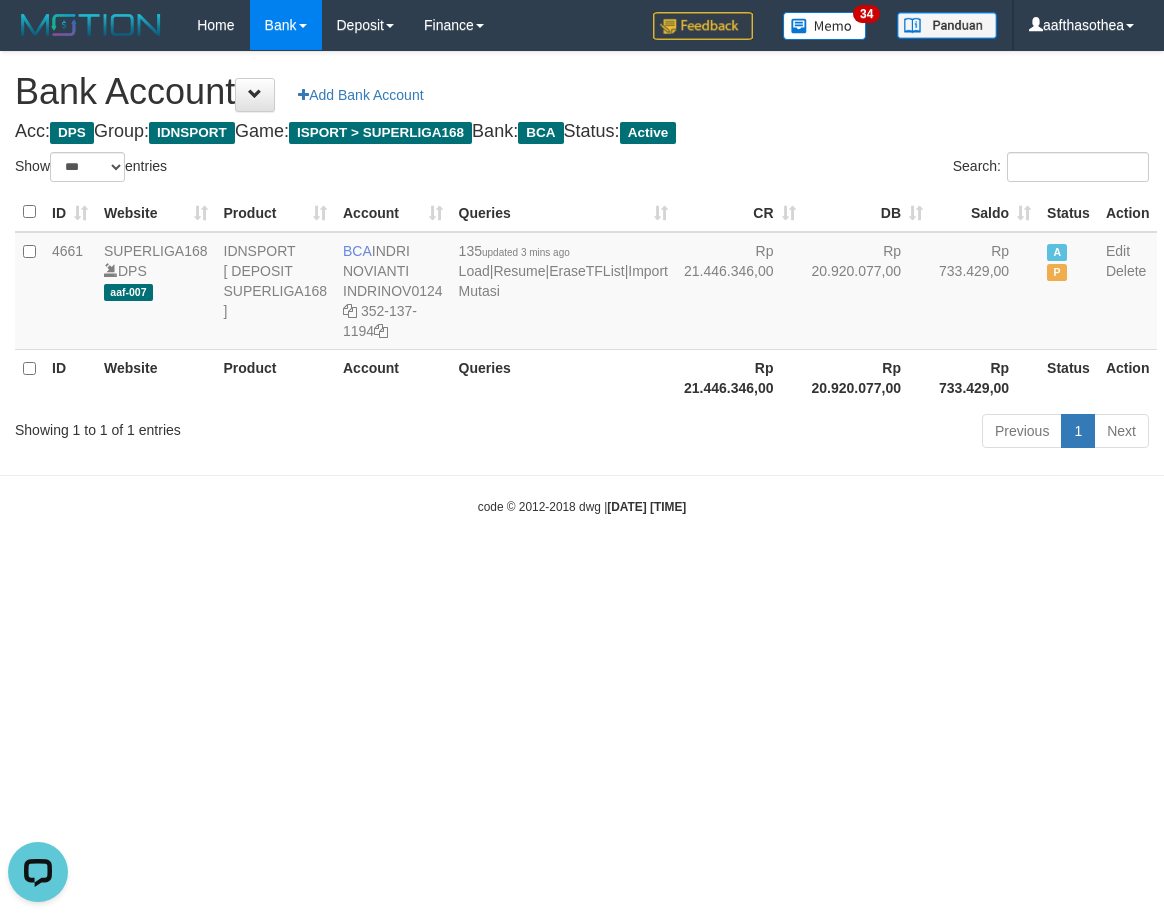 scroll, scrollTop: 0, scrollLeft: 0, axis: both 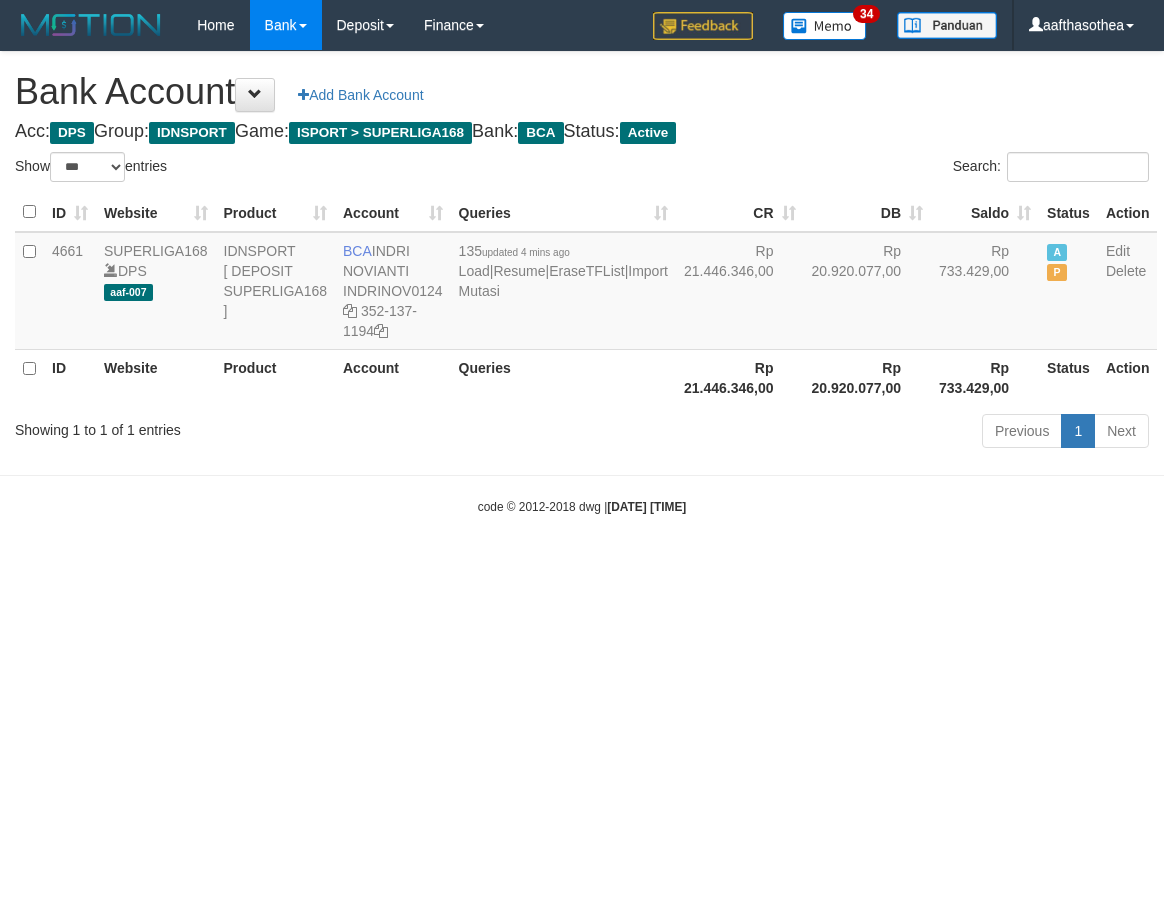 select on "***" 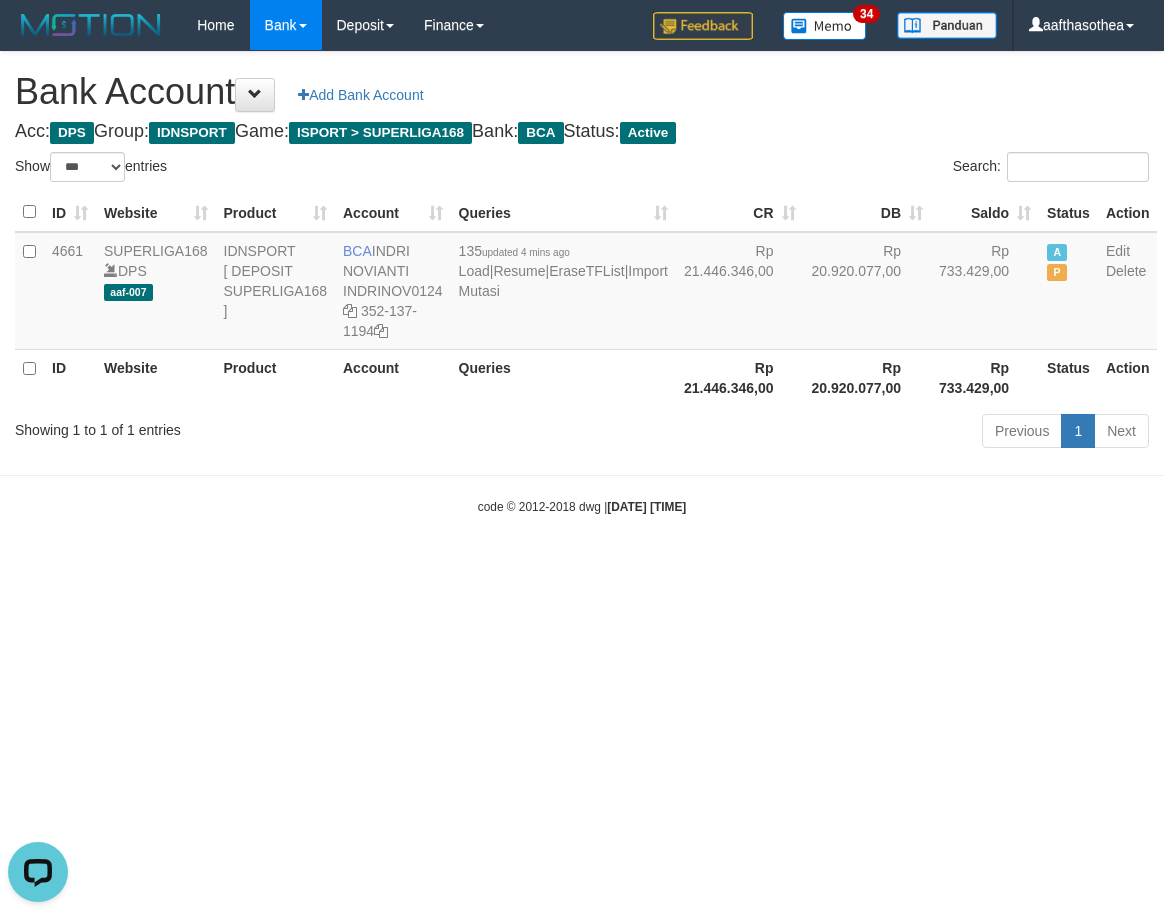 scroll, scrollTop: 0, scrollLeft: 0, axis: both 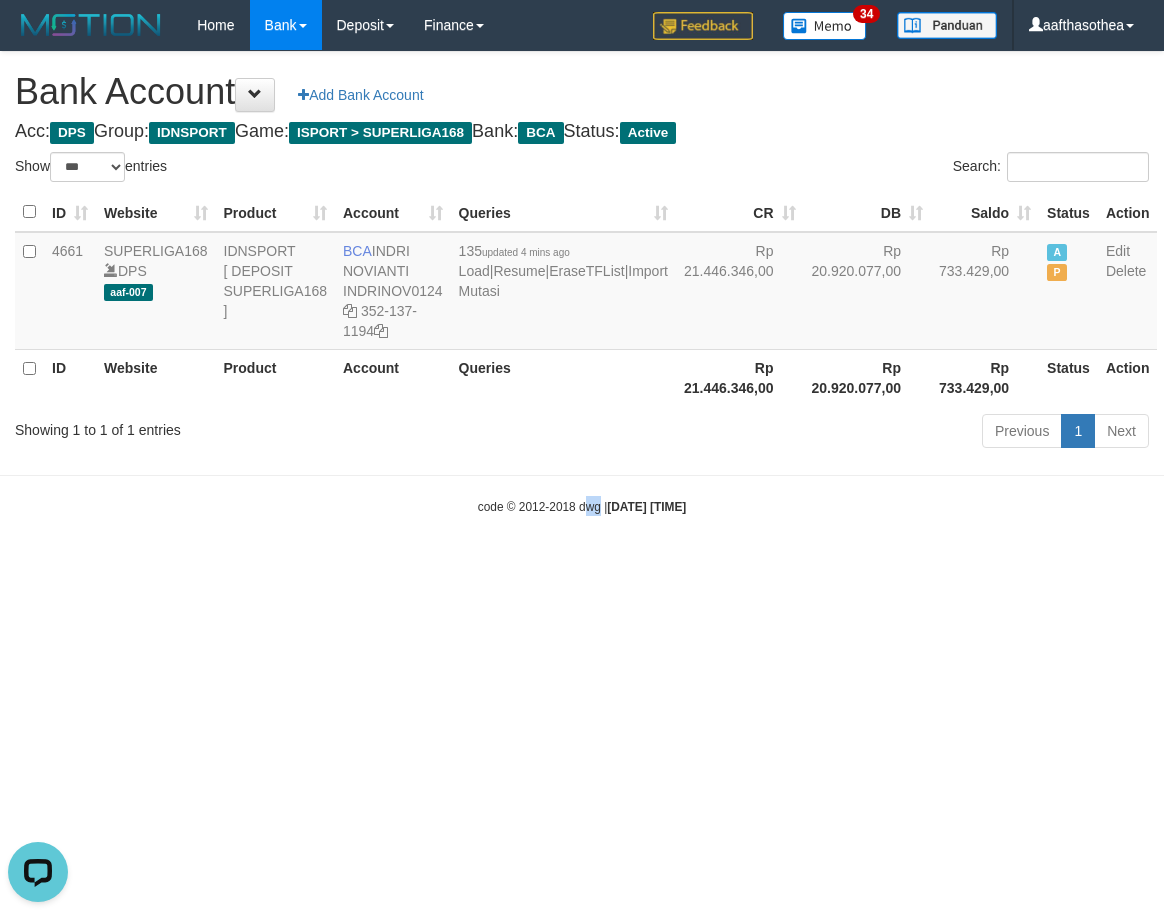 drag, startPoint x: 572, startPoint y: 628, endPoint x: 1158, endPoint y: 368, distance: 641.0897 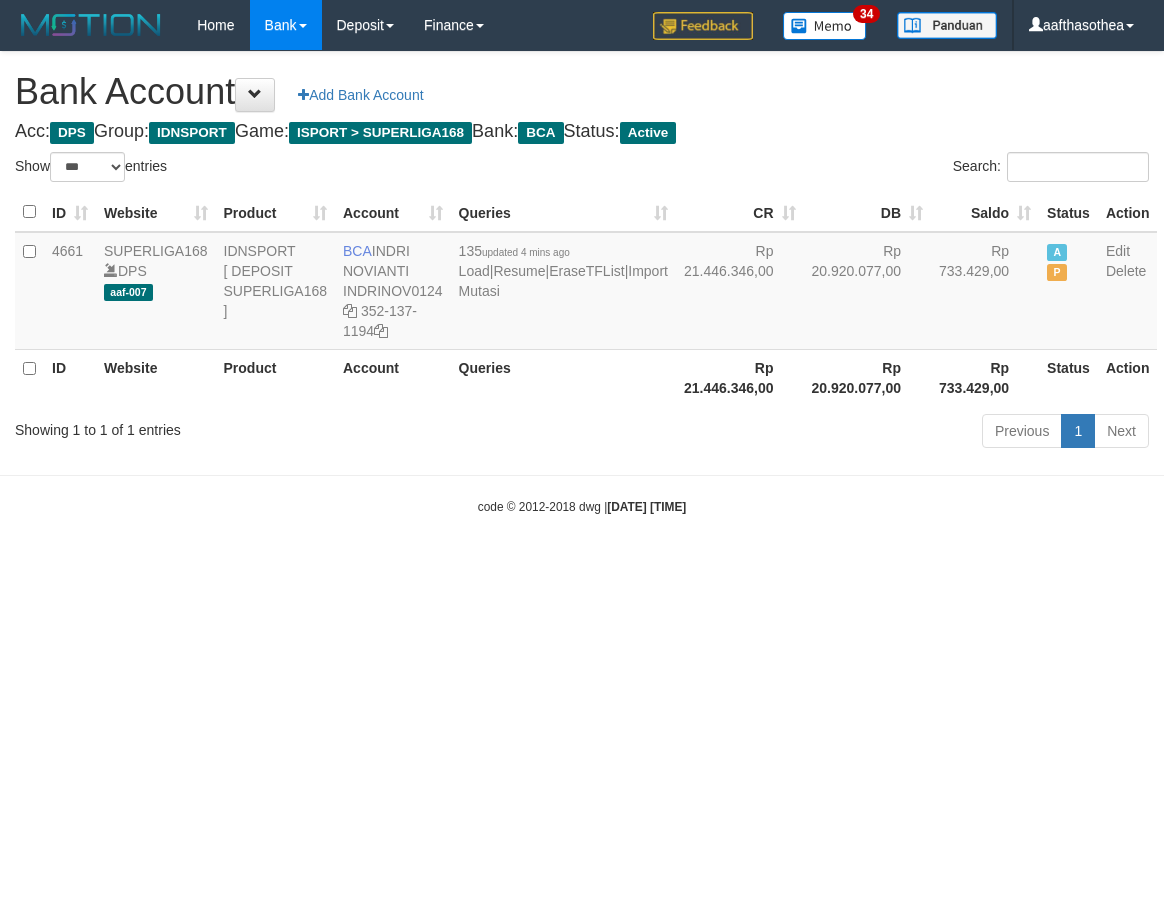 select on "***" 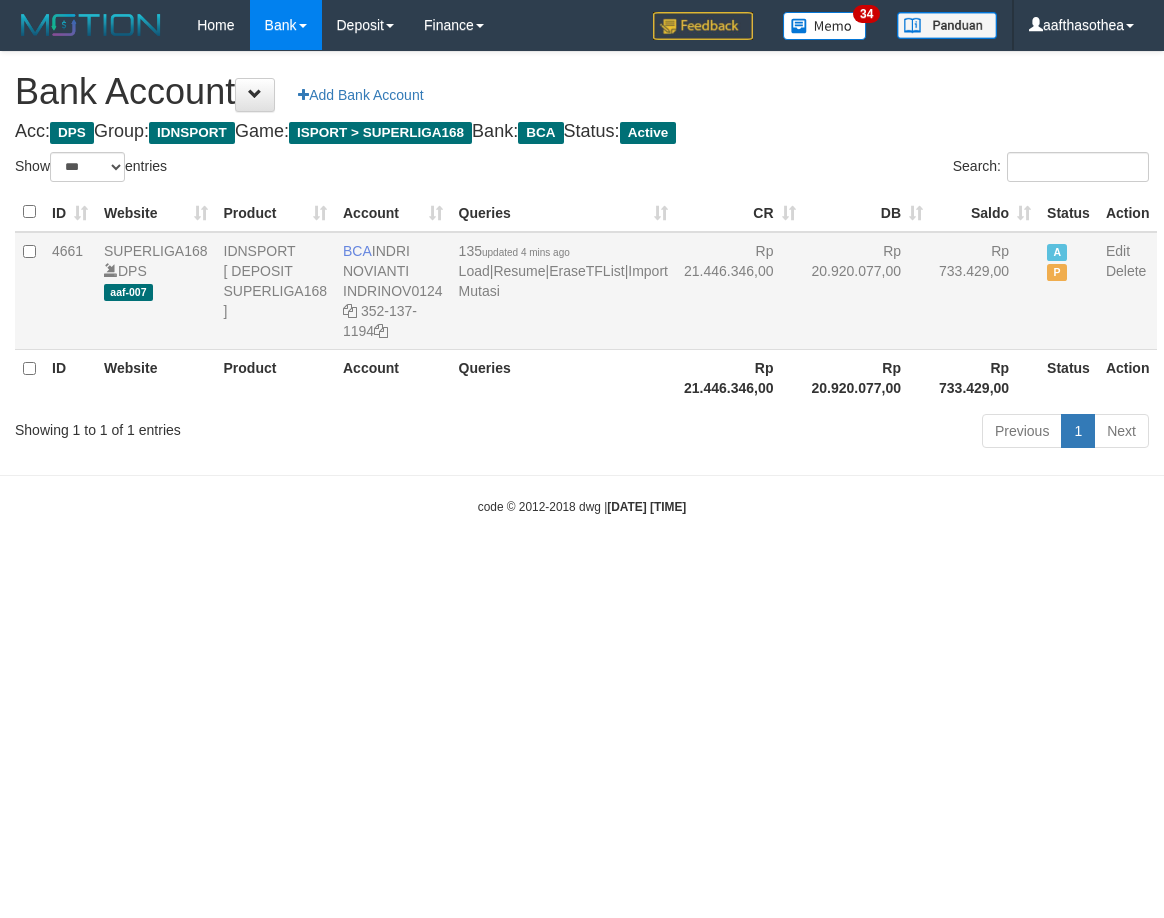 scroll, scrollTop: 0, scrollLeft: 0, axis: both 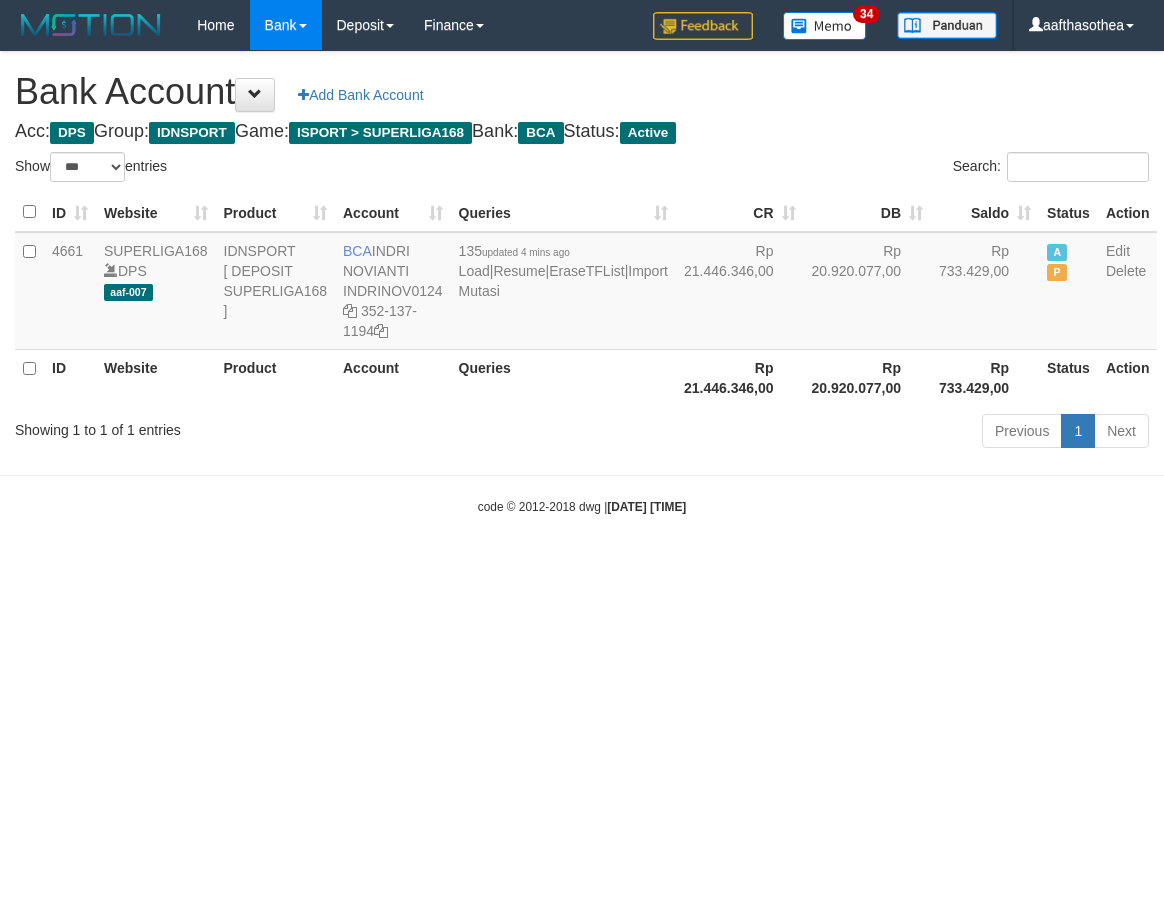 select on "***" 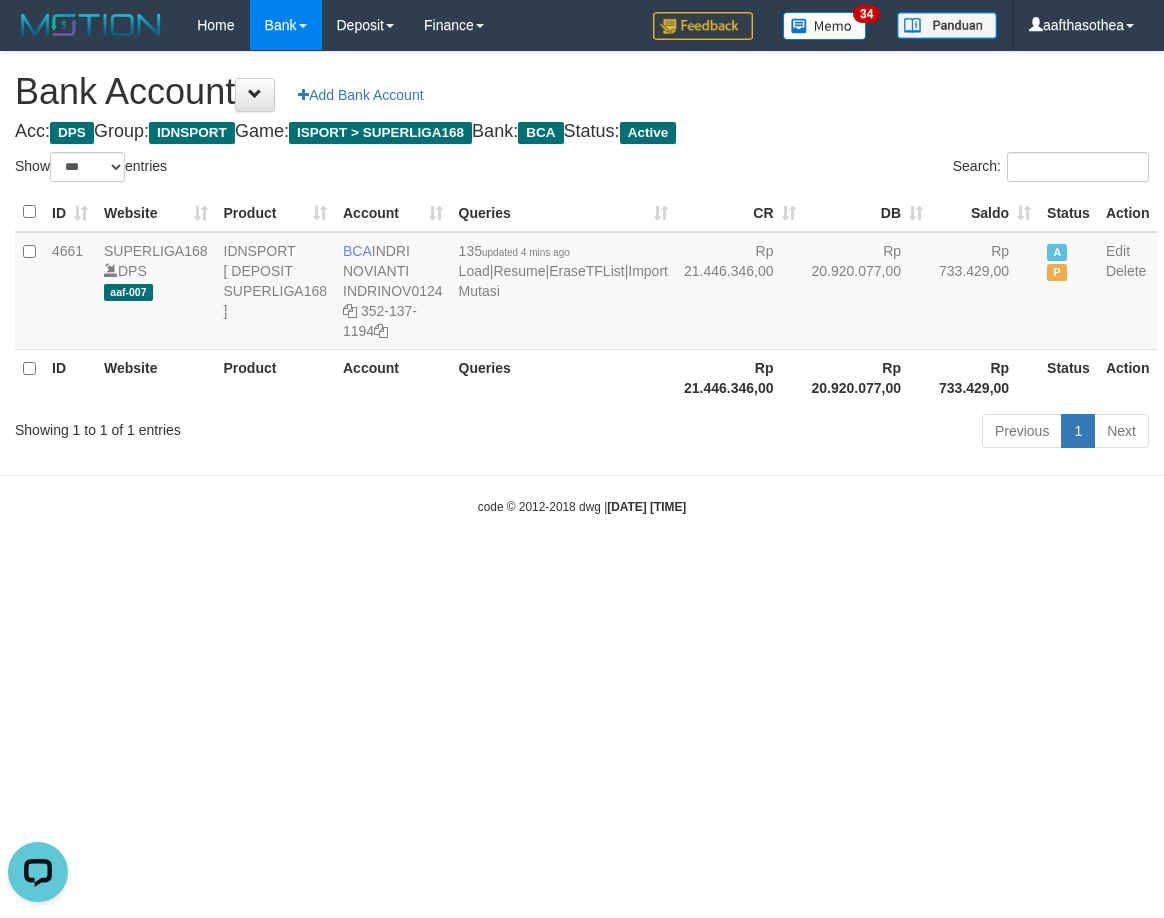 scroll, scrollTop: 0, scrollLeft: 0, axis: both 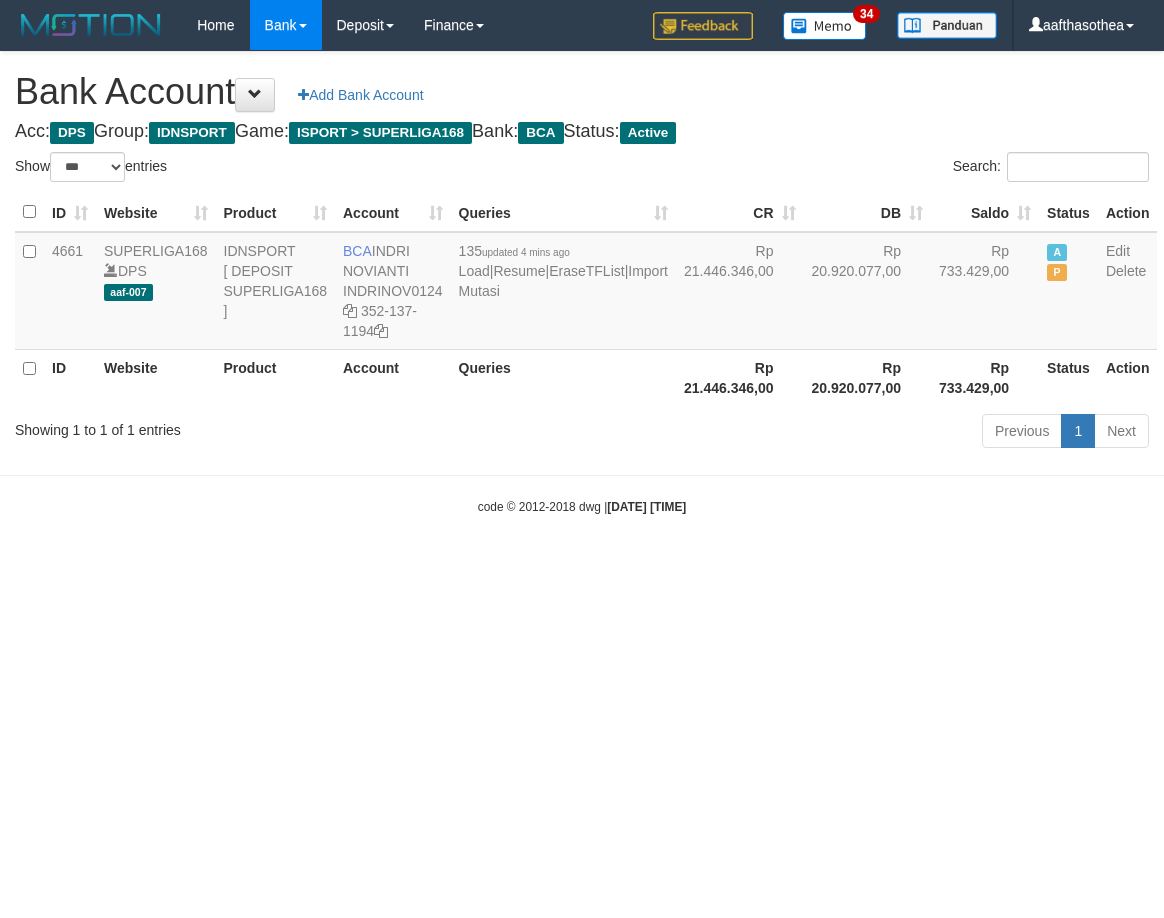 select on "***" 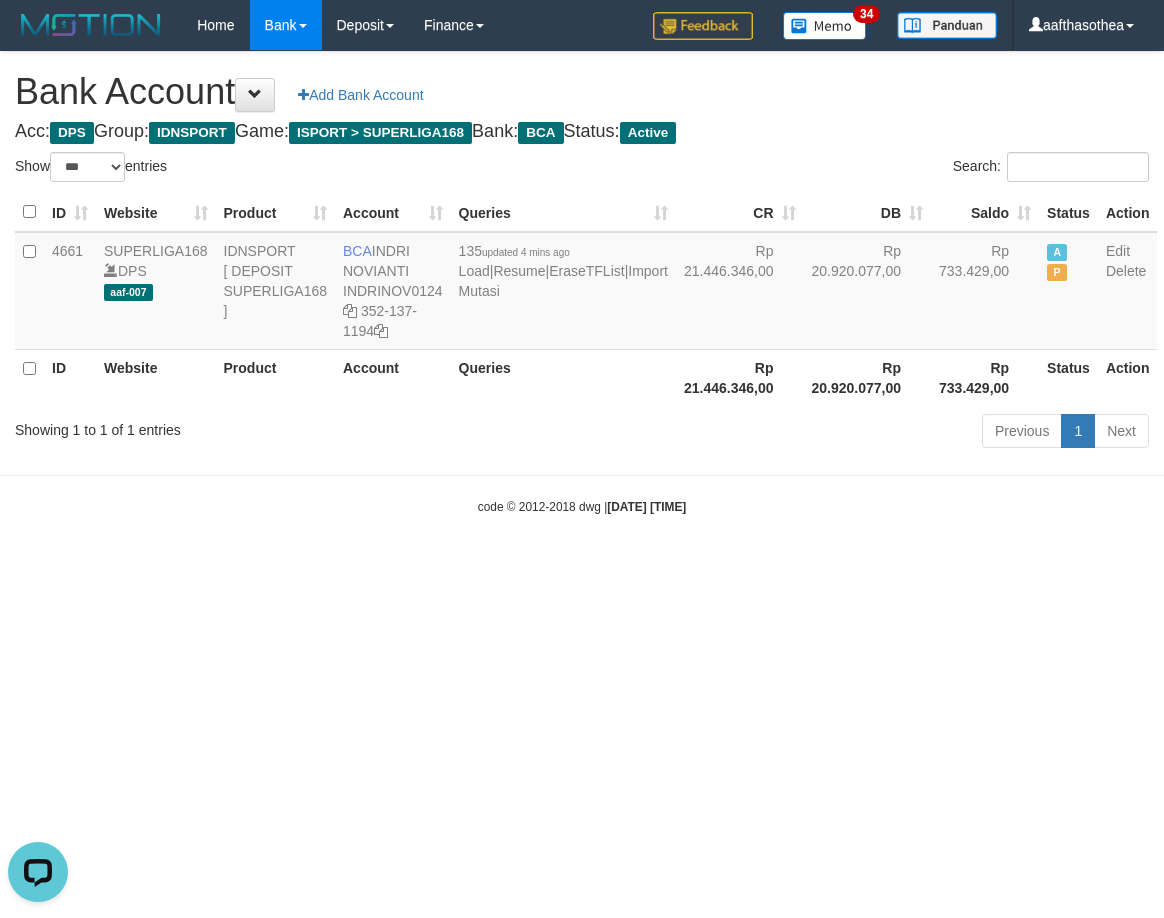 scroll, scrollTop: 0, scrollLeft: 0, axis: both 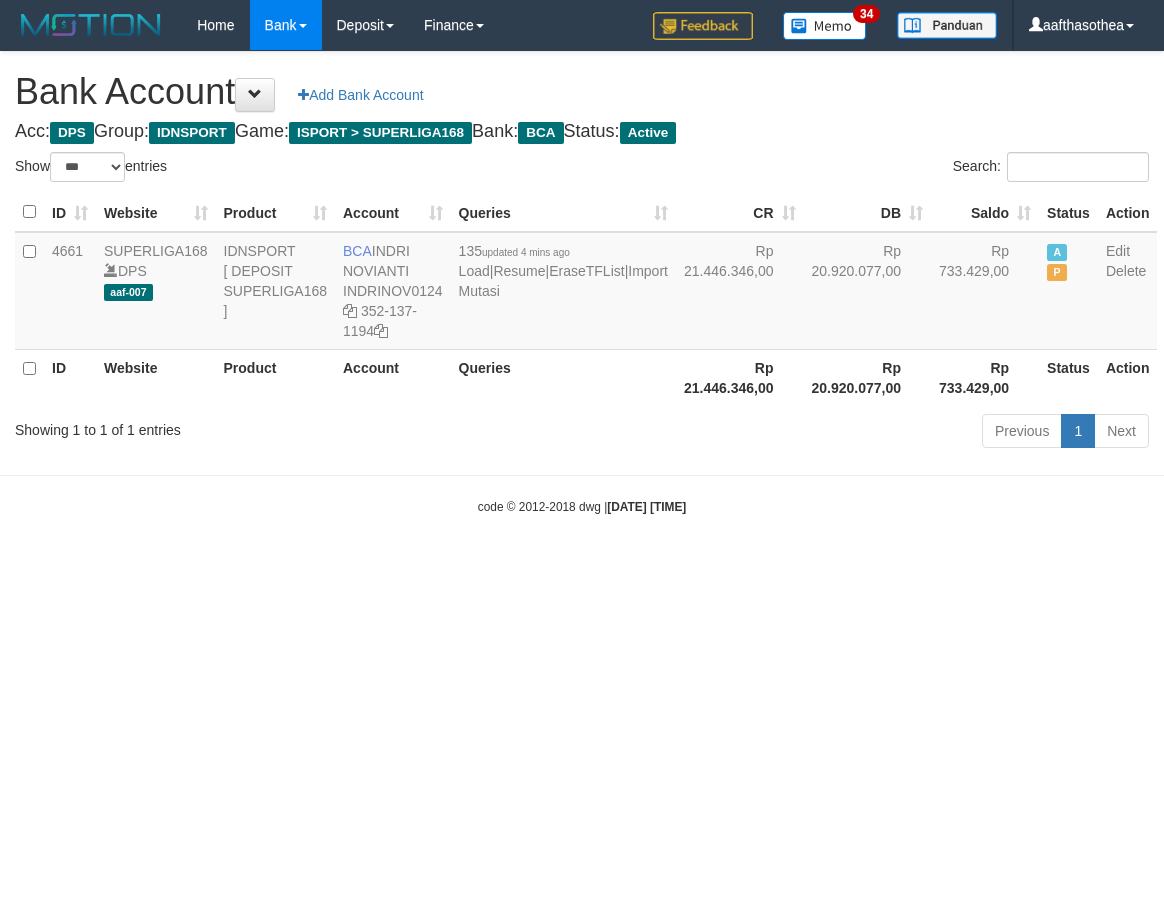 select on "***" 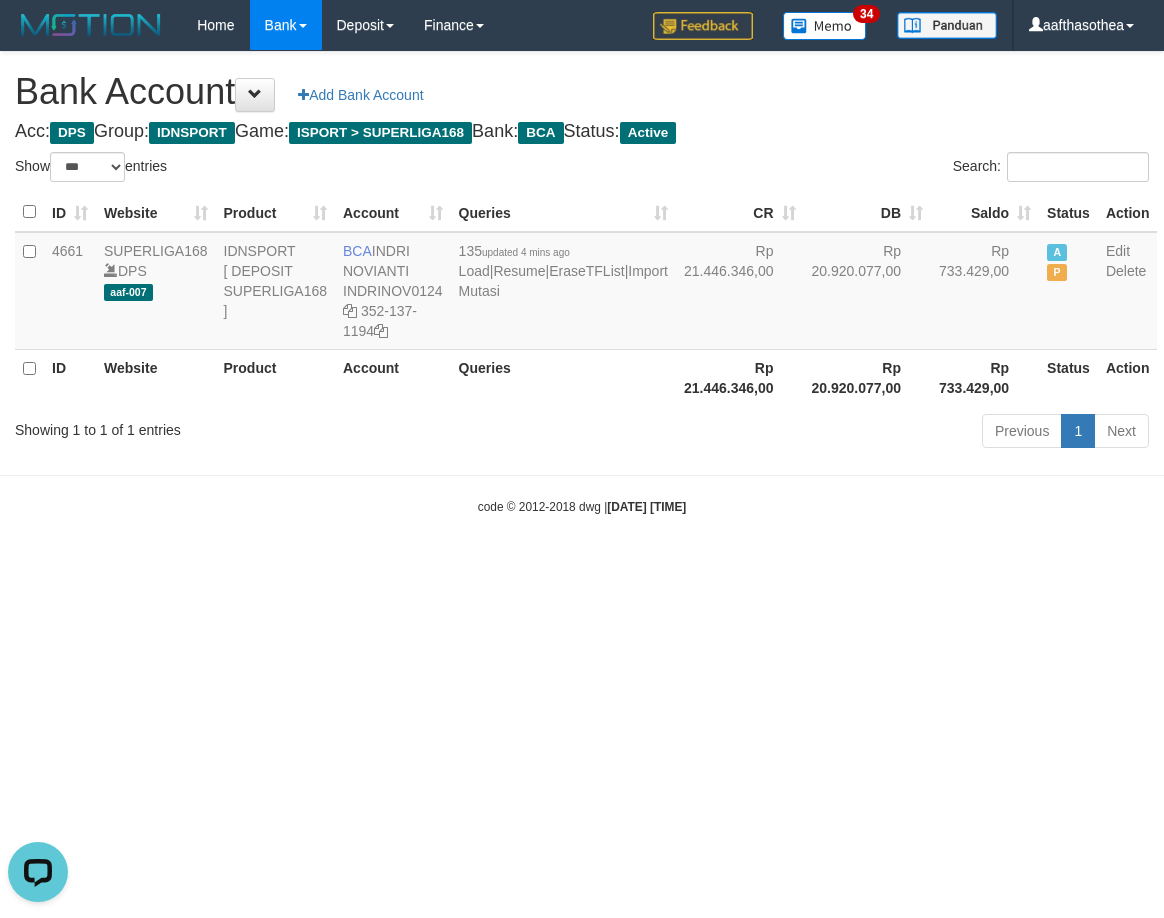 scroll, scrollTop: 0, scrollLeft: 0, axis: both 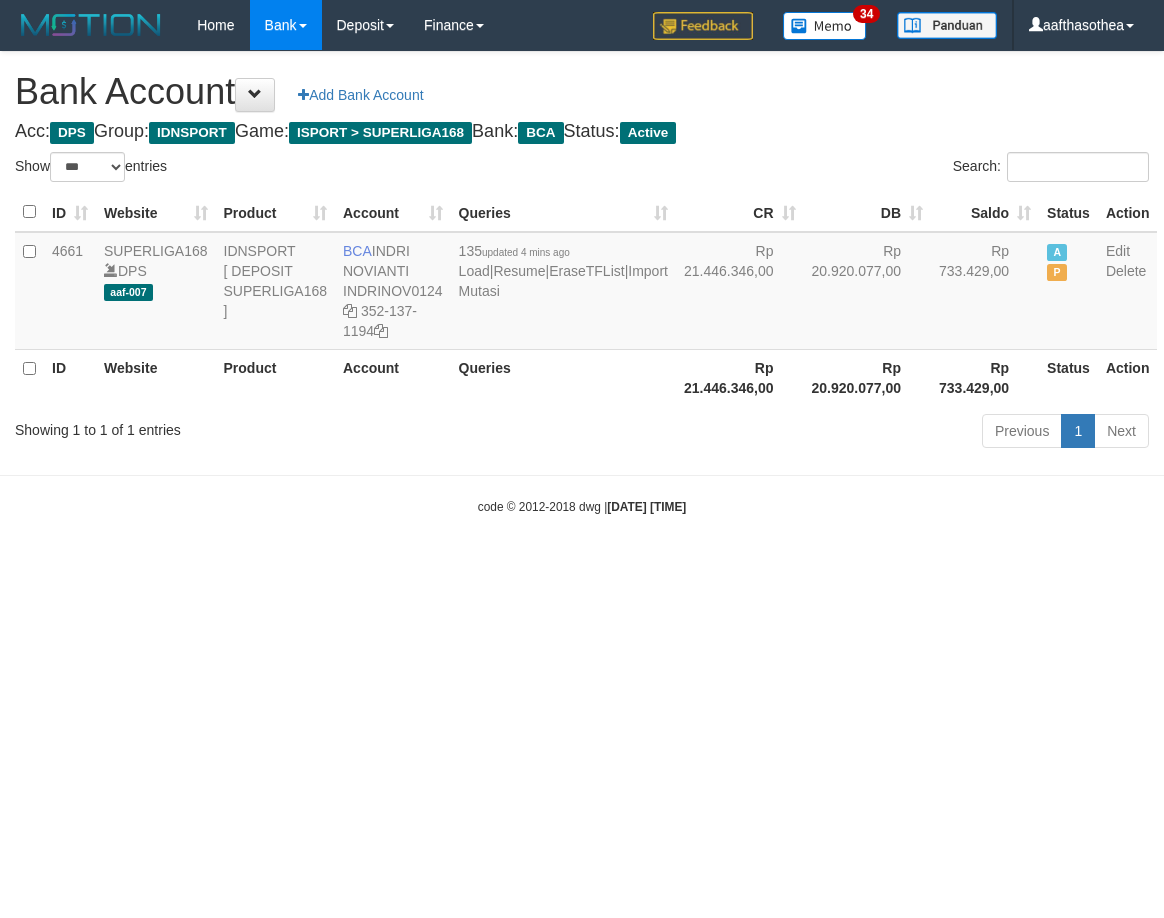 select on "***" 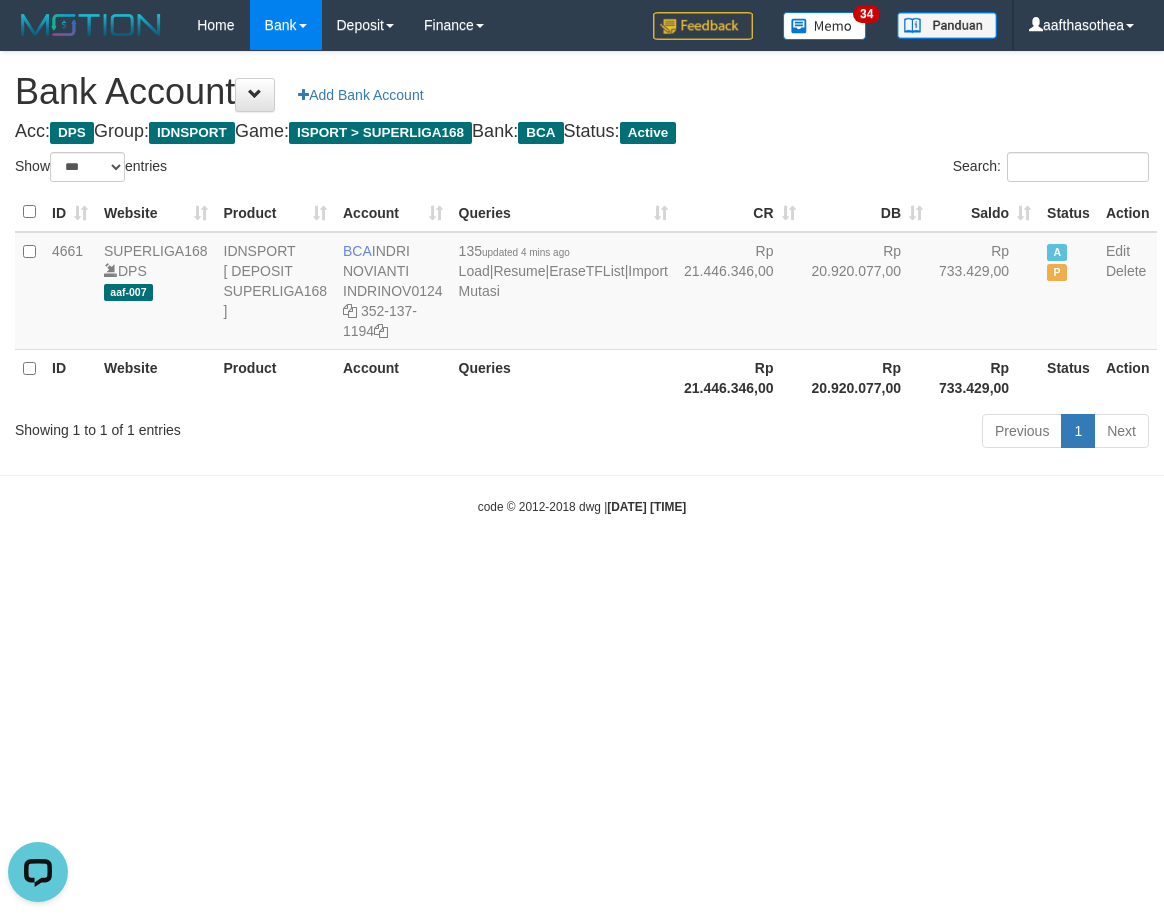 scroll, scrollTop: 0, scrollLeft: 0, axis: both 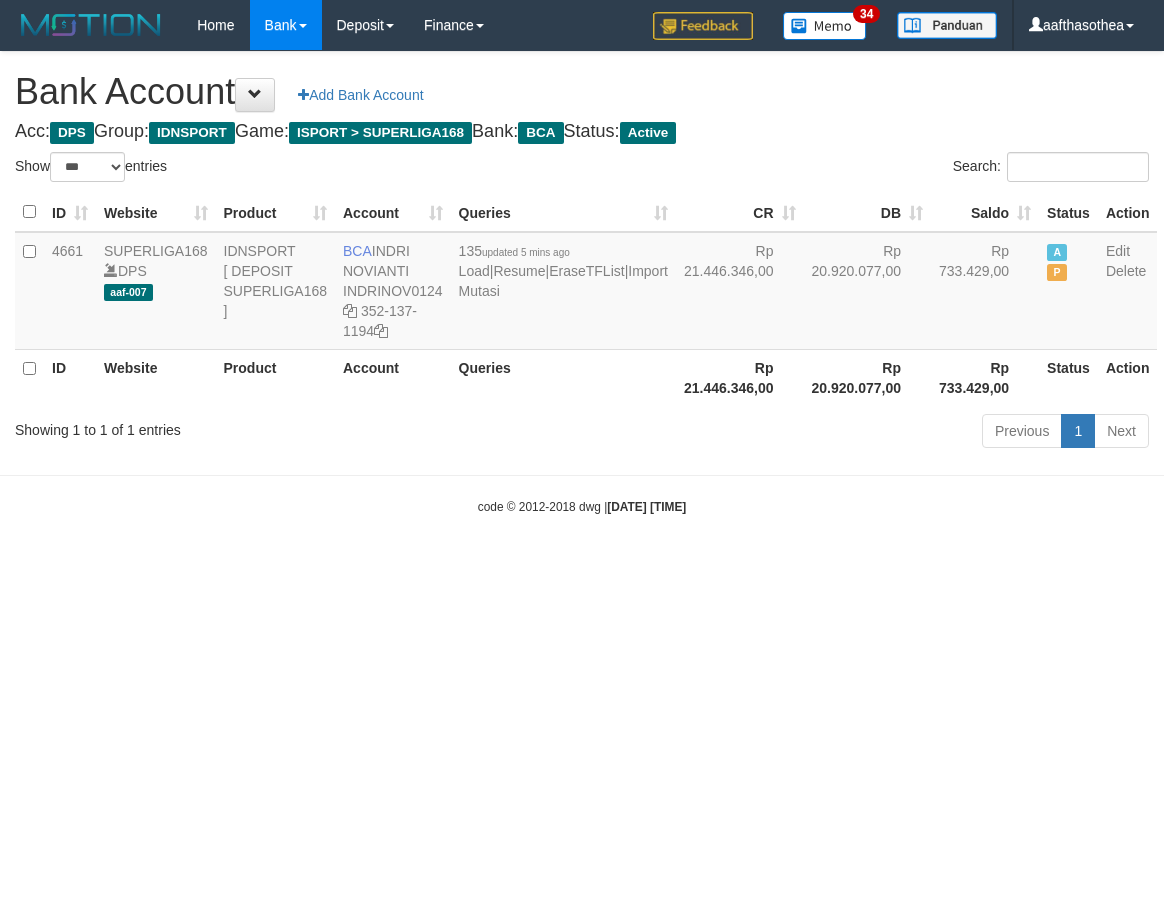 select on "***" 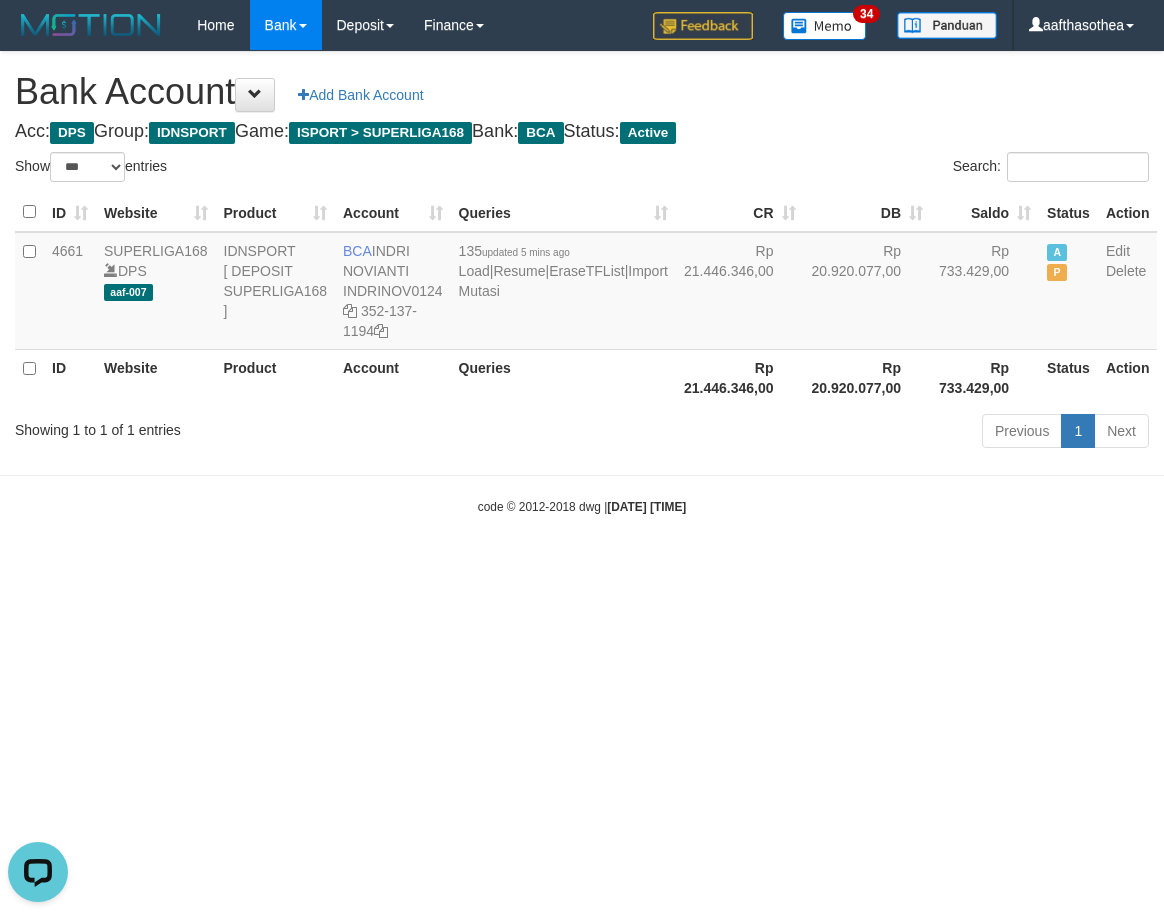 scroll, scrollTop: 0, scrollLeft: 0, axis: both 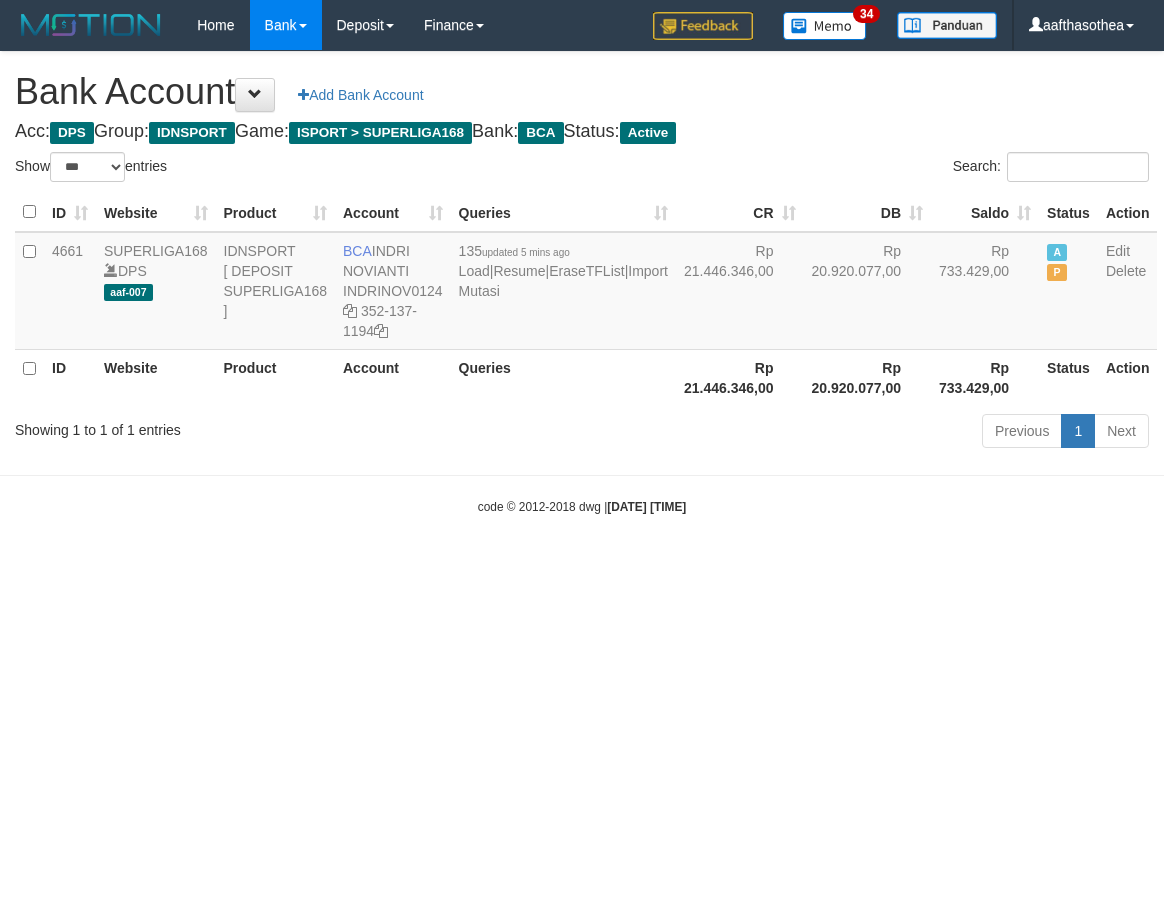 select on "***" 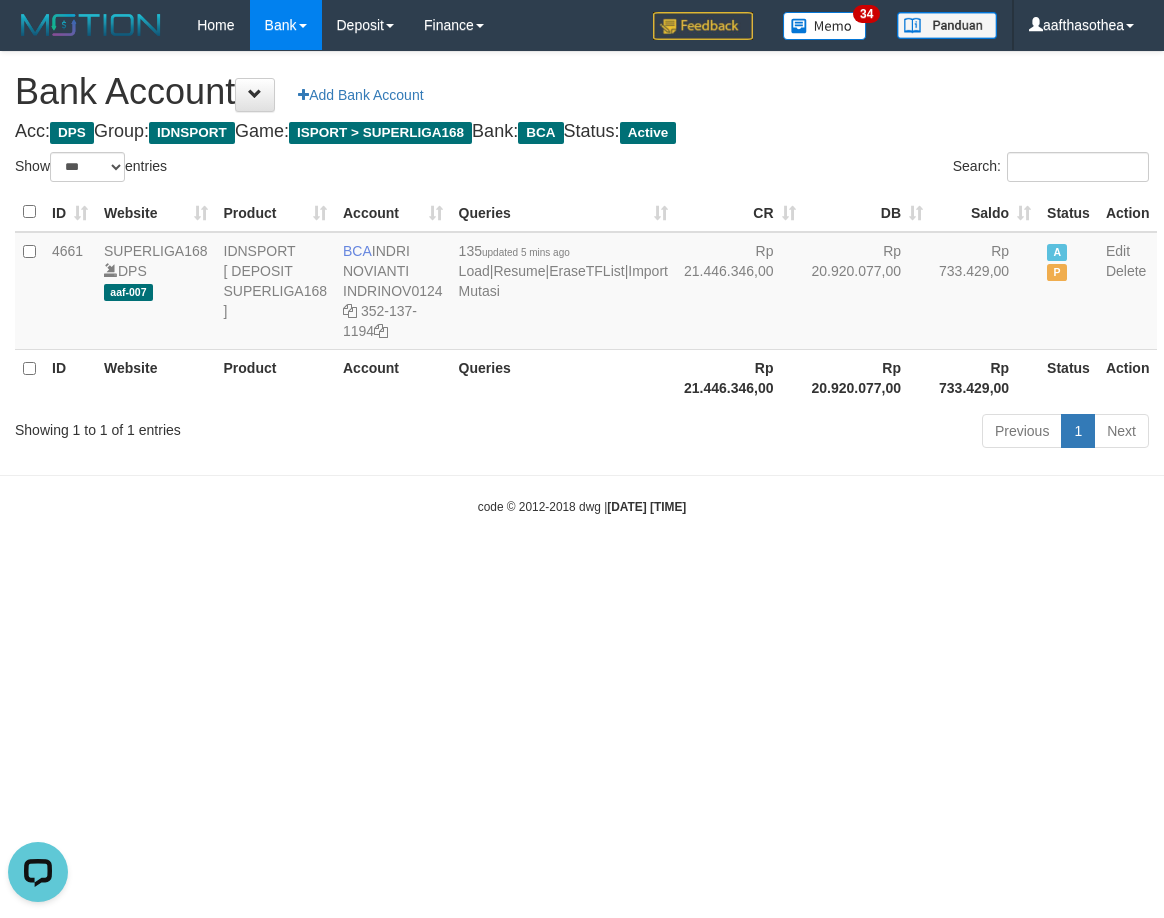 scroll, scrollTop: 0, scrollLeft: 0, axis: both 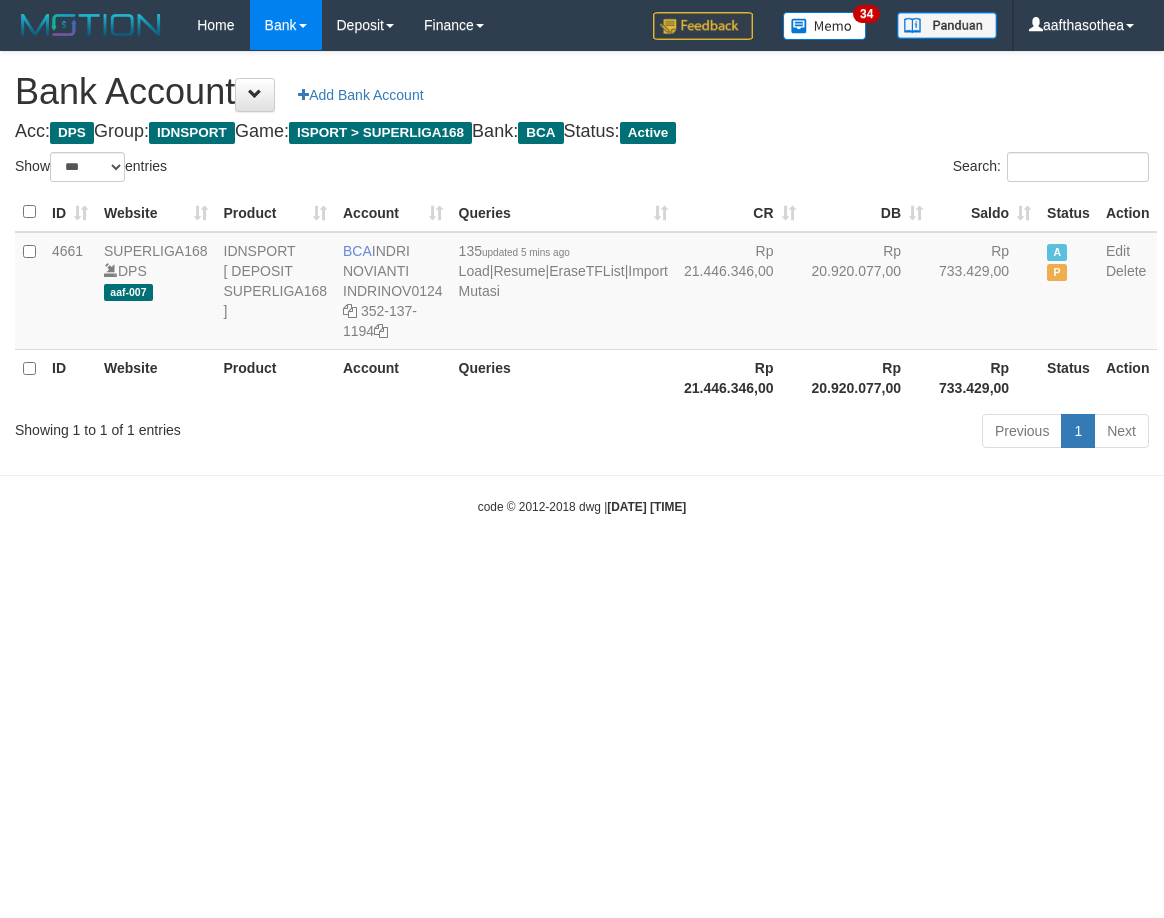 select on "***" 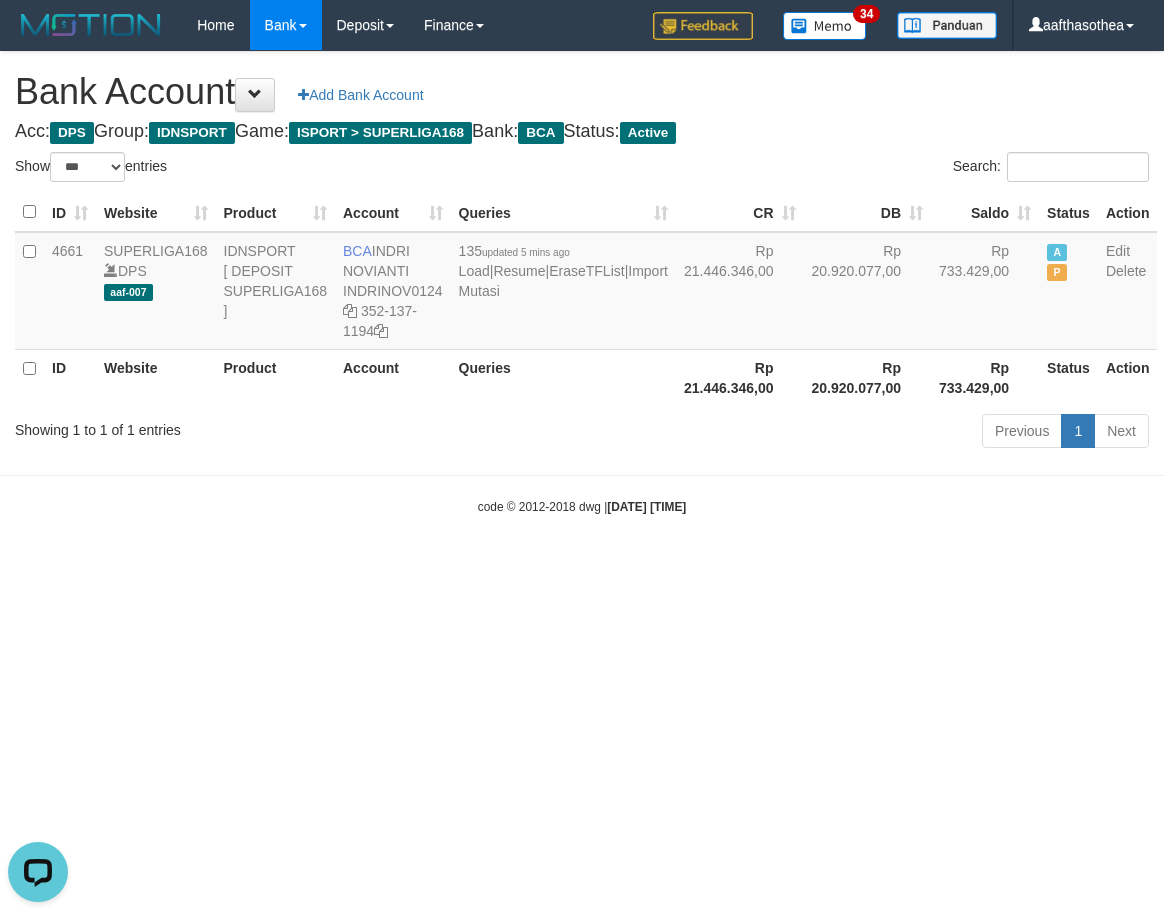 scroll, scrollTop: 0, scrollLeft: 0, axis: both 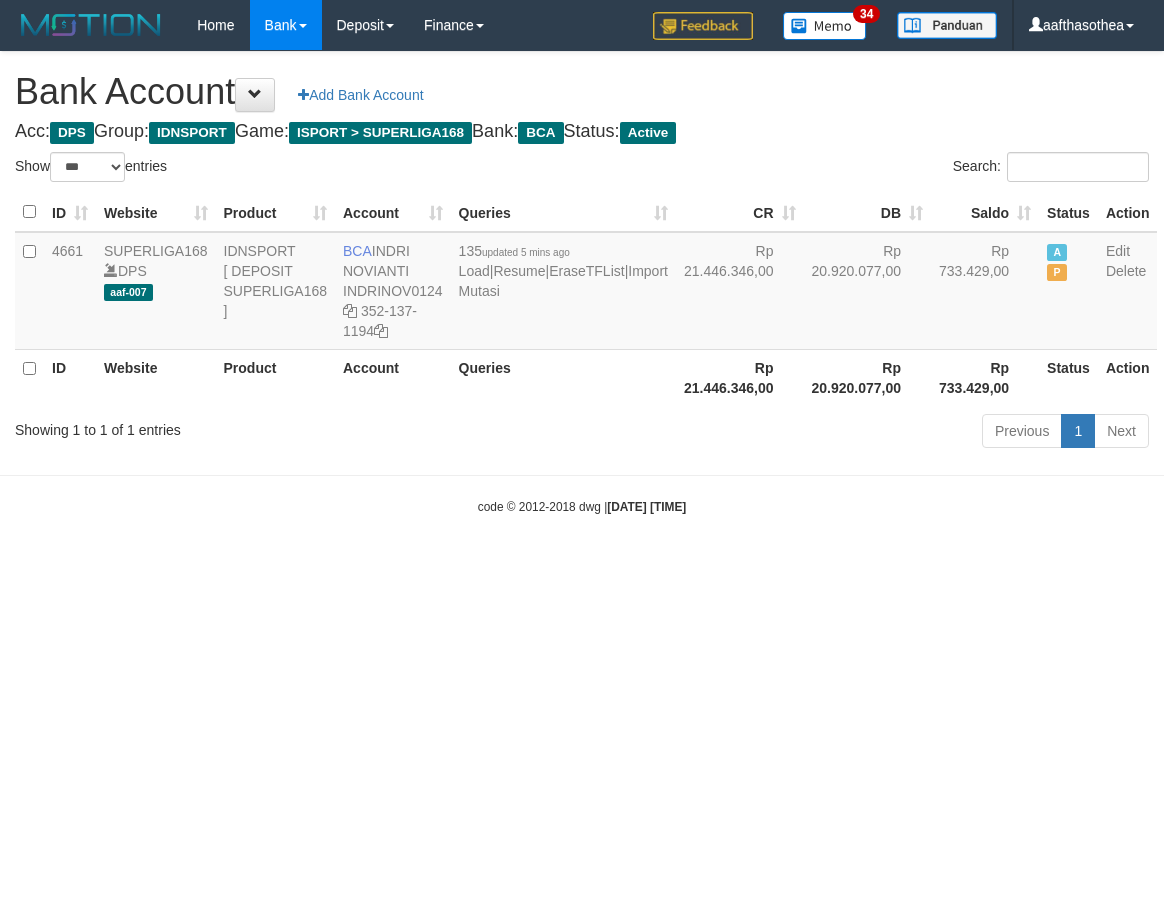 select on "***" 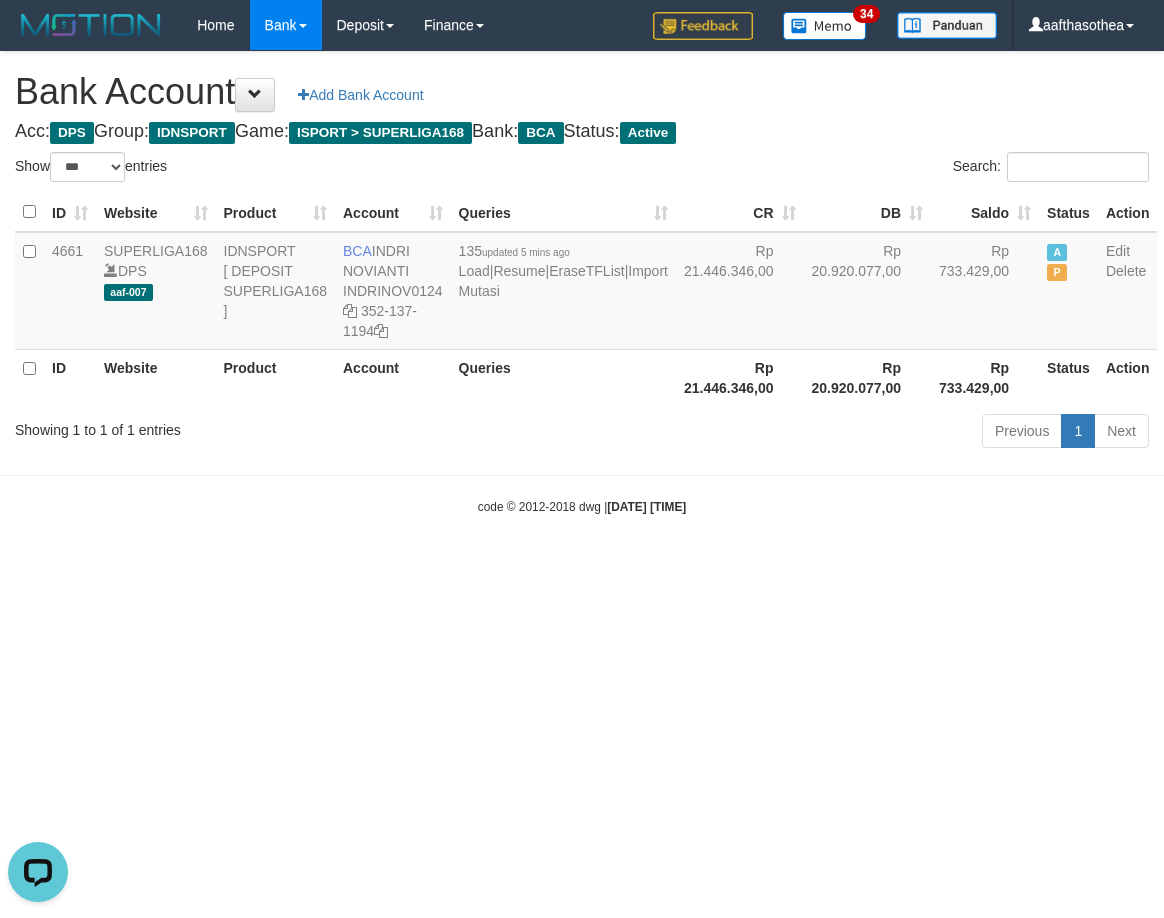 scroll, scrollTop: 0, scrollLeft: 0, axis: both 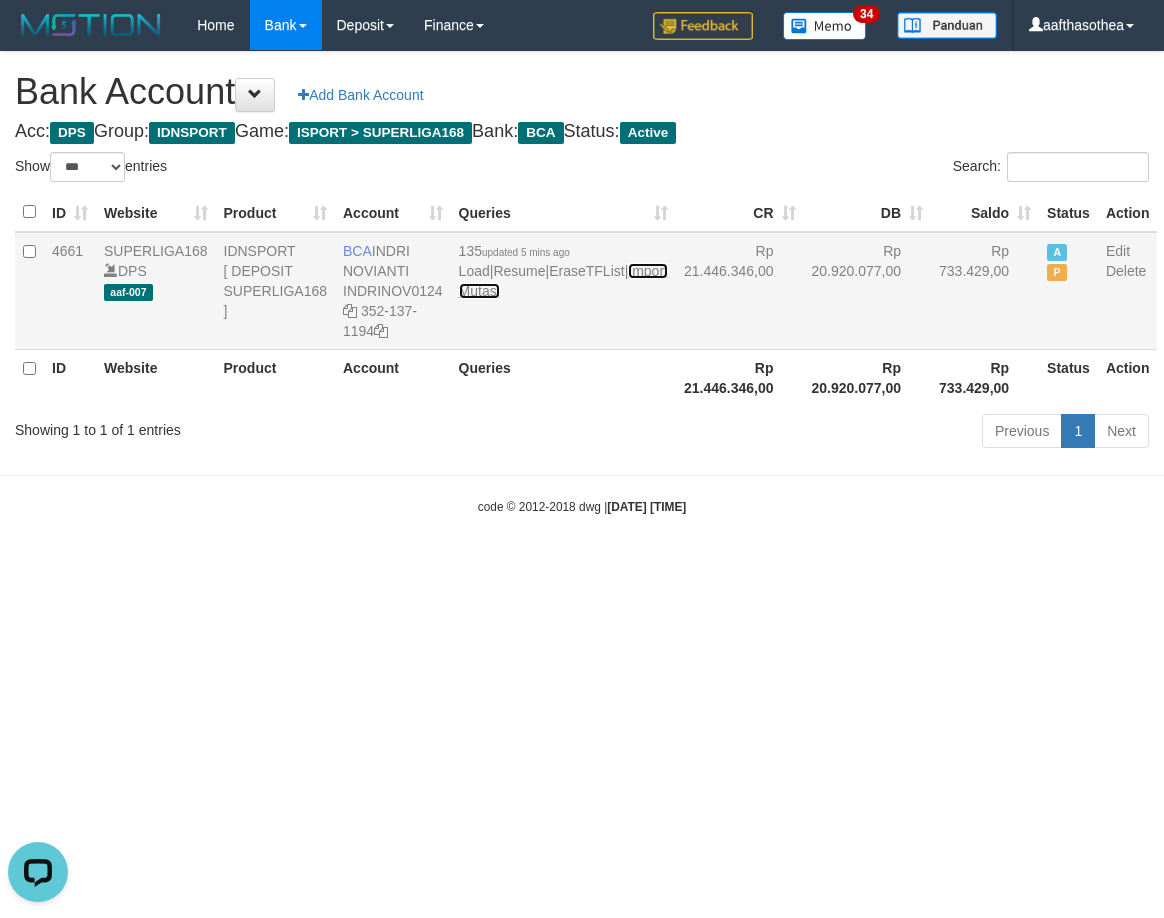 click on "Import Mutasi" at bounding box center (563, 281) 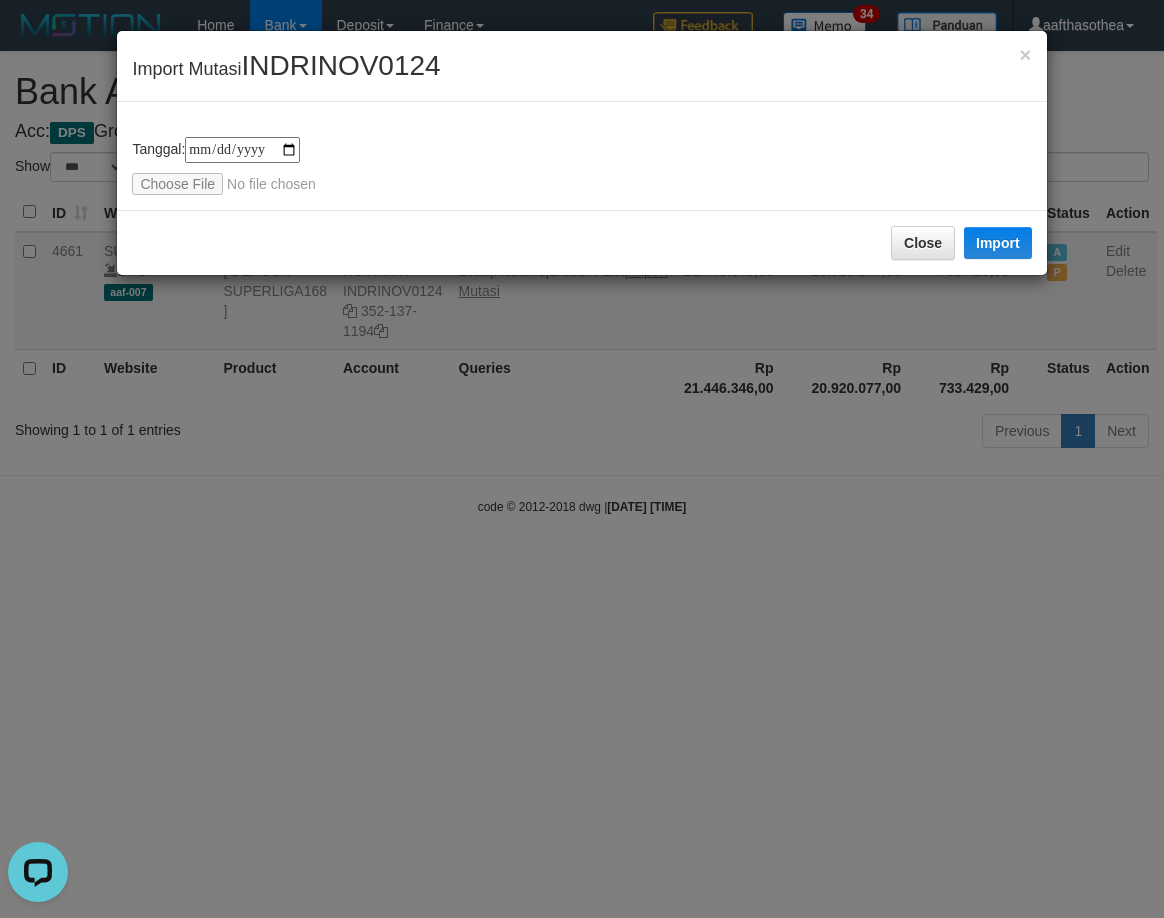 type on "**********" 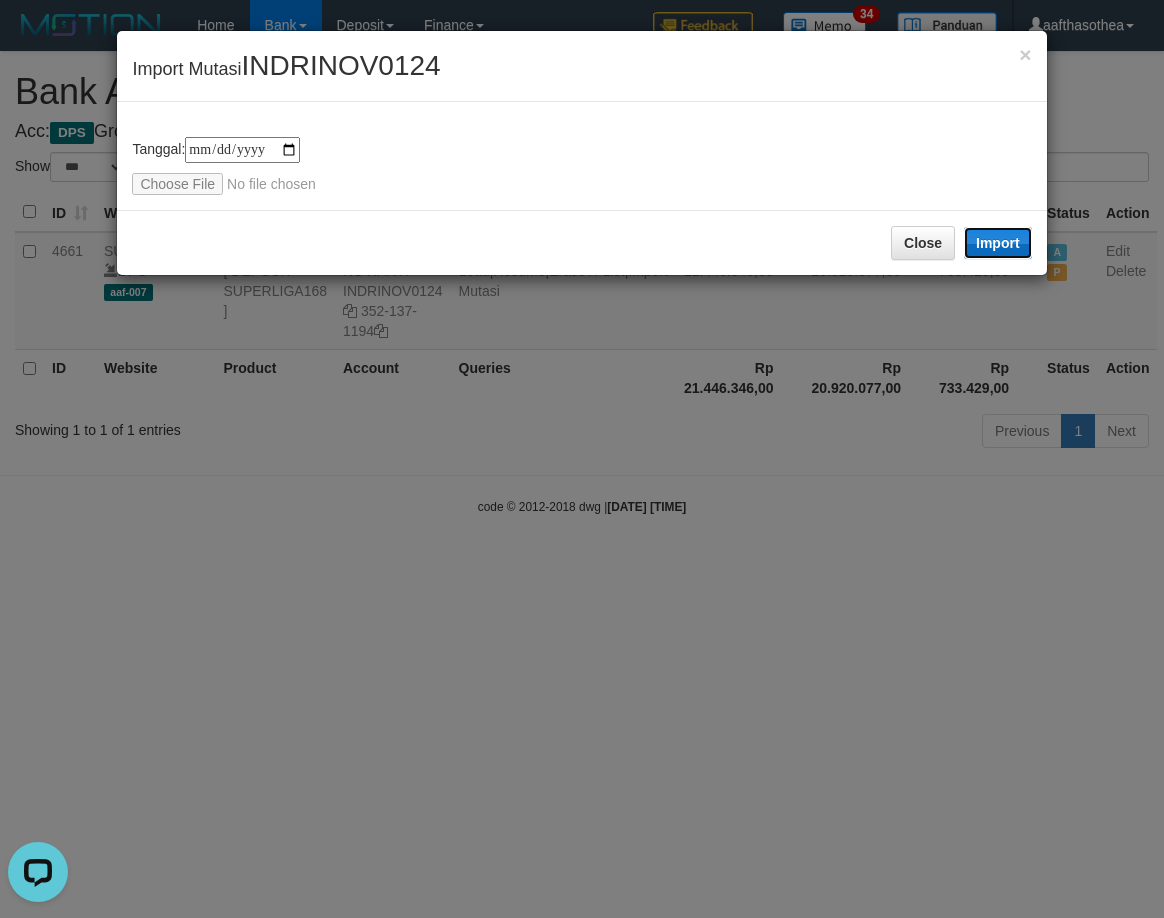 click on "Import" at bounding box center [998, 243] 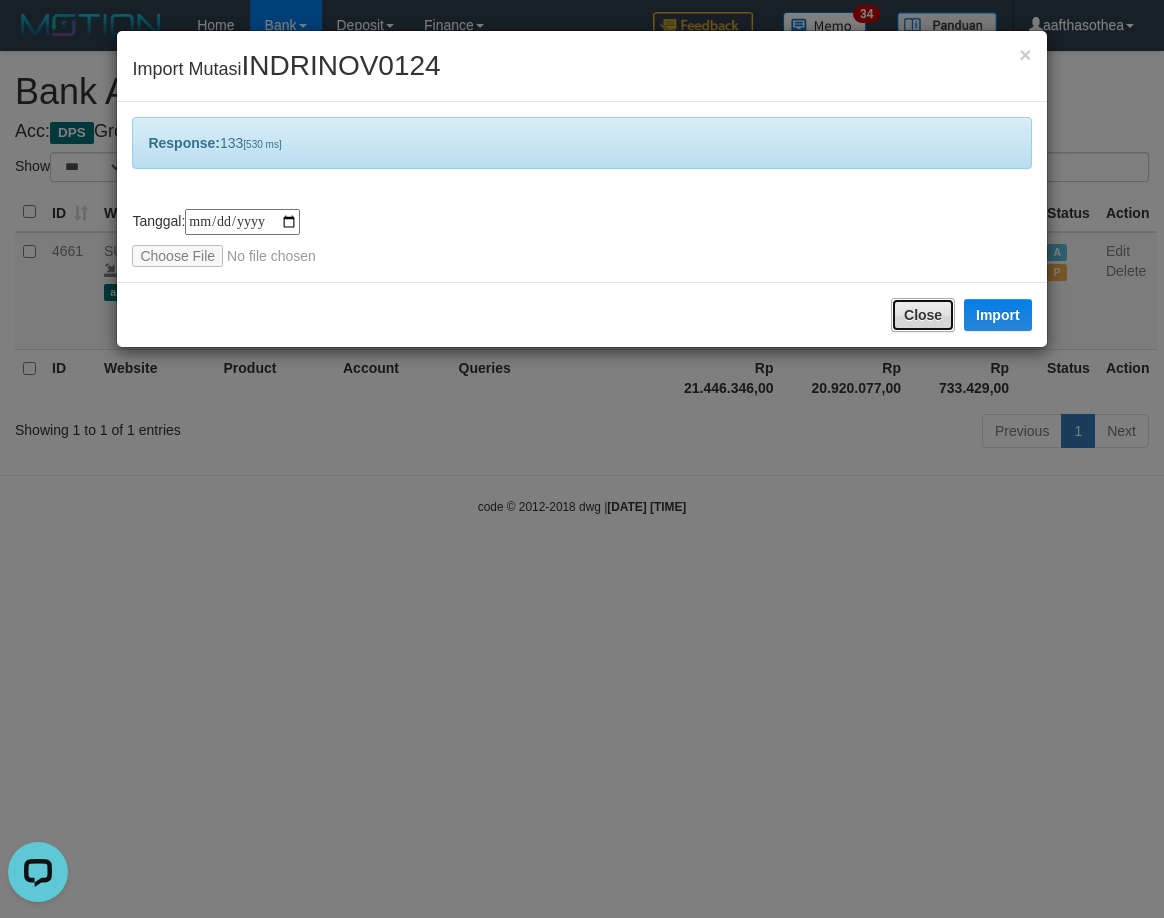 click on "Close" at bounding box center [923, 315] 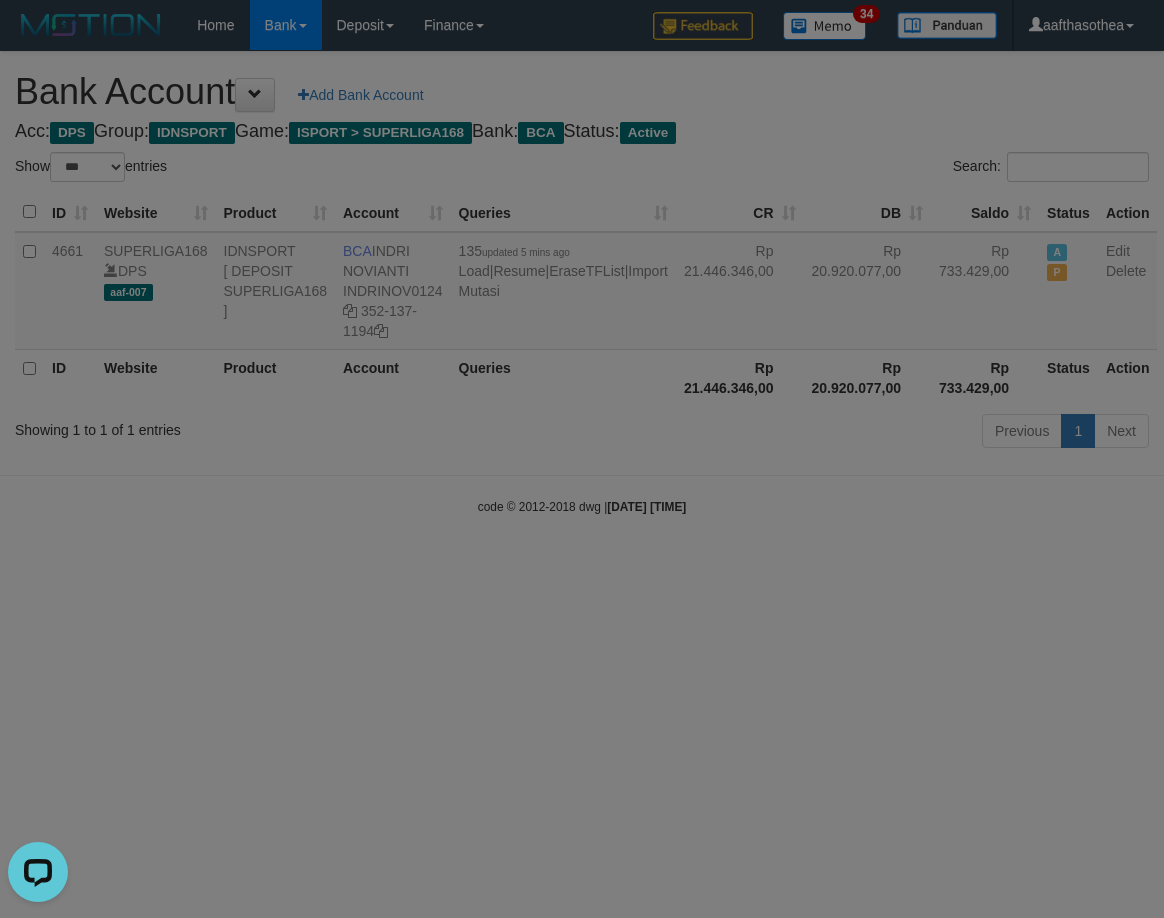 click at bounding box center (582, 459) 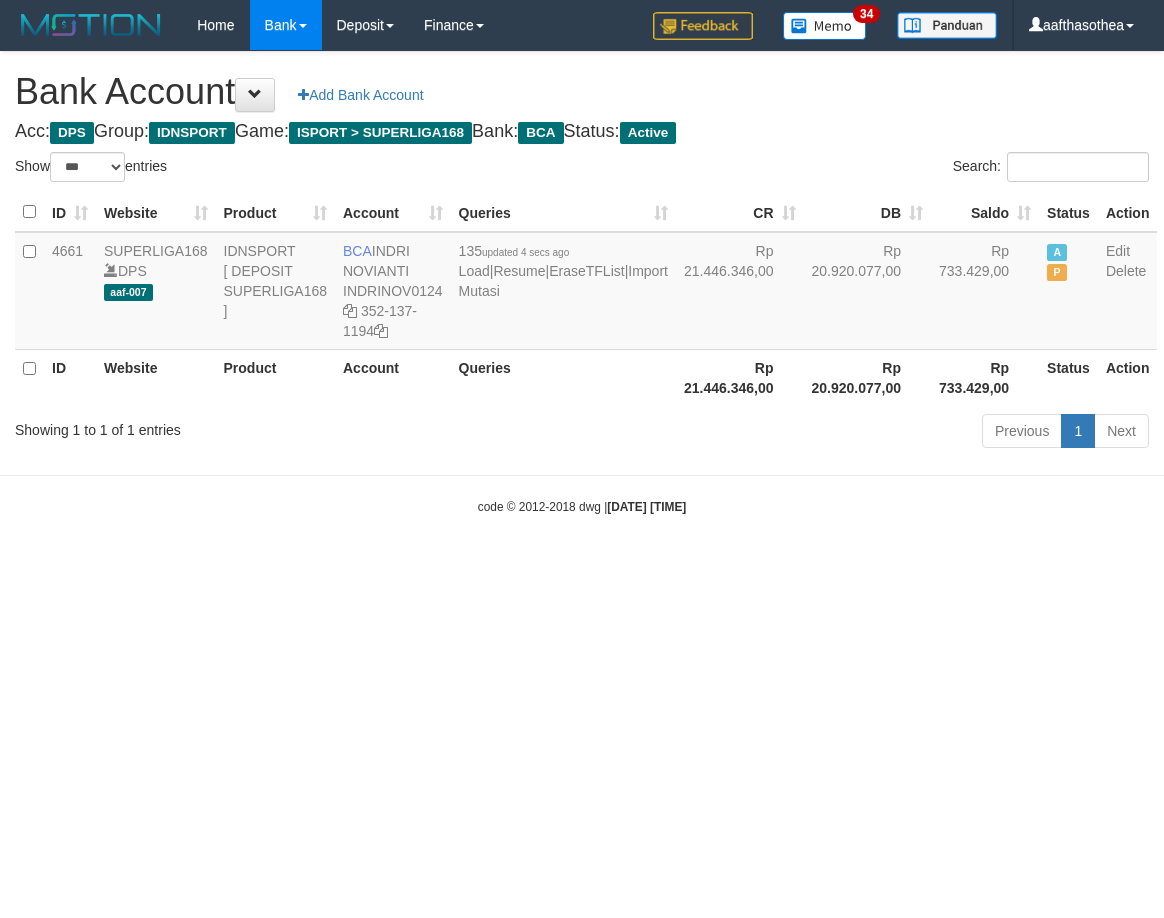 select on "***" 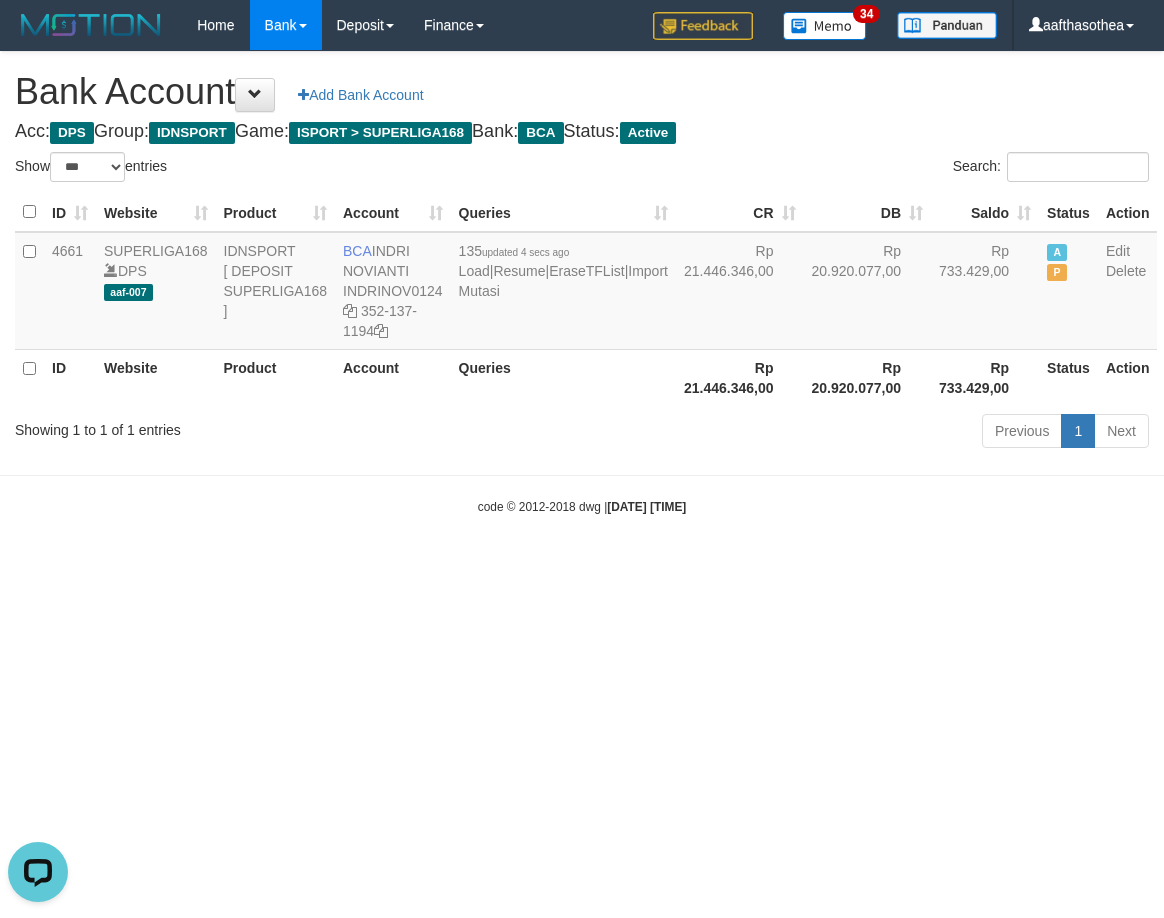 scroll, scrollTop: 0, scrollLeft: 0, axis: both 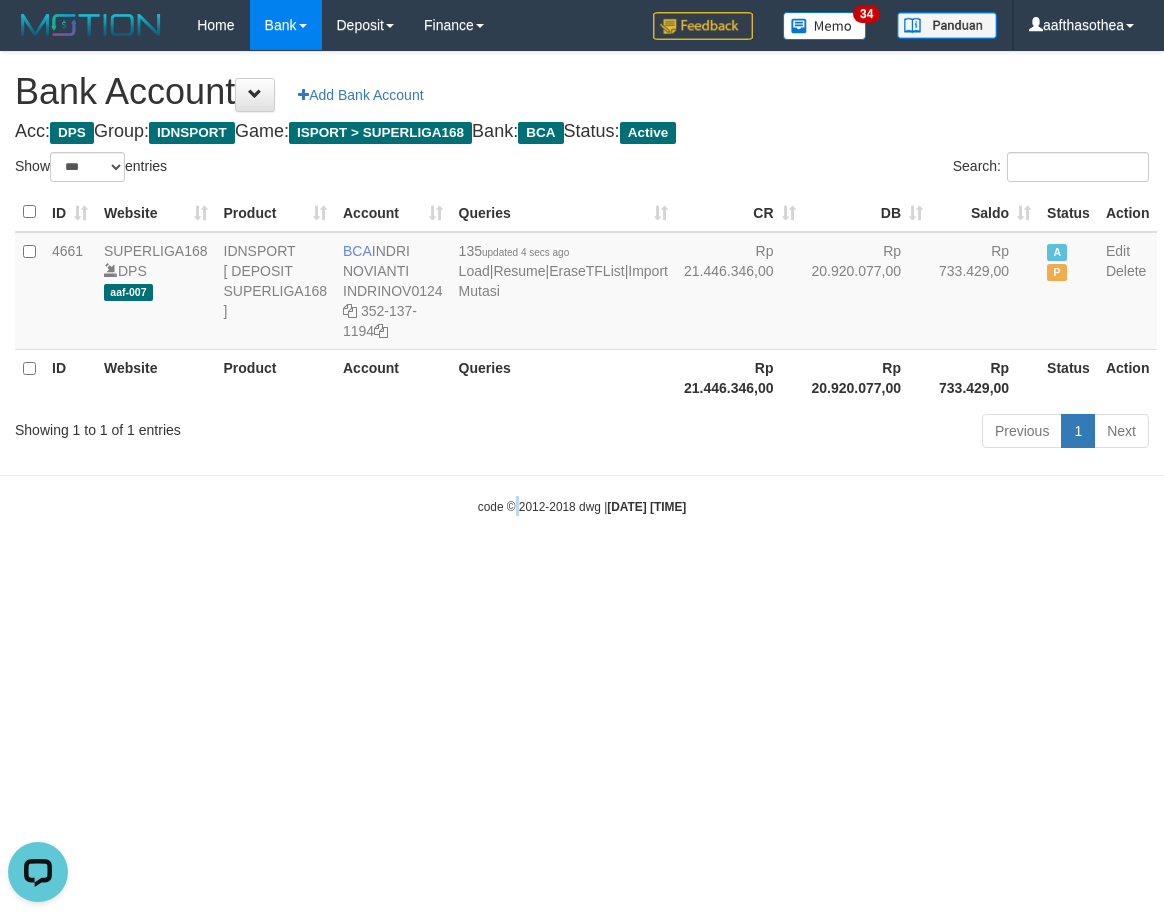 click on "Toggle navigation
Home
Bank
Account List
Load
By Website
Group
[ISPORT]													SUPERLIGA168
By Load Group (DPS)" at bounding box center (582, 283) 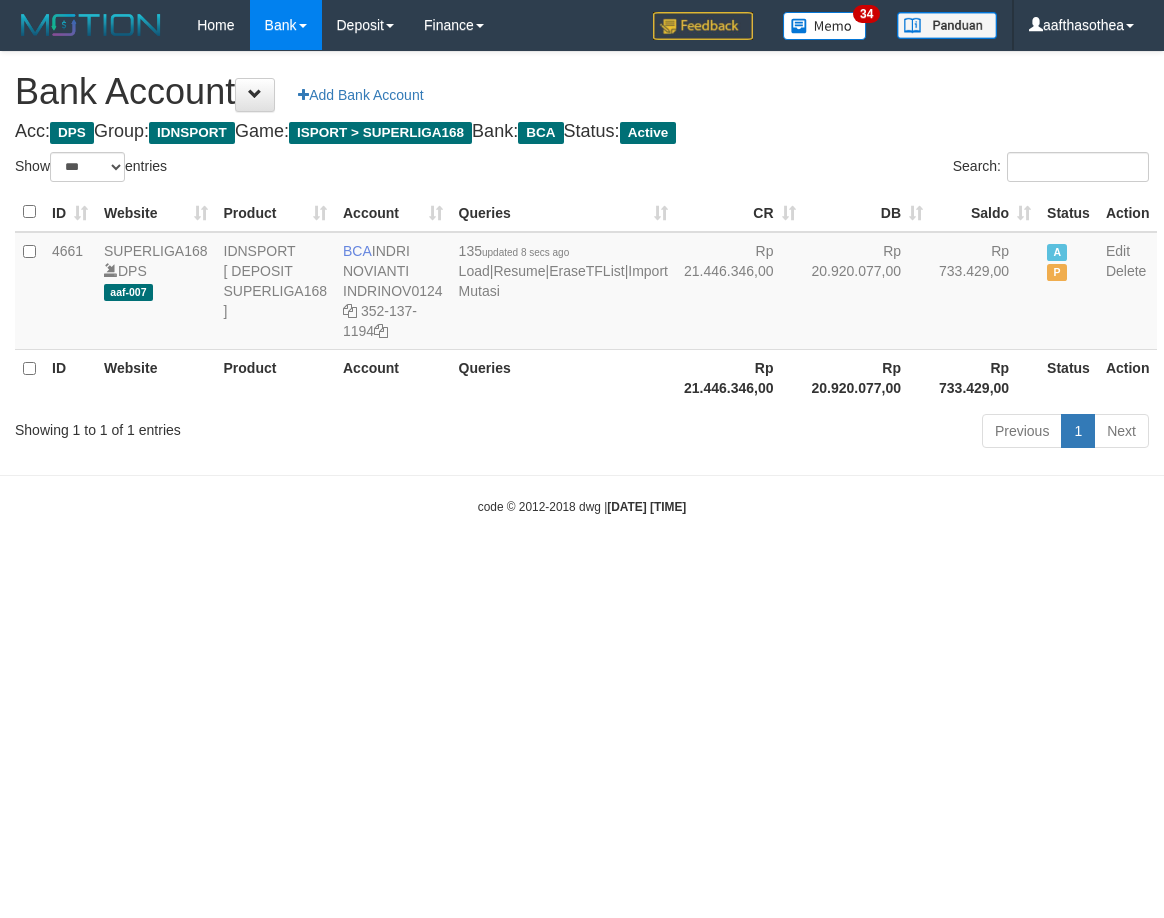 select on "***" 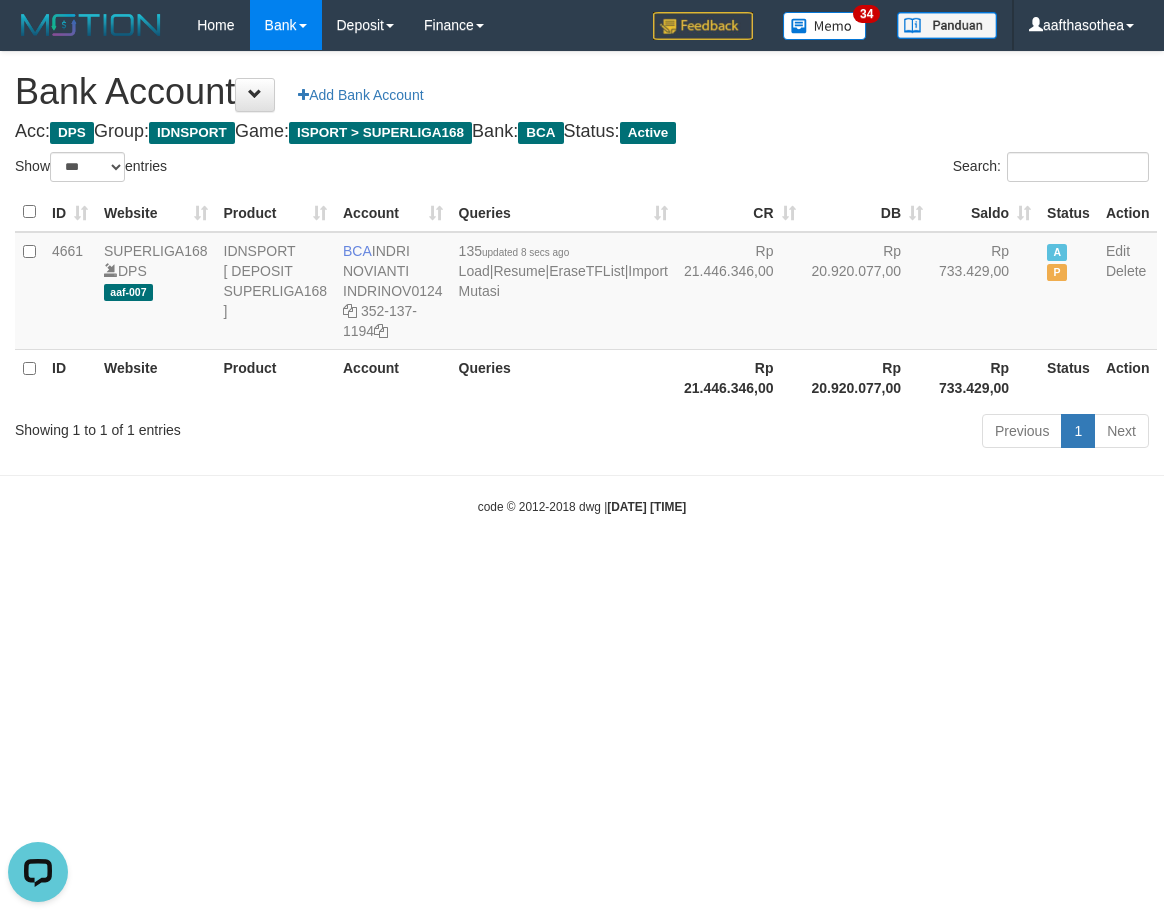 scroll, scrollTop: 0, scrollLeft: 0, axis: both 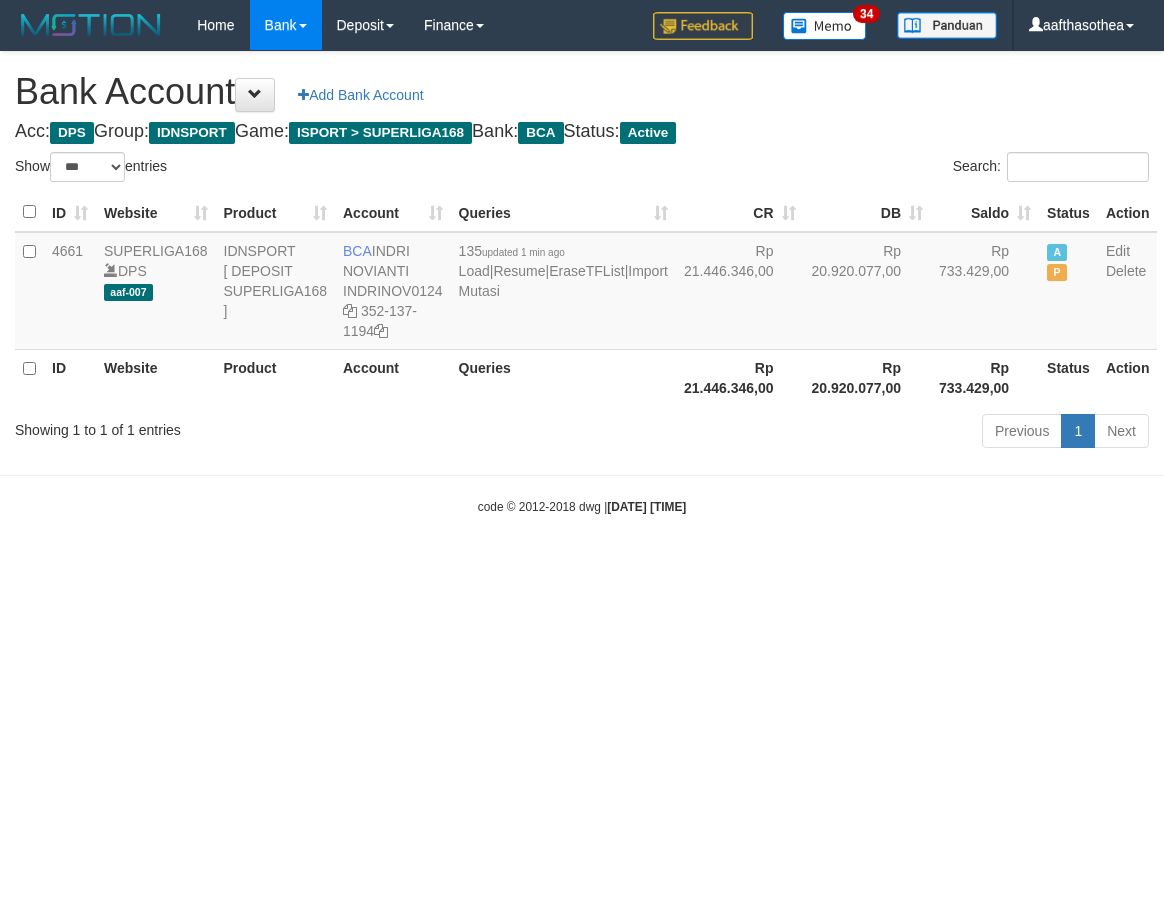 select on "***" 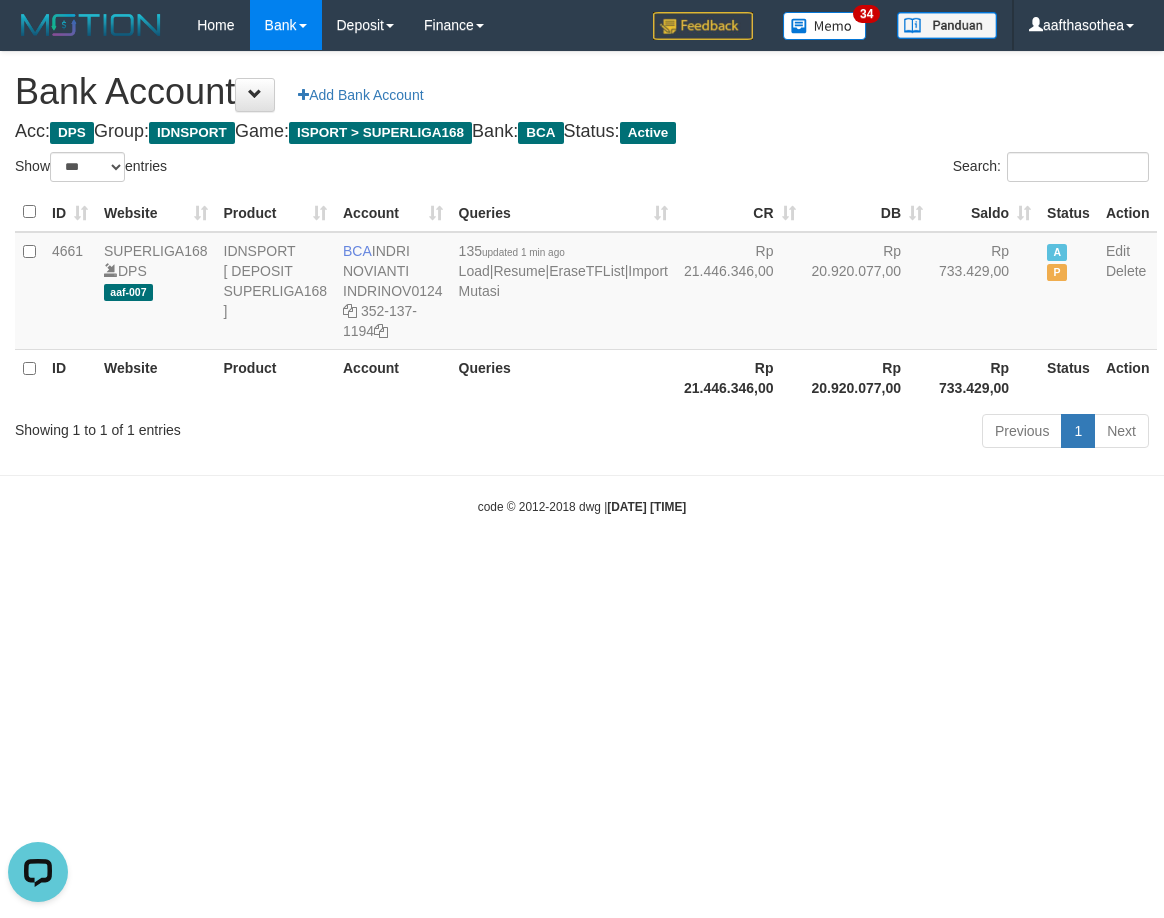 scroll, scrollTop: 0, scrollLeft: 0, axis: both 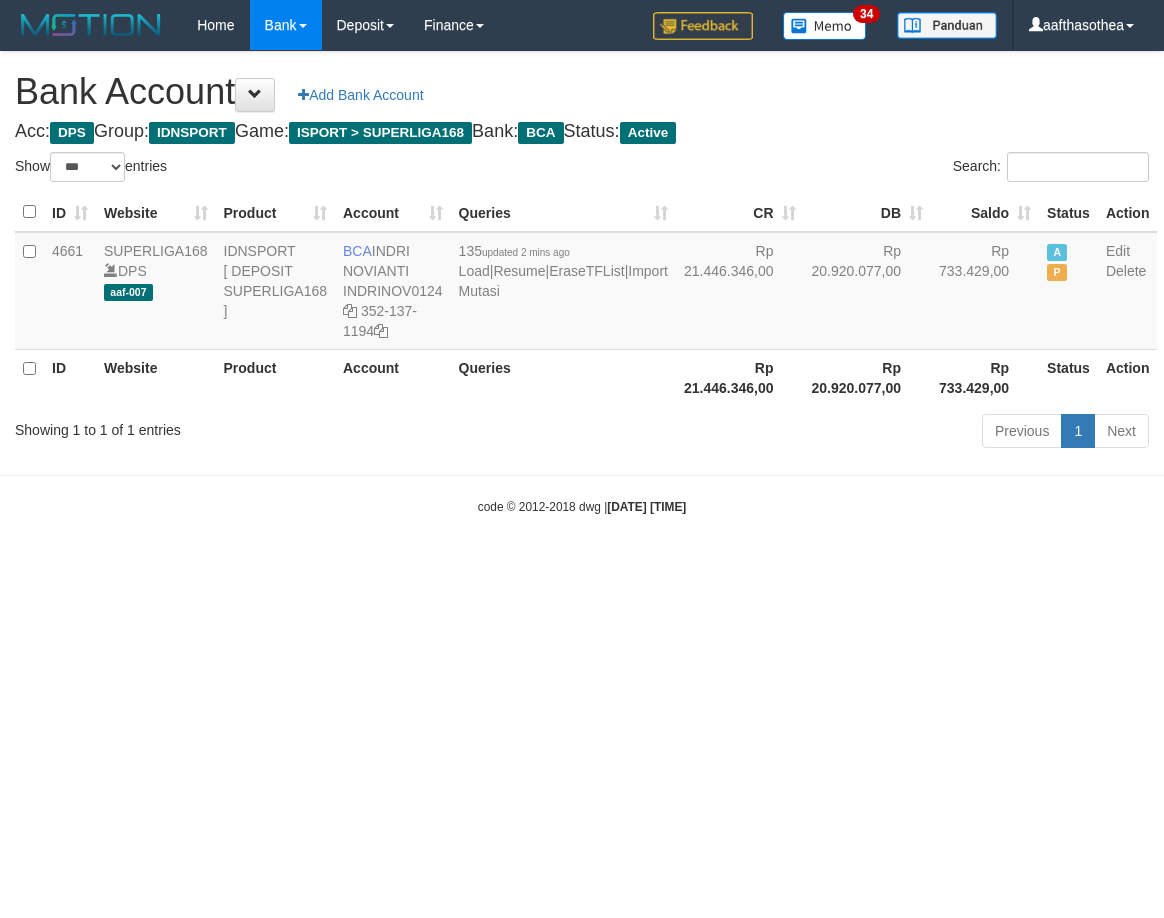 select on "***" 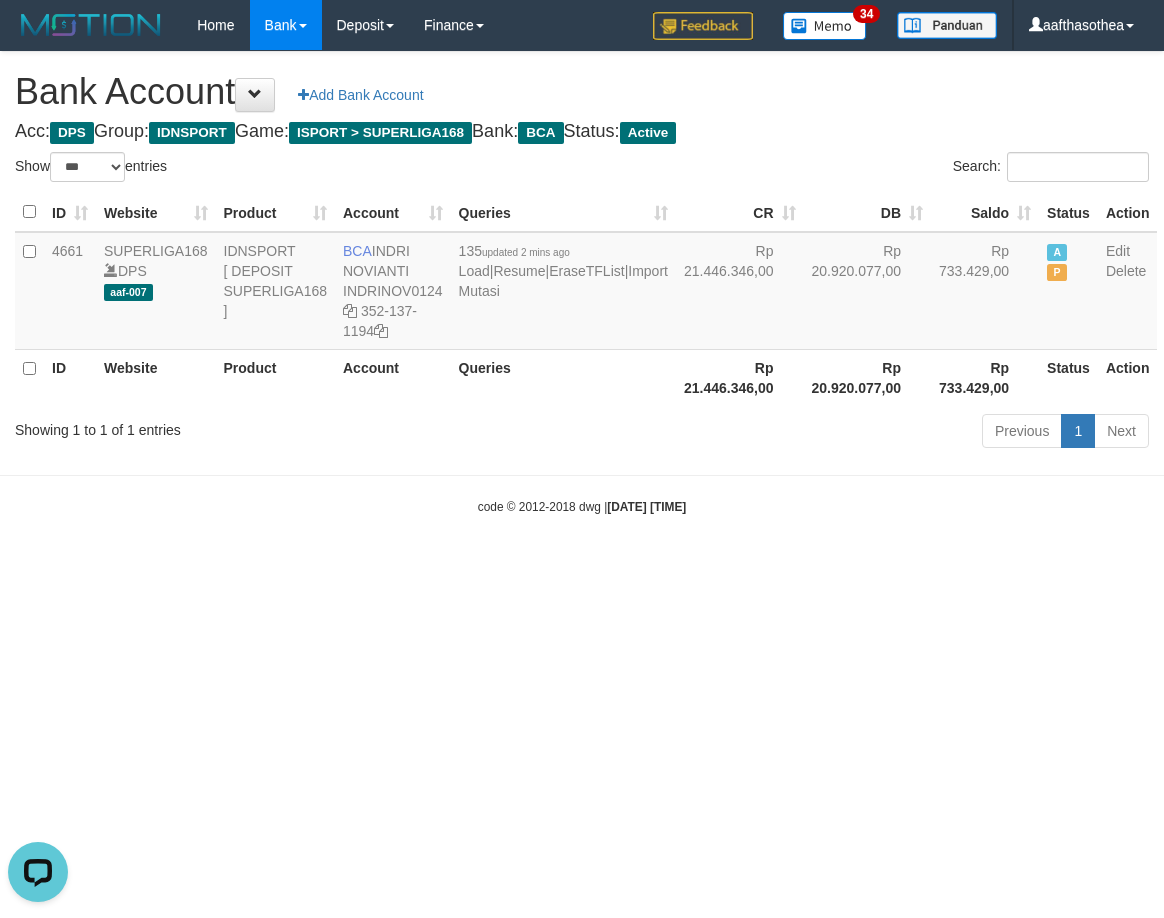 scroll, scrollTop: 0, scrollLeft: 0, axis: both 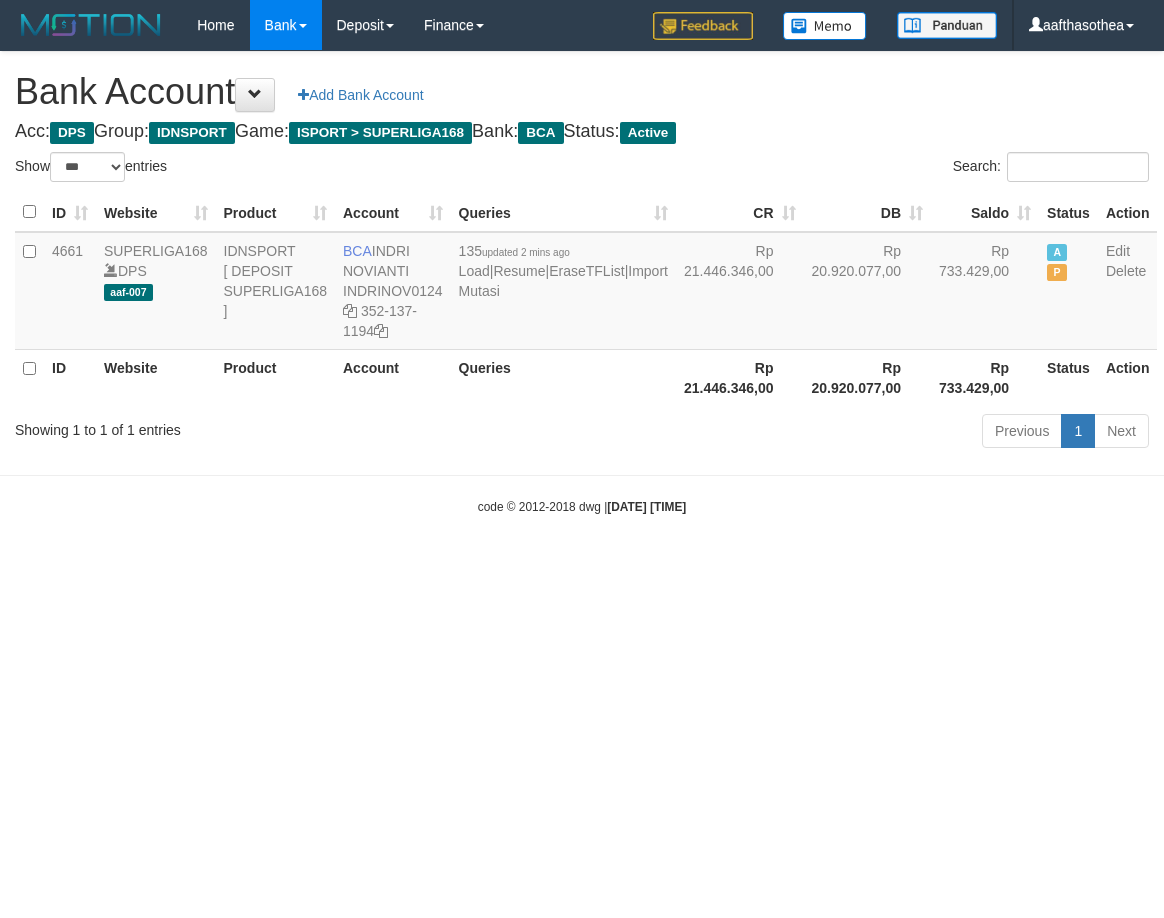 select on "***" 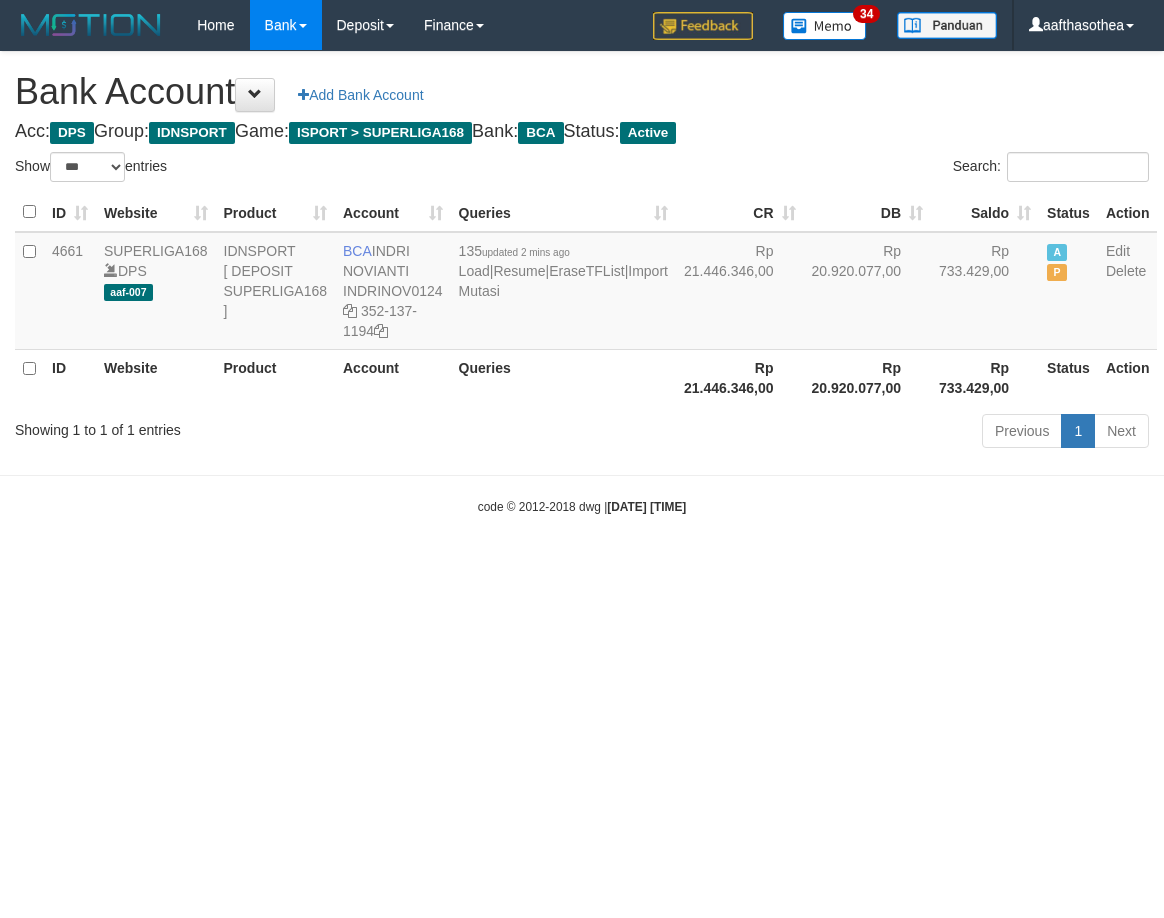 drag, startPoint x: 825, startPoint y: 674, endPoint x: 831, endPoint y: 649, distance: 25.70992 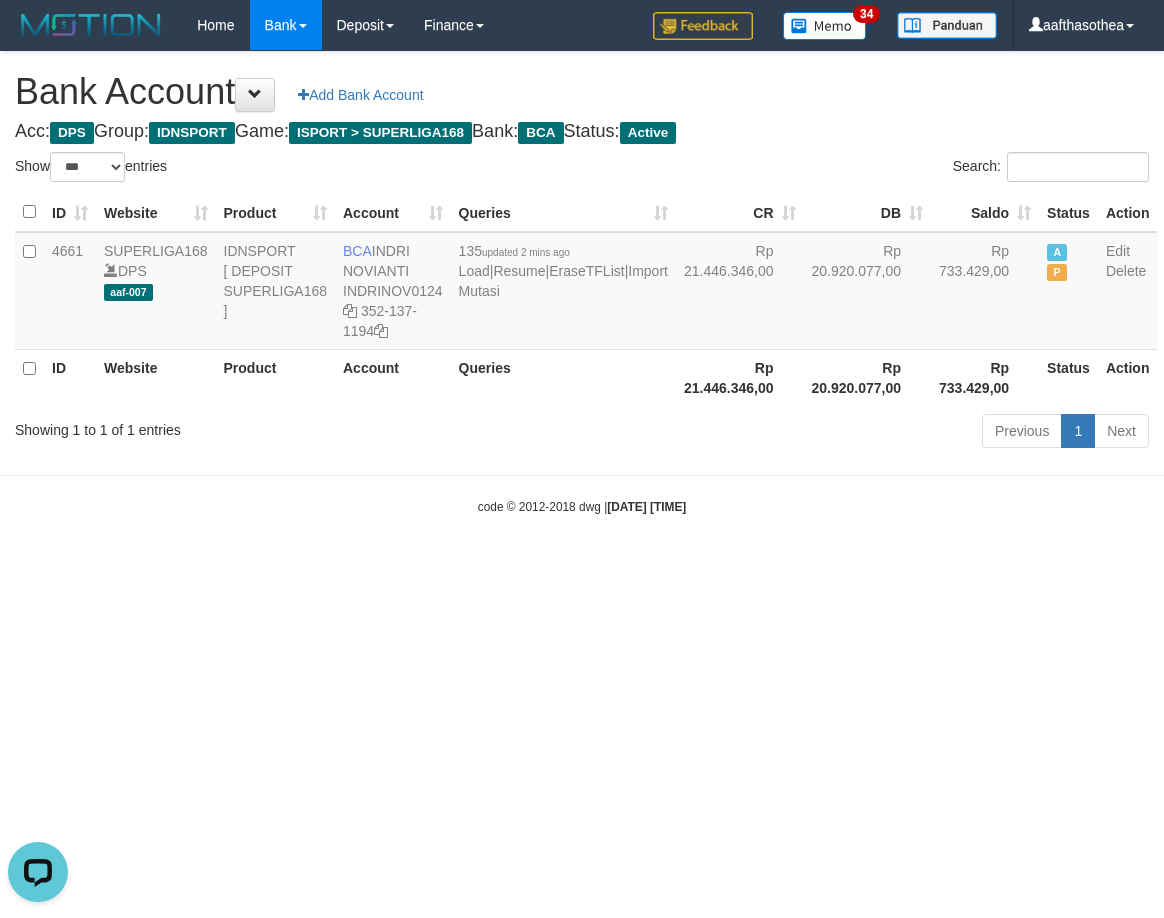 scroll, scrollTop: 0, scrollLeft: 0, axis: both 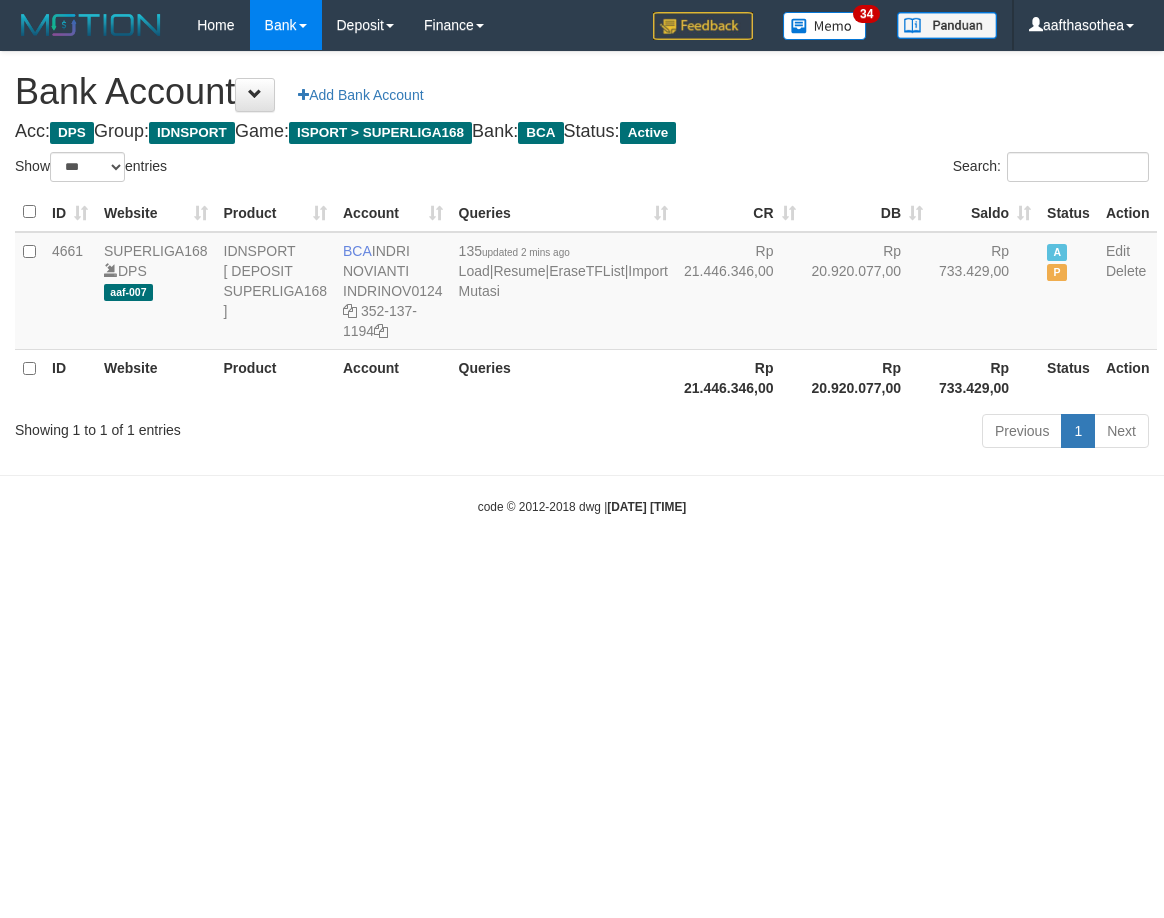 select on "***" 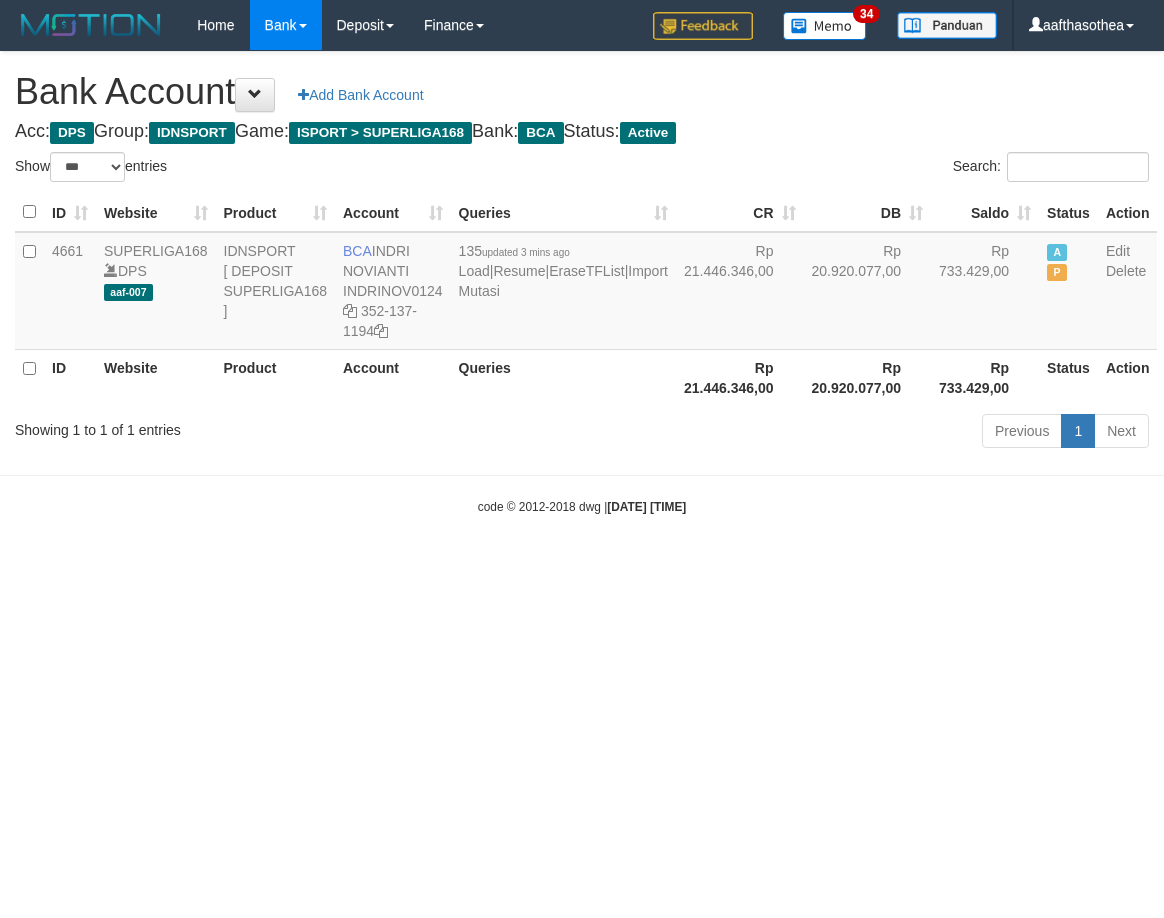 select on "***" 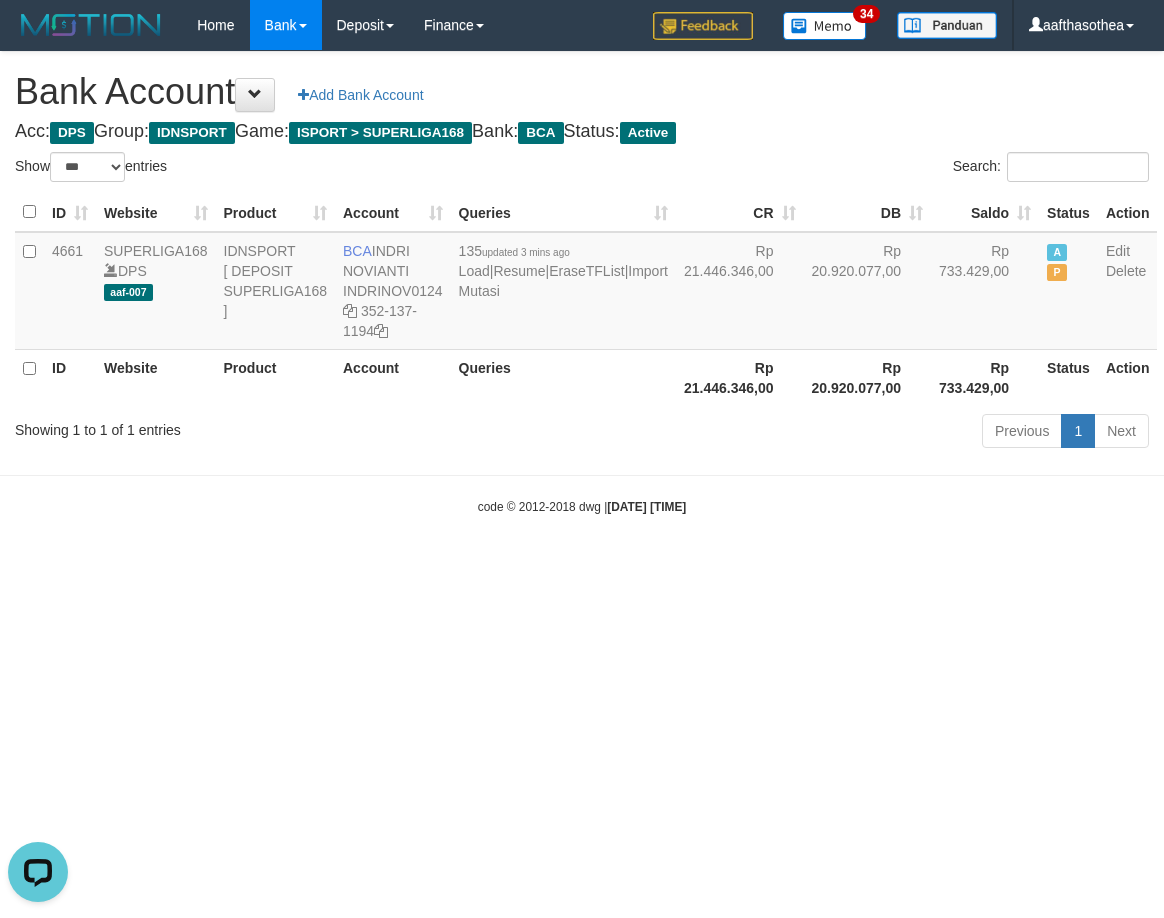 scroll, scrollTop: 0, scrollLeft: 0, axis: both 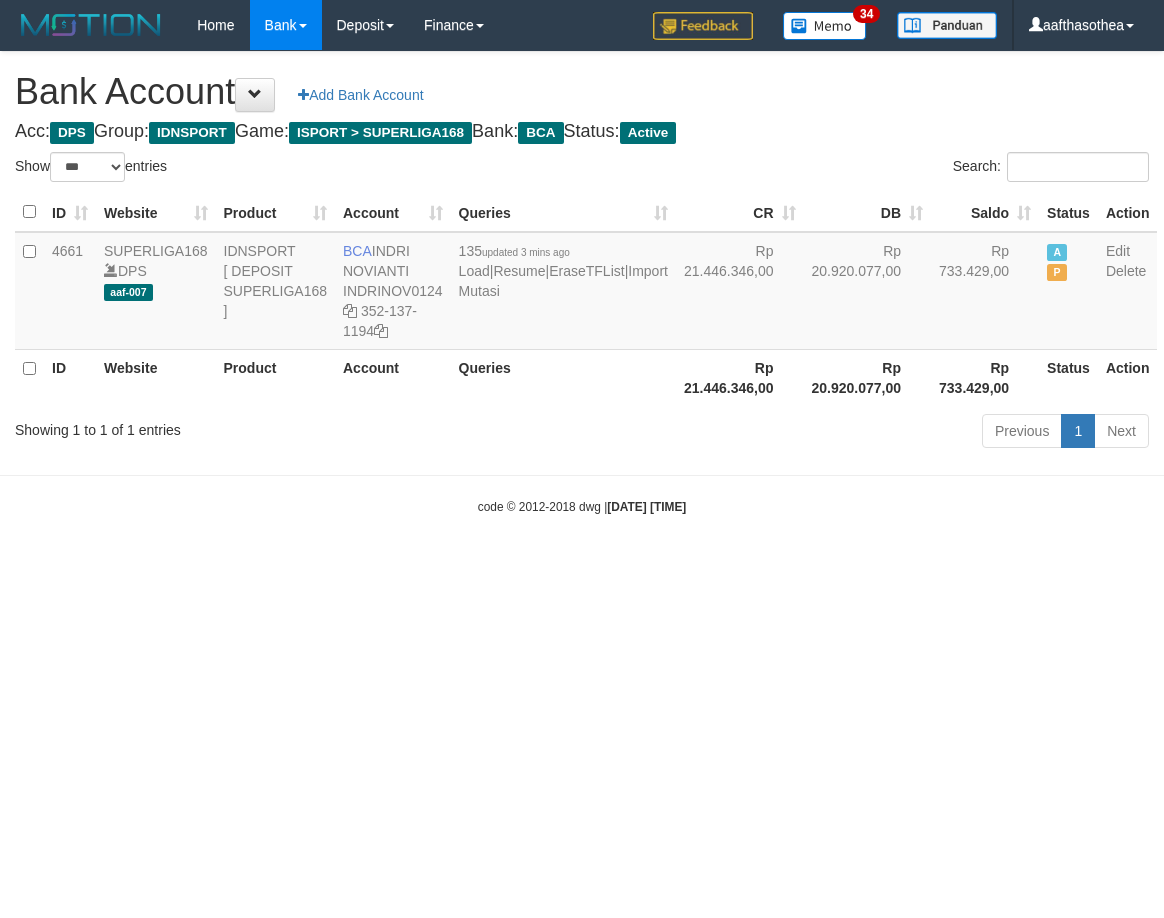 select on "***" 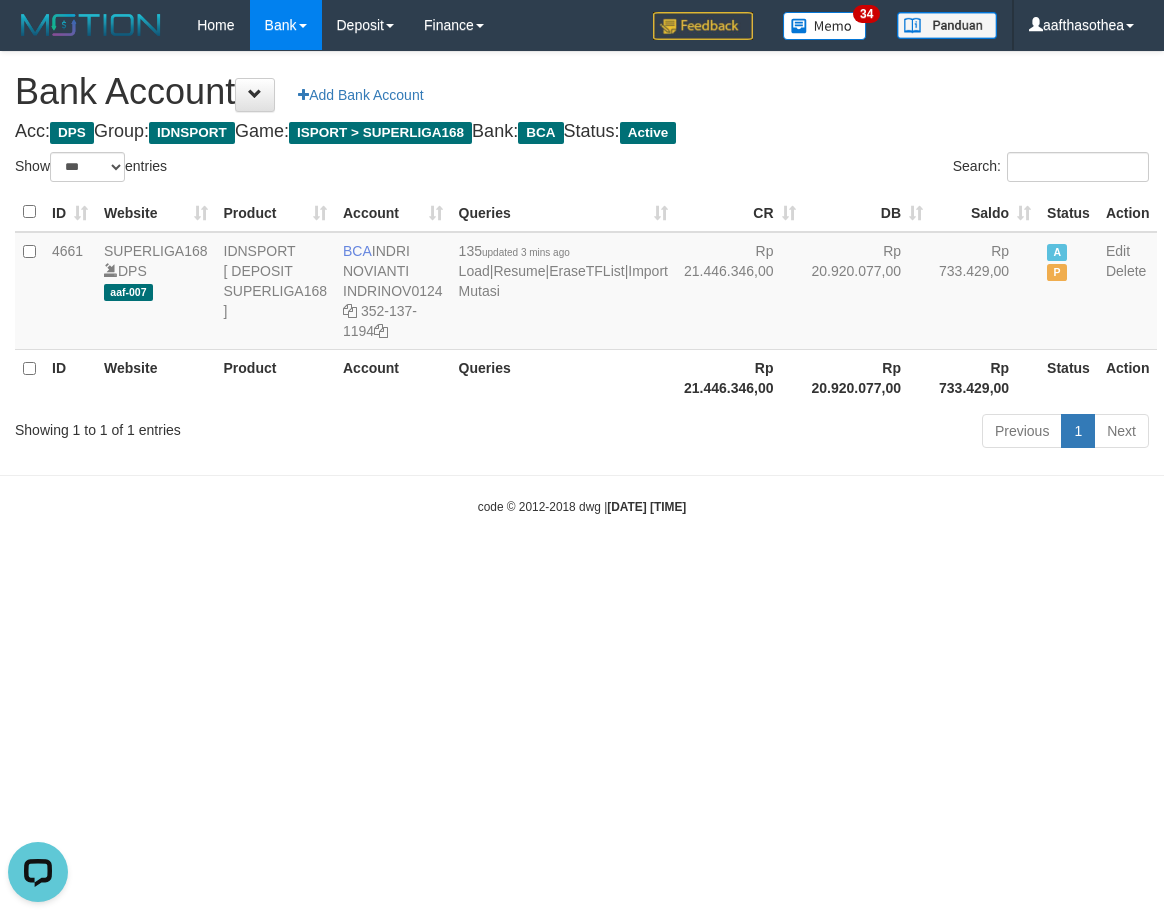scroll, scrollTop: 0, scrollLeft: 0, axis: both 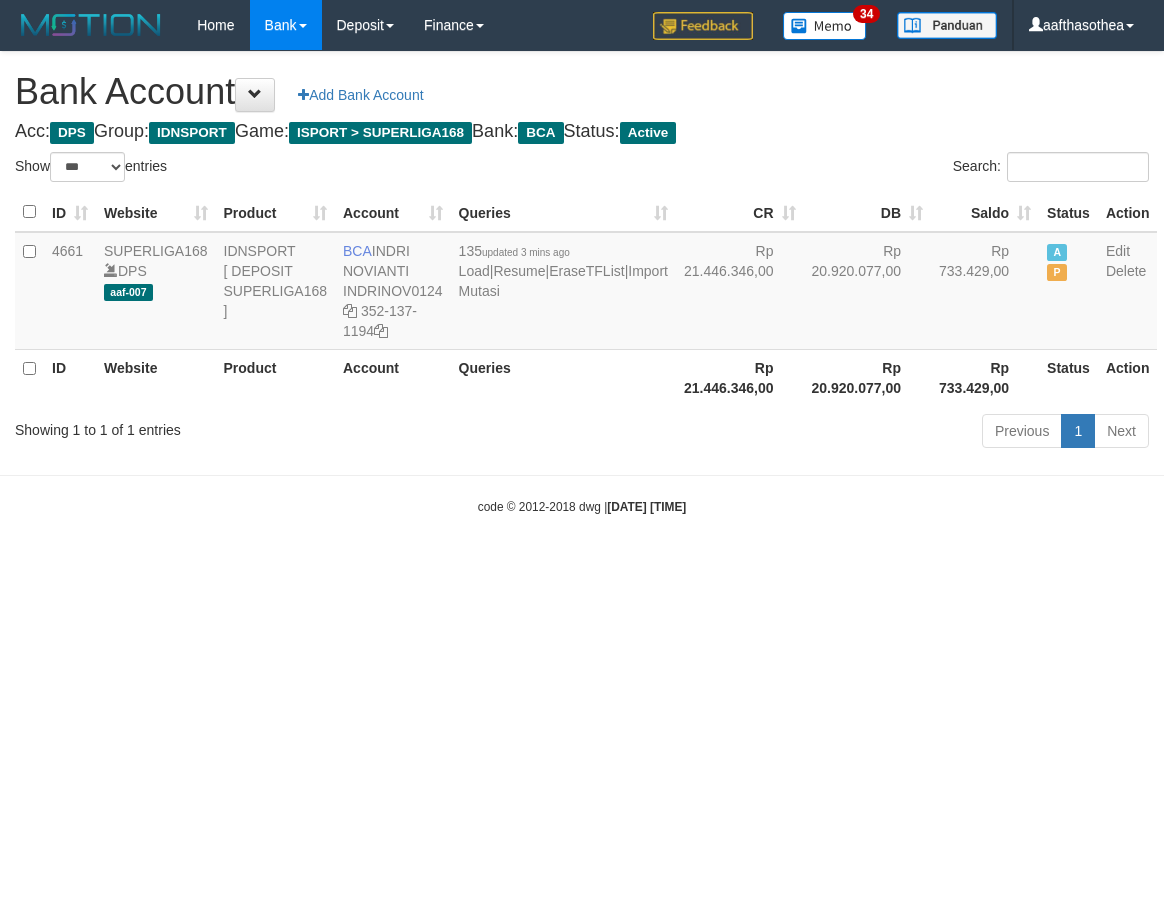 select on "***" 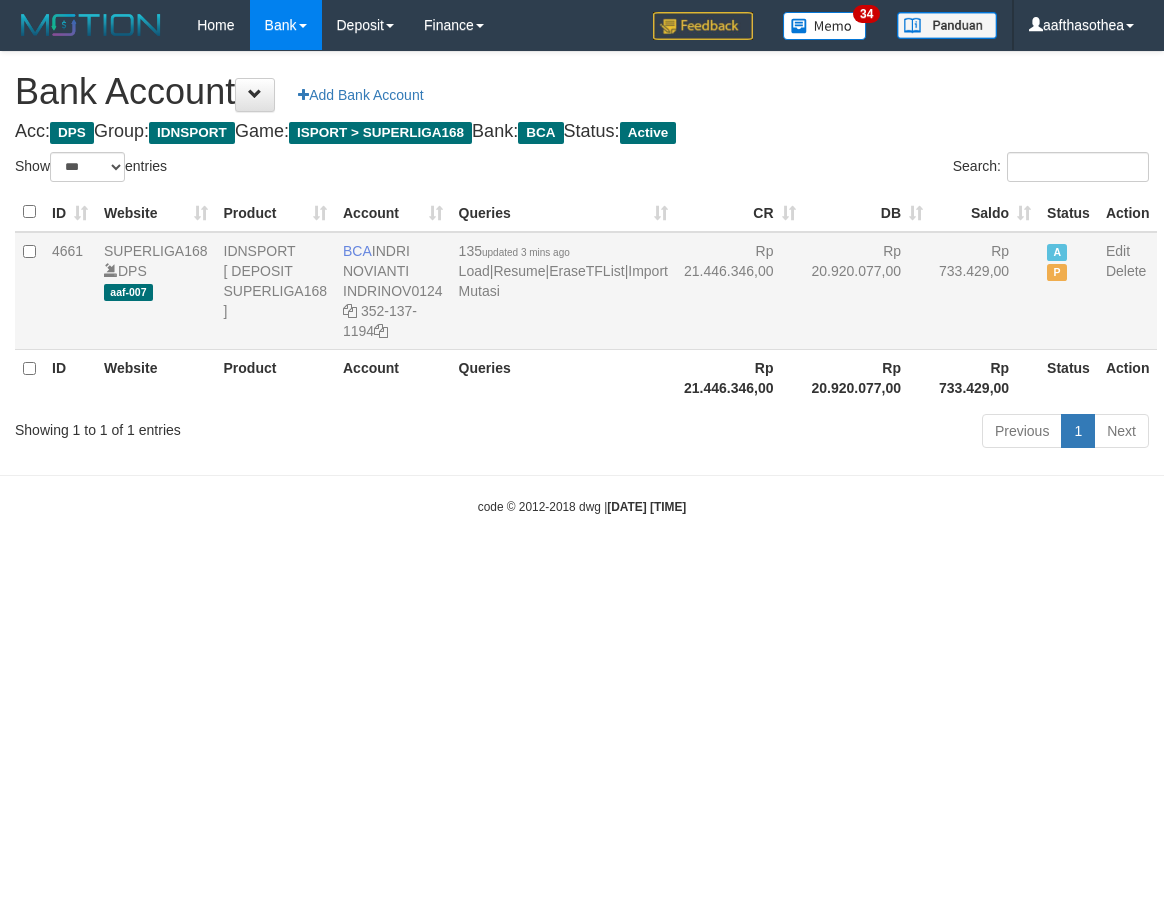 scroll, scrollTop: 0, scrollLeft: 0, axis: both 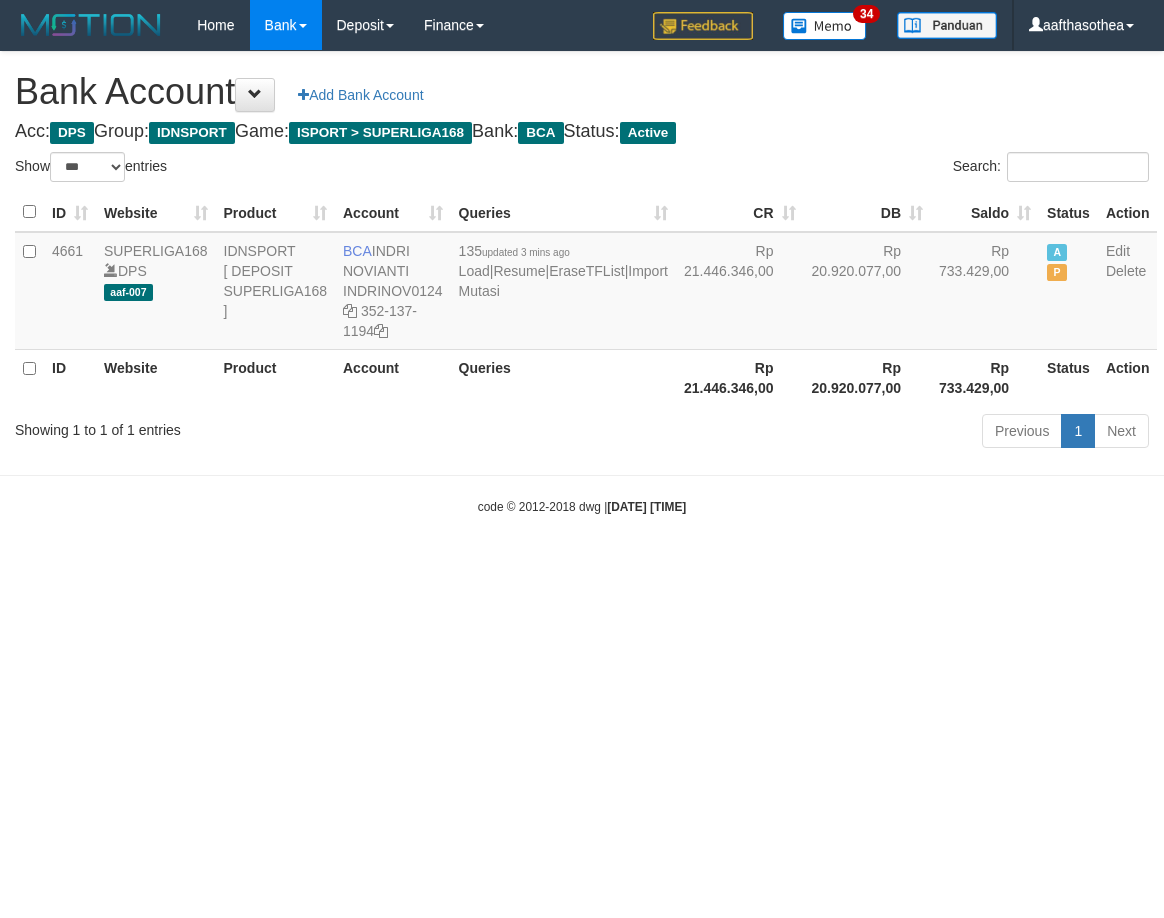 select on "***" 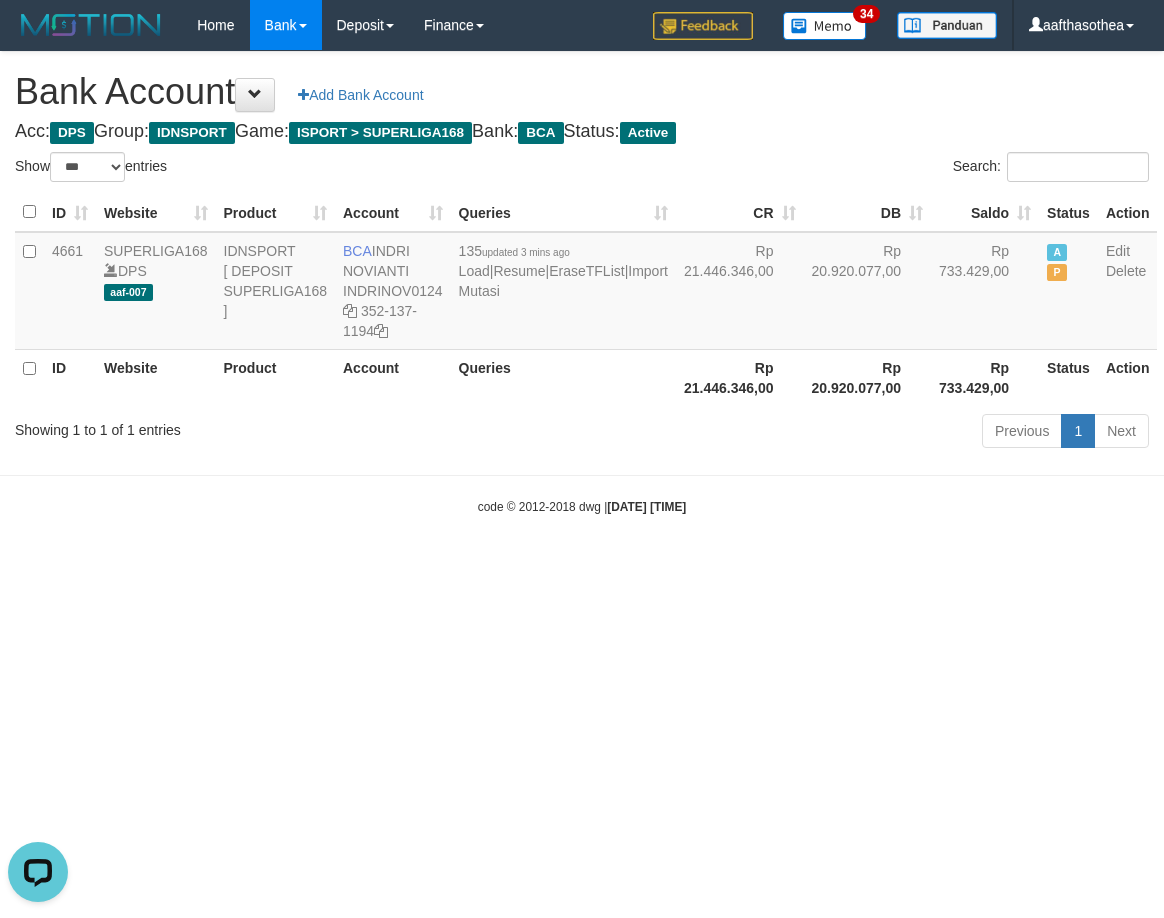 scroll, scrollTop: 0, scrollLeft: 0, axis: both 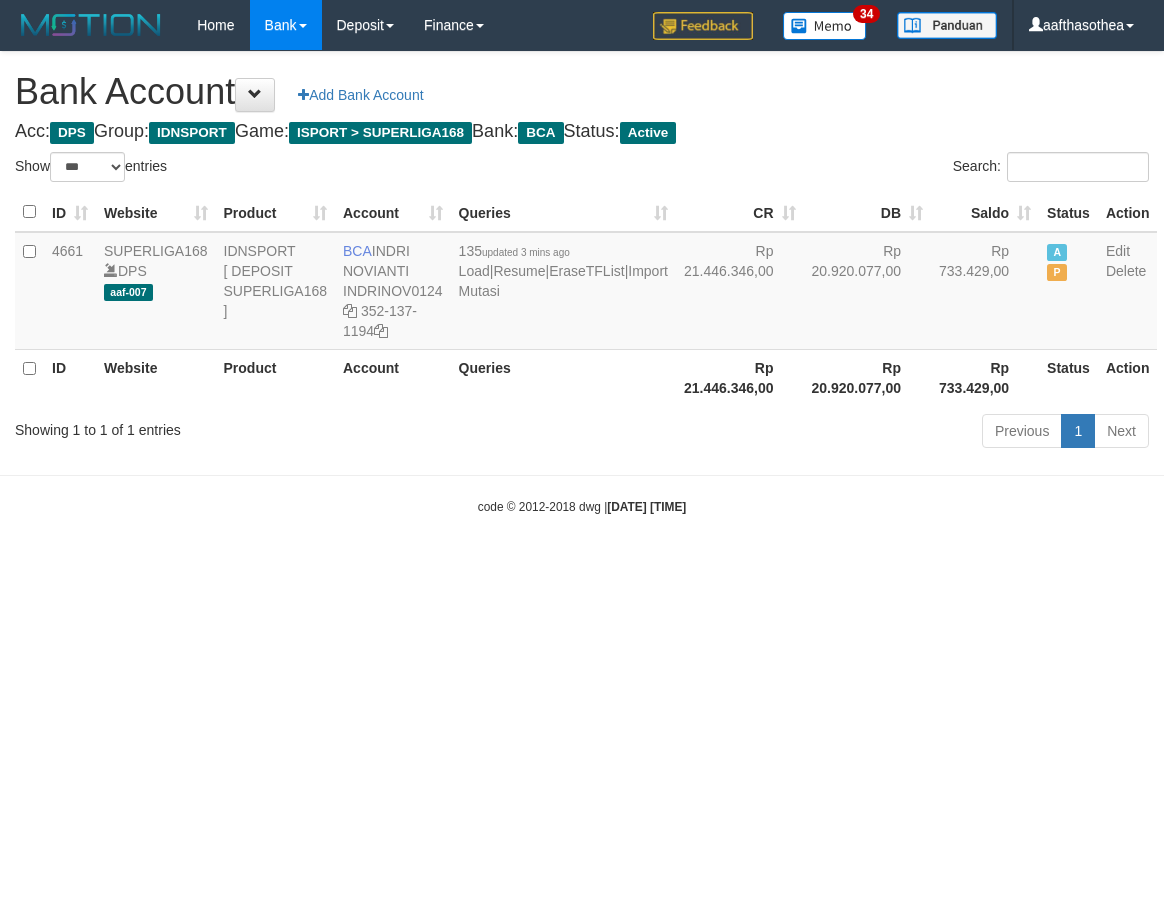 select on "***" 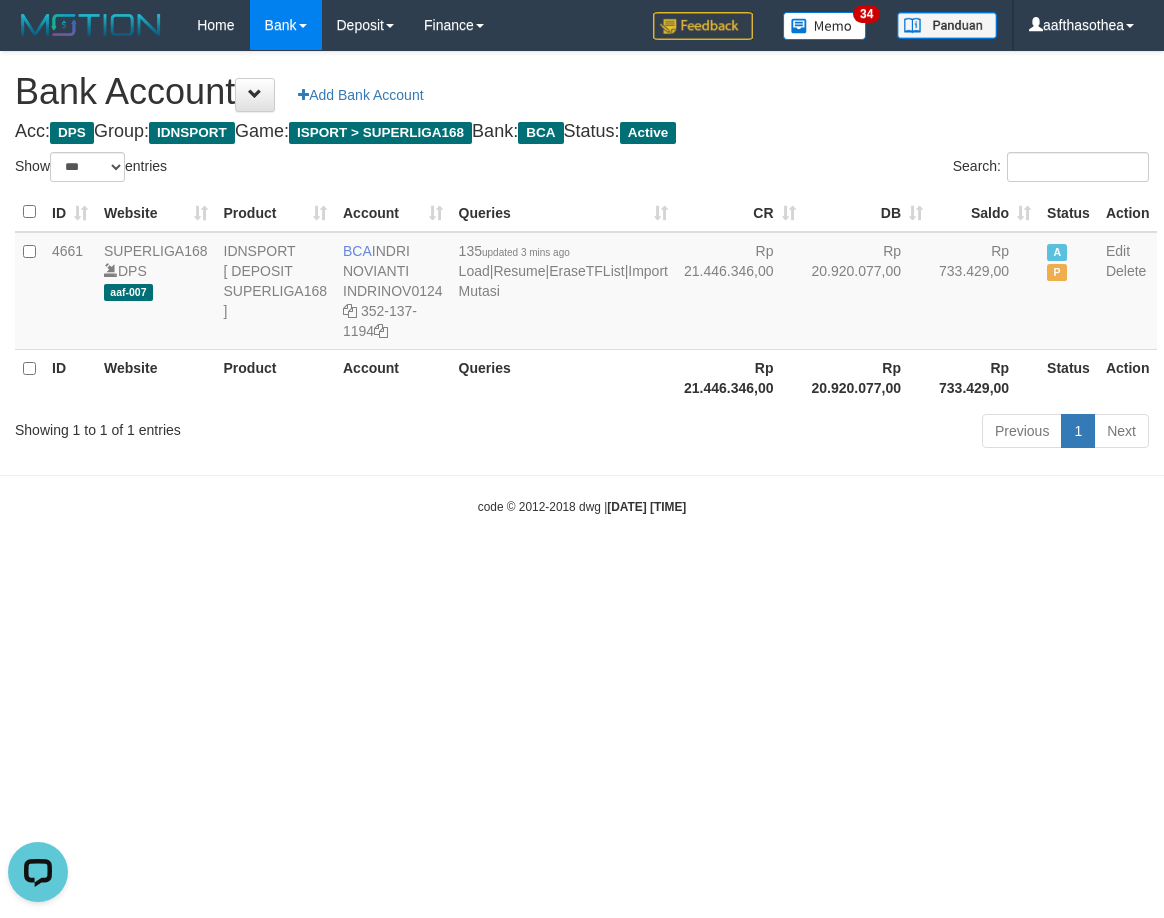 scroll, scrollTop: 0, scrollLeft: 0, axis: both 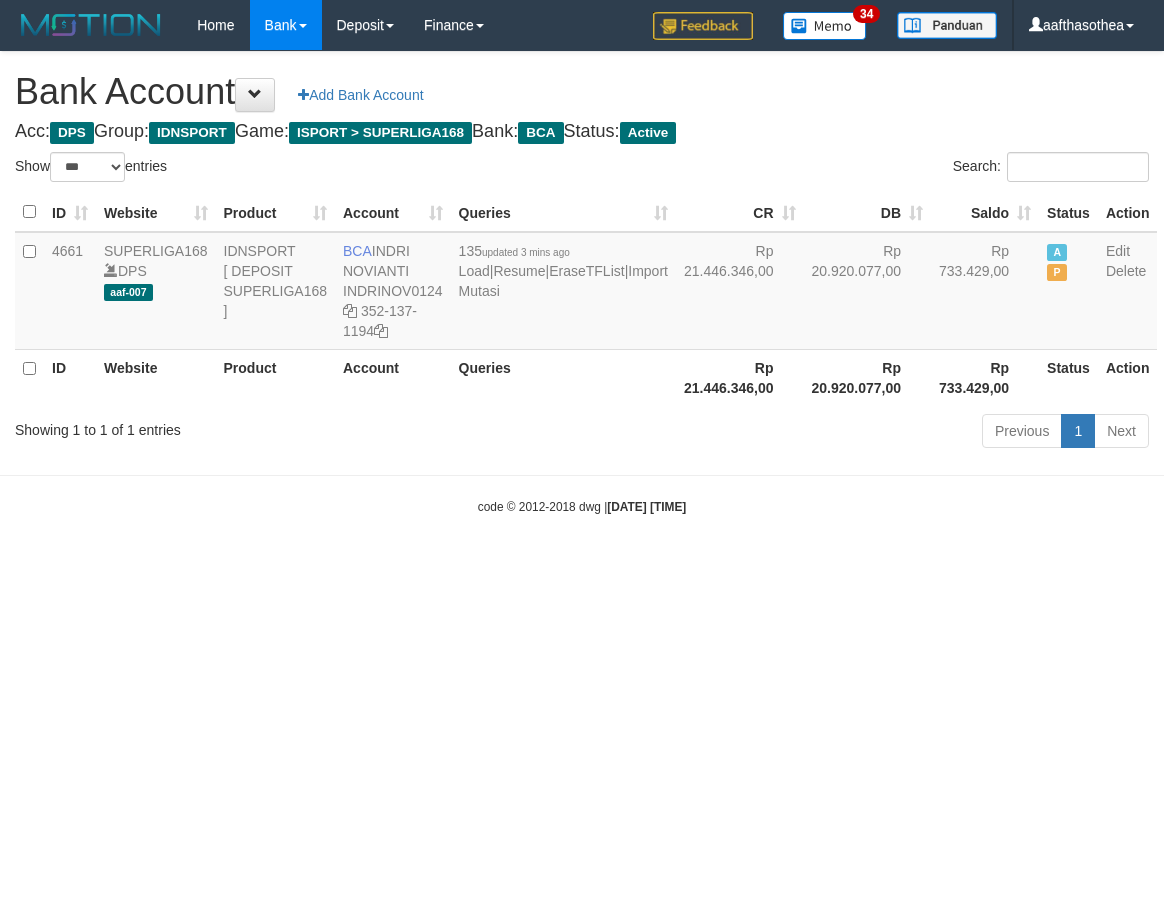 select on "***" 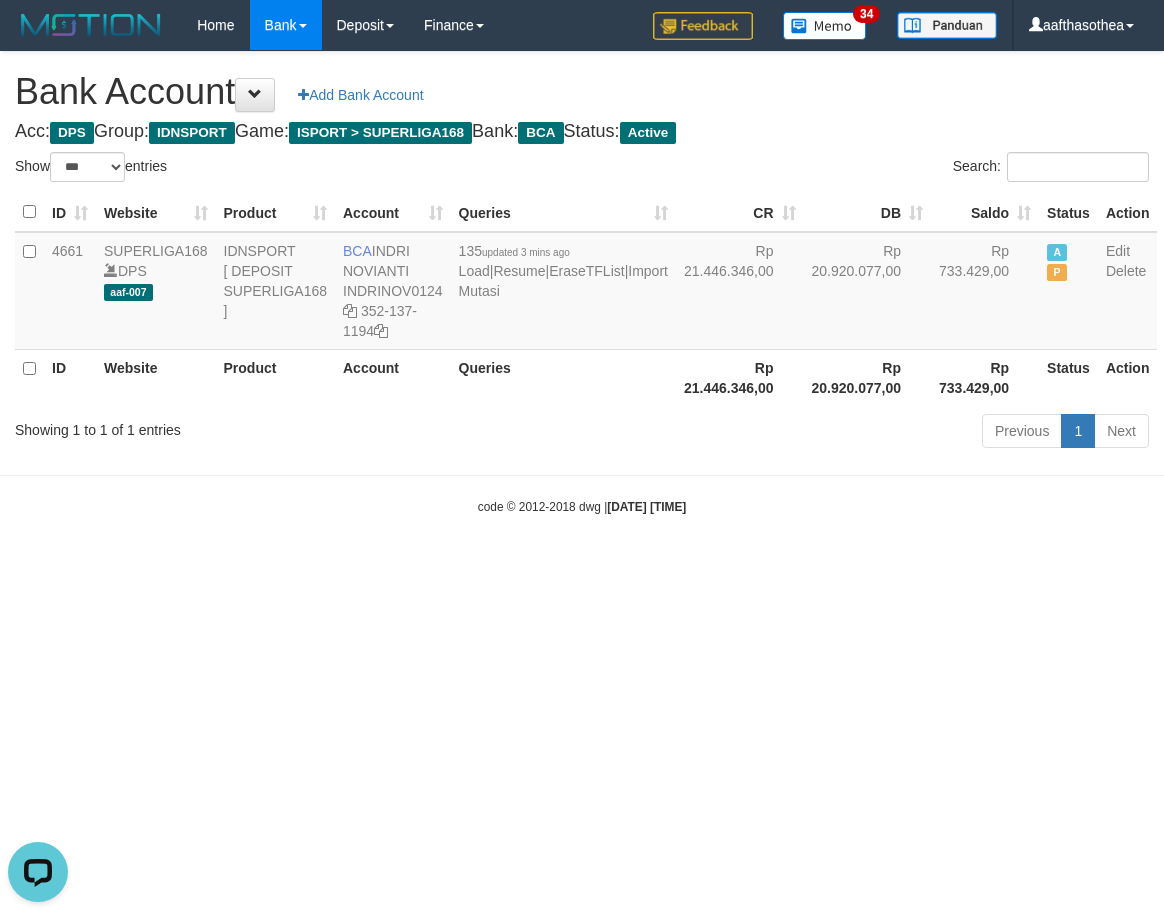scroll, scrollTop: 0, scrollLeft: 0, axis: both 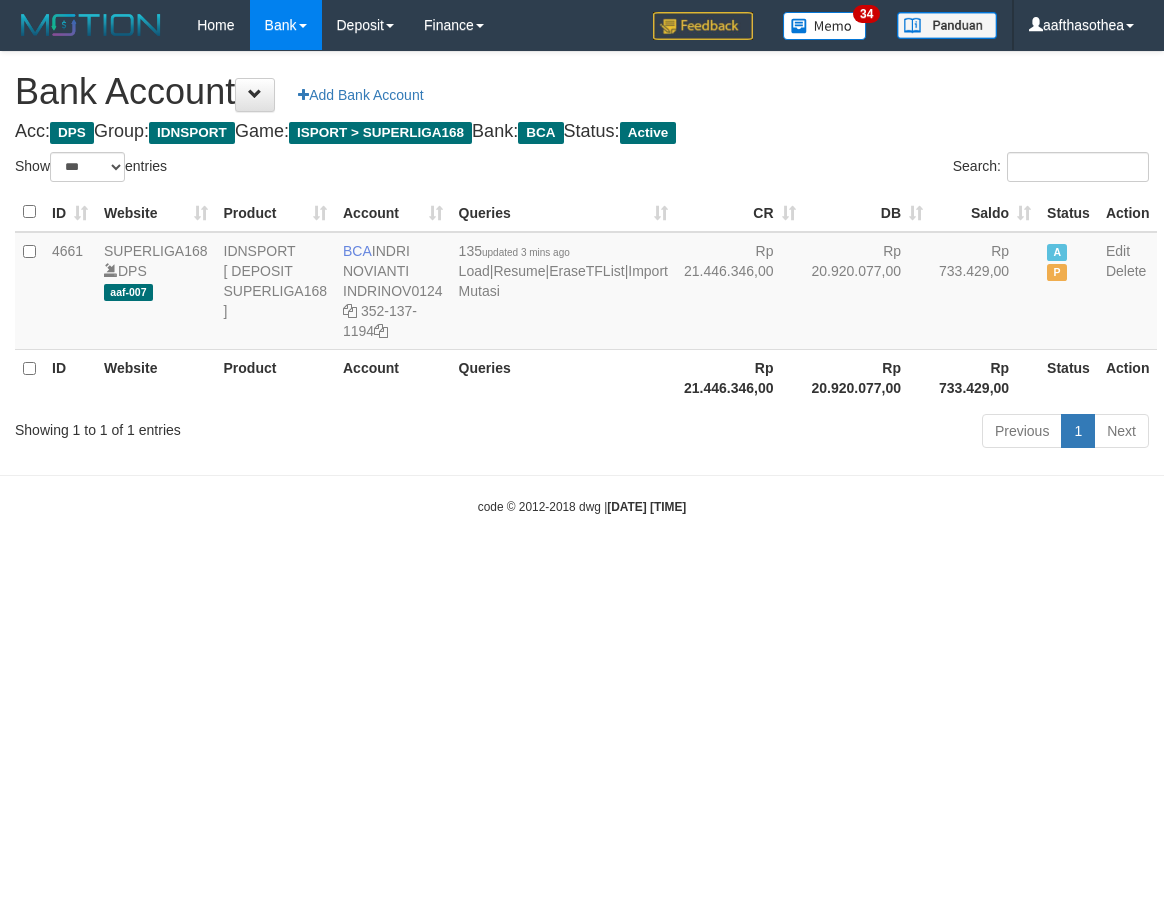 select on "***" 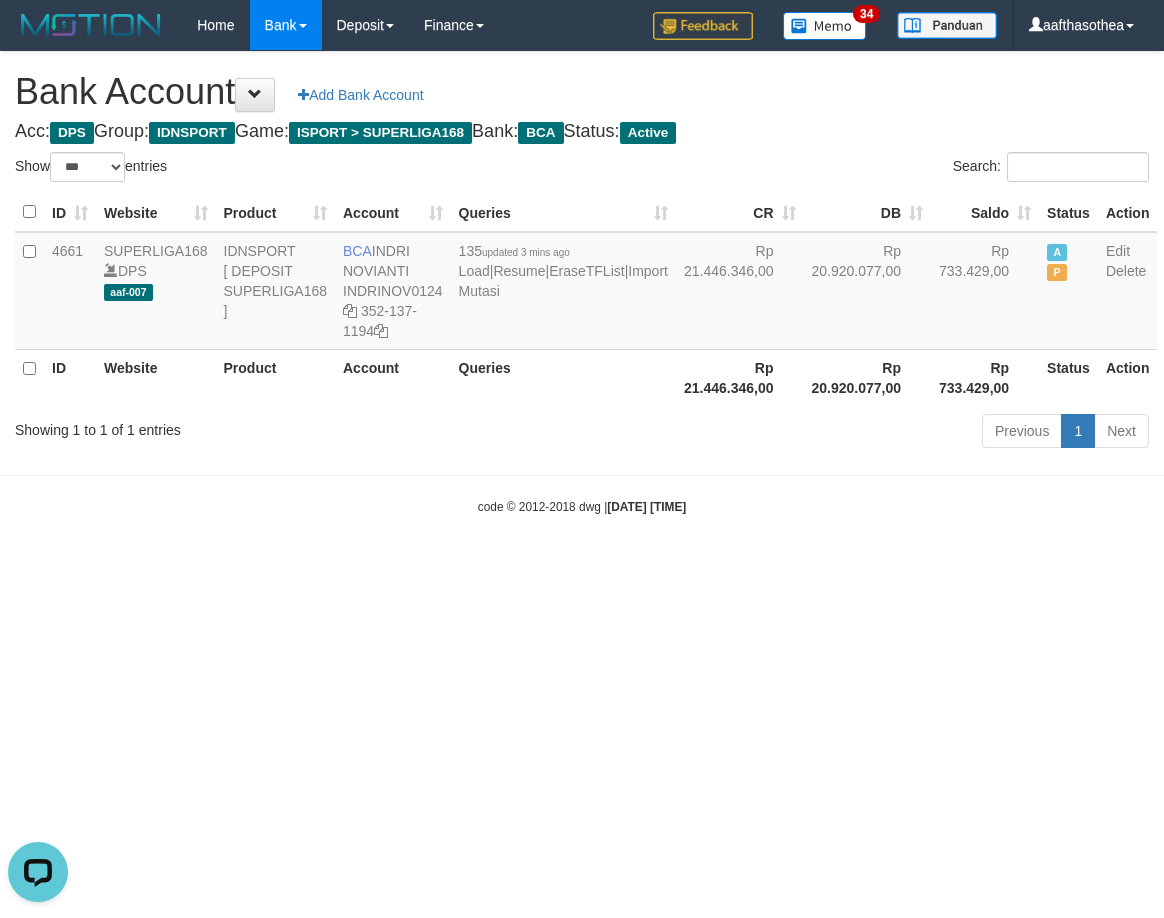 scroll, scrollTop: 0, scrollLeft: 0, axis: both 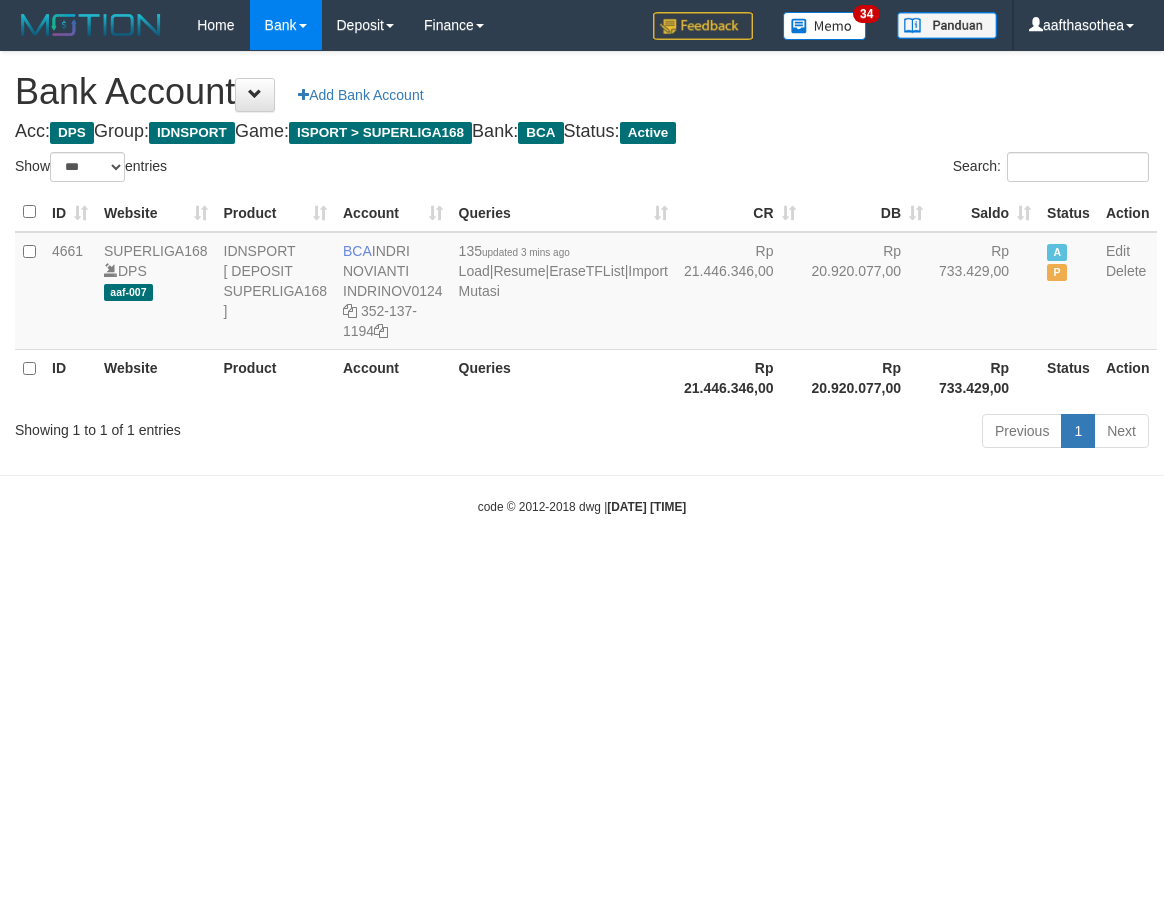 select on "***" 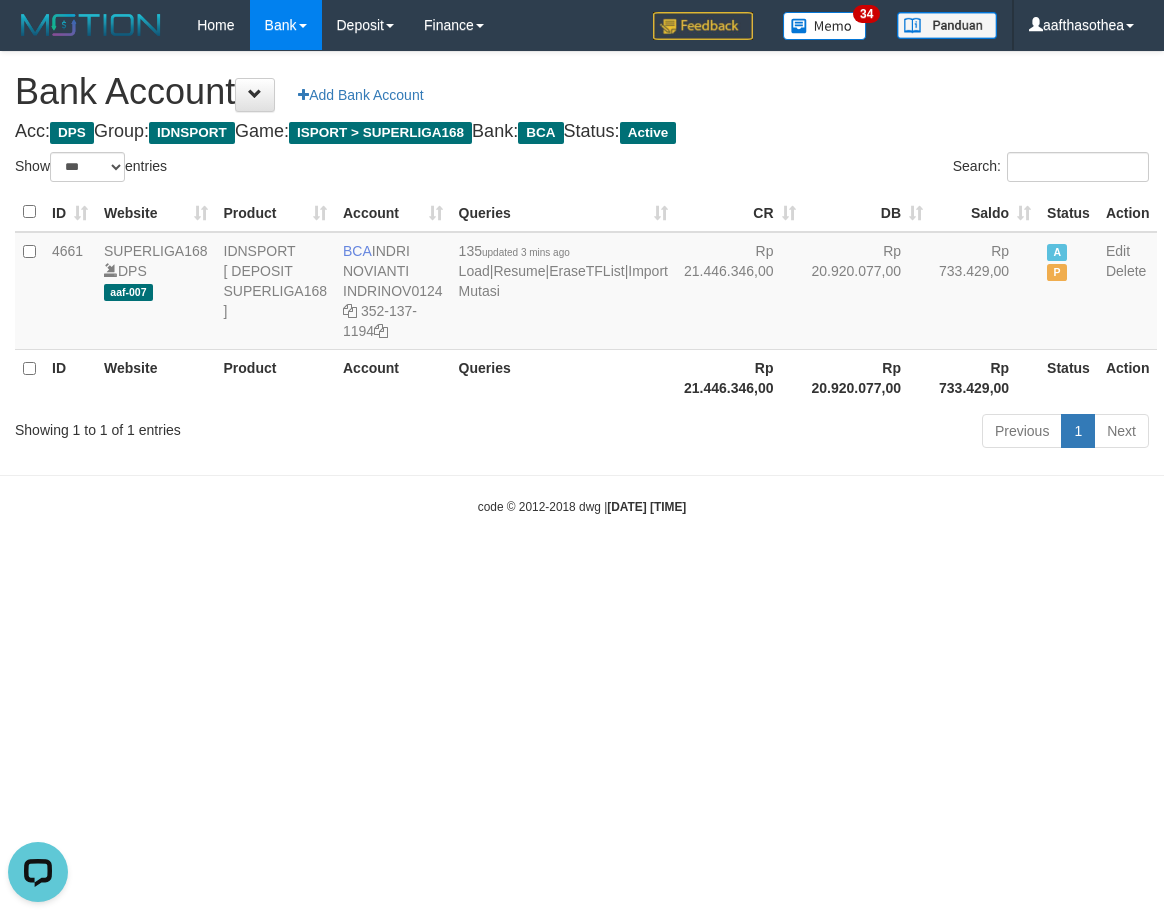 scroll, scrollTop: 0, scrollLeft: 0, axis: both 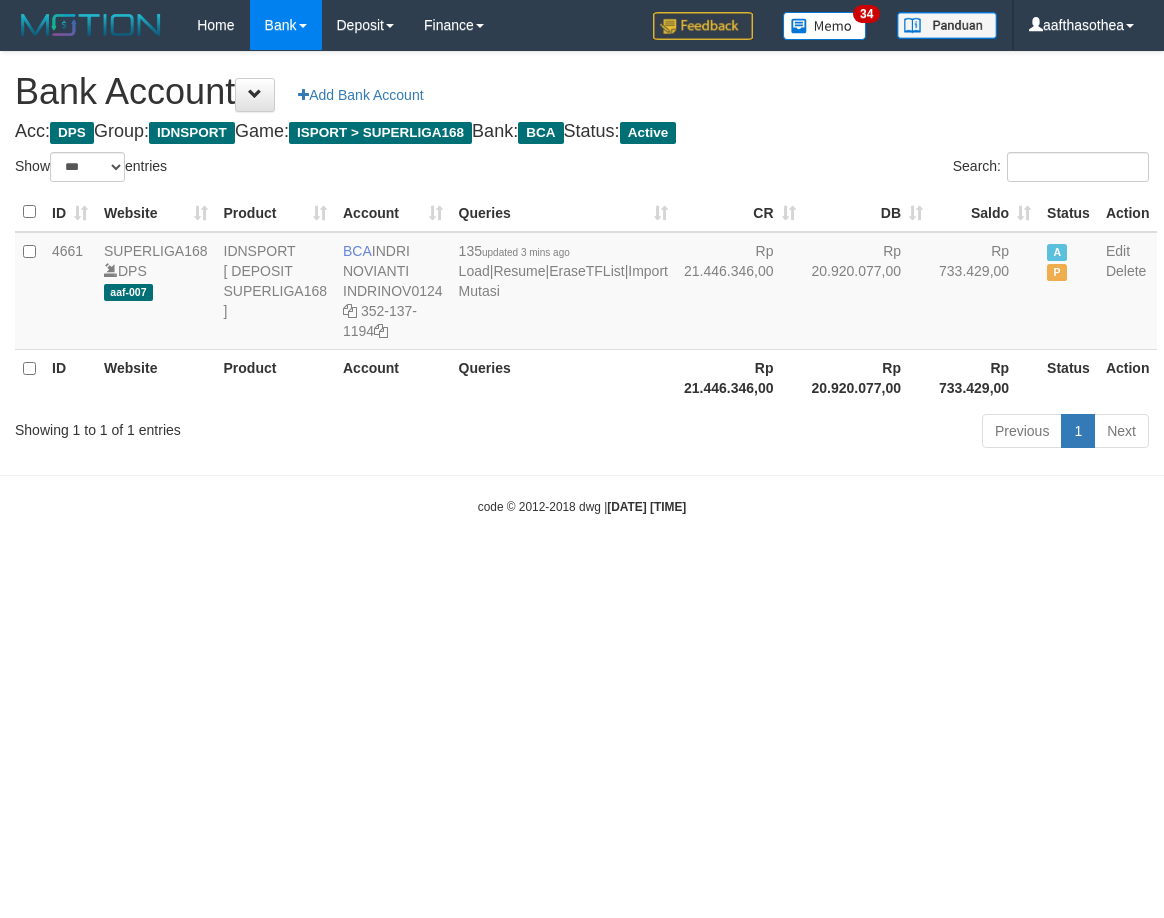 select on "***" 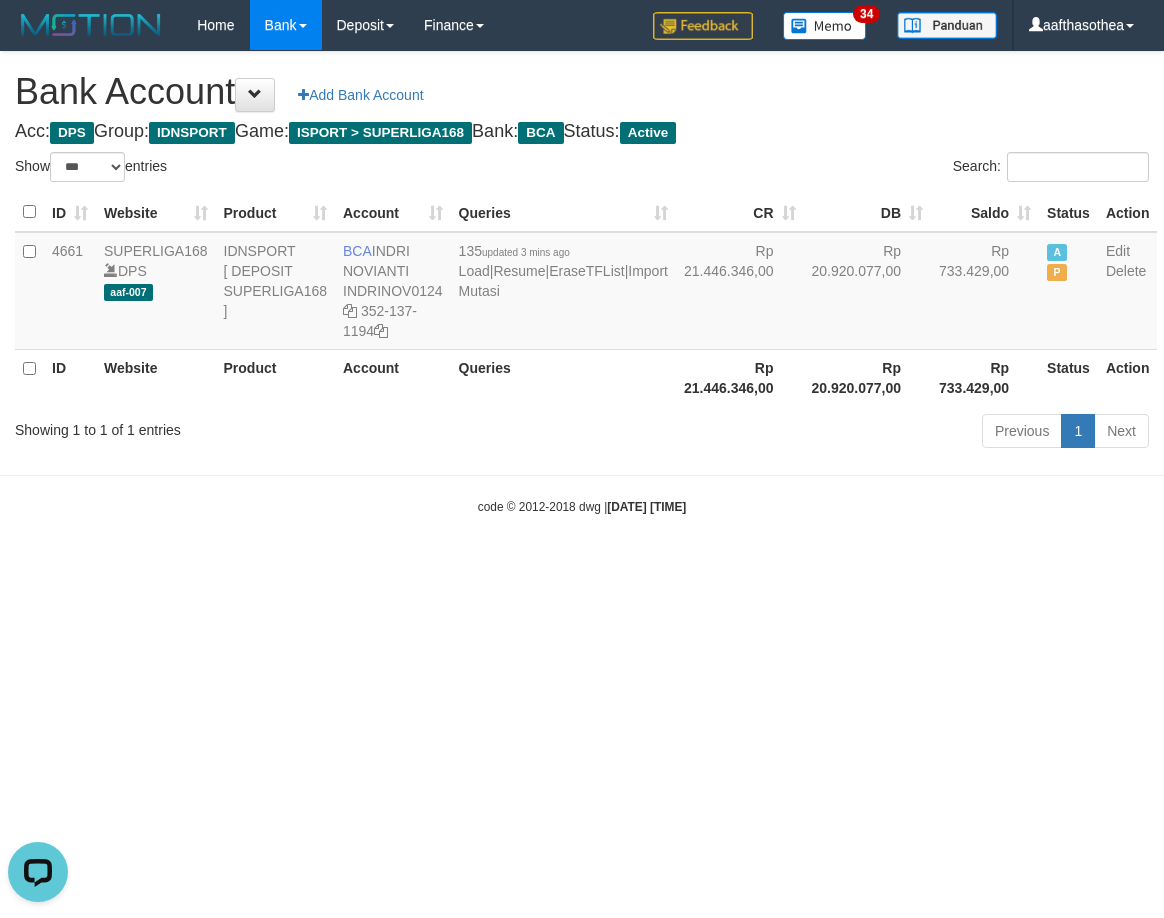 scroll, scrollTop: 0, scrollLeft: 0, axis: both 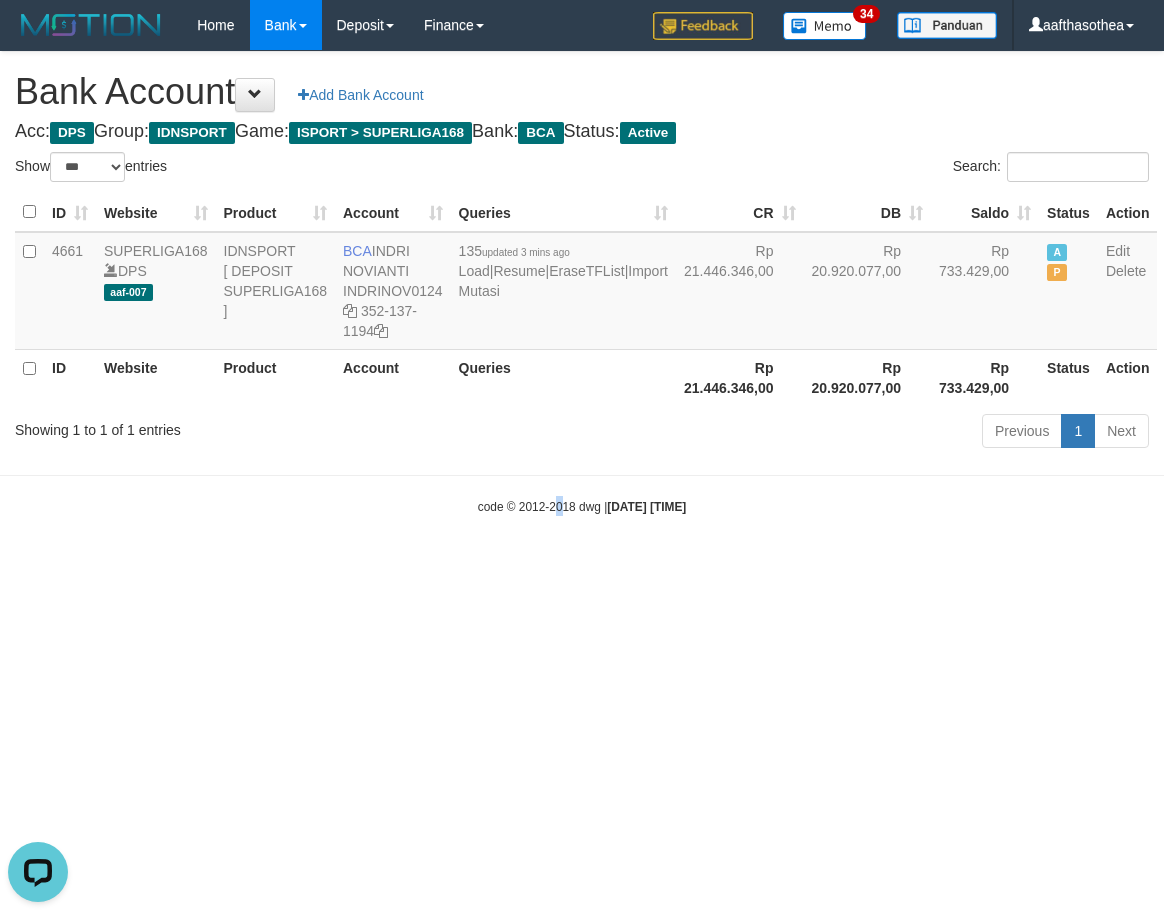 click on "Toggle navigation
Home
Bank
Account List
Load
By Website
Group
[ISPORT]													SUPERLIGA168
By Load Group (DPS)" at bounding box center [582, 283] 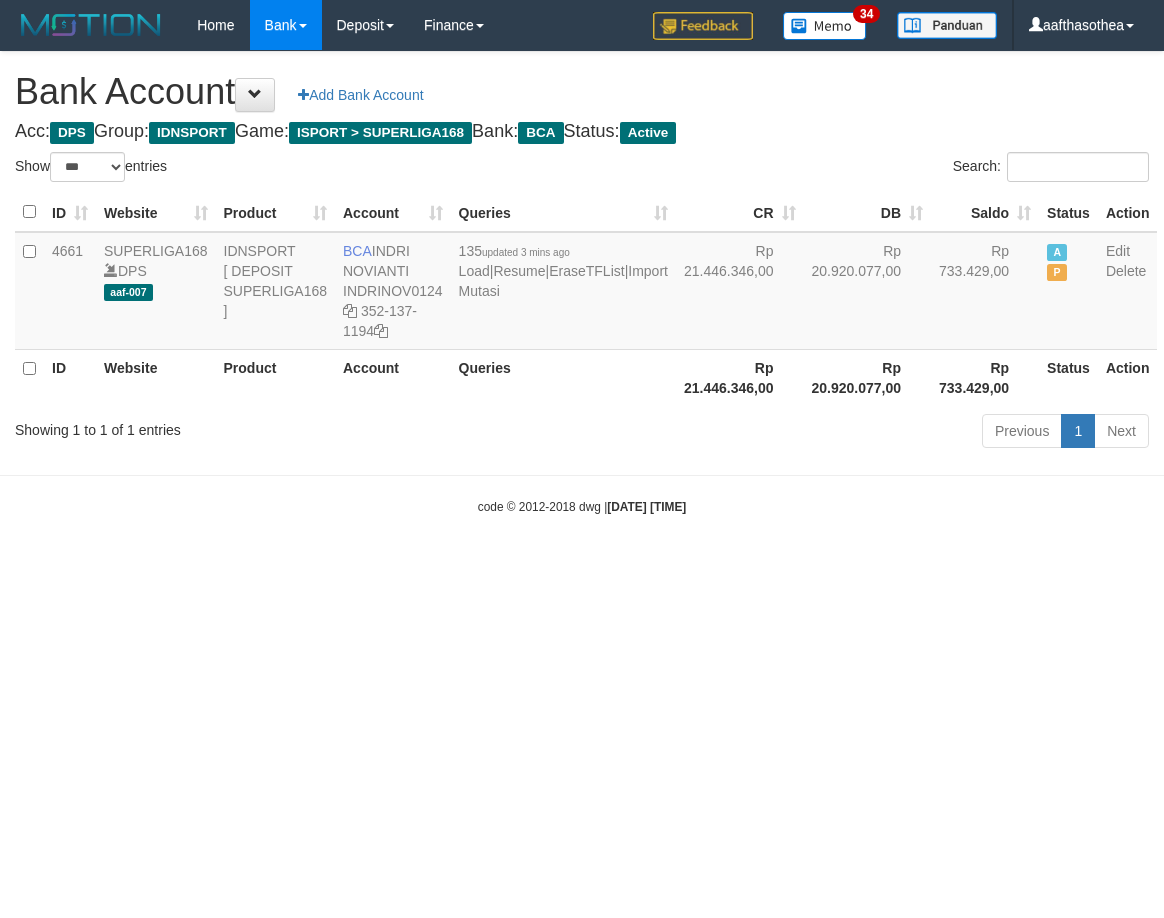 select on "***" 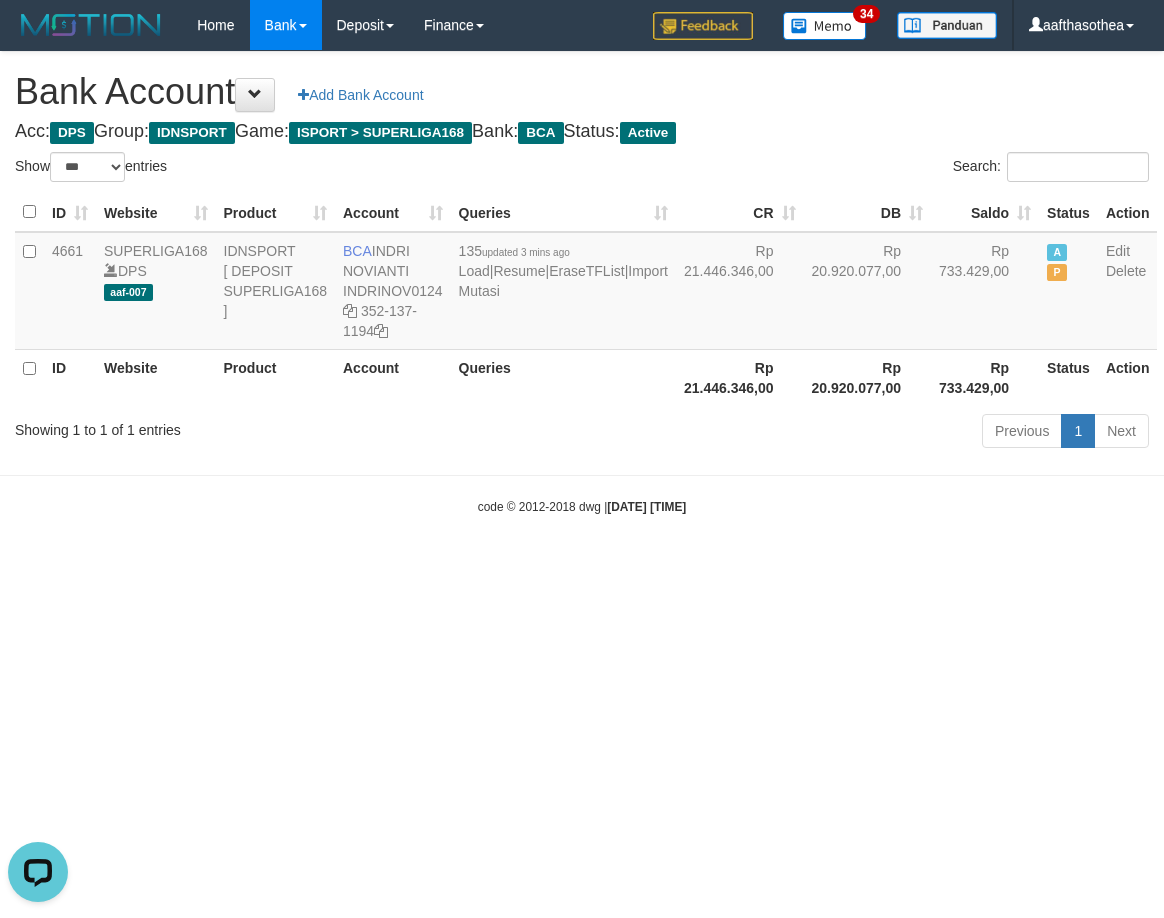 scroll, scrollTop: 0, scrollLeft: 0, axis: both 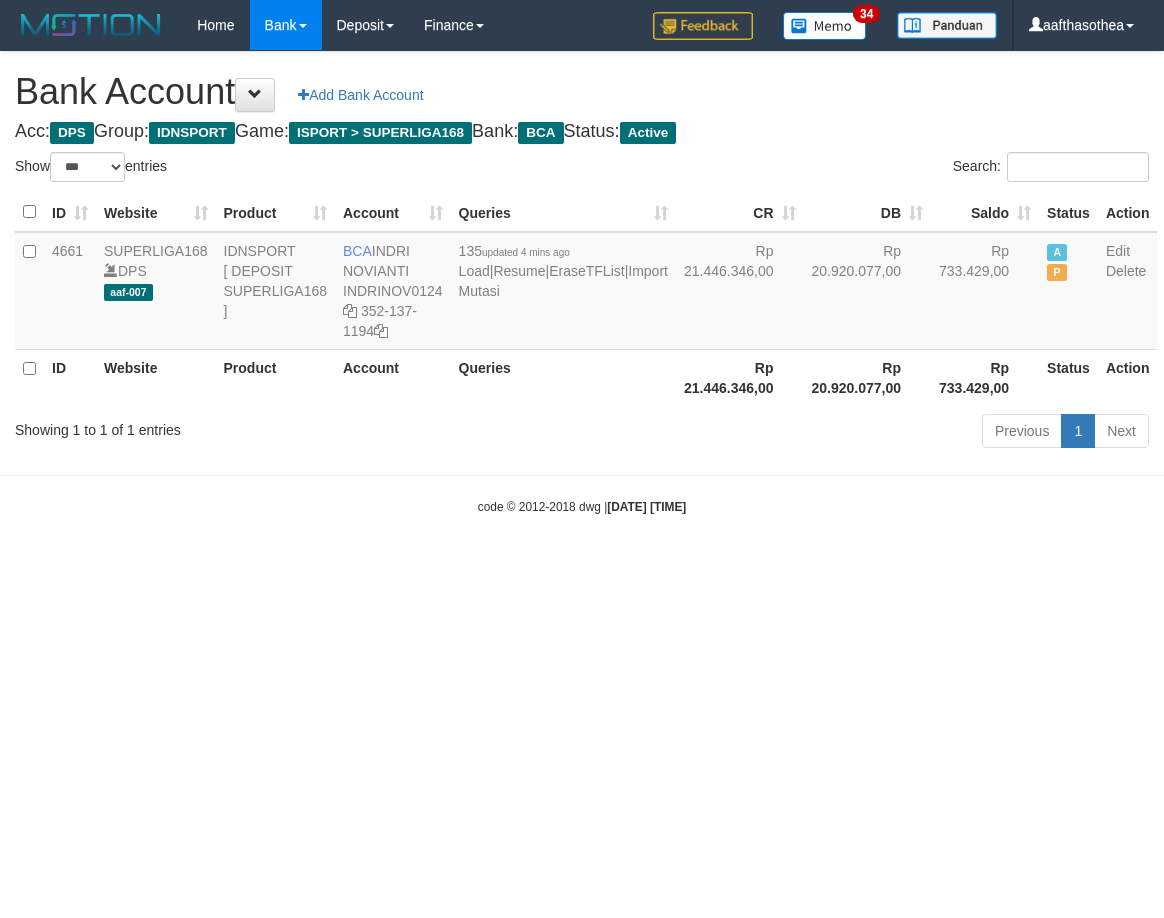 select on "***" 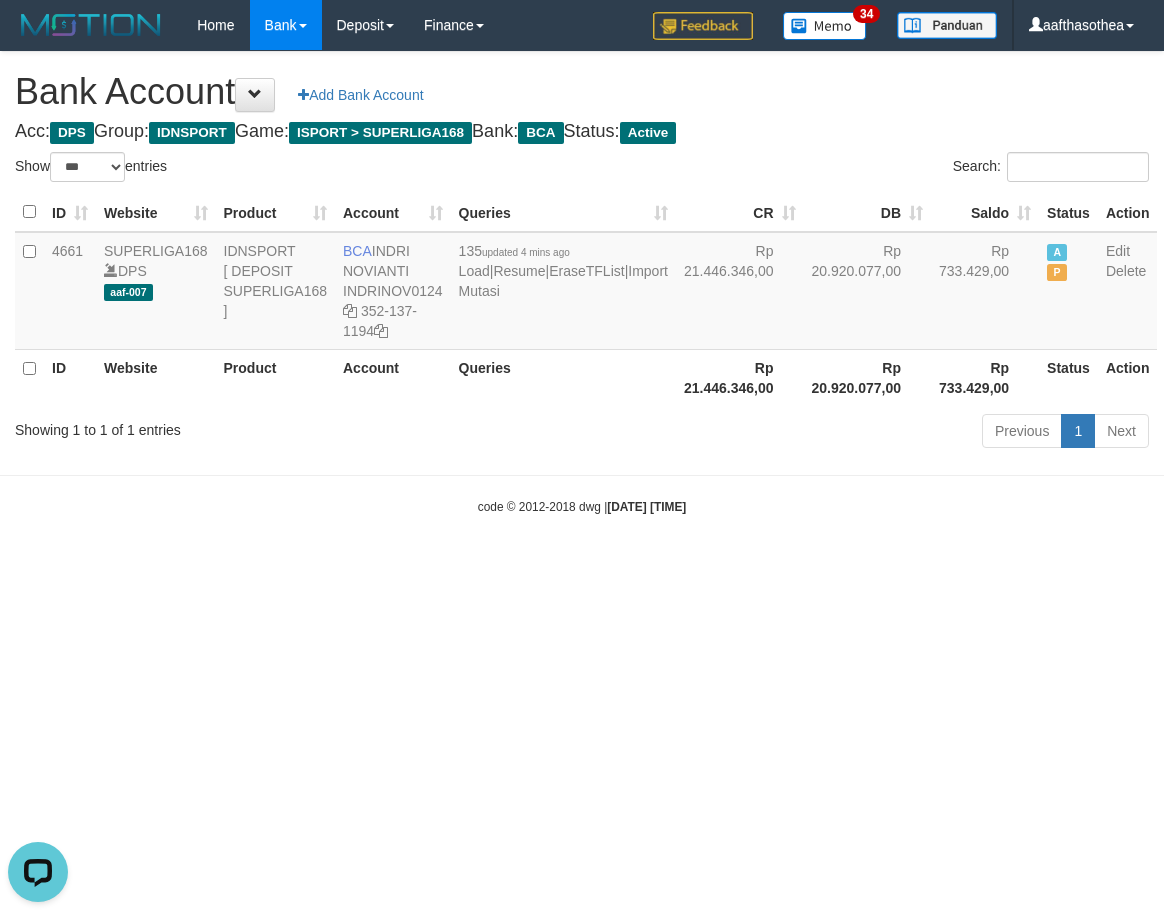 click on "Toggle navigation
Home
Bank
Account List
Load
By Website
Group
[ISPORT]													SUPERLIGA168
By Load Group (DPS)" at bounding box center (582, 283) 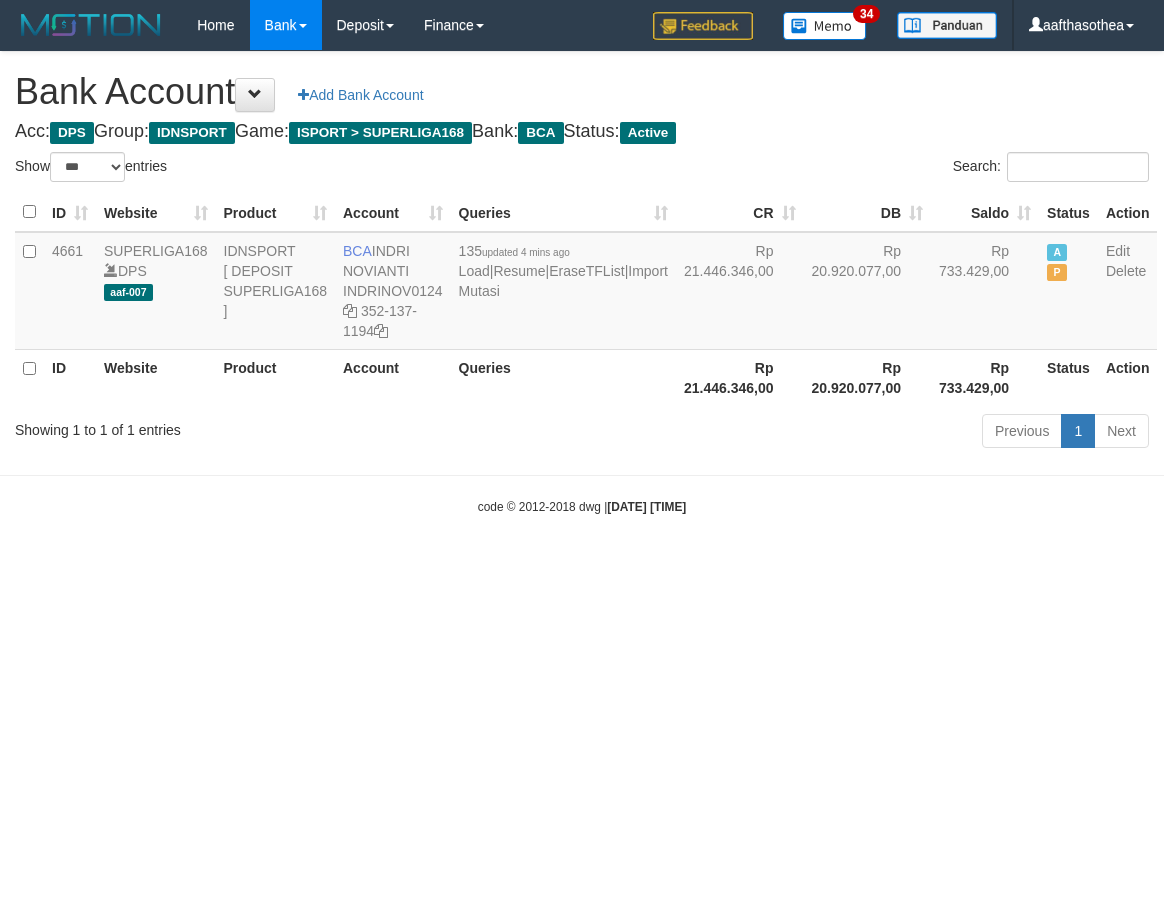 select on "***" 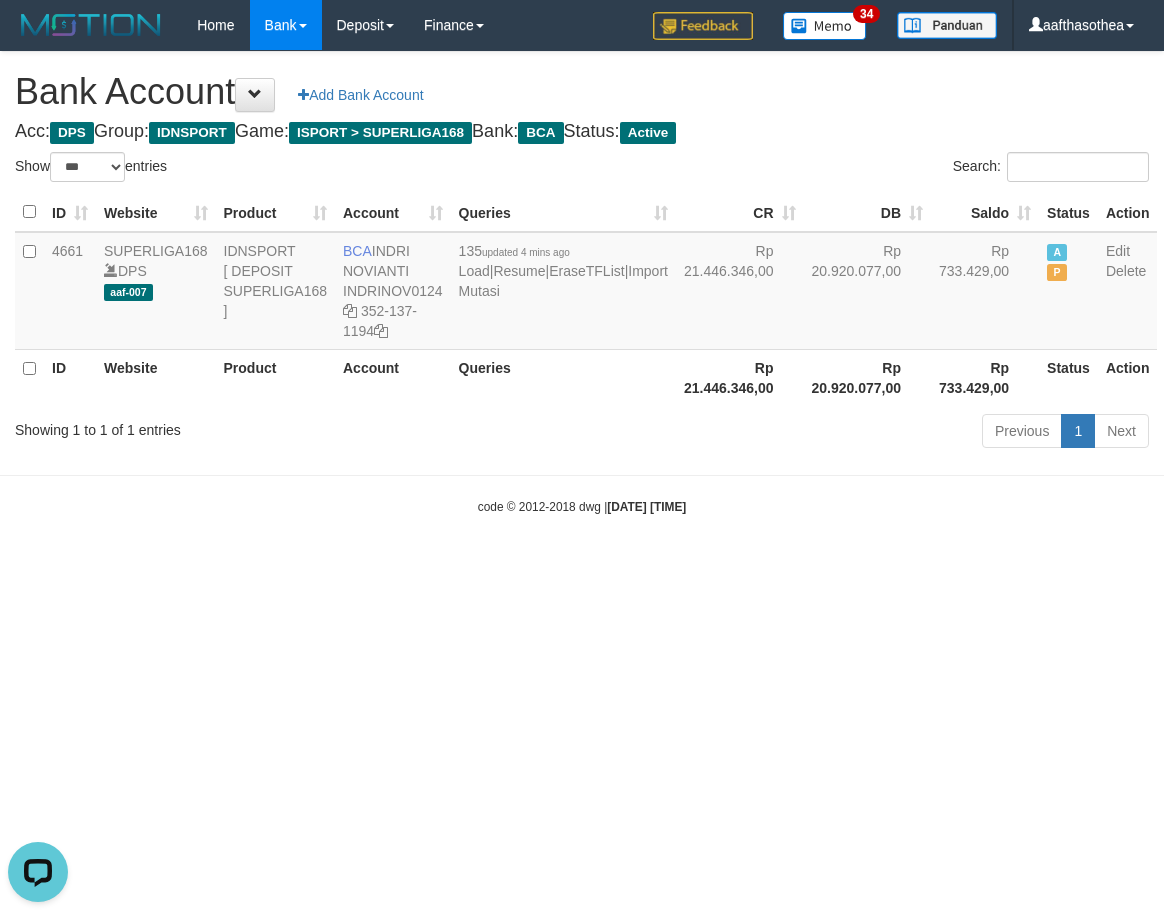 scroll, scrollTop: 0, scrollLeft: 0, axis: both 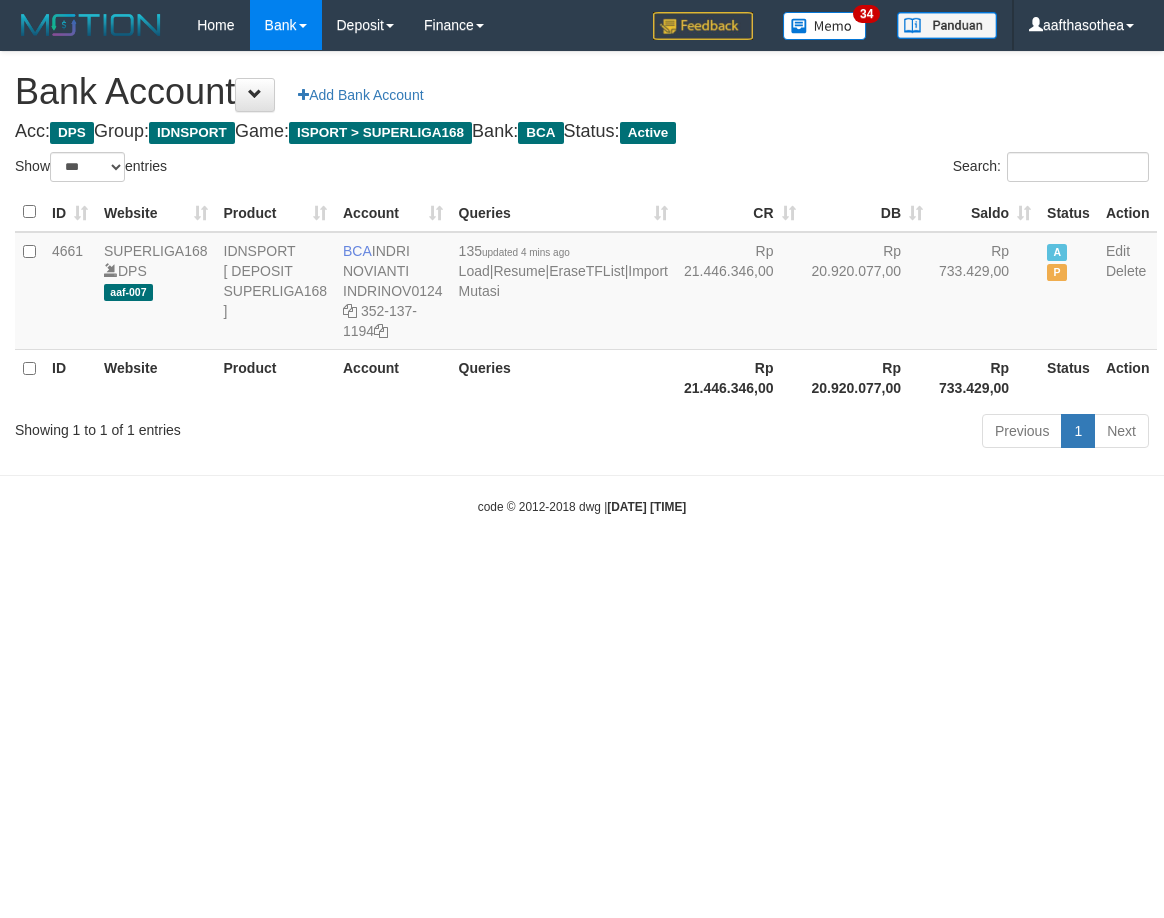 select on "***" 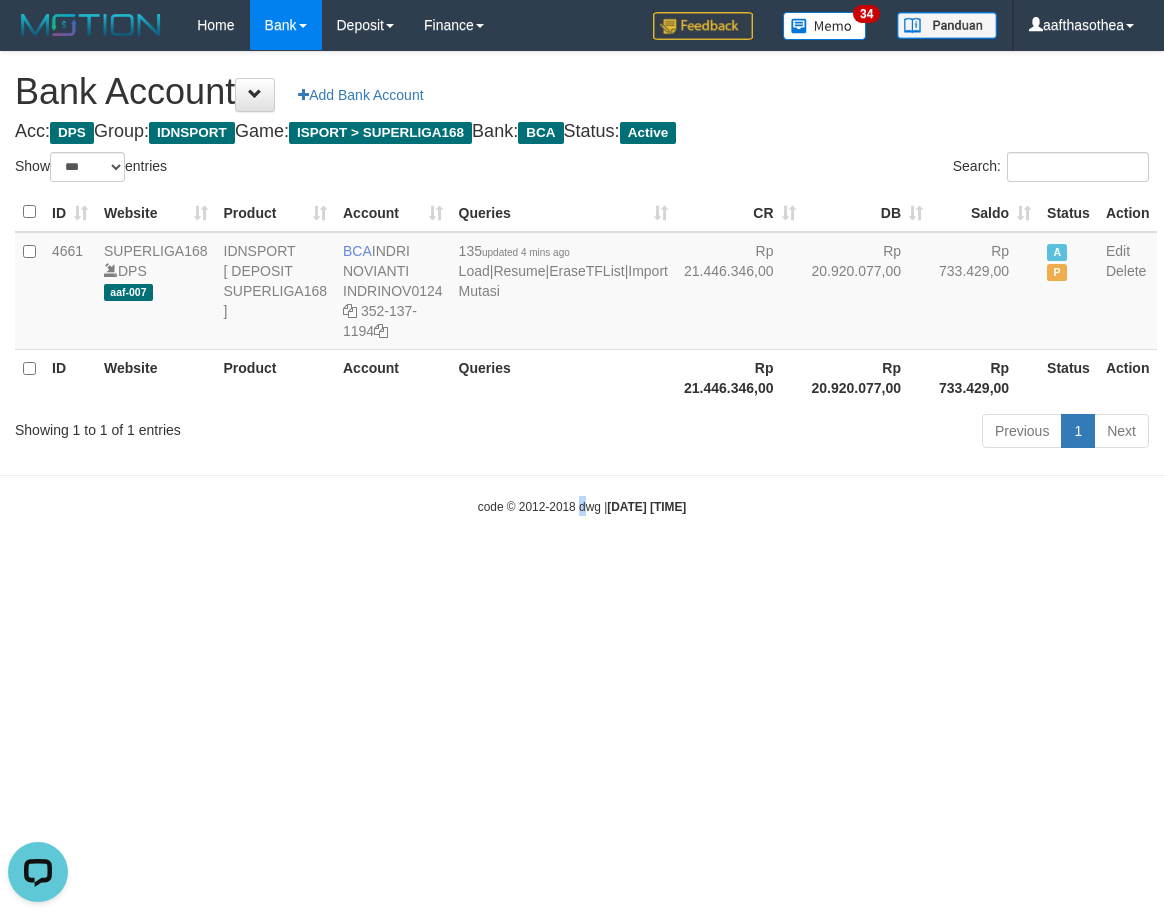 scroll, scrollTop: 0, scrollLeft: 0, axis: both 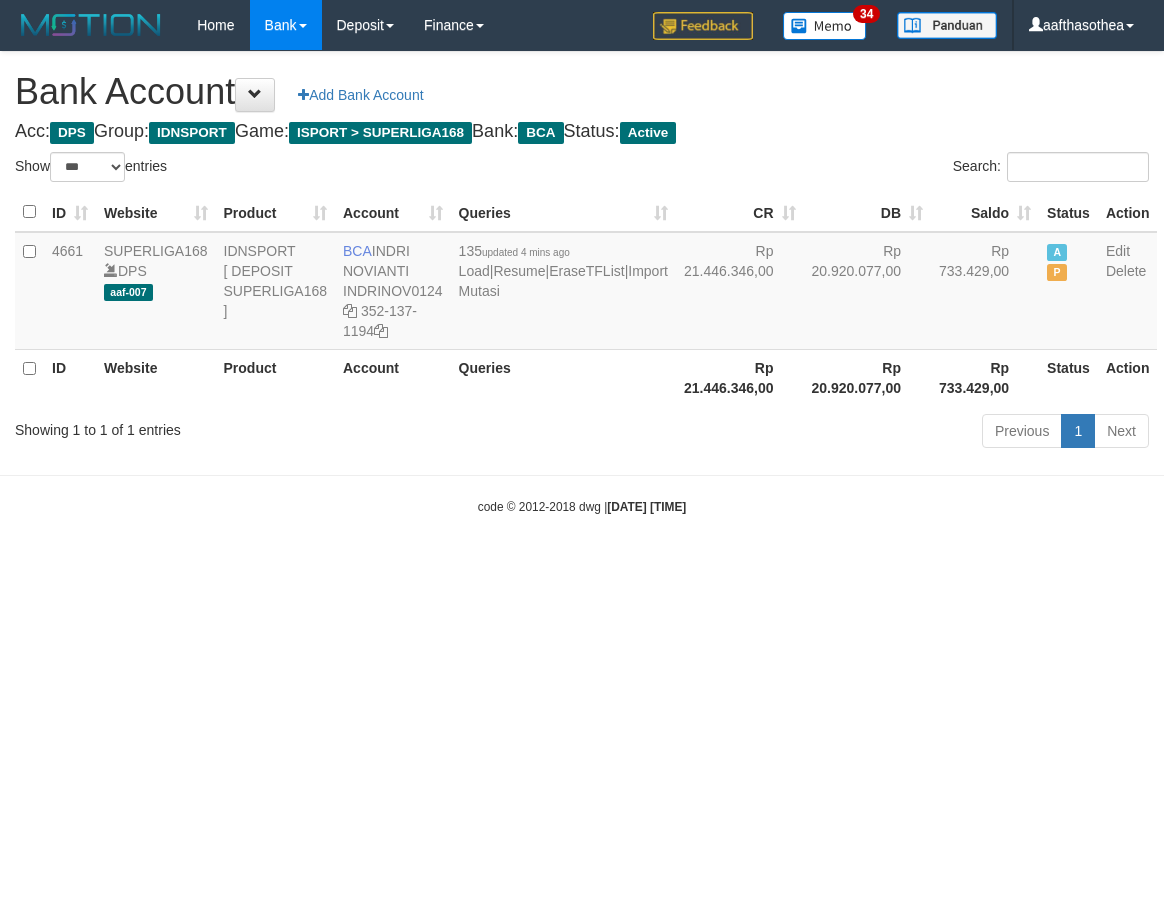 select on "***" 